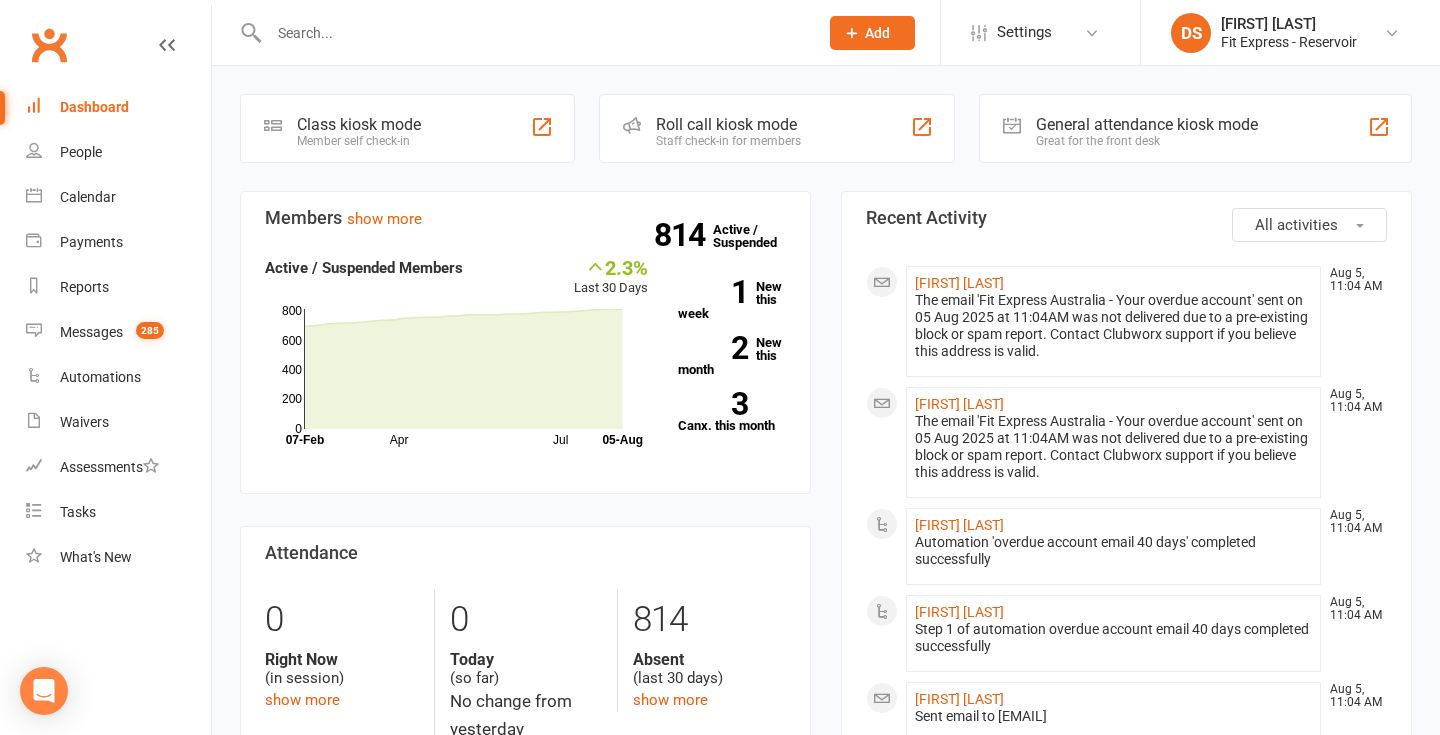 scroll, scrollTop: 0, scrollLeft: 0, axis: both 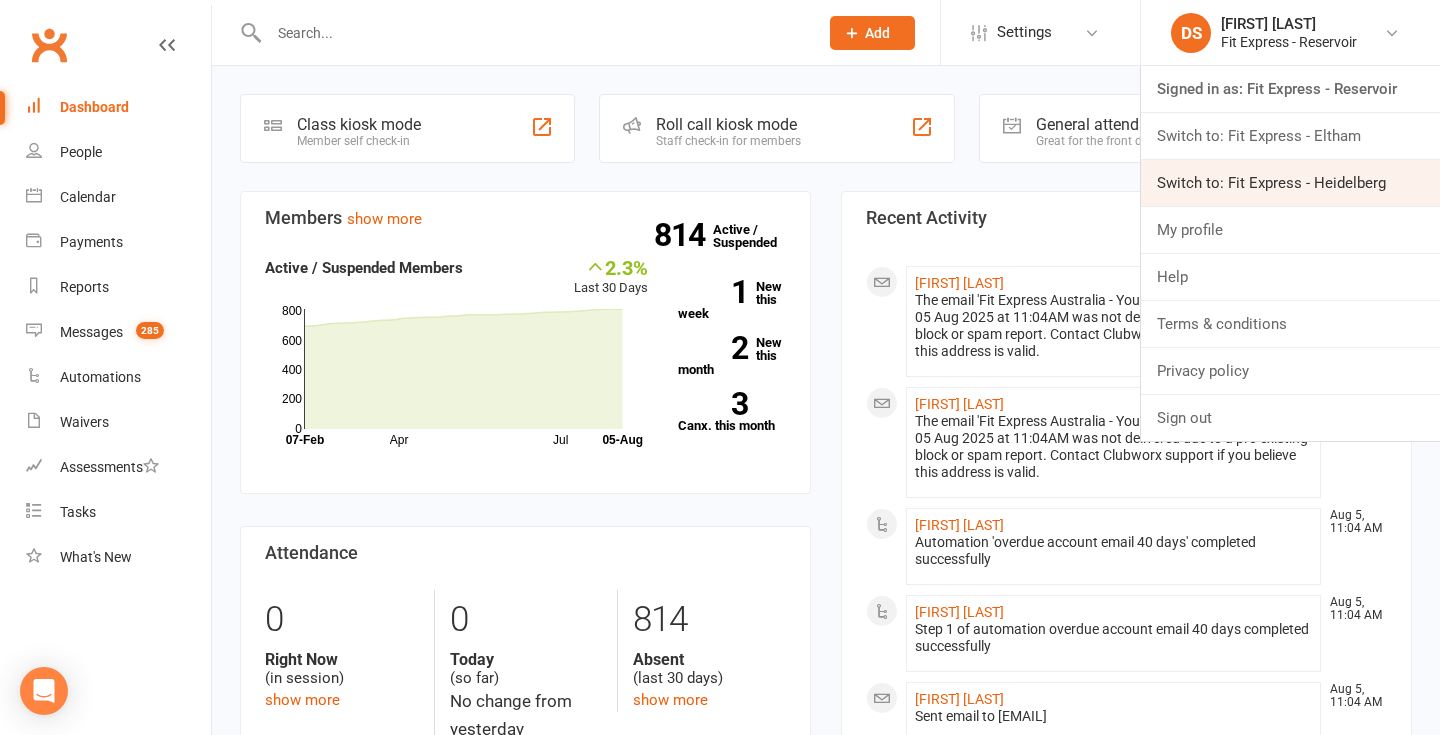click on "Switch to: Fit Express - Heidelberg" at bounding box center (1290, 183) 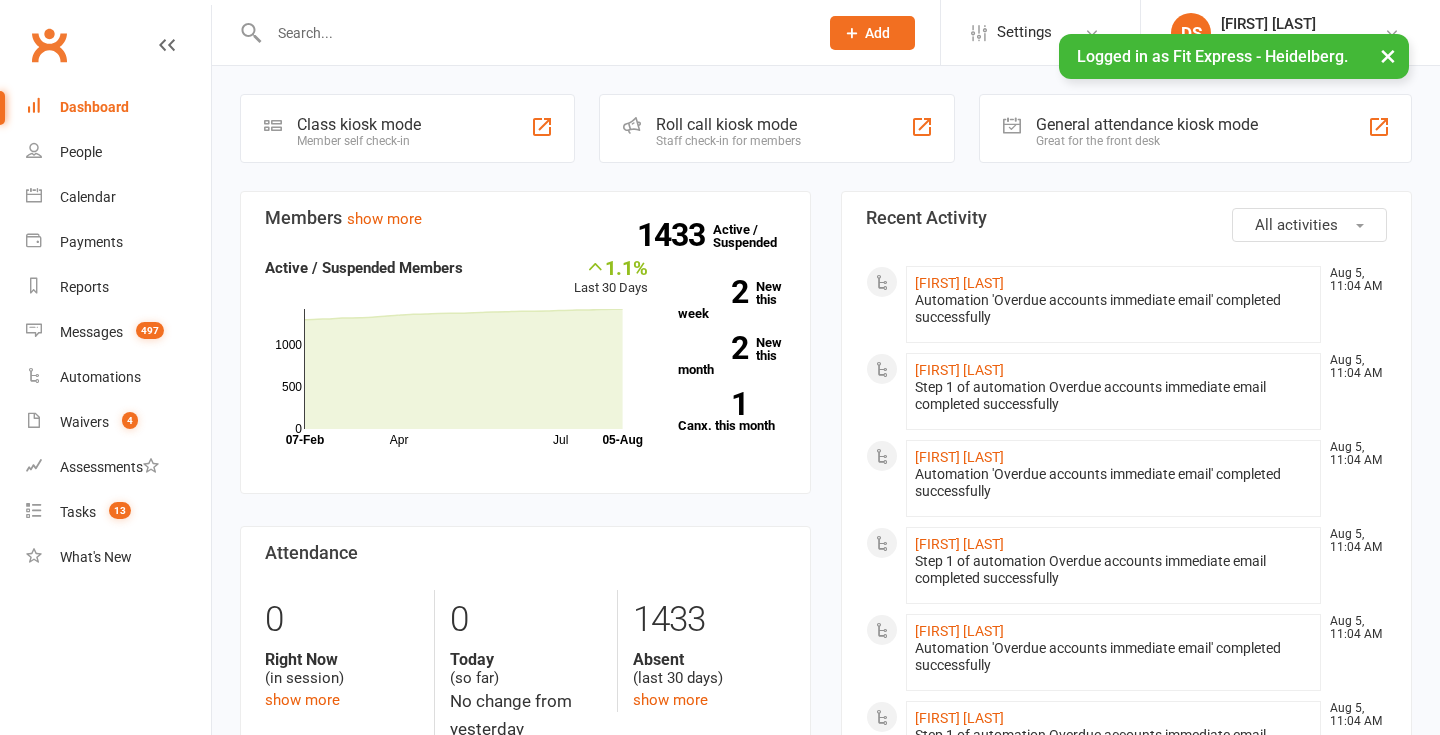 scroll, scrollTop: 0, scrollLeft: 0, axis: both 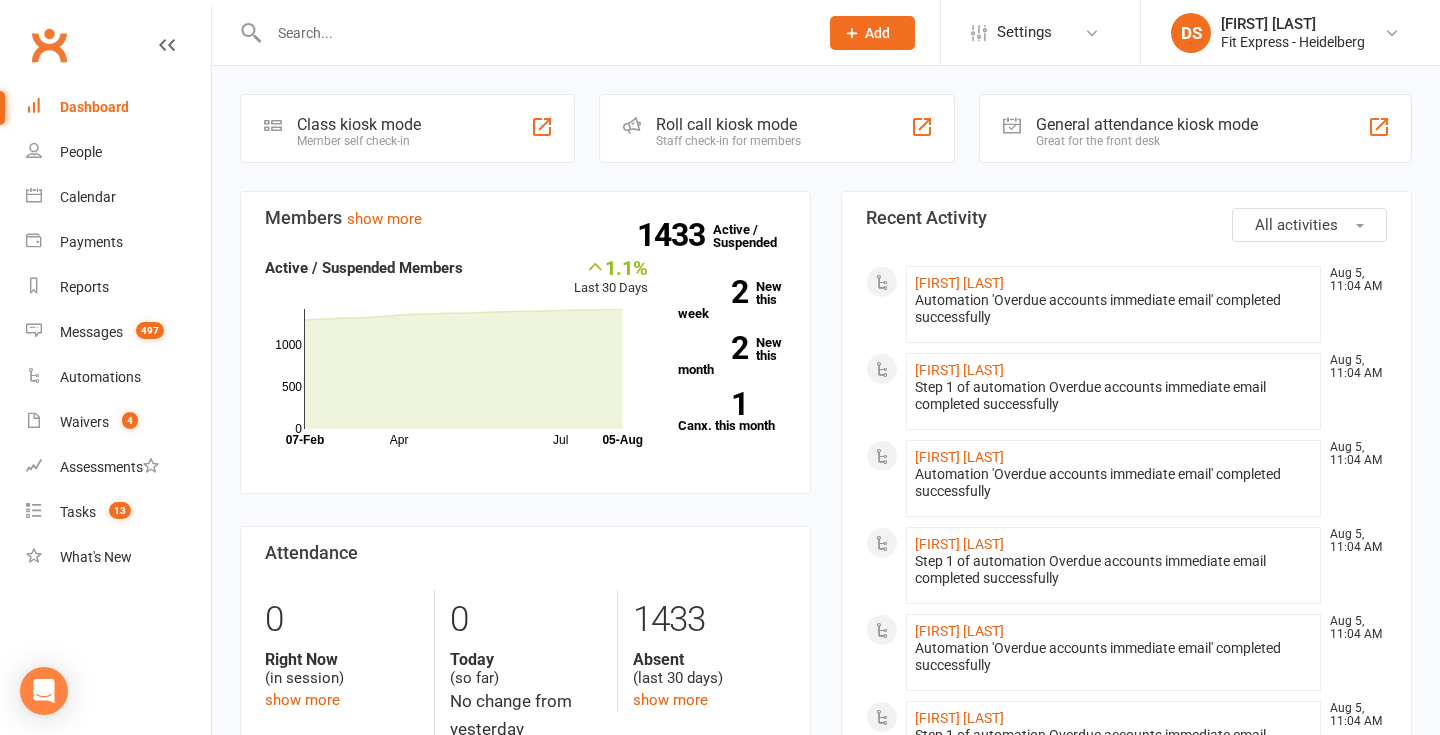 click at bounding box center (533, 33) 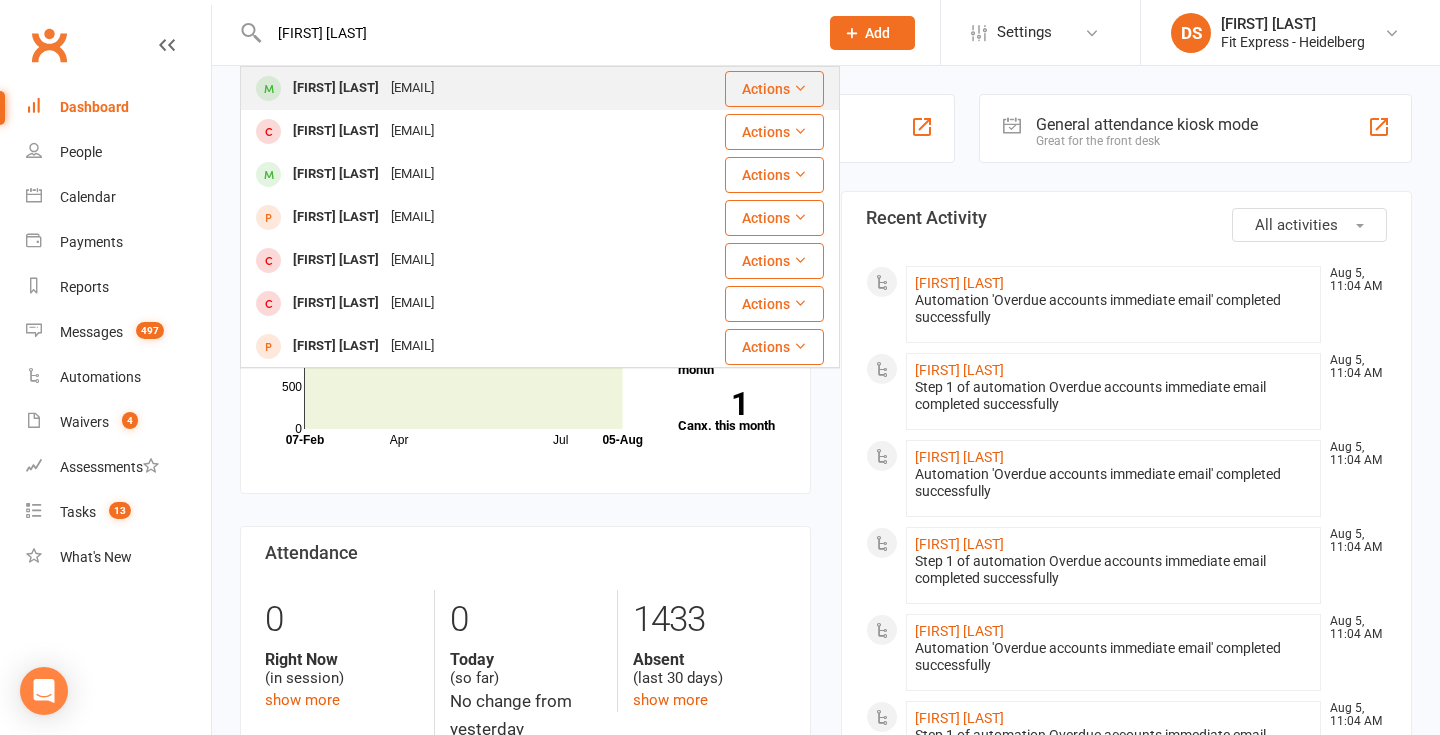type on "[FIRST] [LAST]" 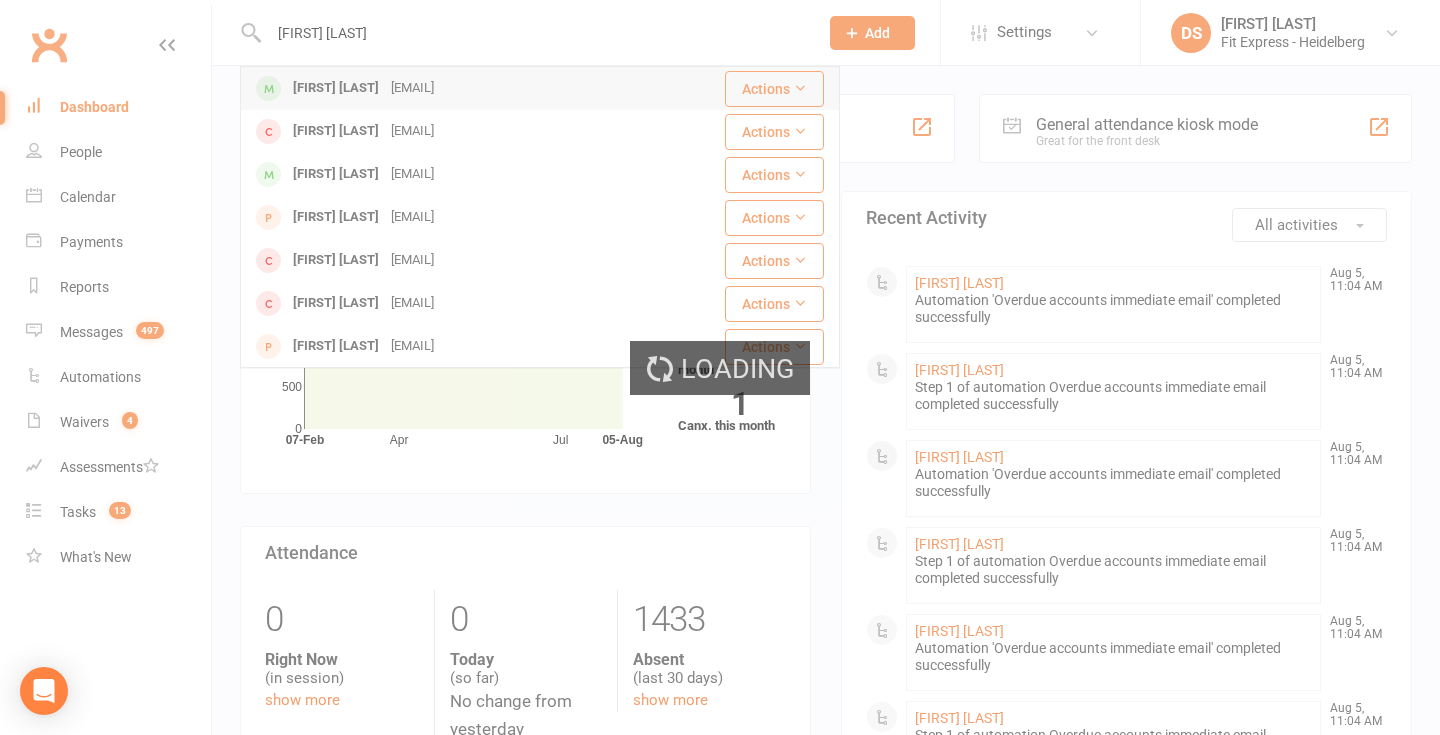 type 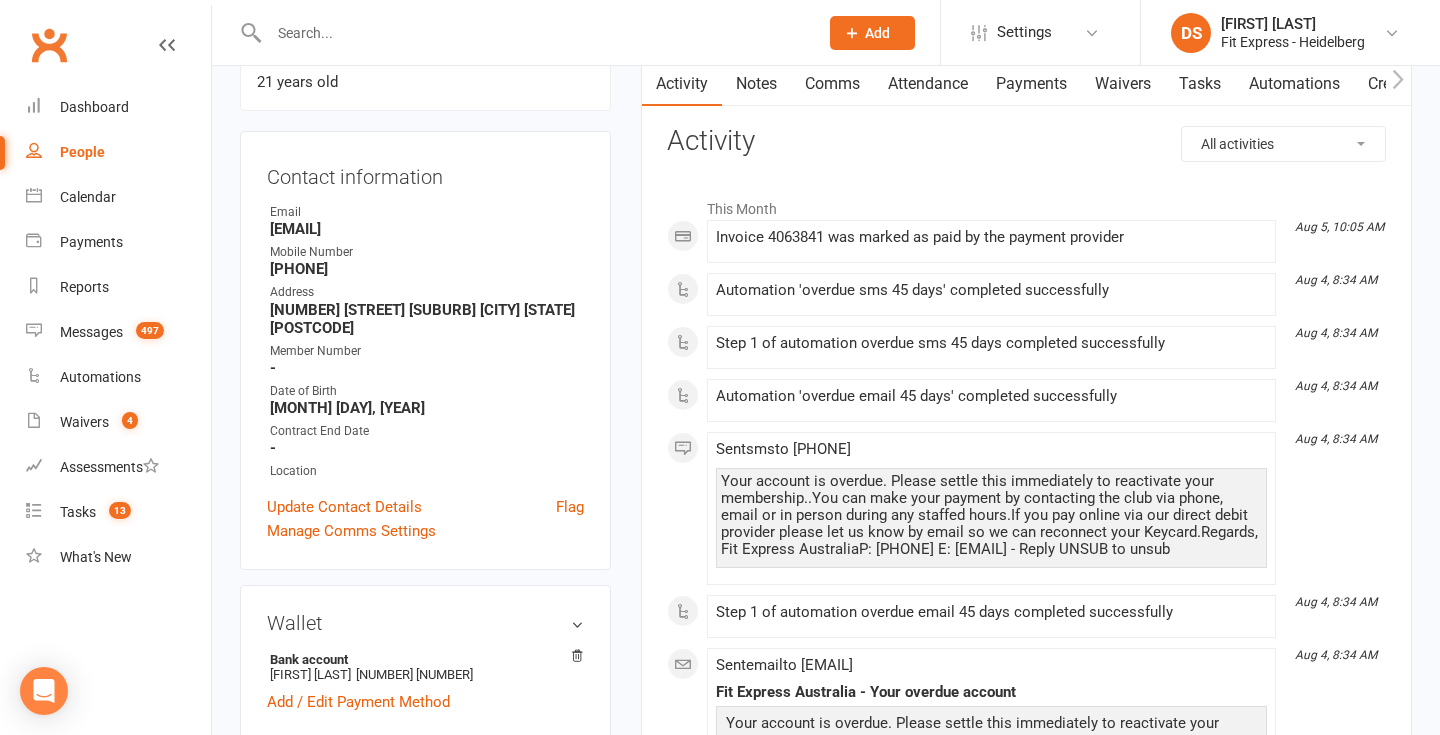 scroll, scrollTop: 0, scrollLeft: 0, axis: both 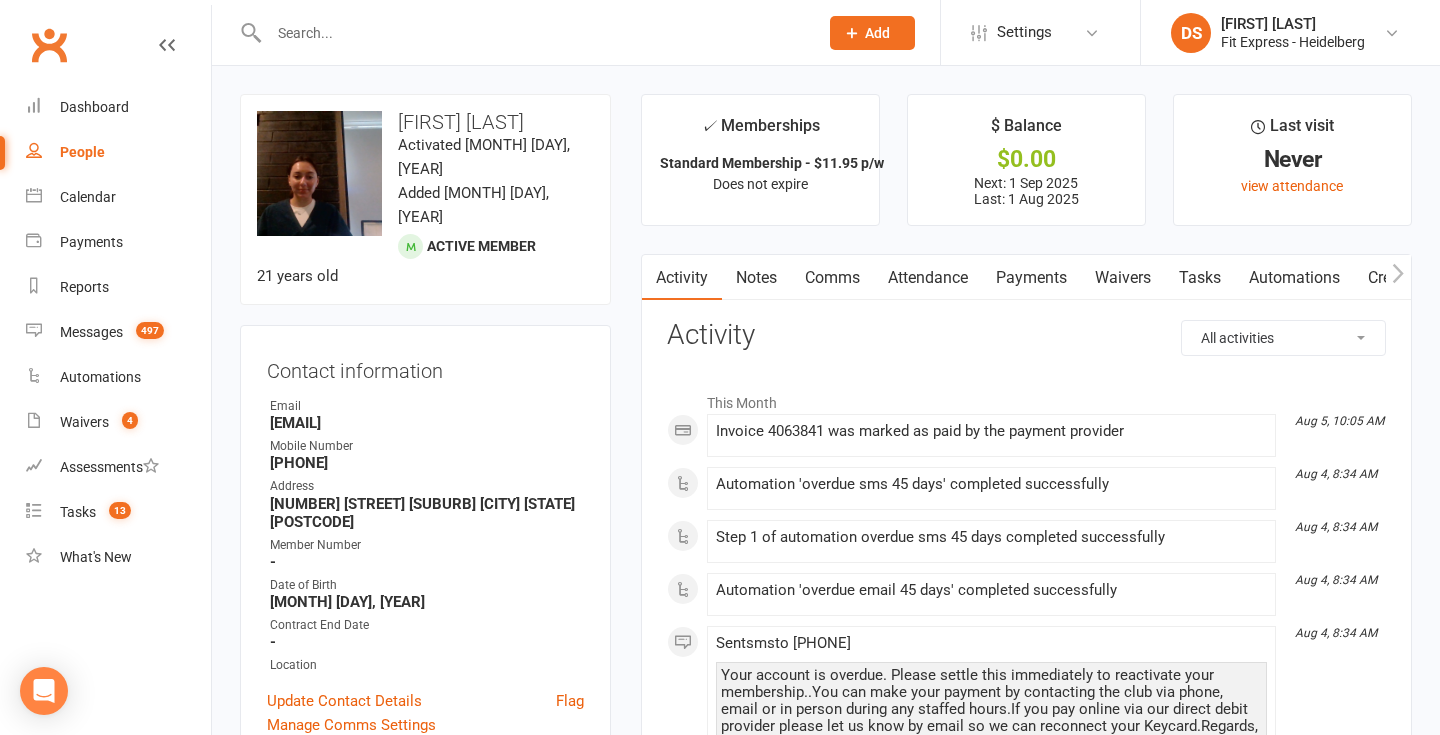 click on "Waivers" at bounding box center (1123, 278) 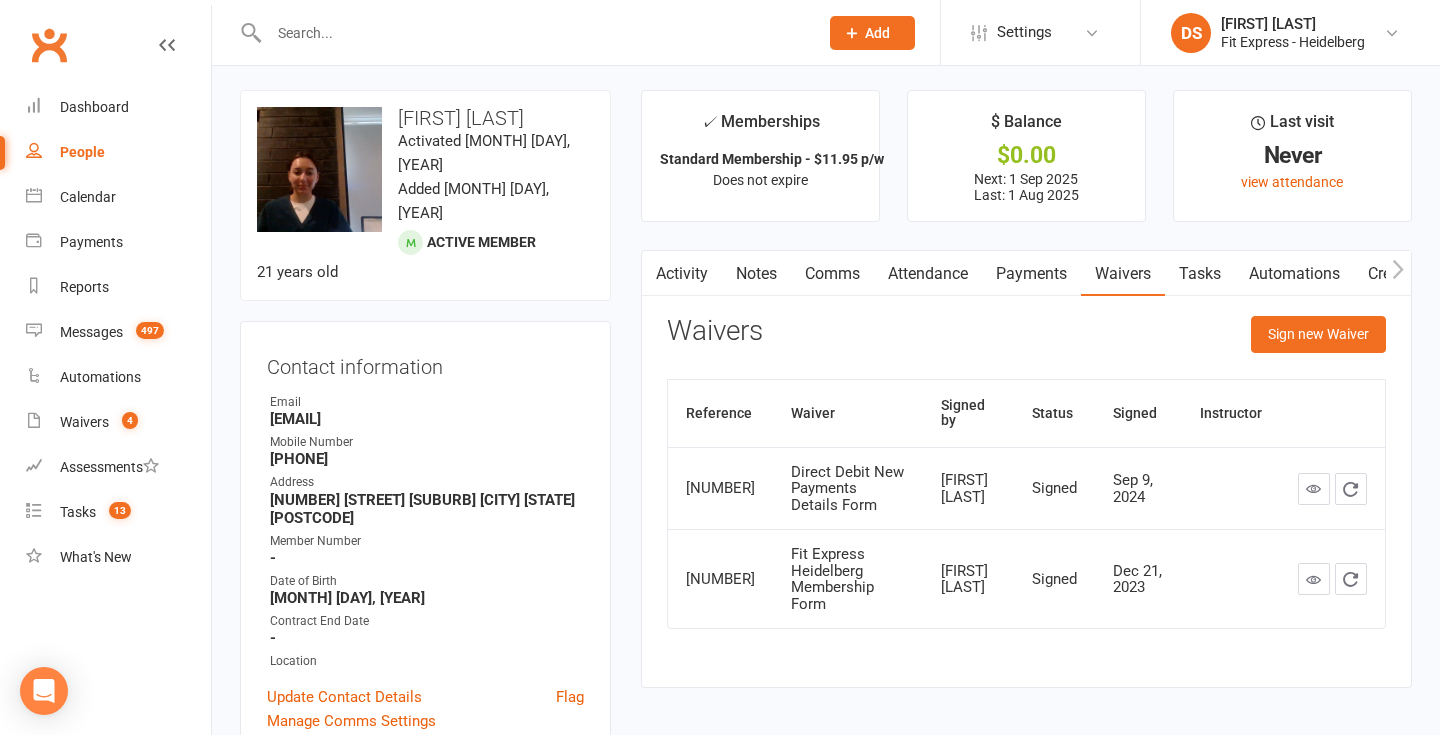 scroll, scrollTop: 0, scrollLeft: 0, axis: both 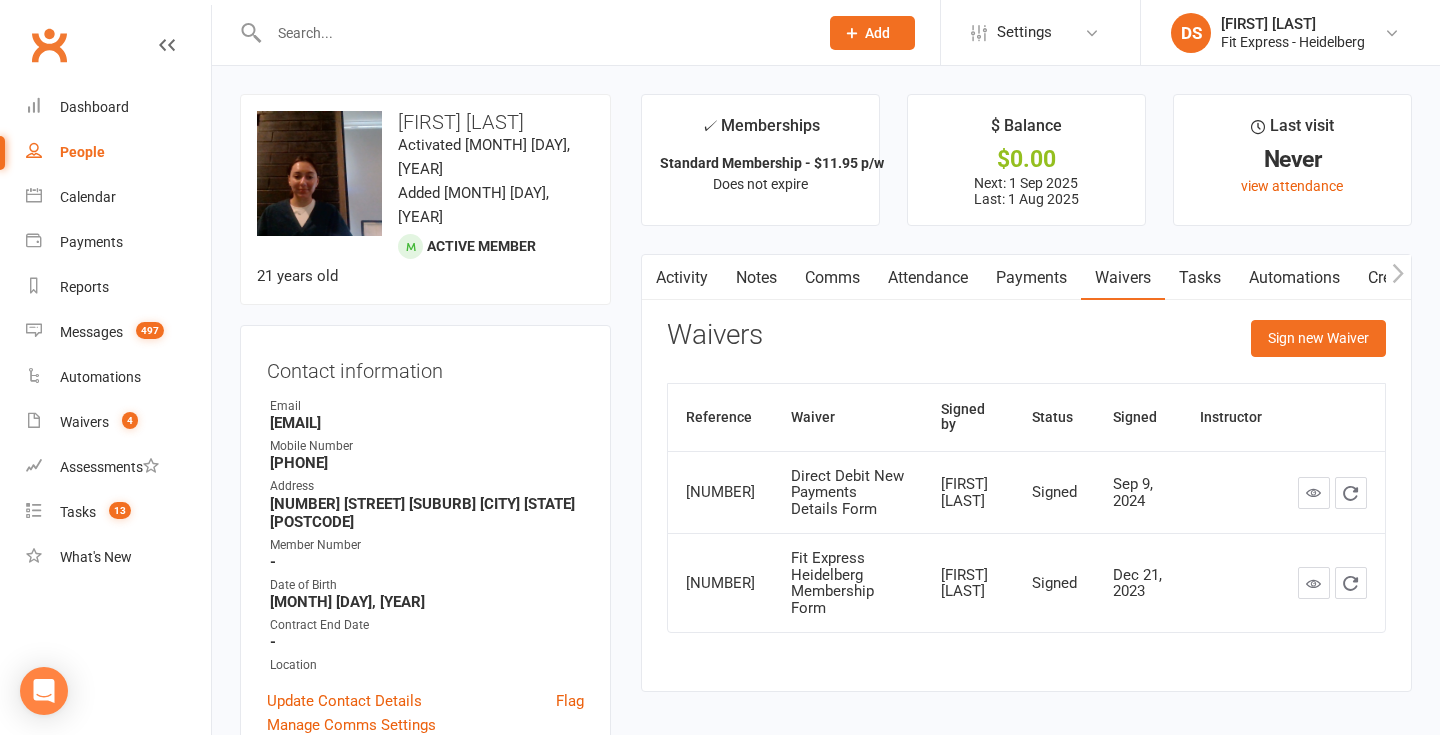 click on "Activity" at bounding box center (682, 278) 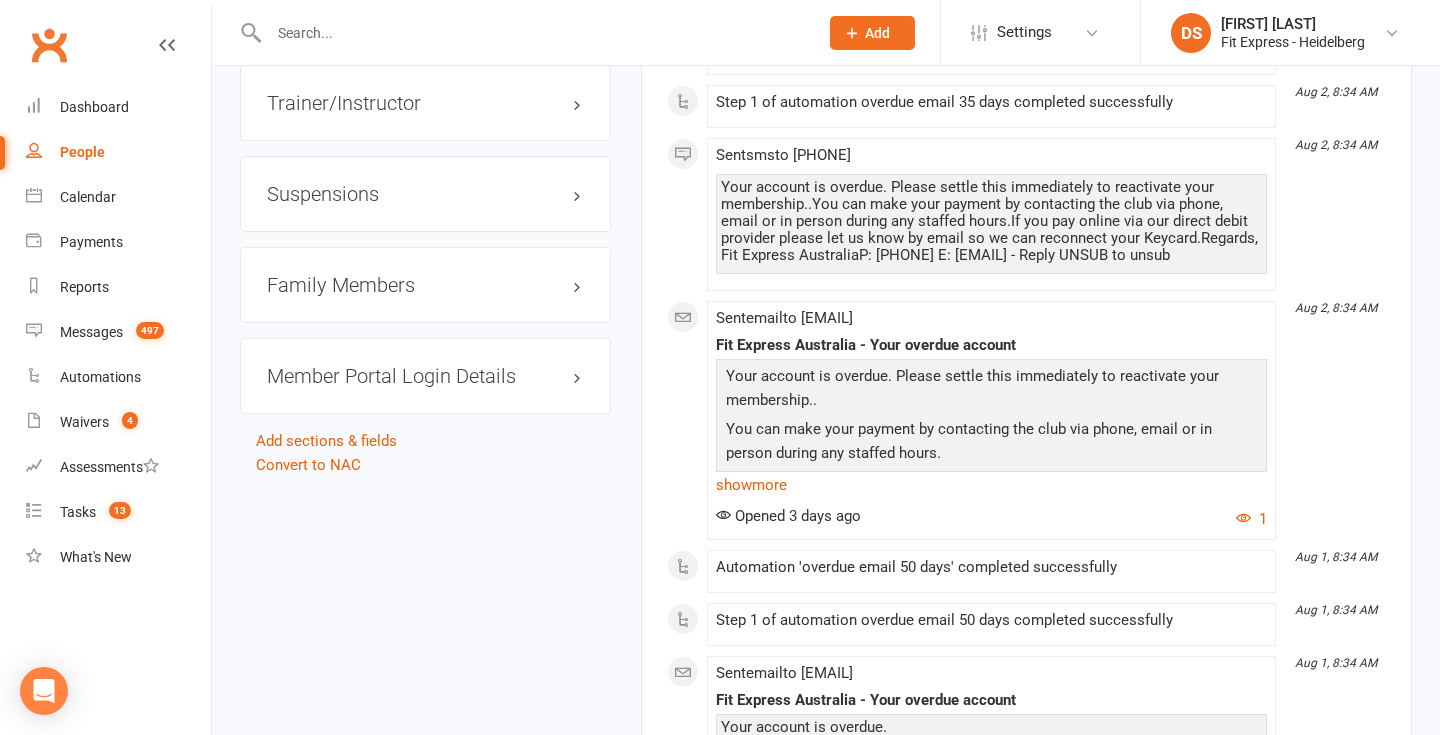 scroll, scrollTop: 0, scrollLeft: 0, axis: both 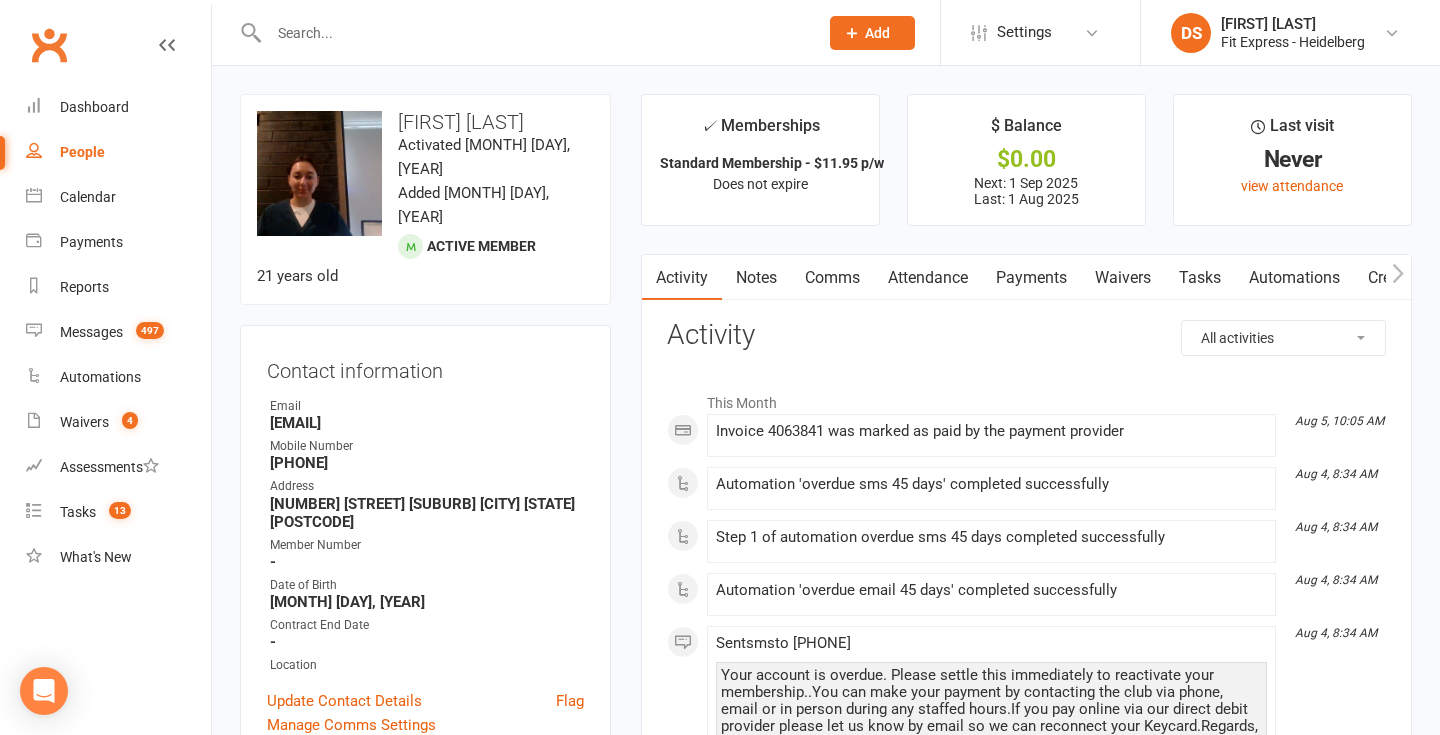 click on "Payments" at bounding box center (1031, 278) 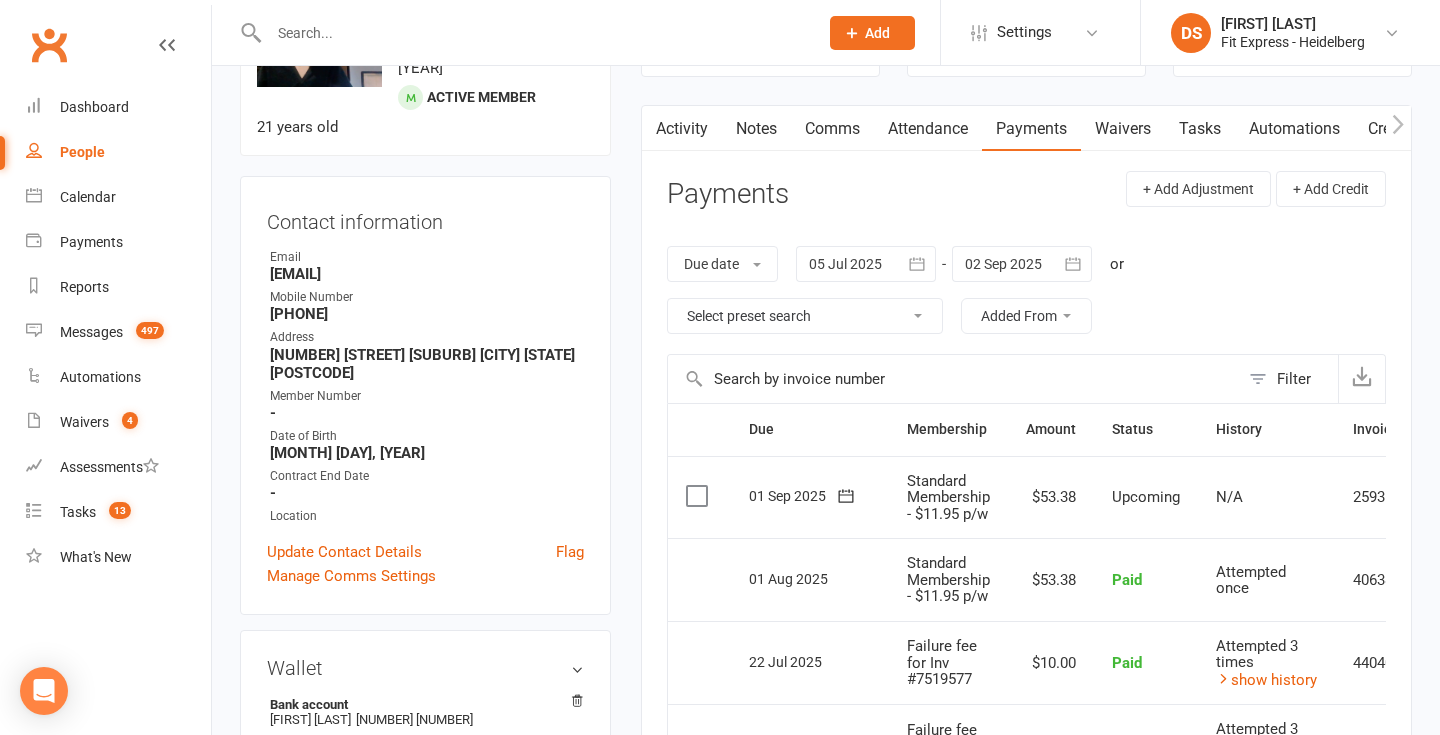 scroll, scrollTop: 98, scrollLeft: 0, axis: vertical 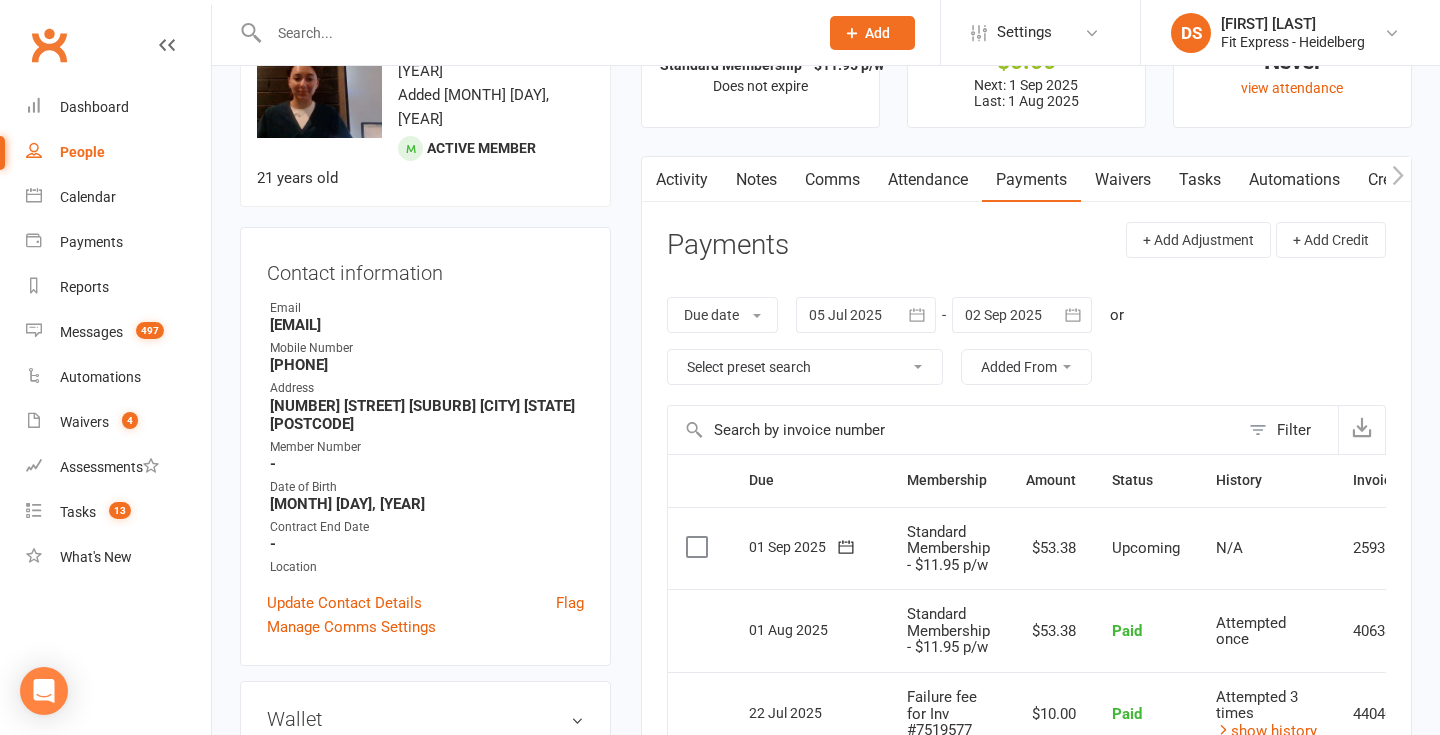 click at bounding box center (866, 315) 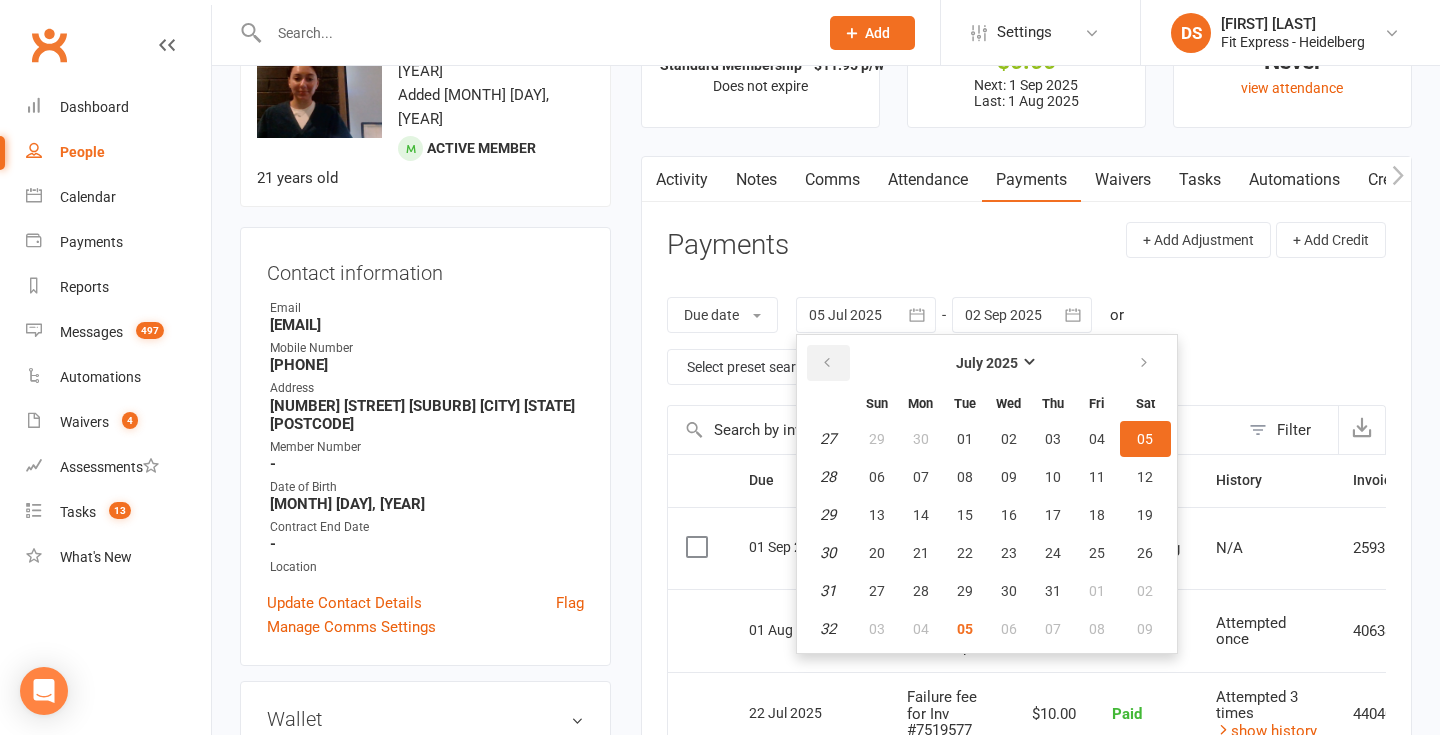 click at bounding box center [828, 363] 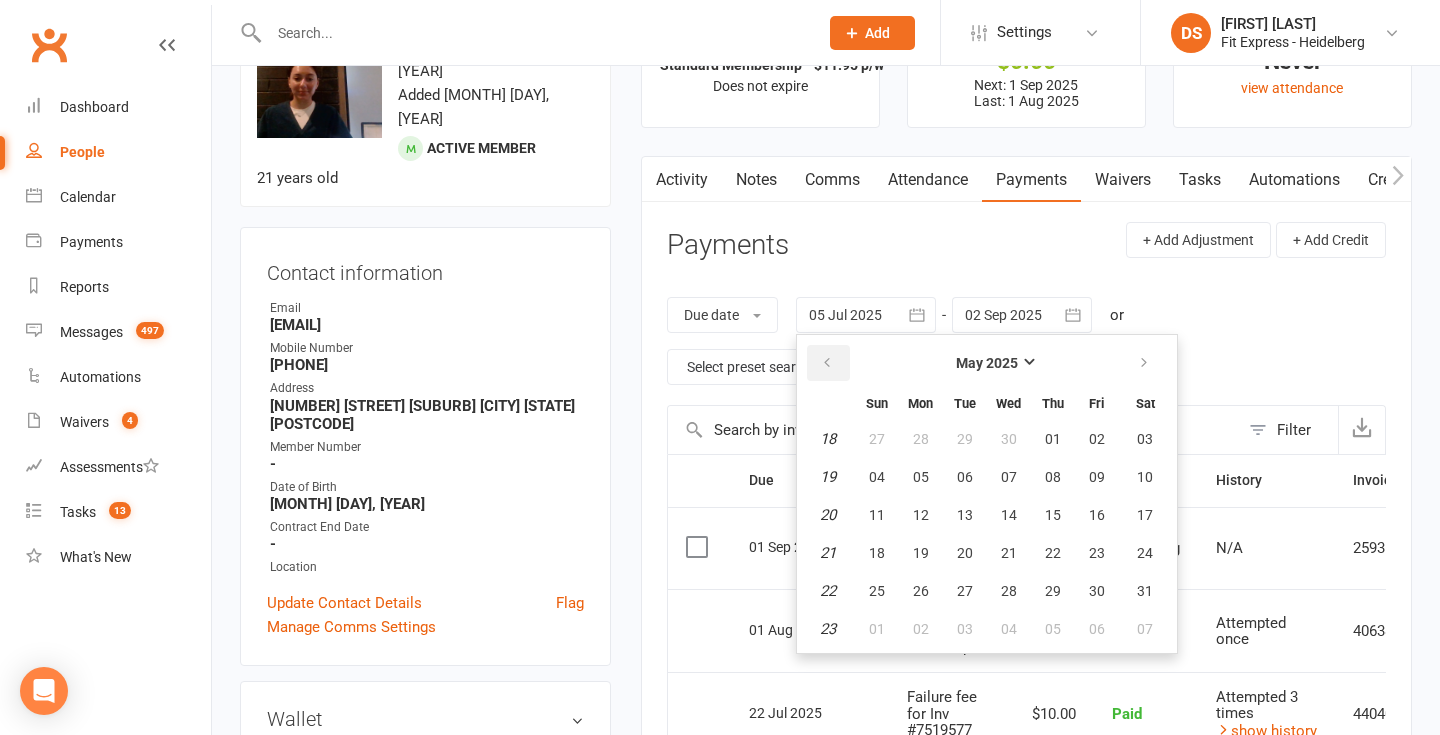 click at bounding box center [828, 363] 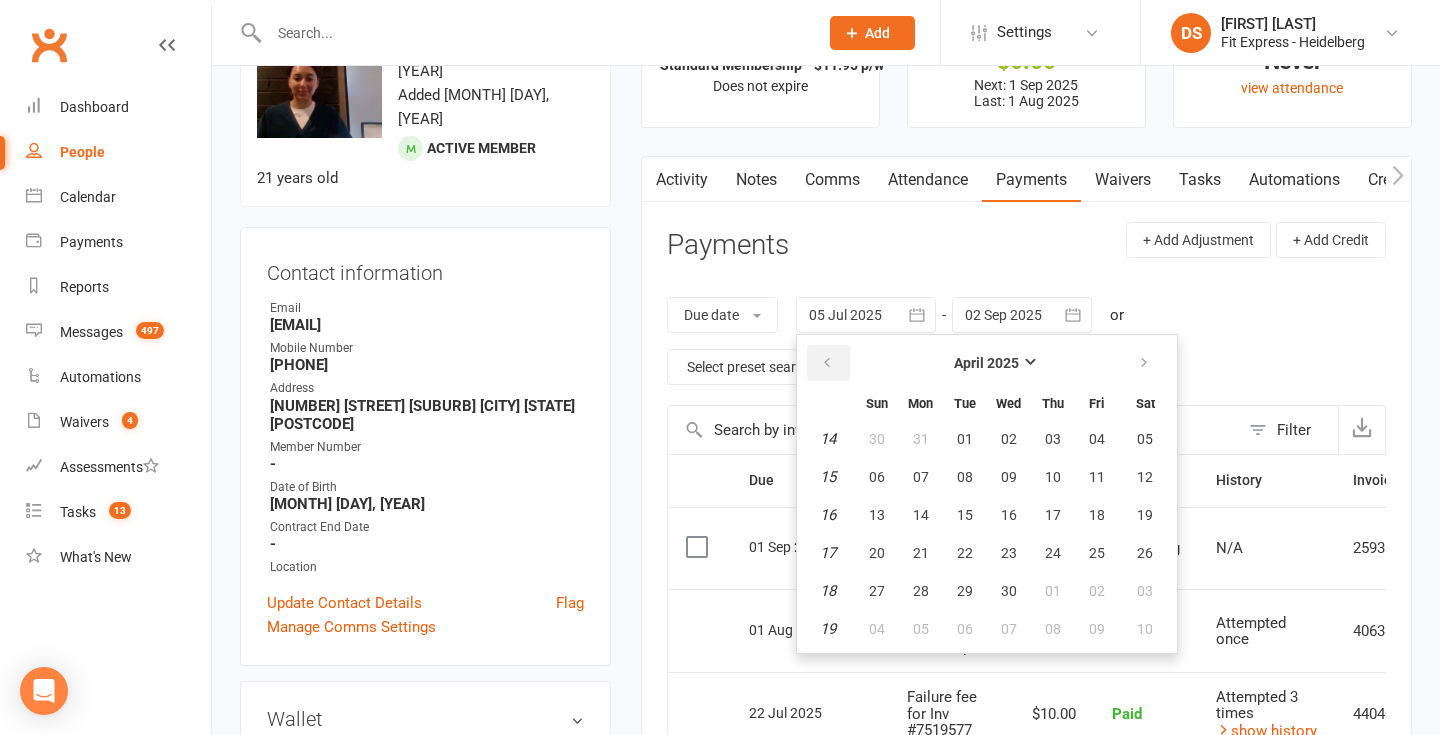 click at bounding box center (828, 363) 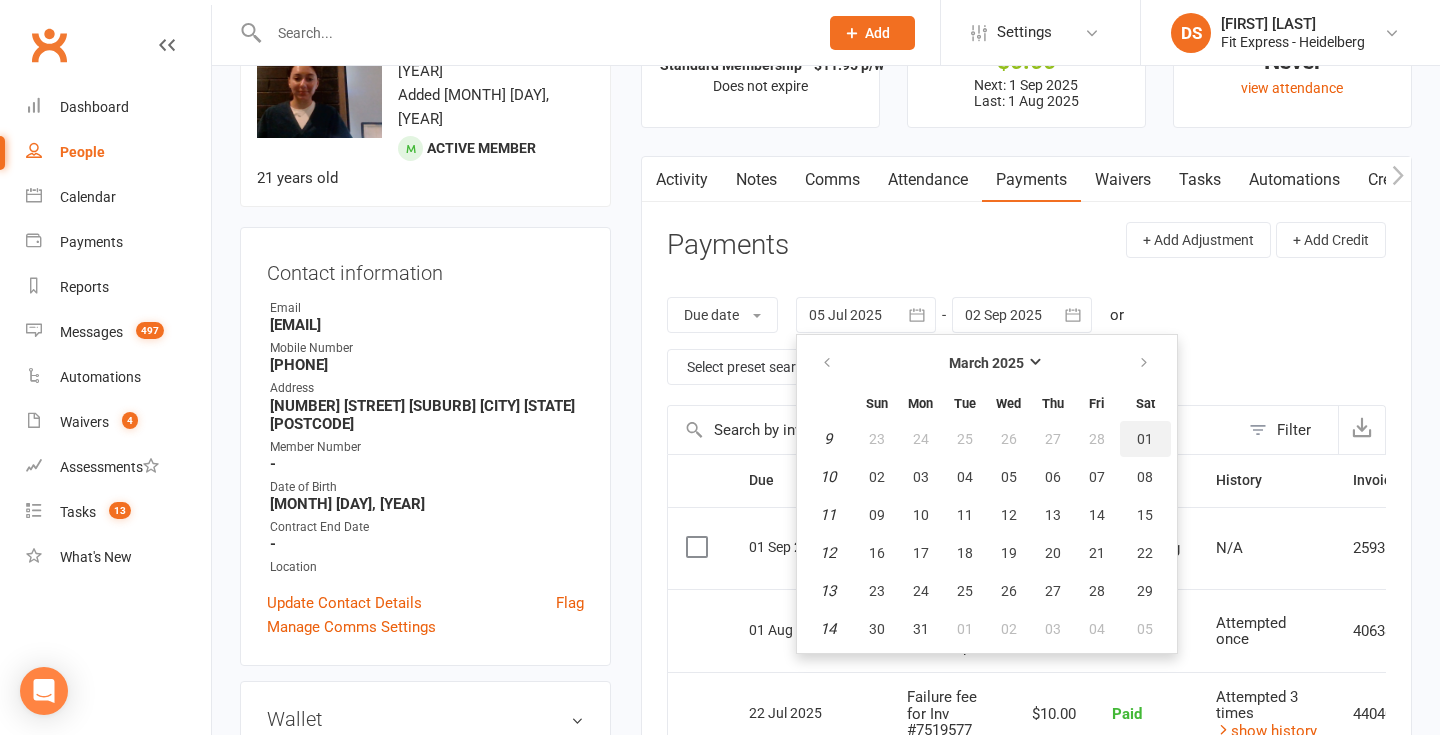 click on "01" at bounding box center (1145, 439) 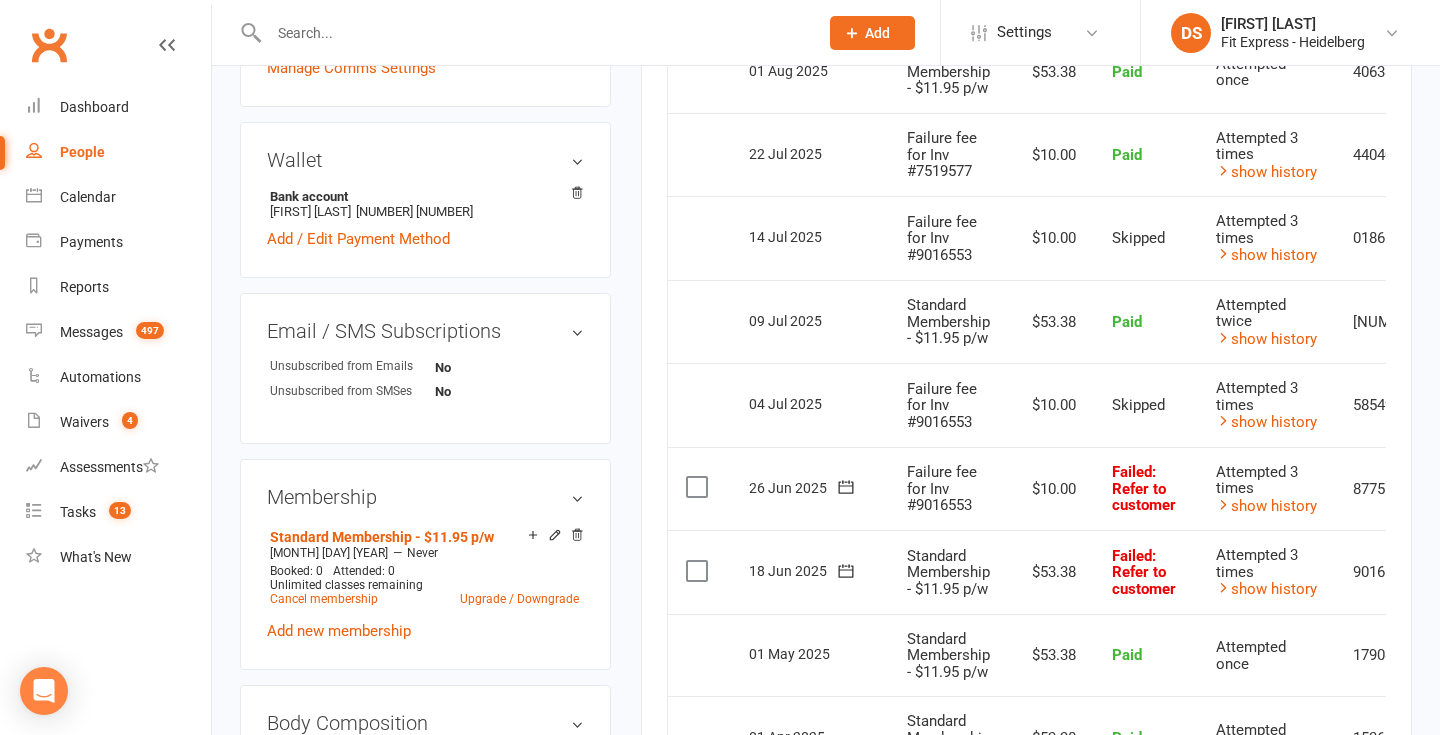 scroll, scrollTop: 620, scrollLeft: 0, axis: vertical 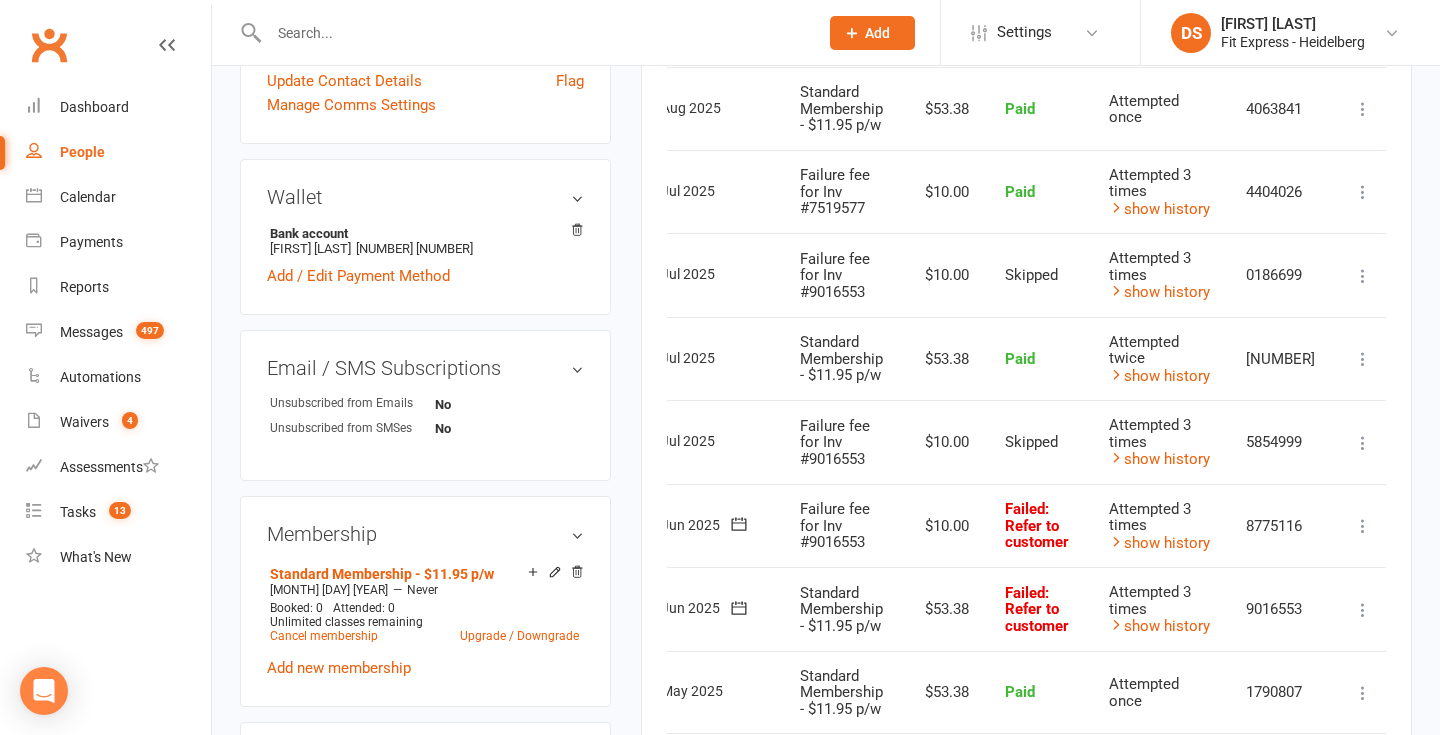 click at bounding box center [1363, 526] 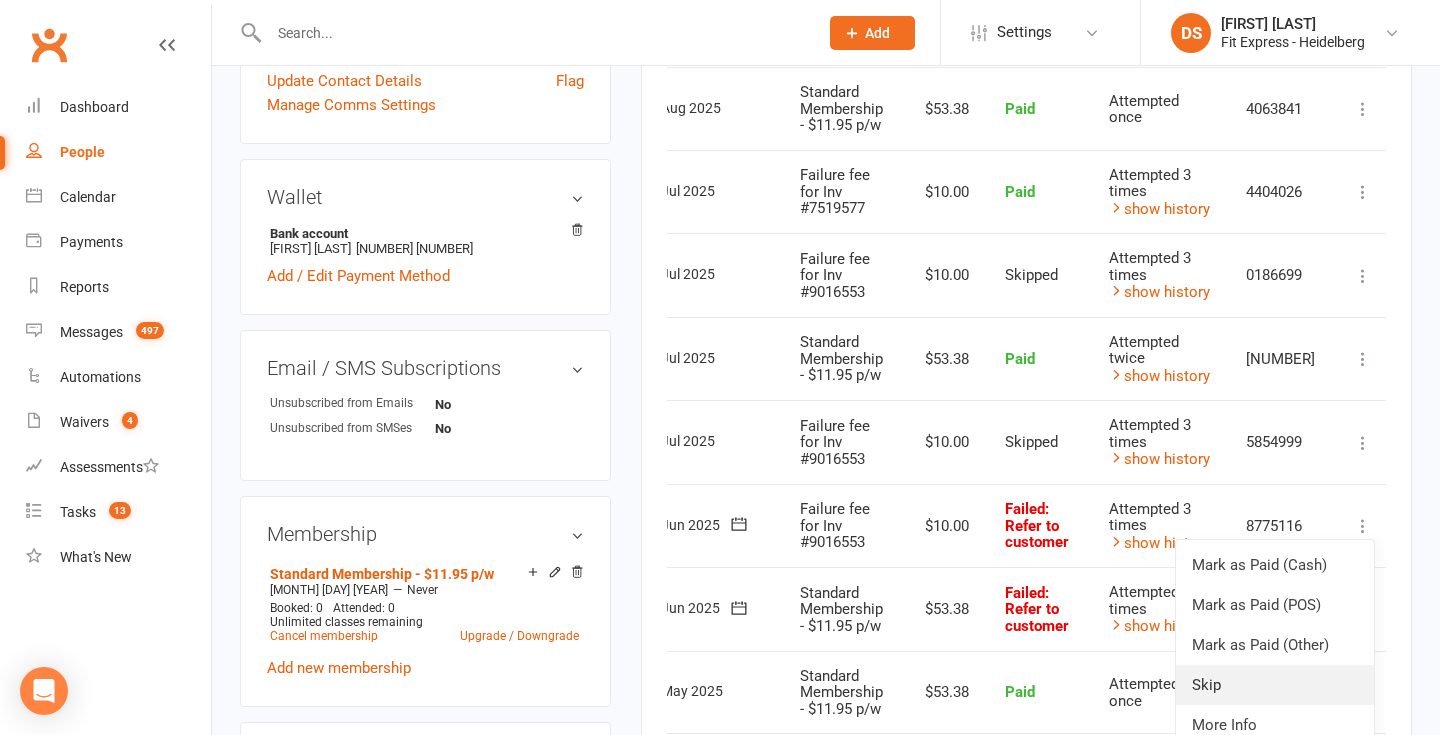 click on "Skip" at bounding box center [1275, 685] 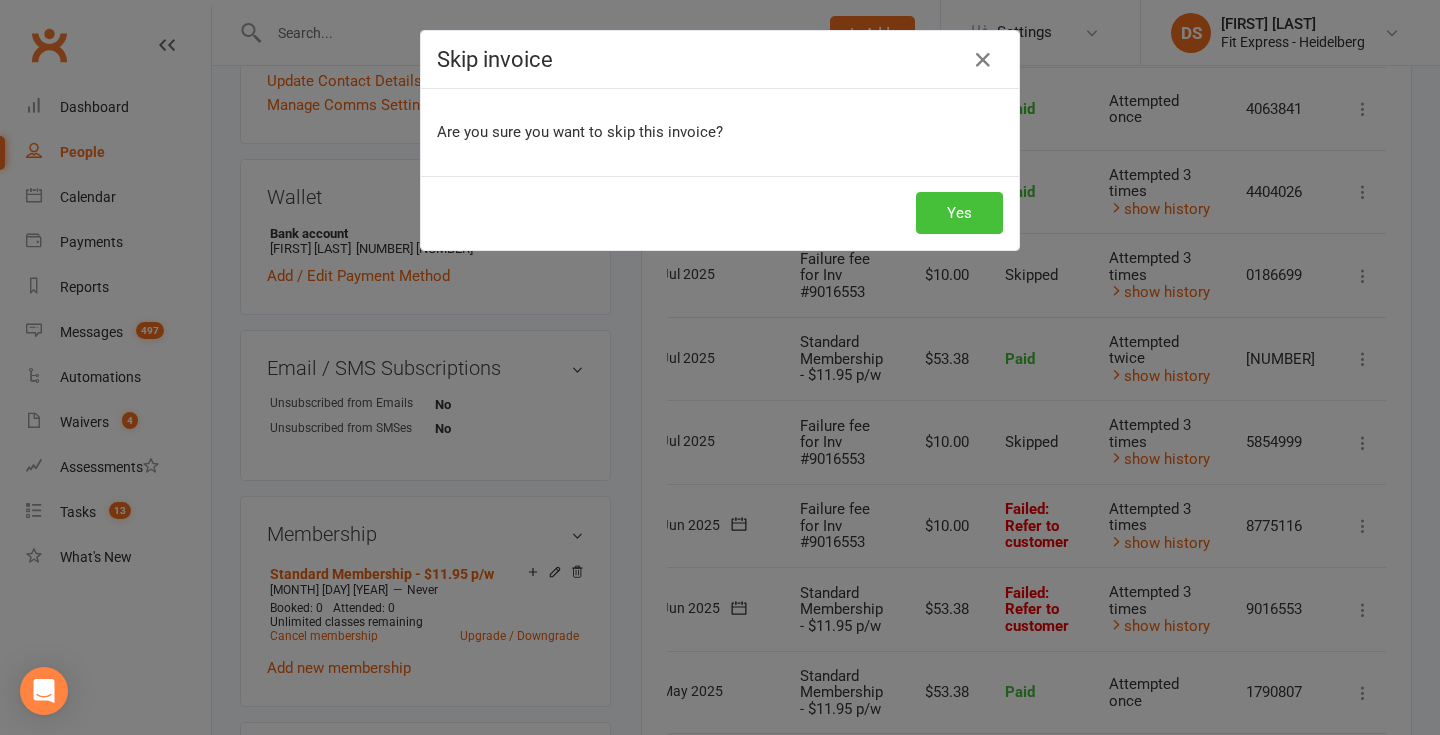 click on "Yes" at bounding box center (959, 213) 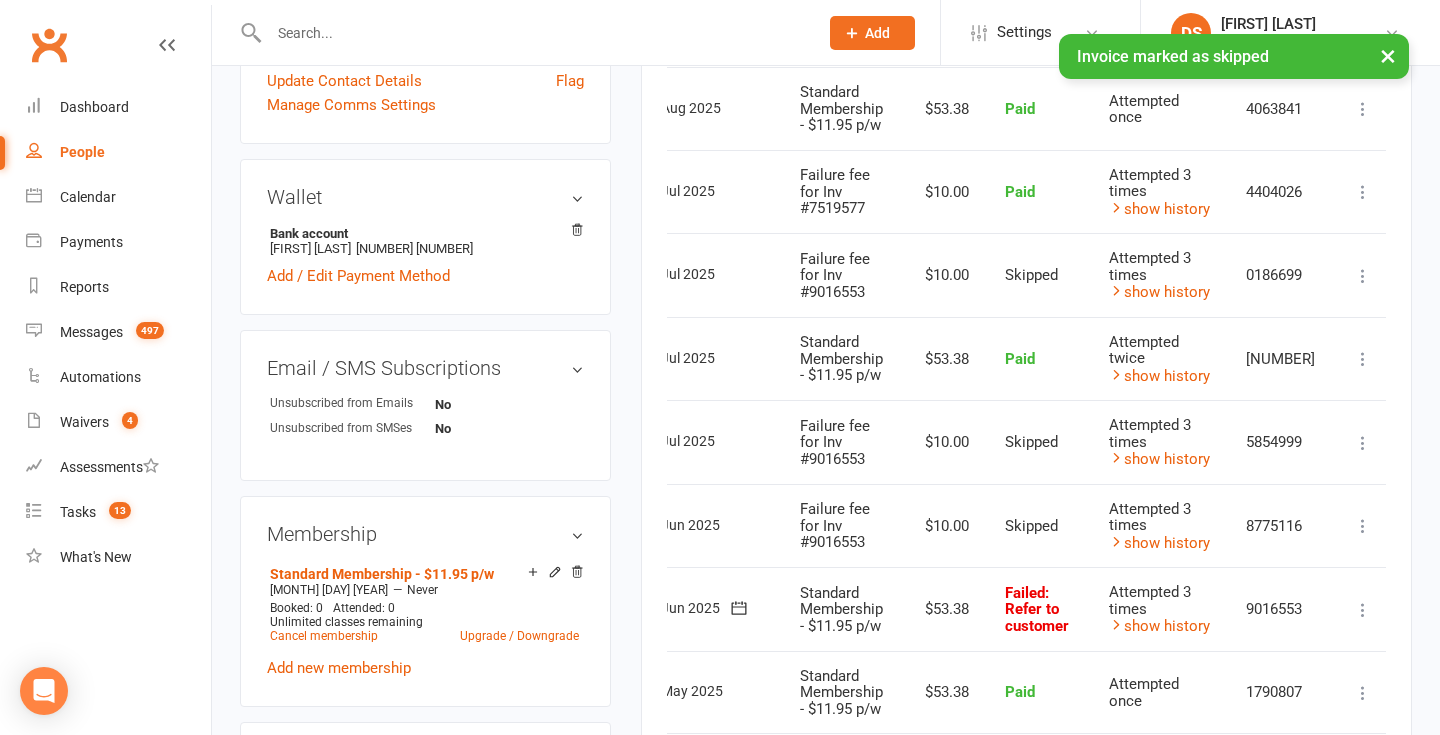 scroll, scrollTop: 0, scrollLeft: 0, axis: both 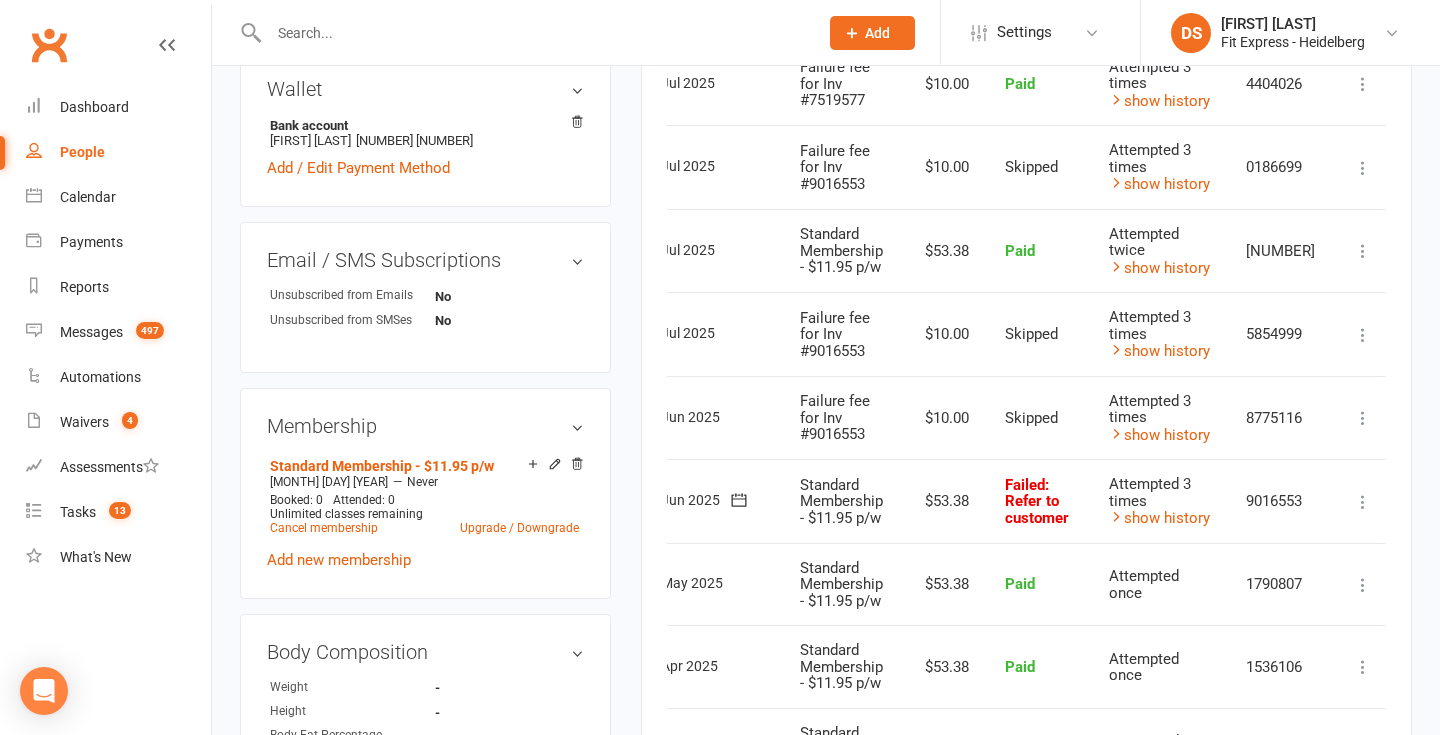 click at bounding box center (1363, 502) 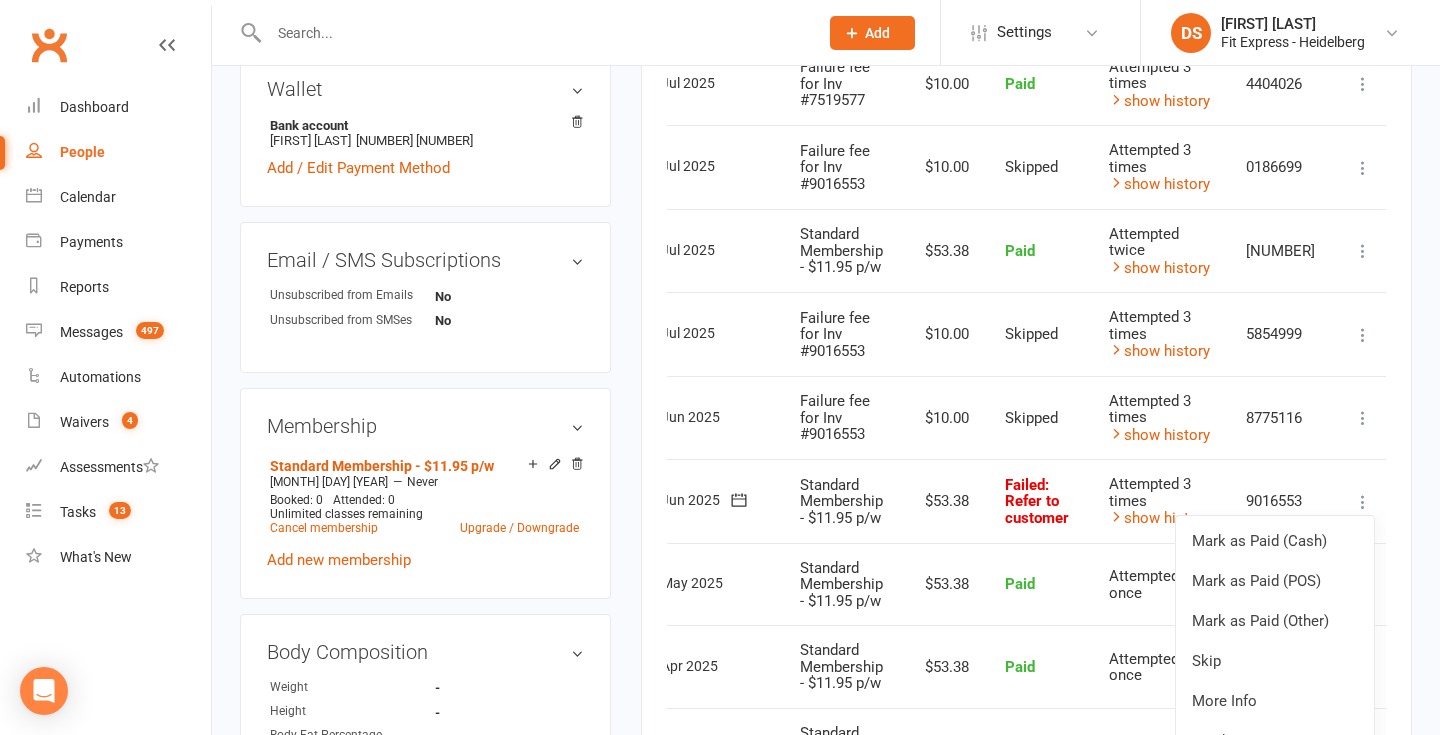 click on "$53.38" at bounding box center [944, 501] 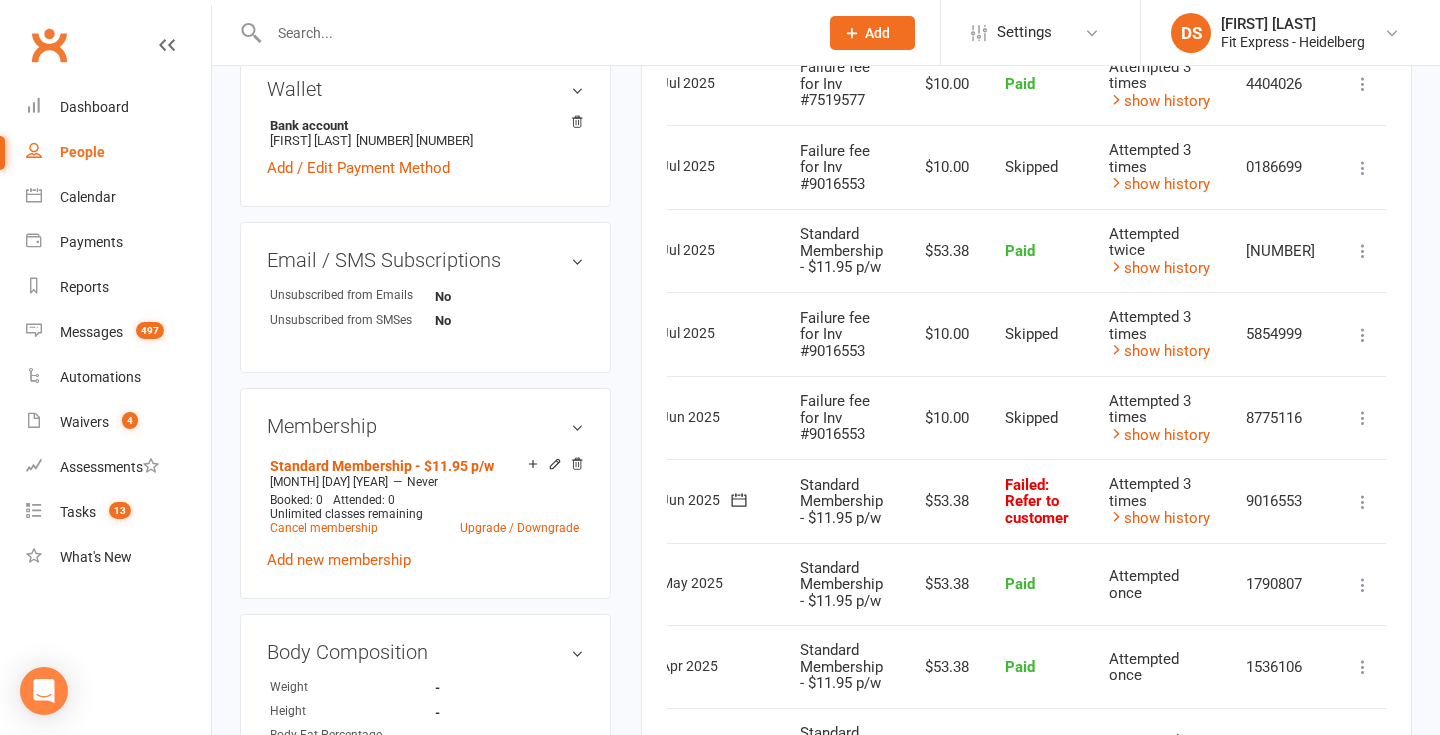 scroll, scrollTop: 0, scrollLeft: 0, axis: both 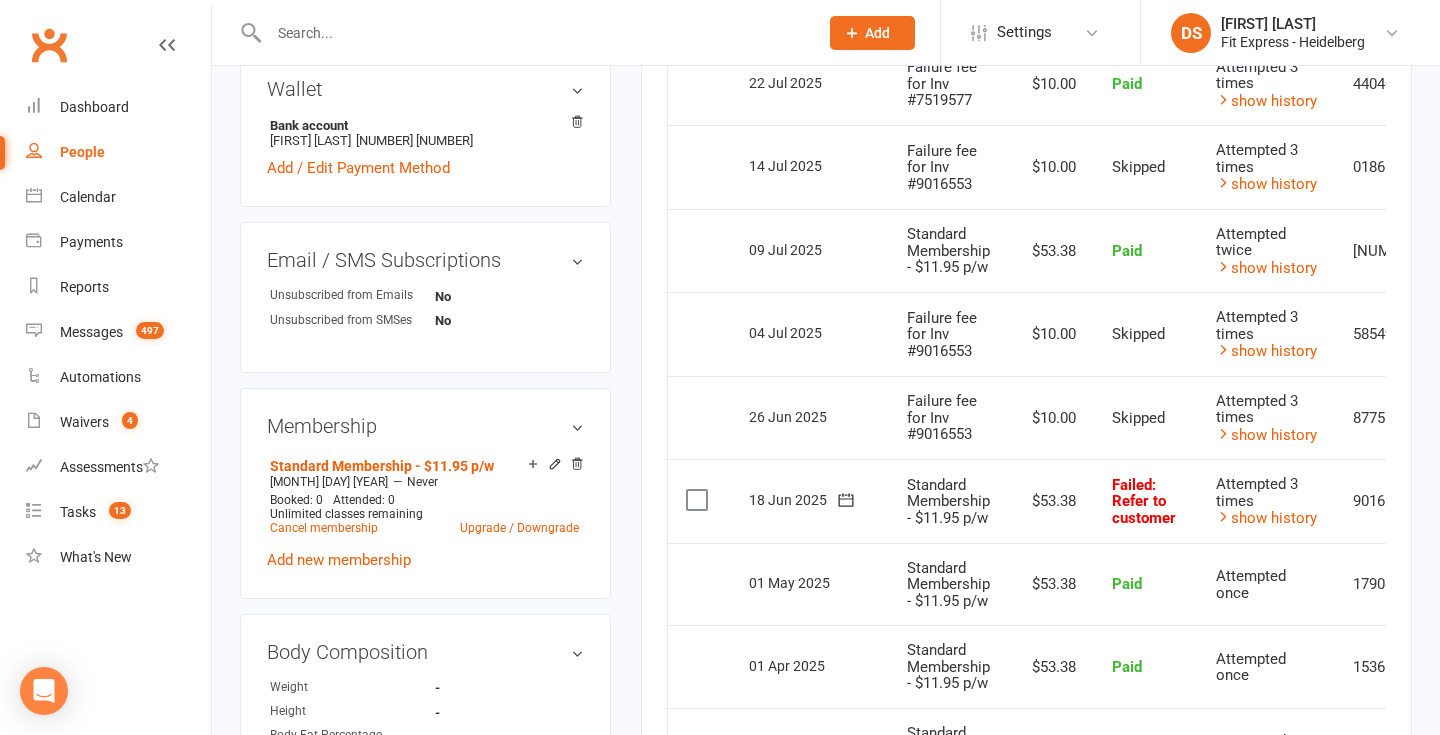 click 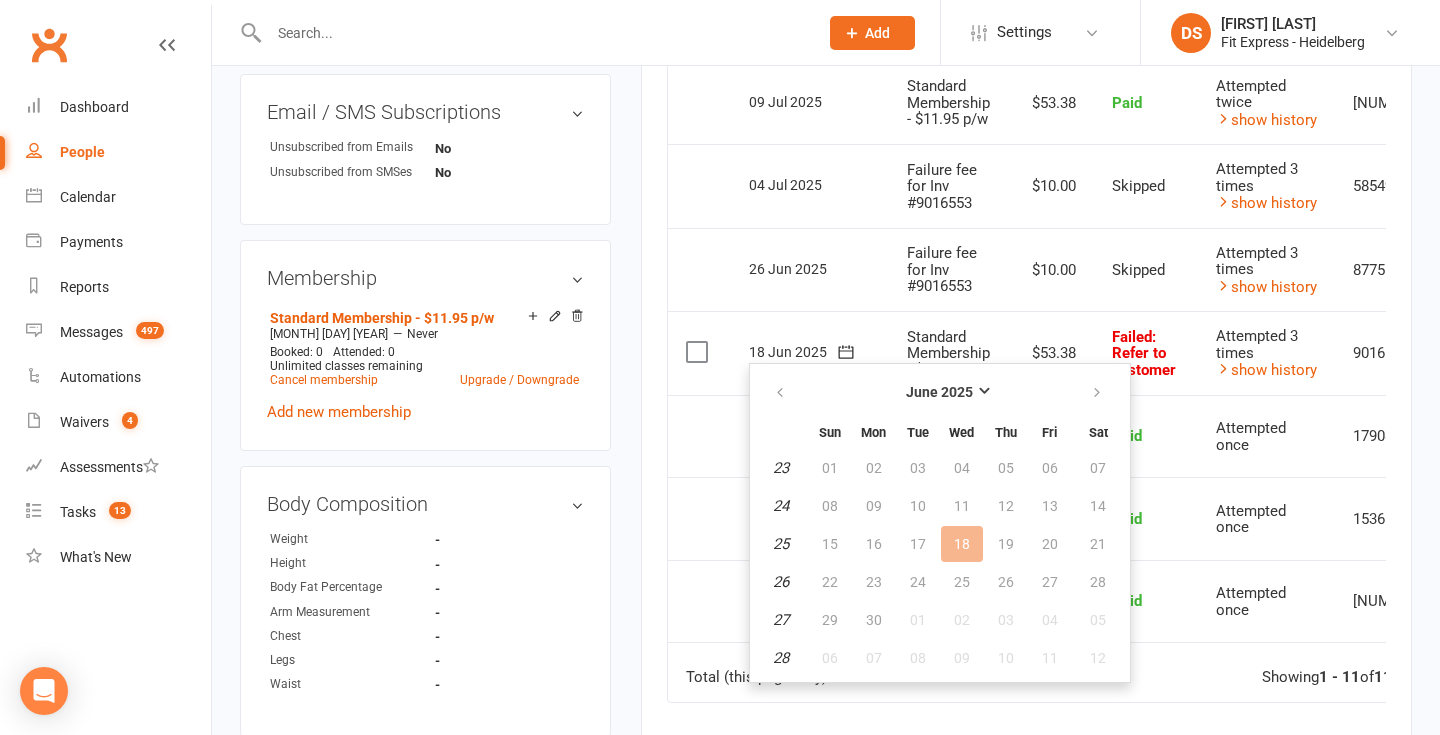 scroll, scrollTop: 877, scrollLeft: 0, axis: vertical 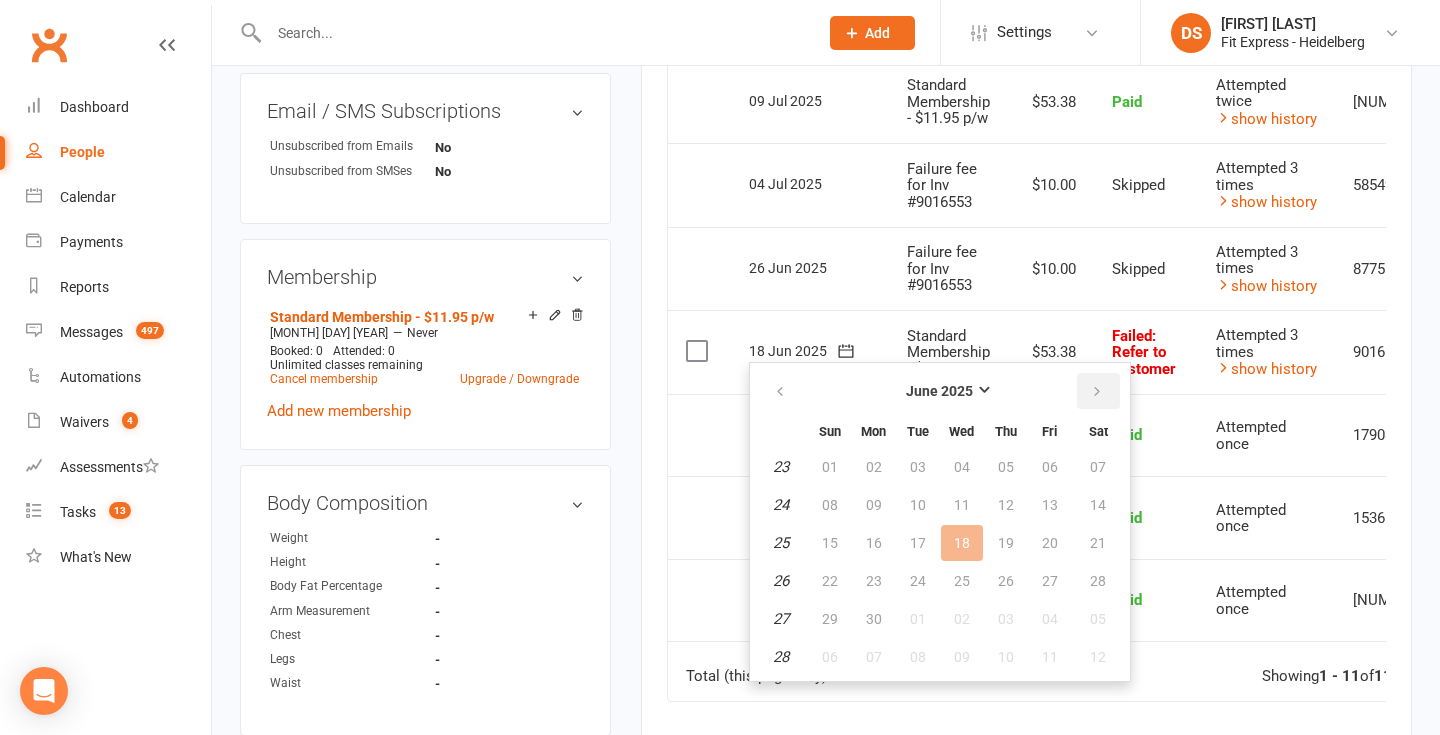 click at bounding box center [1098, 391] 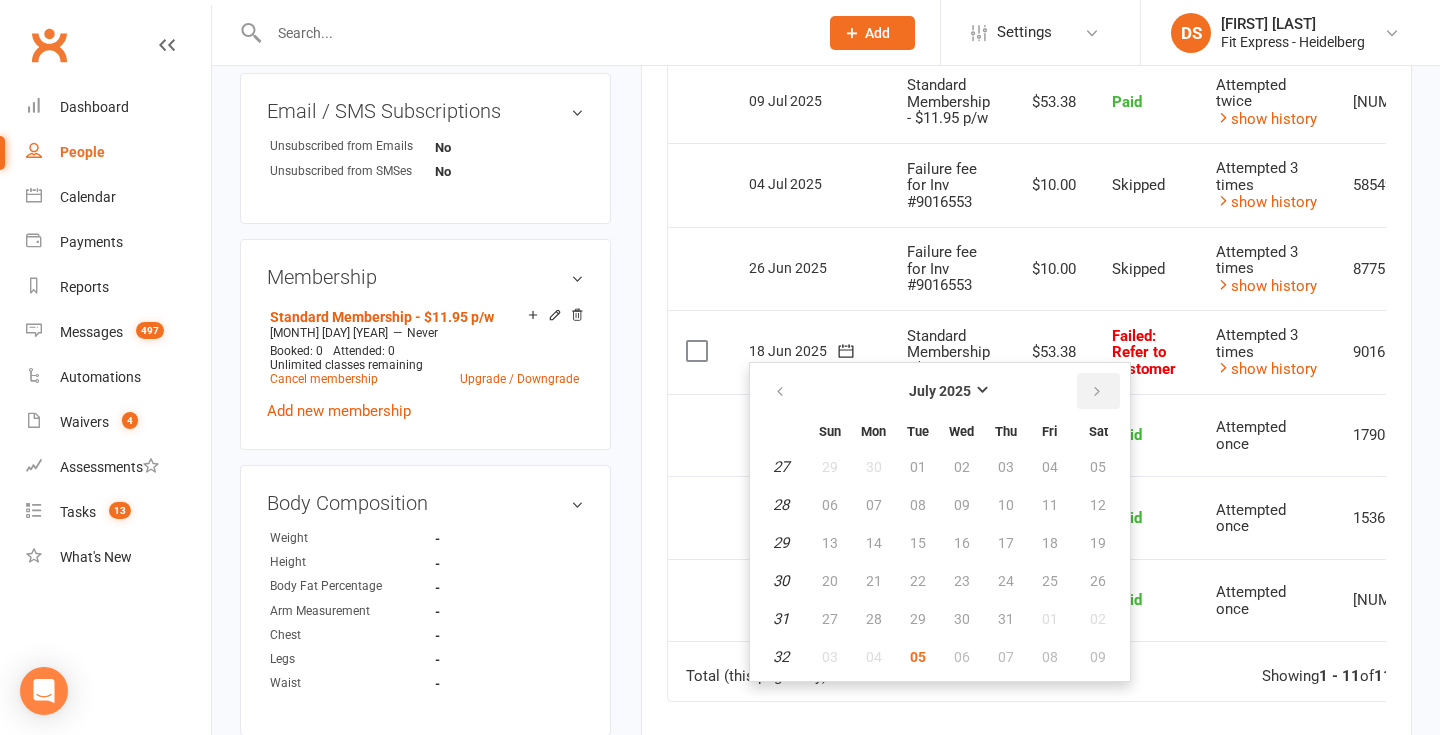 click at bounding box center [1098, 391] 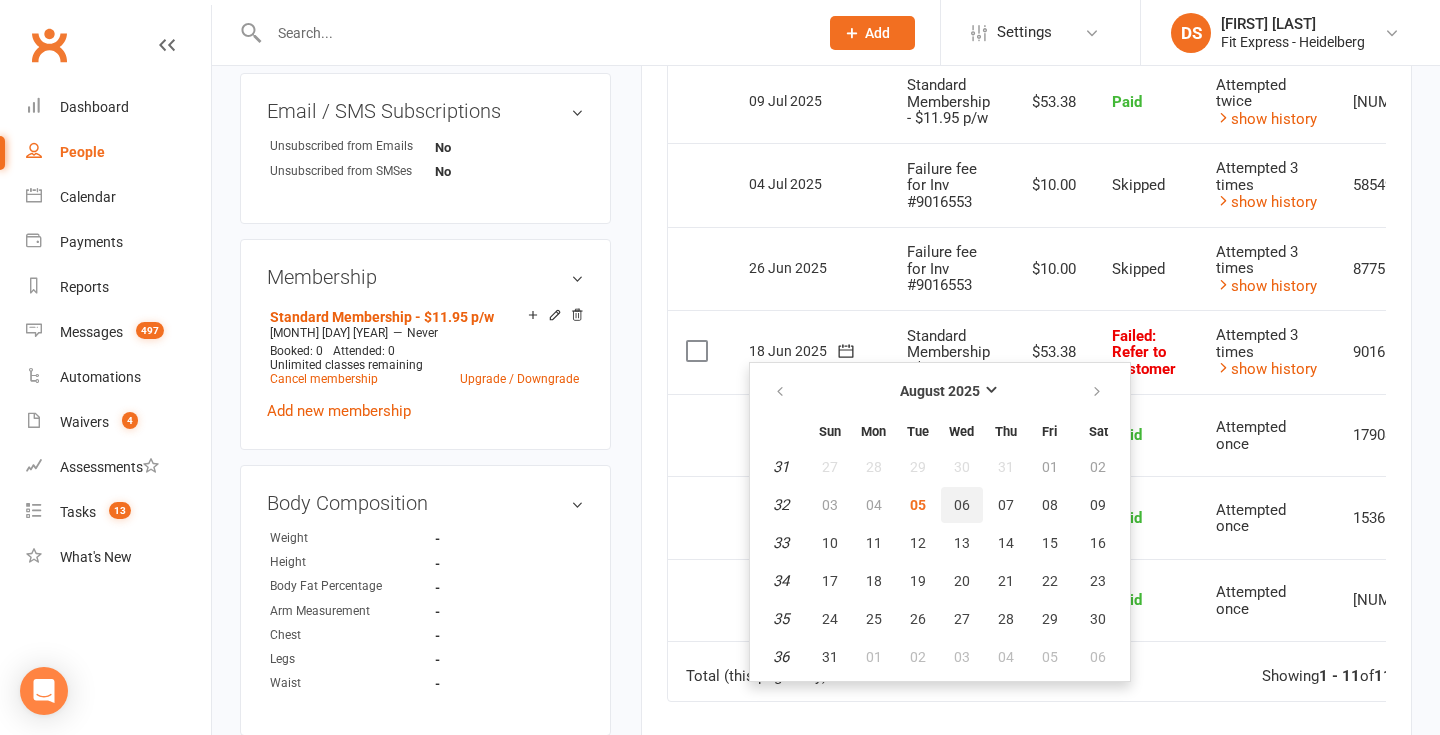 click on "06" at bounding box center [962, 505] 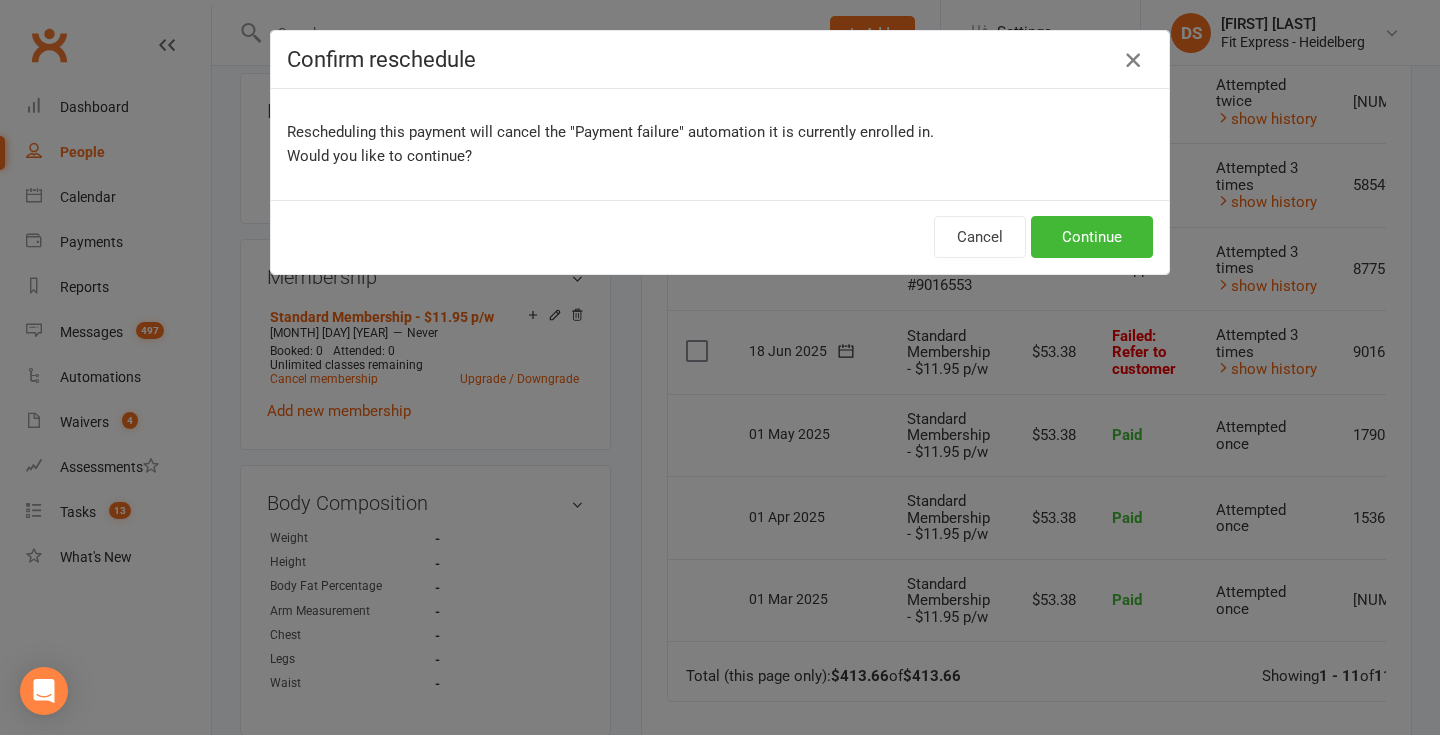 click at bounding box center (1133, 60) 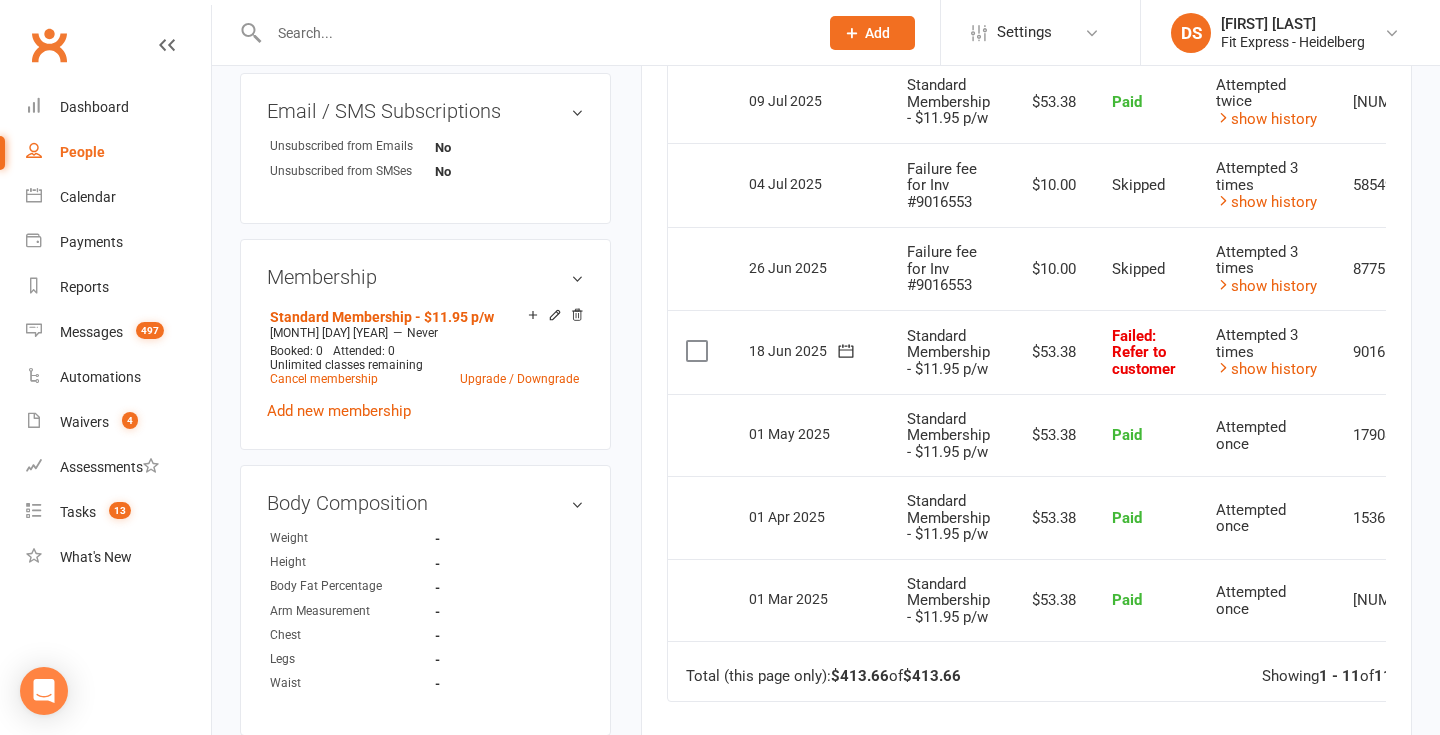 click 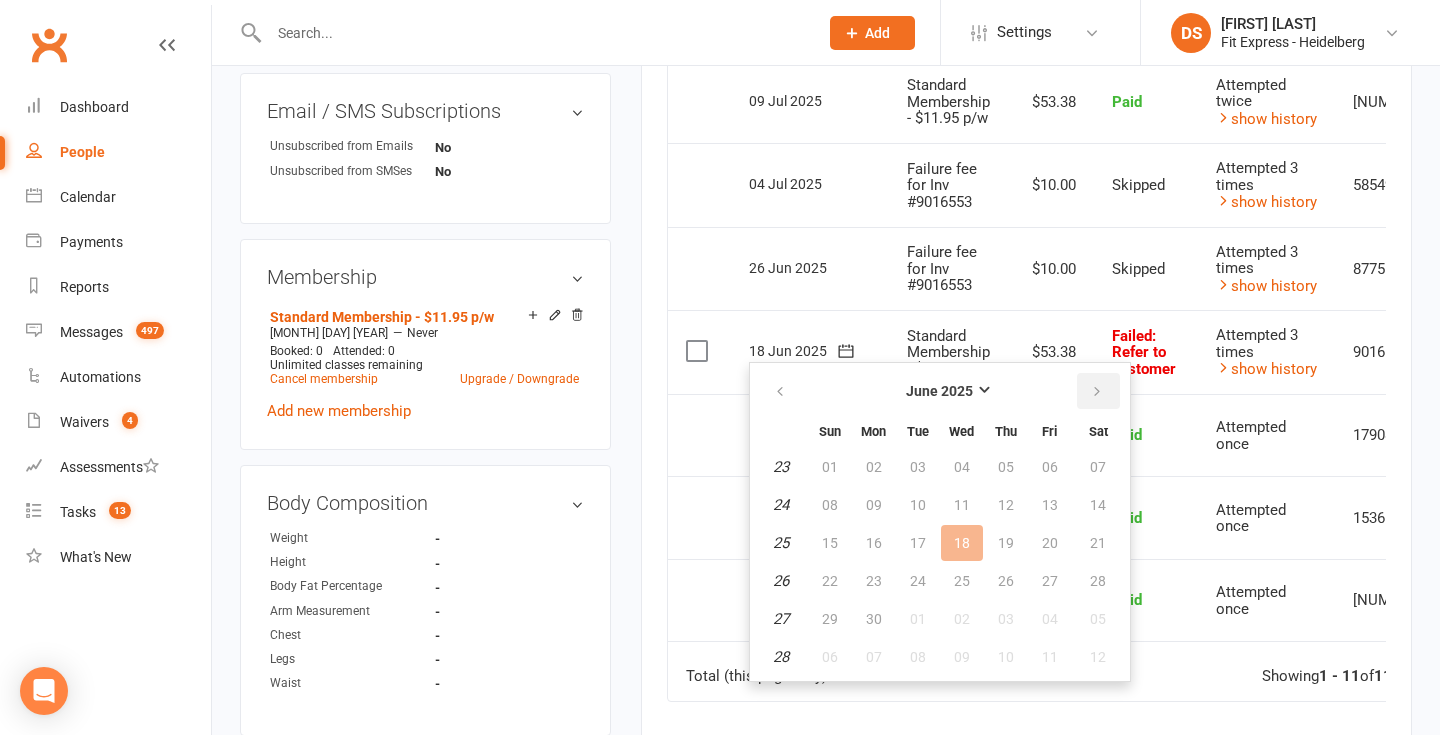 click at bounding box center [1097, 392] 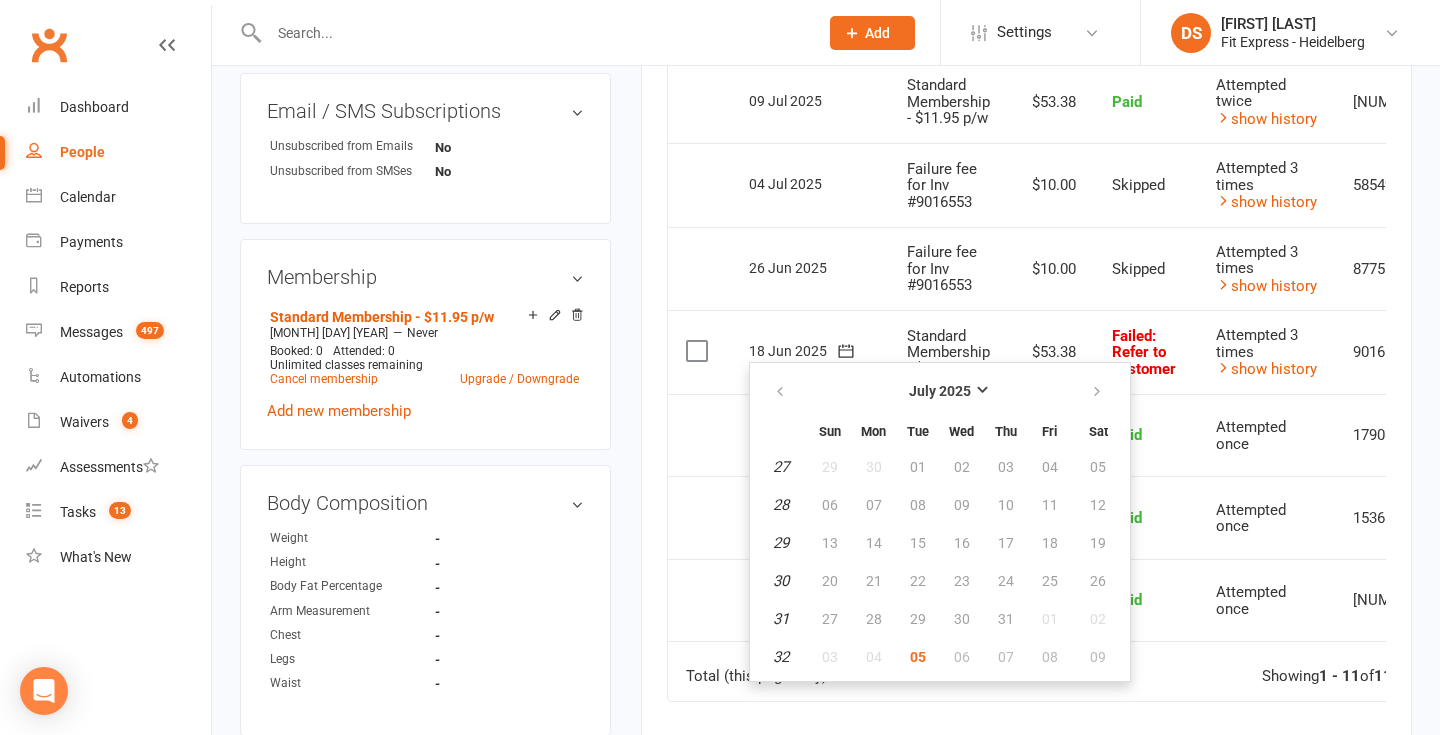 click on "Select this" at bounding box center (699, 435) 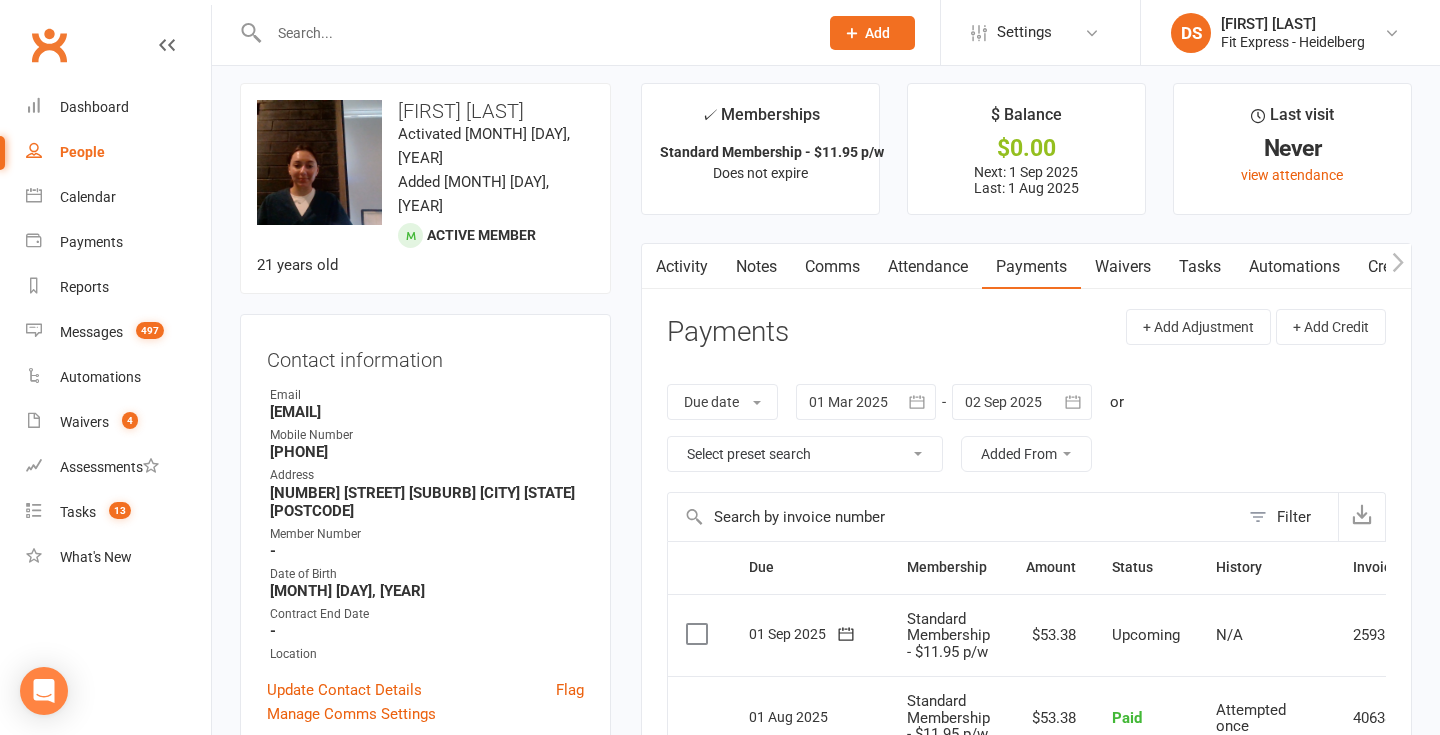 scroll, scrollTop: 0, scrollLeft: 0, axis: both 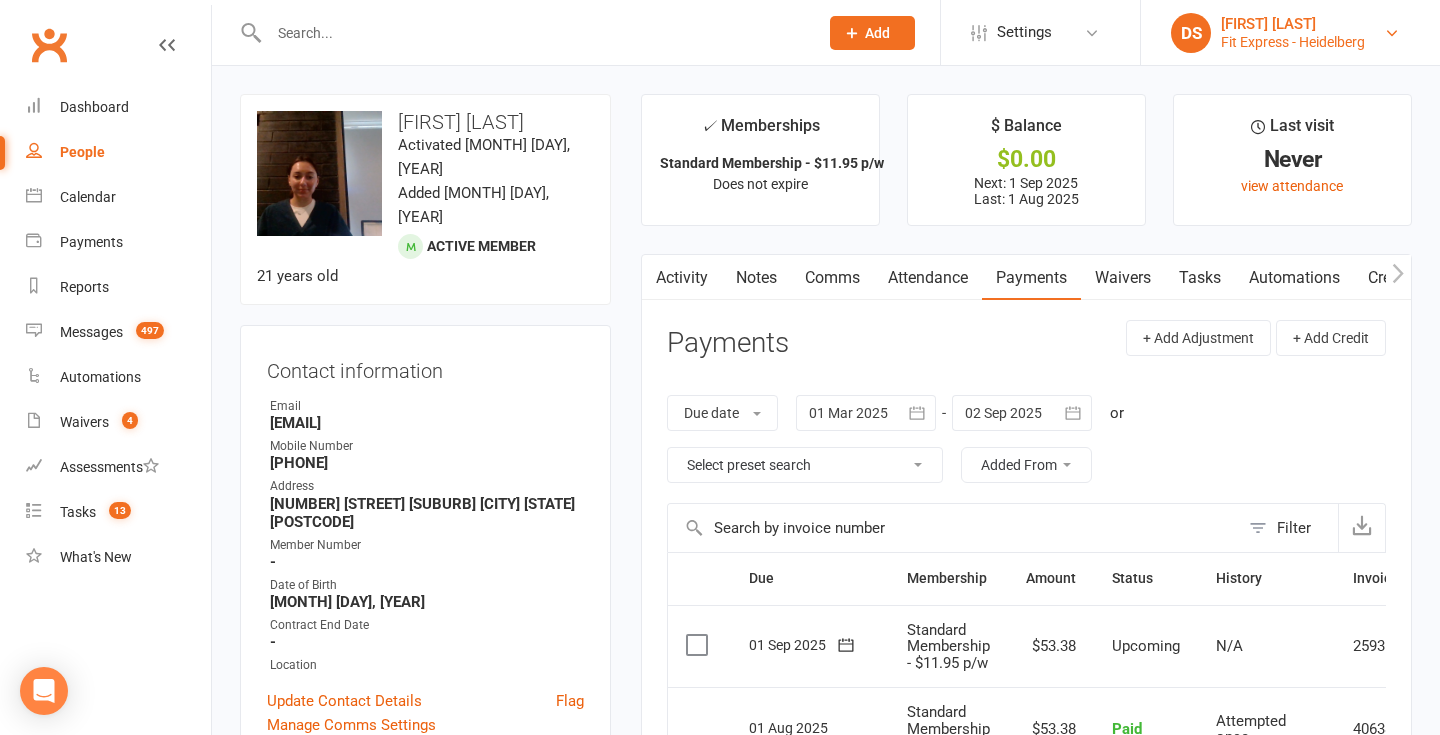 click on "Fit Express - Heidelberg" at bounding box center (1293, 42) 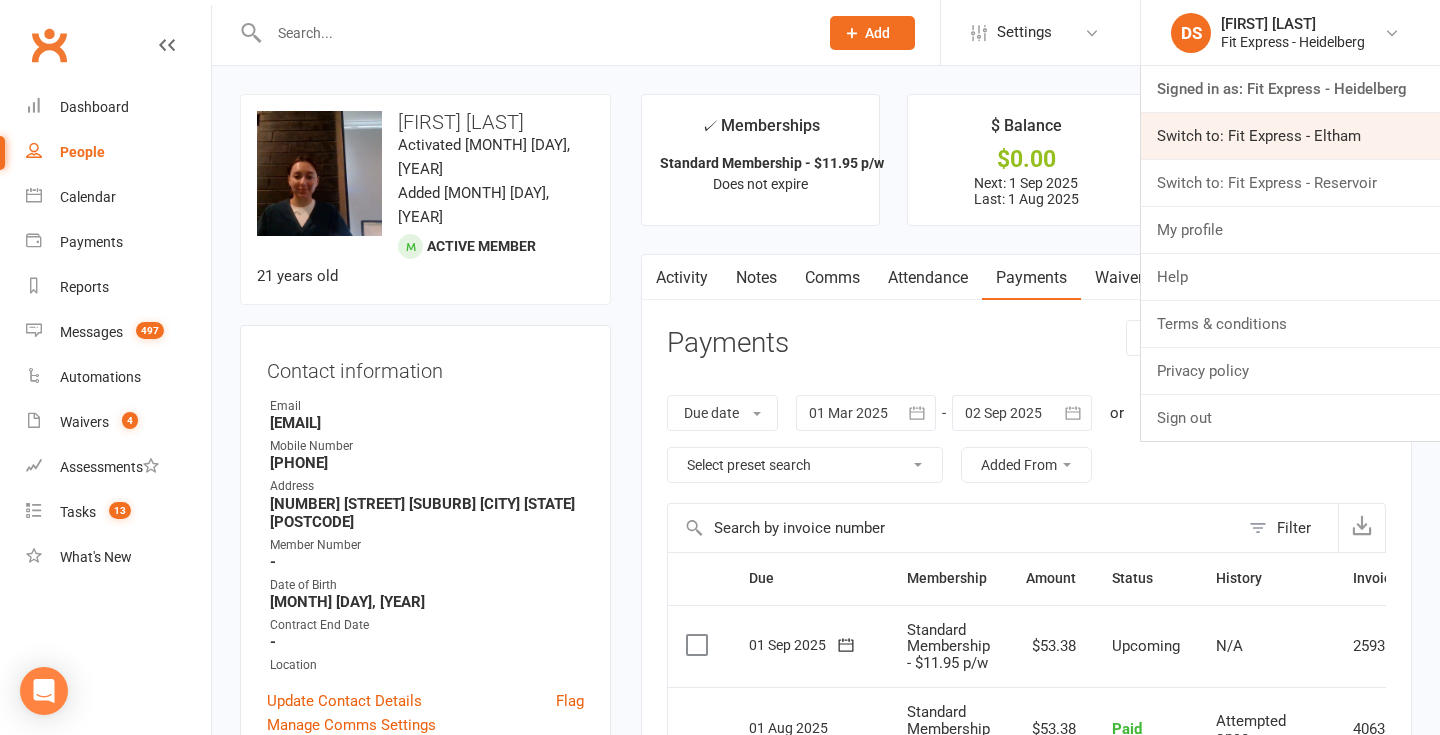 click on "Switch to: Fit Express - Eltham" at bounding box center (1290, 136) 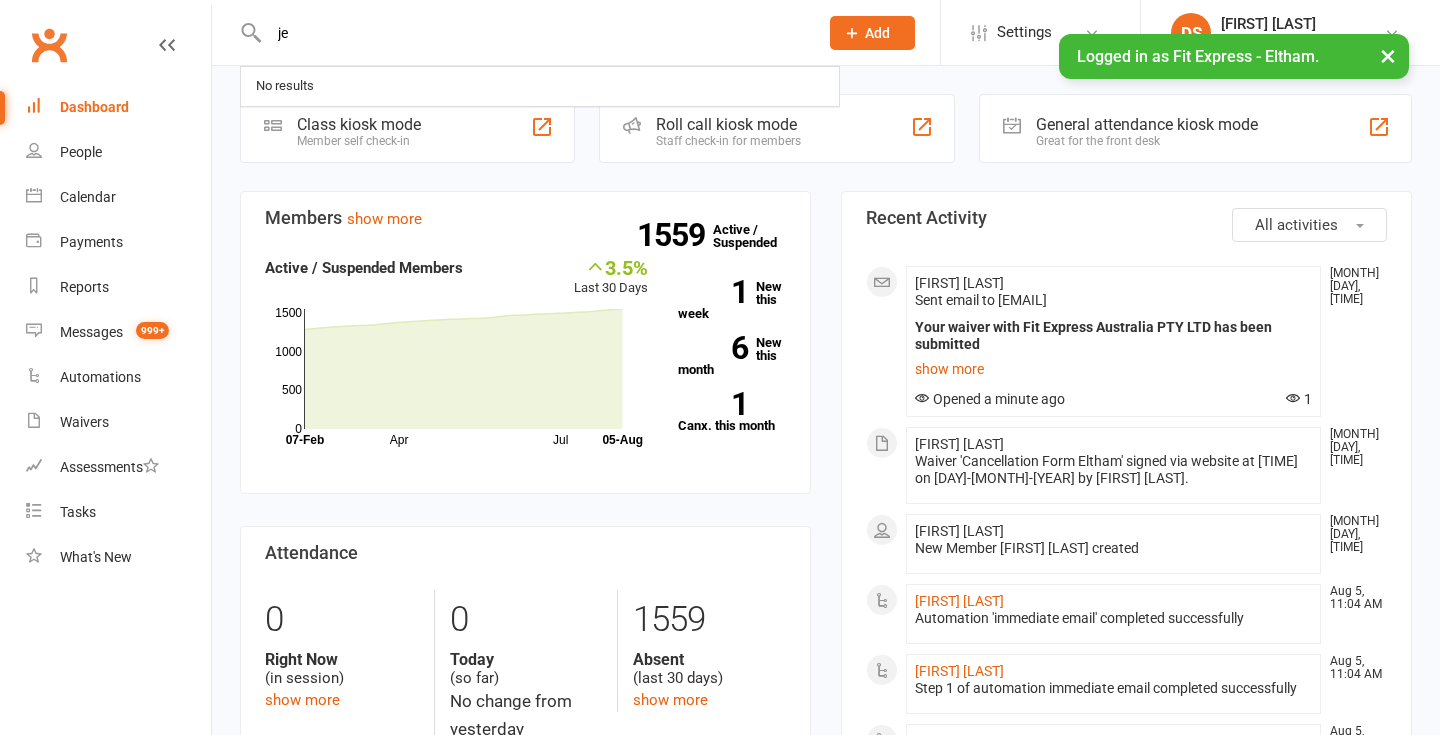scroll, scrollTop: 0, scrollLeft: 0, axis: both 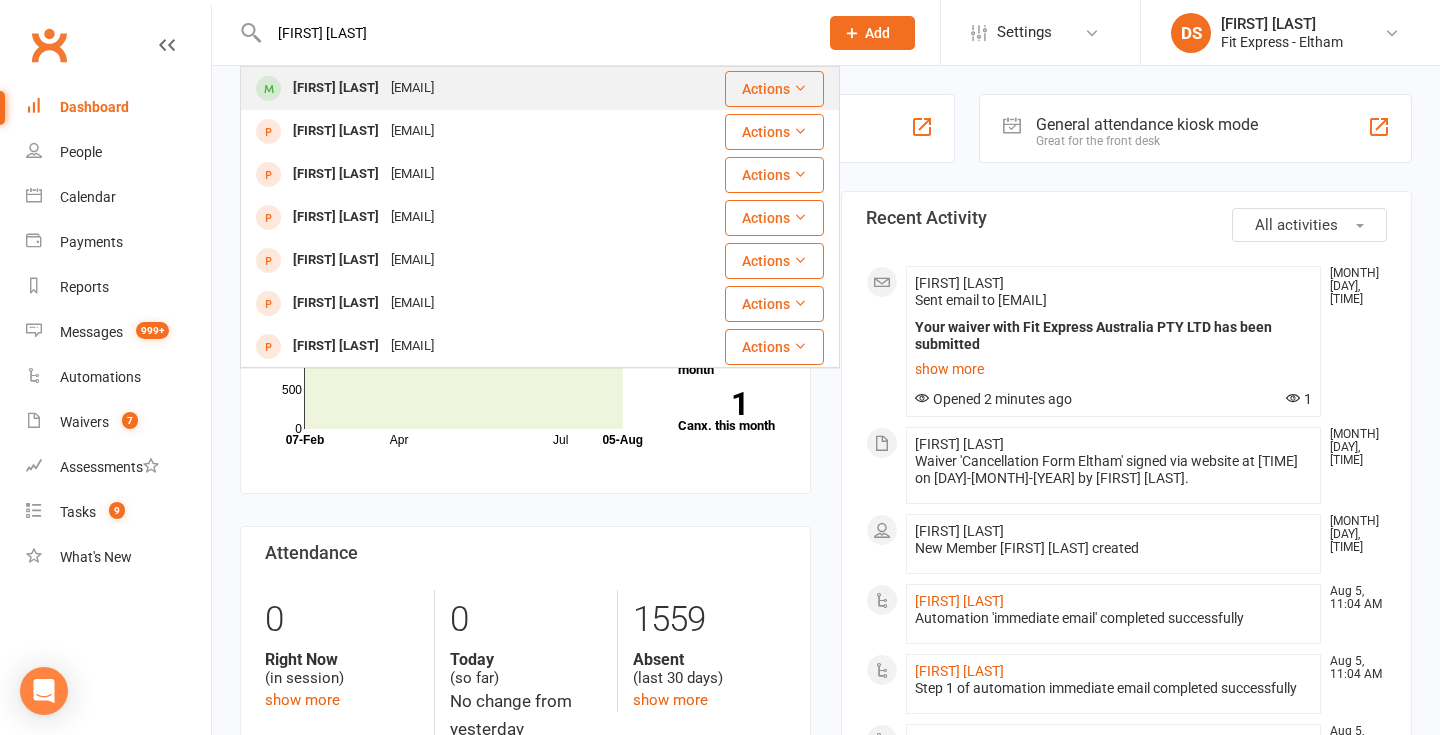 type on "jess ca" 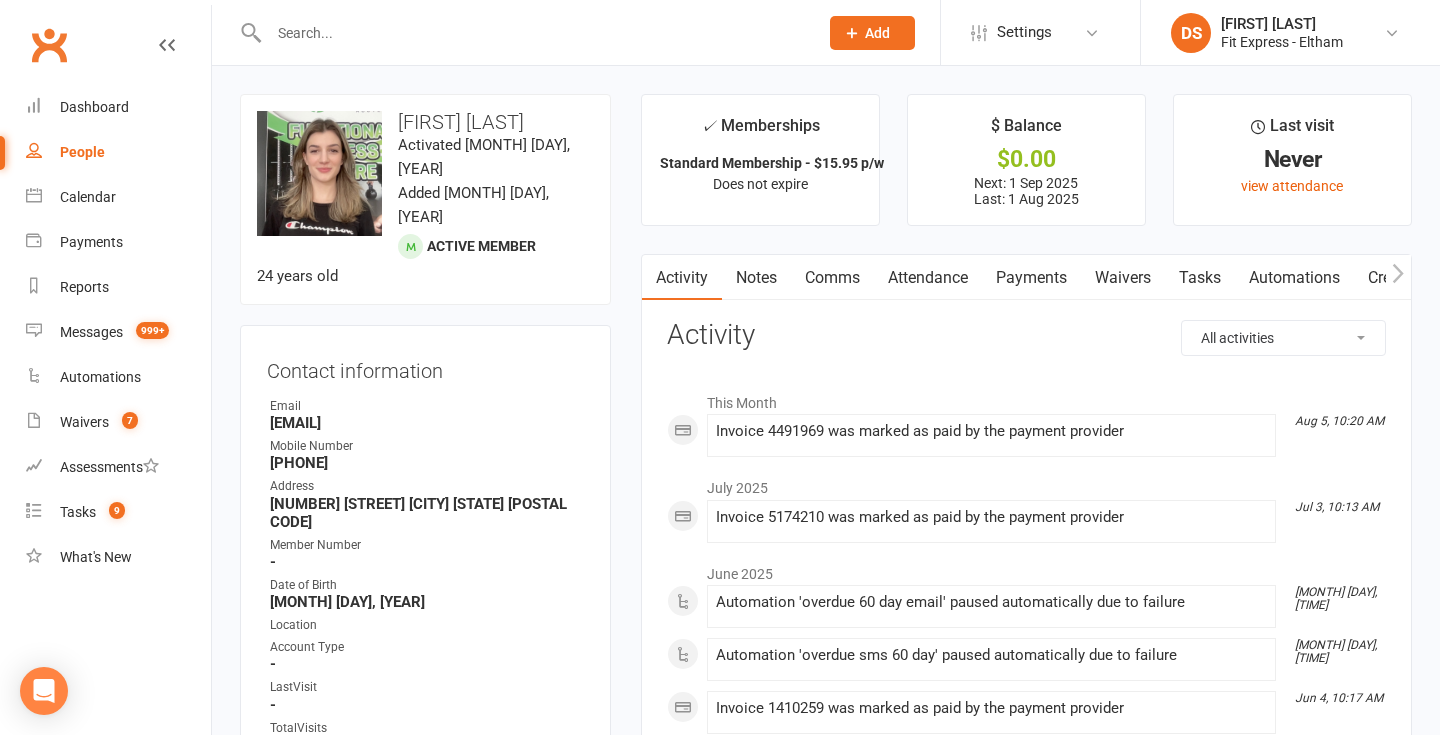 click on "Payments" at bounding box center [1031, 278] 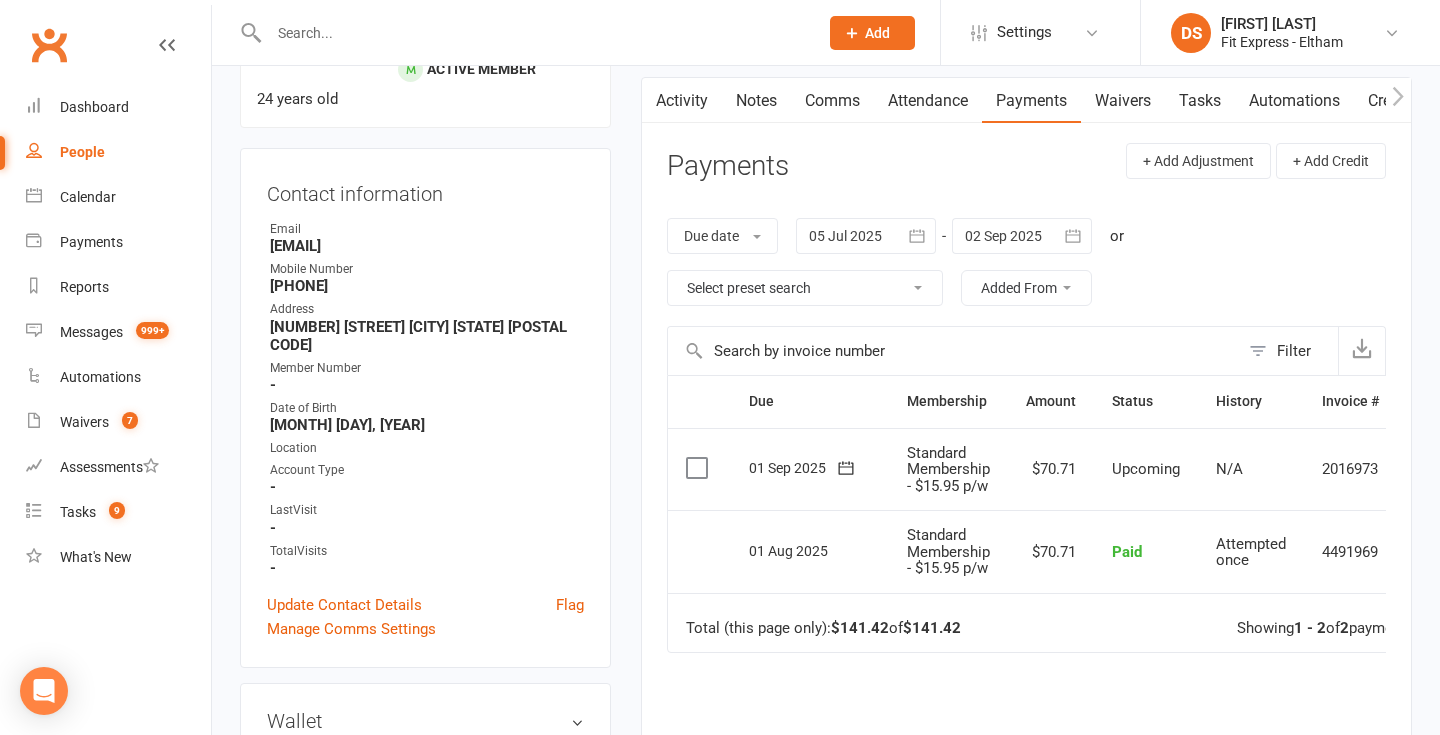 scroll, scrollTop: 0, scrollLeft: 0, axis: both 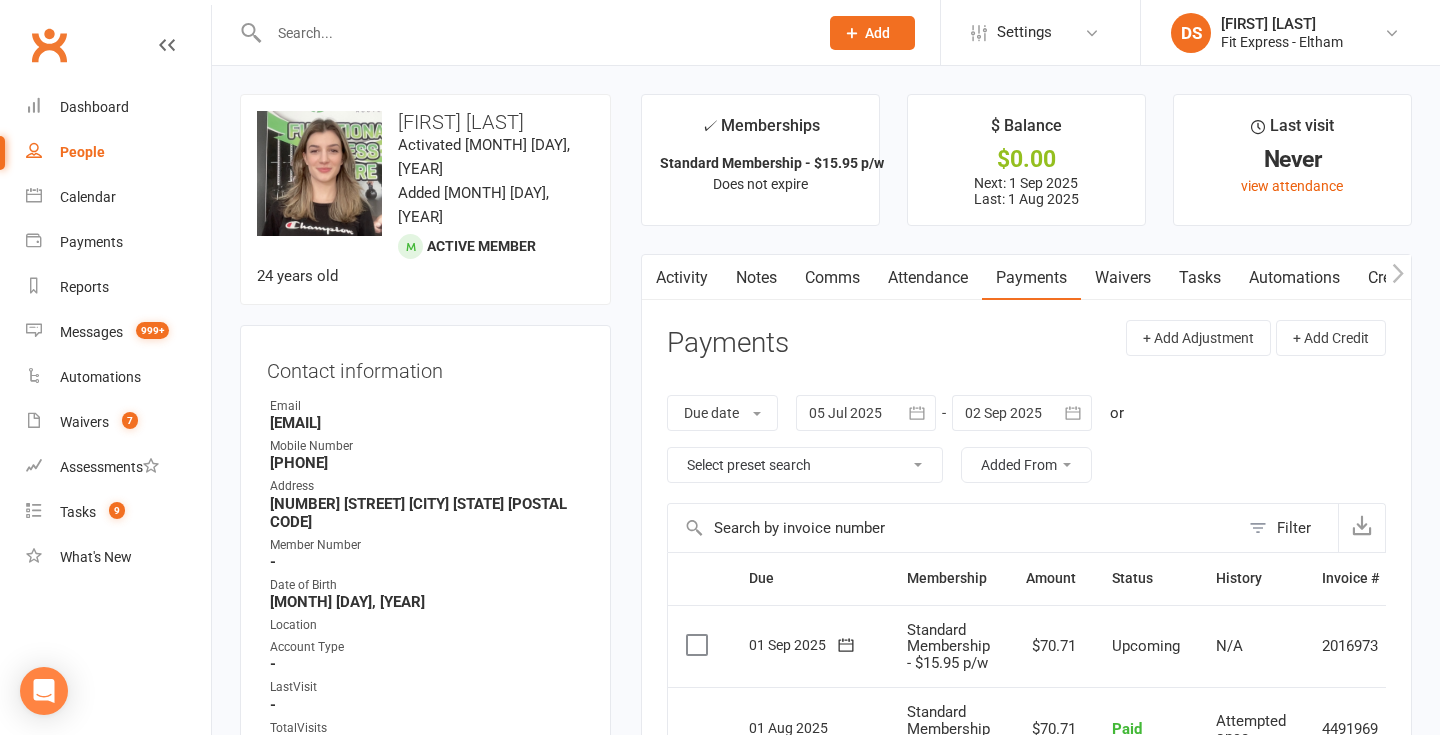 click on "Clubworx" at bounding box center (49, 45) 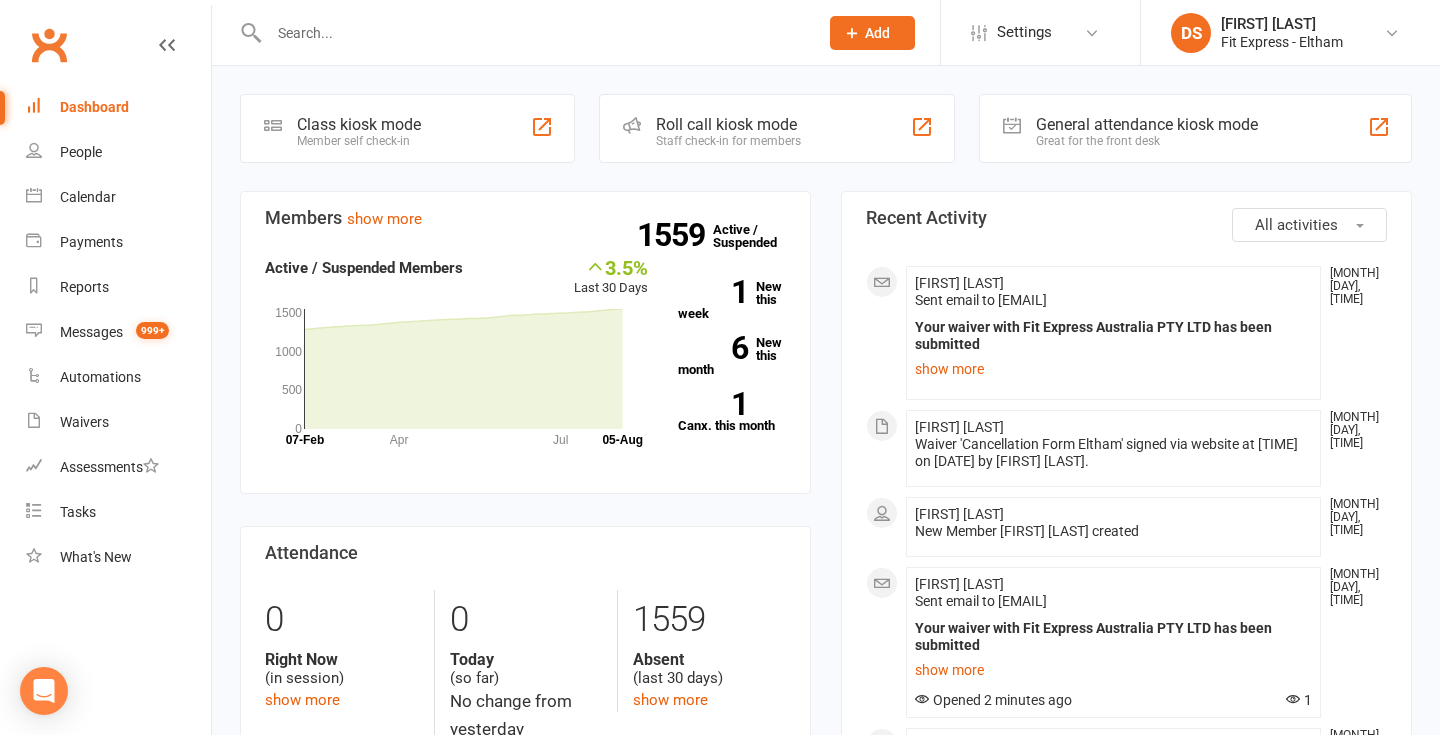 scroll, scrollTop: 0, scrollLeft: 0, axis: both 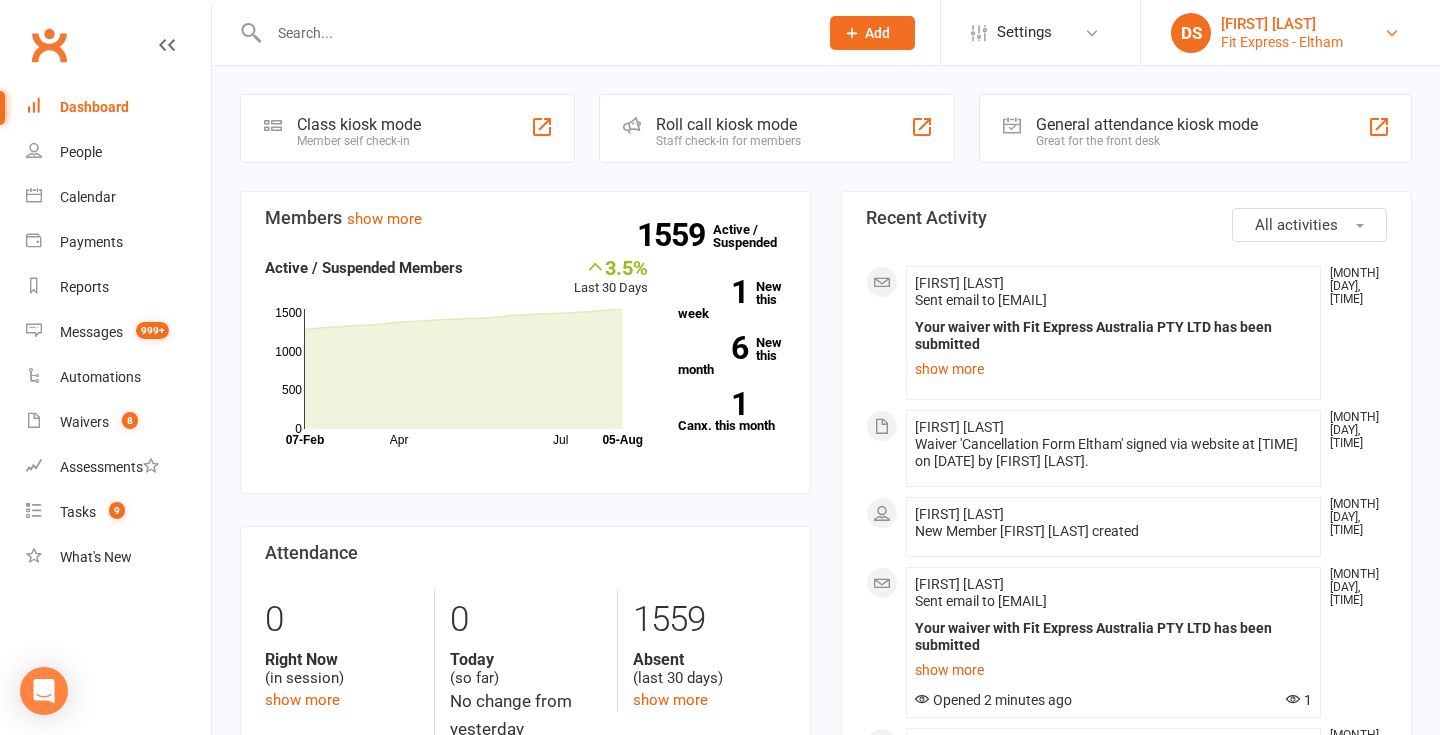 click on "Fit Express - Eltham" at bounding box center (1282, 42) 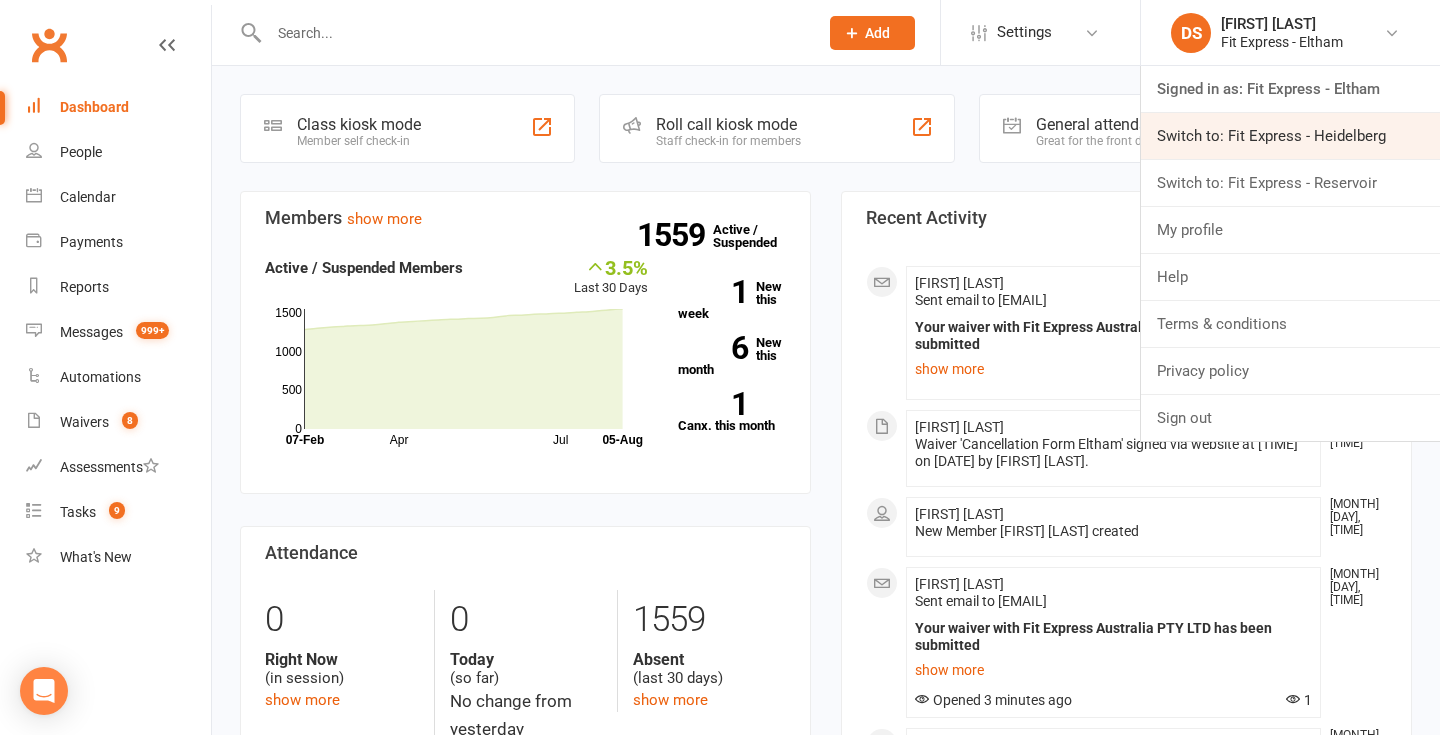 click on "Switch to: Fit Express - Heidelberg" at bounding box center (1290, 136) 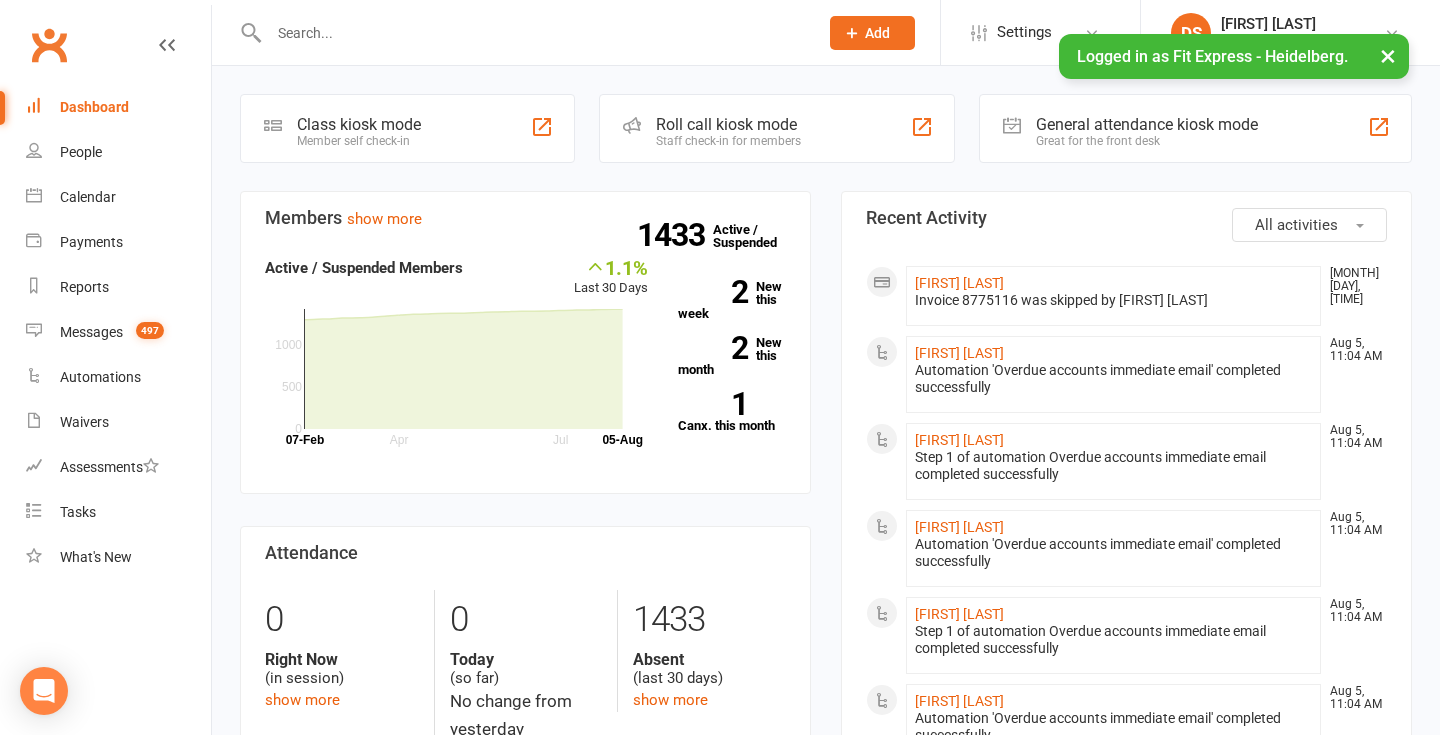 scroll, scrollTop: 0, scrollLeft: 0, axis: both 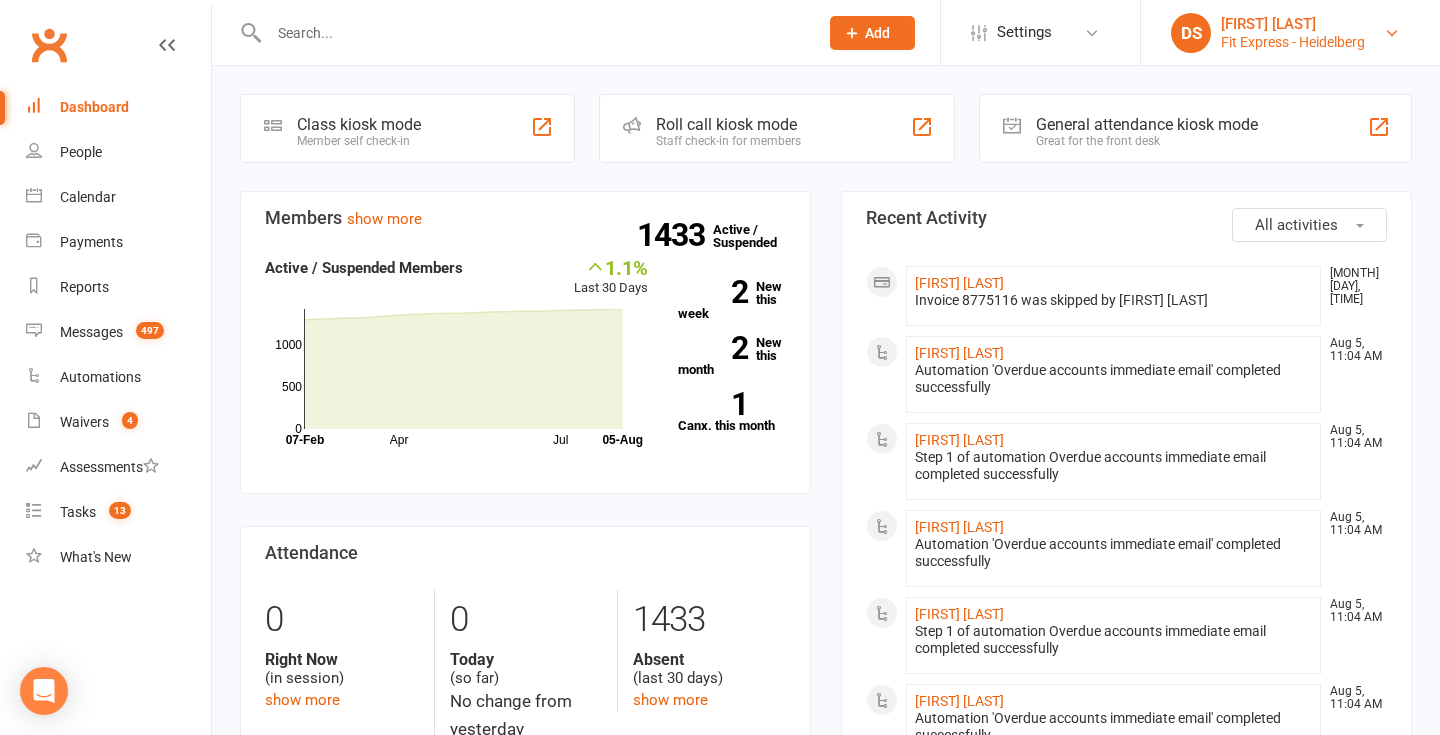 click on "Fit Express - Heidelberg" at bounding box center [1293, 42] 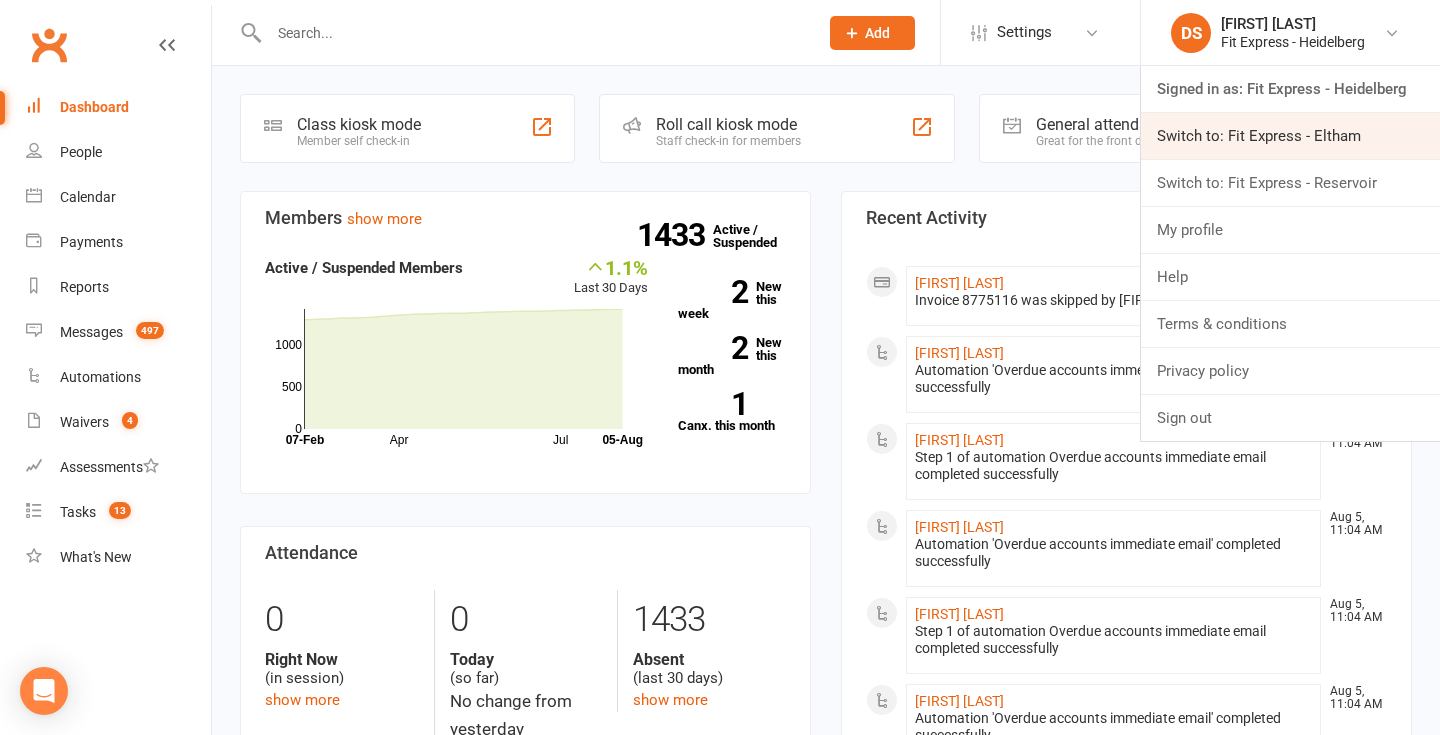 click on "Switch to: Fit Express - Eltham" at bounding box center [1290, 136] 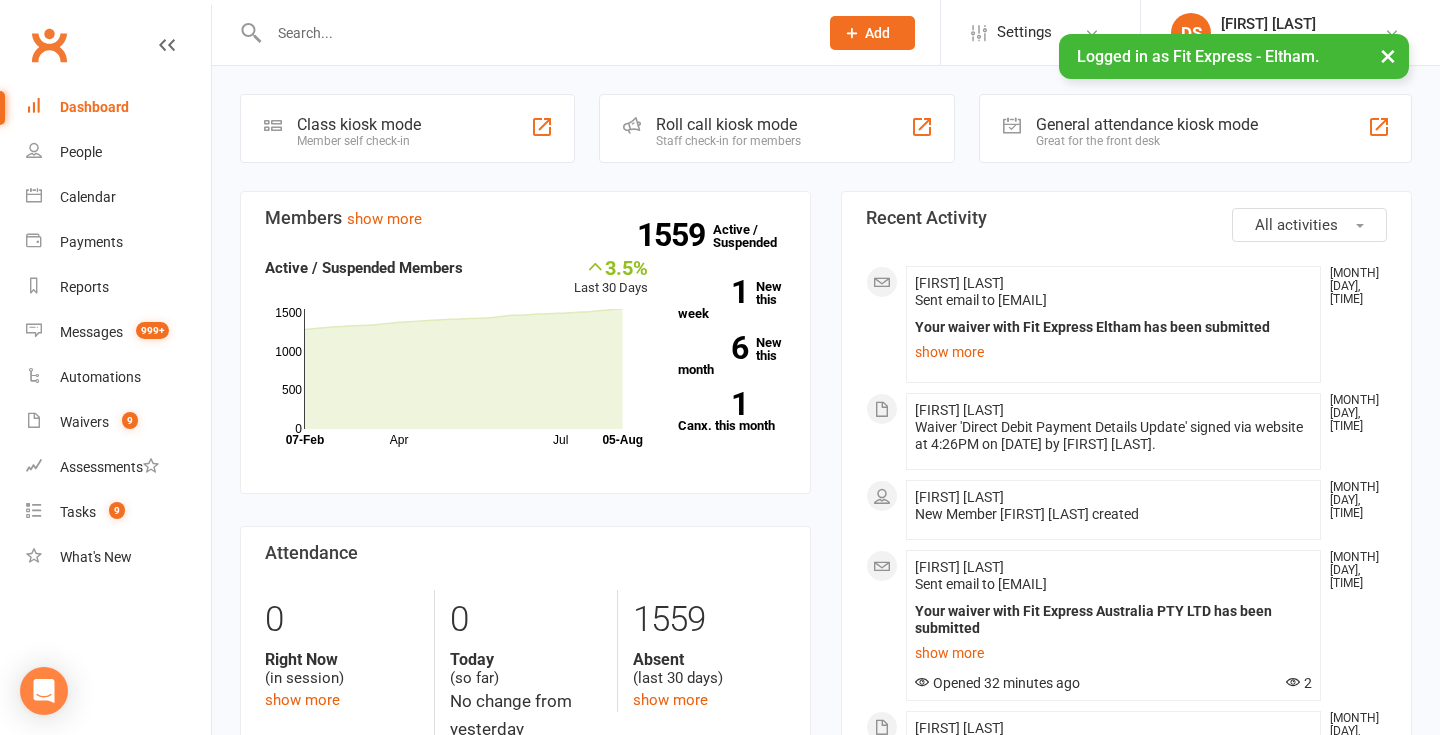 scroll, scrollTop: 0, scrollLeft: 0, axis: both 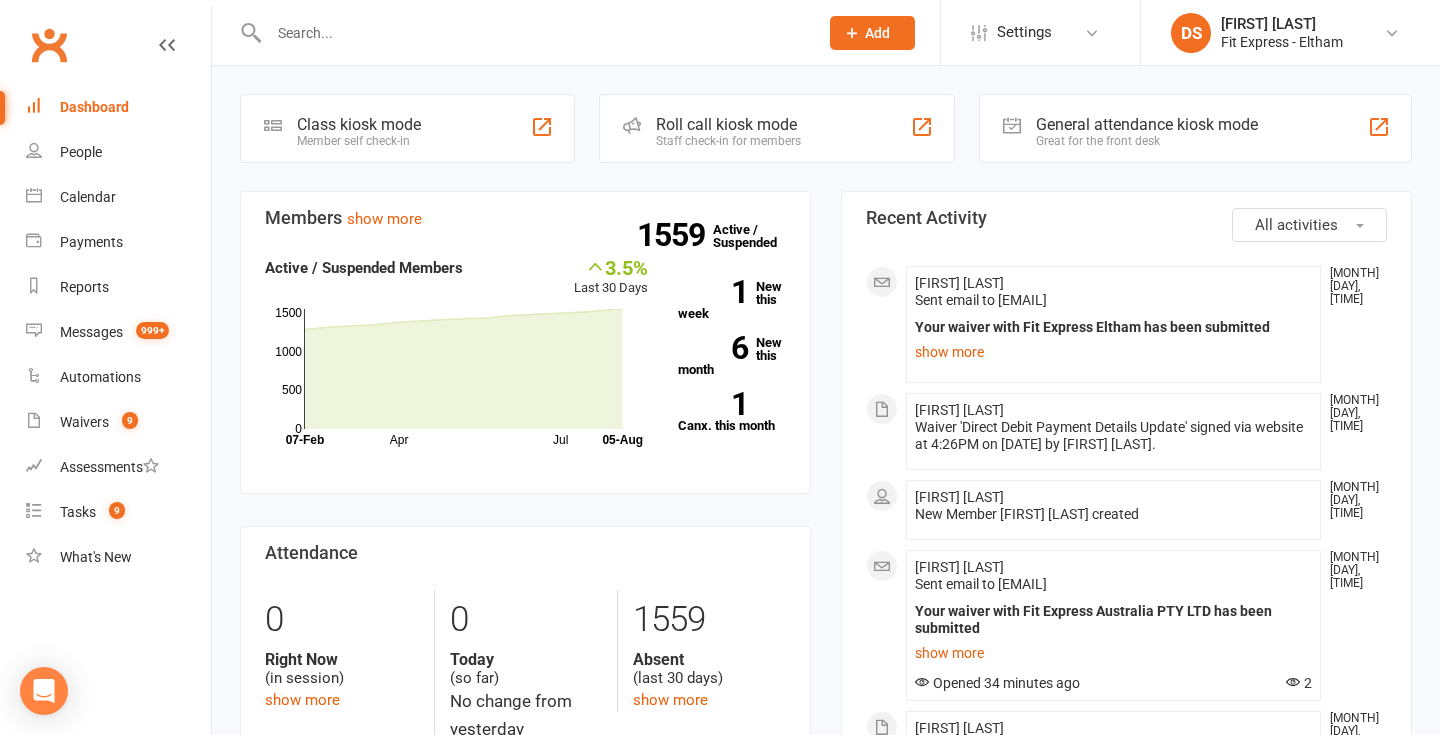 click at bounding box center [533, 33] 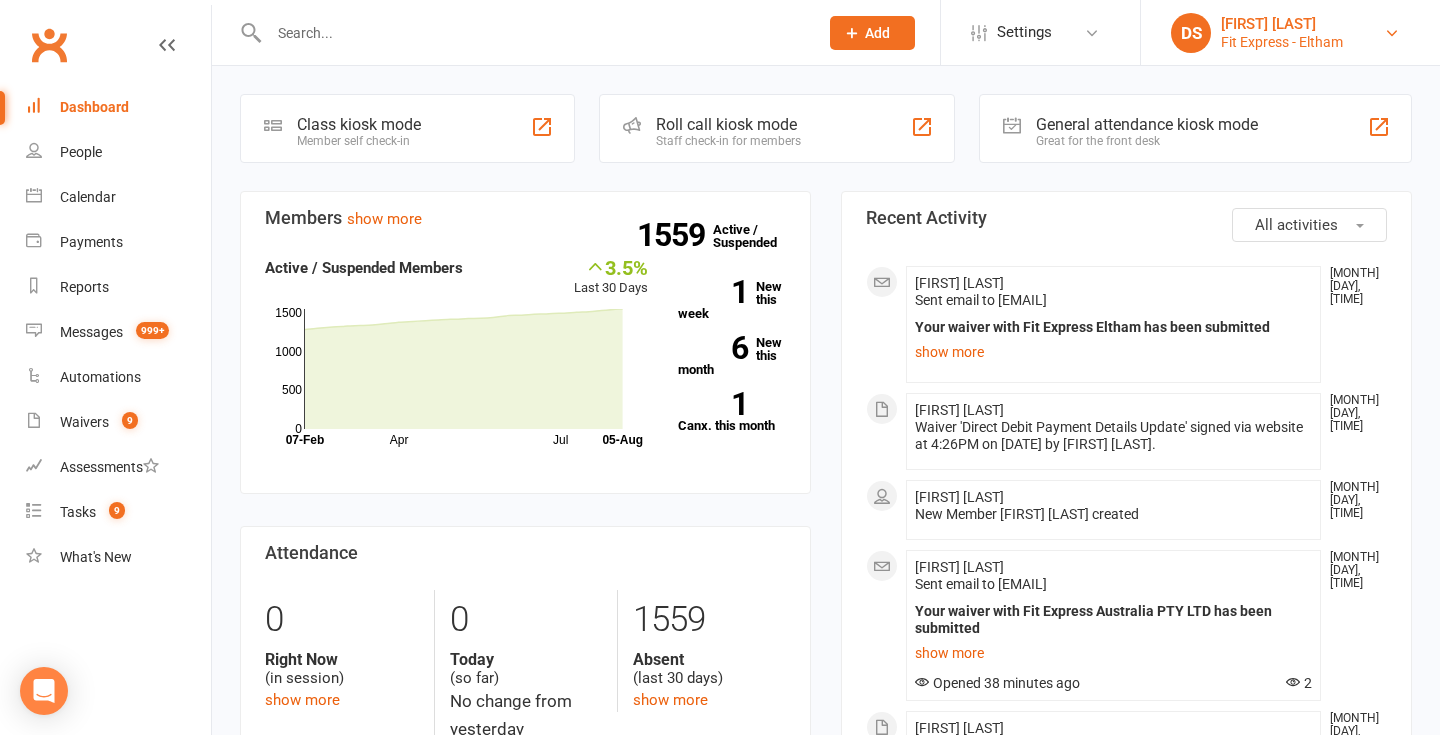 click on "[FIRST] [LAST]" at bounding box center (1282, 24) 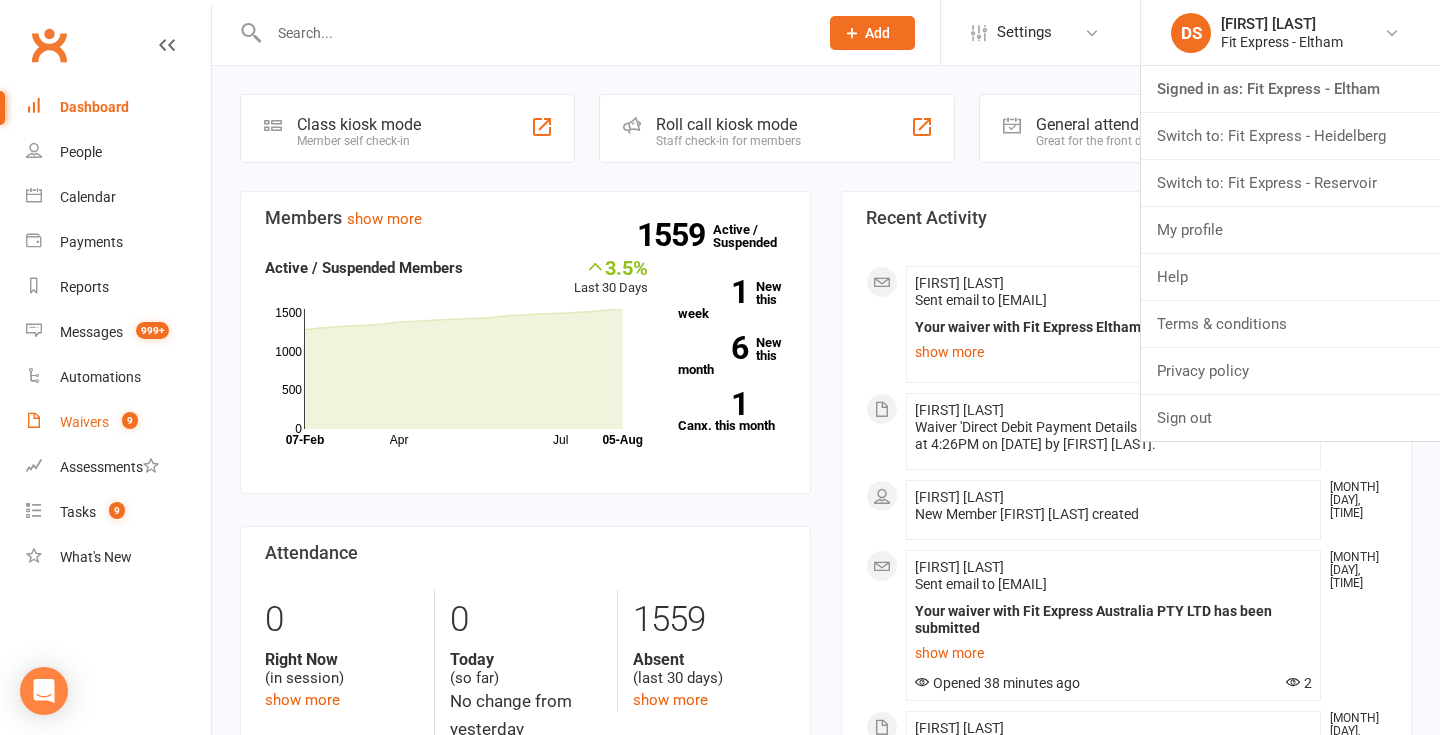 click on "Waivers   9" at bounding box center [118, 422] 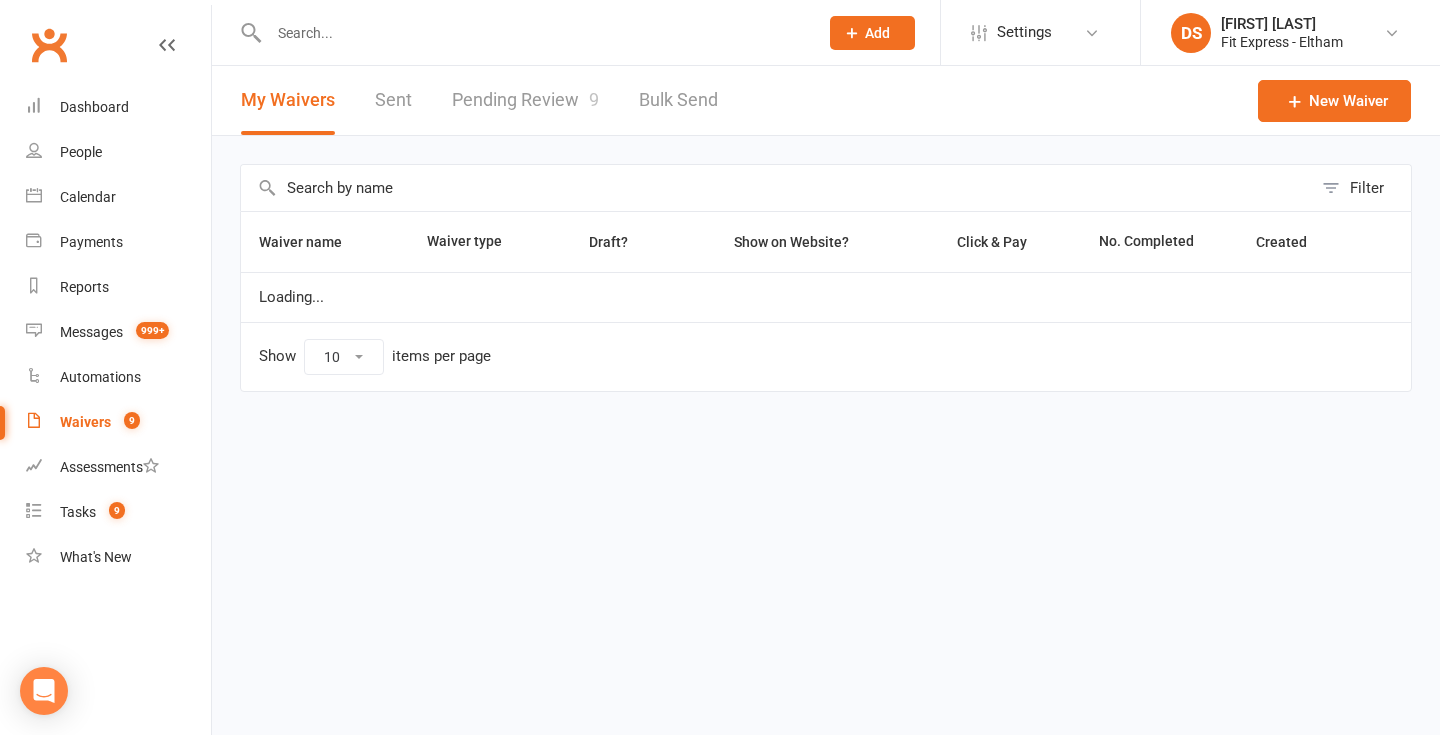 click on "Pending Review 9" at bounding box center (525, 100) 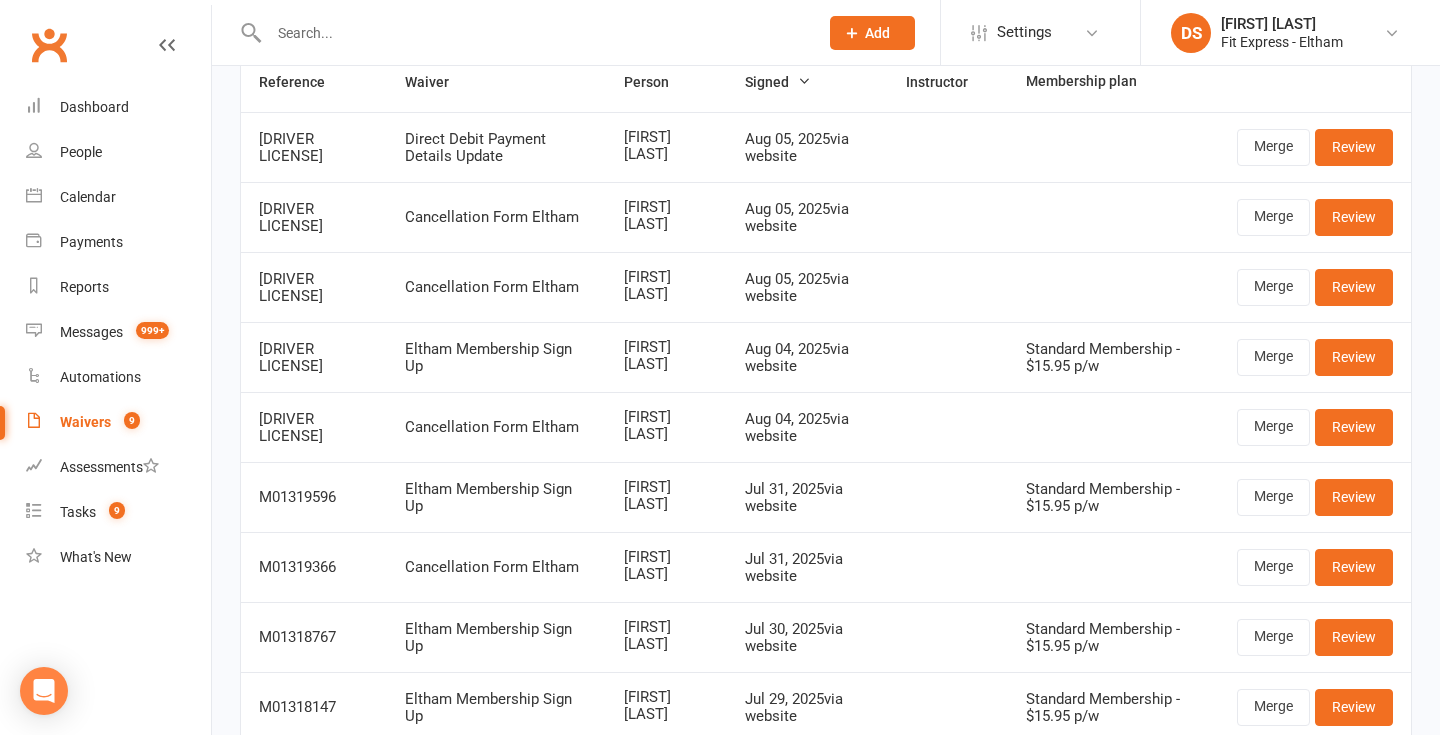 scroll, scrollTop: 165, scrollLeft: 0, axis: vertical 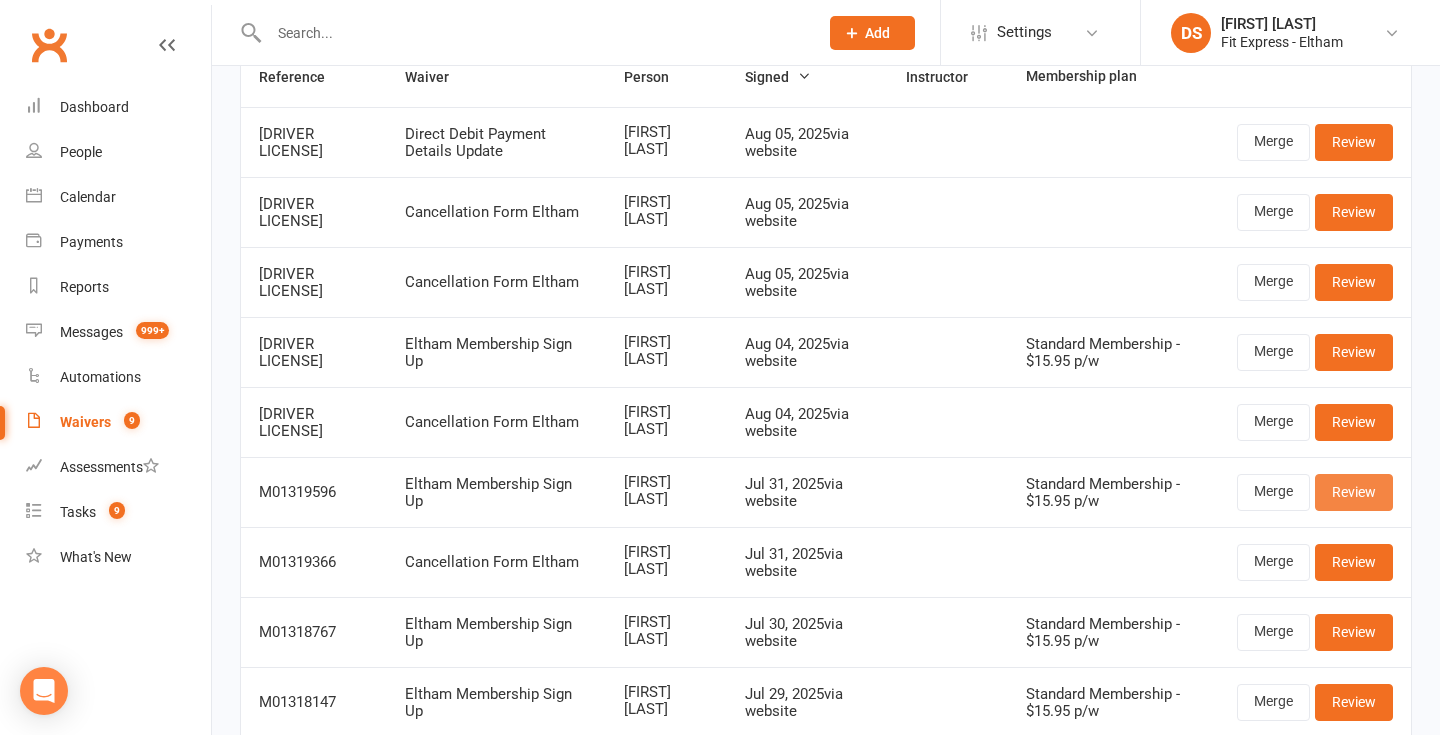 click on "Review" at bounding box center [1354, 492] 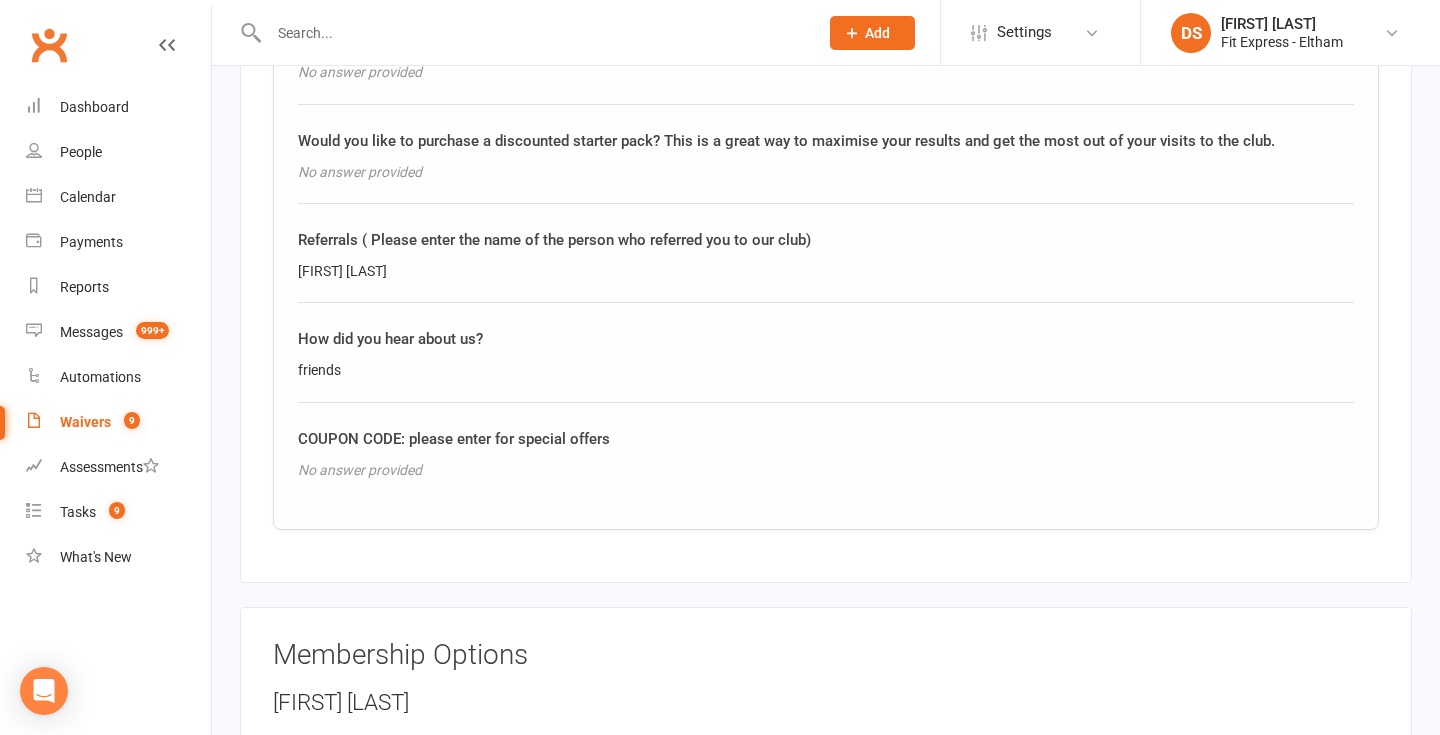 scroll, scrollTop: 1765, scrollLeft: 0, axis: vertical 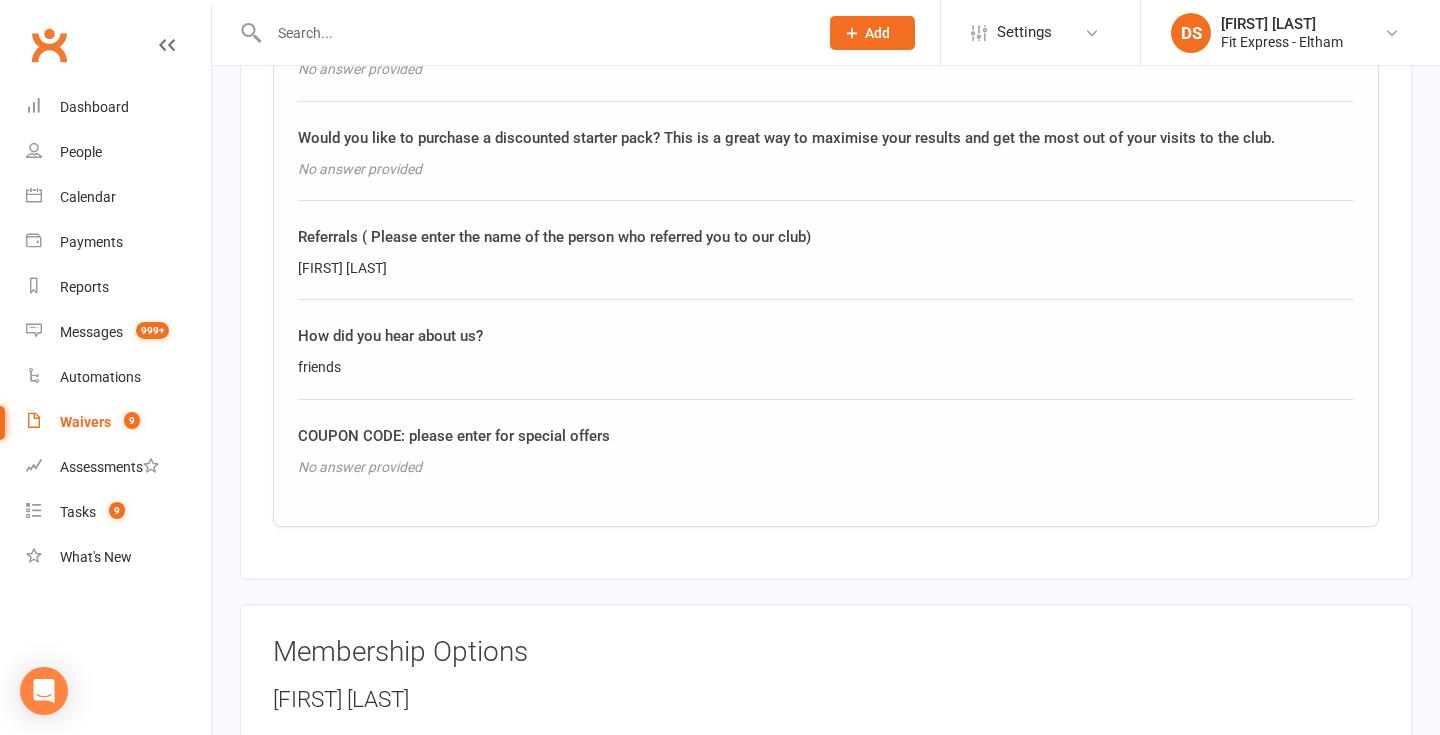 click at bounding box center [533, 33] 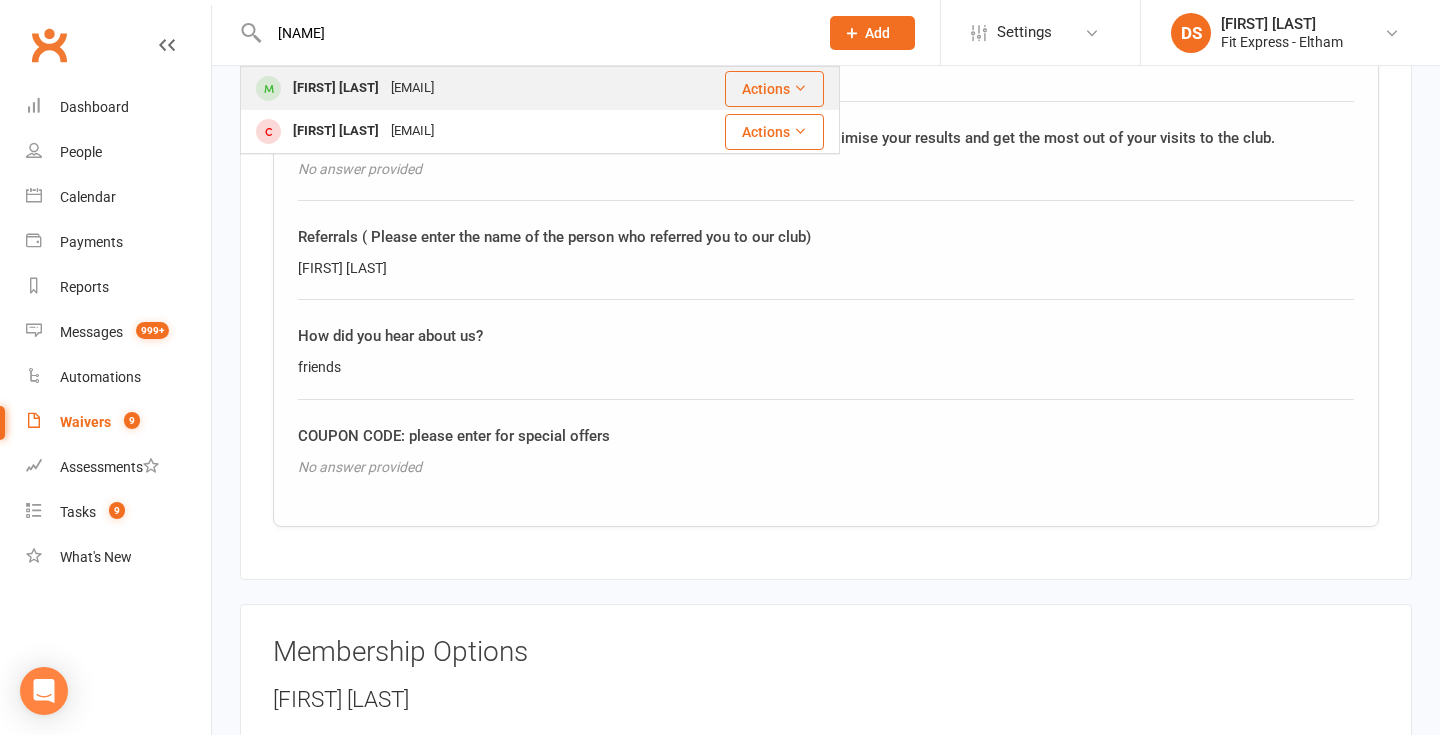 type on "zerrafa" 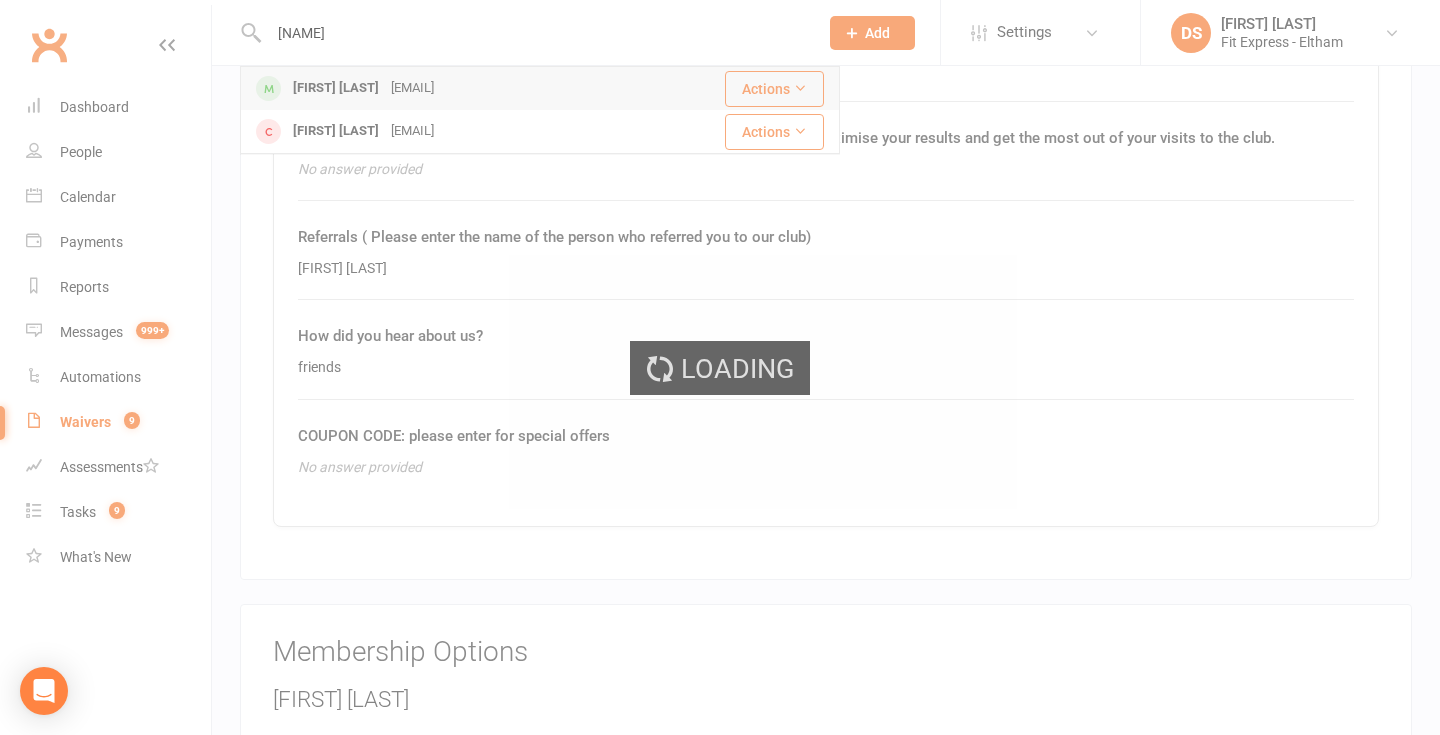 type 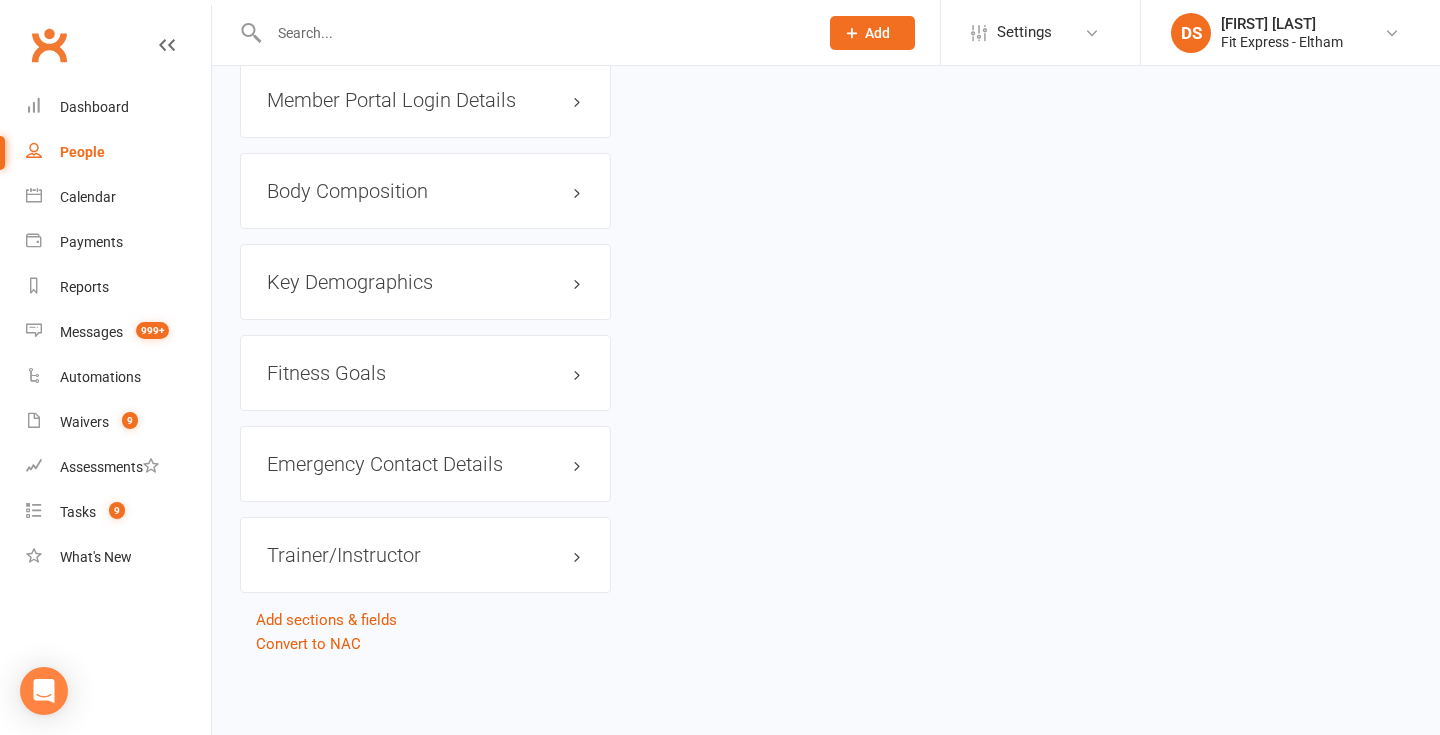scroll, scrollTop: 0, scrollLeft: 0, axis: both 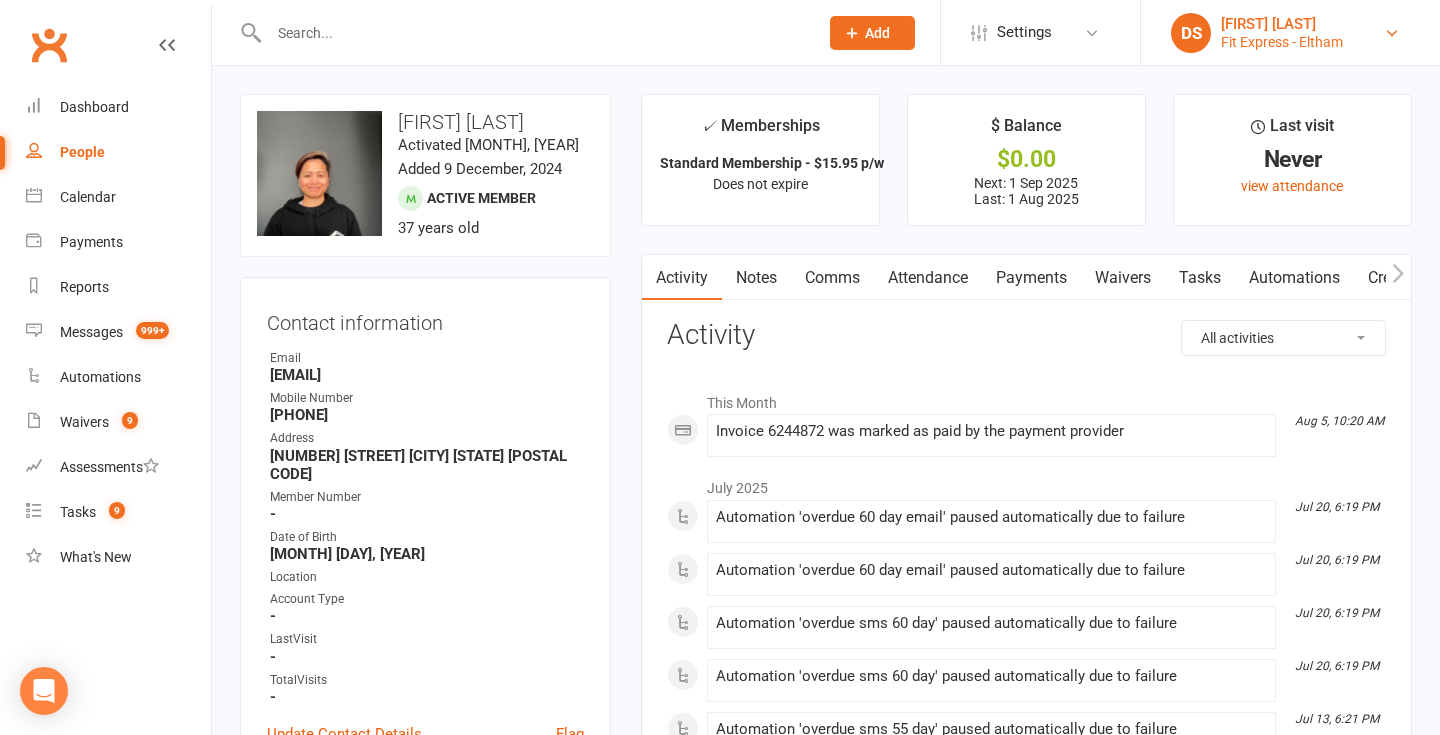 click on "[FIRST] [LAST]" at bounding box center (1282, 24) 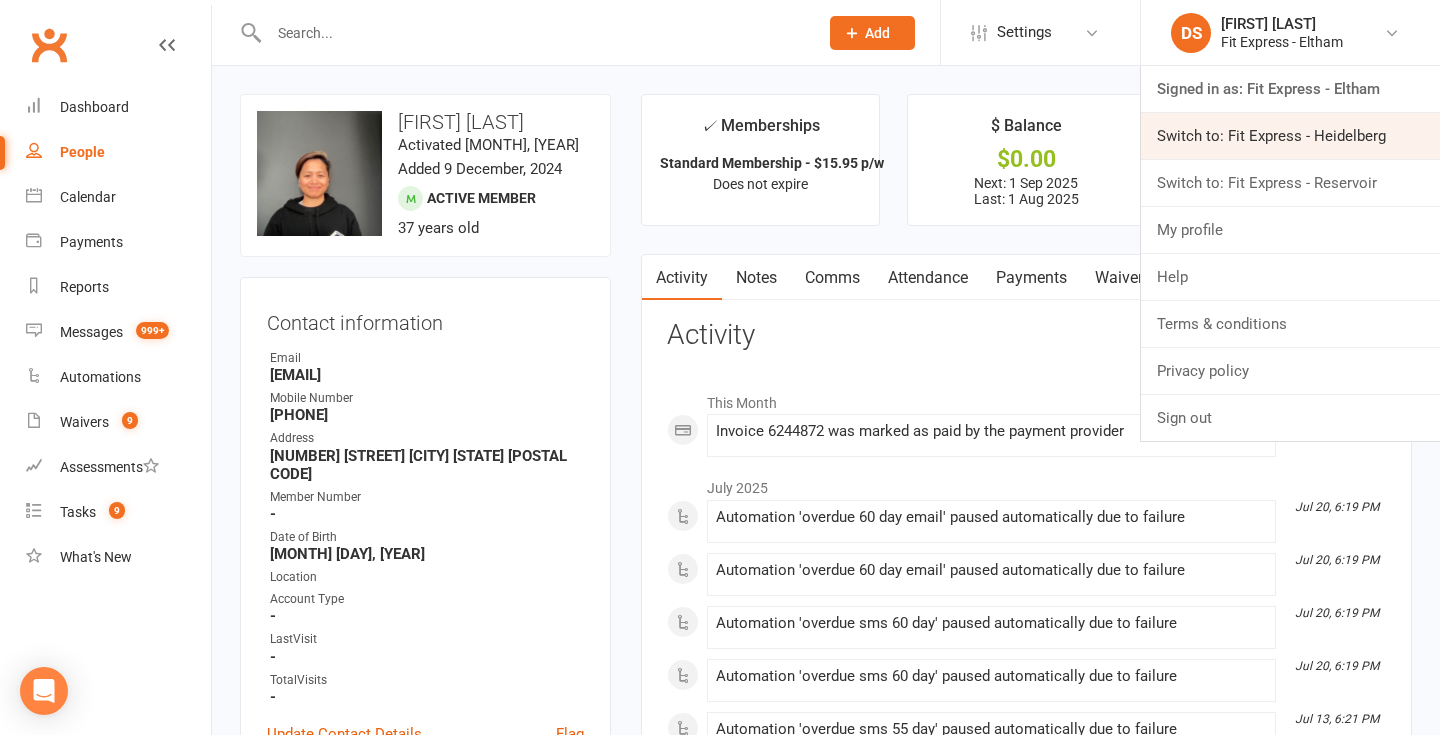 click on "Switch to: Fit Express - Heidelberg" at bounding box center (1290, 136) 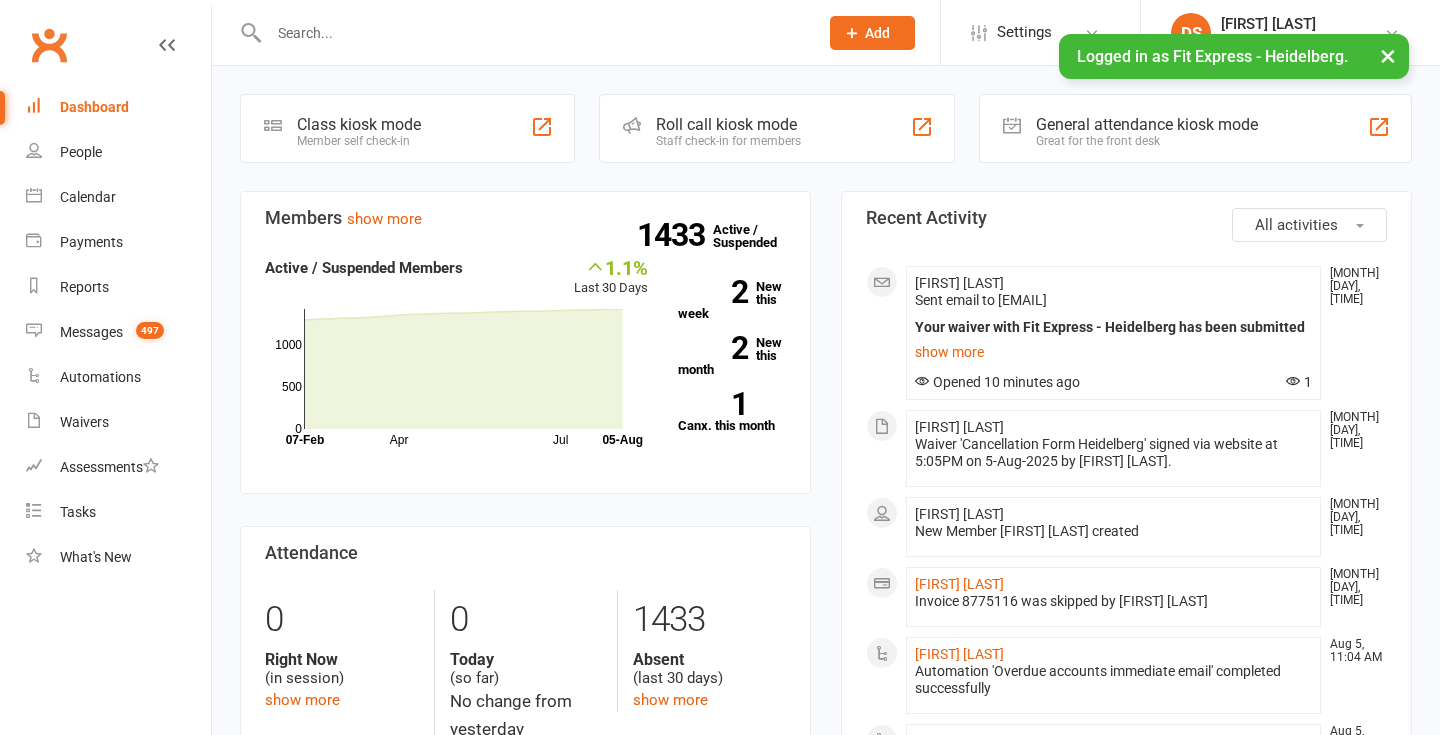 scroll, scrollTop: 0, scrollLeft: 0, axis: both 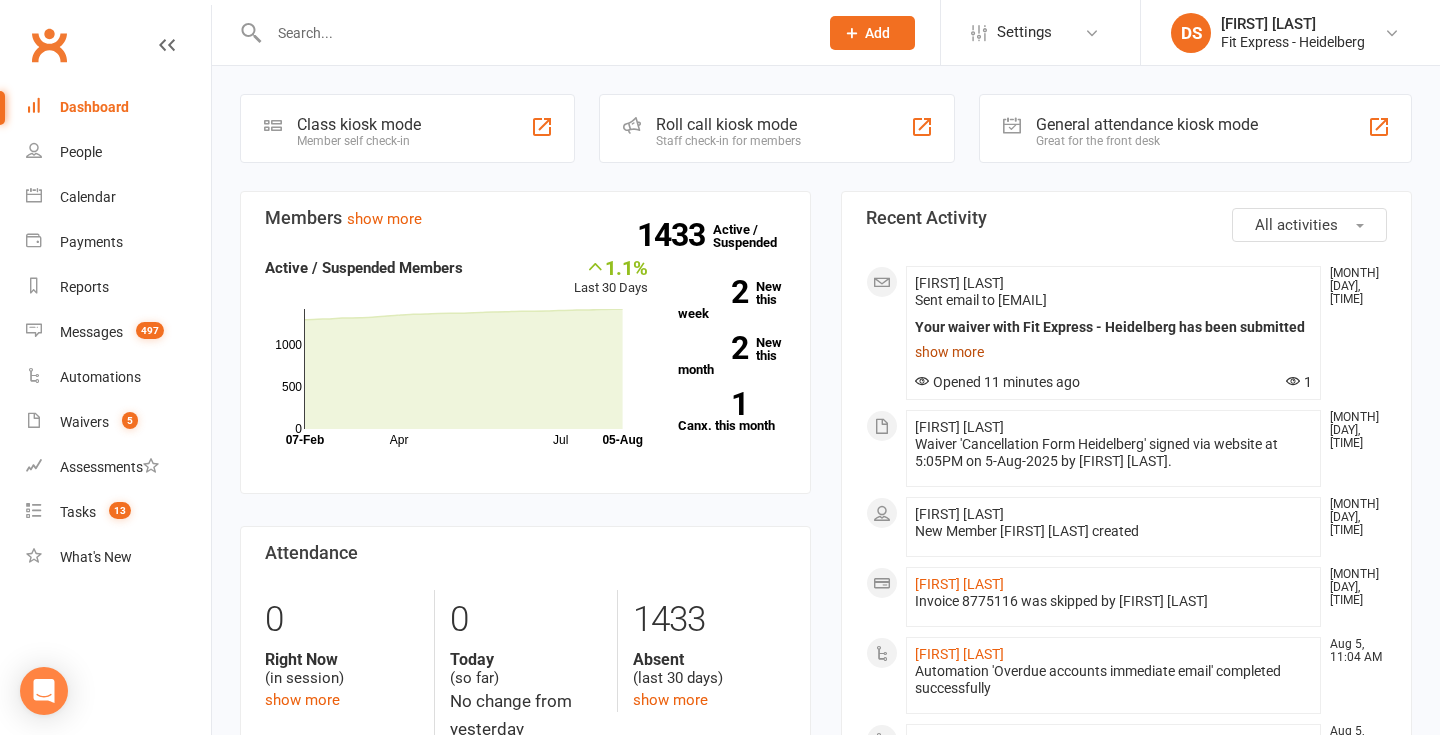 click on "show more" 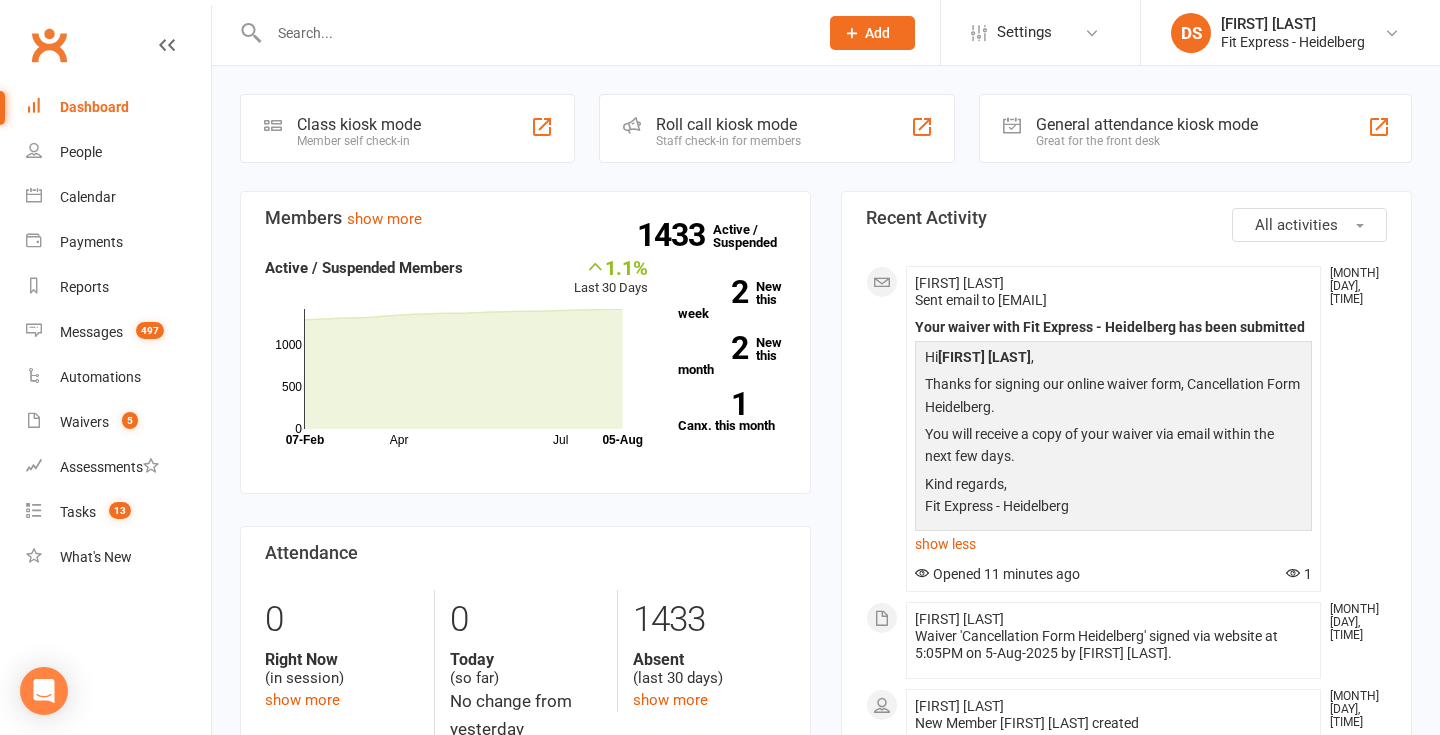 click at bounding box center [533, 33] 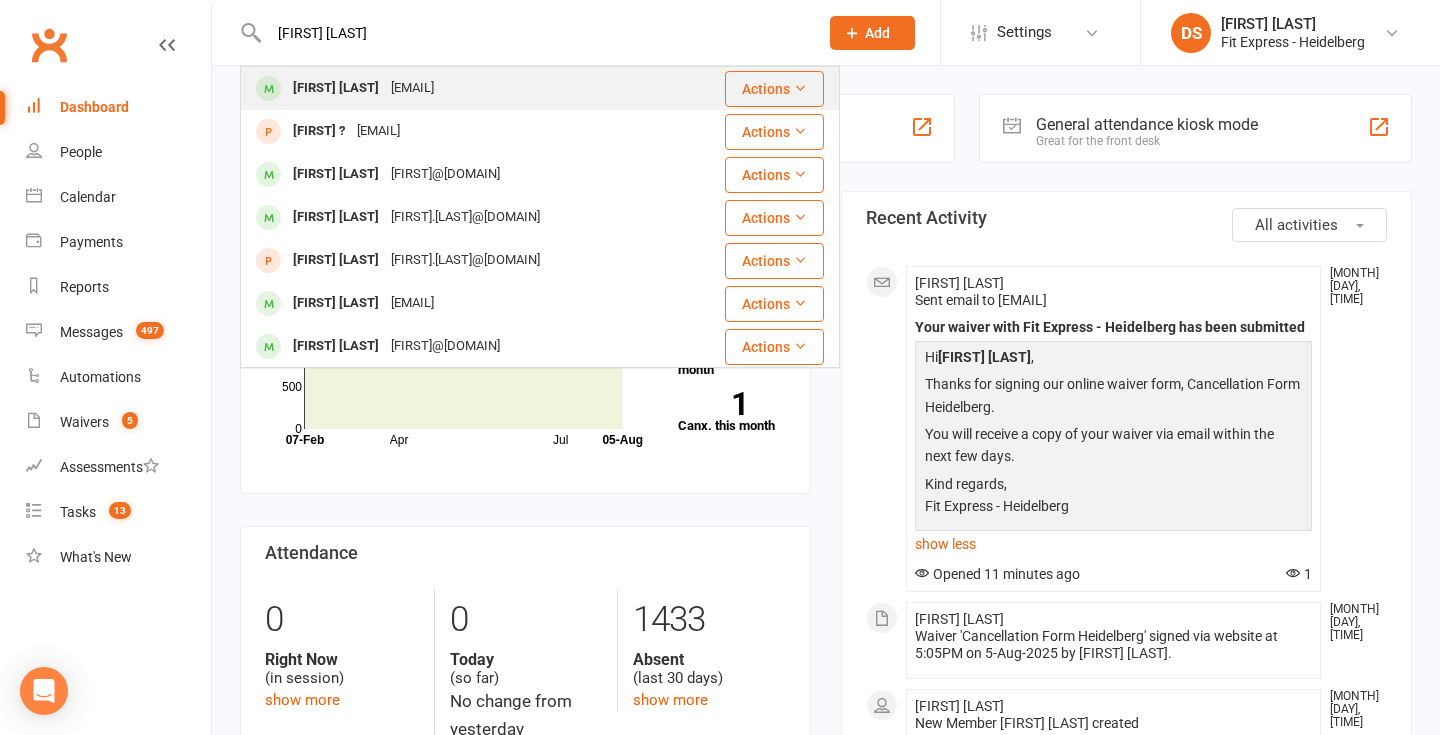 type on "[FIRST] [LAST]" 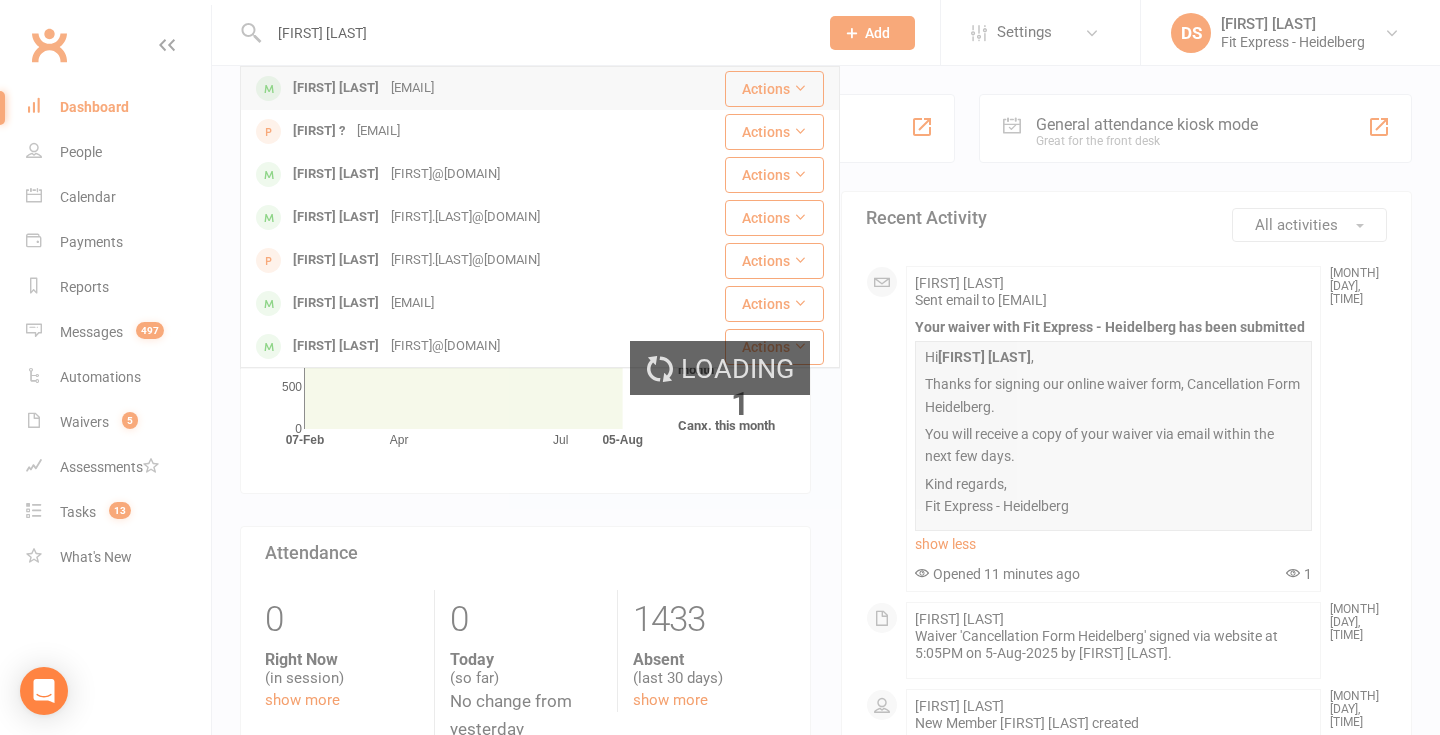 type 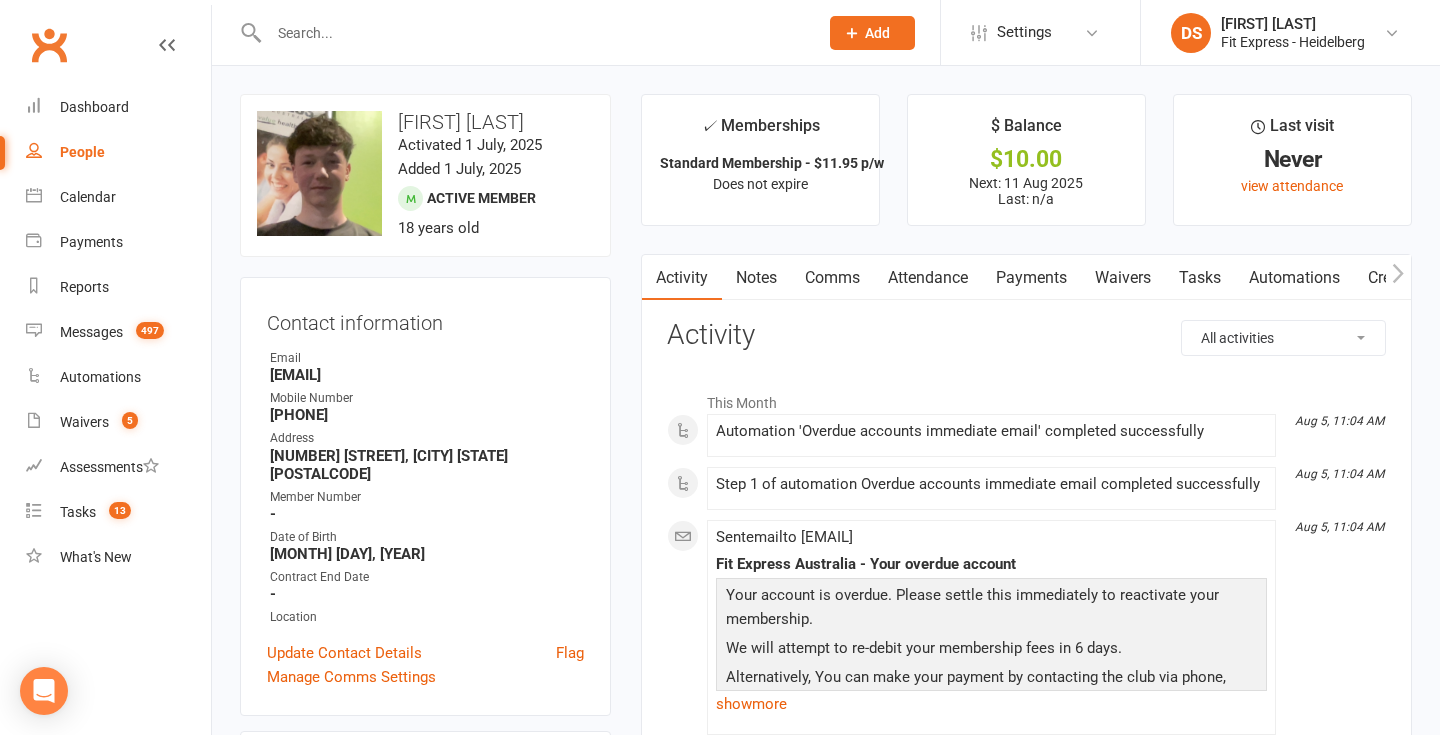 click on "Payments" at bounding box center [1031, 278] 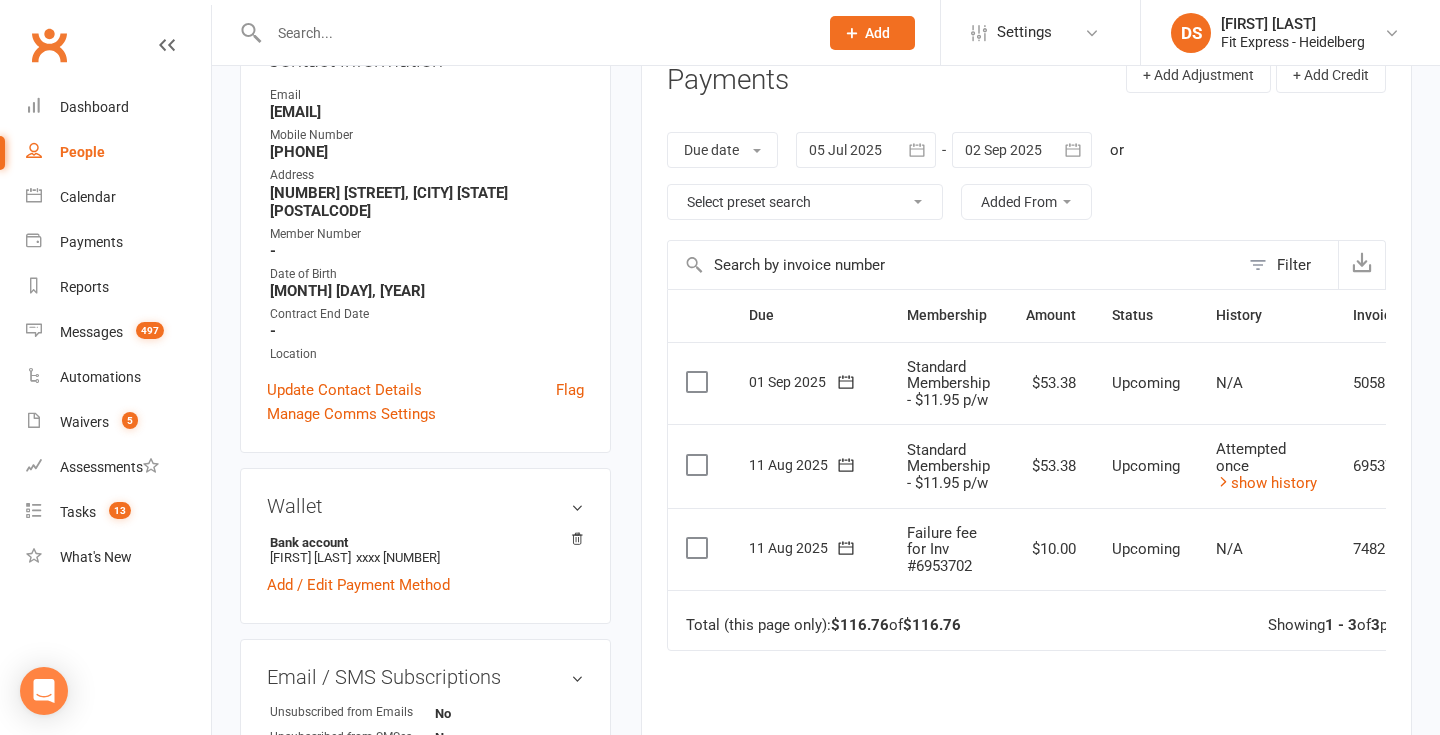 scroll, scrollTop: 272, scrollLeft: 0, axis: vertical 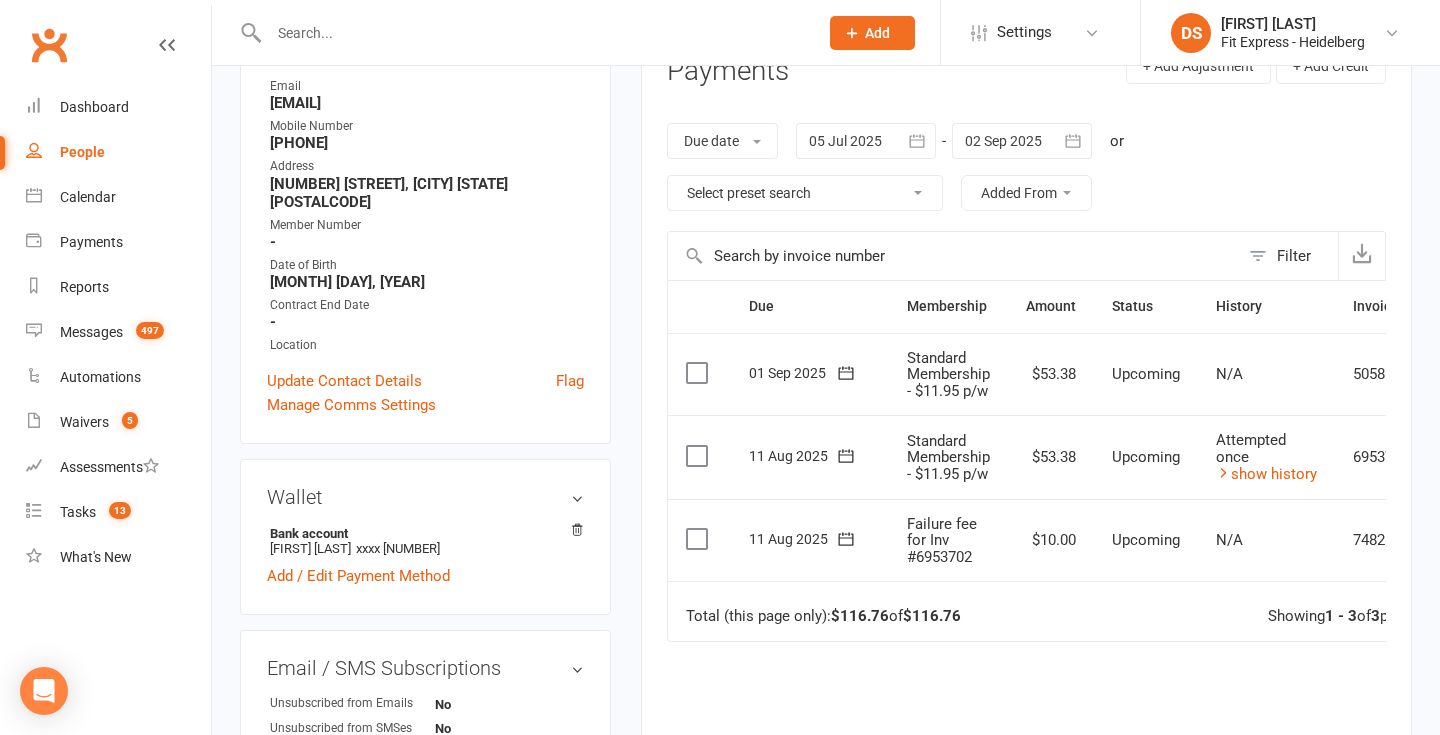 click 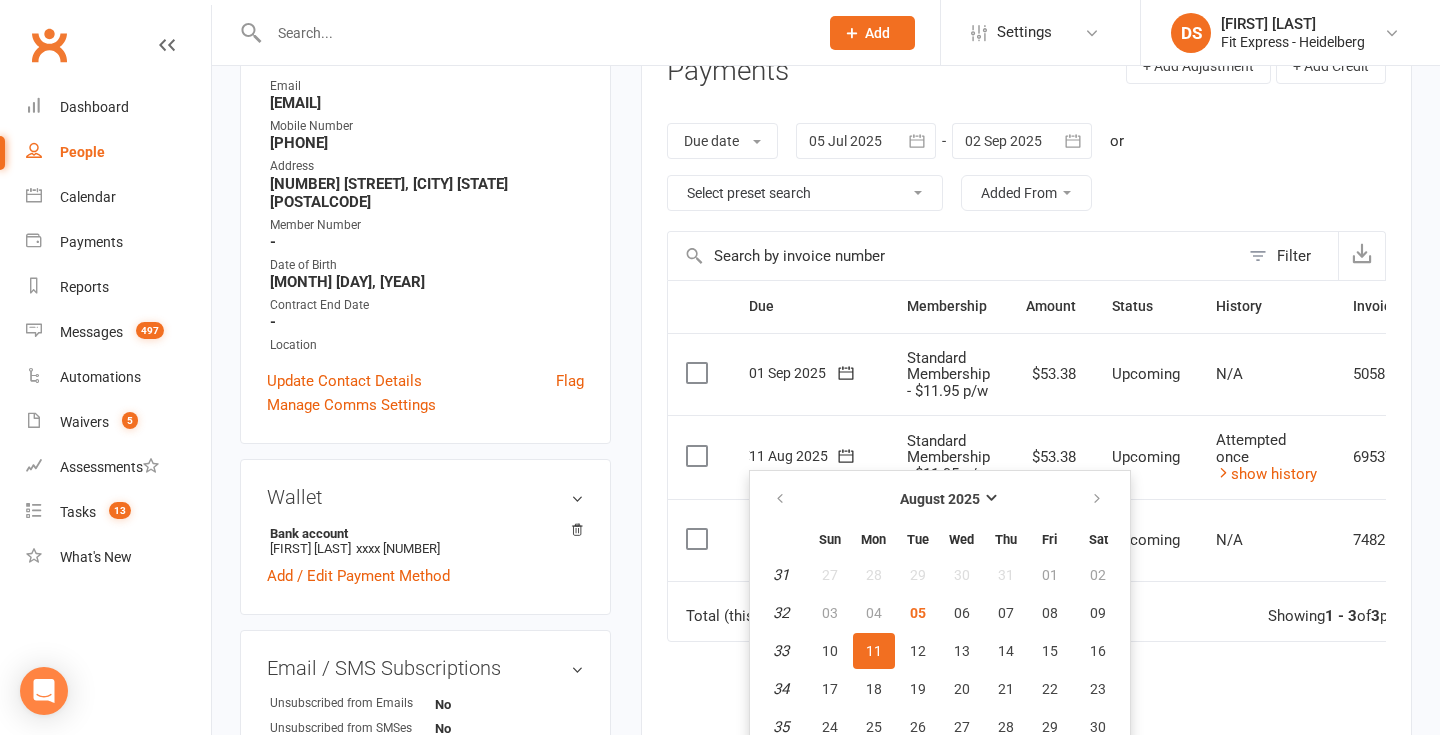 click on "Activity Notes Comms Attendance Payments Waivers Tasks Automations Credit balance
Payments + Add Adjustment + Add Credit Due date  Due date Date paid Date failed Date settled 05 Jul 2025
July 2025
Sun Mon Tue Wed Thu Fri Sat
27
29
30
01
02
03
04
05
28
06
07
08
09
10
11
12
29
13
14
15
16
17
18
19
30
20
21
22
23
24
25
26
31" at bounding box center [1026, 456] 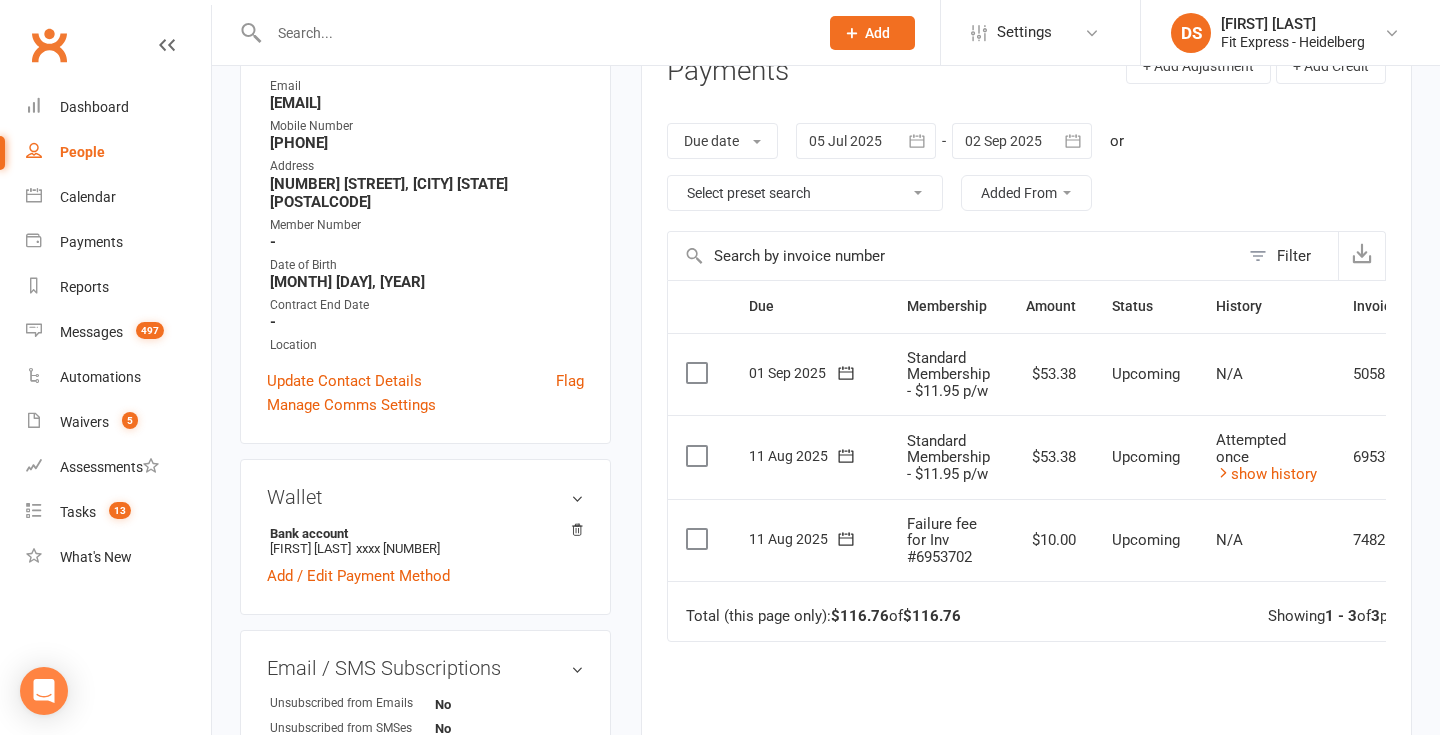 click 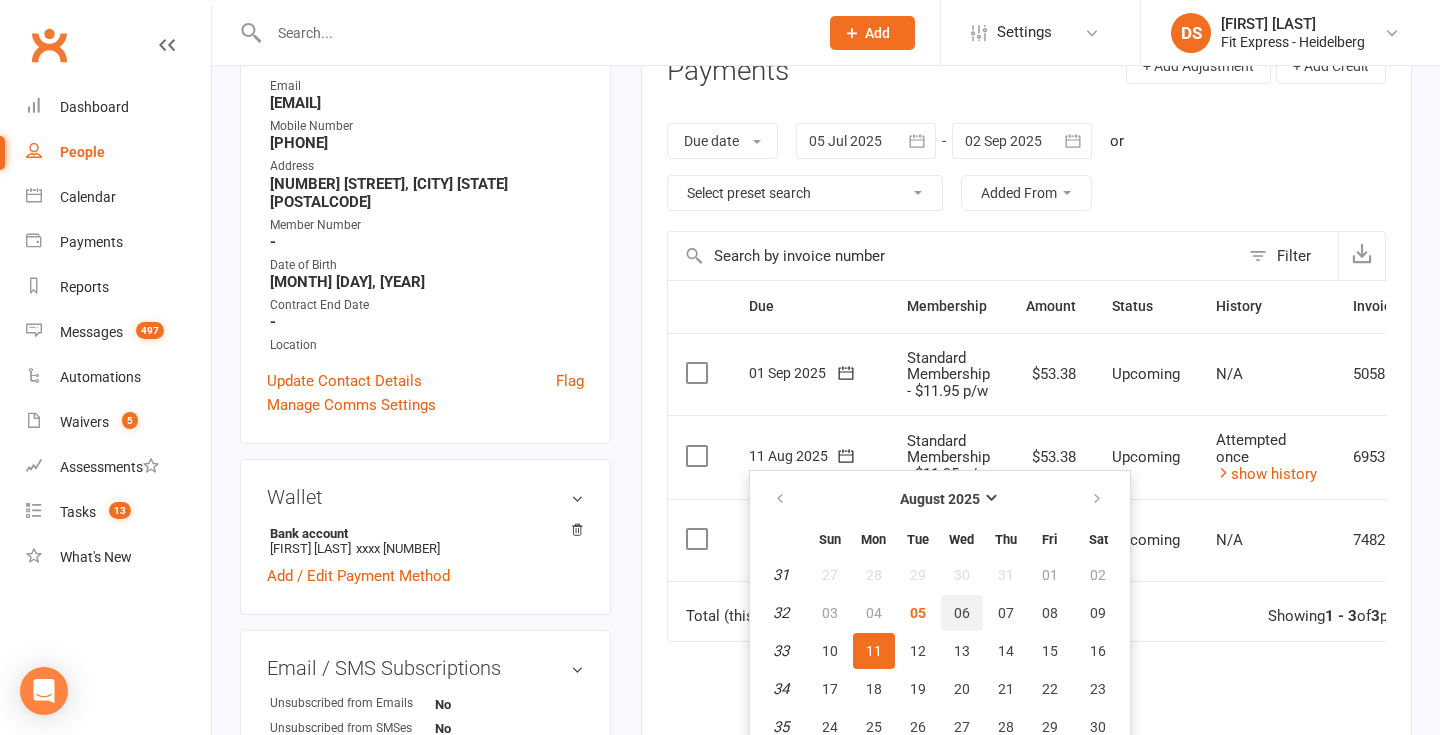click on "06" at bounding box center (962, 613) 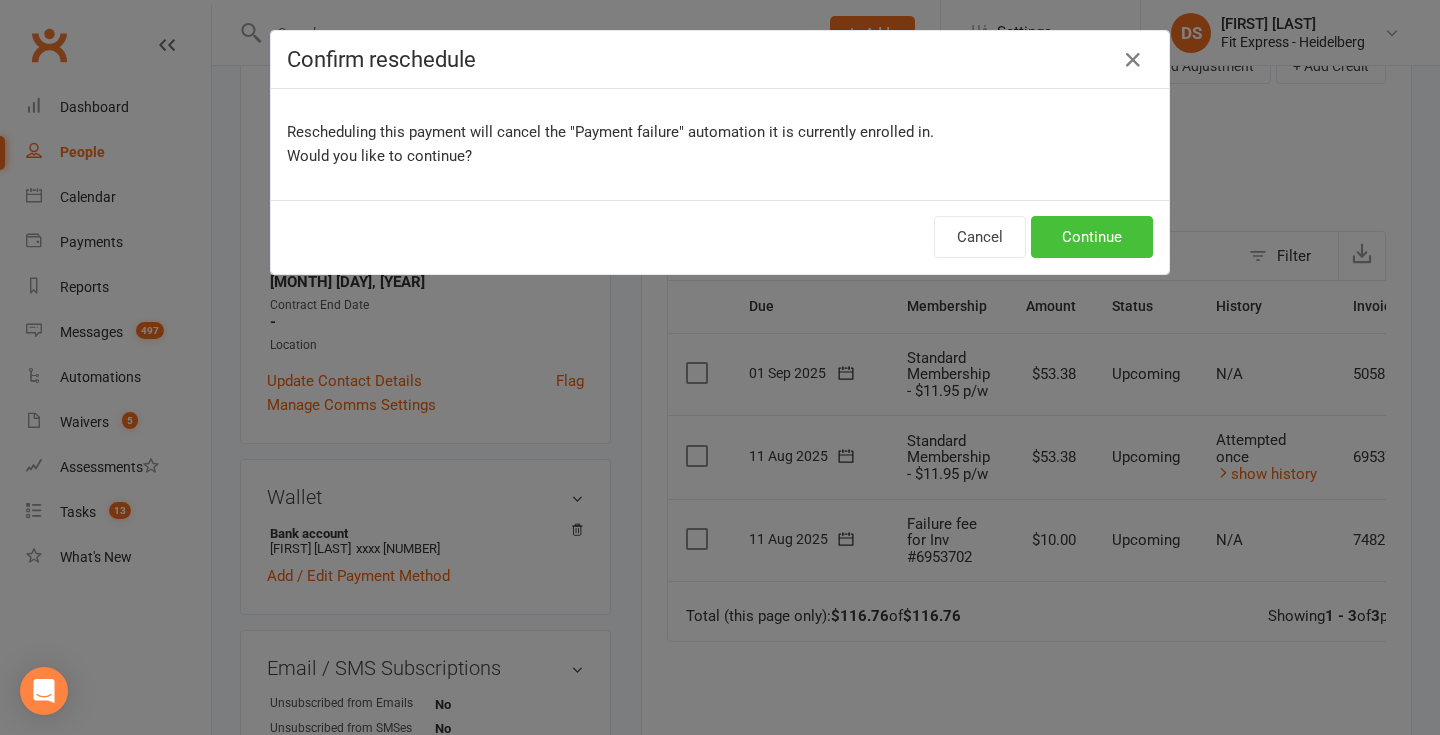 click on "Continue" at bounding box center (1092, 237) 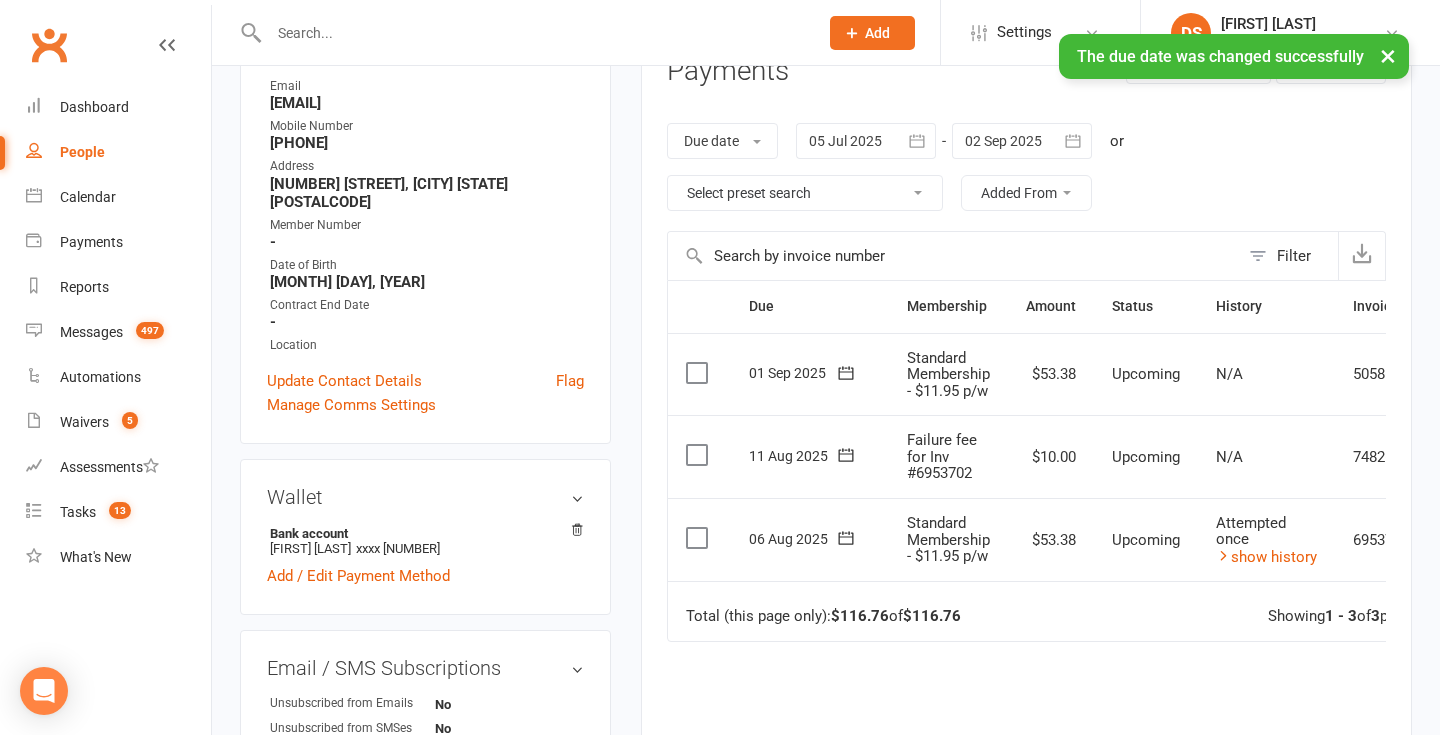 click 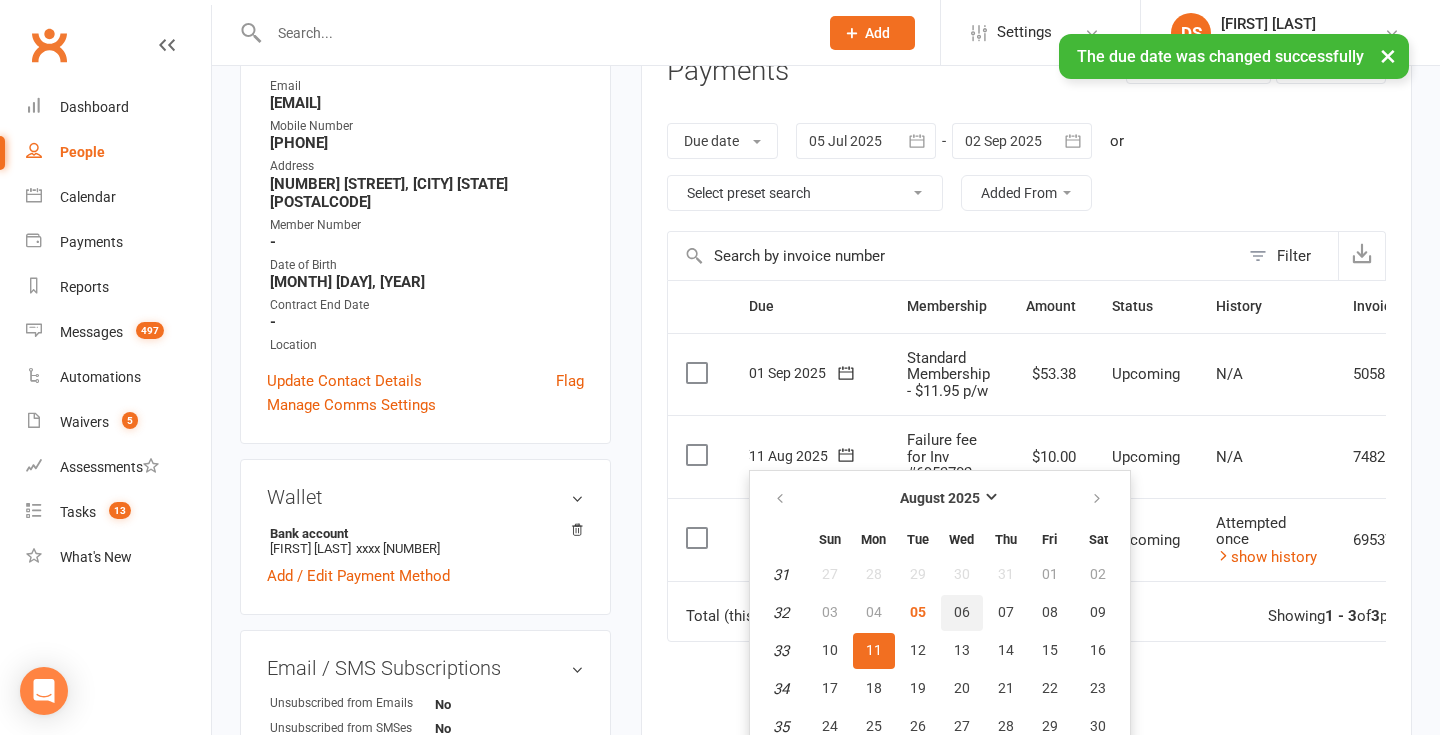 click on "06" at bounding box center [962, 612] 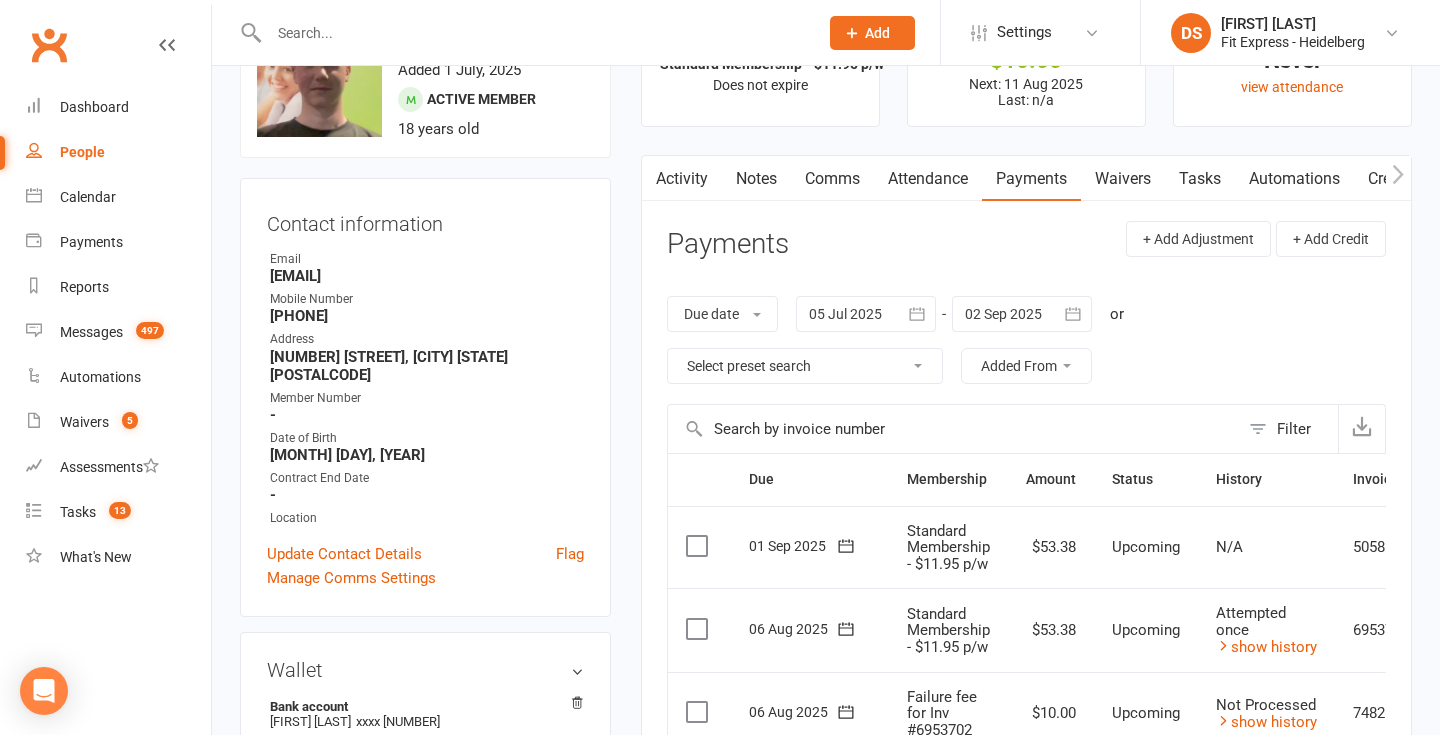 scroll, scrollTop: 0, scrollLeft: 0, axis: both 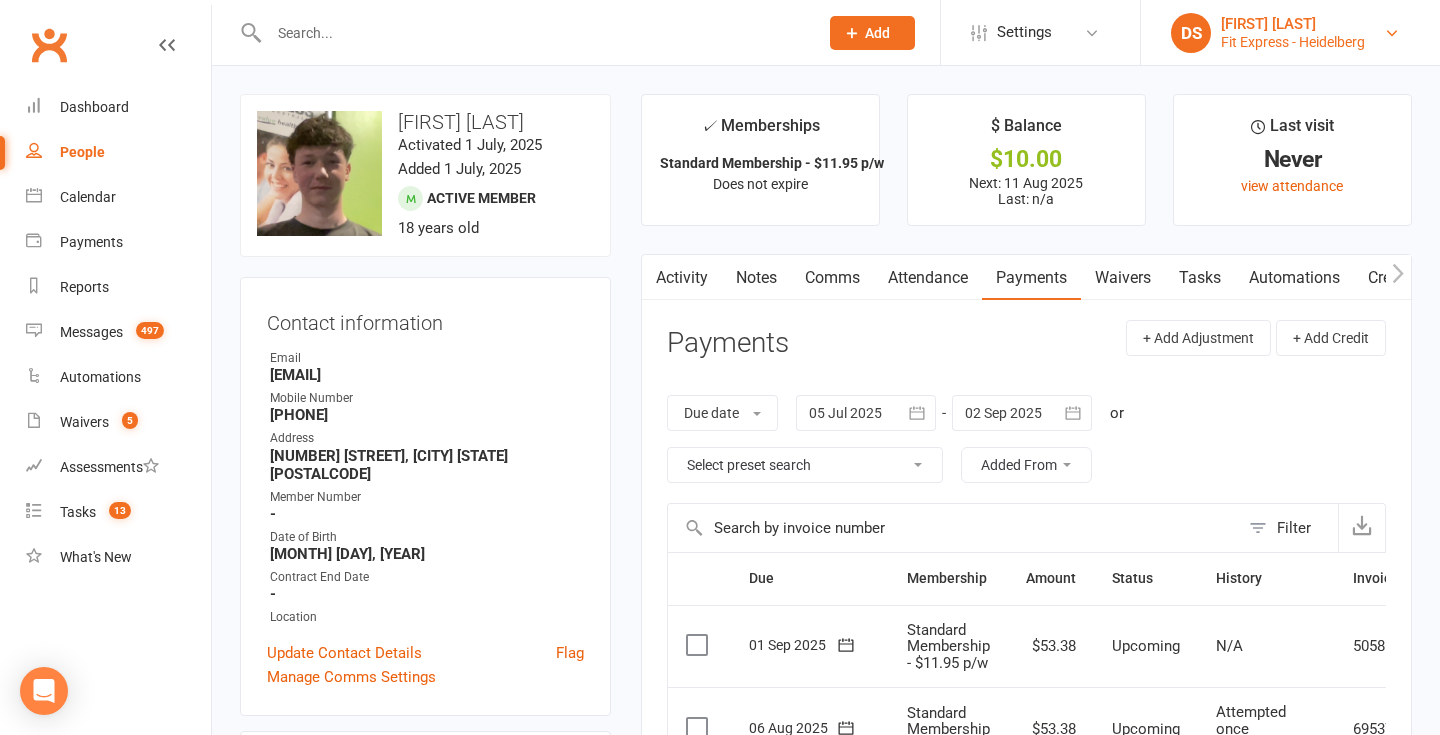 click on "[FIRST] [LAST]" at bounding box center [1293, 24] 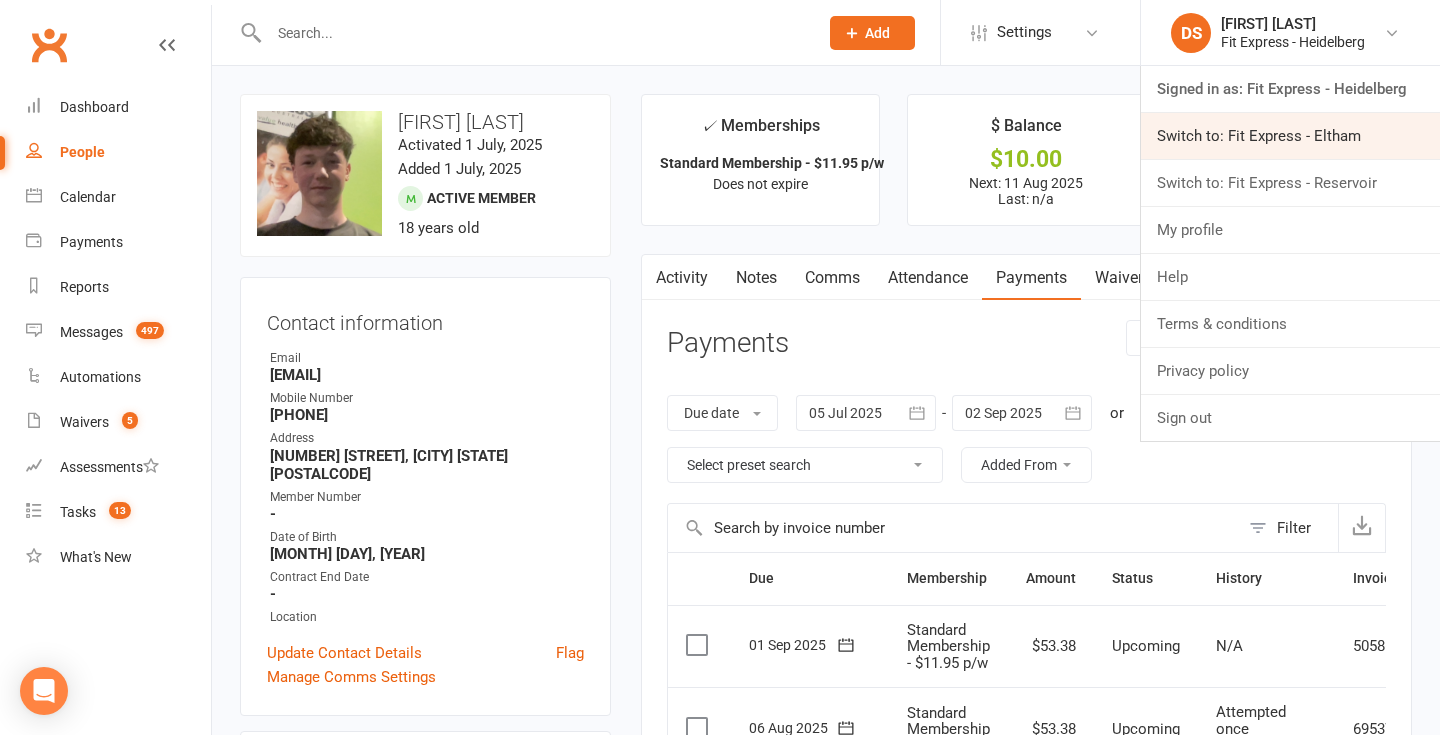 click on "Switch to: Fit Express - Eltham" at bounding box center [1290, 136] 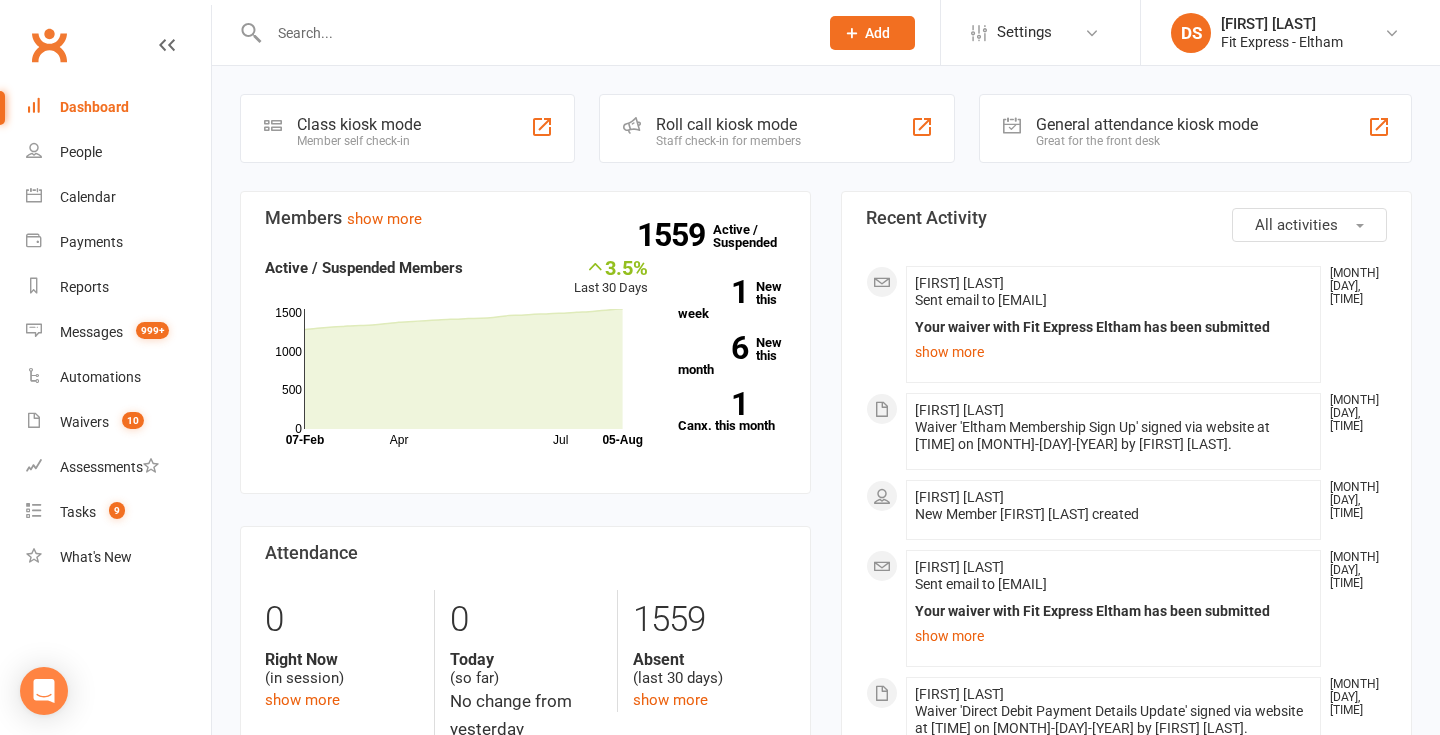 scroll, scrollTop: 0, scrollLeft: 0, axis: both 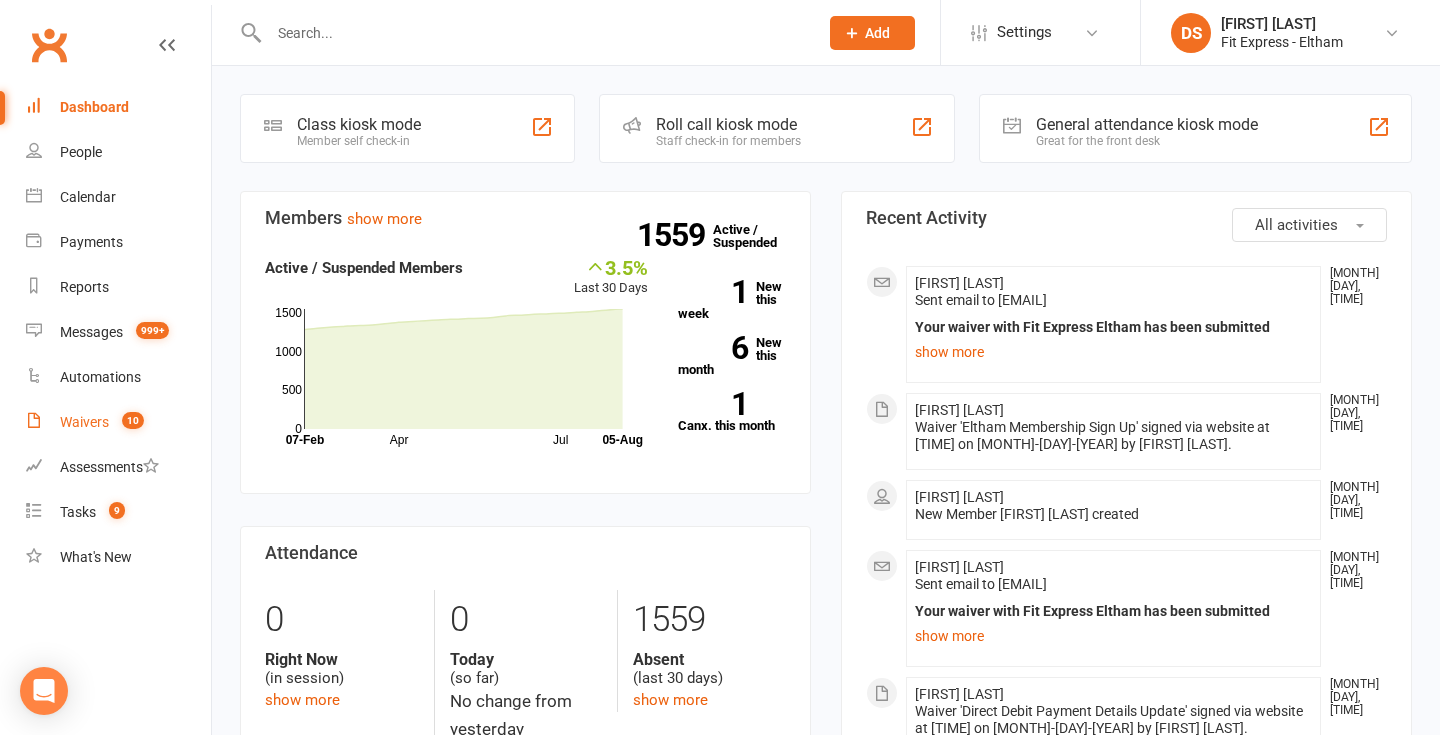 click on "Waivers" at bounding box center (84, 422) 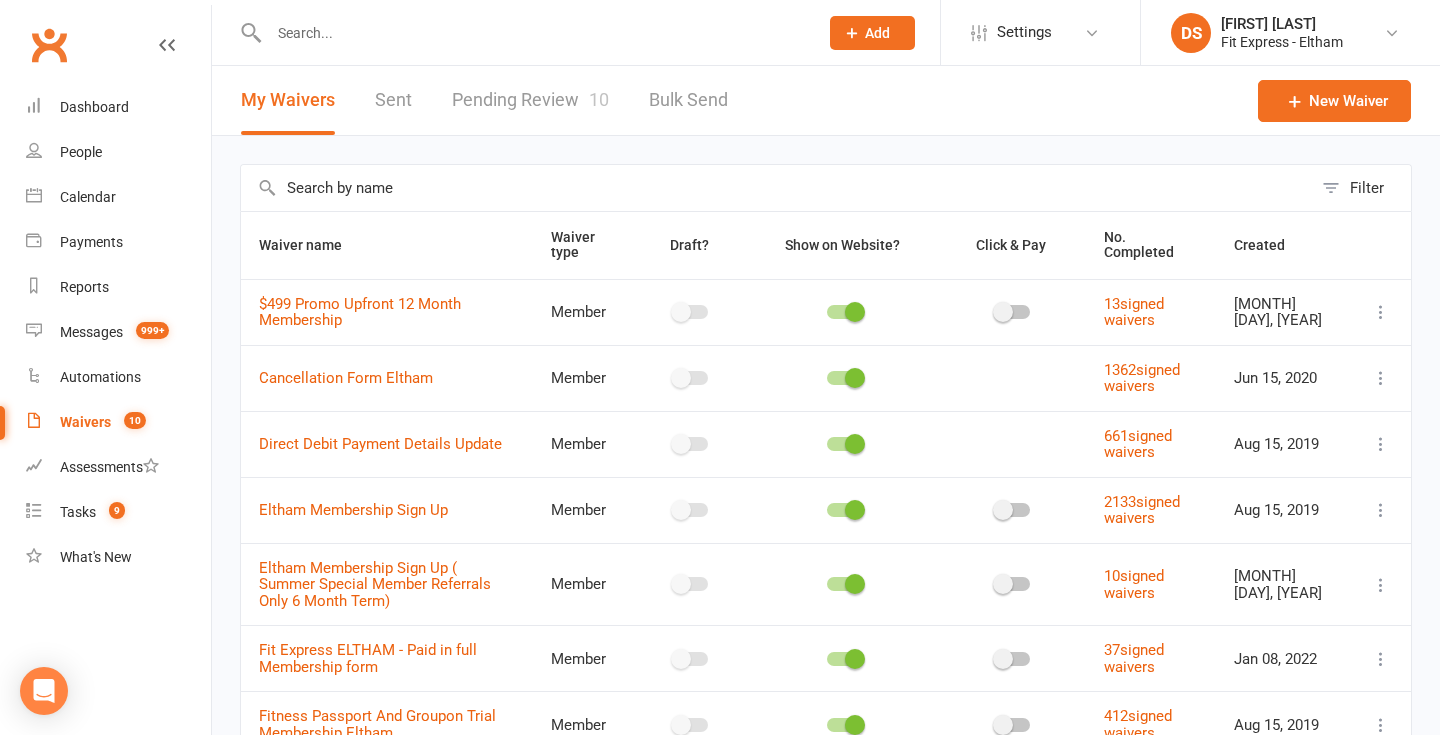 click on "Pending Review 10" at bounding box center (530, 100) 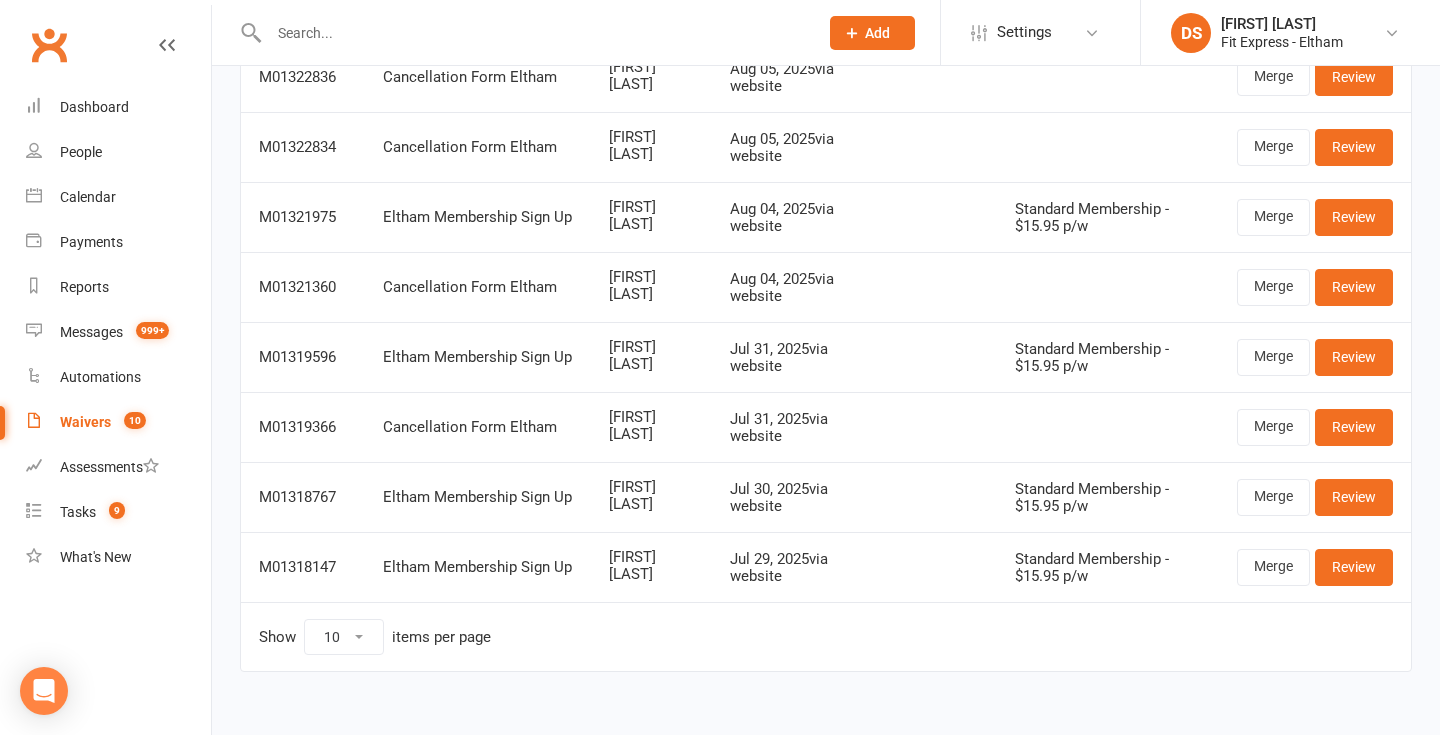 scroll, scrollTop: 387, scrollLeft: 0, axis: vertical 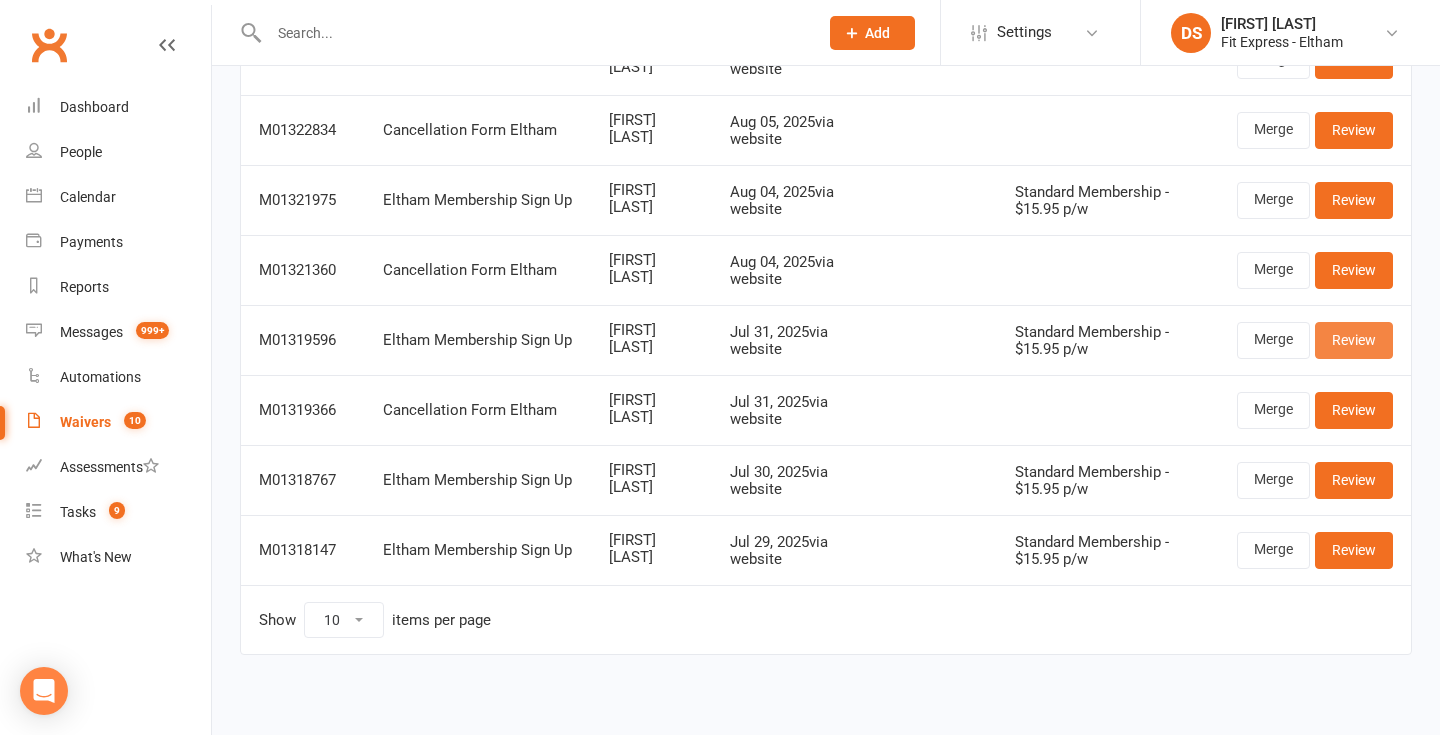 click on "Review" at bounding box center [1354, 340] 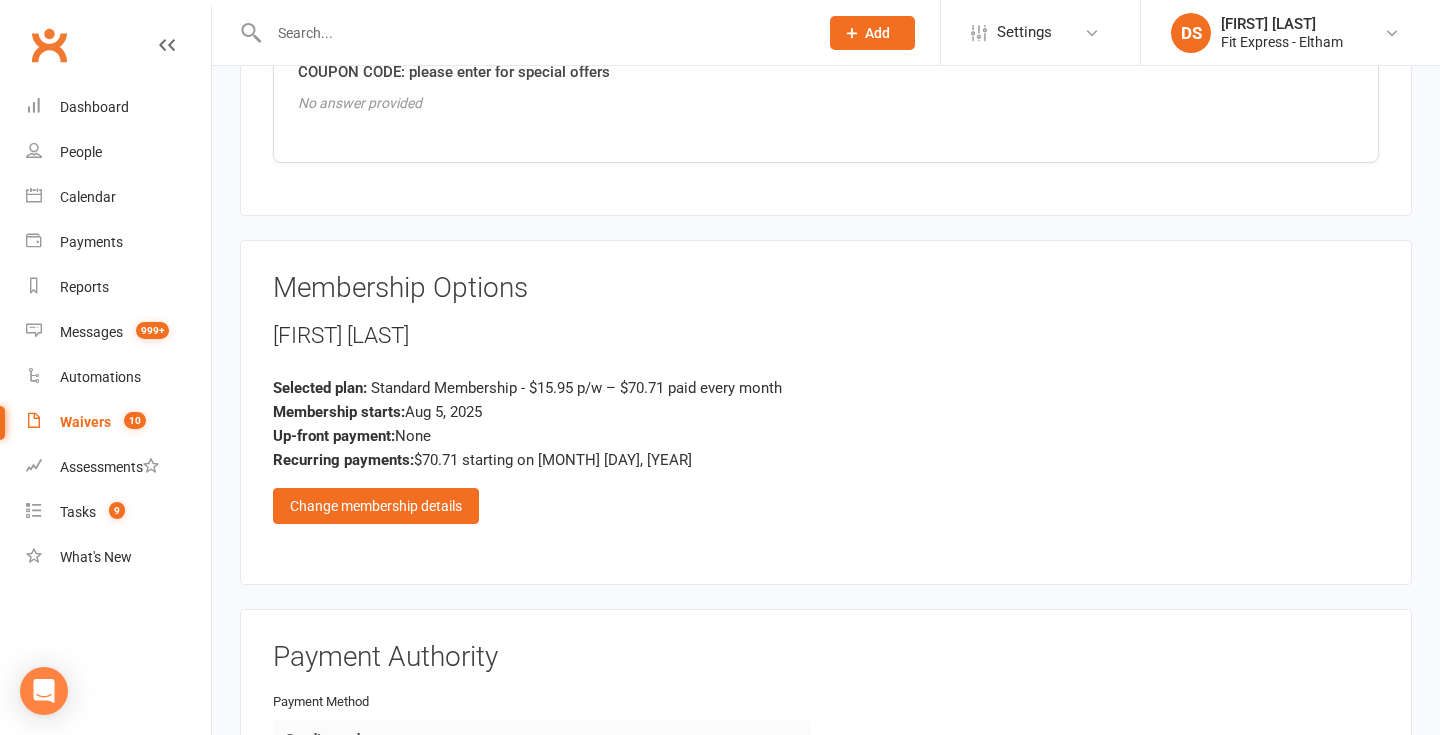 scroll, scrollTop: 2131, scrollLeft: 0, axis: vertical 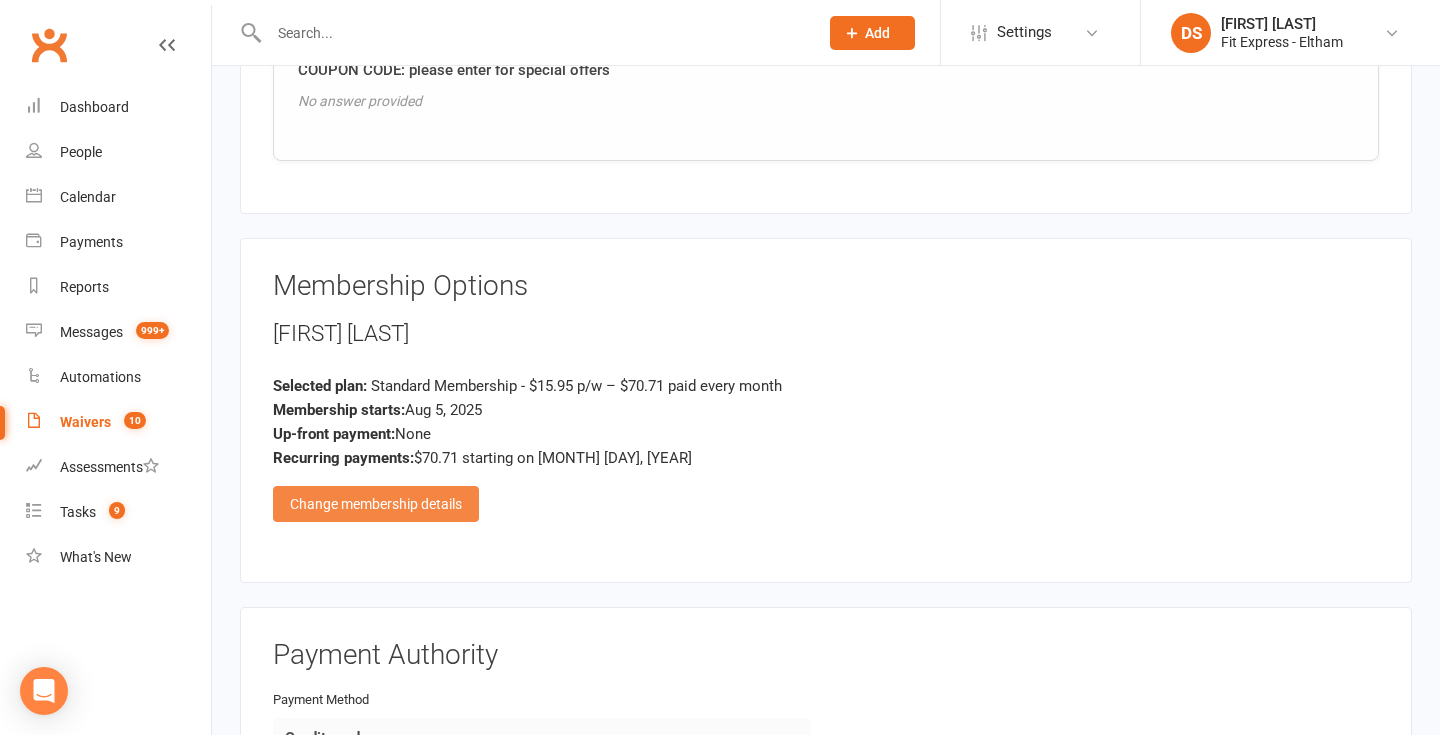 click on "Change membership details" at bounding box center [376, 504] 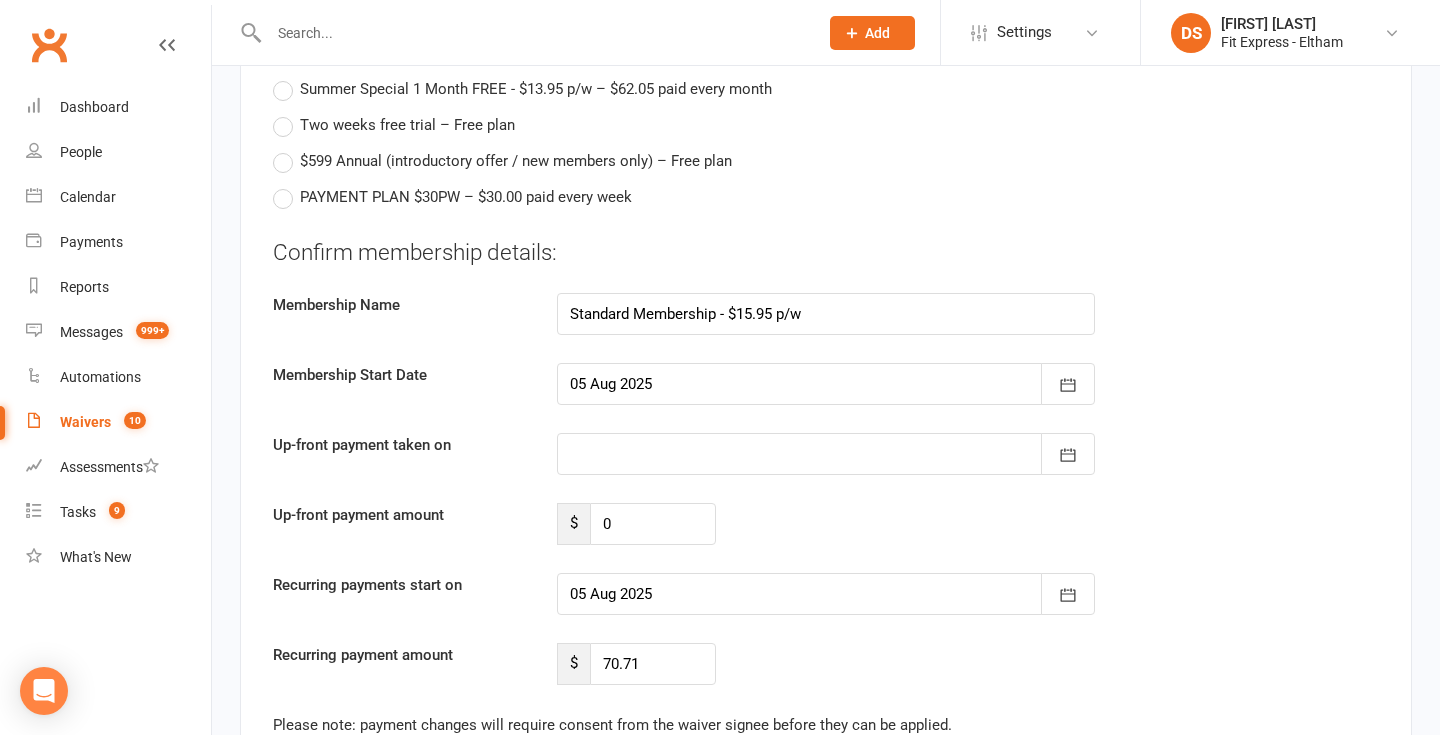 scroll, scrollTop: 3535, scrollLeft: 0, axis: vertical 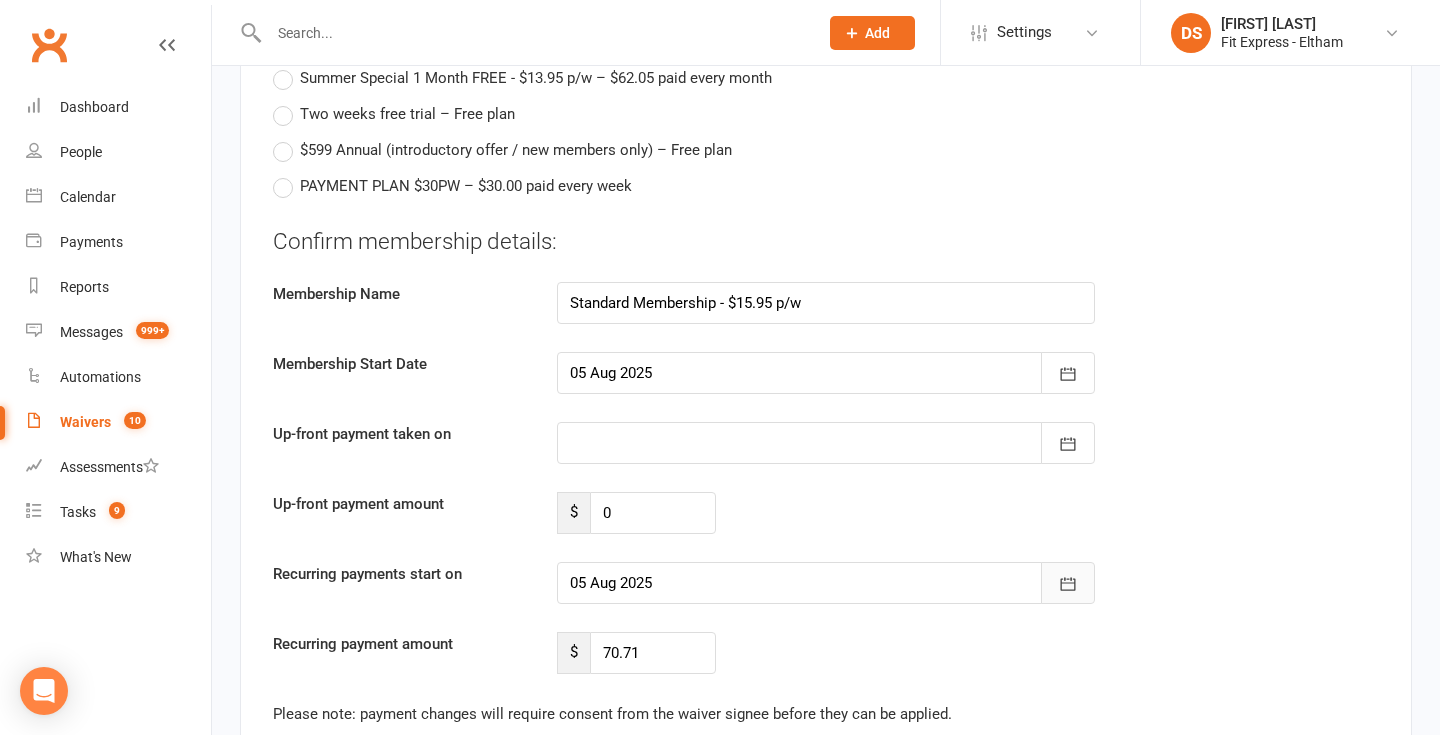 click 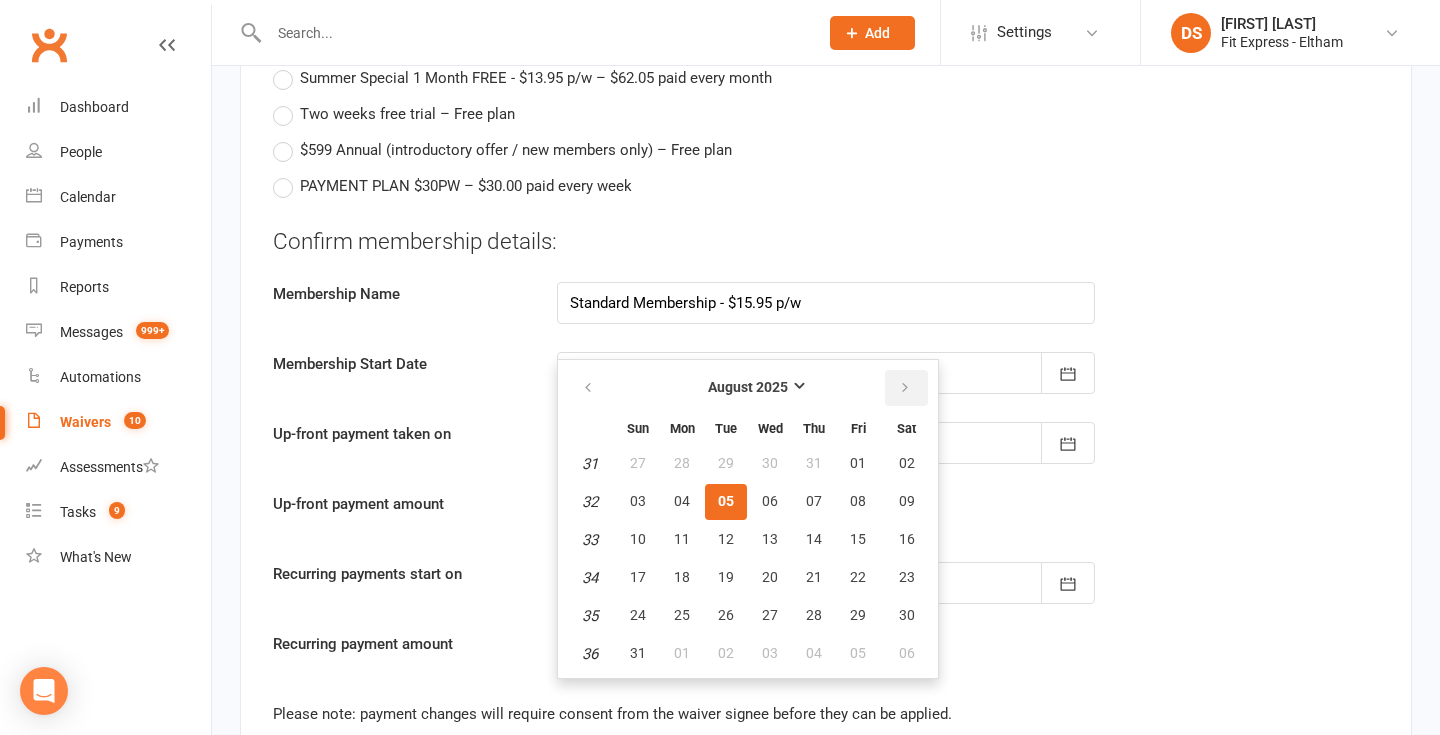 click at bounding box center [906, 388] 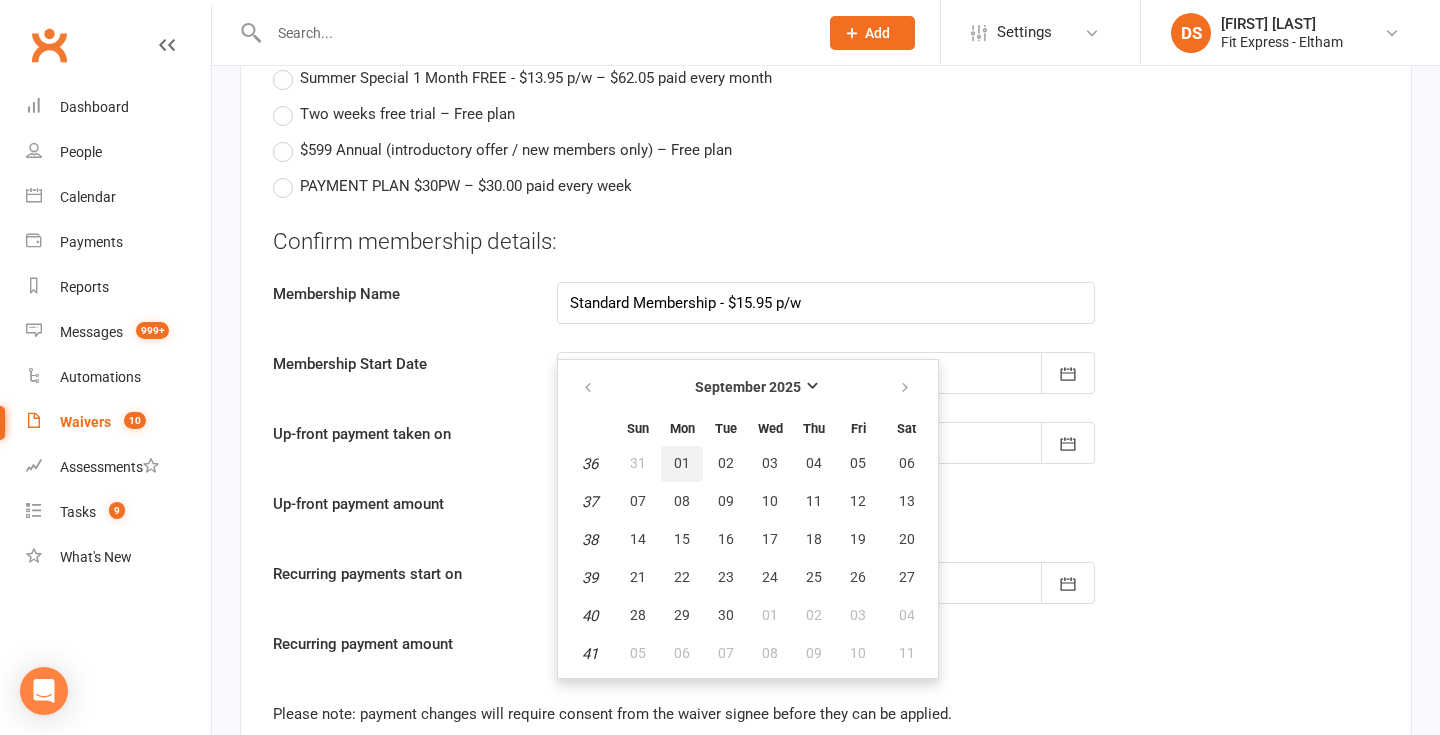 click on "01" at bounding box center [682, 463] 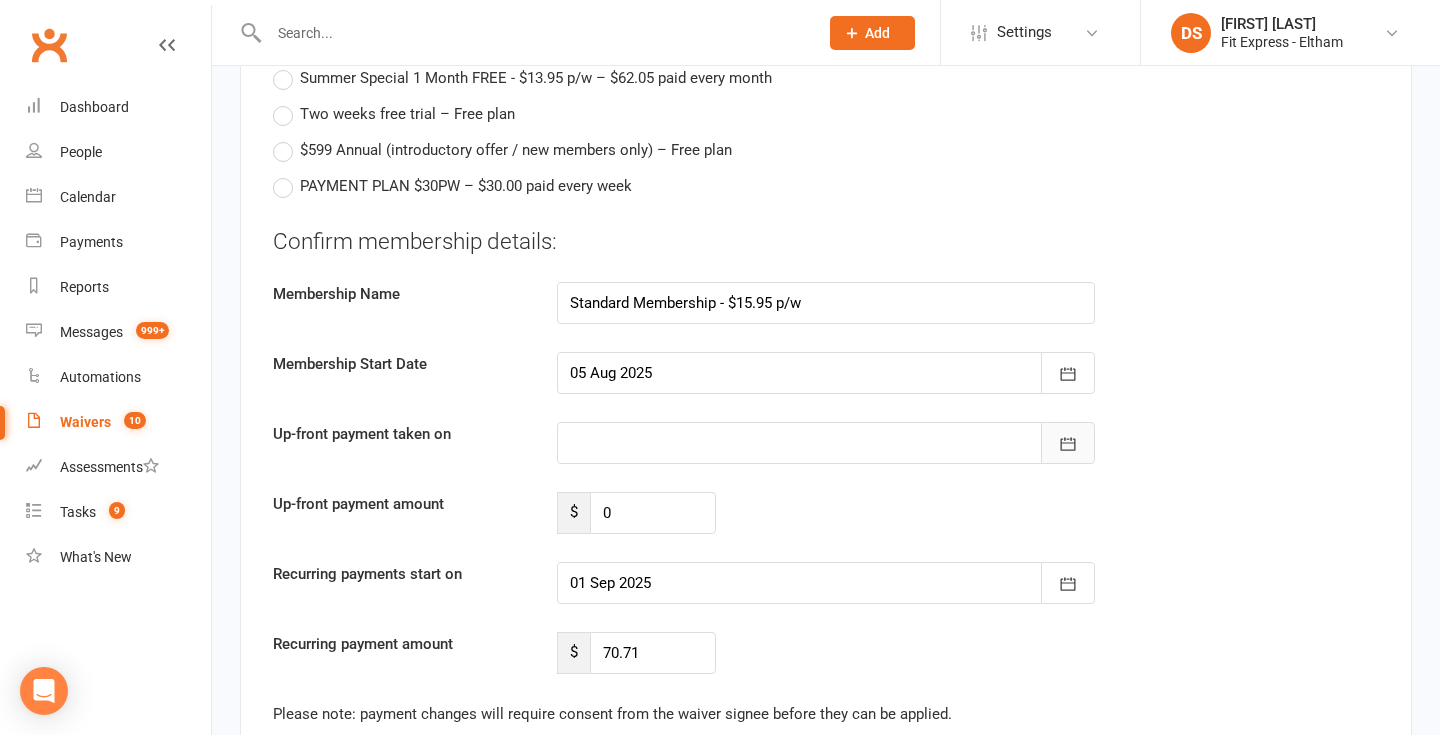 click at bounding box center [1068, 443] 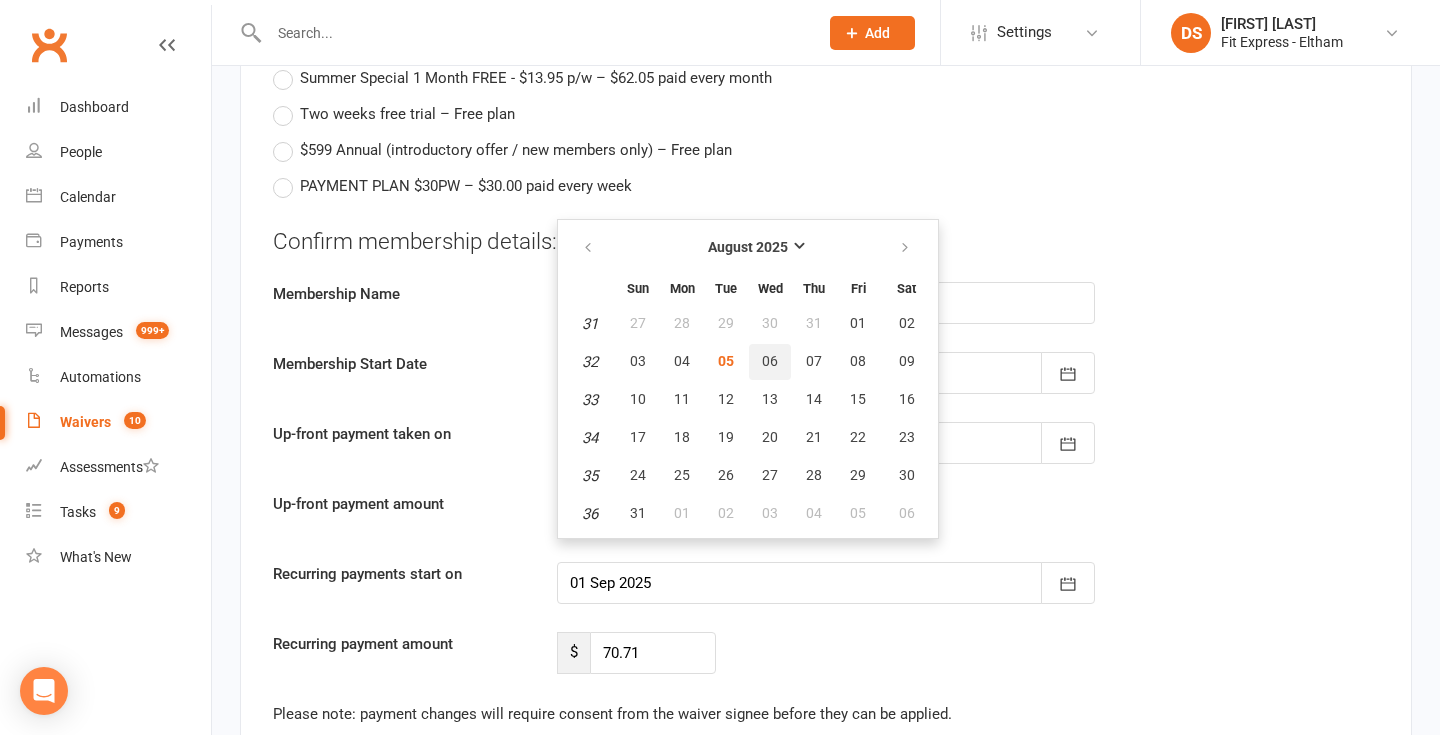 click on "06" at bounding box center (770, 361) 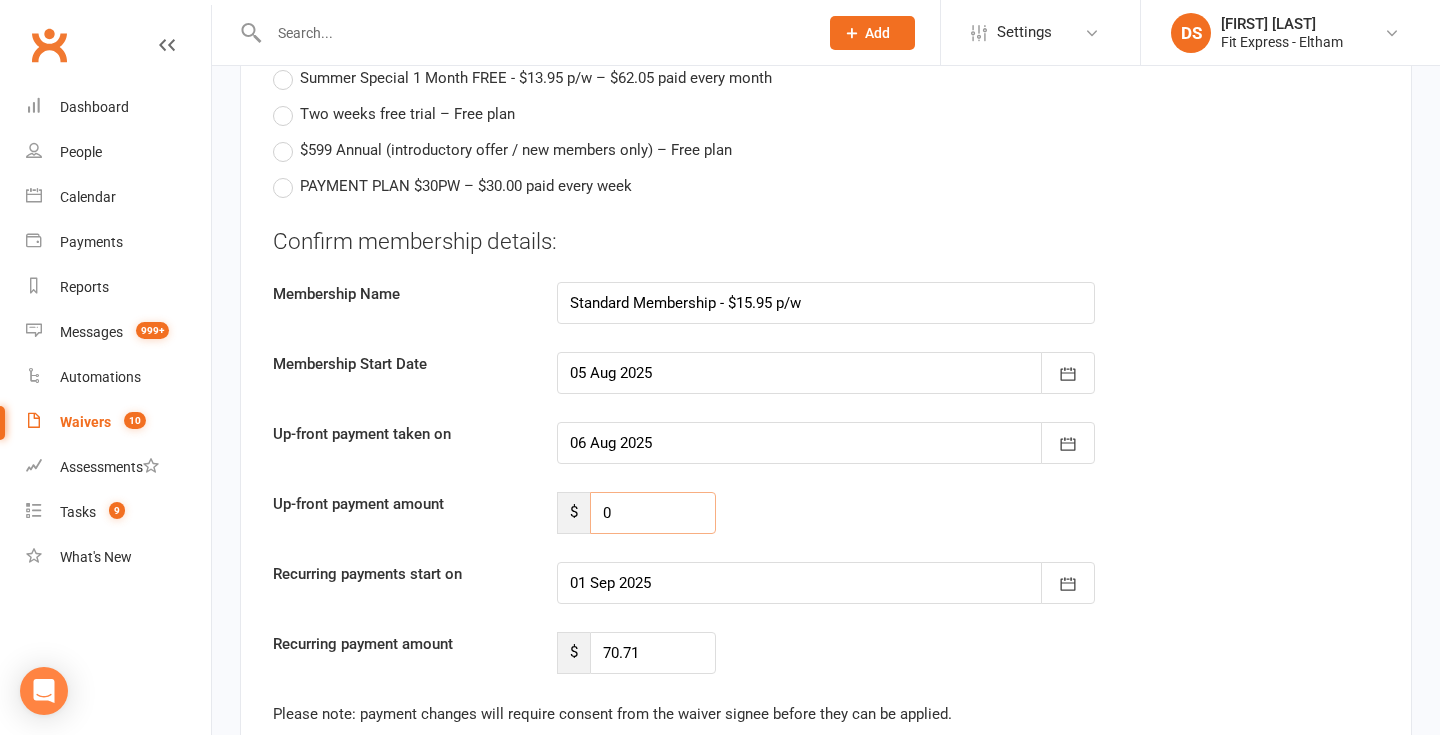 drag, startPoint x: 636, startPoint y: 514, endPoint x: 555, endPoint y: 511, distance: 81.055534 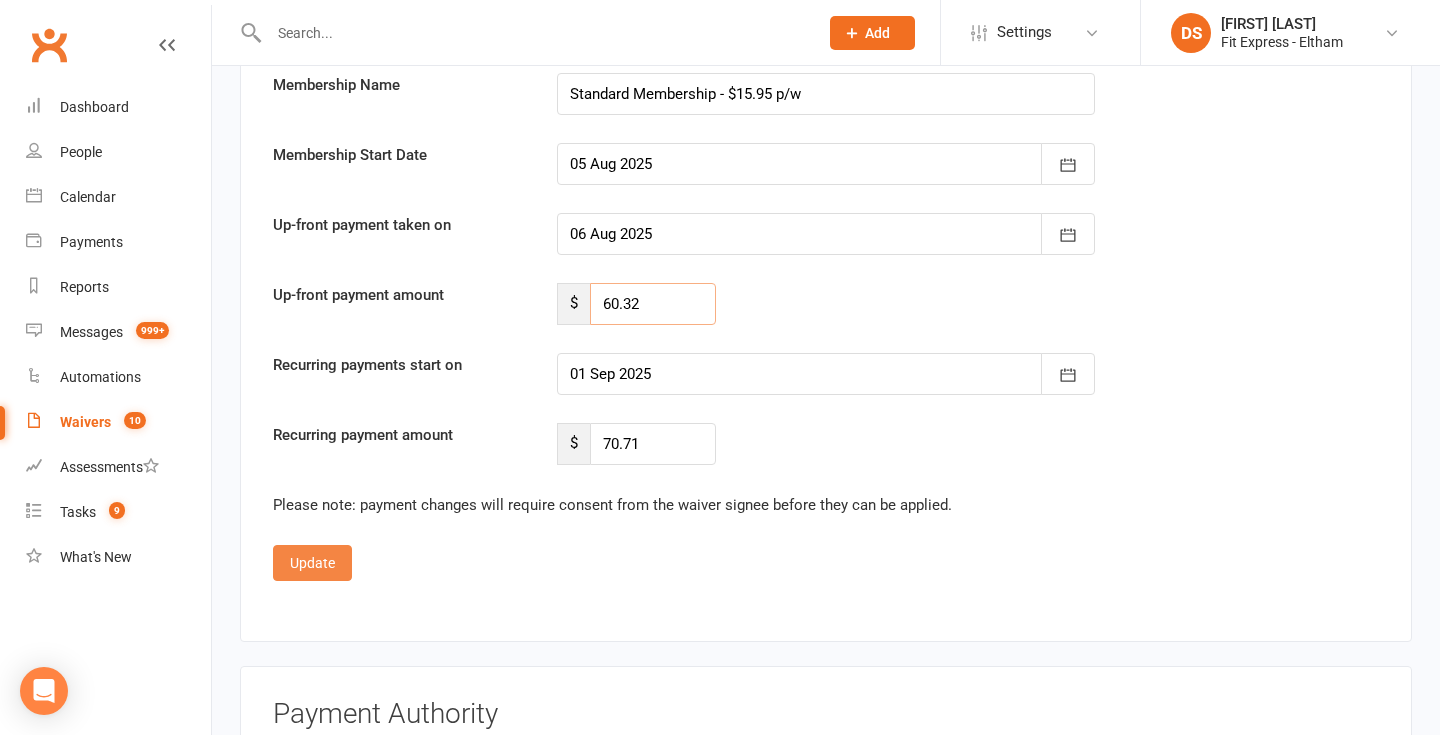 type on "60.32" 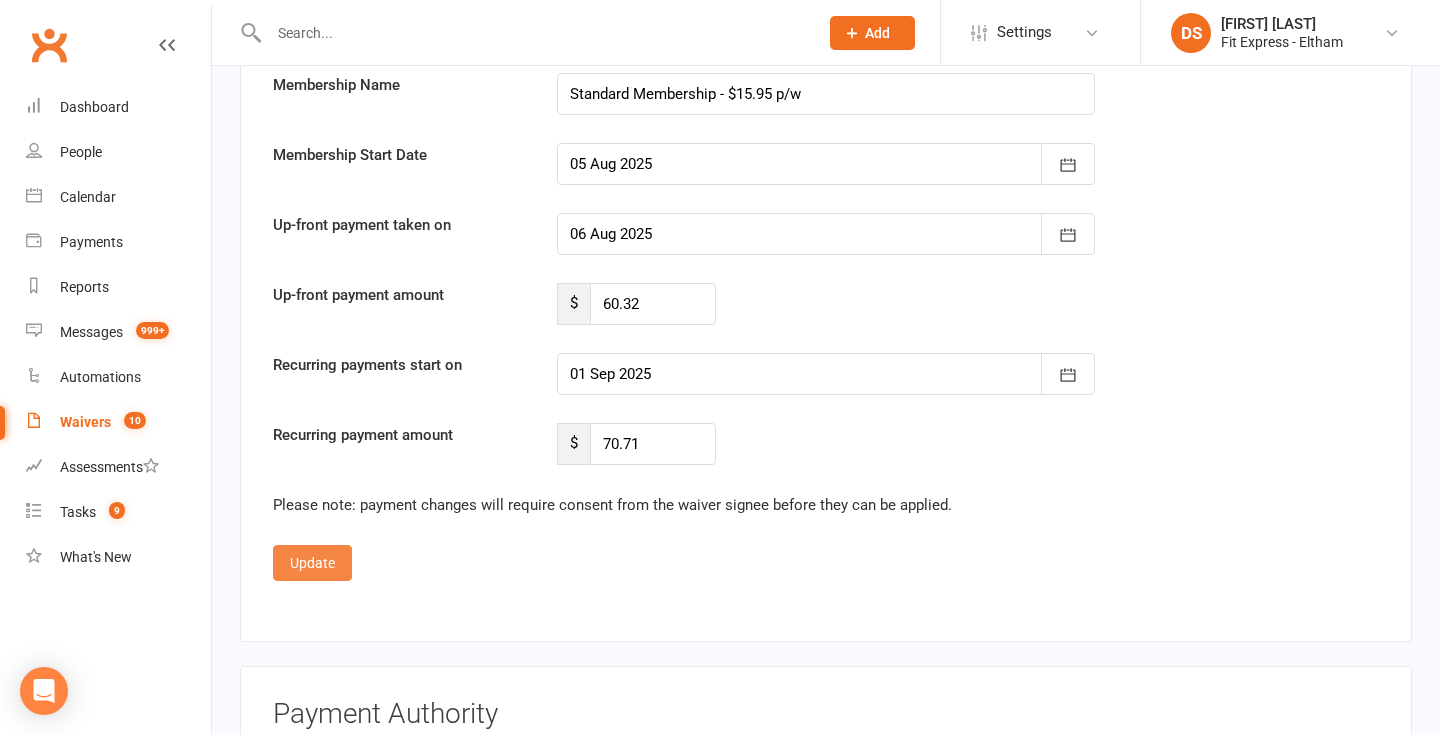 click on "Update" at bounding box center [312, 563] 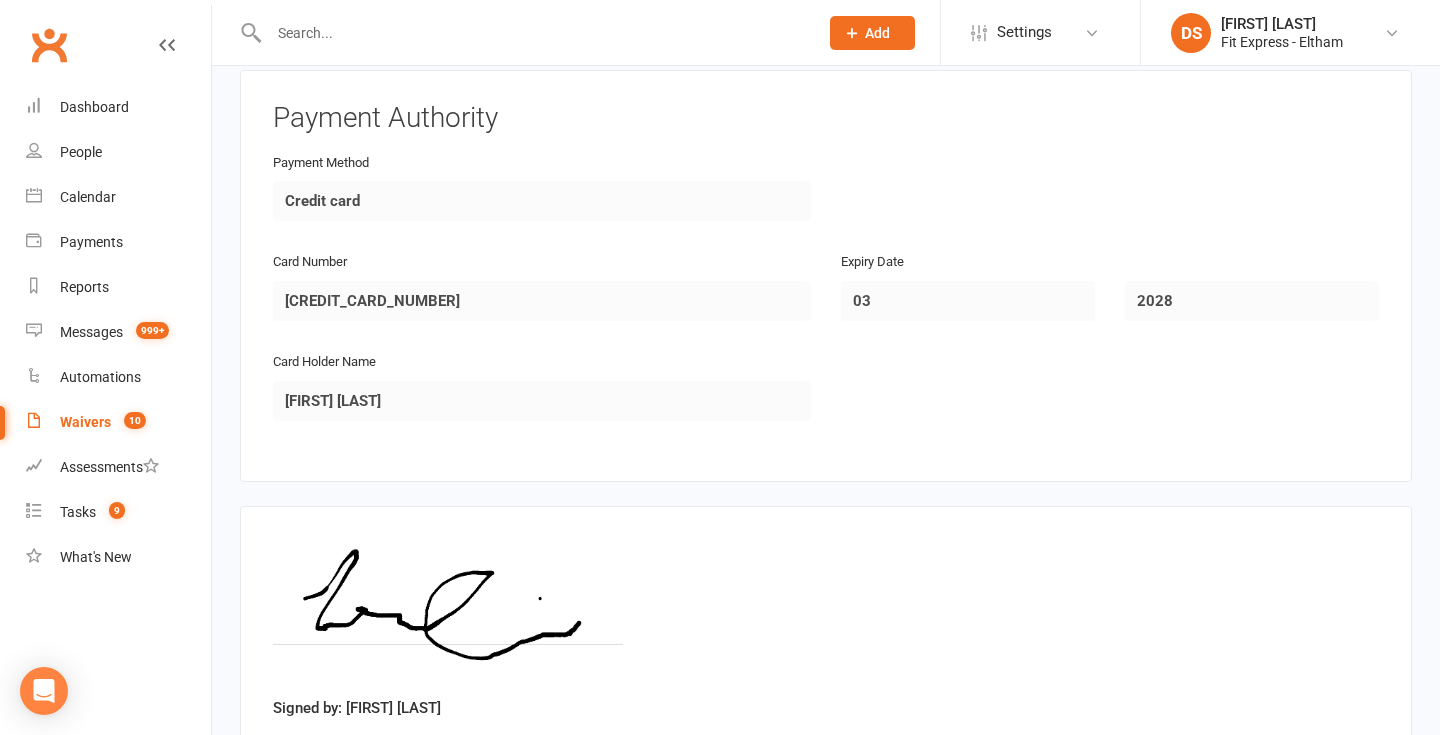 scroll, scrollTop: 2811, scrollLeft: 0, axis: vertical 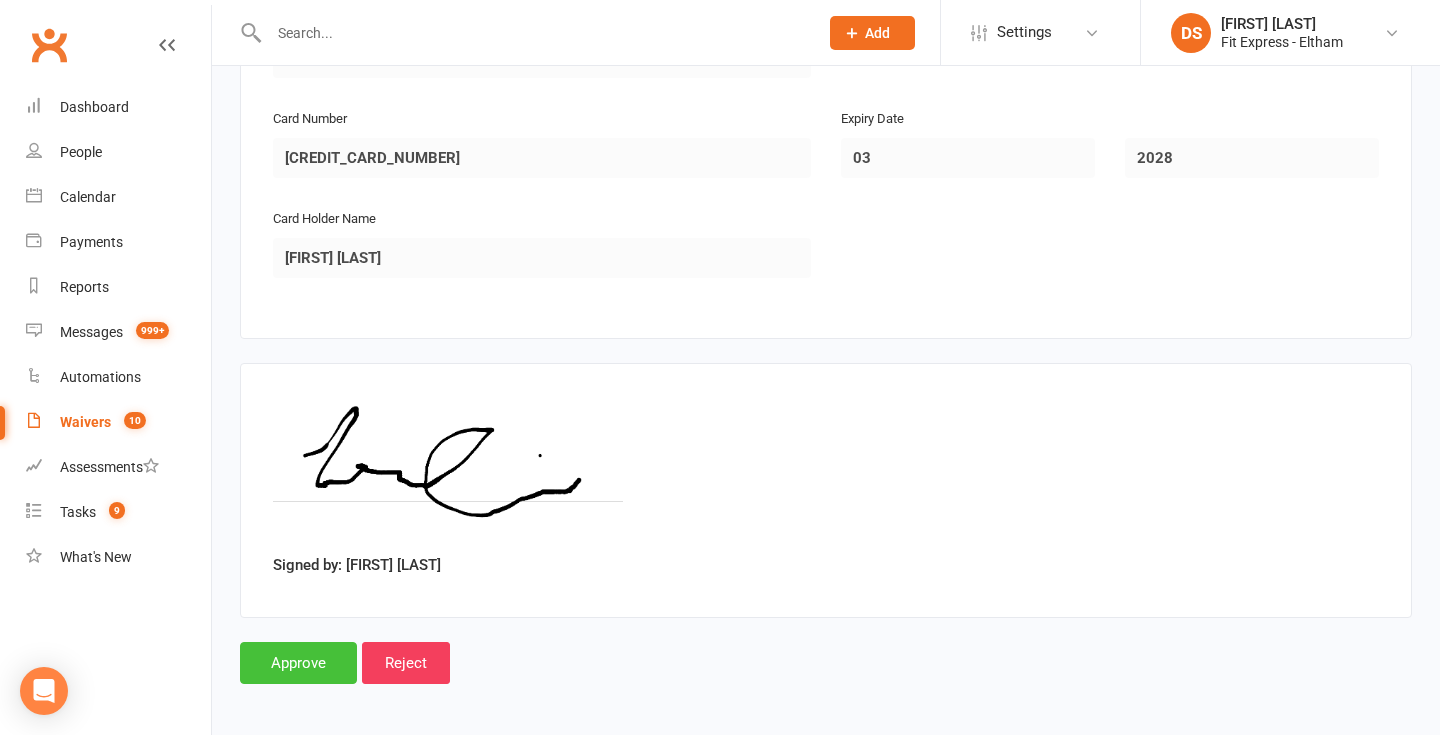 click on "Approve" at bounding box center (298, 663) 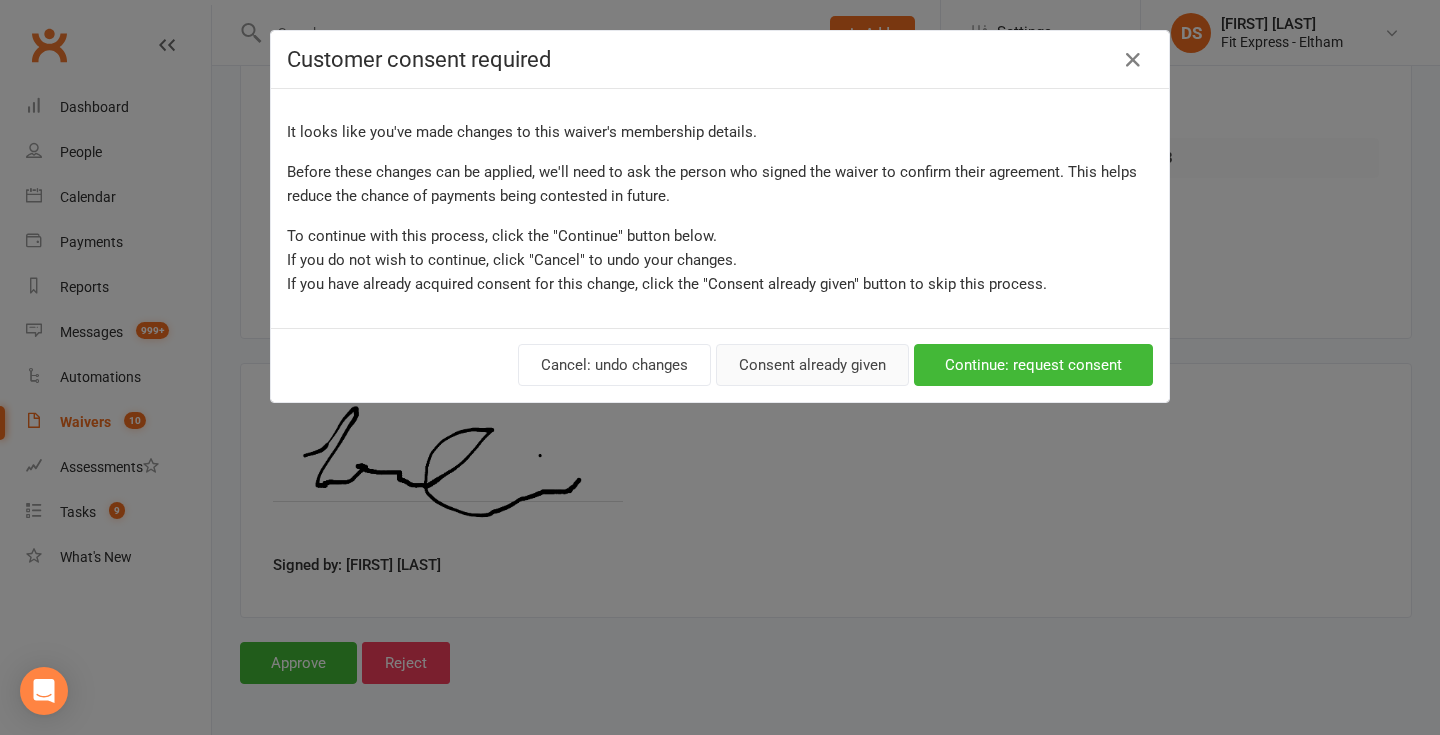click on "Consent already given" at bounding box center [812, 365] 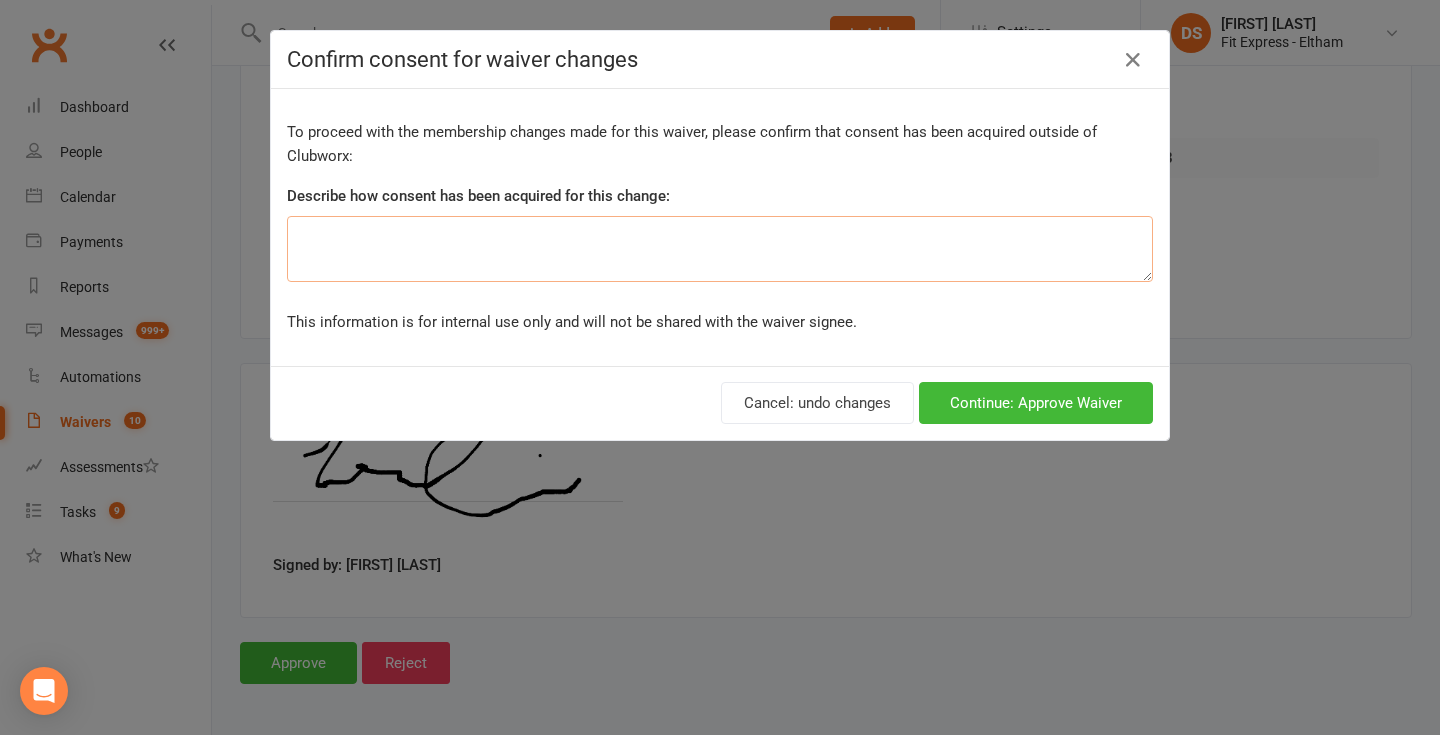 click at bounding box center [720, 249] 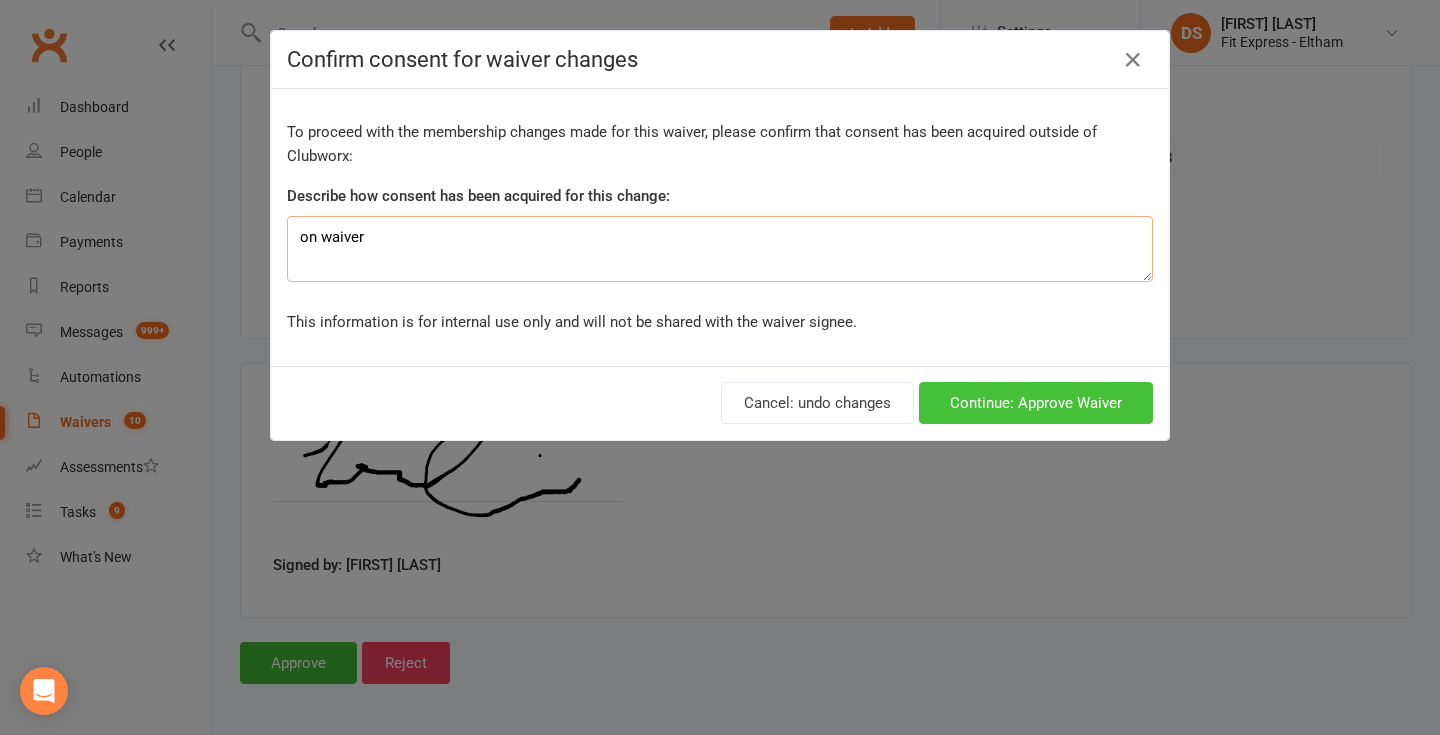 type on "on waiver" 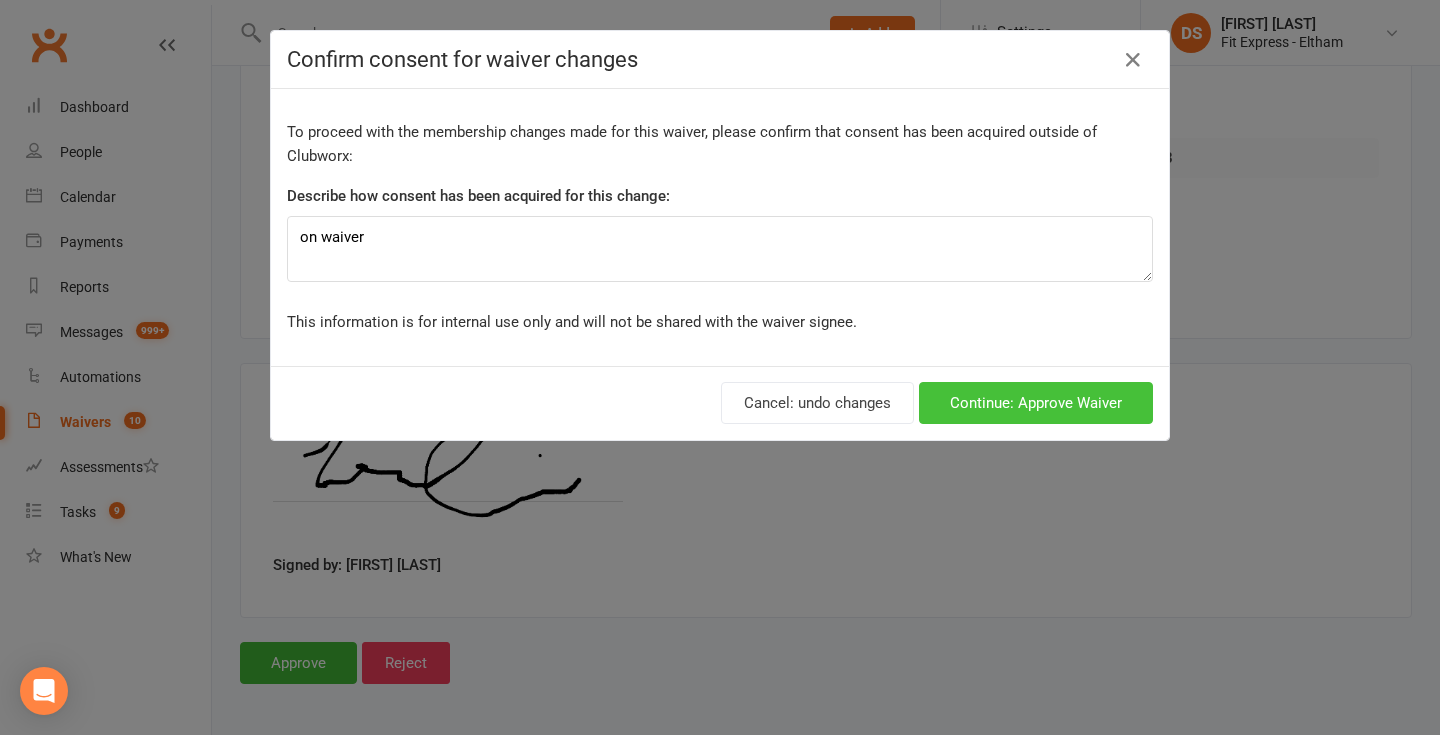 click on "Continue: Approve Waiver" at bounding box center (1036, 403) 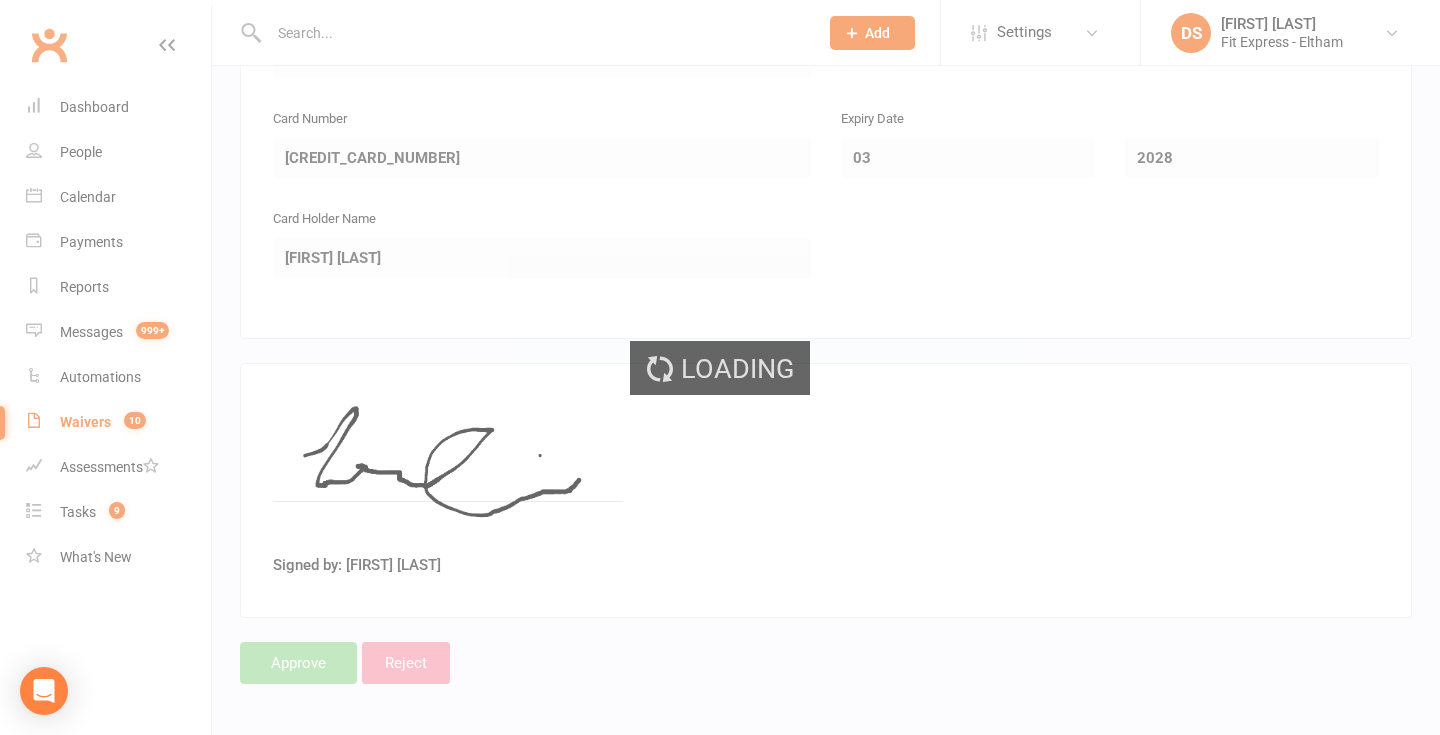 scroll, scrollTop: 0, scrollLeft: 0, axis: both 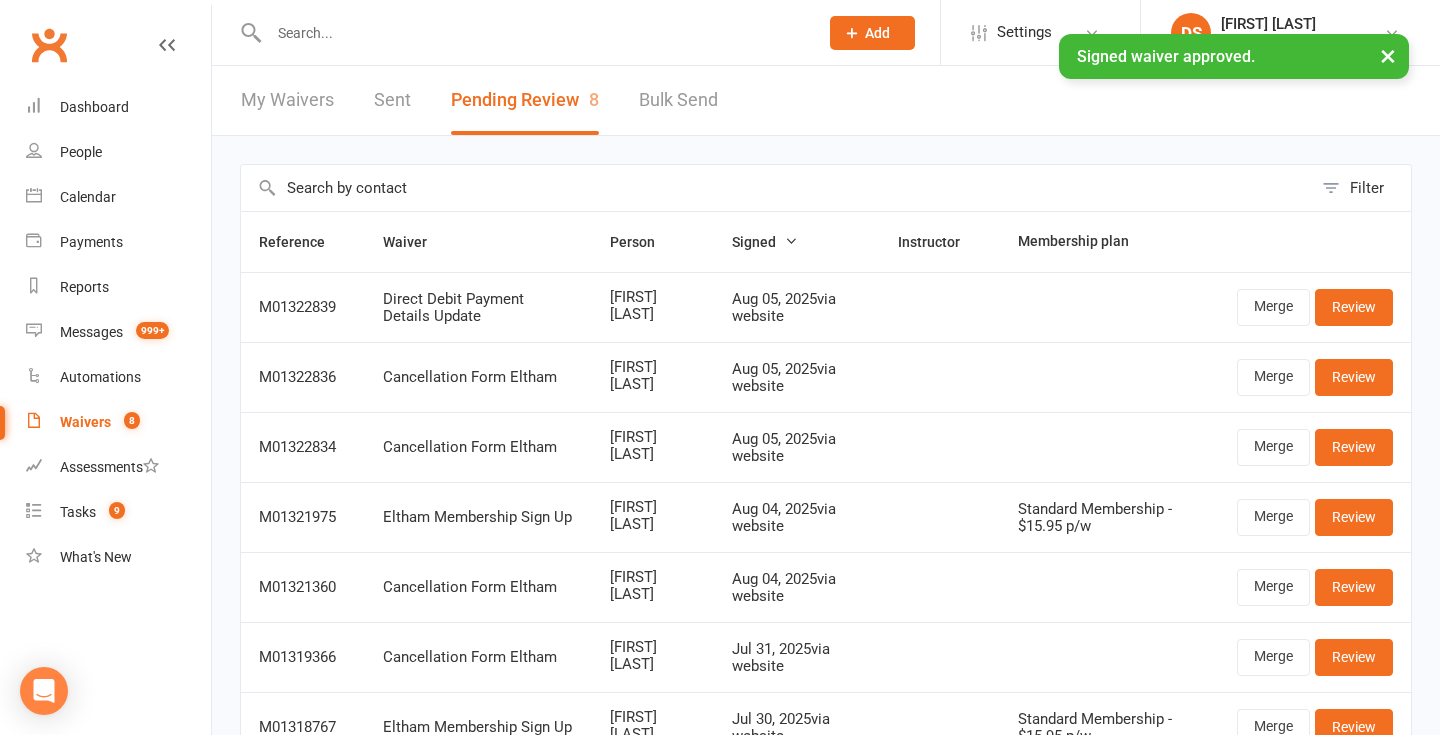 click on "× Signed waiver approved." at bounding box center [707, 34] 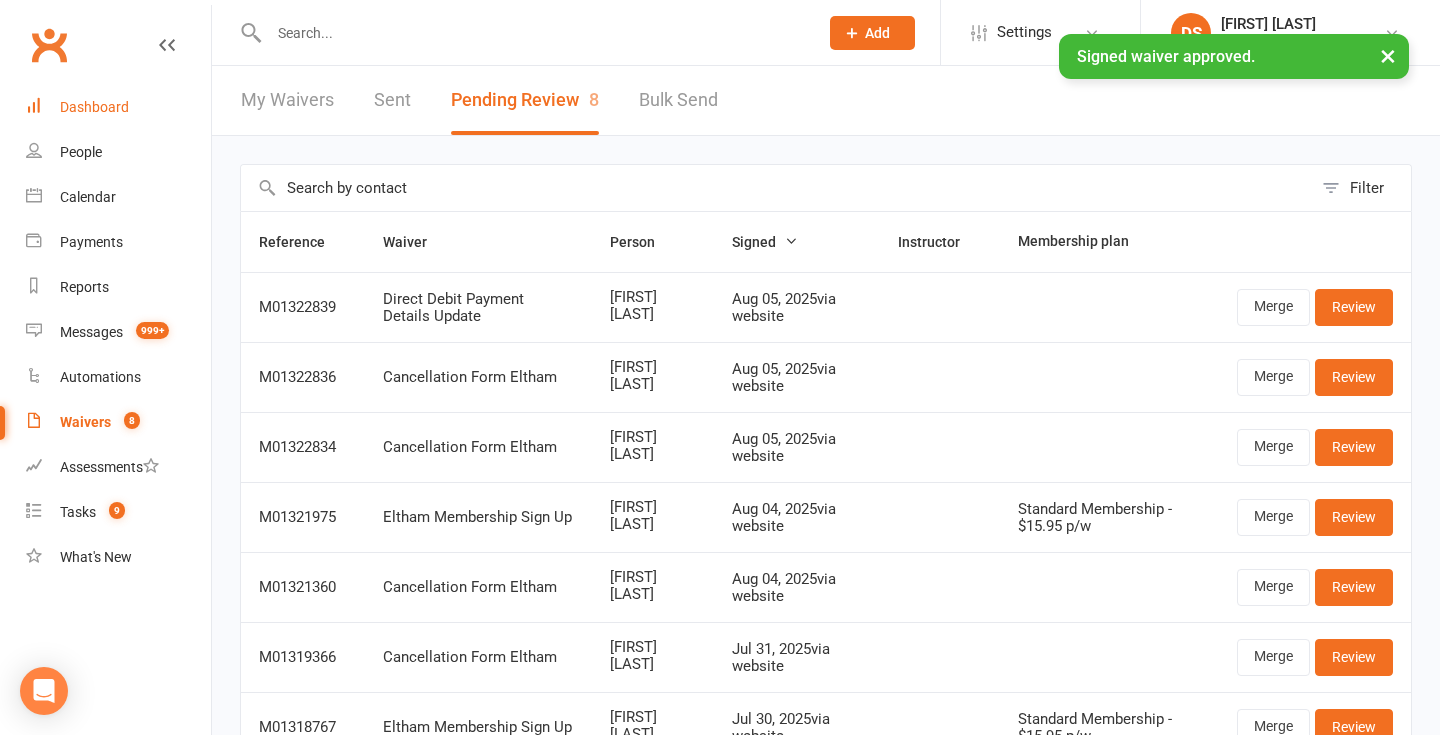 click on "Dashboard" at bounding box center [94, 107] 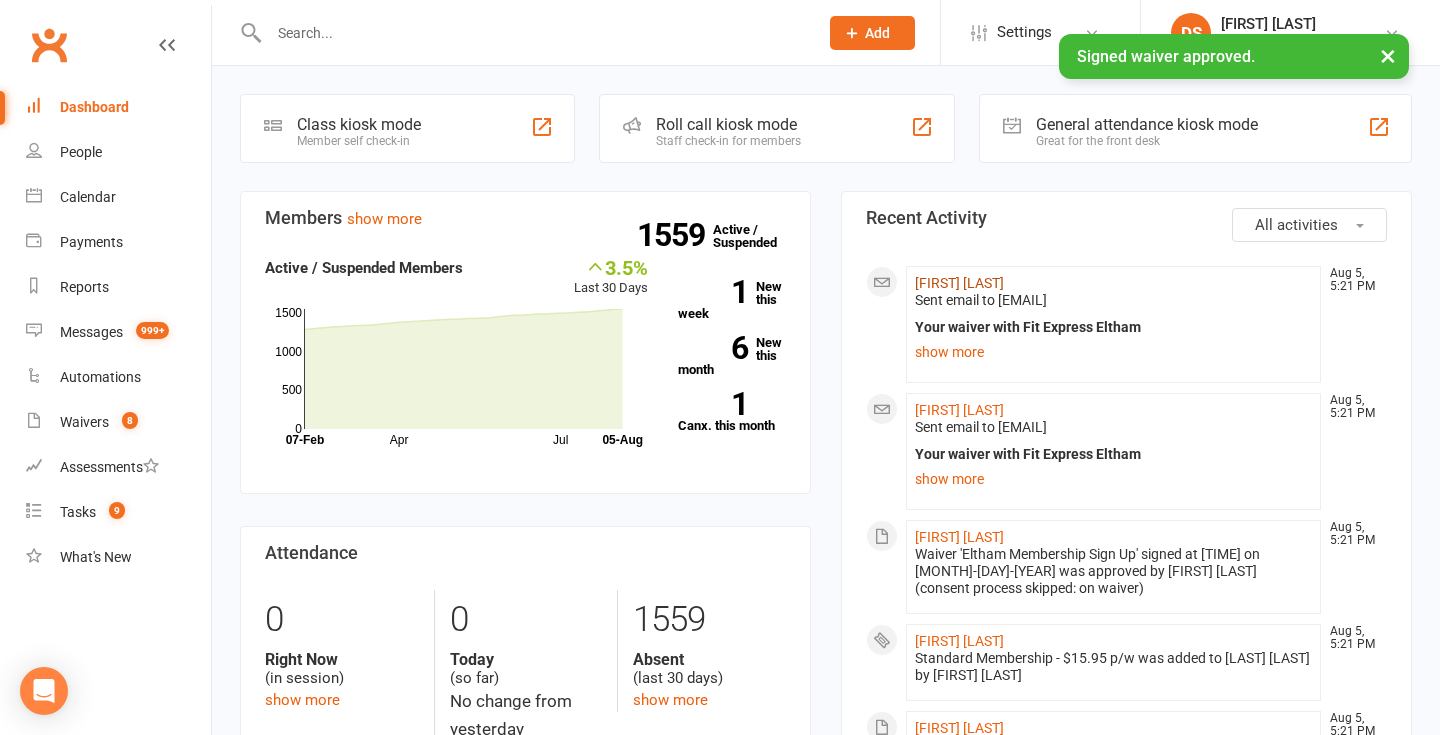click on "Zahra Currie" 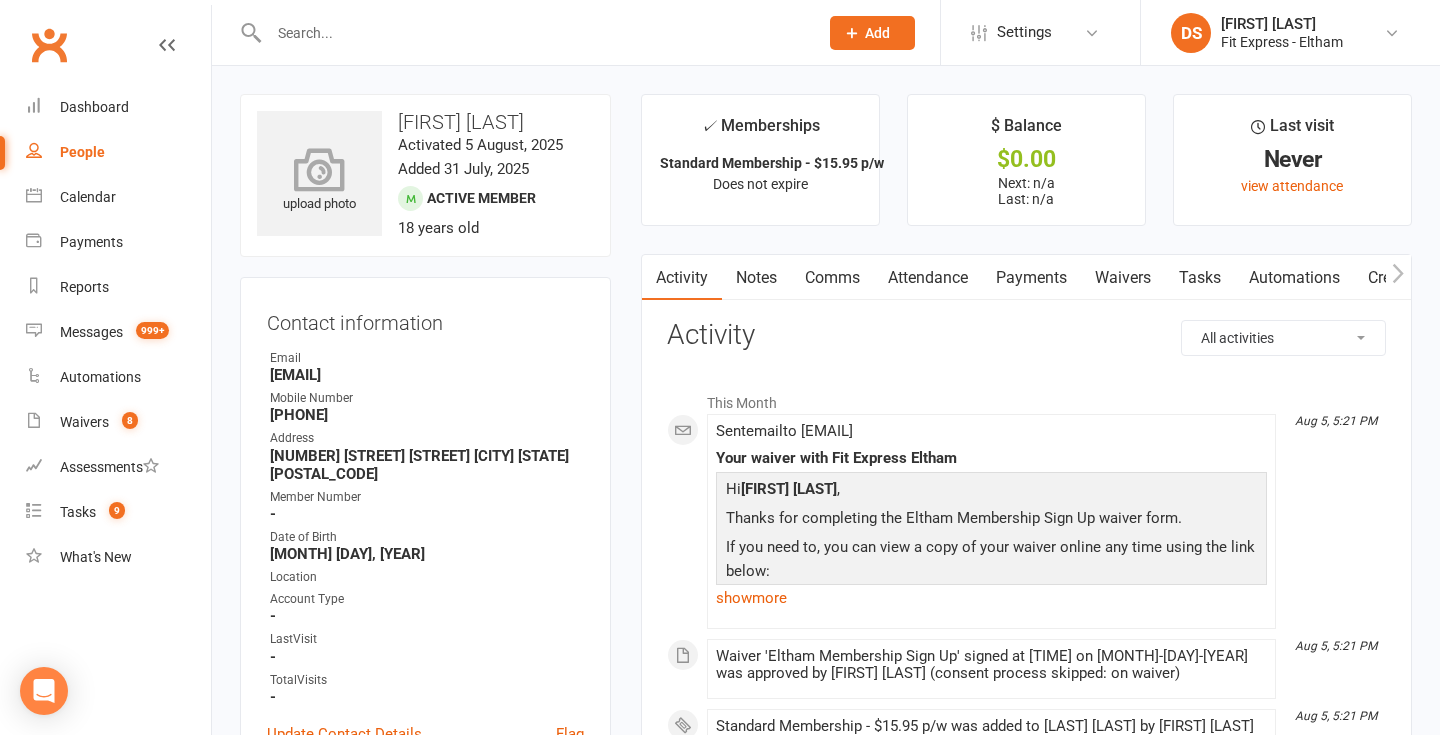 click at bounding box center (320, 169) 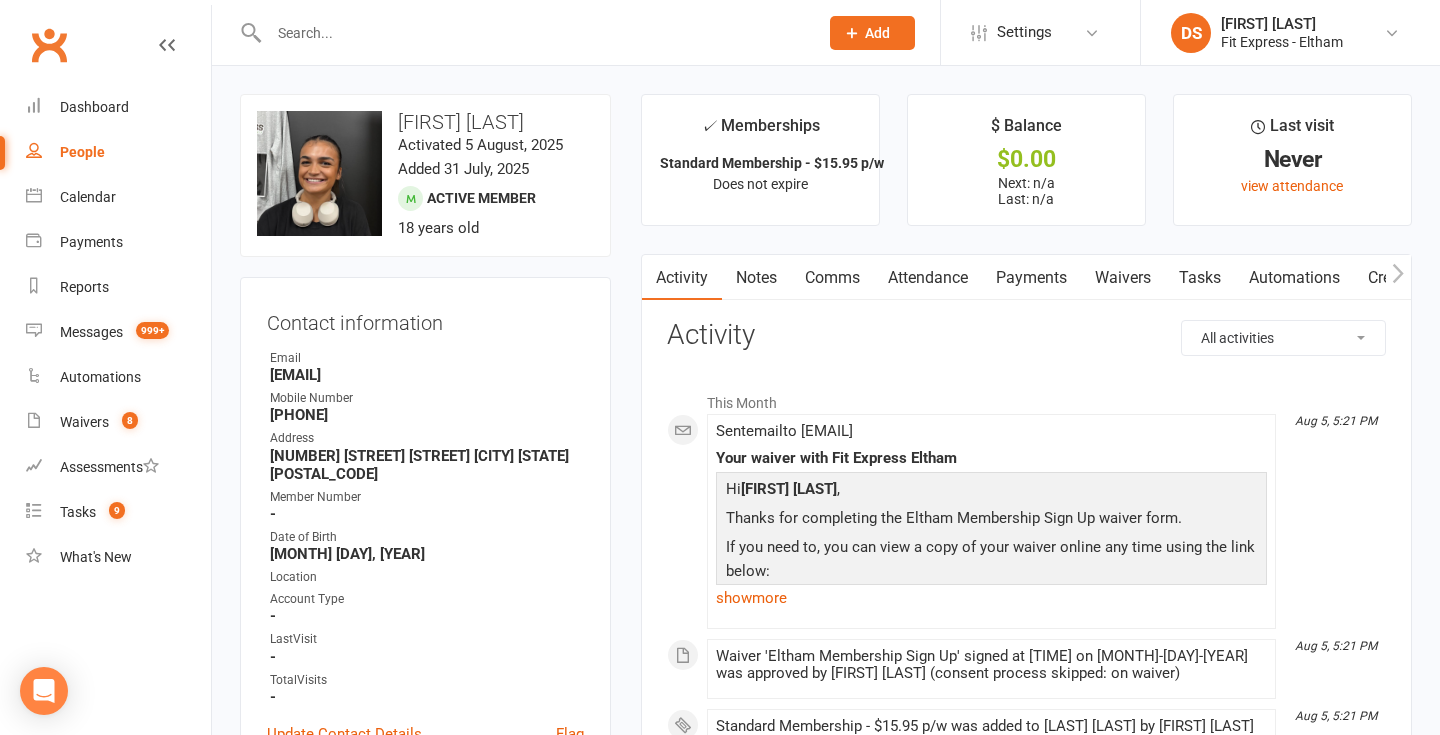 click on "Notes" at bounding box center [756, 278] 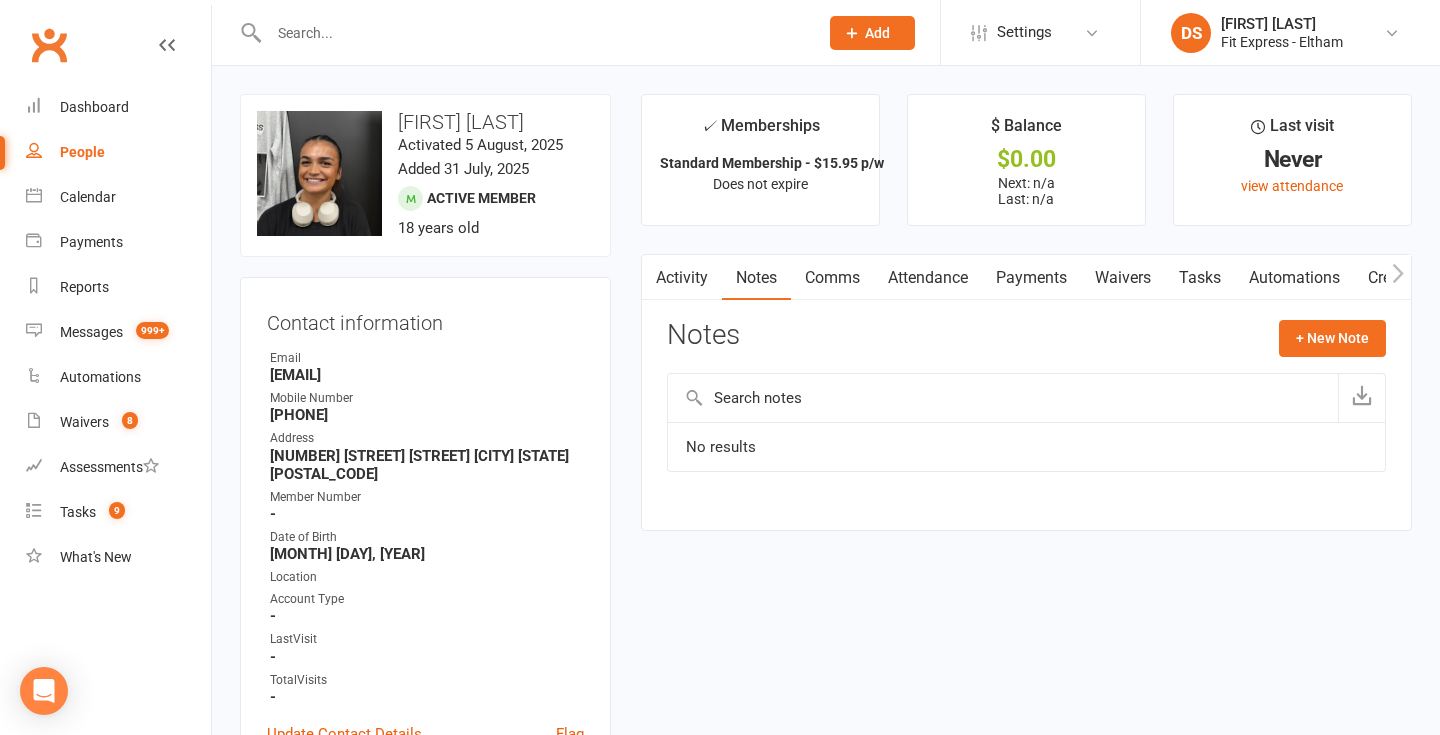 click on "Payments" at bounding box center [1031, 278] 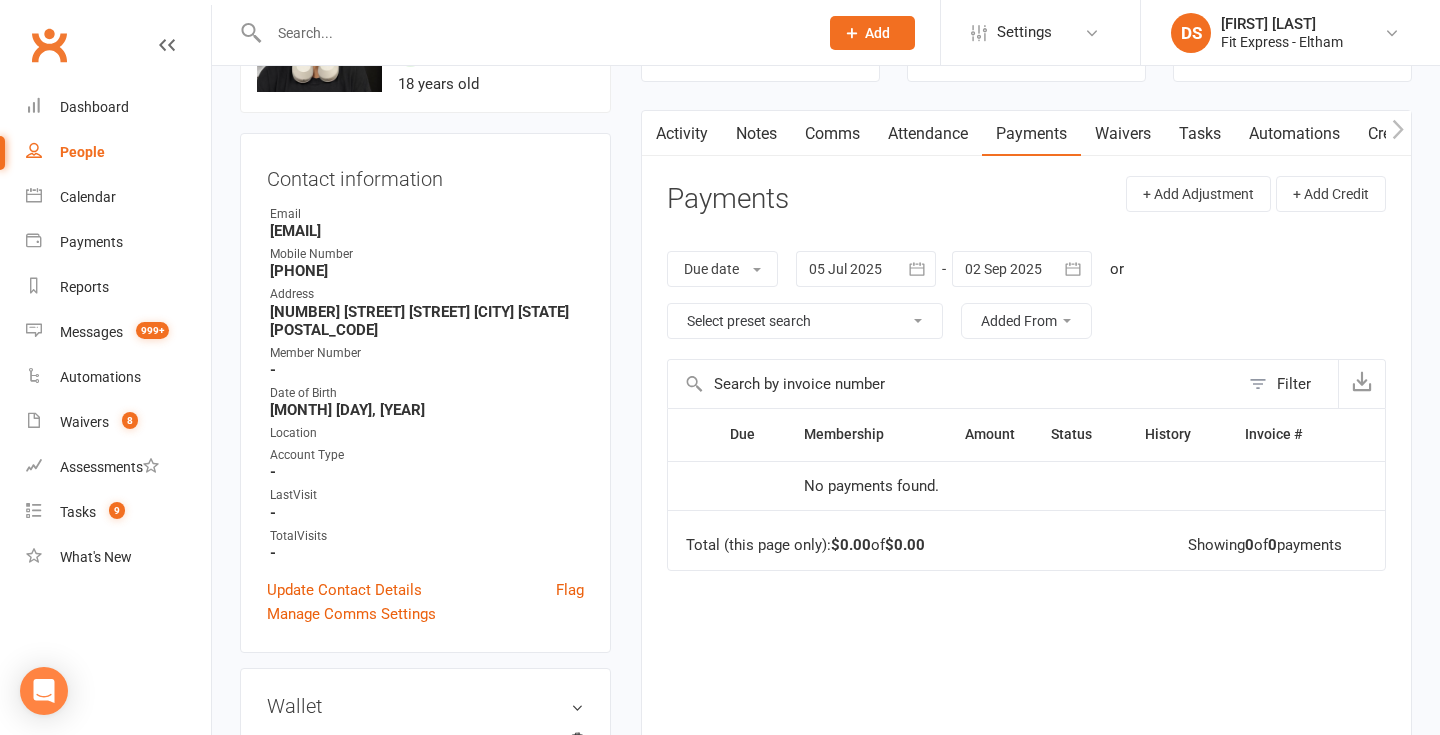 scroll, scrollTop: 142, scrollLeft: 0, axis: vertical 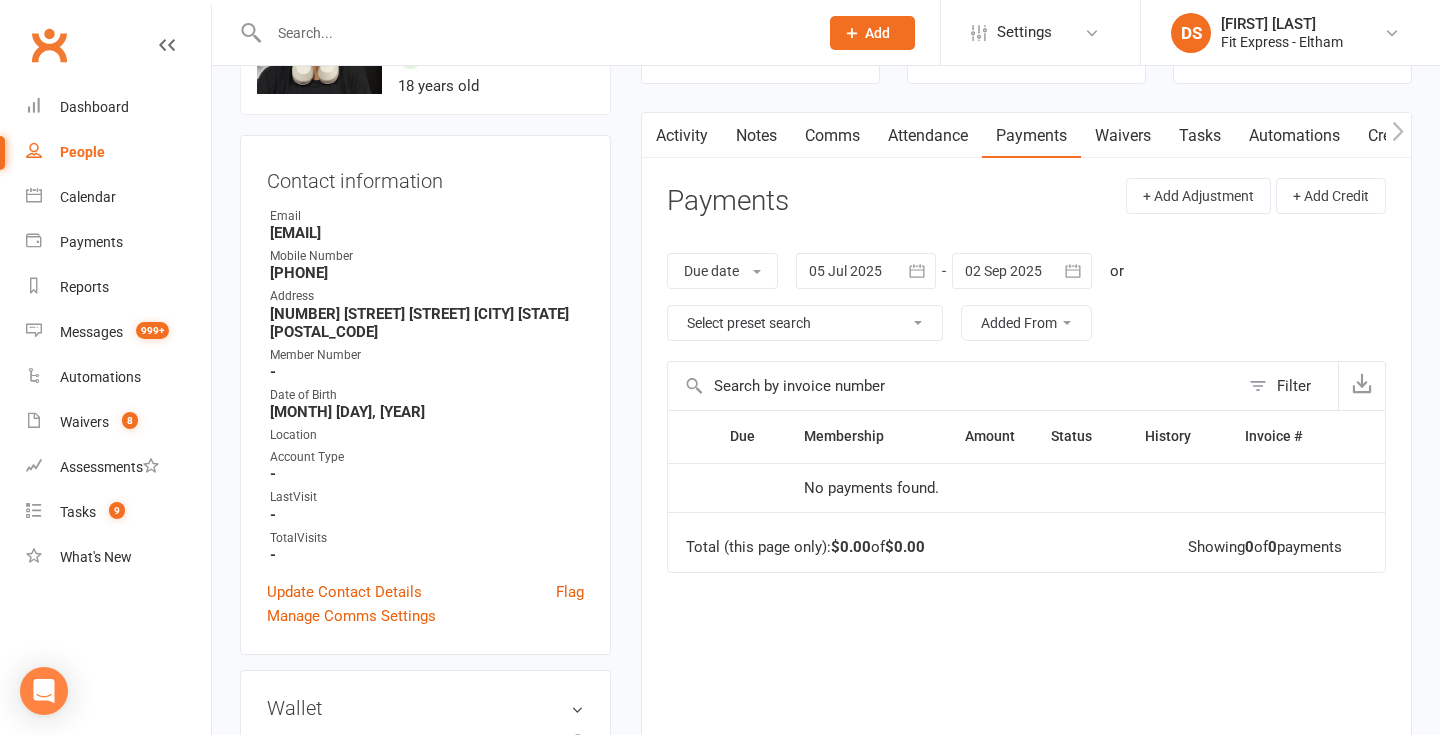 click at bounding box center [1022, 271] 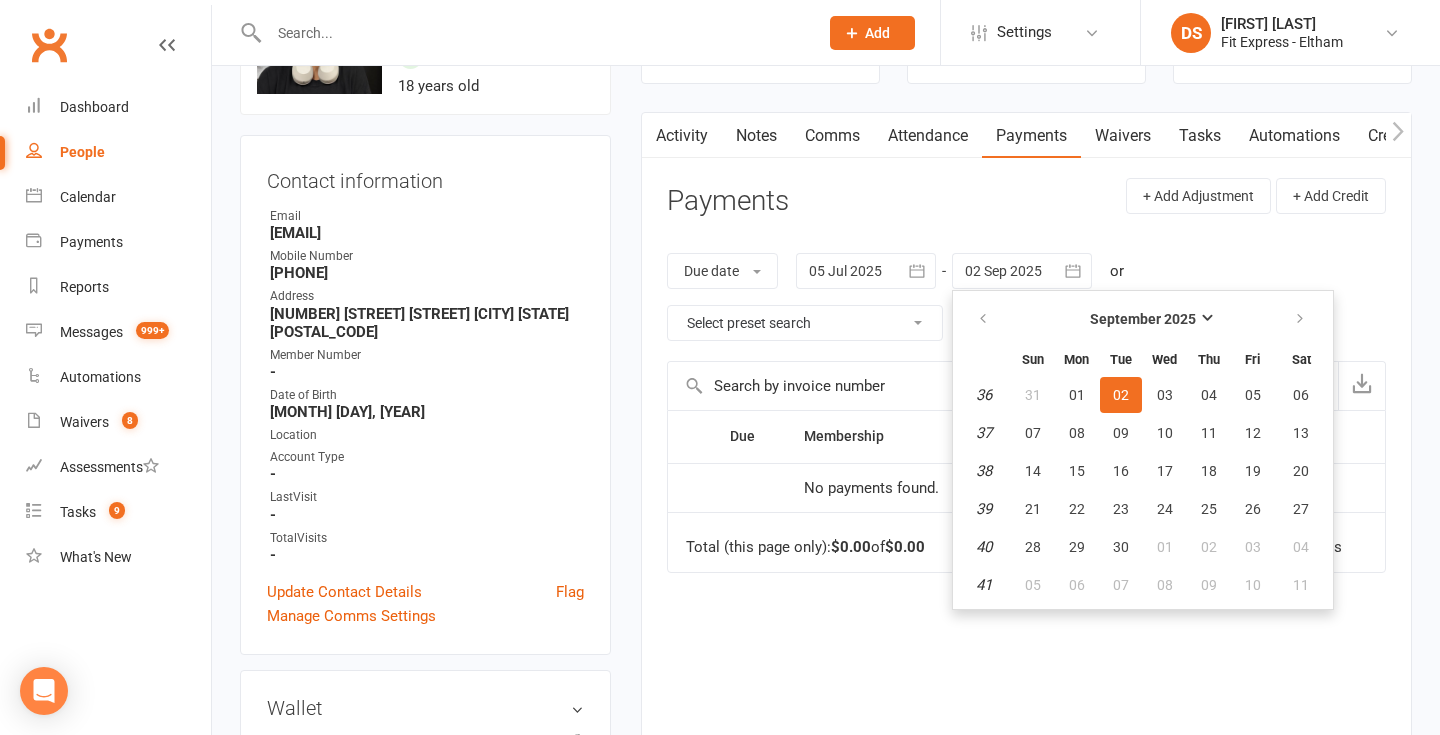 click on "Activity Notes Comms Attendance Payments Waivers Tasks Automations Credit balance
Payments + Add Adjustment + Add Credit Due date  Due date Date paid Date failed Date settled 05 Jul 2025
July 2025
Sun Mon Tue Wed Thu Fri Sat
27
29
30
01
02
03
04
05
28
06
07
08
09
10
11
12
29
13
14
15
16
17
18
19
30
20
21
22
23
24
25
26
31" at bounding box center [1026, 487] 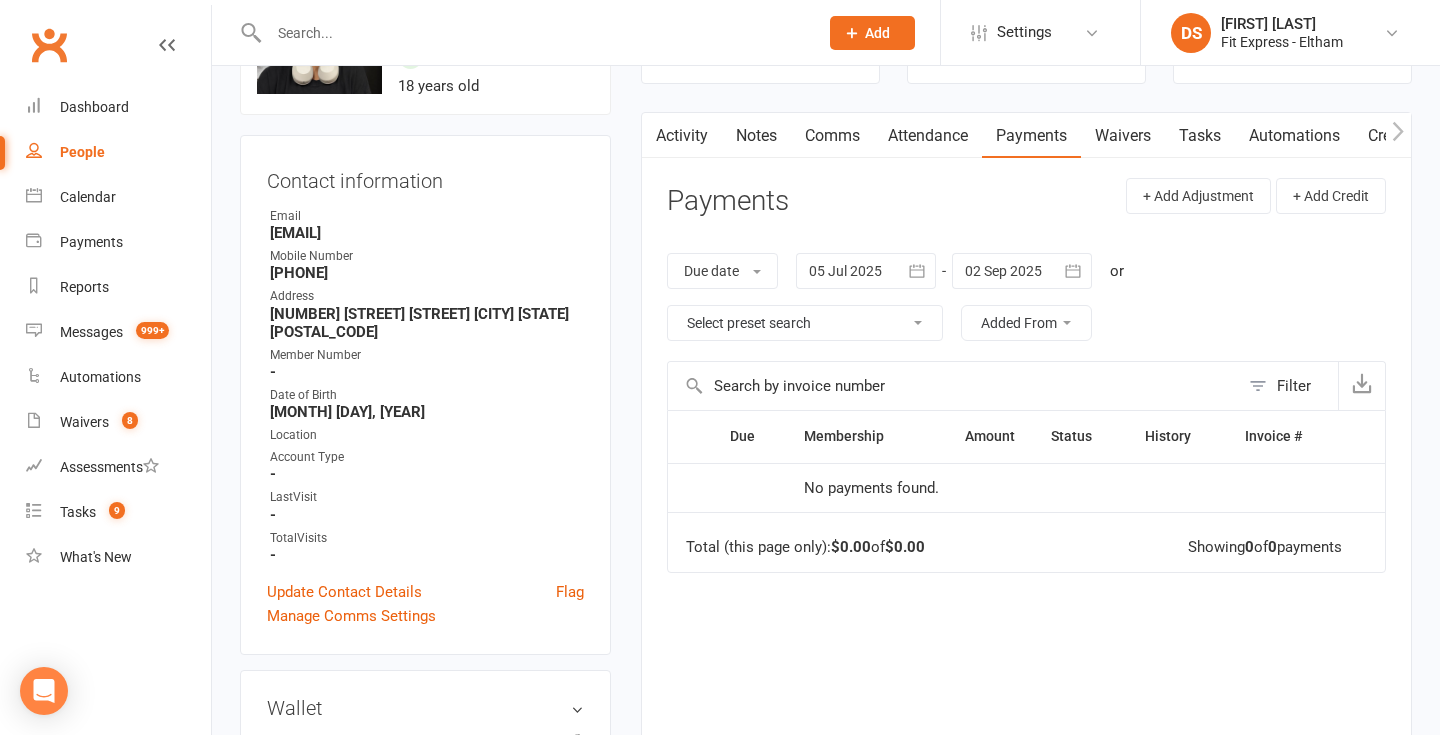click on "Notes" at bounding box center [756, 136] 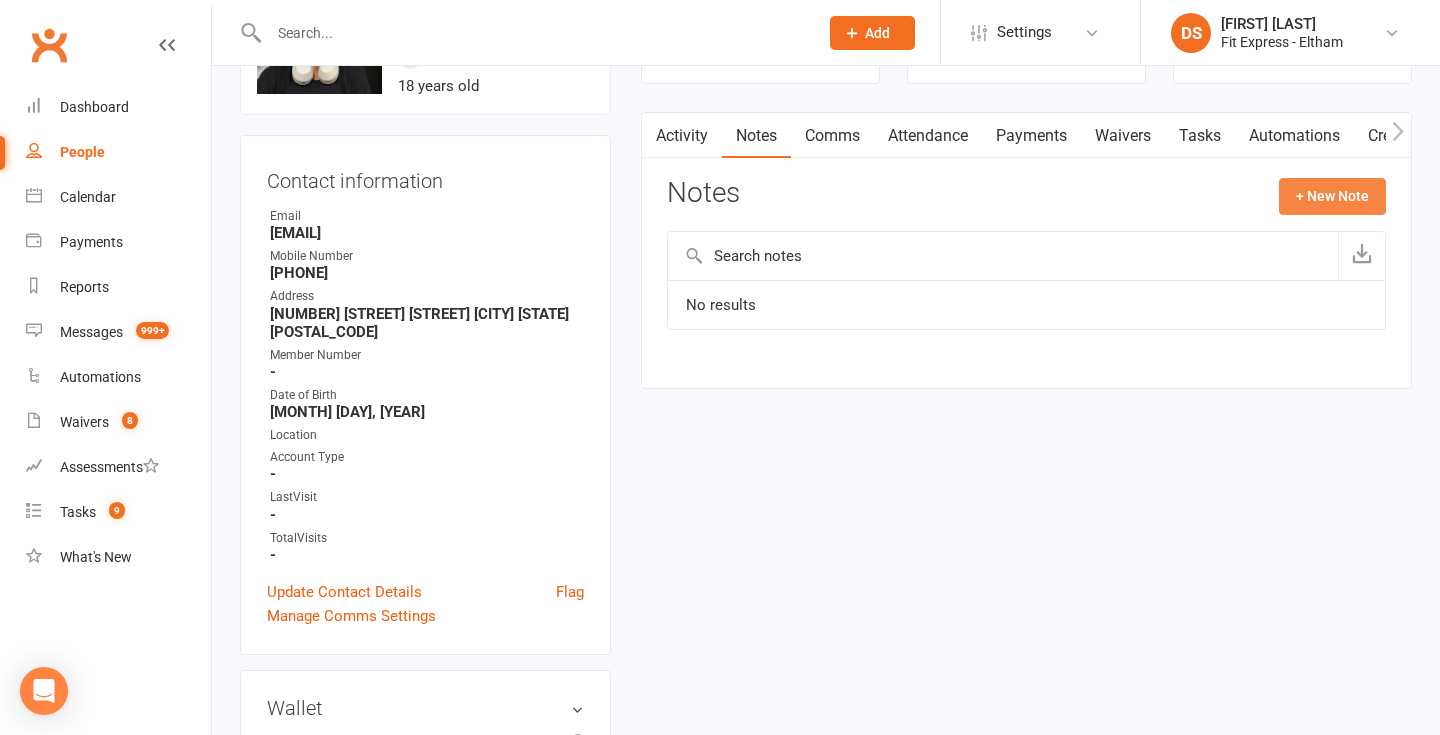 click on "+ New Note" 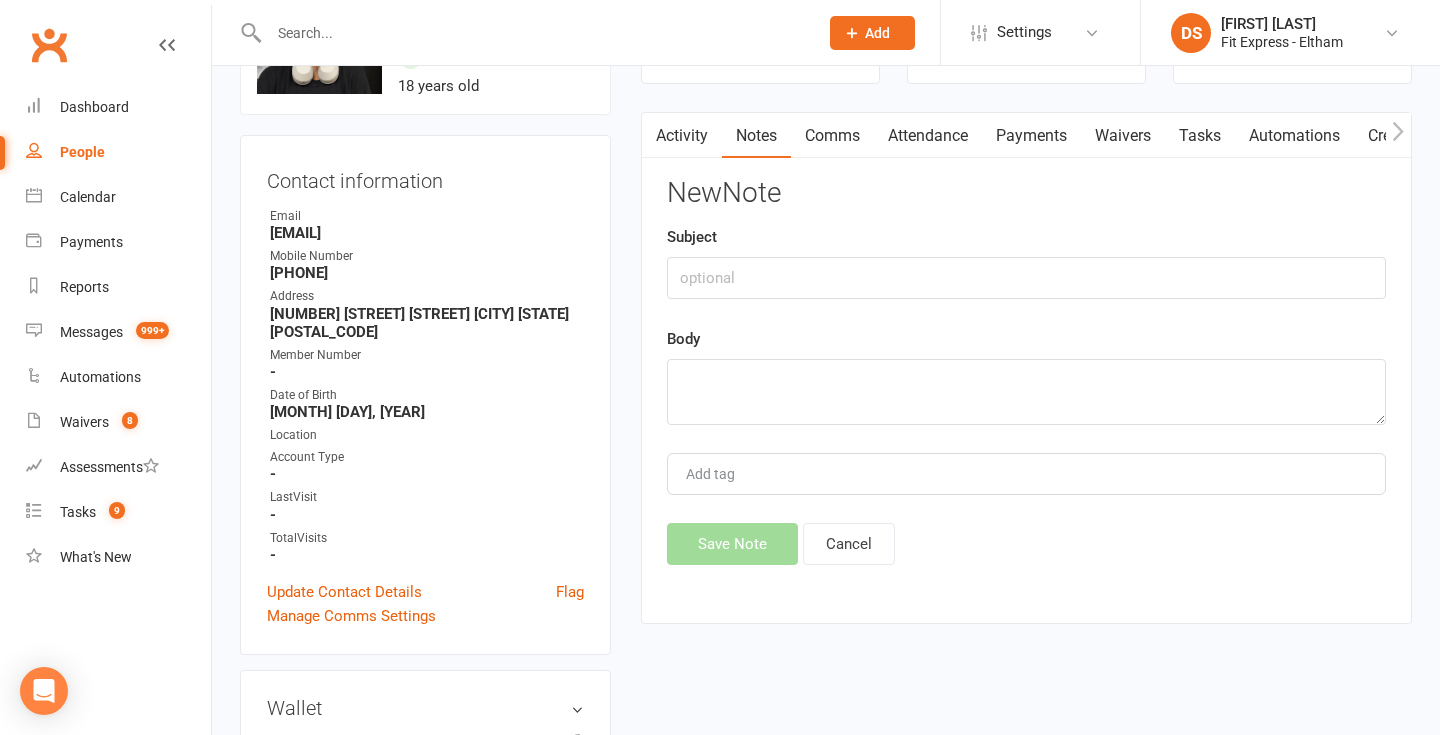 click on "Subject" 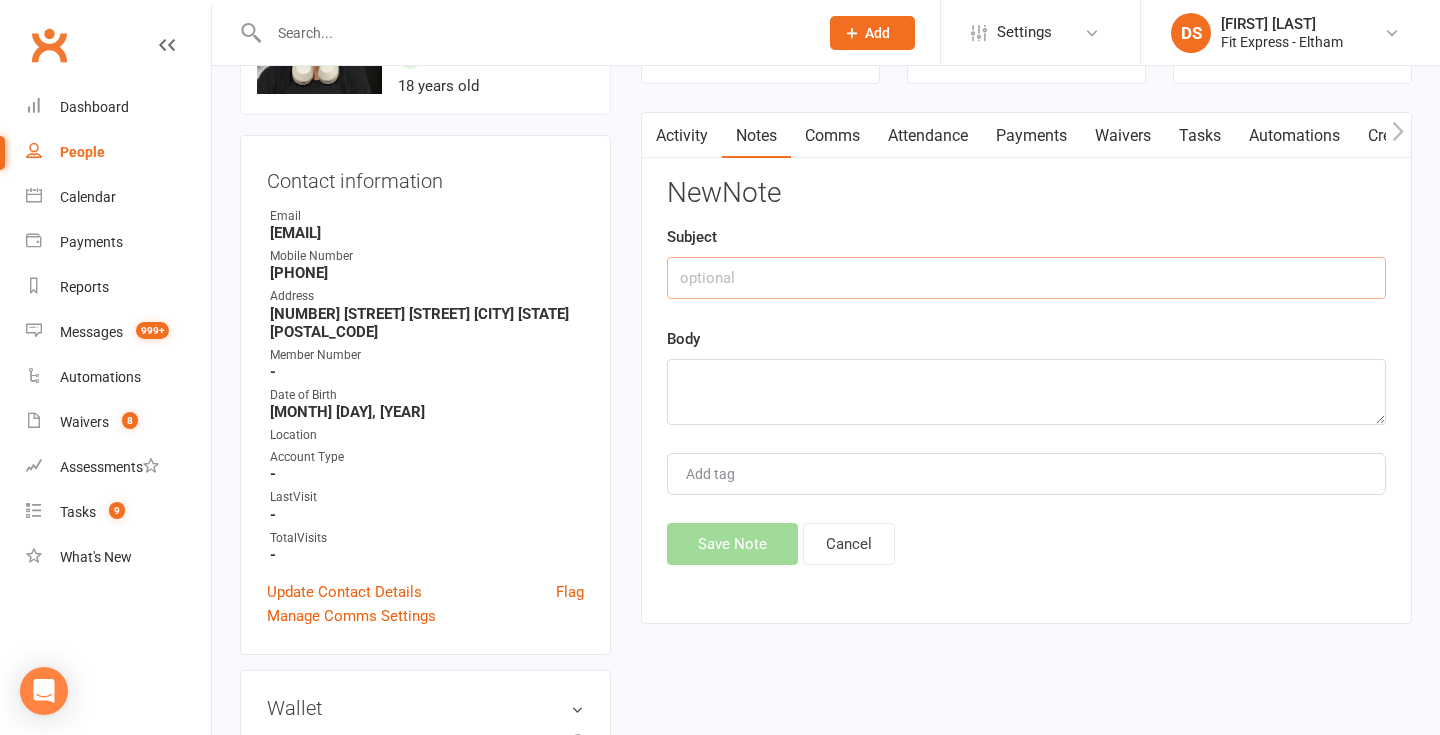 click 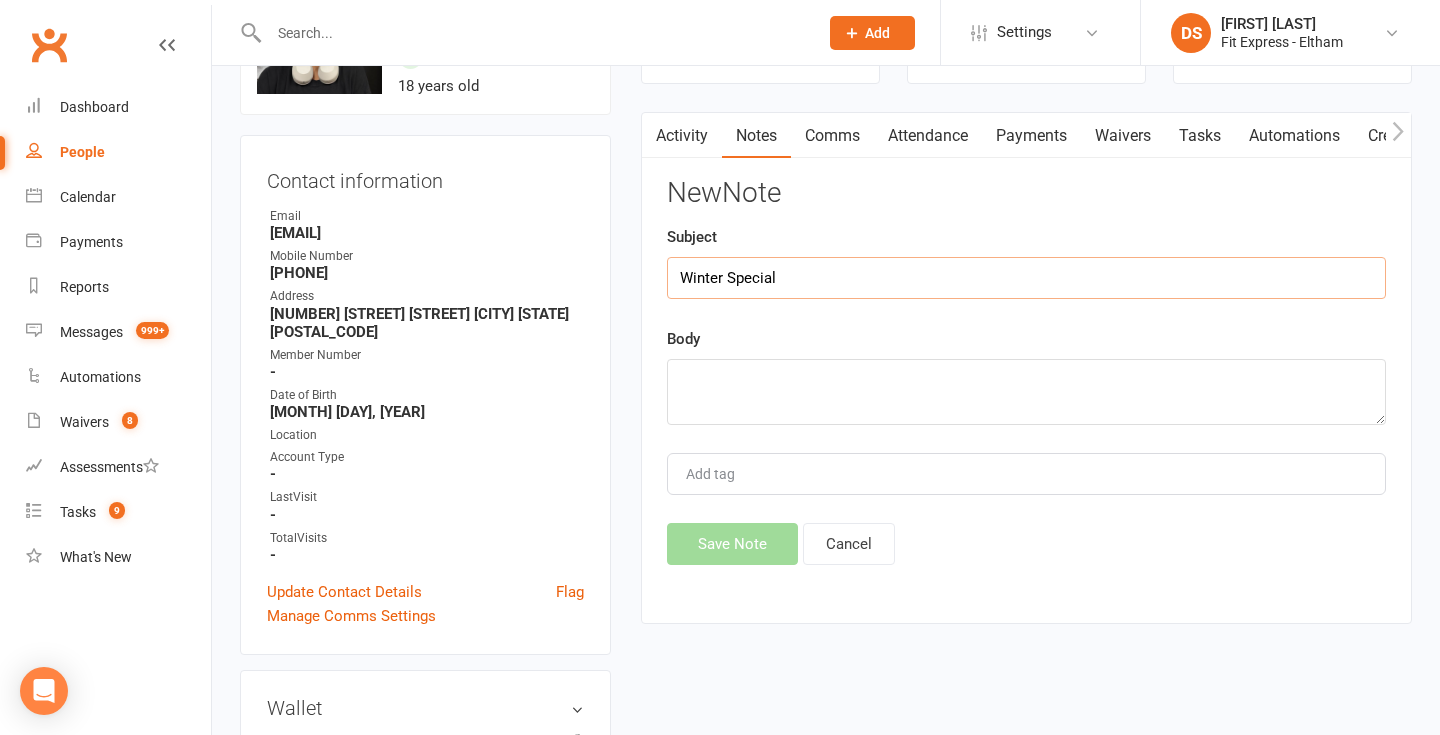 type on "Winter Special" 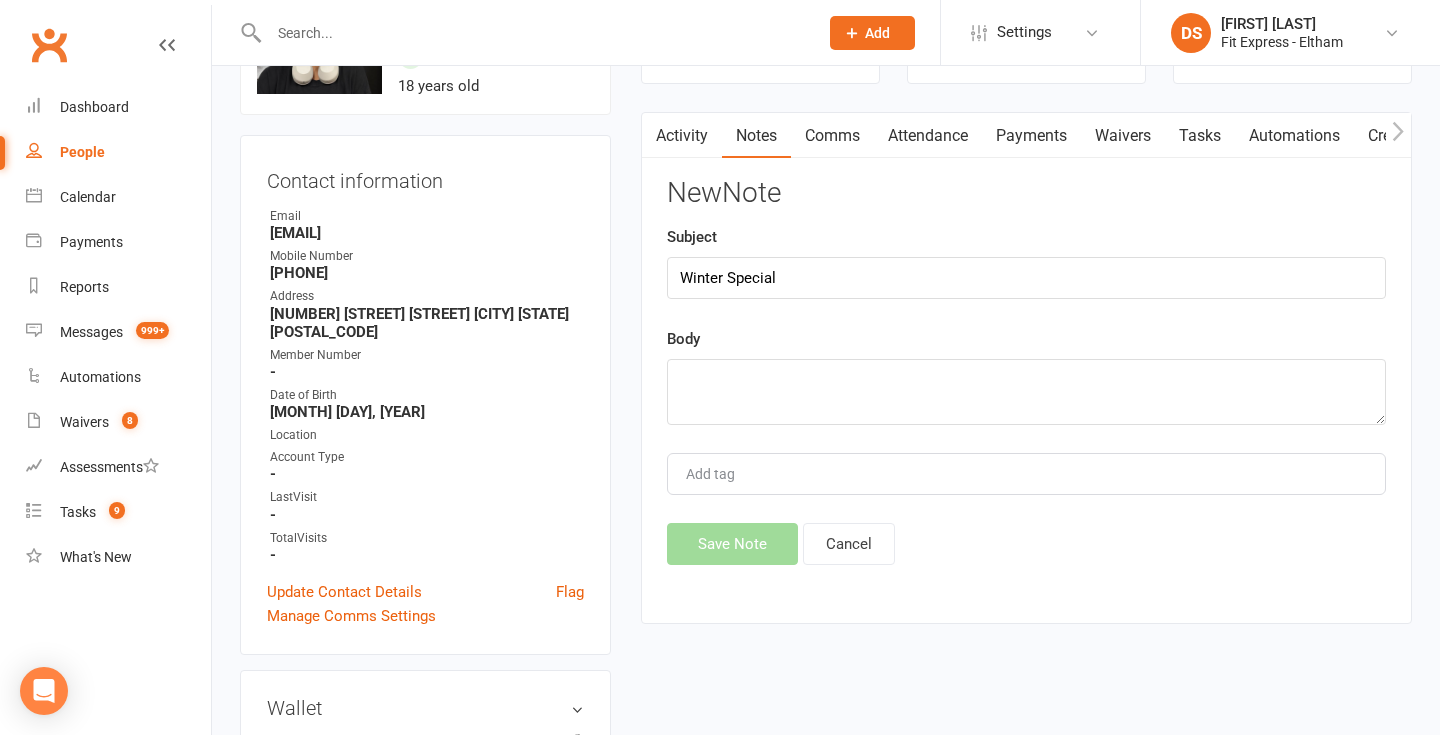 click on "New  Note Subject Winter Special Body Add tag Save Note Cancel" 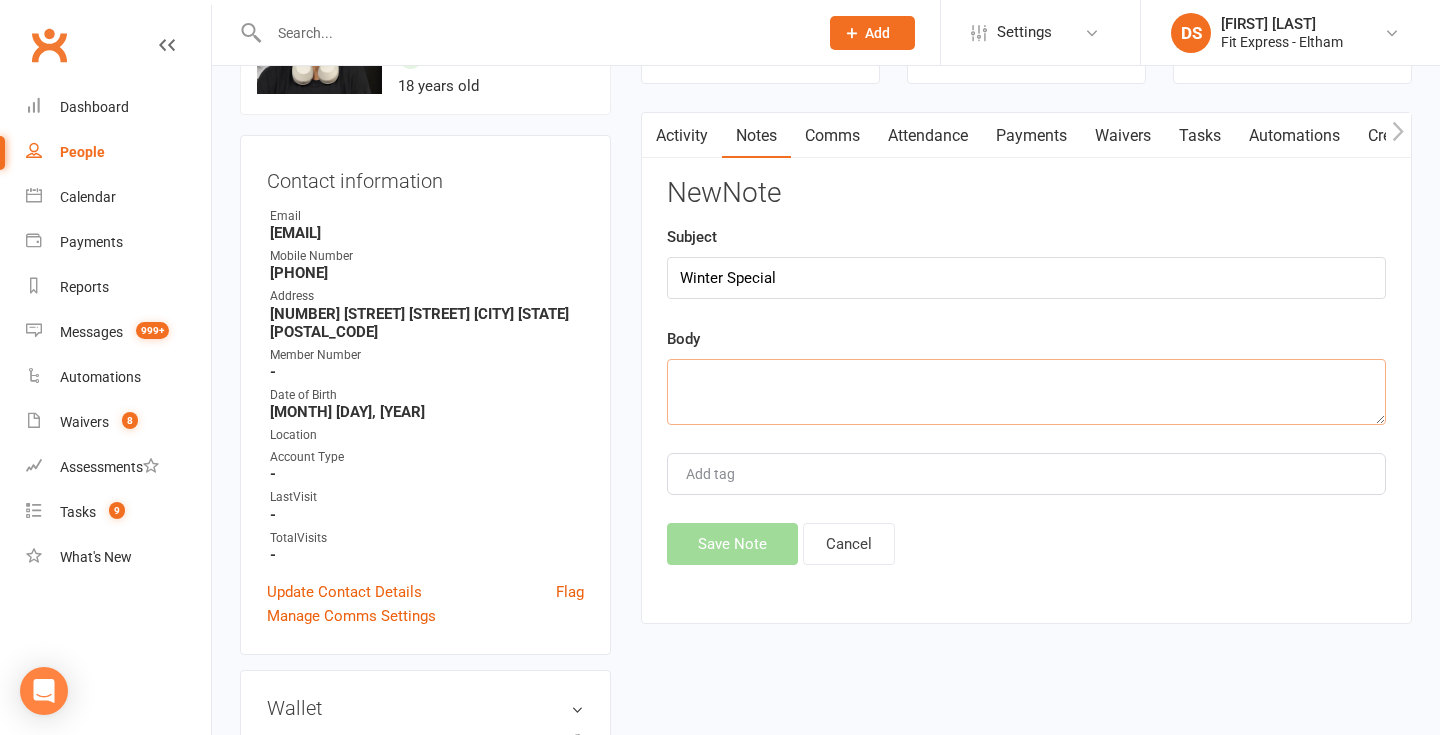 click 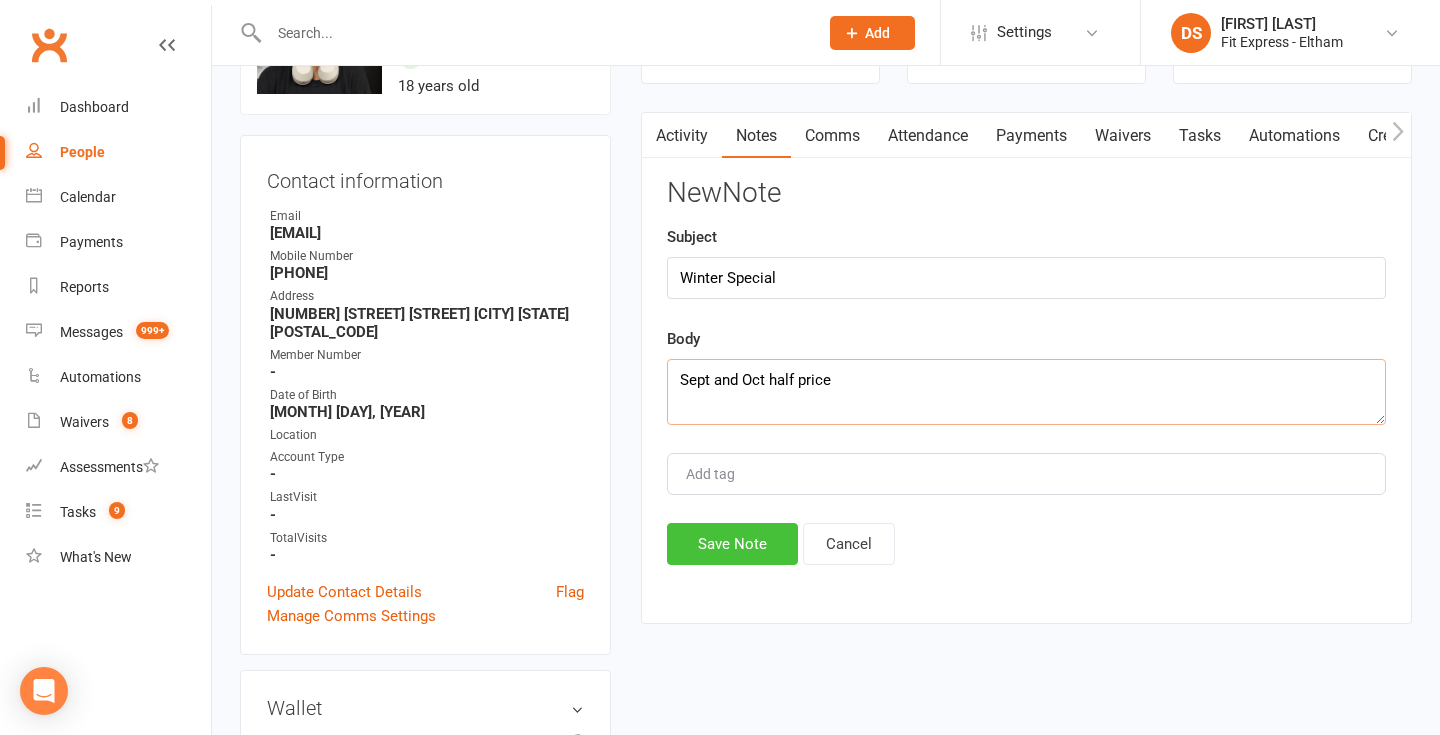 type on "Sept and Oct half price" 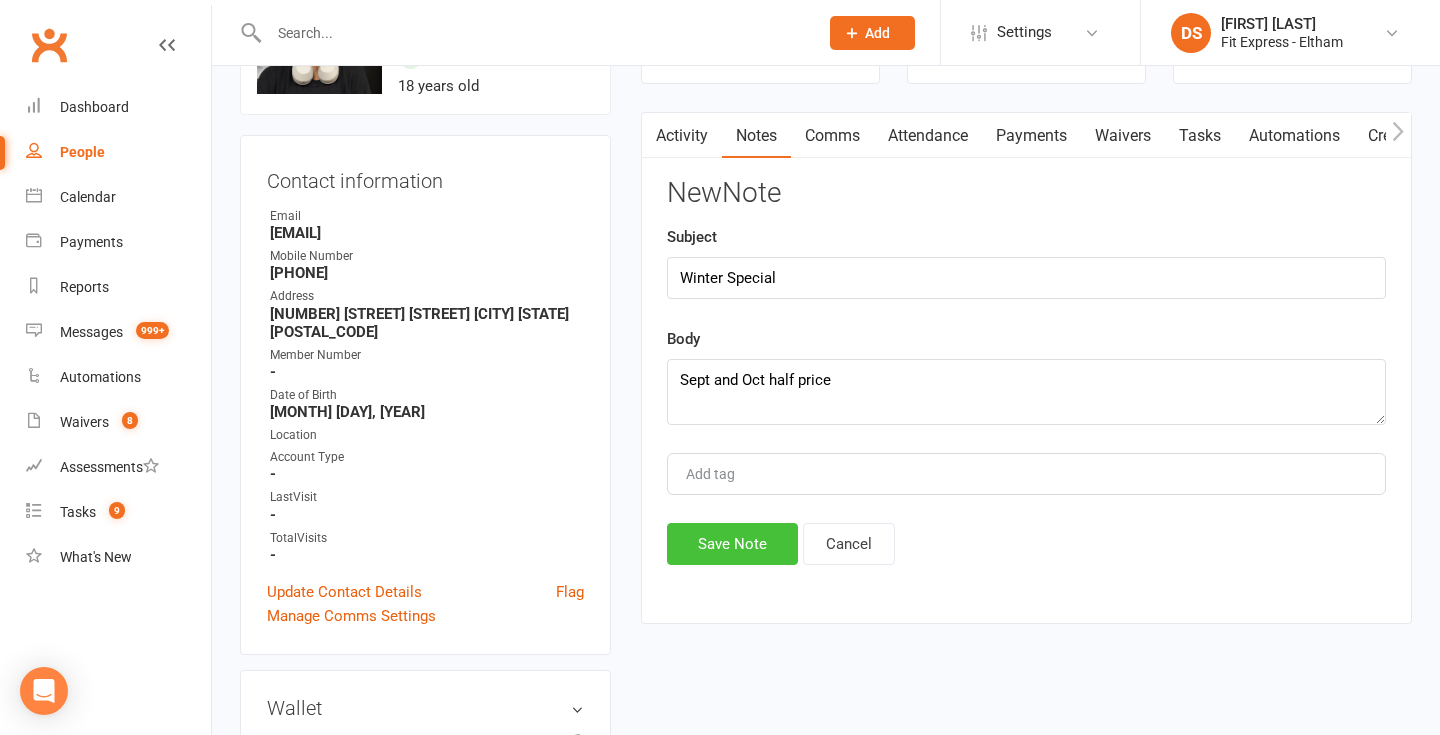 click on "Save Note" 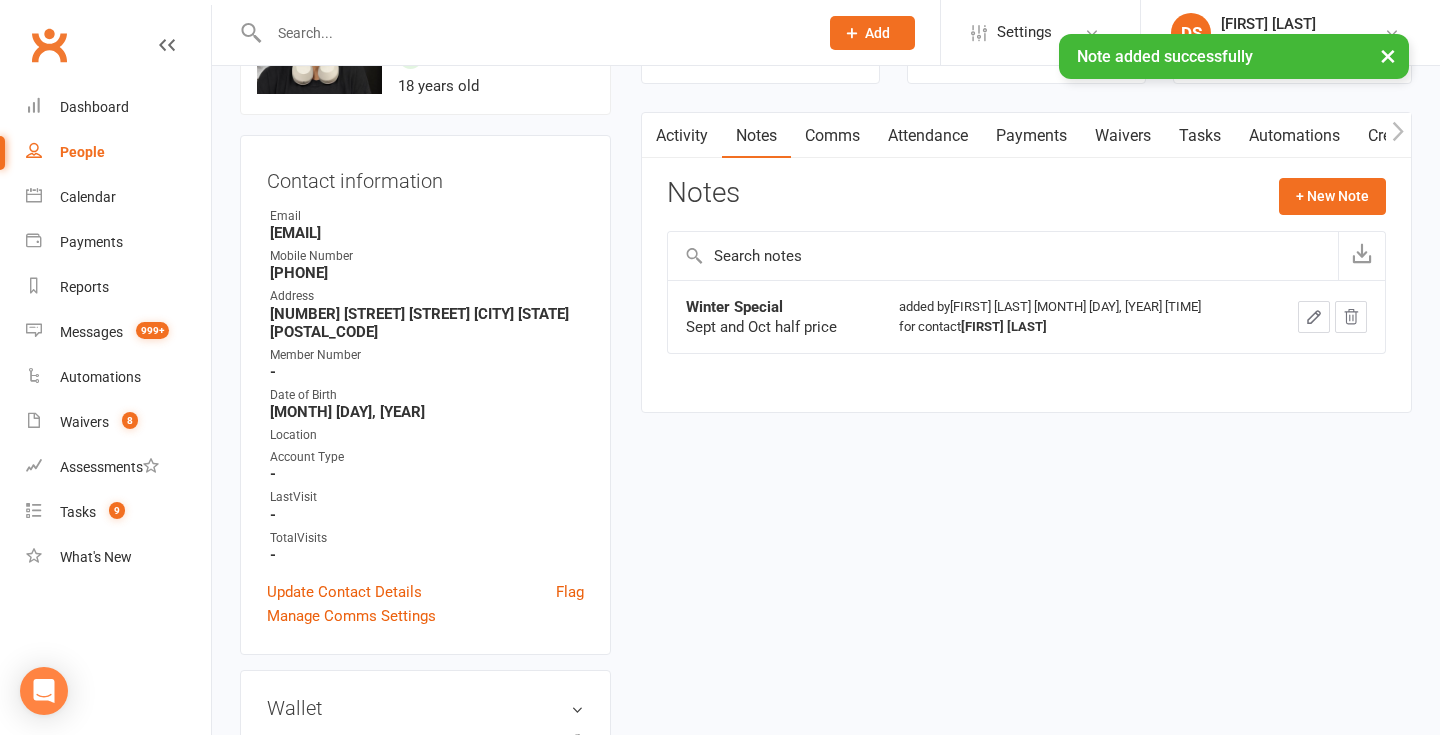 click on "Payments" at bounding box center (1031, 136) 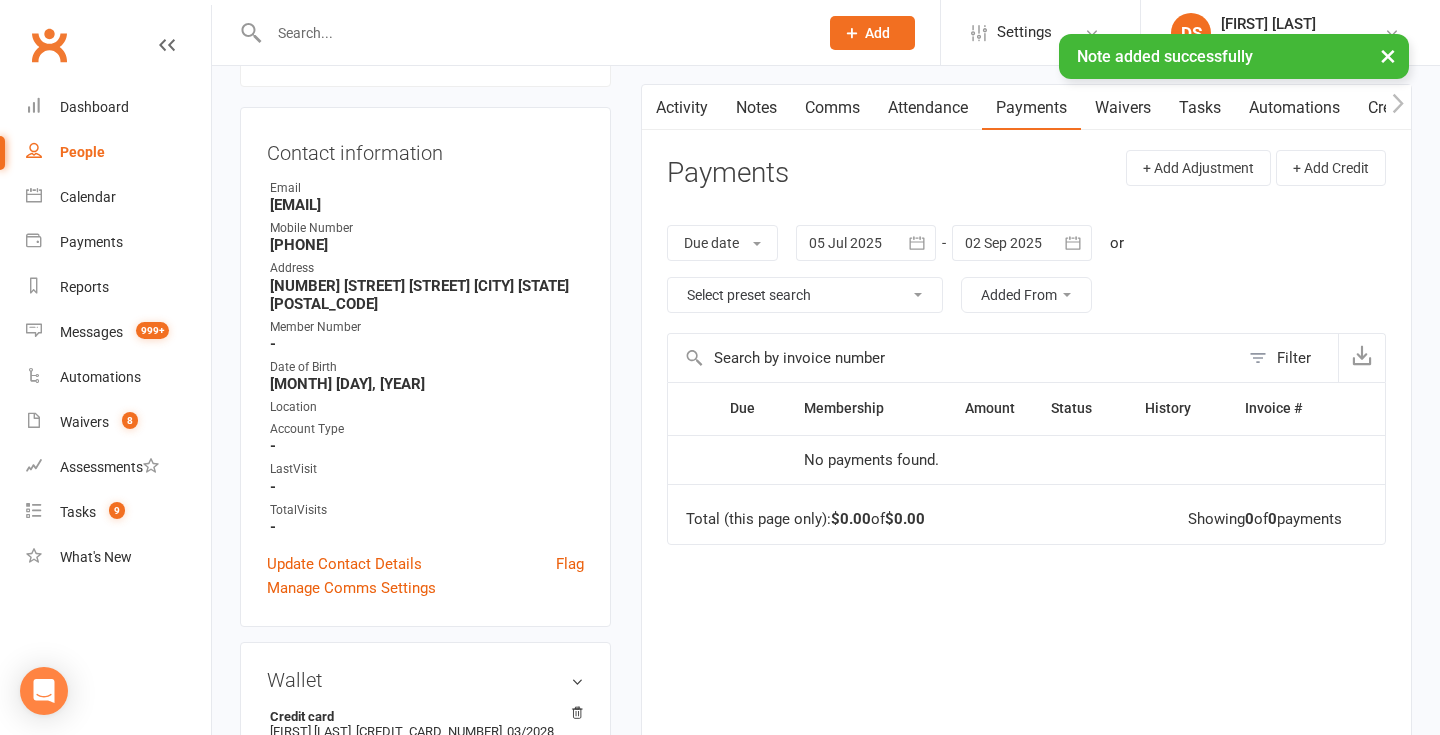 scroll, scrollTop: 184, scrollLeft: 0, axis: vertical 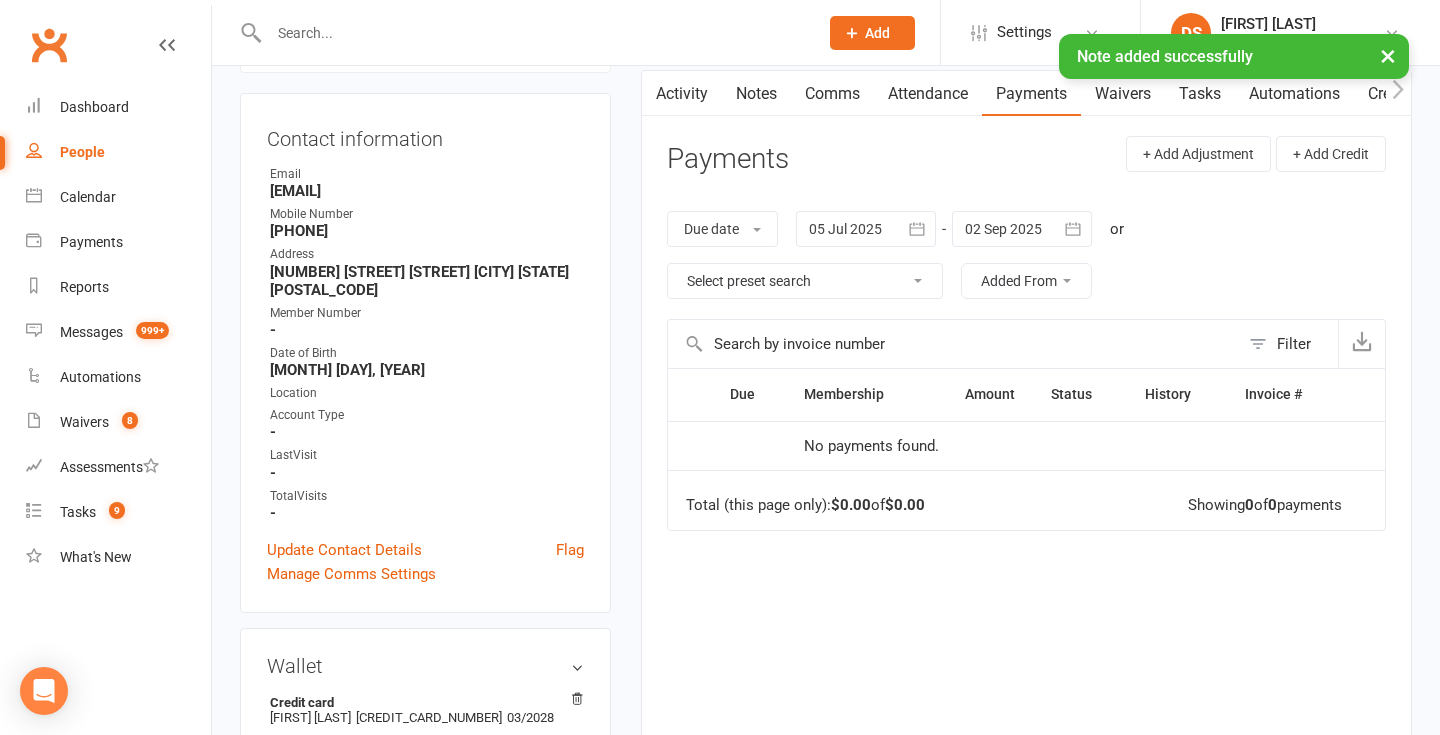 click at bounding box center (1022, 229) 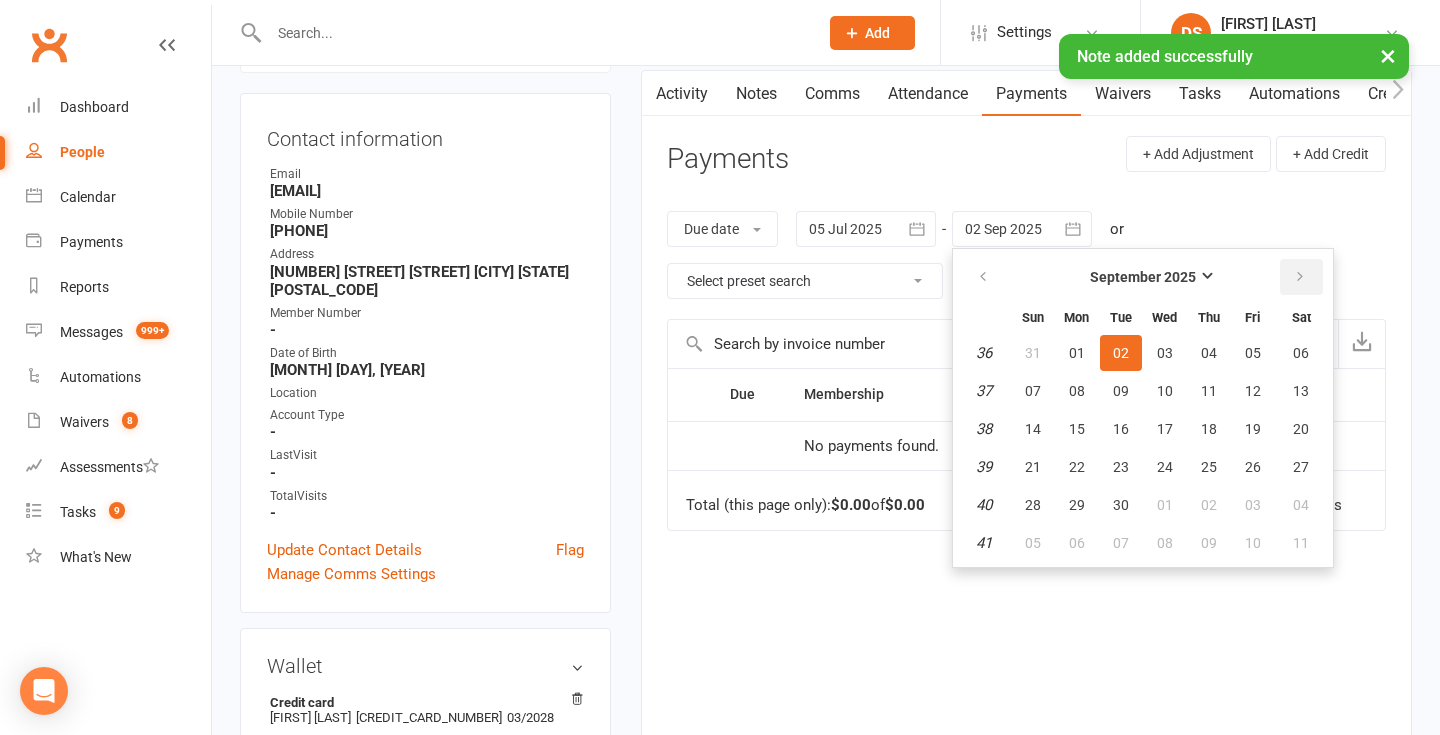 click at bounding box center [1300, 277] 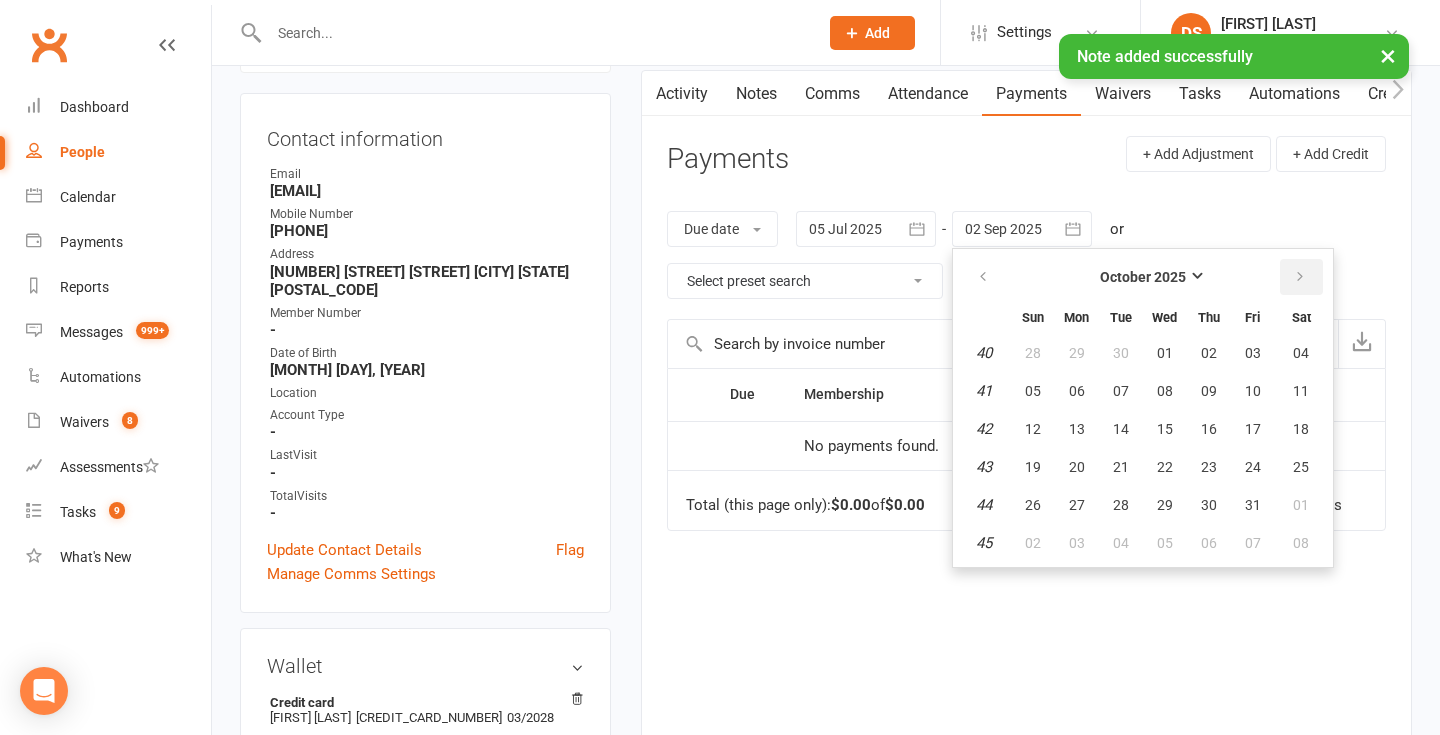 click at bounding box center [1300, 277] 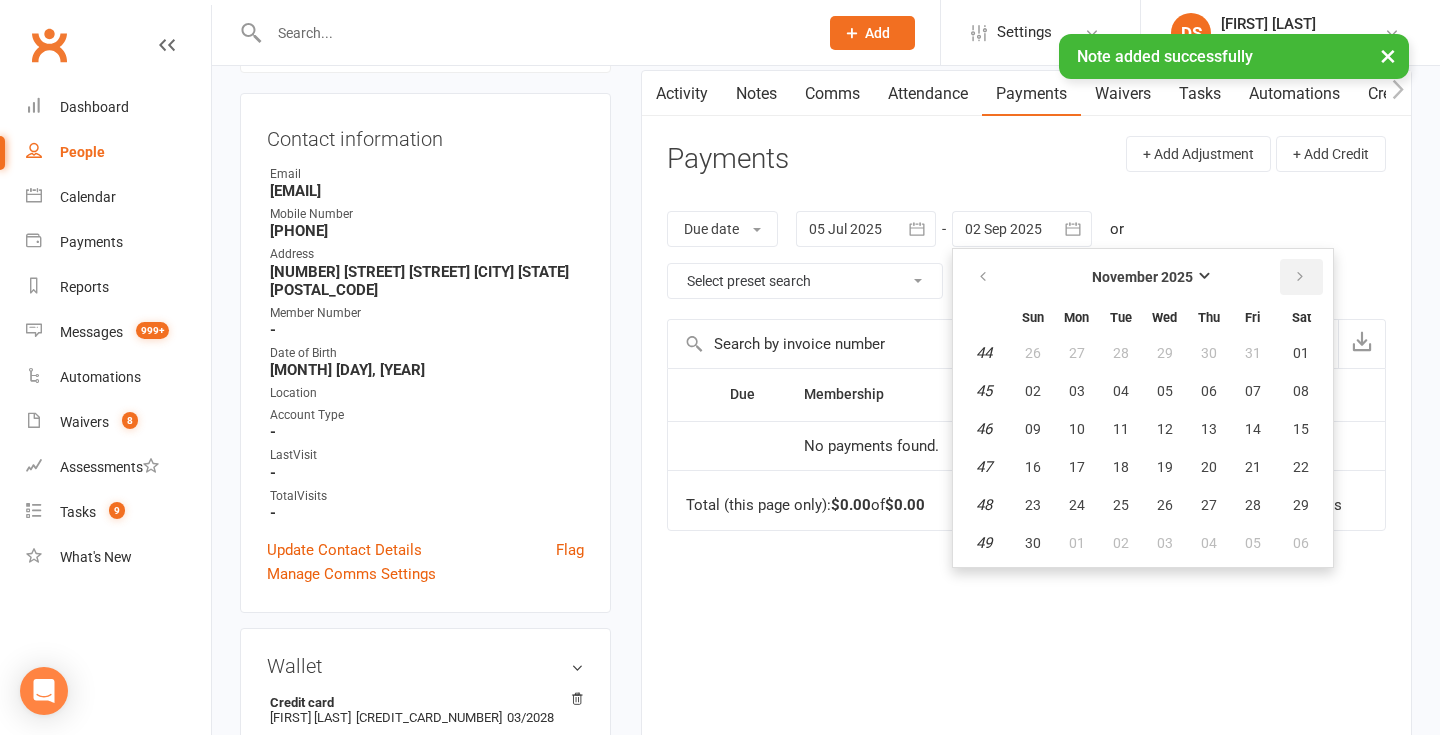 click at bounding box center [1300, 277] 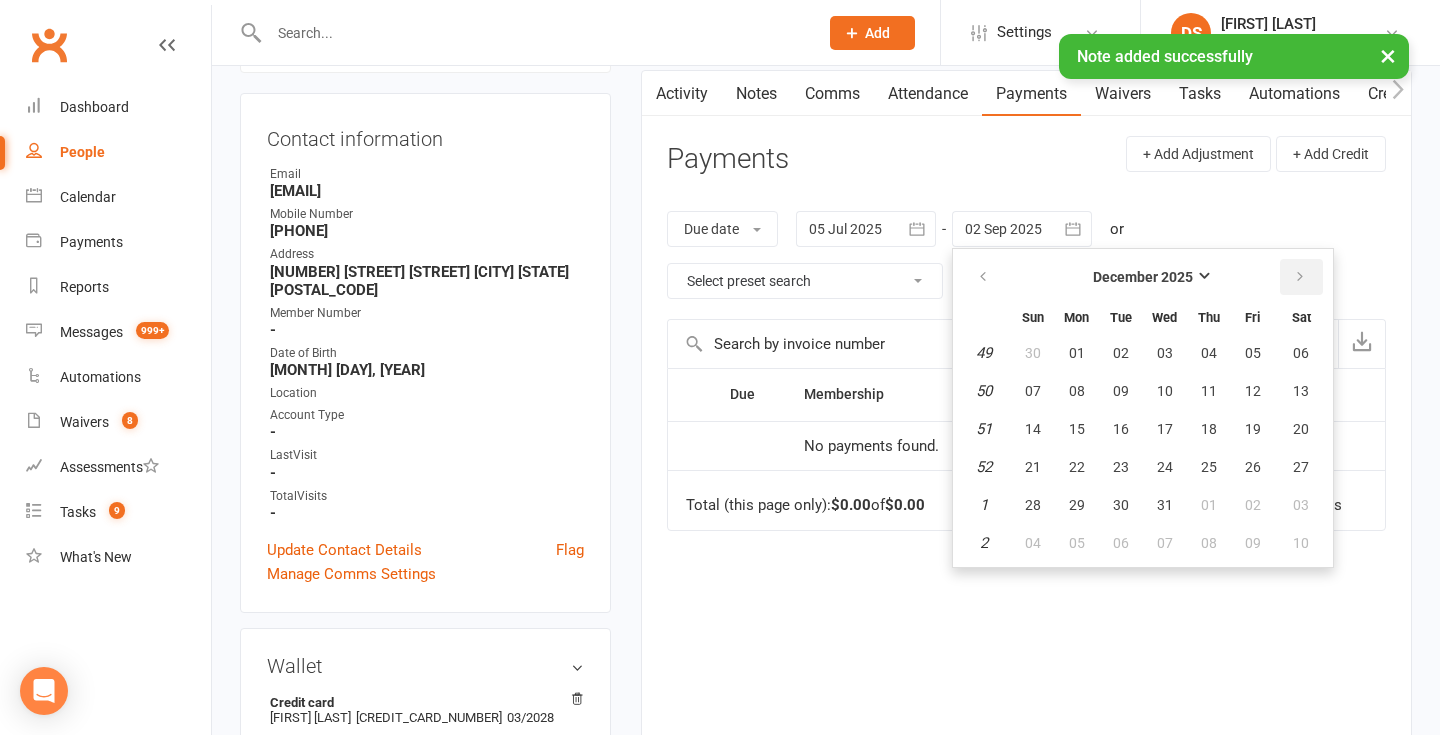 click at bounding box center [1300, 277] 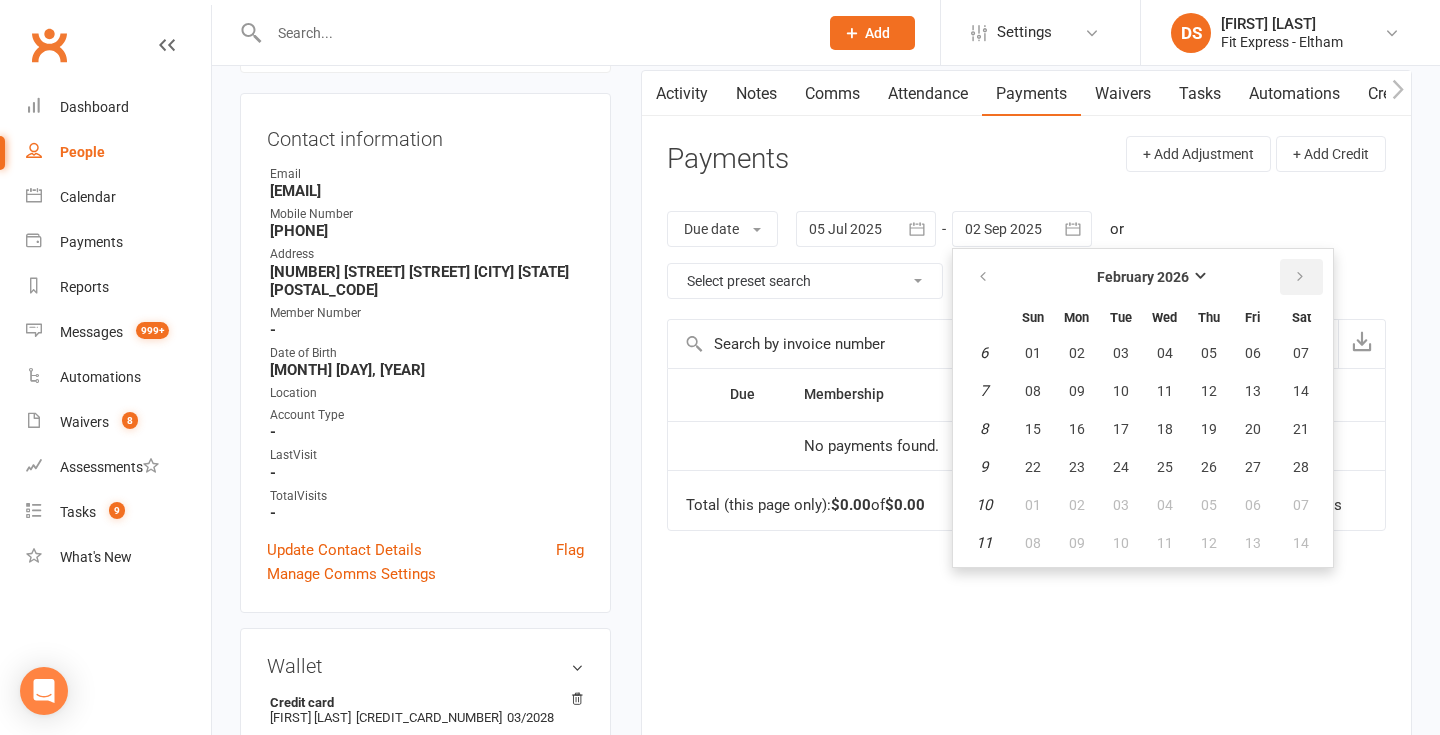 click at bounding box center [1300, 277] 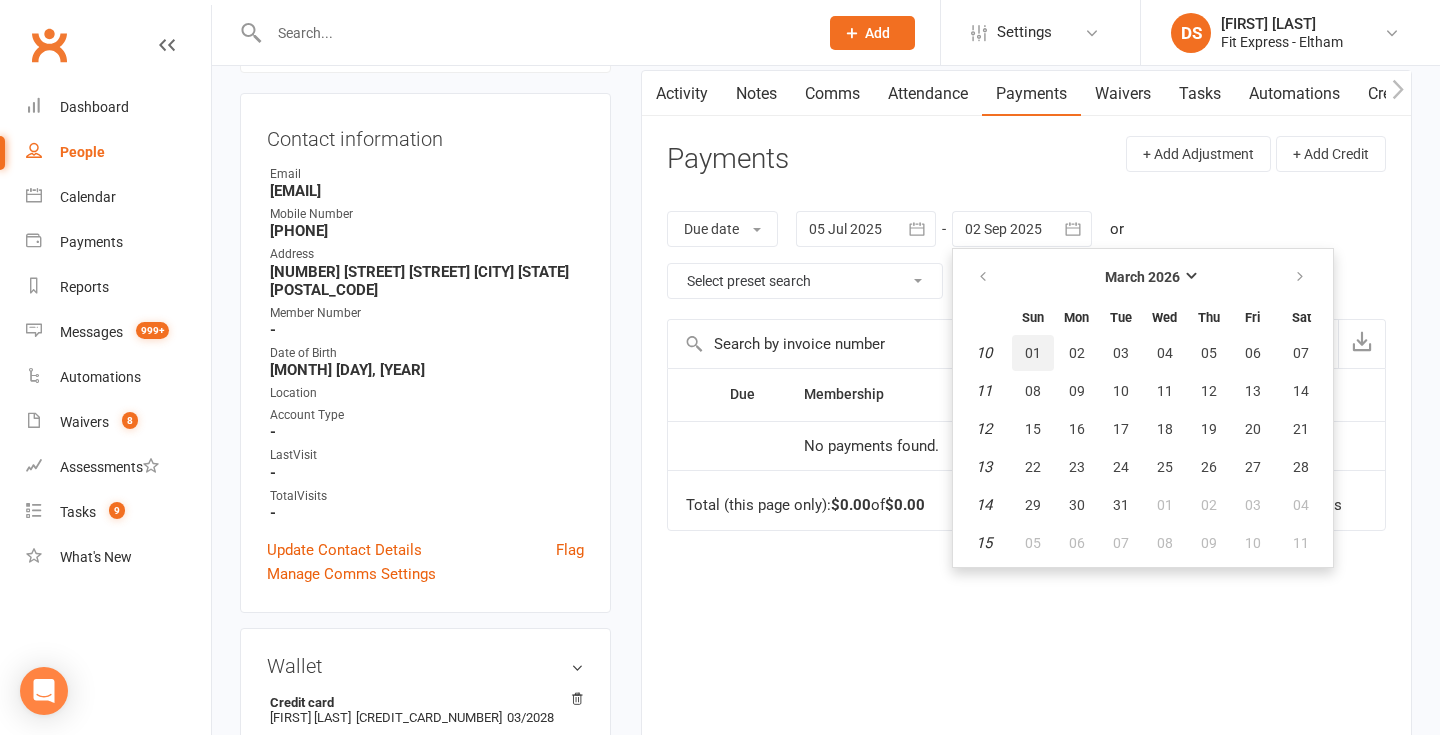click on "01" at bounding box center (1033, 353) 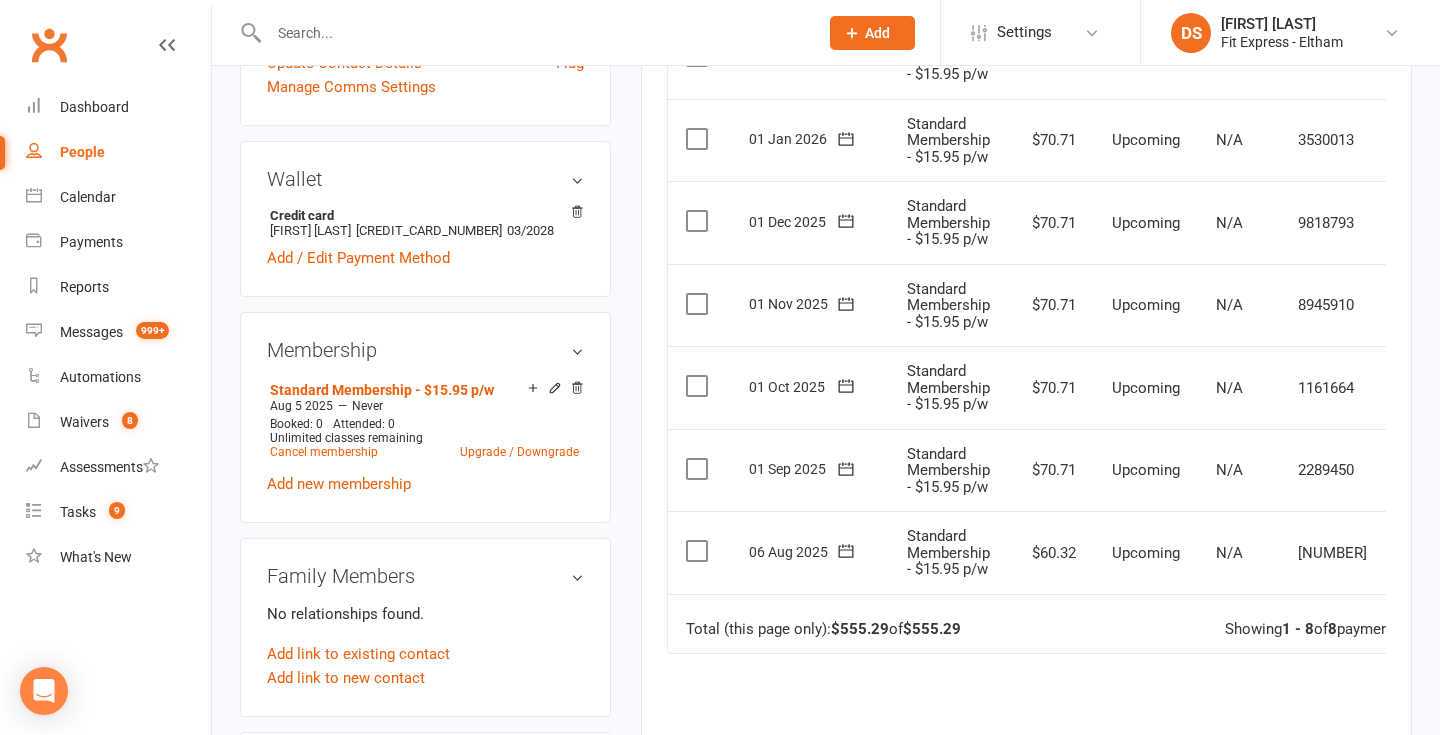 scroll, scrollTop: 676, scrollLeft: 0, axis: vertical 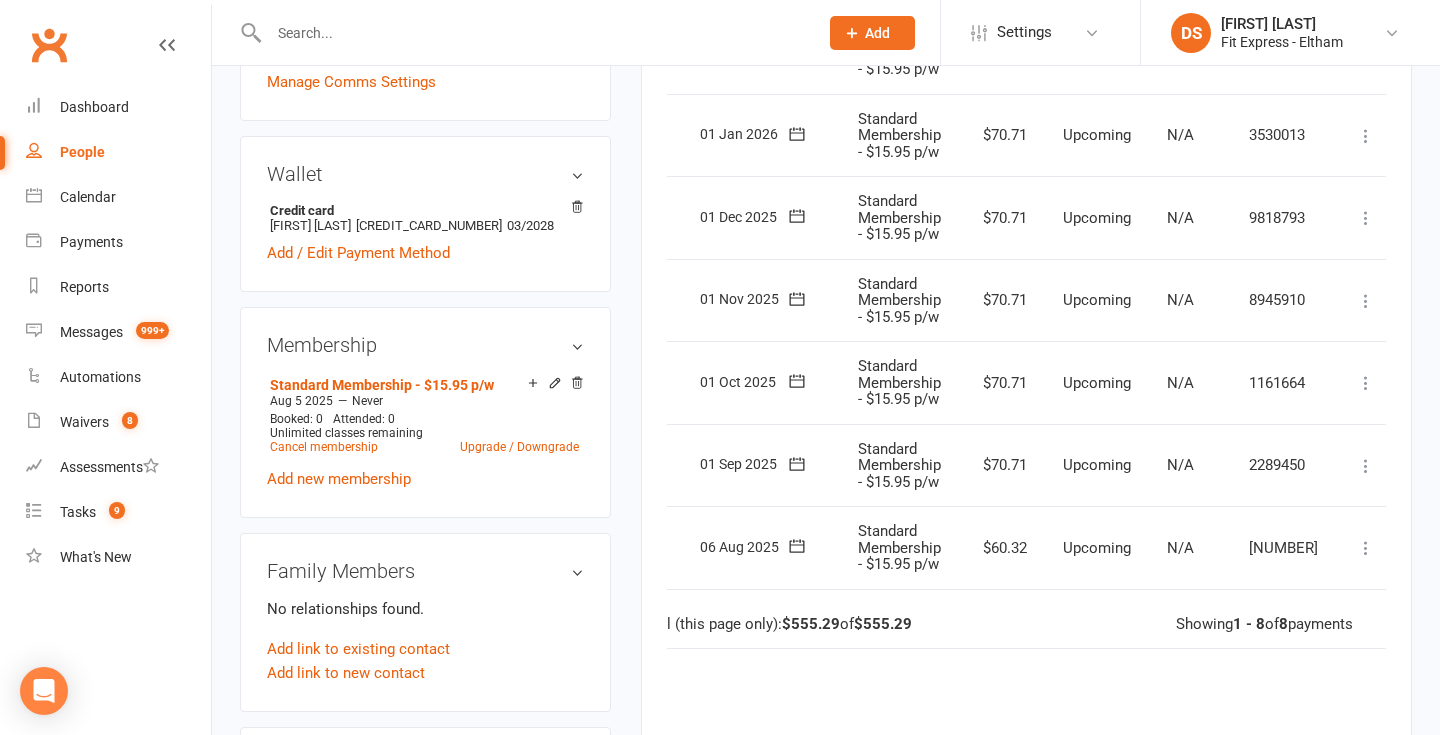 click at bounding box center (1366, 466) 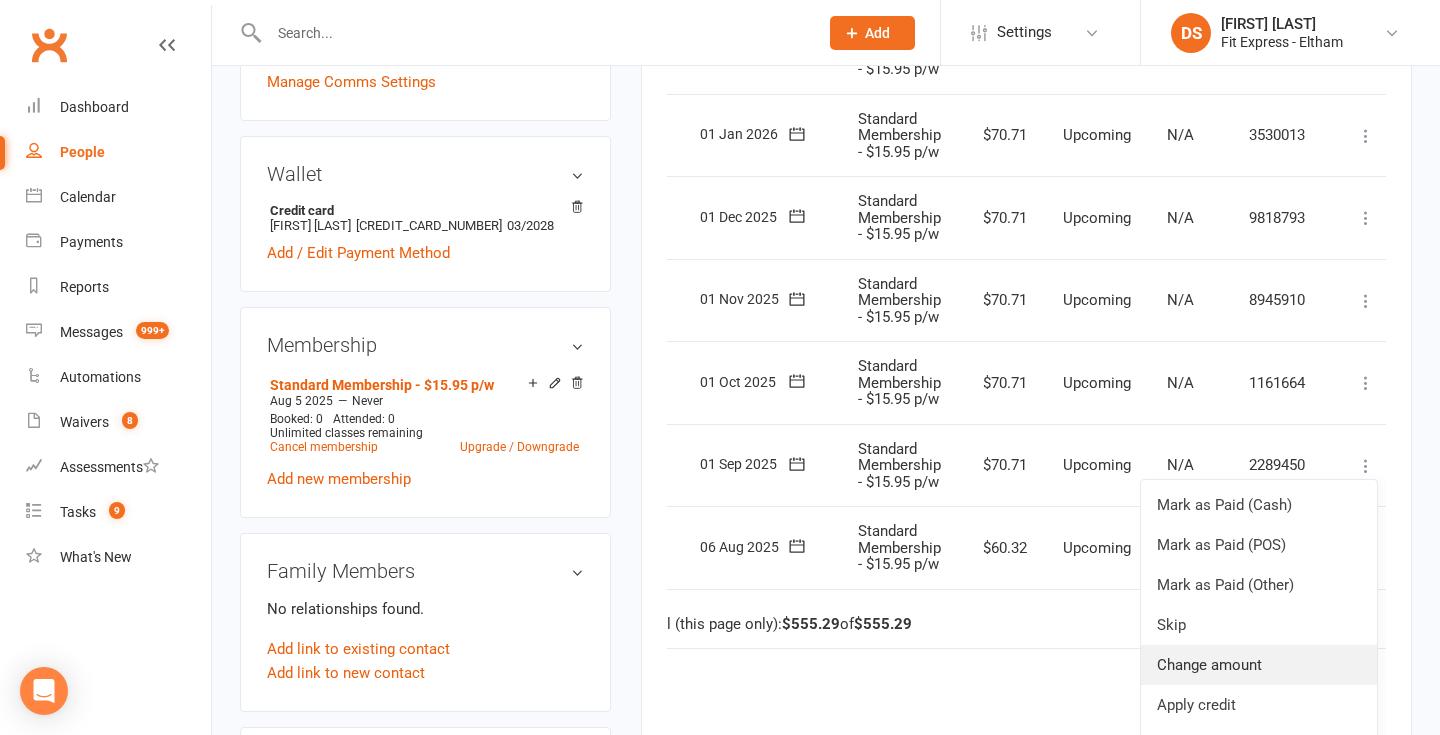 click on "Change amount" at bounding box center [1259, 665] 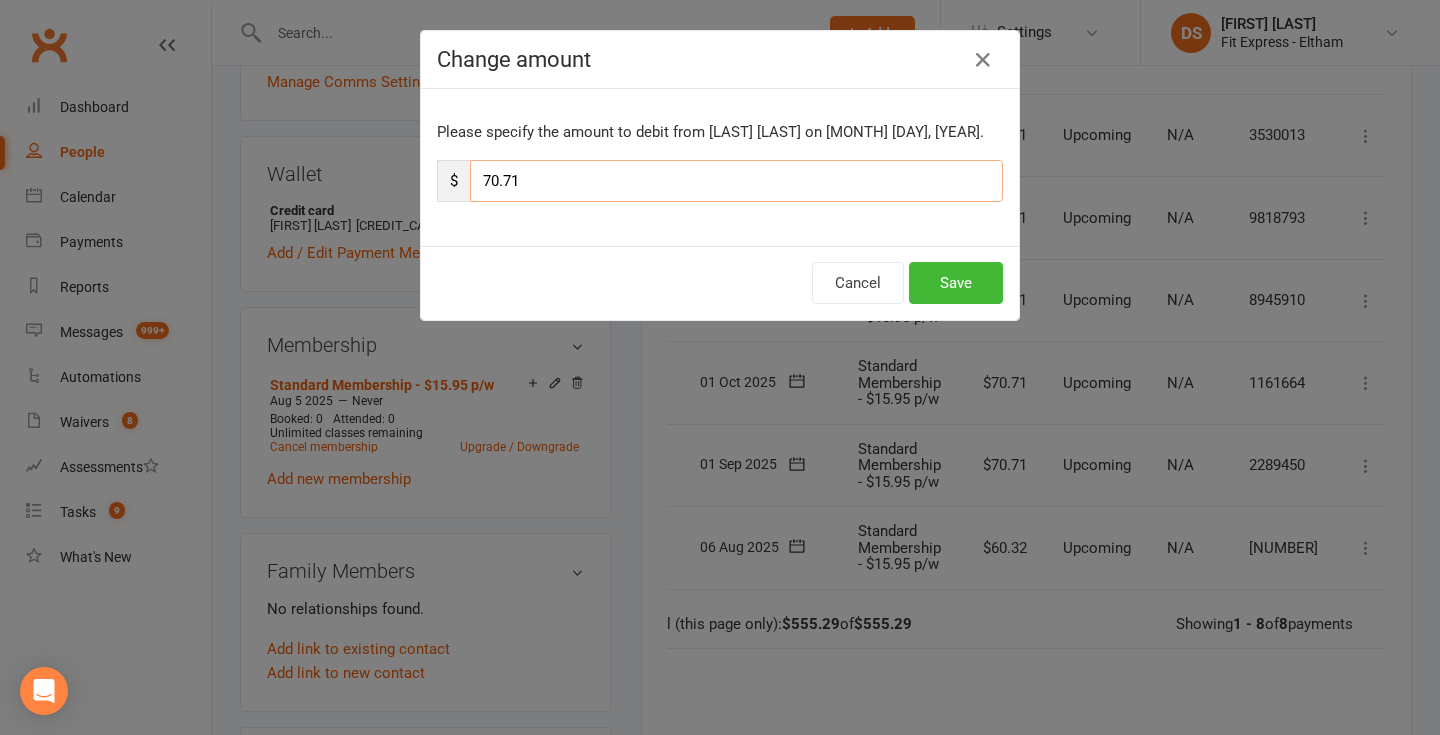 drag, startPoint x: 563, startPoint y: 185, endPoint x: 429, endPoint y: 182, distance: 134.03358 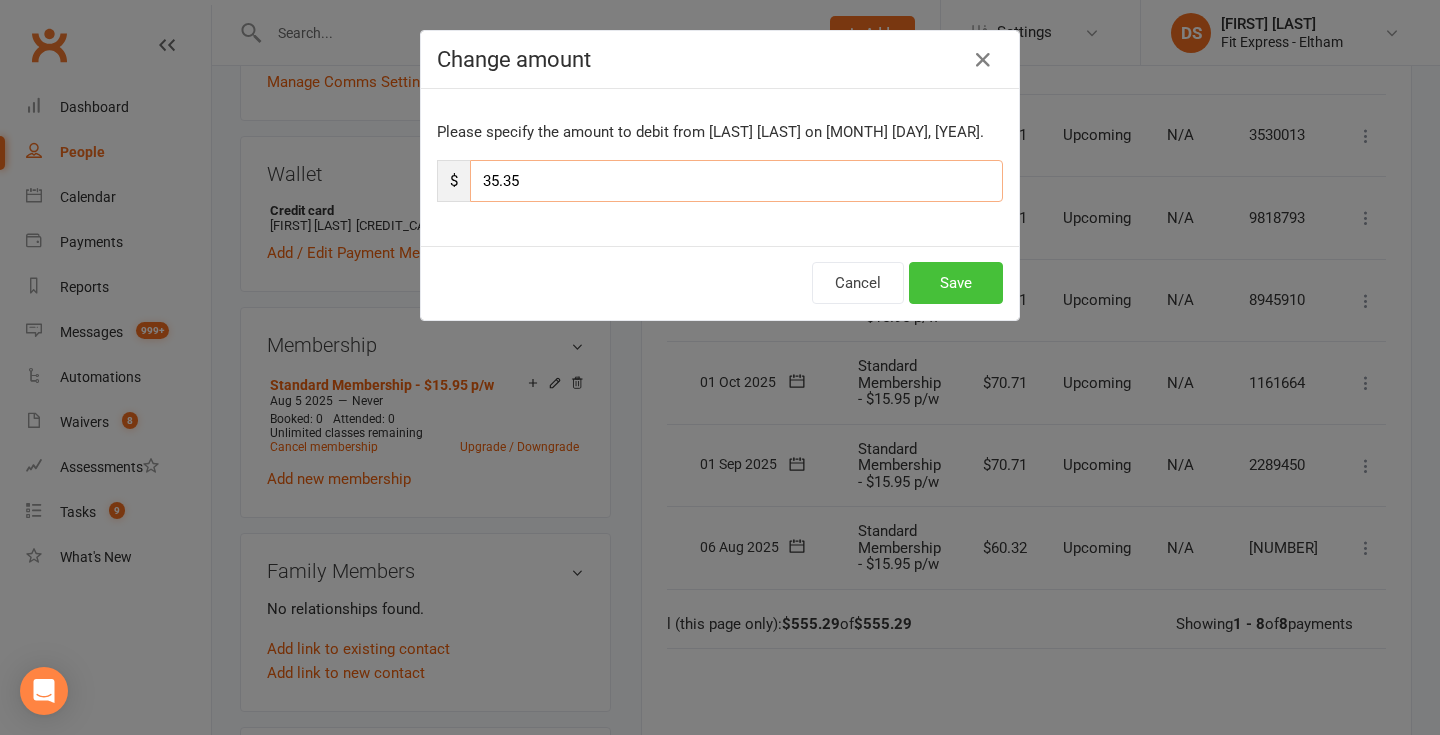 type on "35.35" 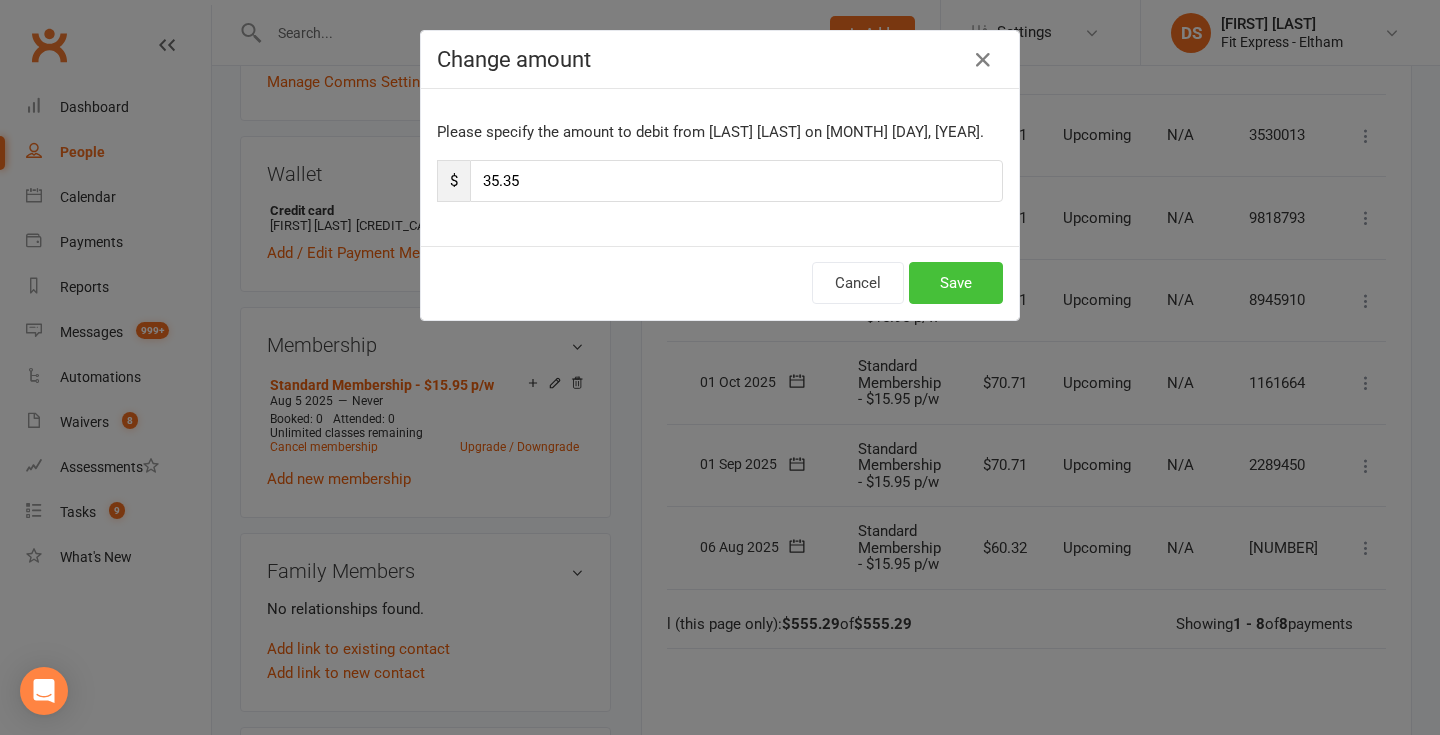 click on "Save" at bounding box center [956, 283] 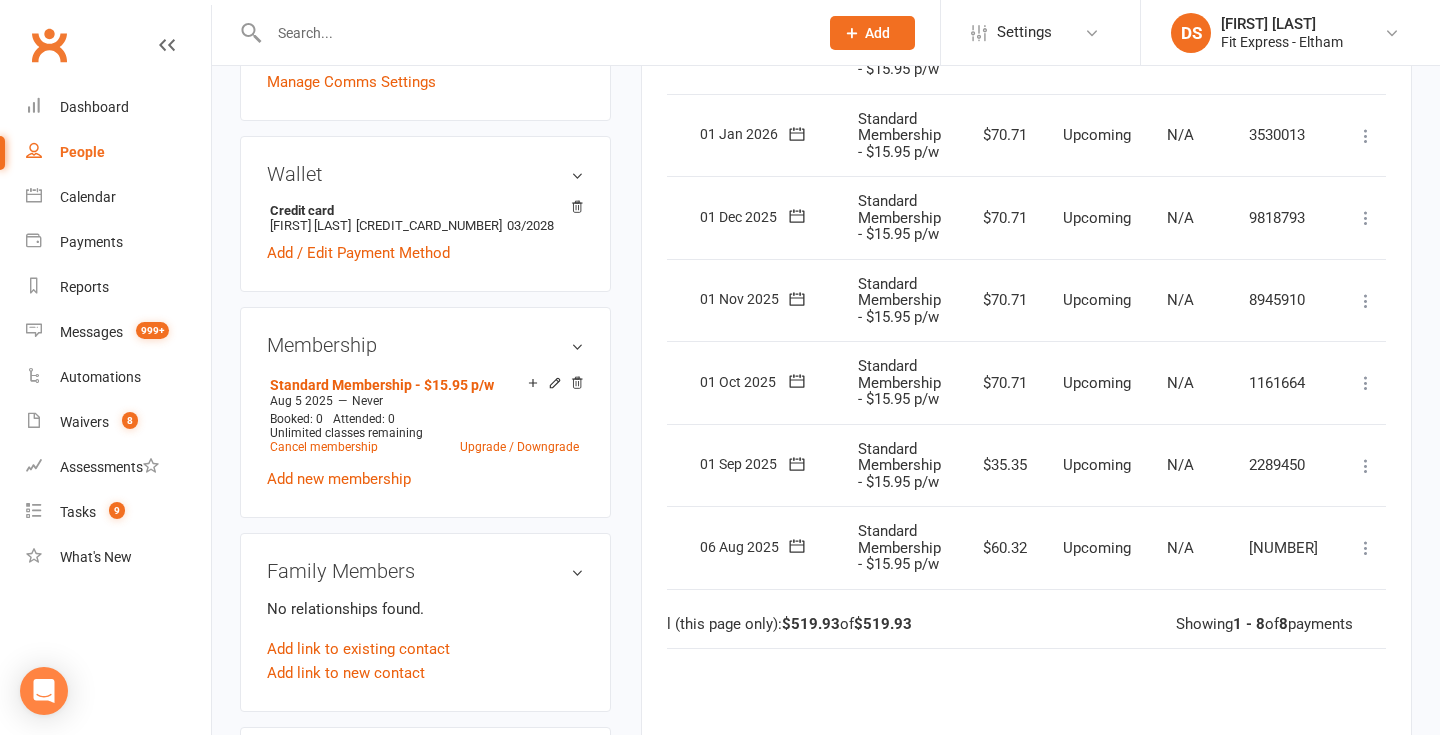 click at bounding box center [1366, 383] 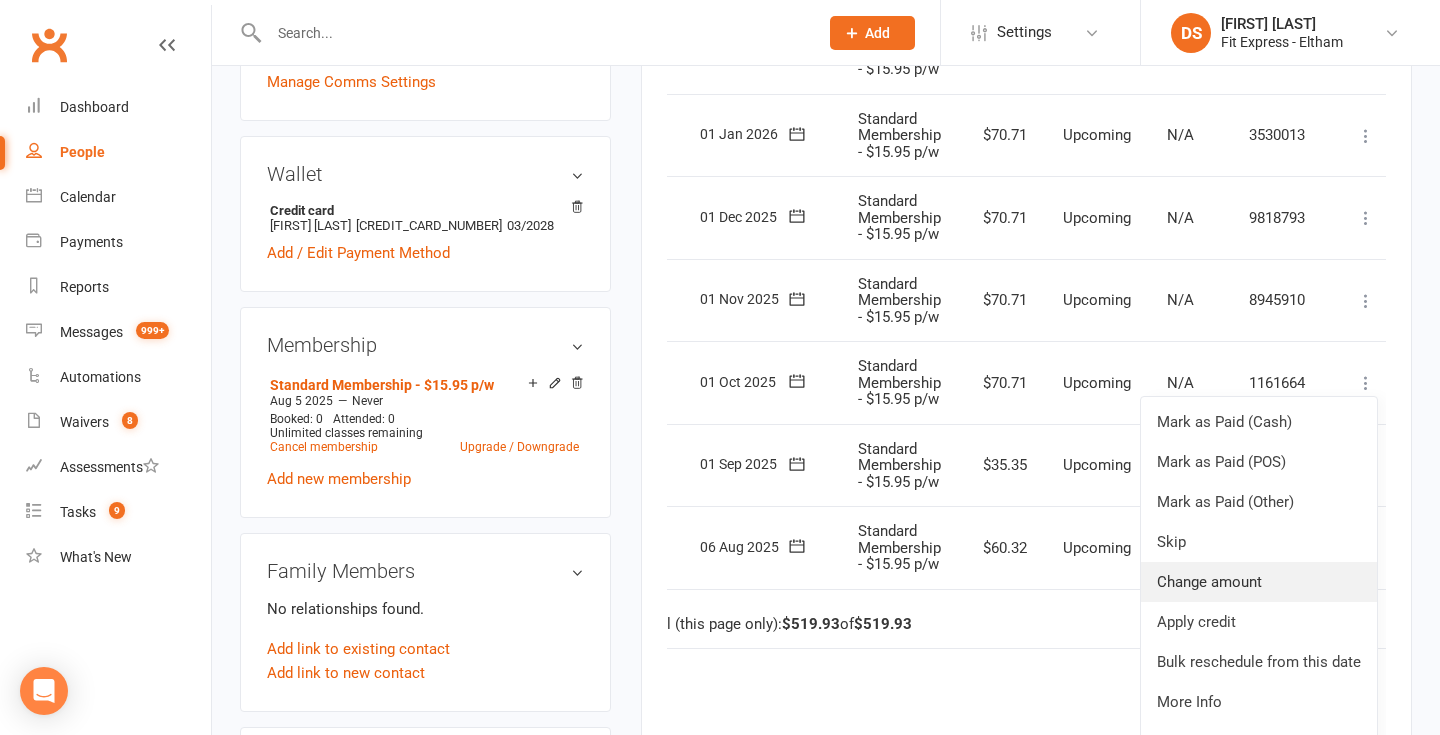 click on "Change amount" at bounding box center (1259, 582) 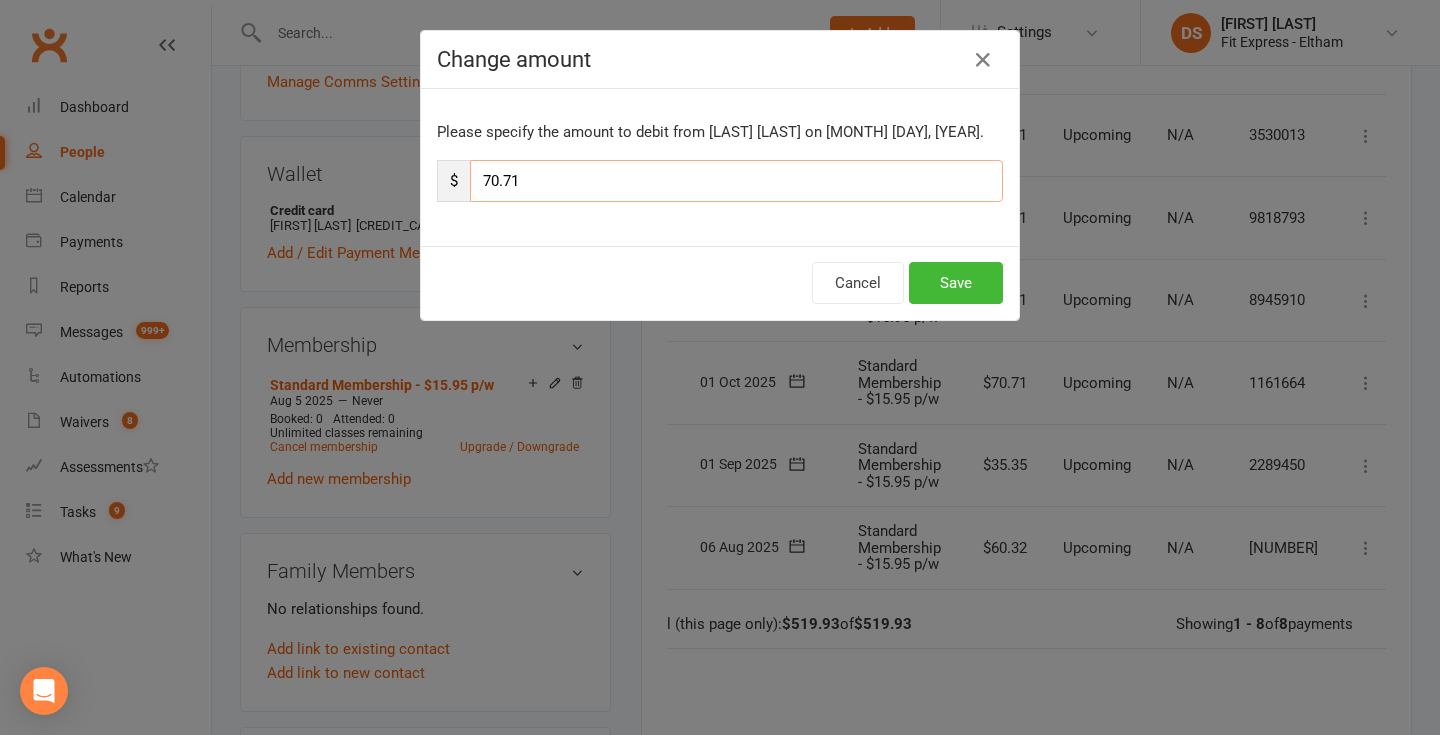 drag, startPoint x: 540, startPoint y: 186, endPoint x: 482, endPoint y: 184, distance: 58.034473 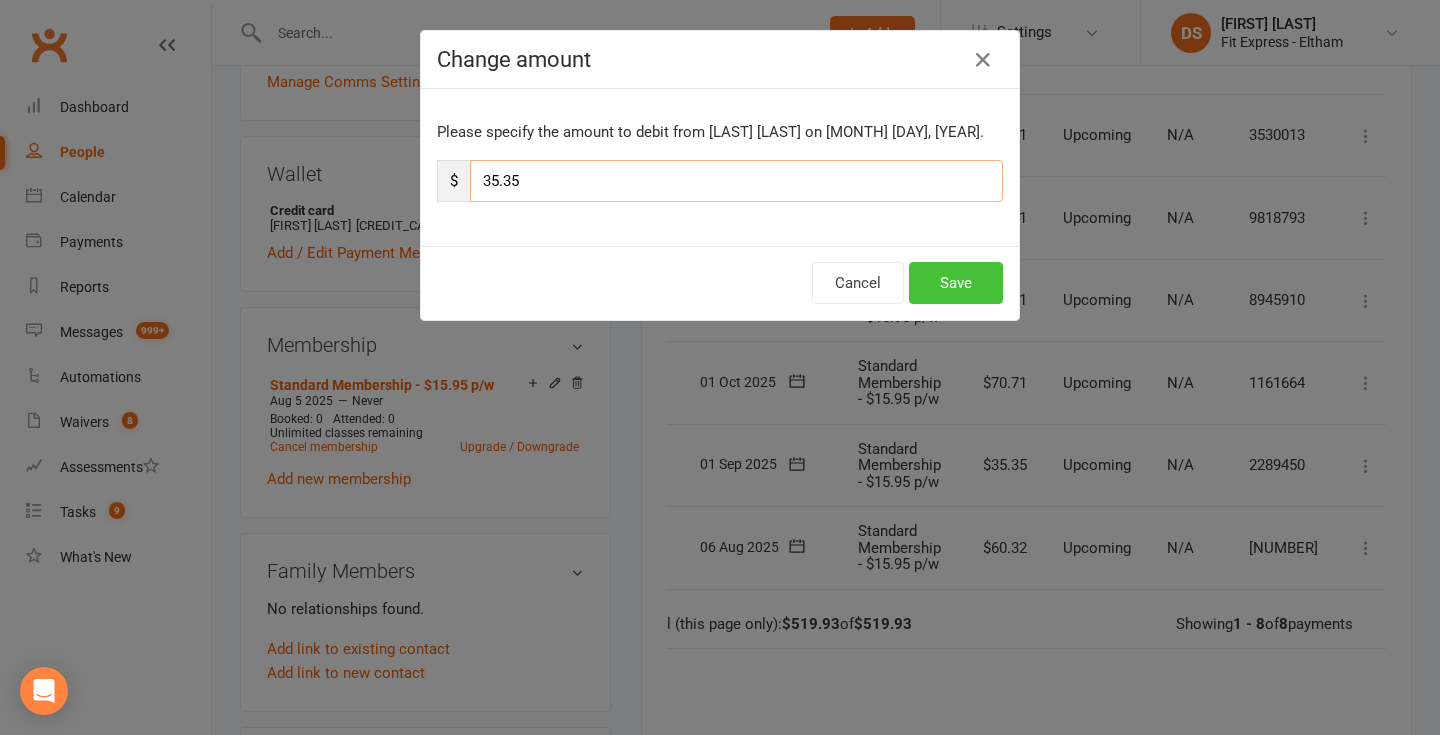 type on "35.35" 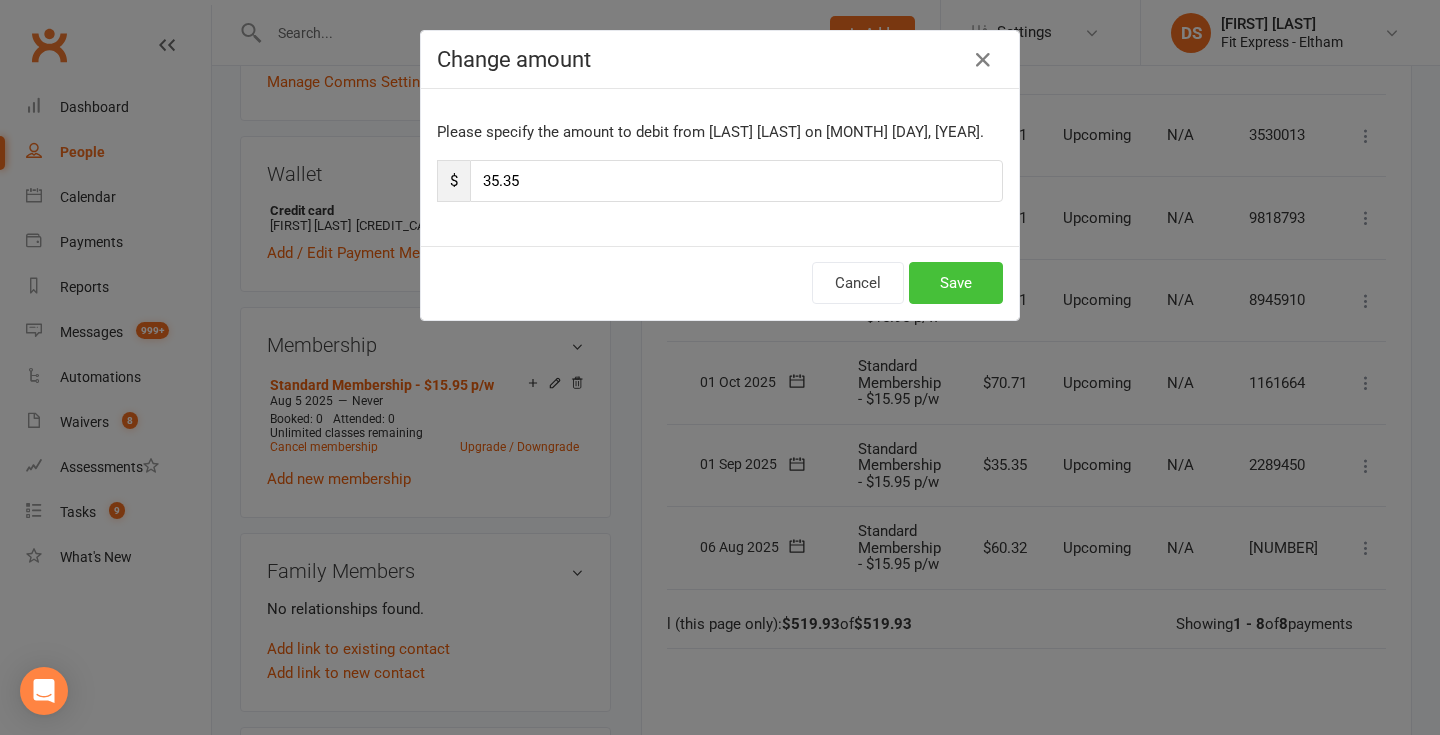 click on "Save" at bounding box center (956, 283) 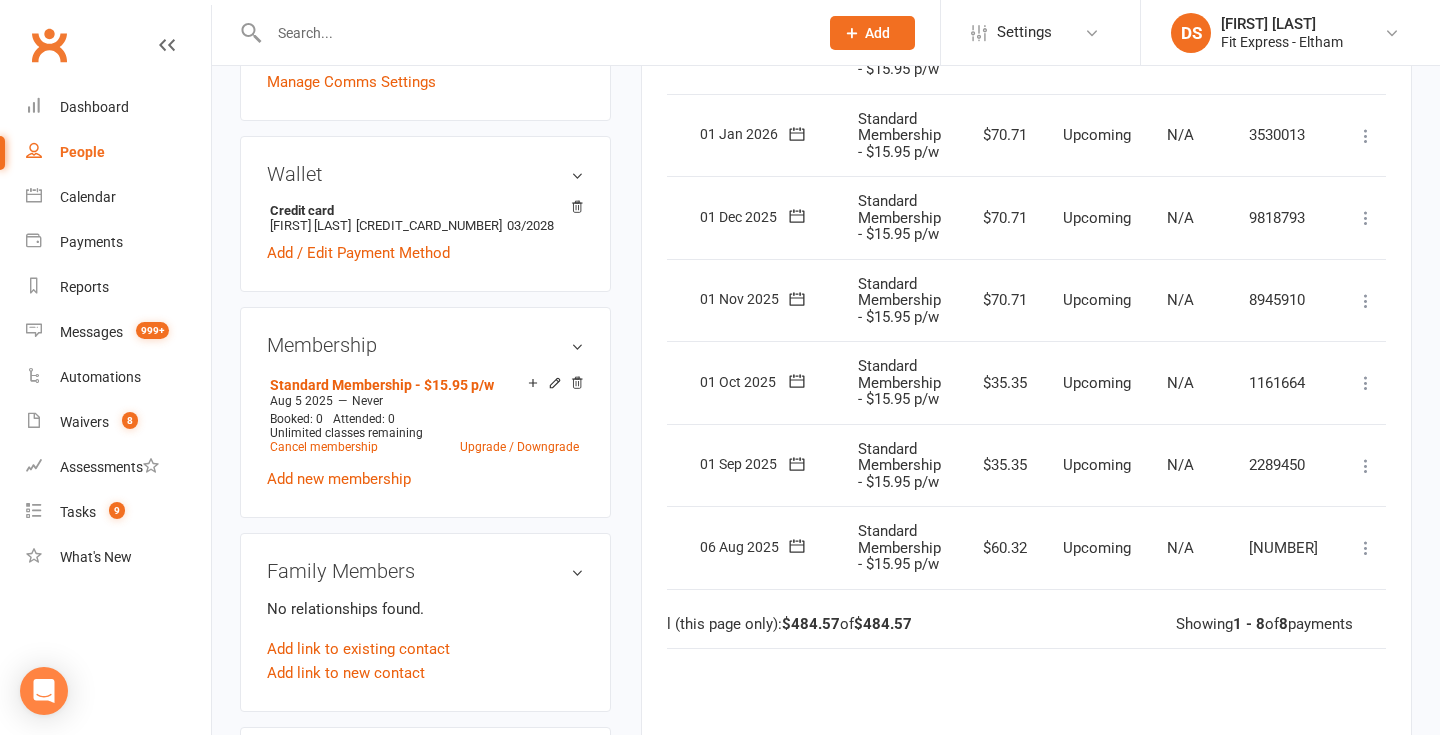 scroll, scrollTop: 0, scrollLeft: 0, axis: both 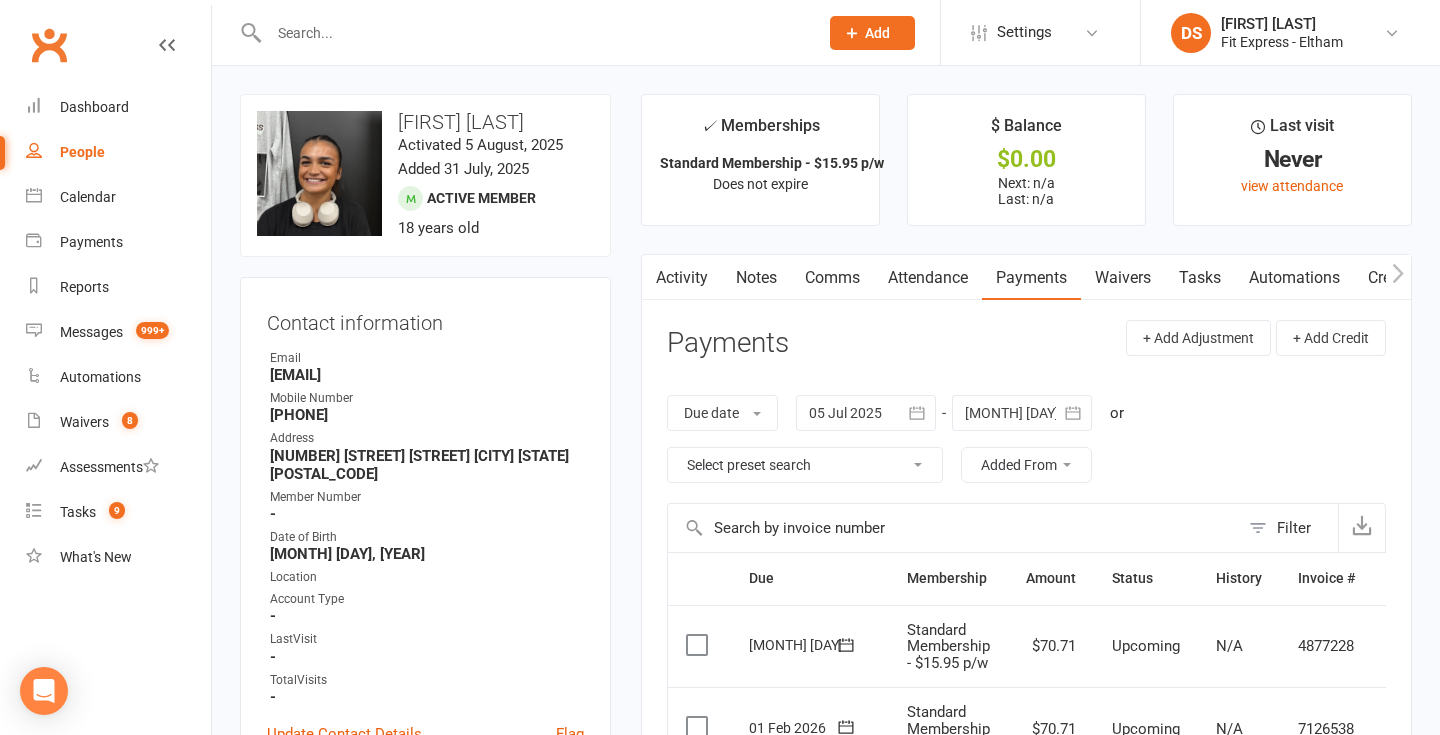 click on "Notes" at bounding box center (756, 278) 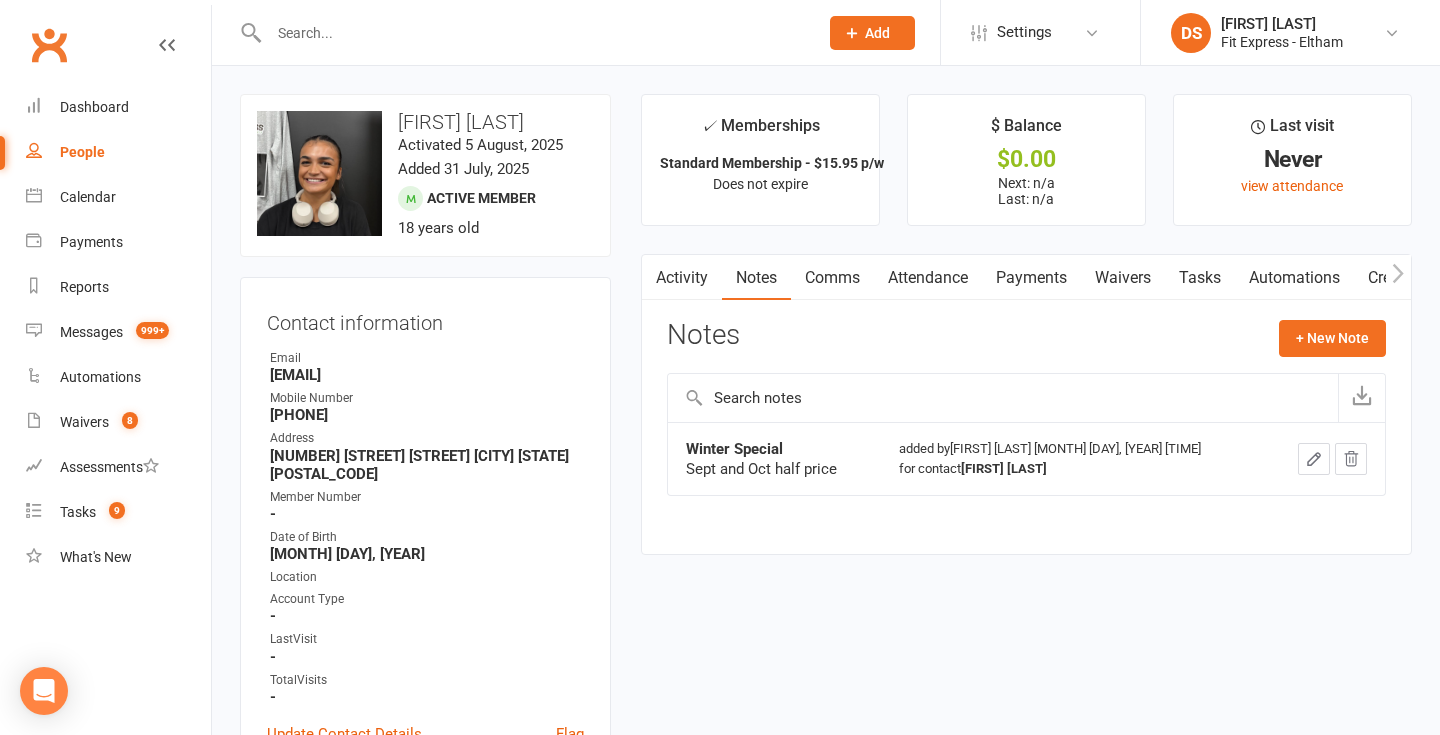 click on "Activity" at bounding box center (682, 278) 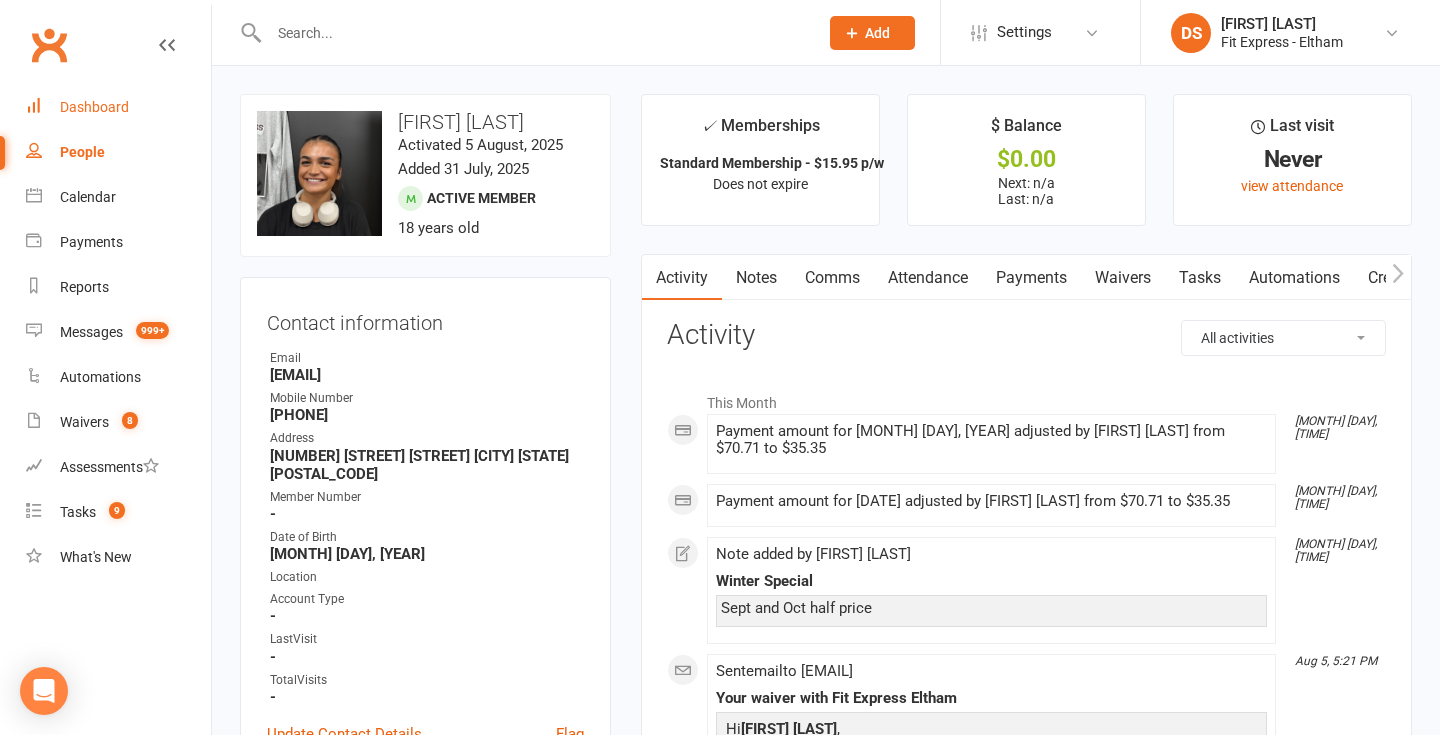 click on "Dashboard" at bounding box center [94, 107] 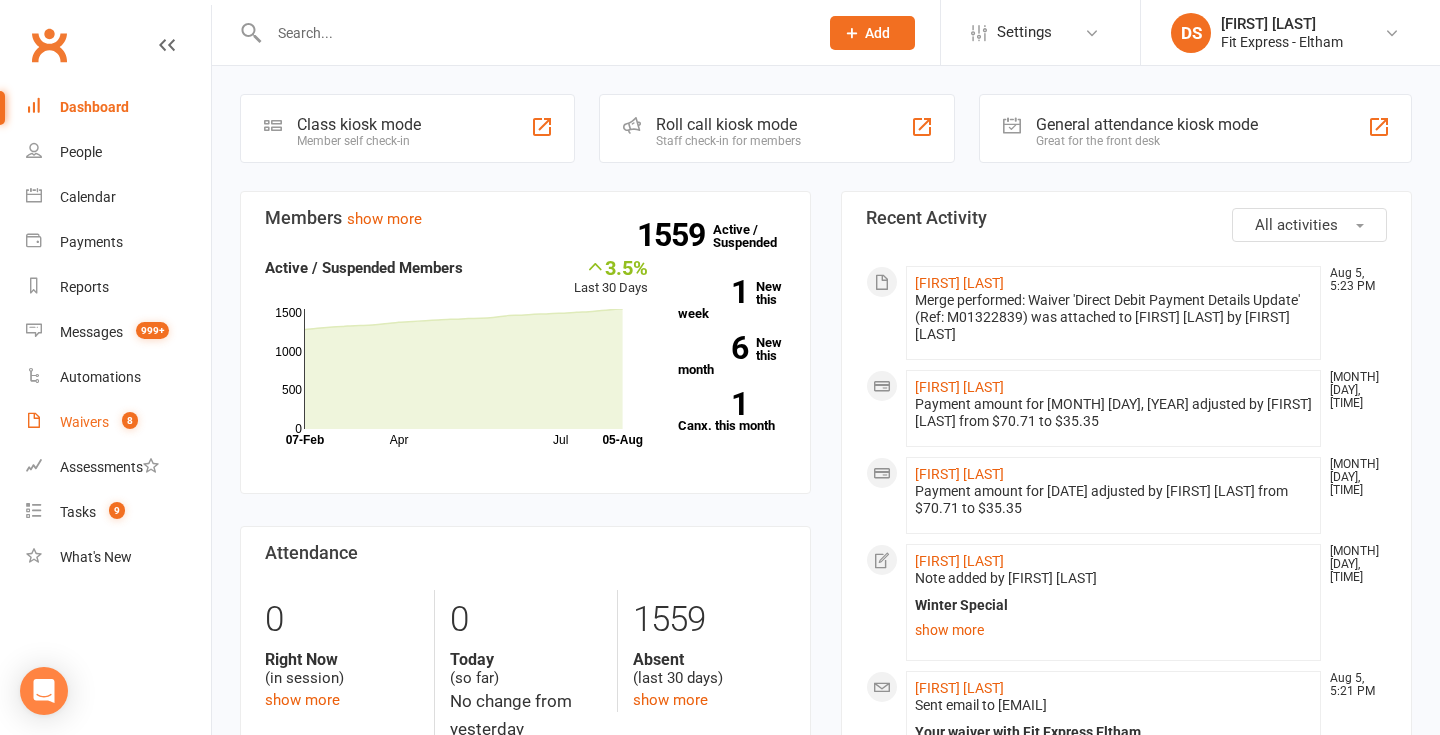 click on "Waivers   8" at bounding box center (118, 422) 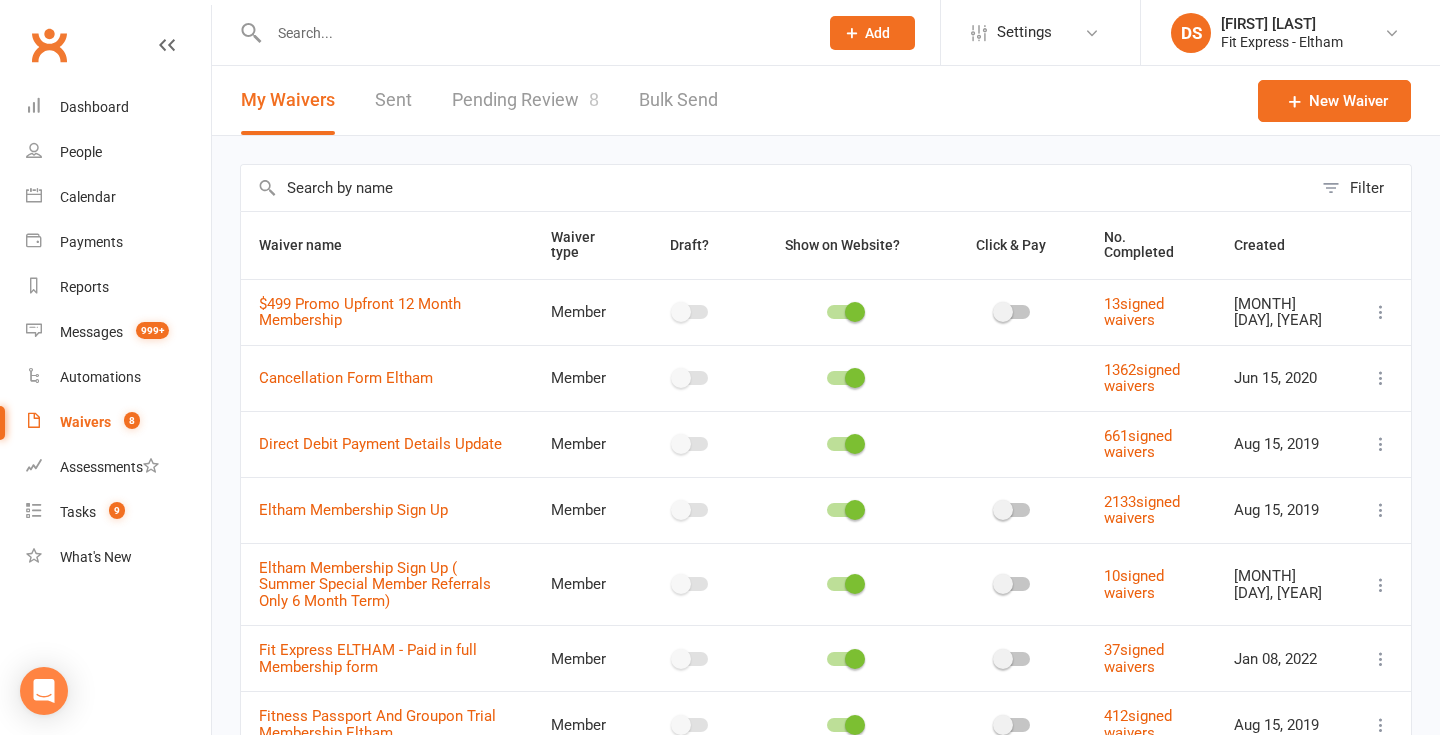 click on "Pending Review 8" at bounding box center (525, 100) 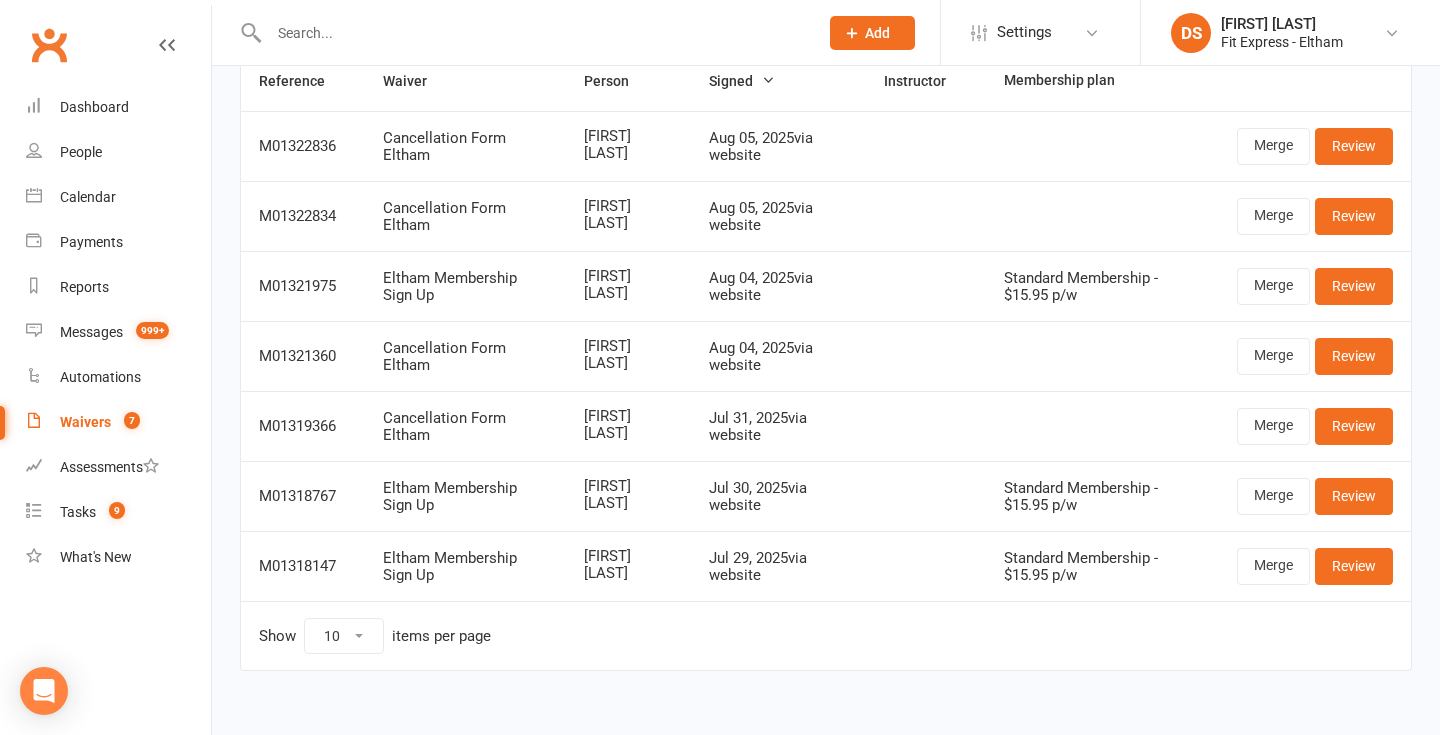 scroll, scrollTop: 162, scrollLeft: 0, axis: vertical 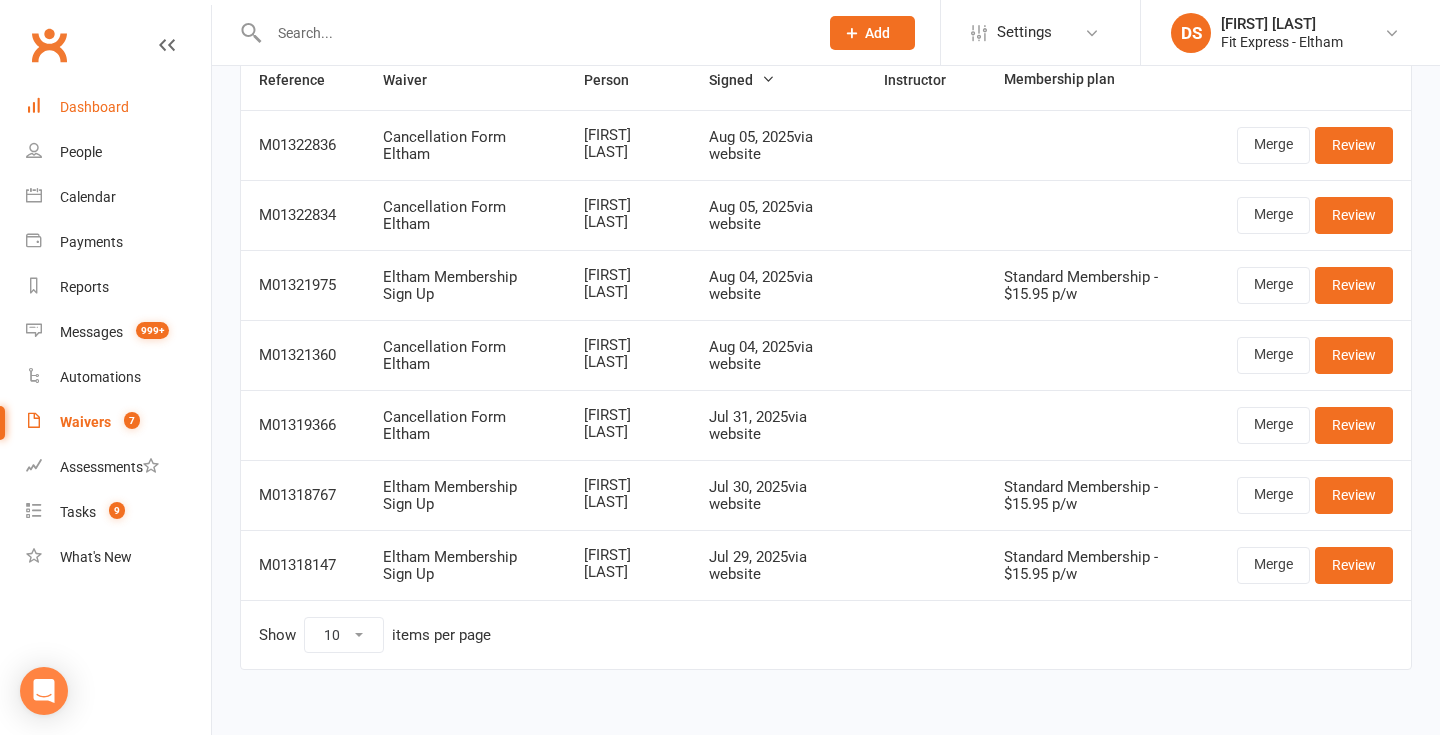 click on "Dashboard" at bounding box center [94, 107] 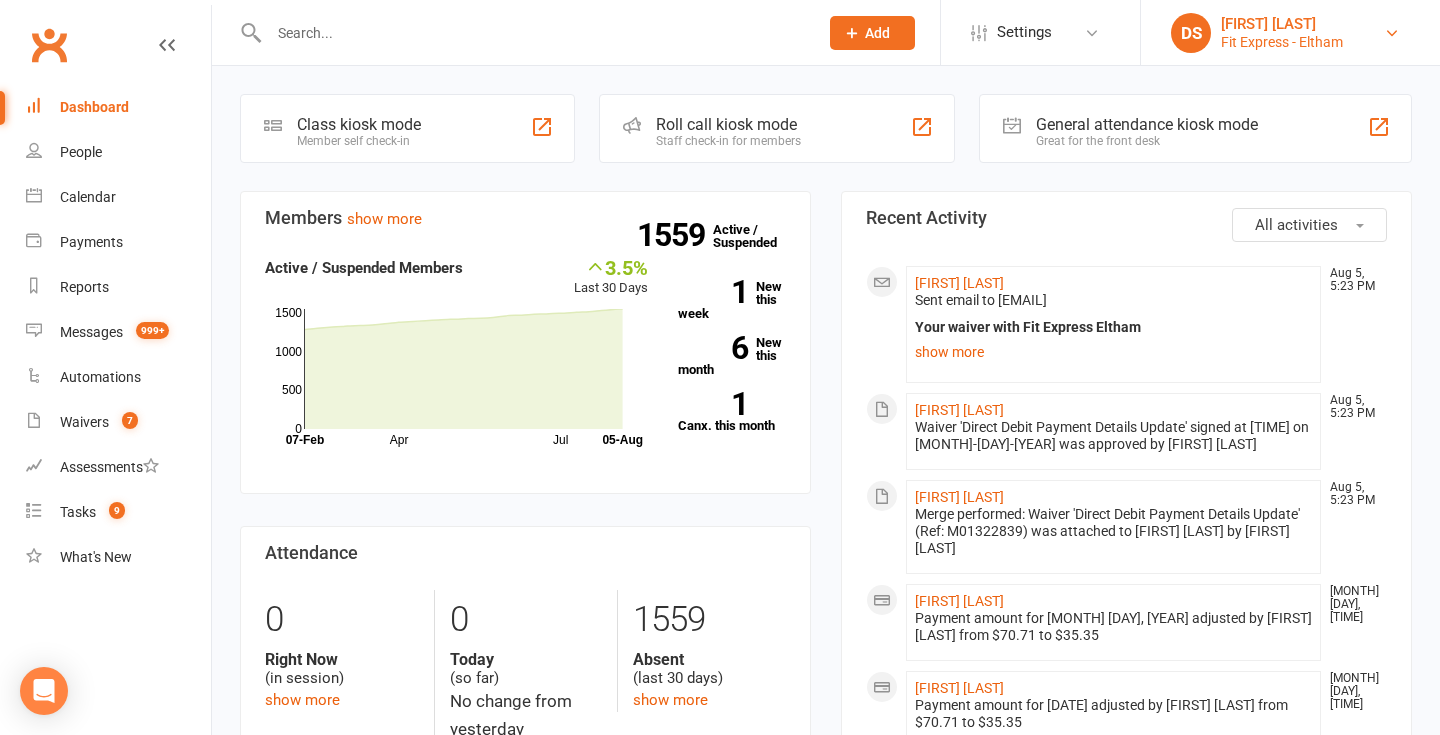 click on "Fit Express - Eltham" at bounding box center (1282, 42) 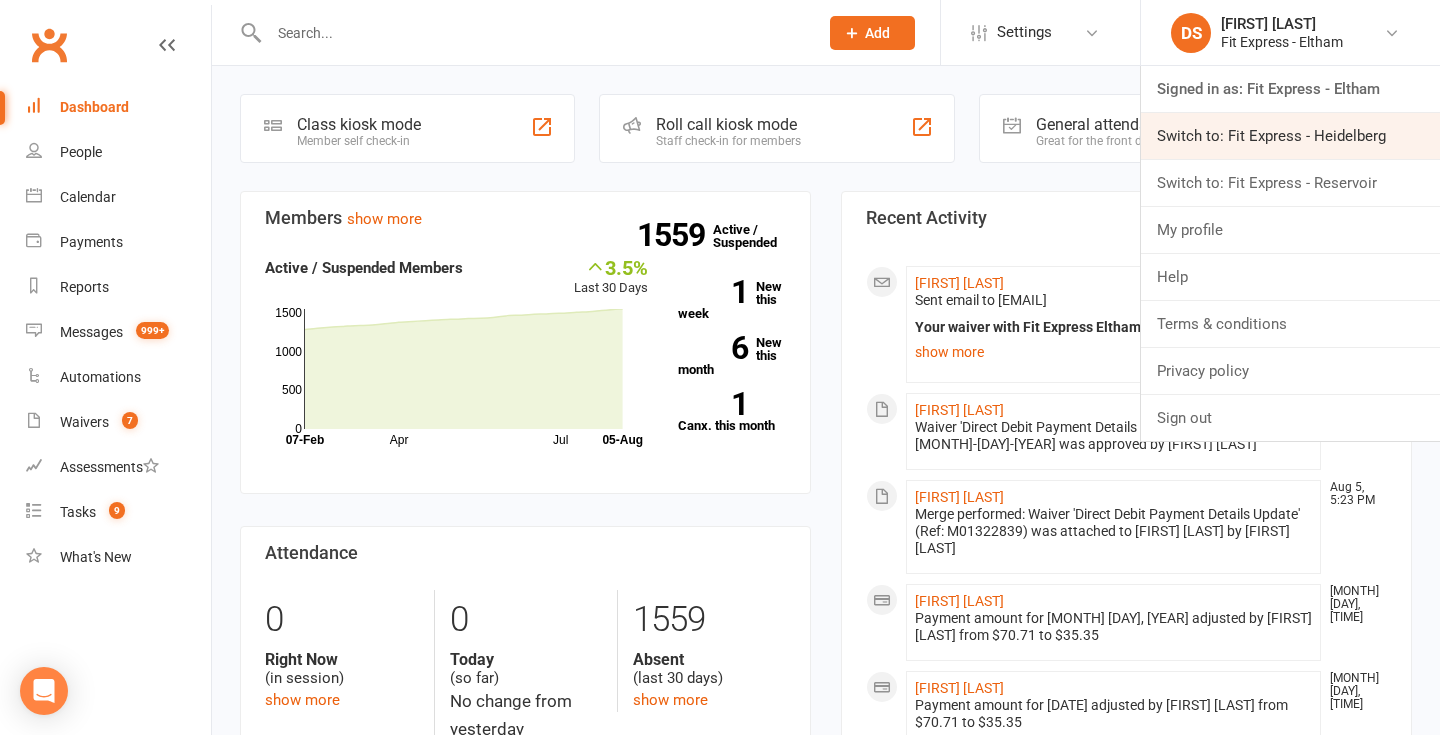 click on "Switch to: Fit Express - Heidelberg" at bounding box center (1290, 136) 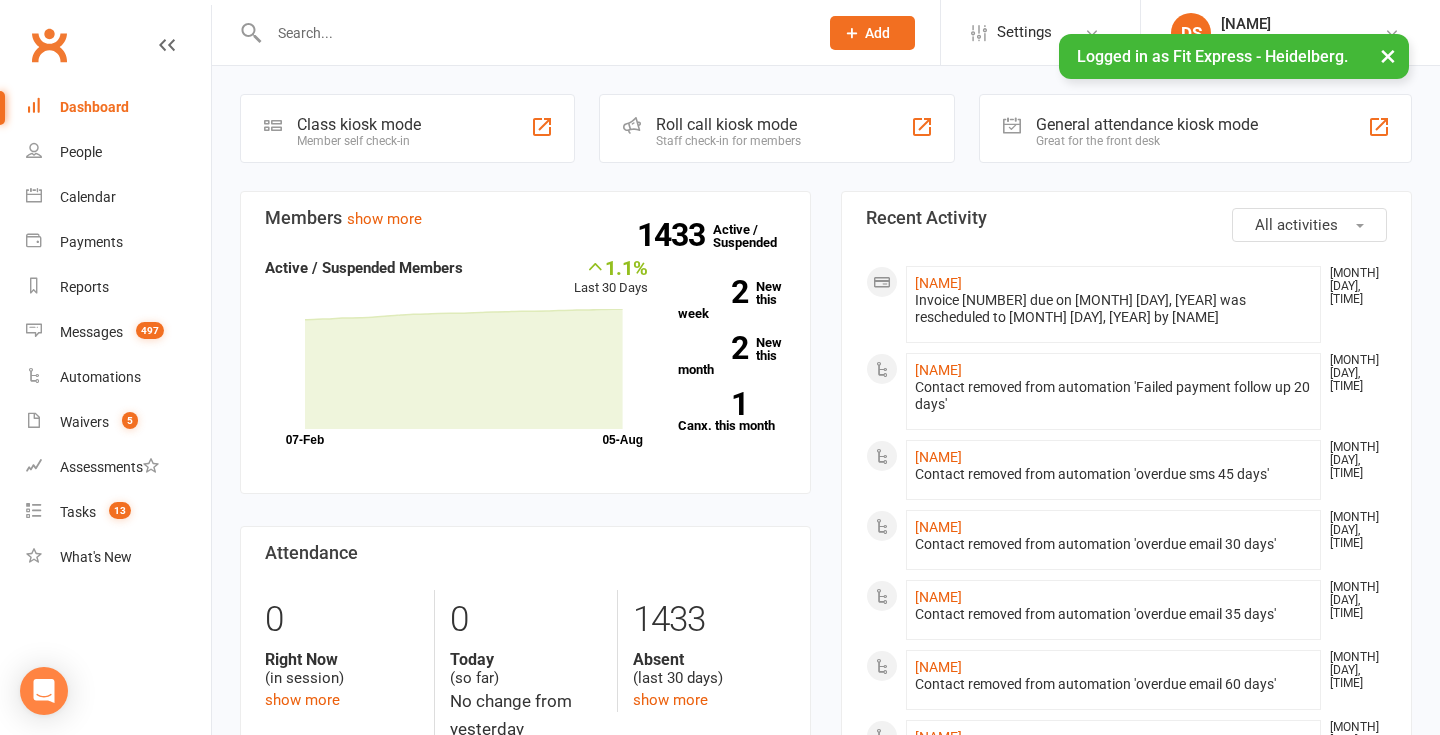 scroll, scrollTop: 0, scrollLeft: 0, axis: both 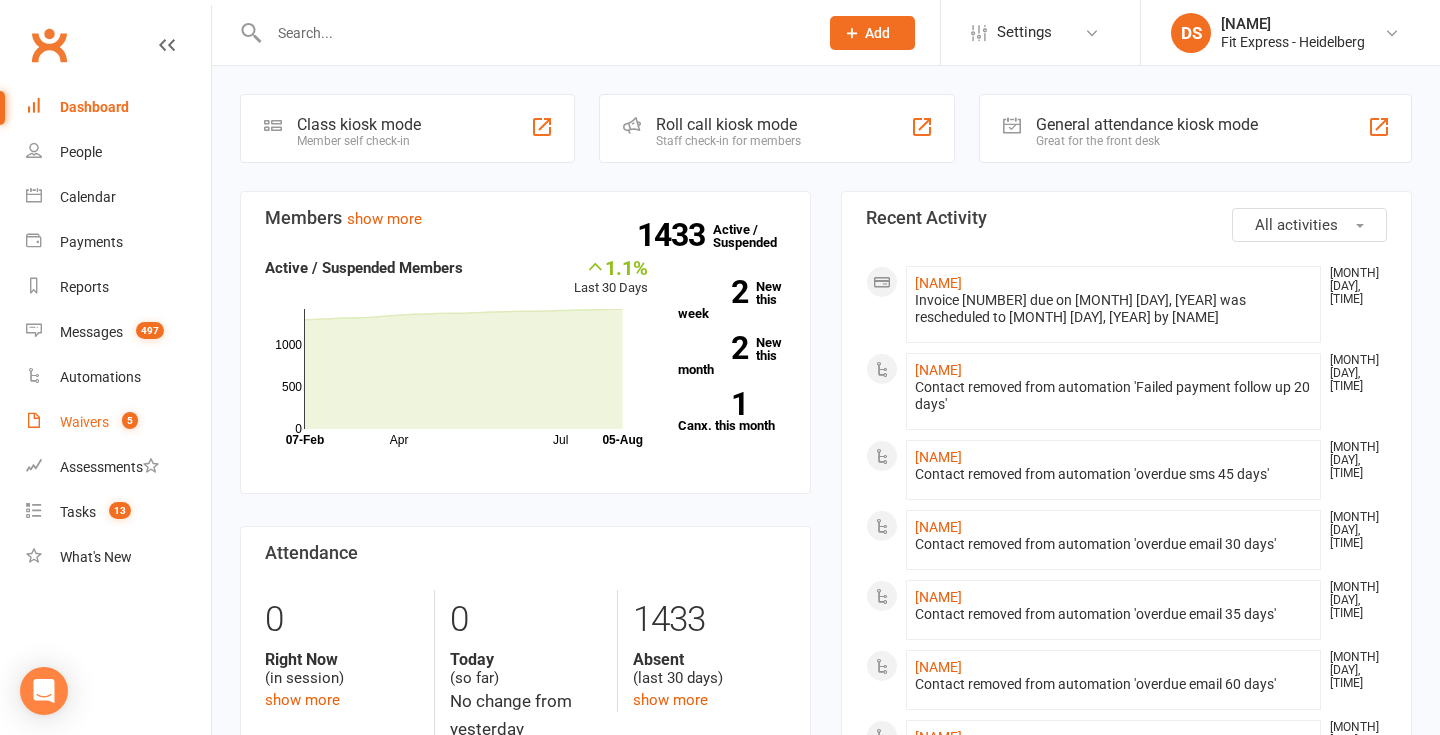 click on "Waivers   5" at bounding box center (118, 422) 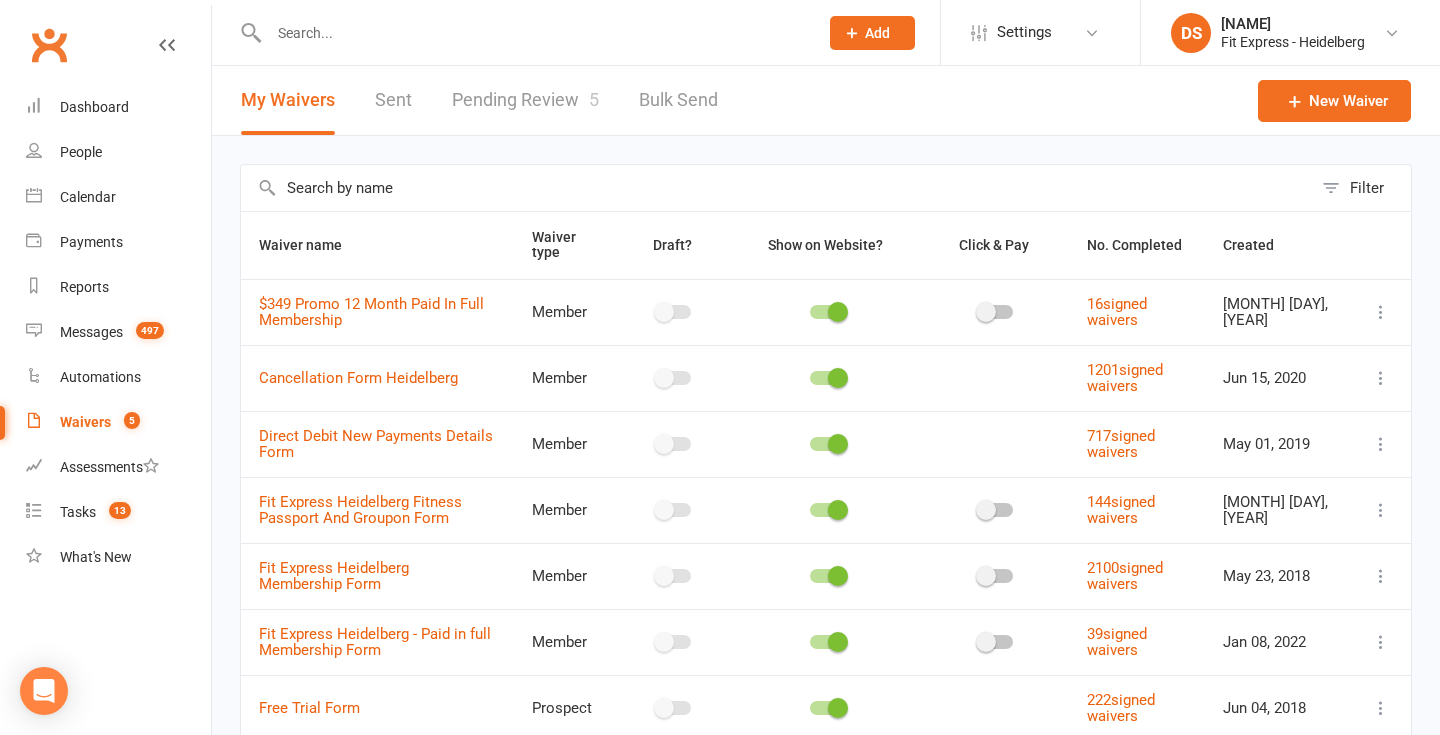 click on "Pending Review 5" at bounding box center (525, 100) 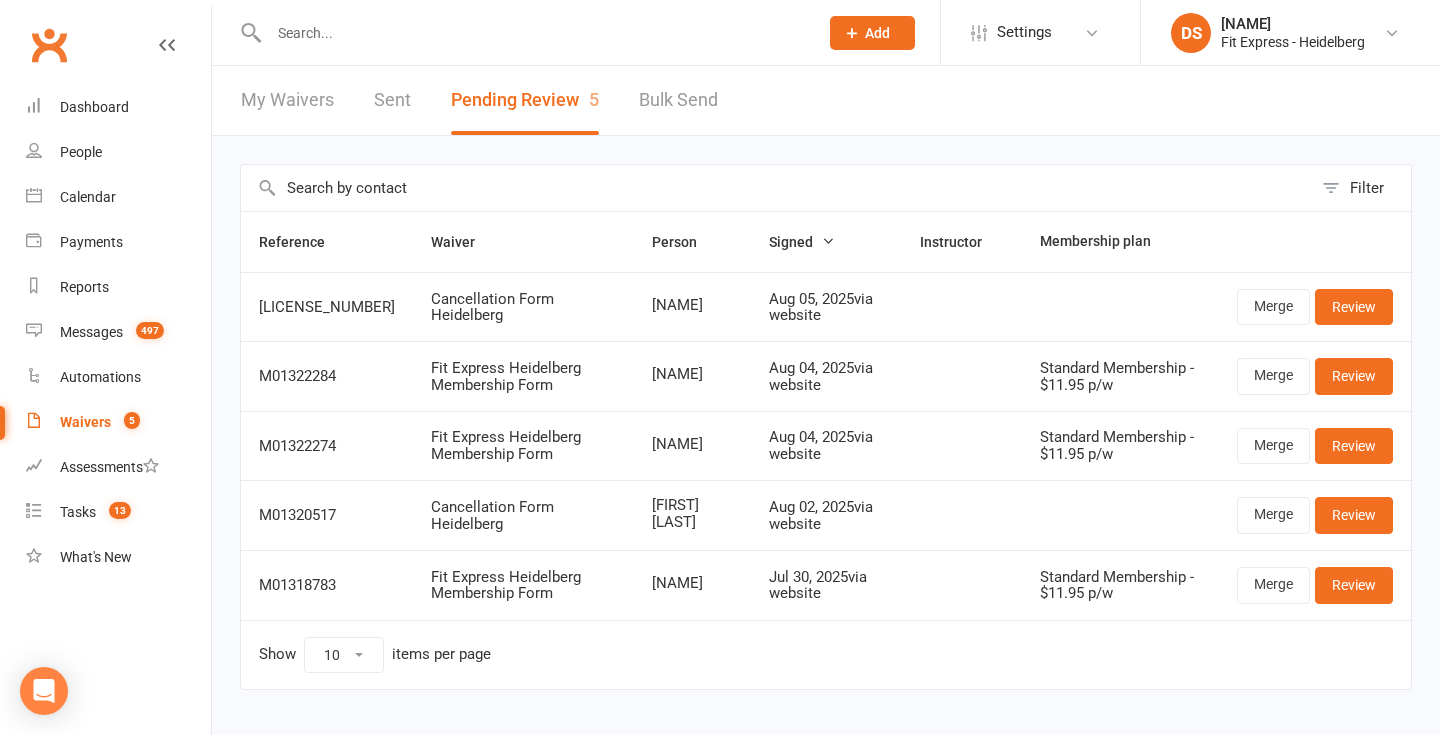 scroll, scrollTop: 40, scrollLeft: 0, axis: vertical 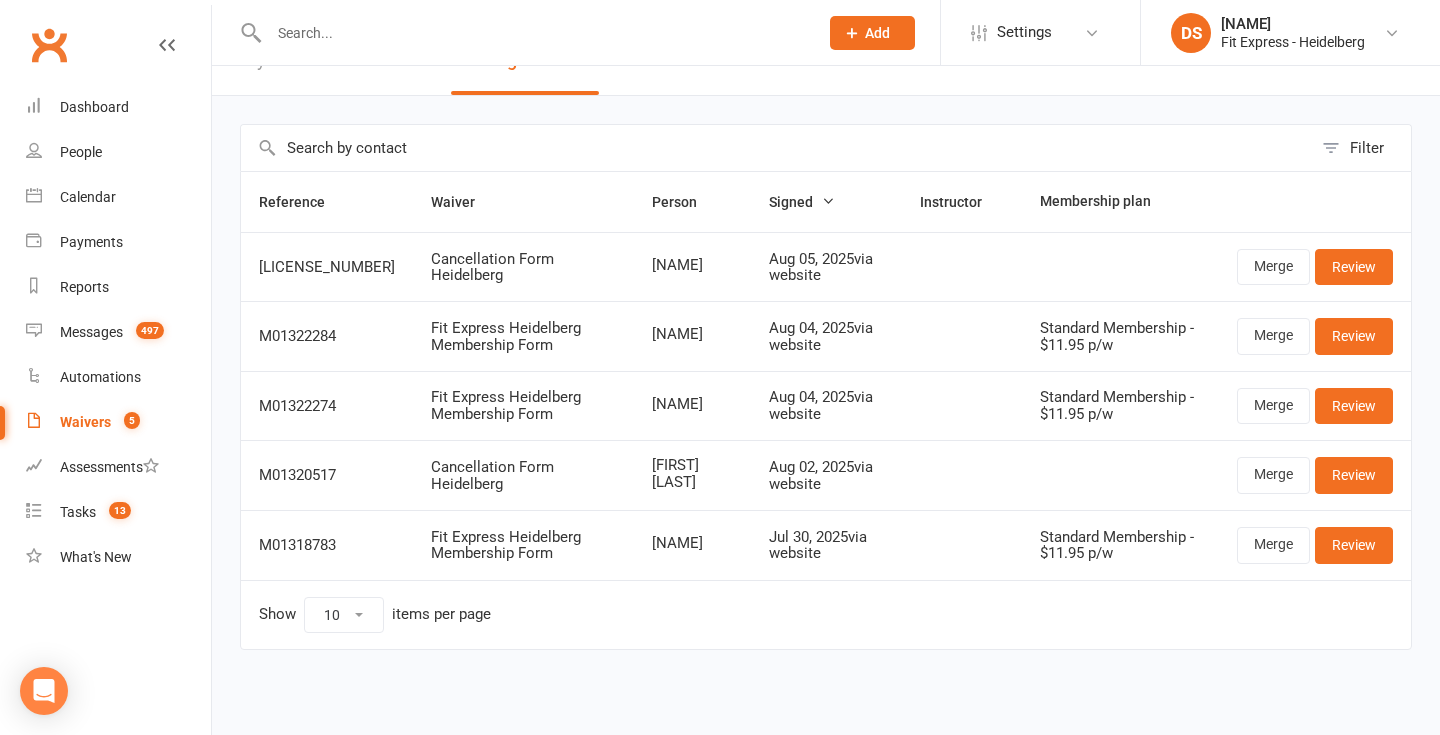 click on "Merge Review" at bounding box center [1315, 544] 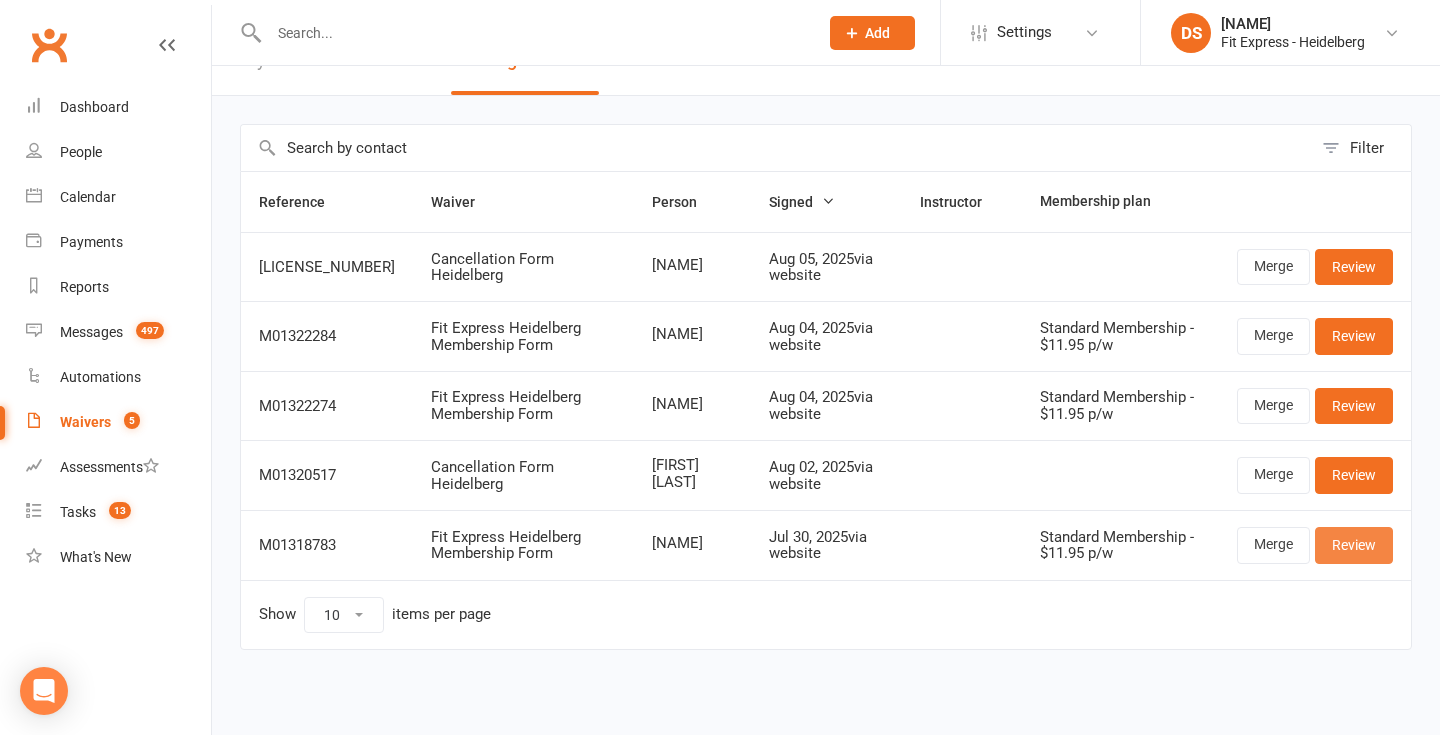click on "Review" at bounding box center [1354, 545] 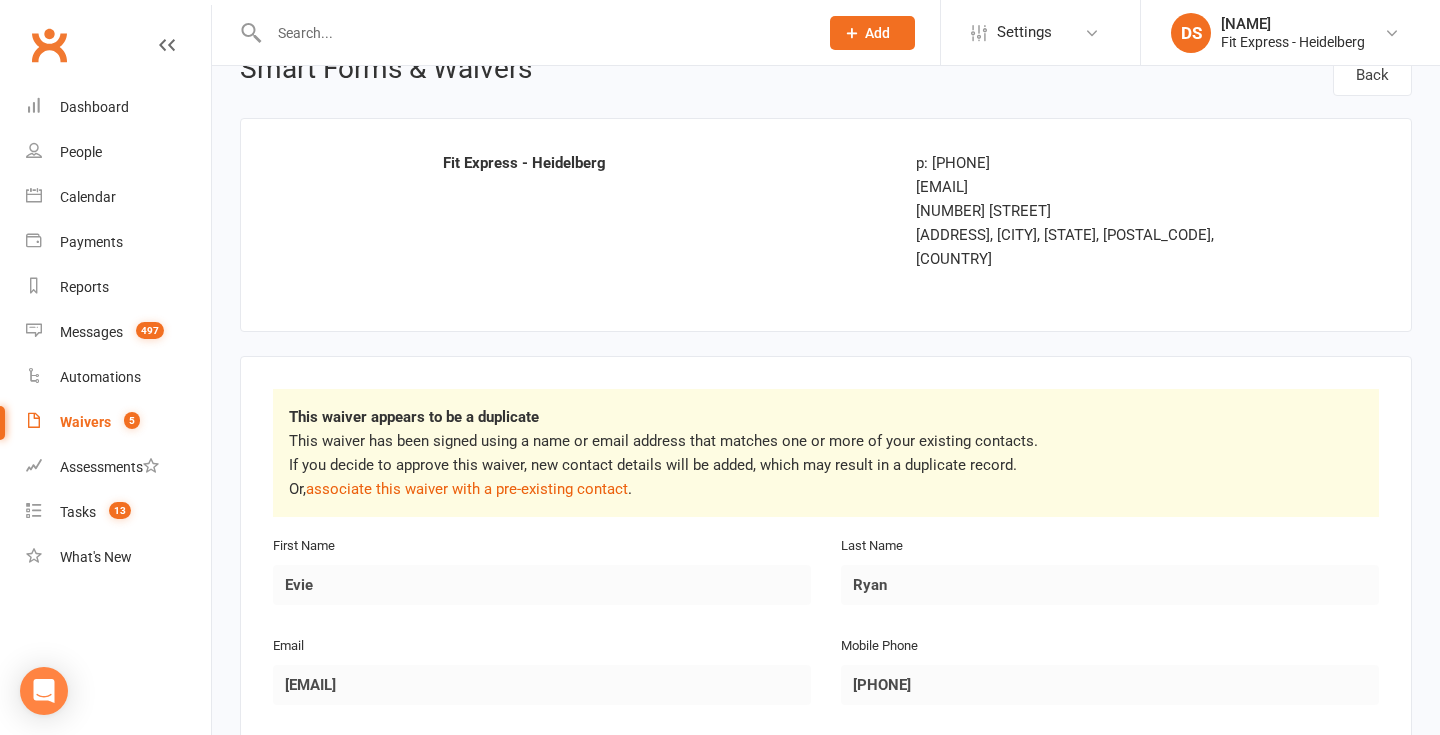 scroll, scrollTop: 0, scrollLeft: 0, axis: both 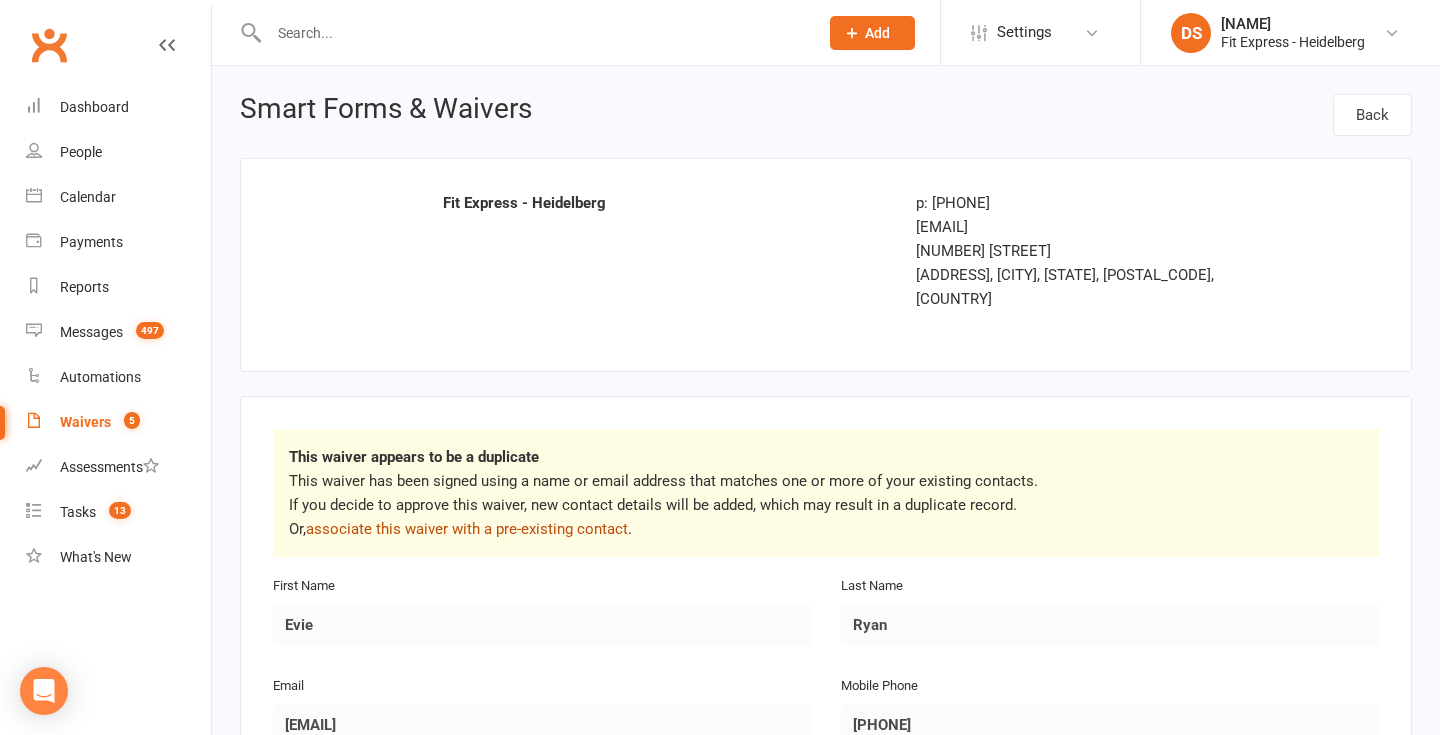 click on "associate this waiver with a pre-existing contact" at bounding box center [467, 529] 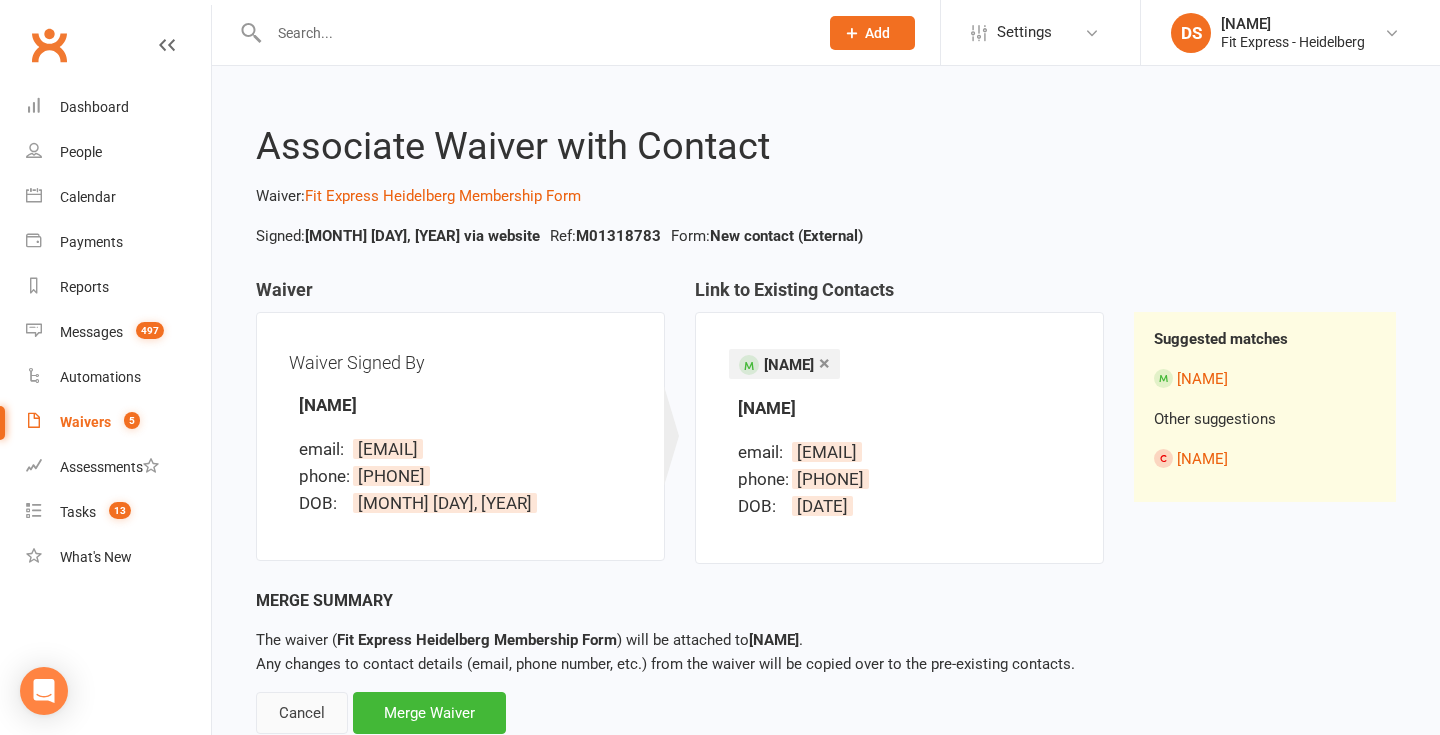 click on "Cancel" at bounding box center (302, 713) 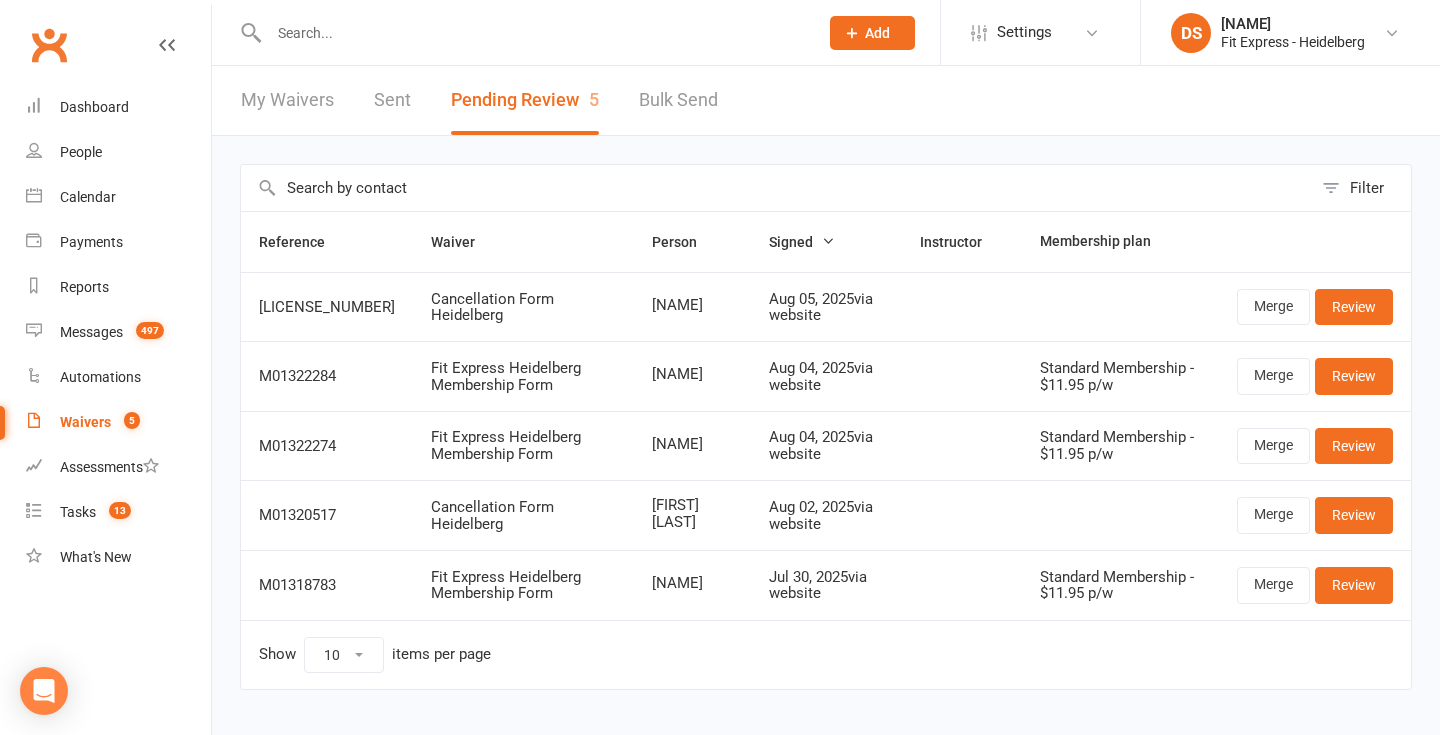 scroll, scrollTop: 40, scrollLeft: 0, axis: vertical 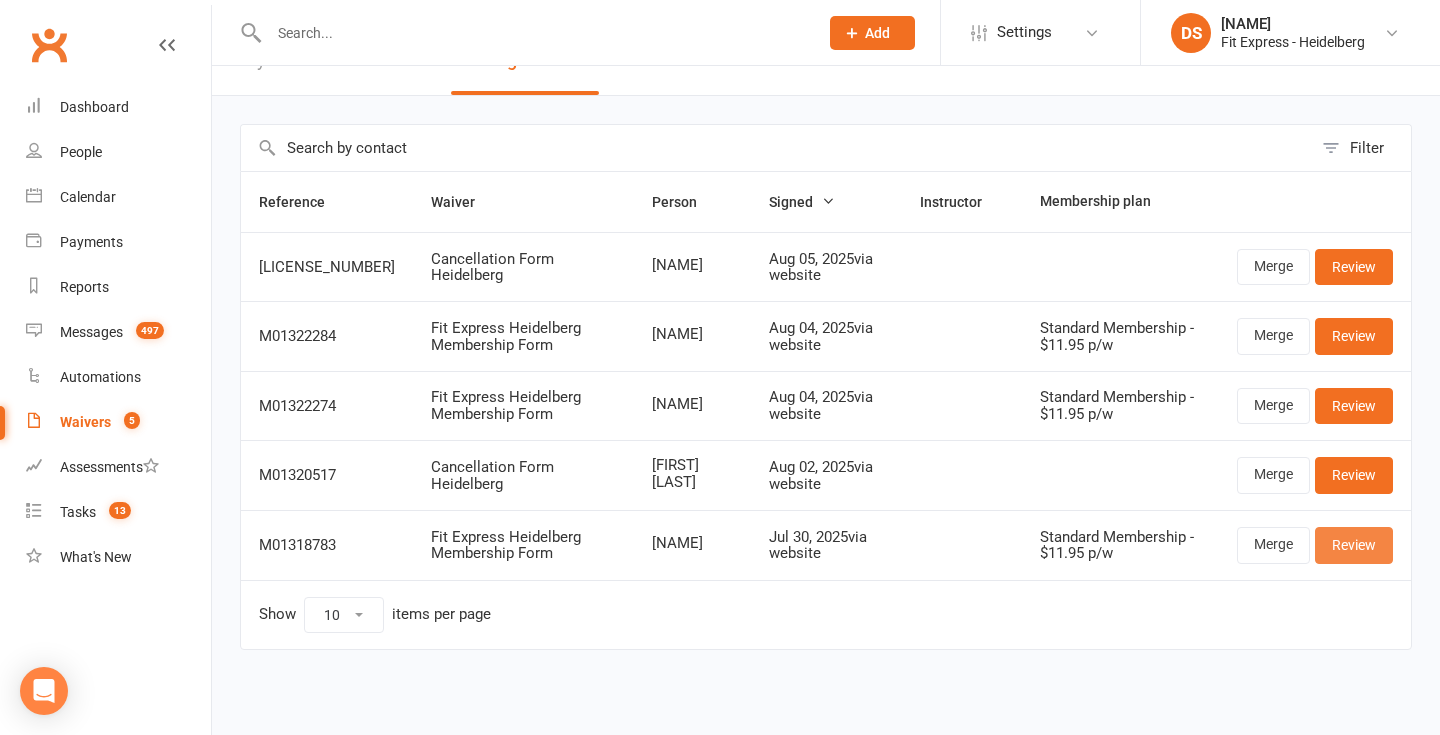 click on "Review" at bounding box center [1354, 545] 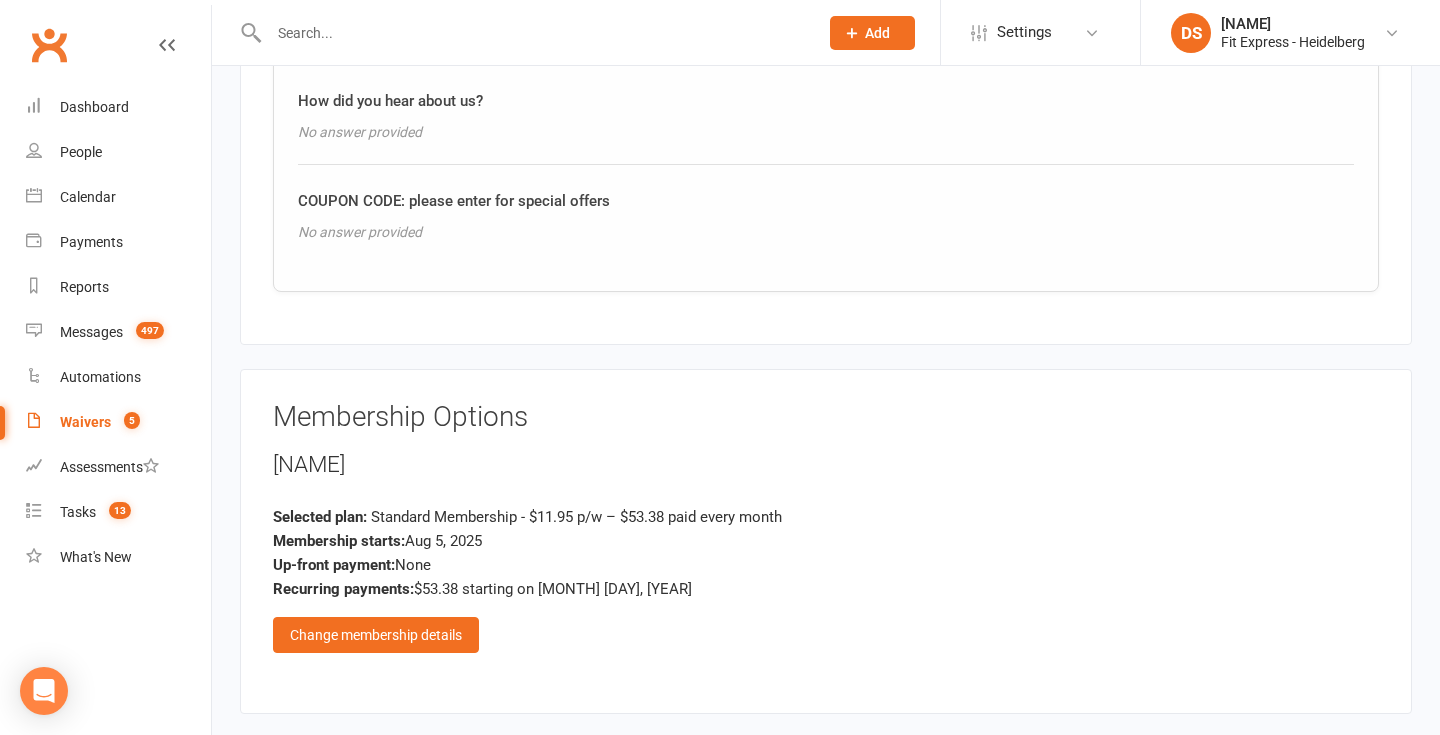scroll, scrollTop: 2200, scrollLeft: 0, axis: vertical 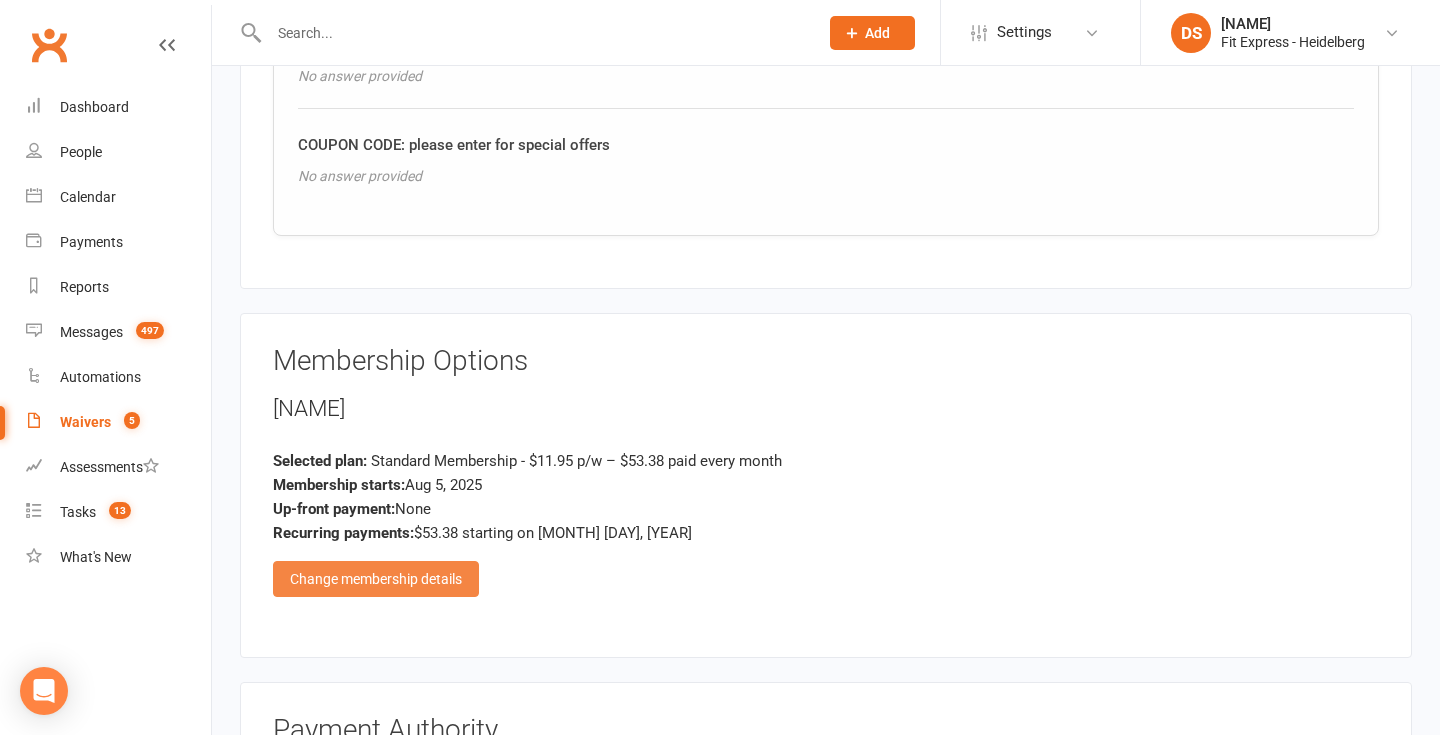 click on "Change membership details" at bounding box center (376, 579) 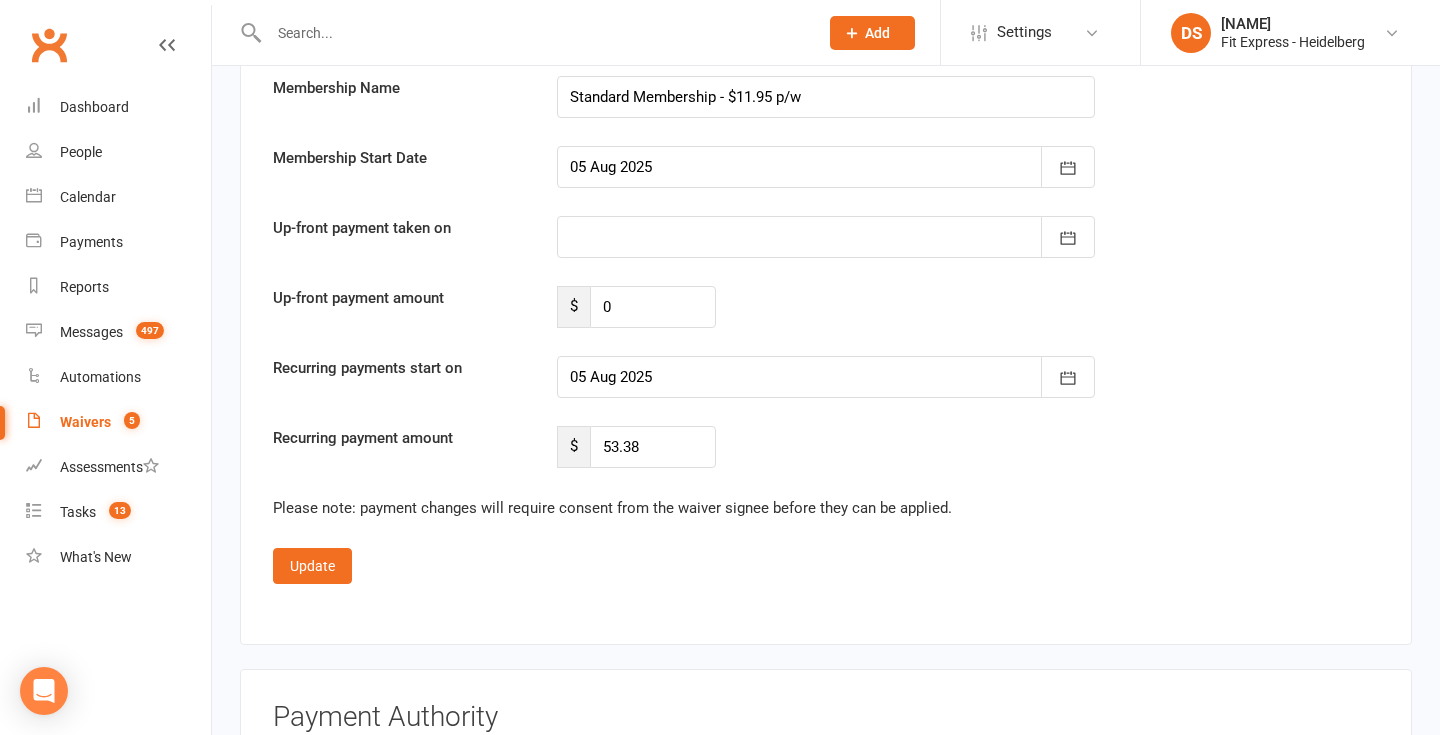 scroll, scrollTop: 3998, scrollLeft: 0, axis: vertical 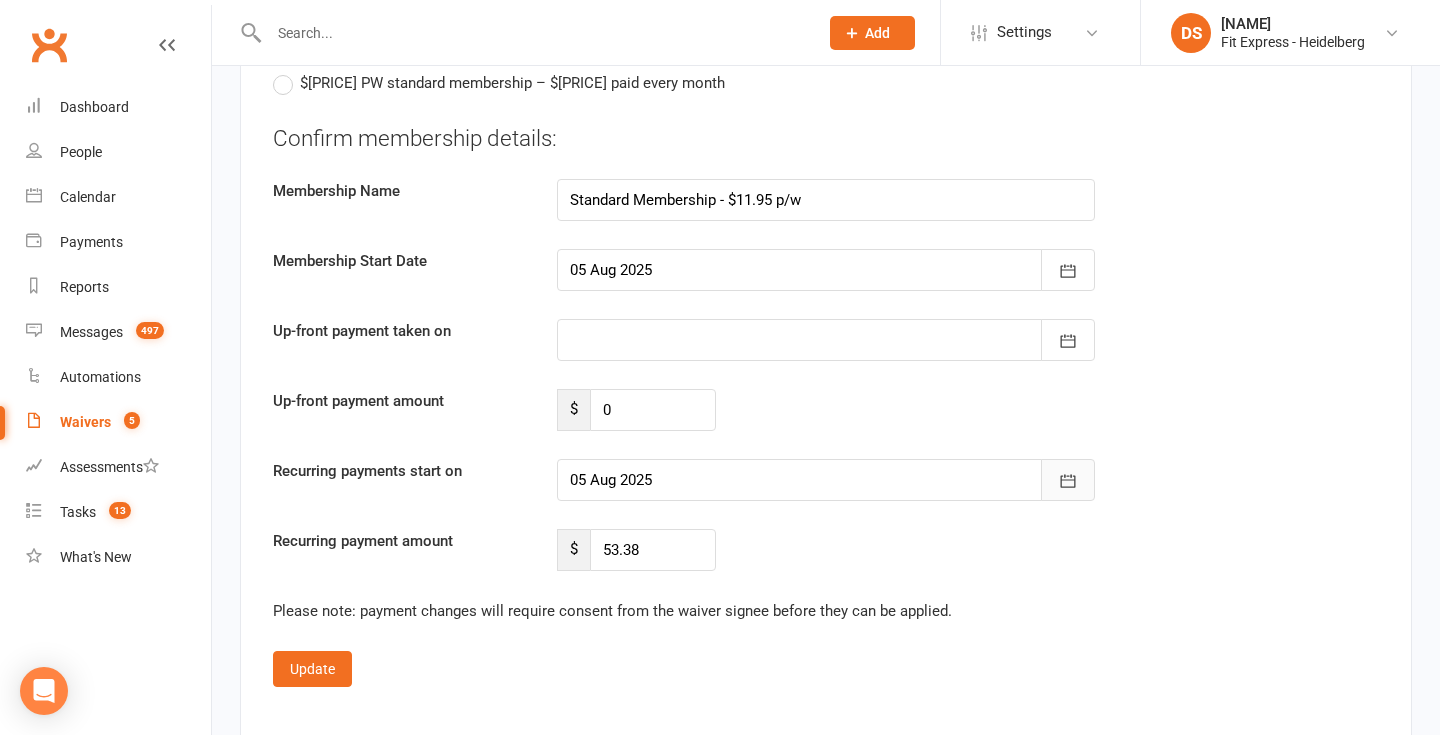 click 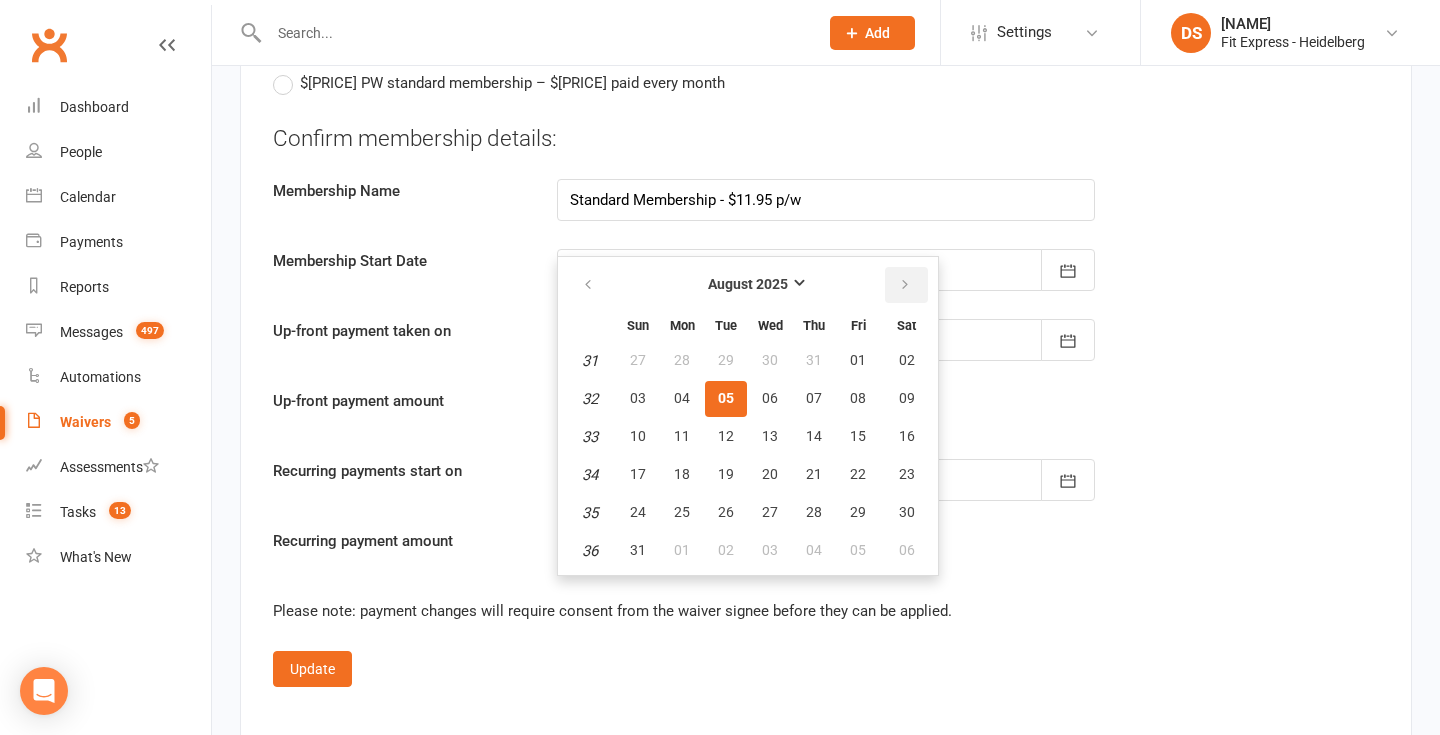 click at bounding box center [906, 285] 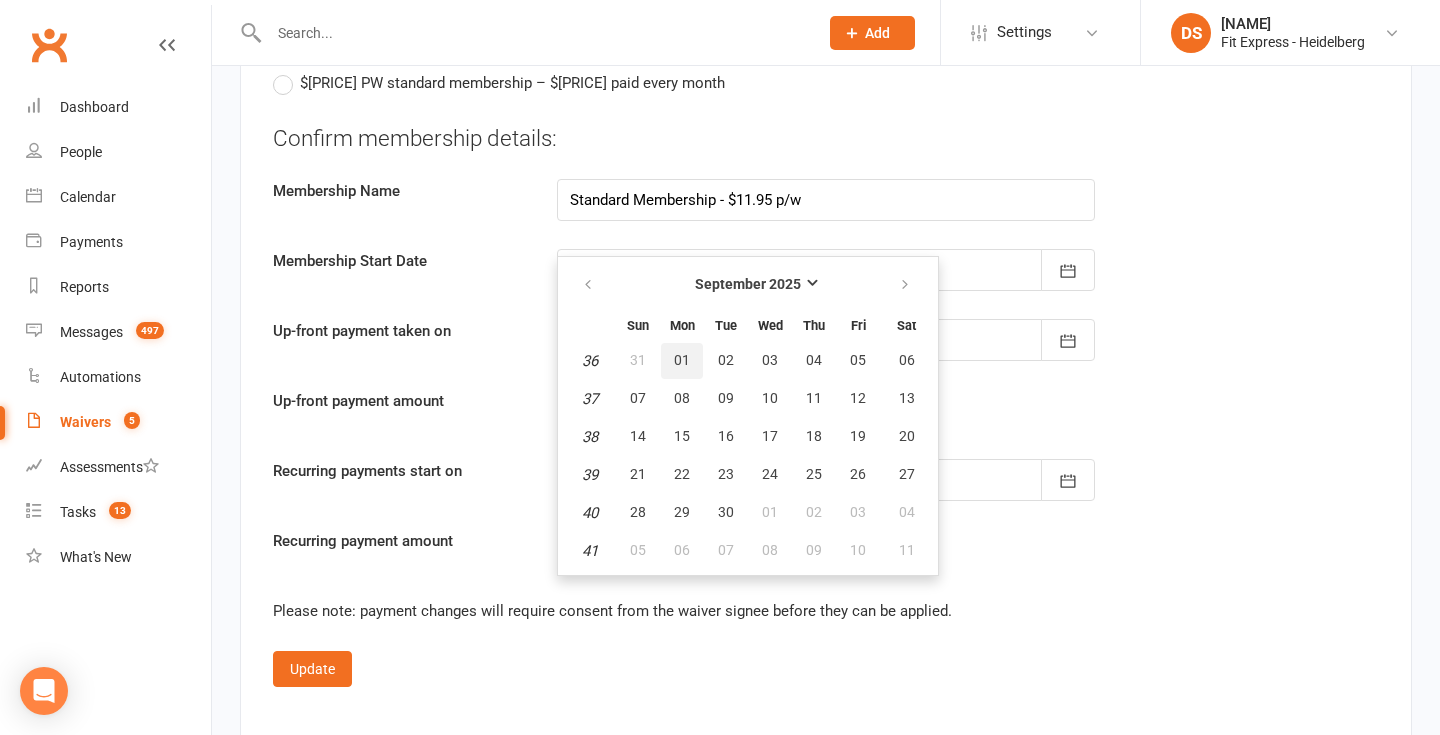 click on "01" at bounding box center (682, 360) 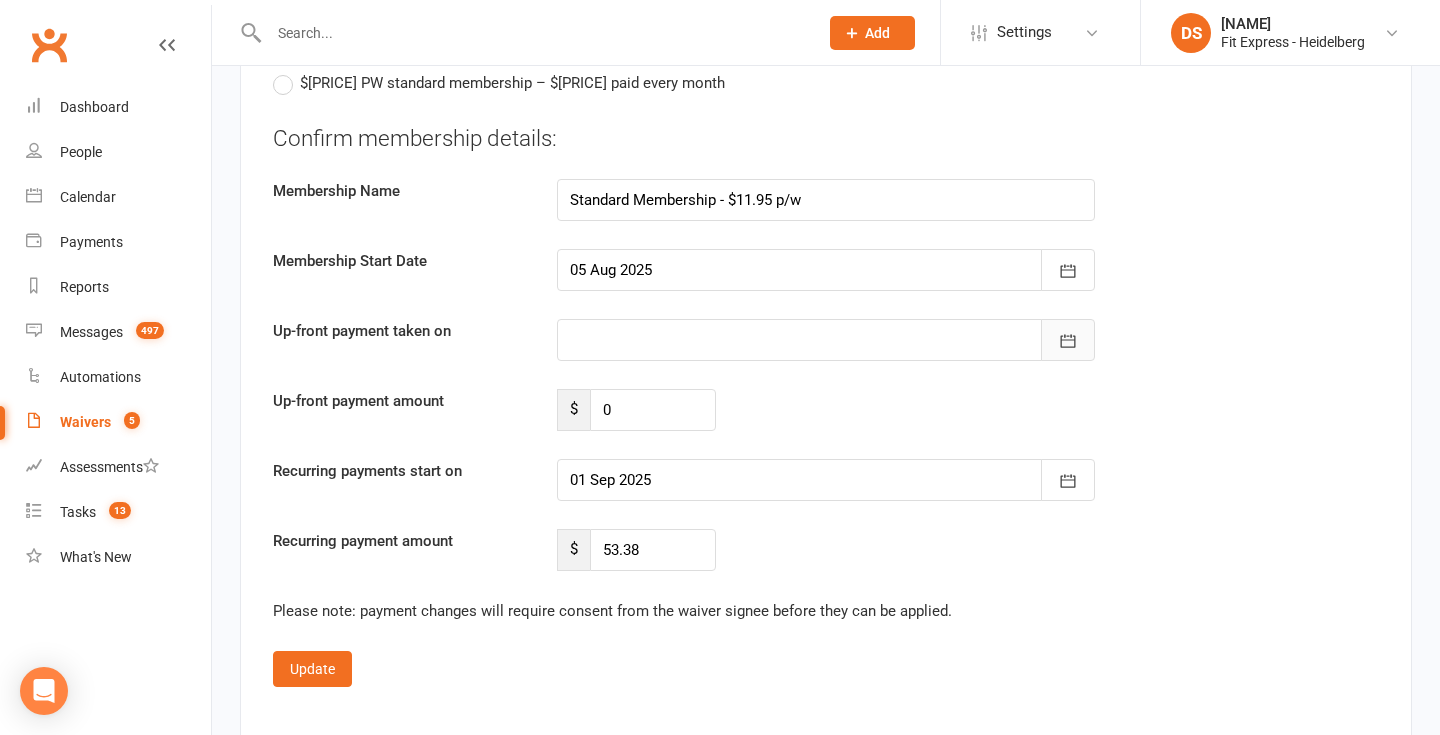 click 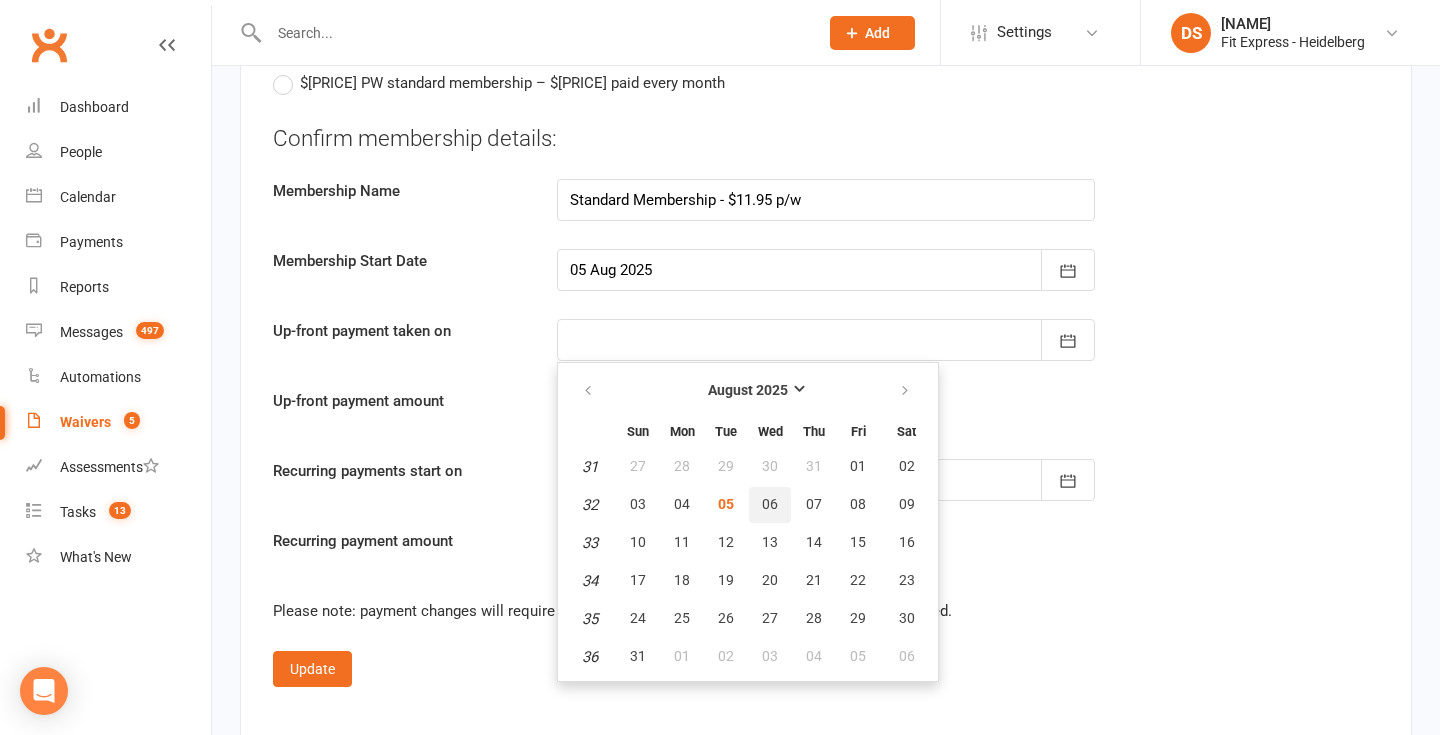 click on "06" at bounding box center [770, 504] 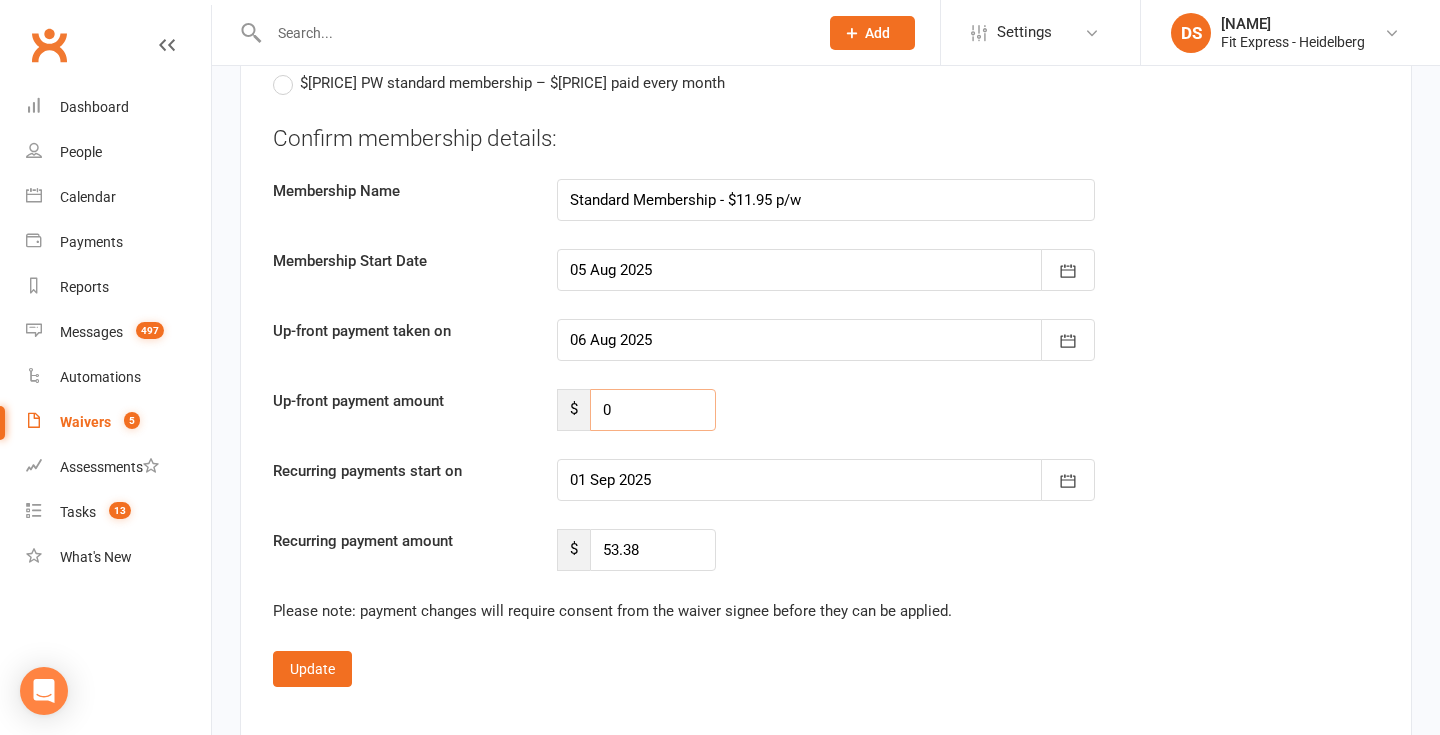 click on "0" at bounding box center [653, 410] 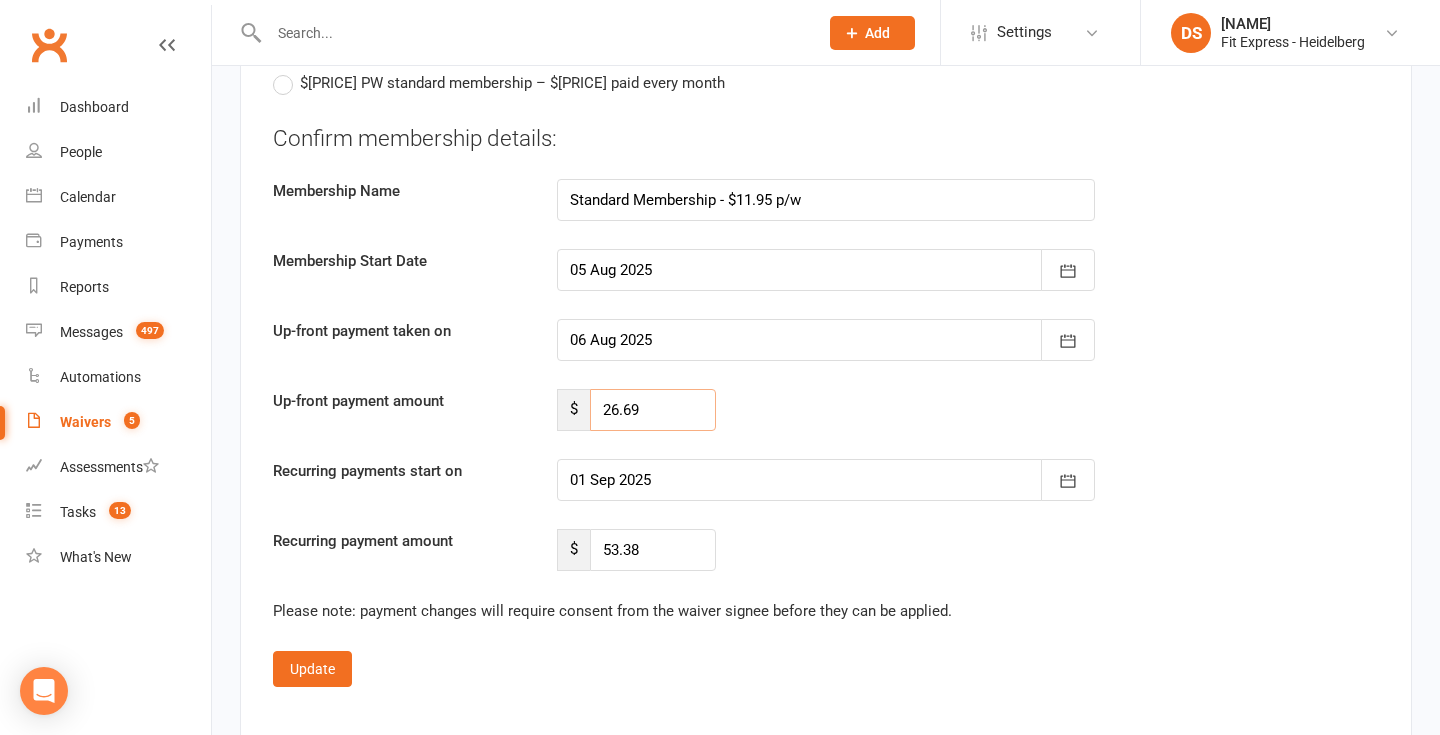 type on "26.69" 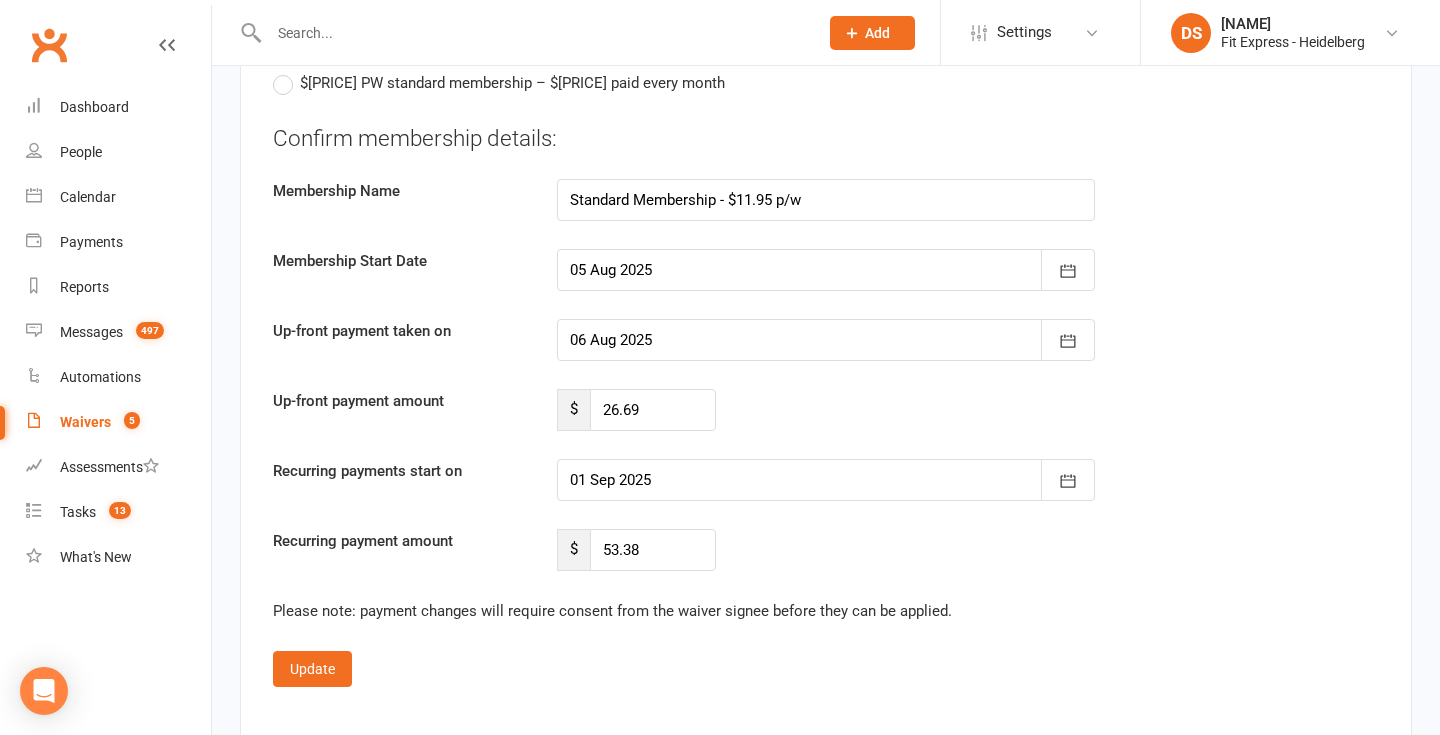 click on "$ 26.69" at bounding box center (636, 410) 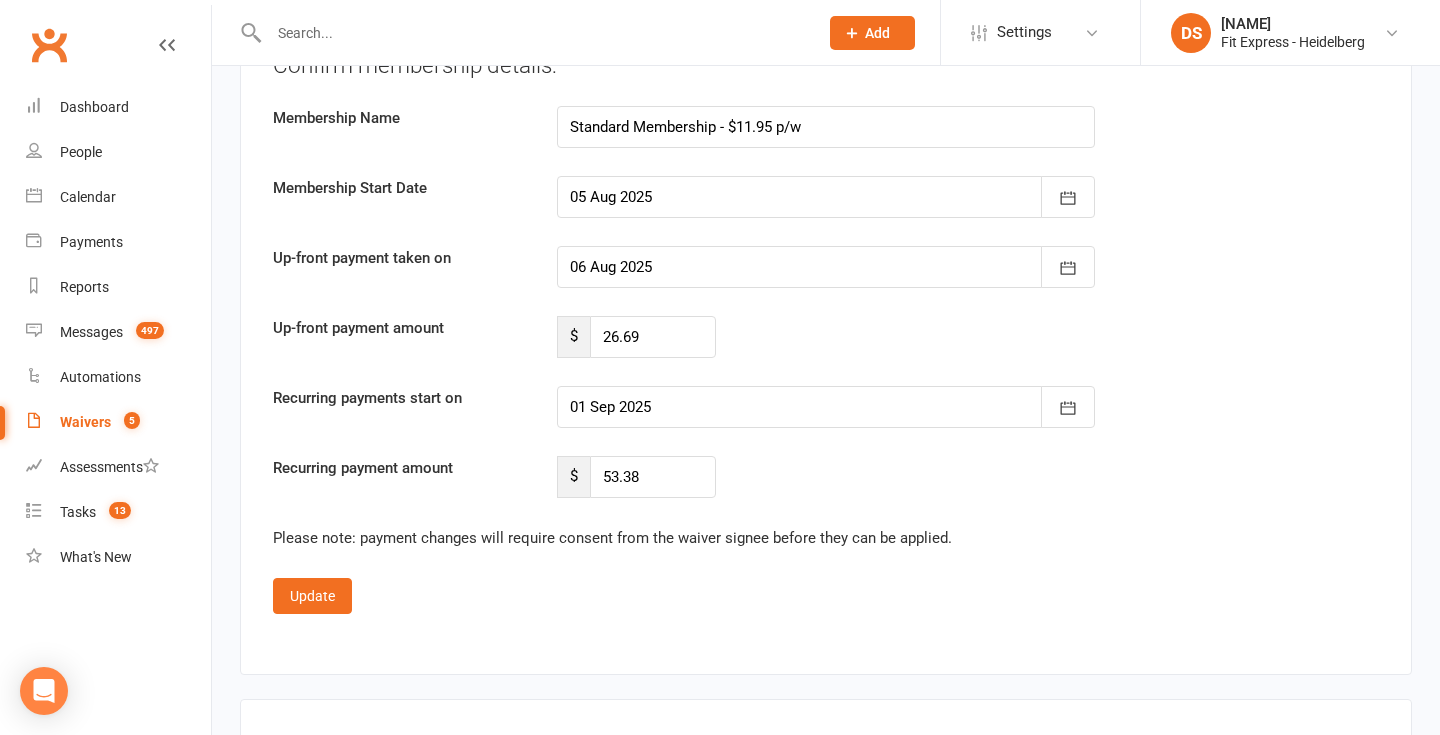 scroll, scrollTop: 4085, scrollLeft: 0, axis: vertical 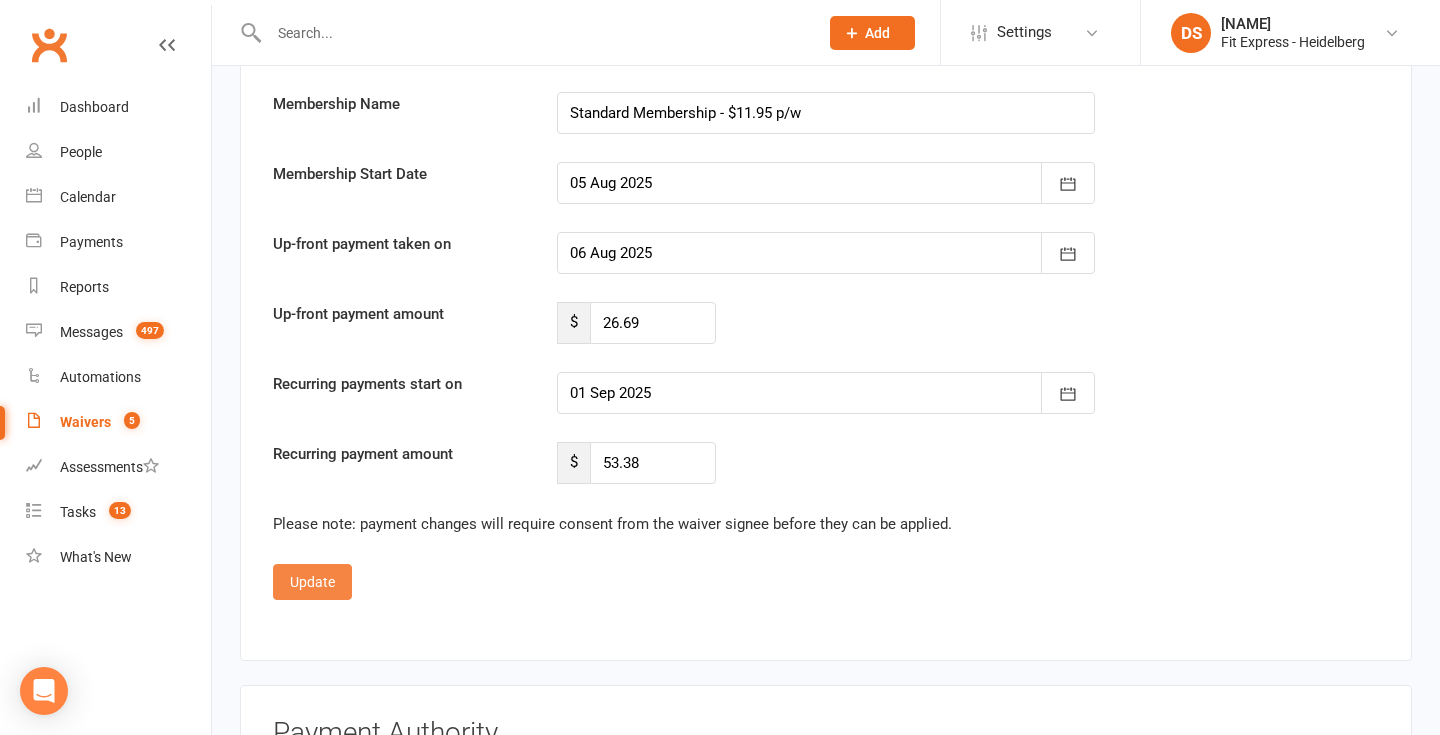 click on "Update" at bounding box center [312, 582] 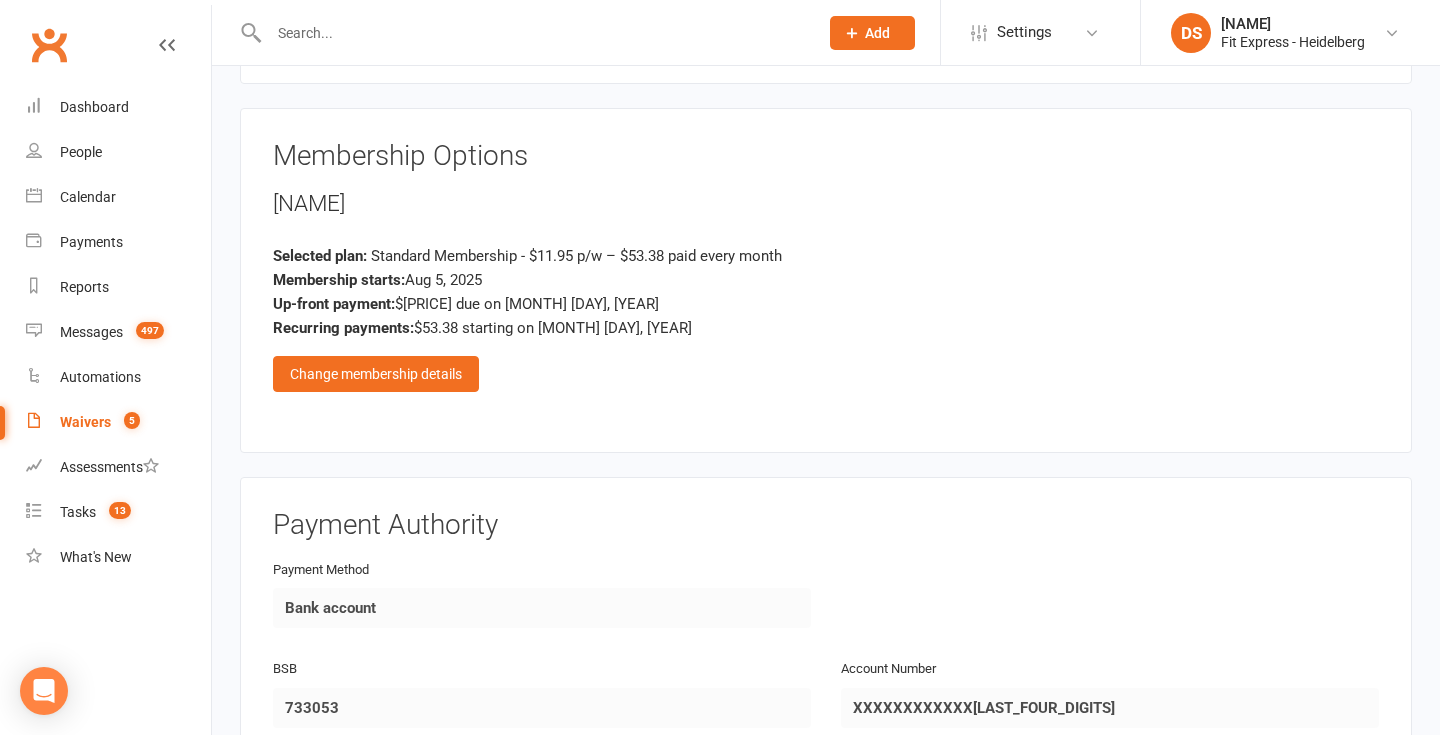 scroll, scrollTop: 2402, scrollLeft: 0, axis: vertical 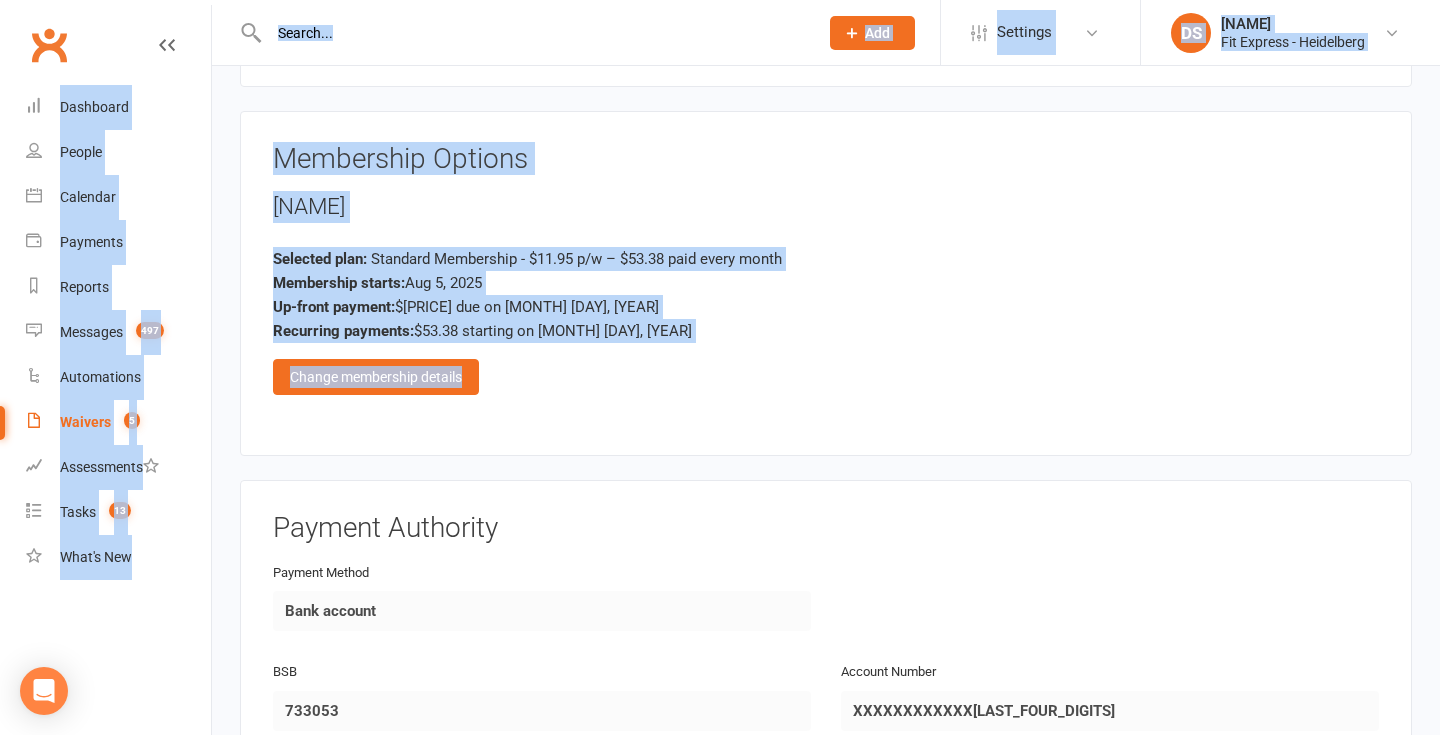 drag, startPoint x: 348, startPoint y: 406, endPoint x: 583, endPoint y: 47, distance: 429.07574 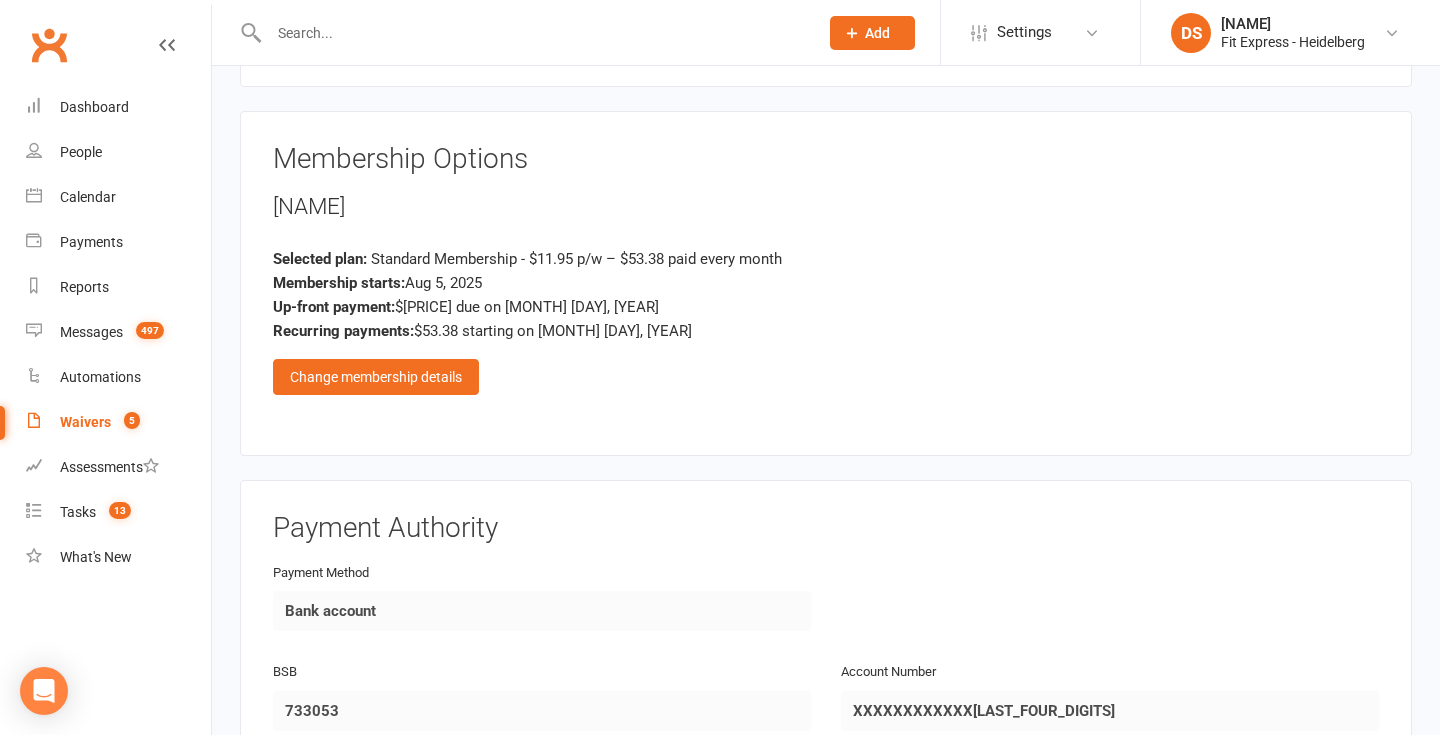 click on "Evie Ryan" at bounding box center (826, 207) 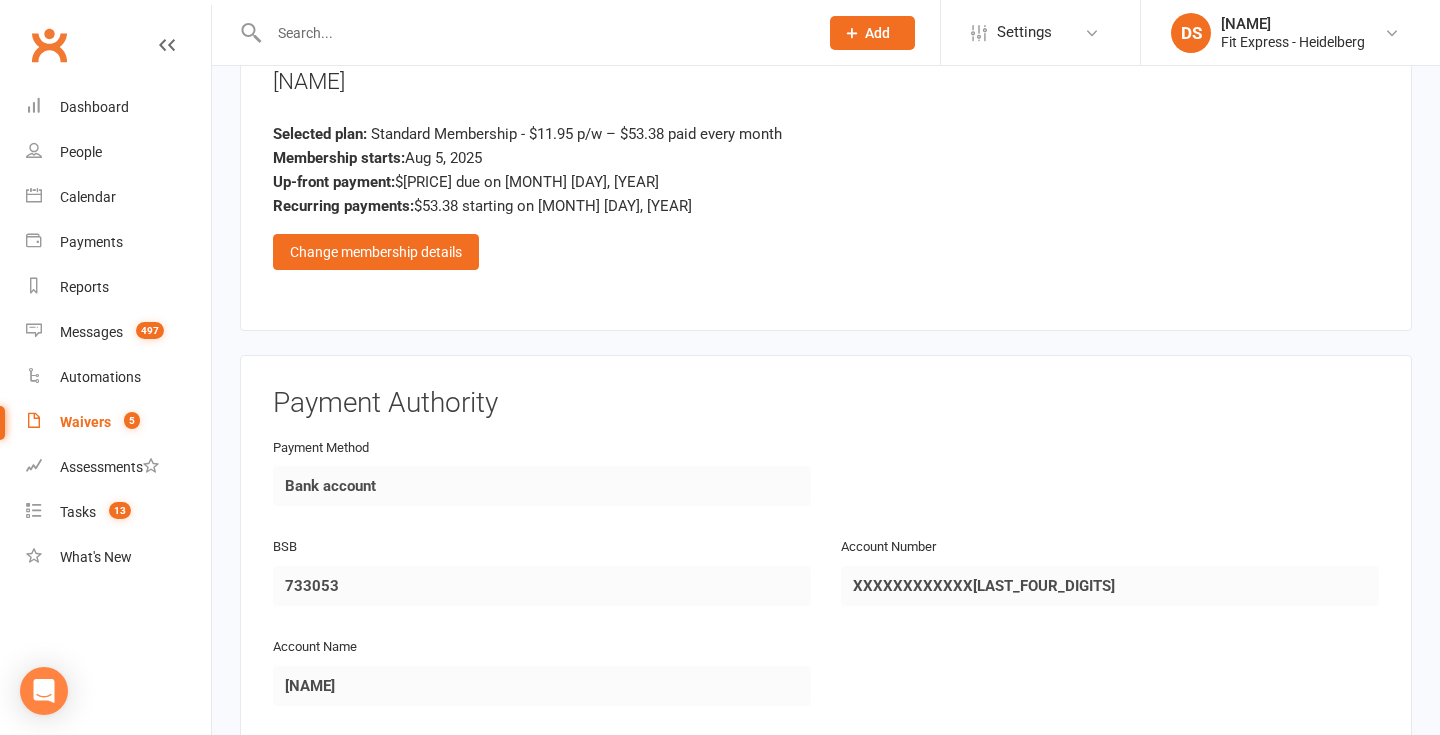scroll, scrollTop: 2931, scrollLeft: 0, axis: vertical 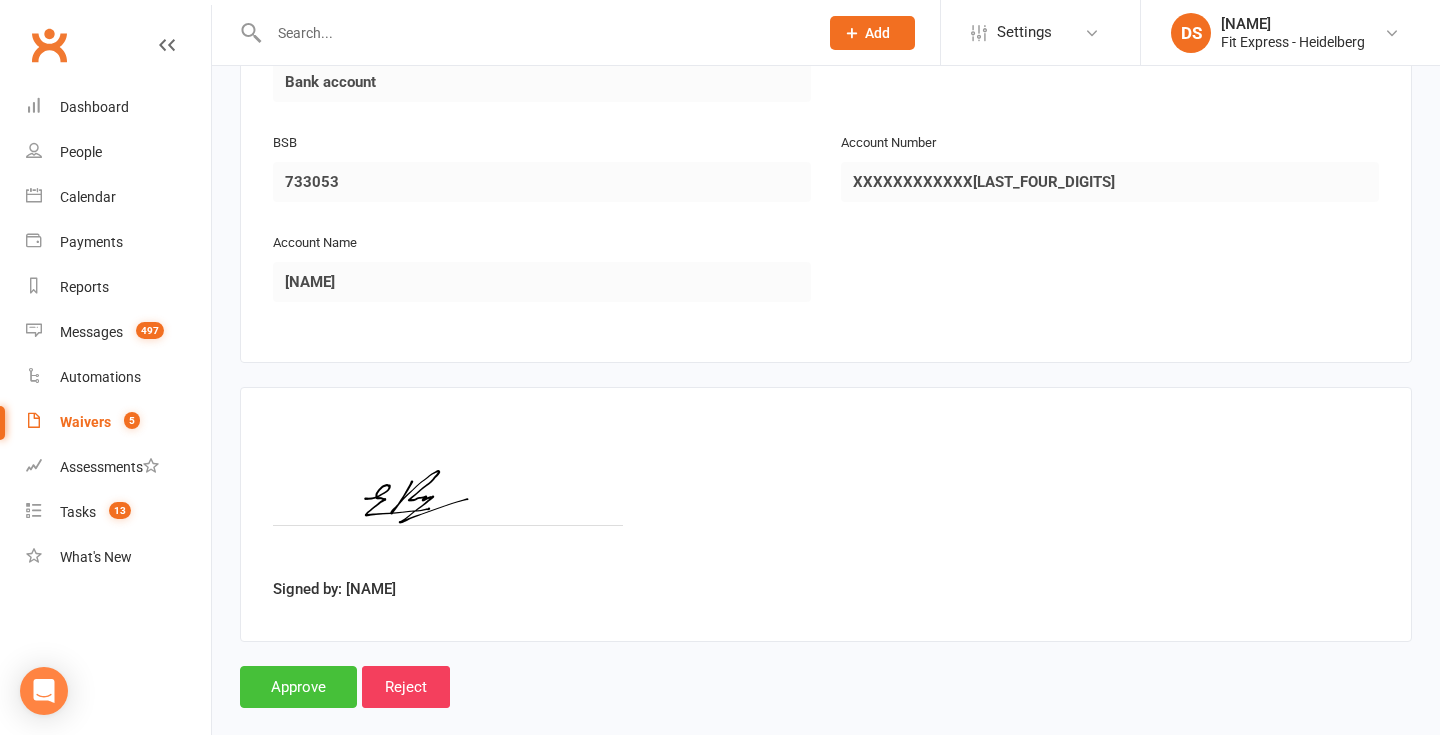 click on "Approve" at bounding box center [298, 687] 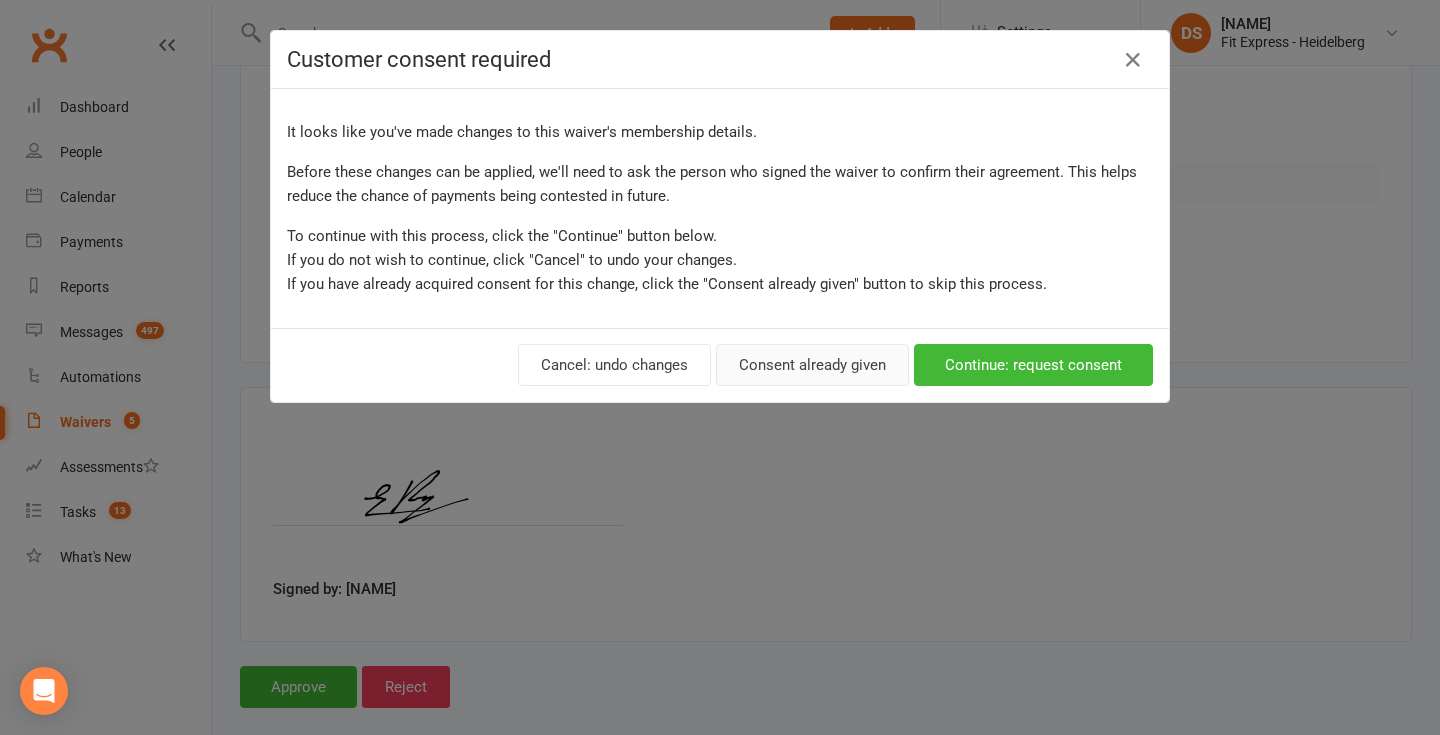 click on "Consent already given" at bounding box center (812, 365) 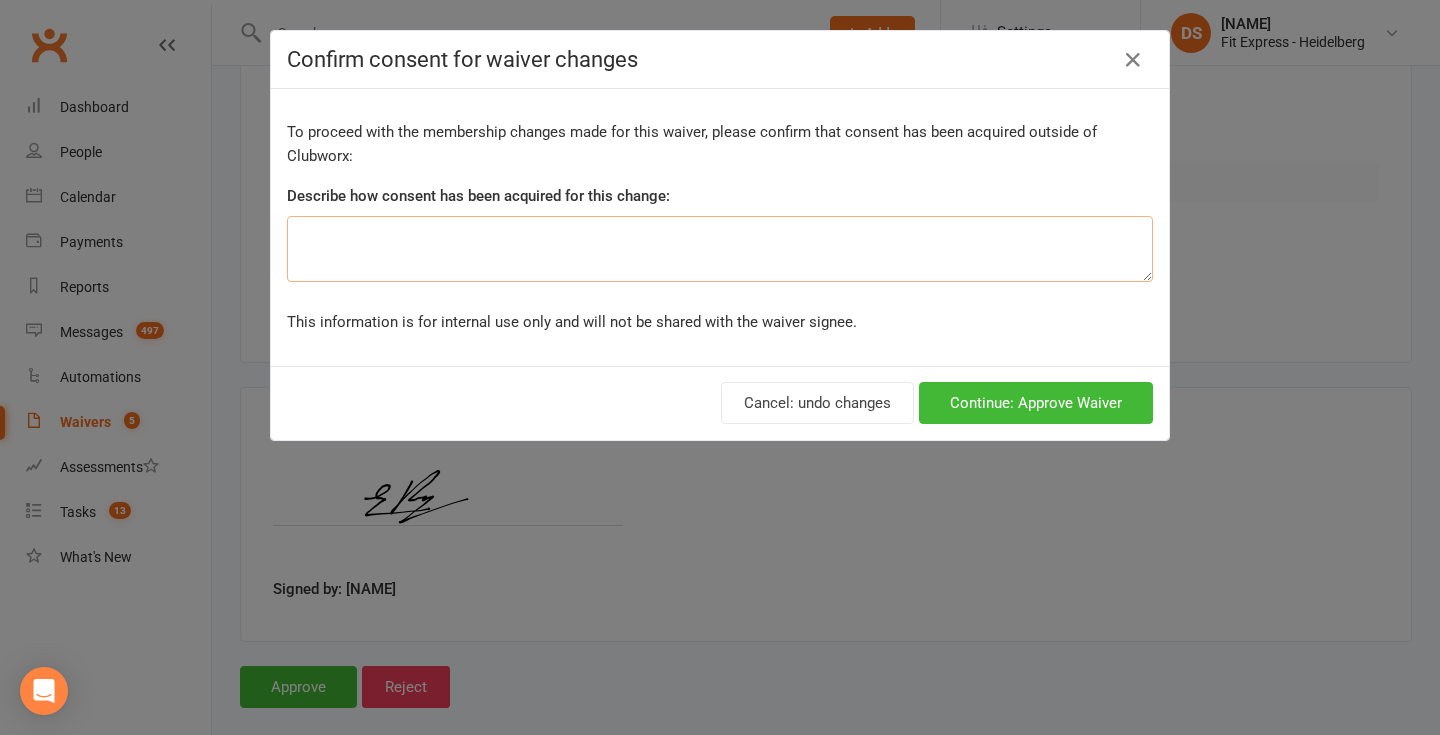 click at bounding box center [720, 249] 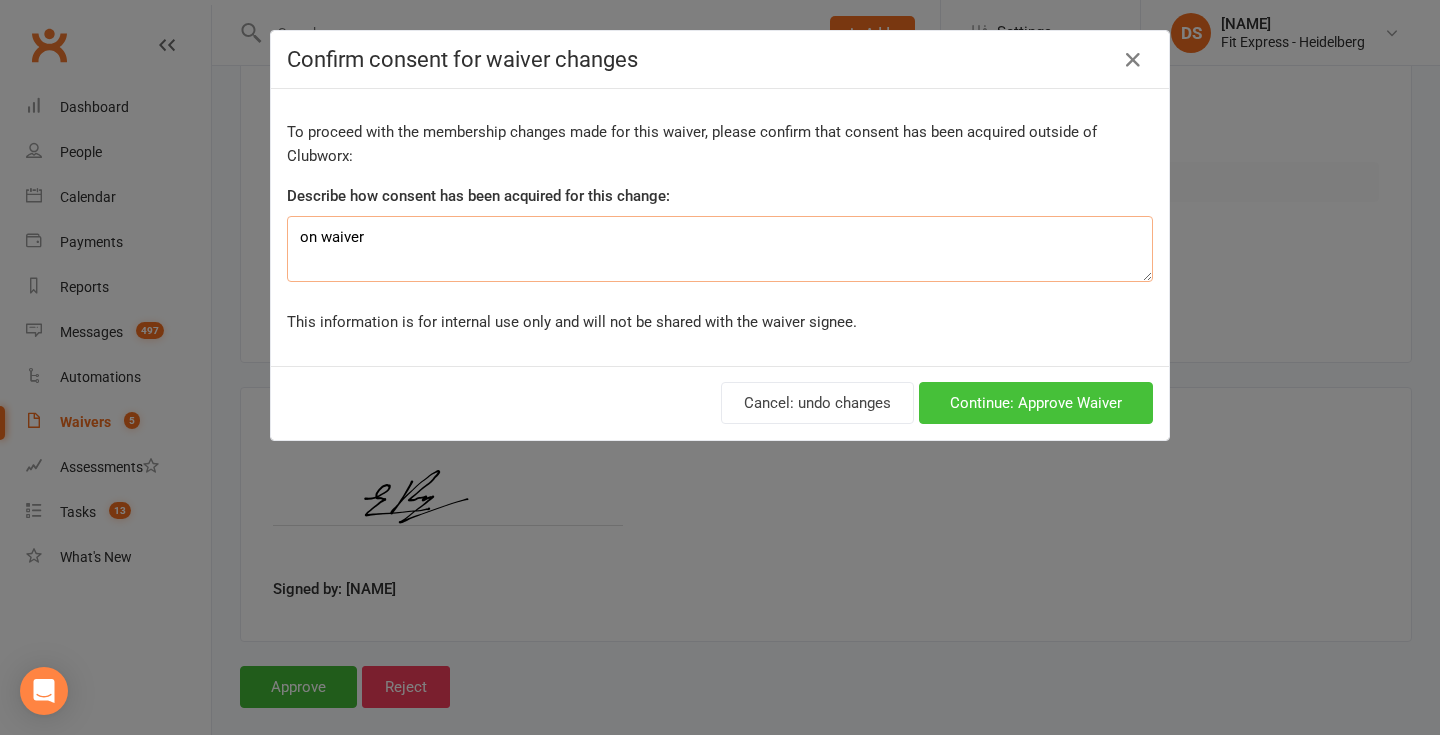 type on "on waiver" 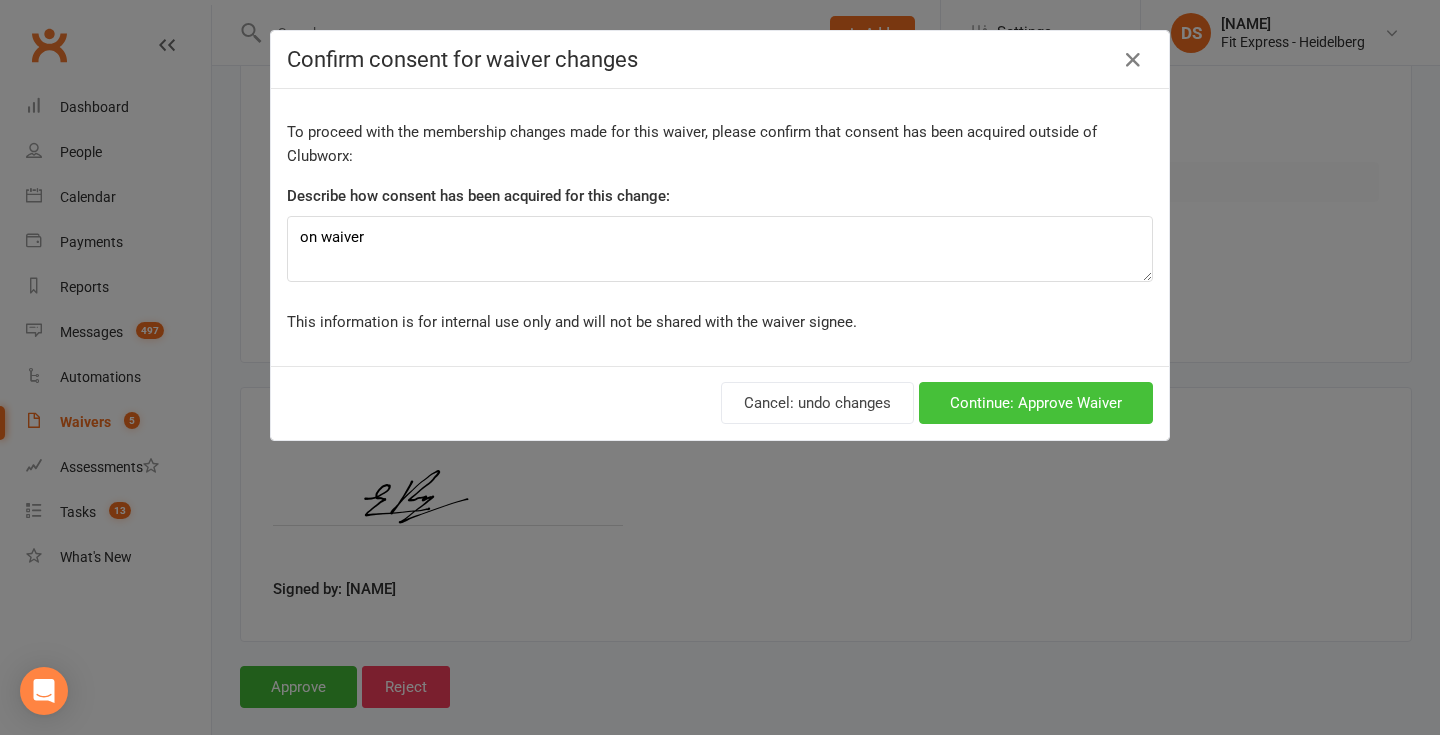 click on "Continue: Approve Waiver" at bounding box center (1036, 403) 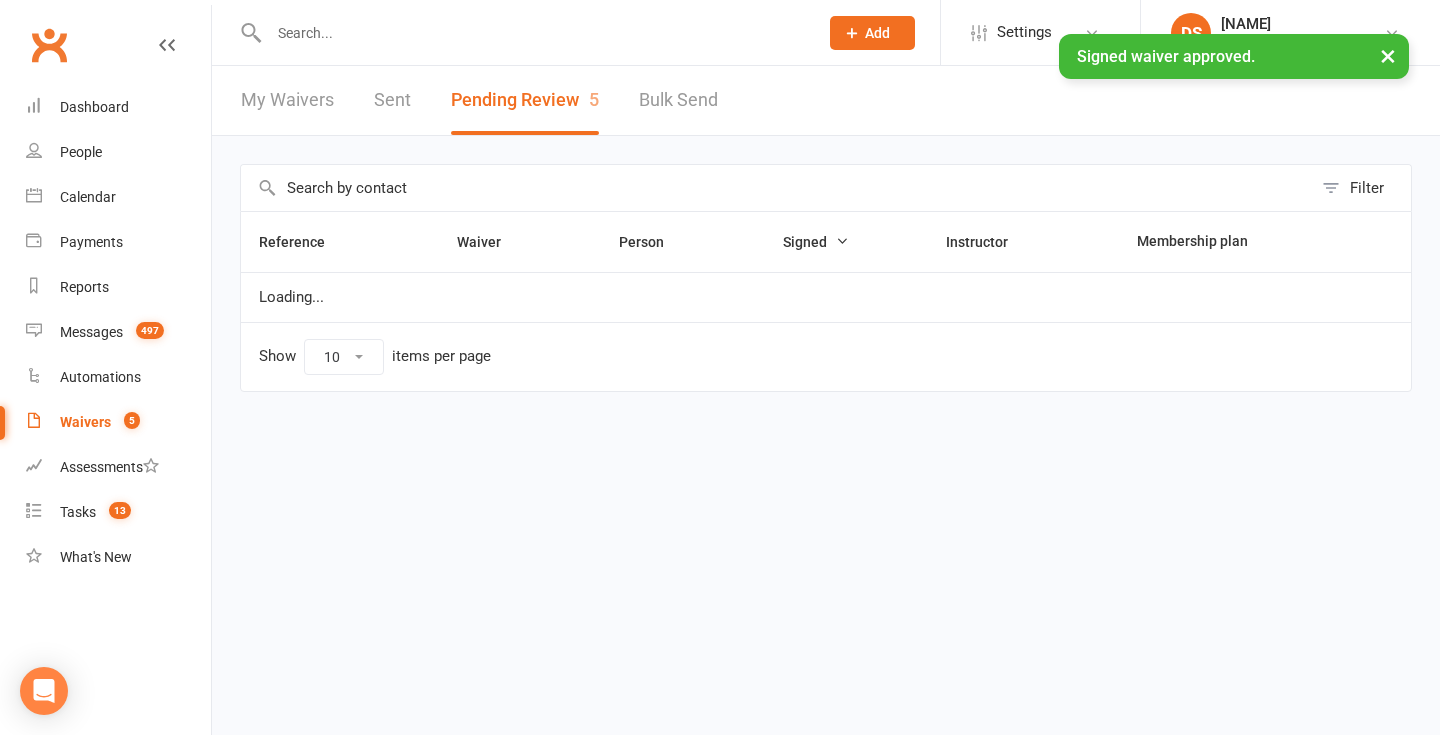 scroll, scrollTop: 0, scrollLeft: 0, axis: both 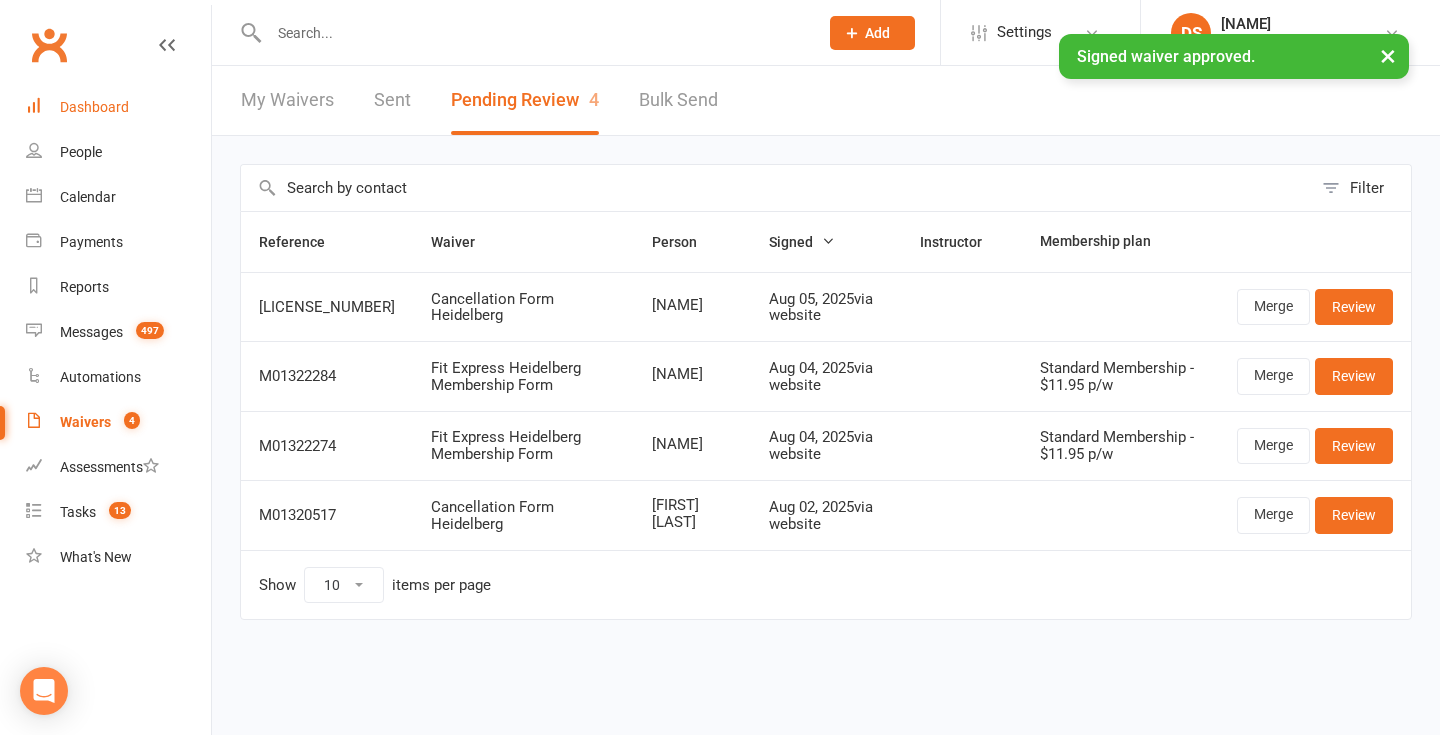 click on "Dashboard" at bounding box center [94, 107] 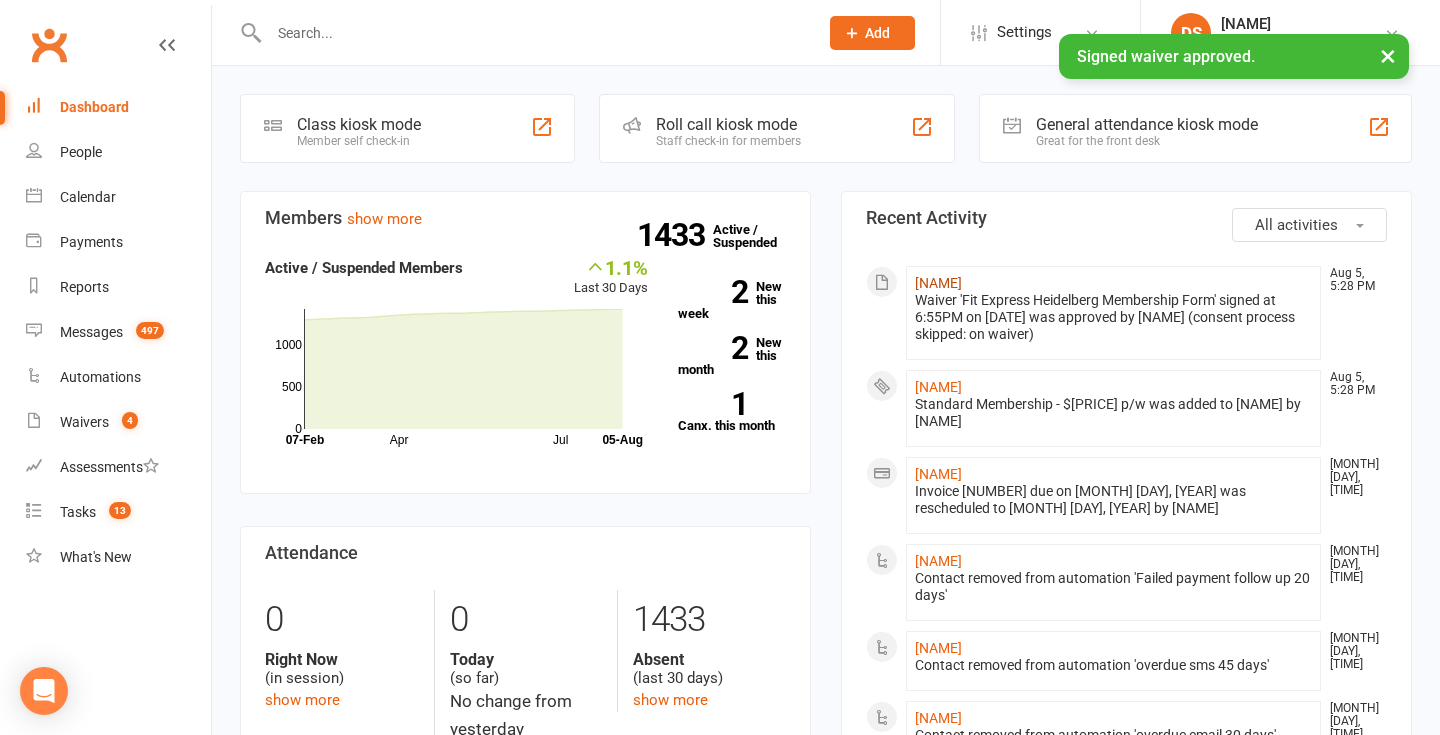 click on "[FIRST] [LAST]" 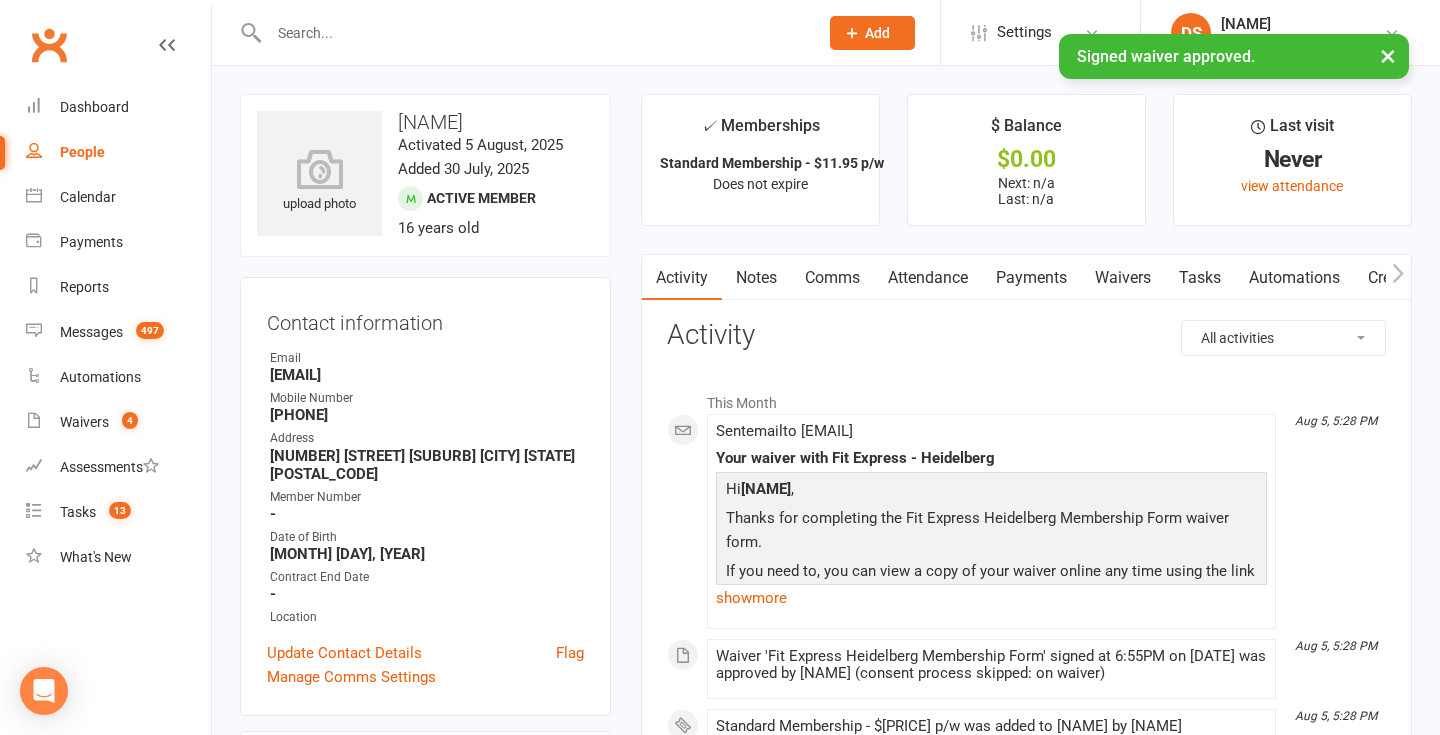 click on "Notes" at bounding box center [756, 278] 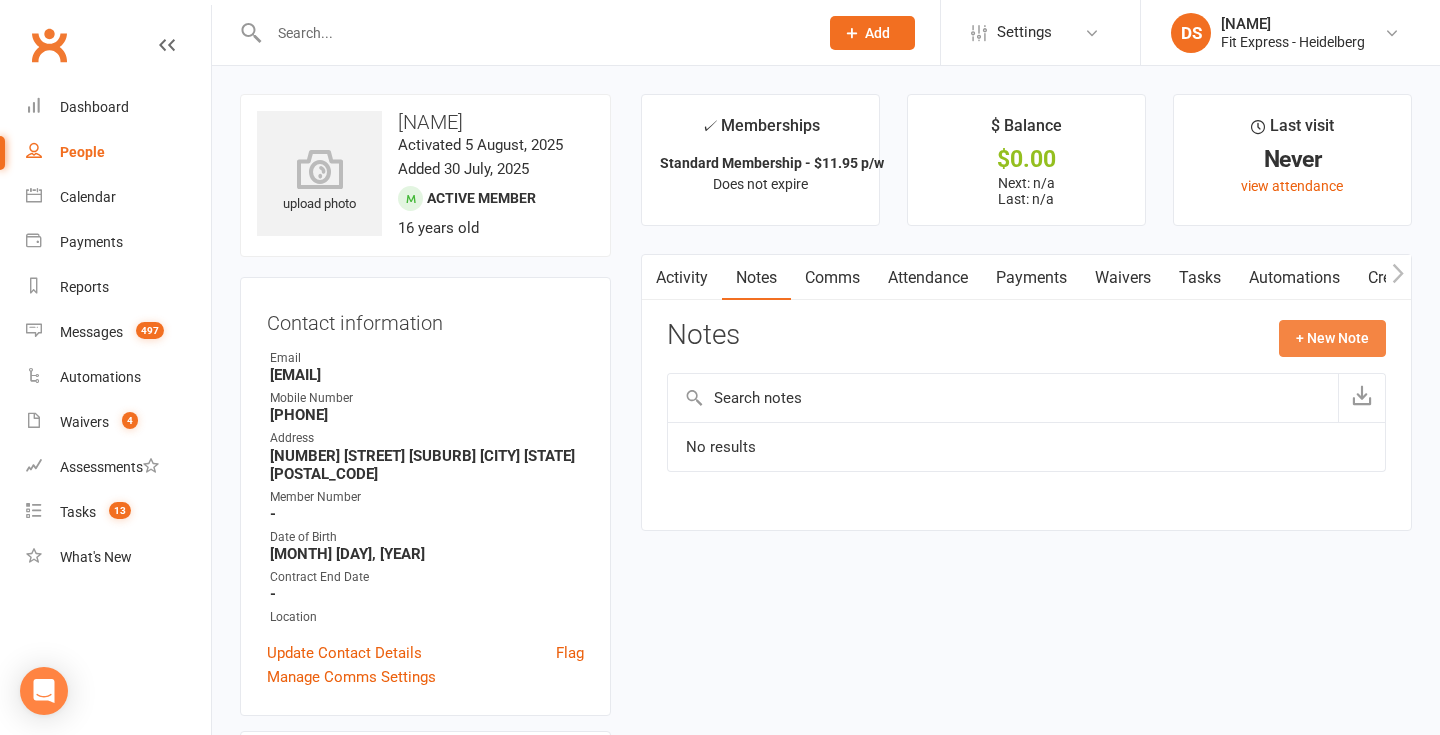 click on "+ New Note" at bounding box center [1332, 338] 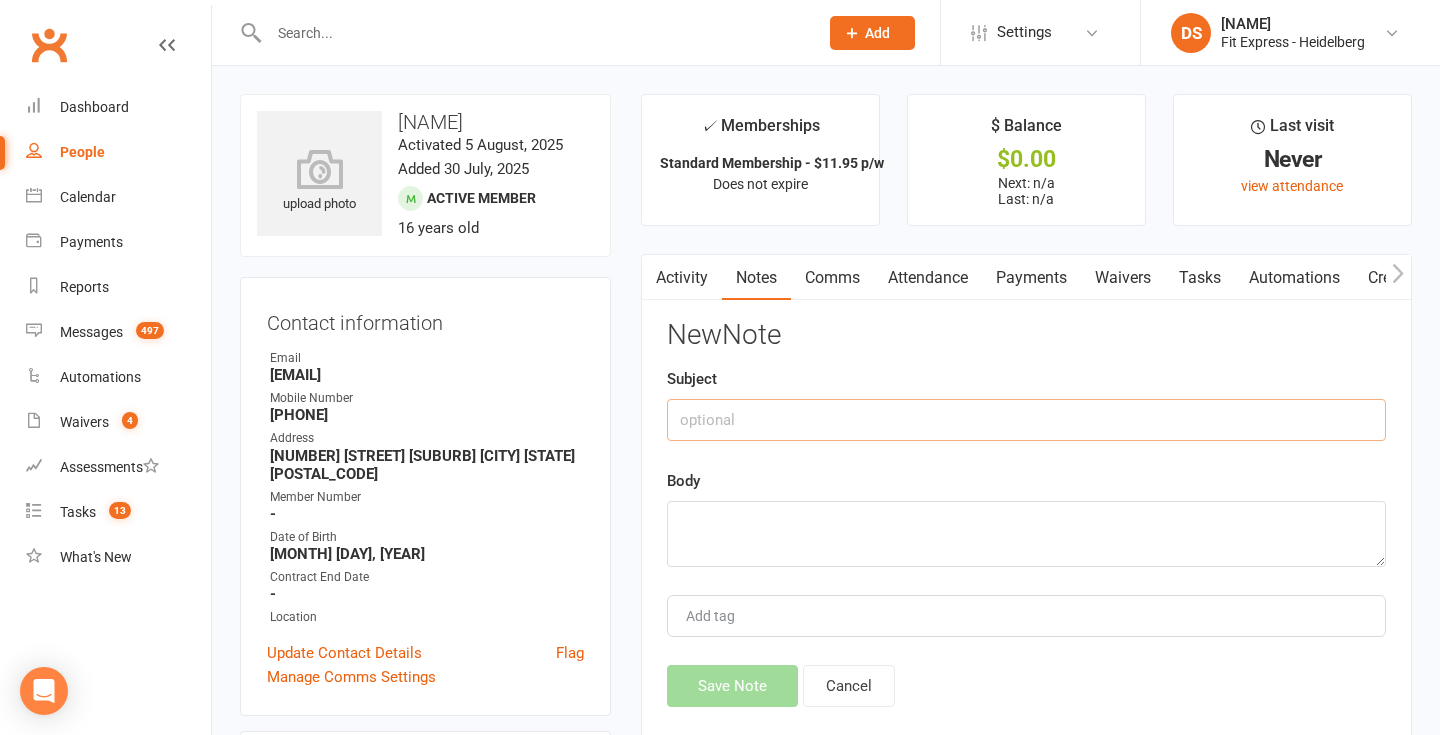 click at bounding box center (1026, 420) 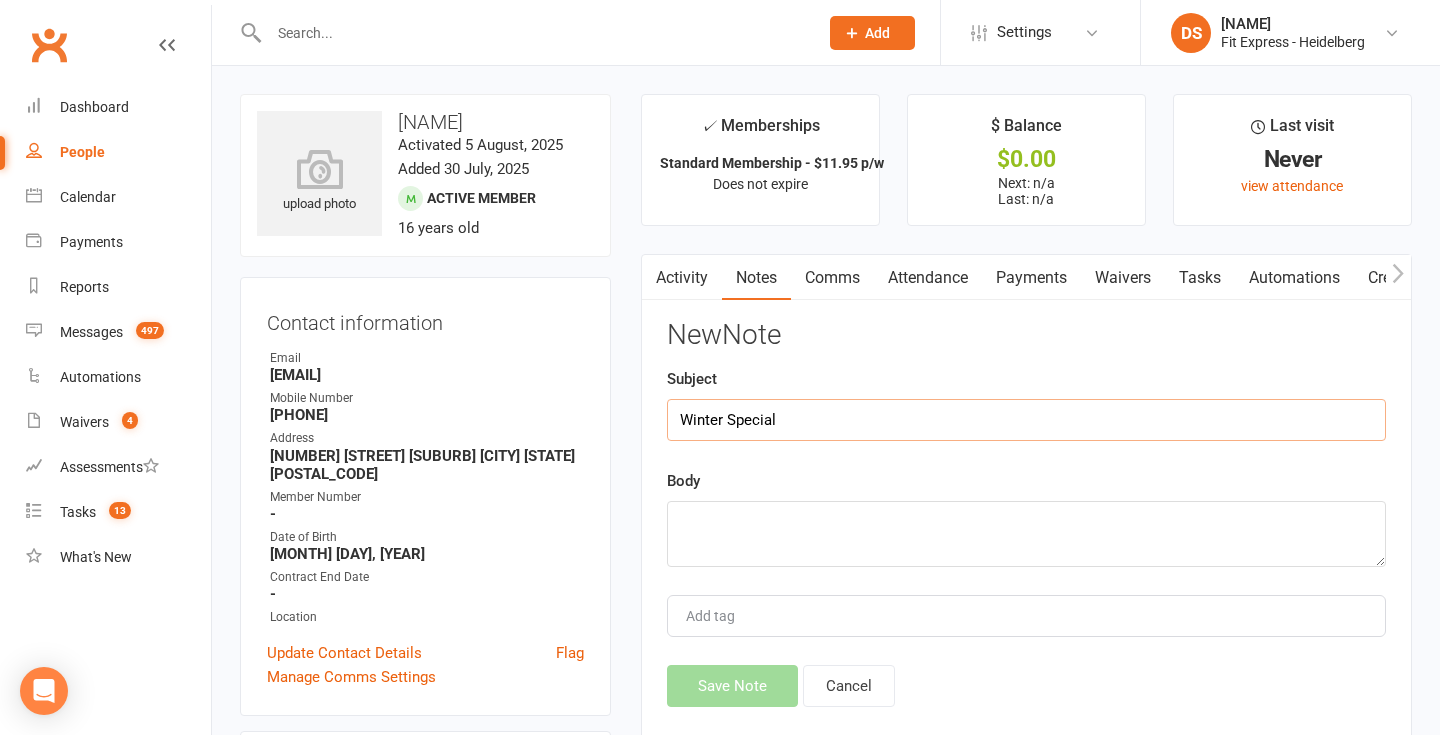 type on "Winter Special" 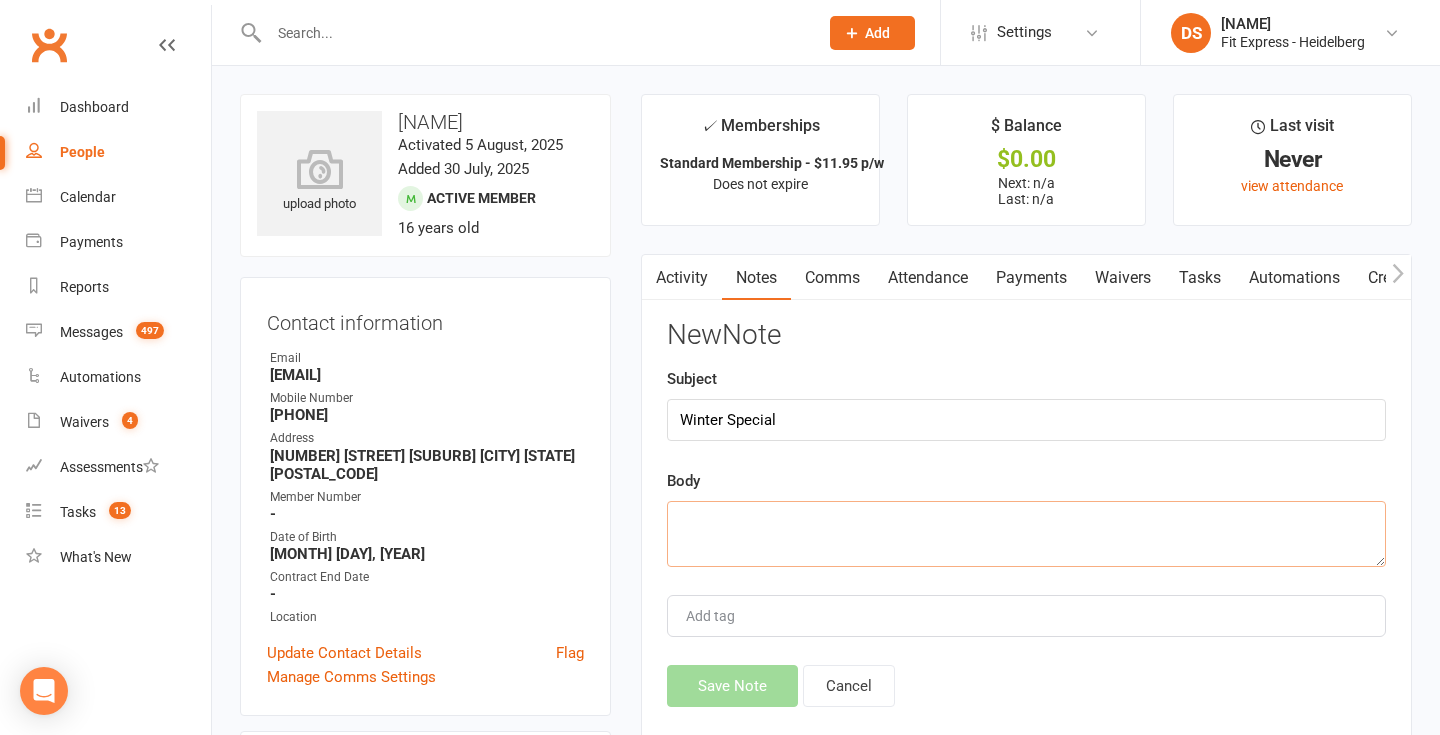 click at bounding box center [1026, 534] 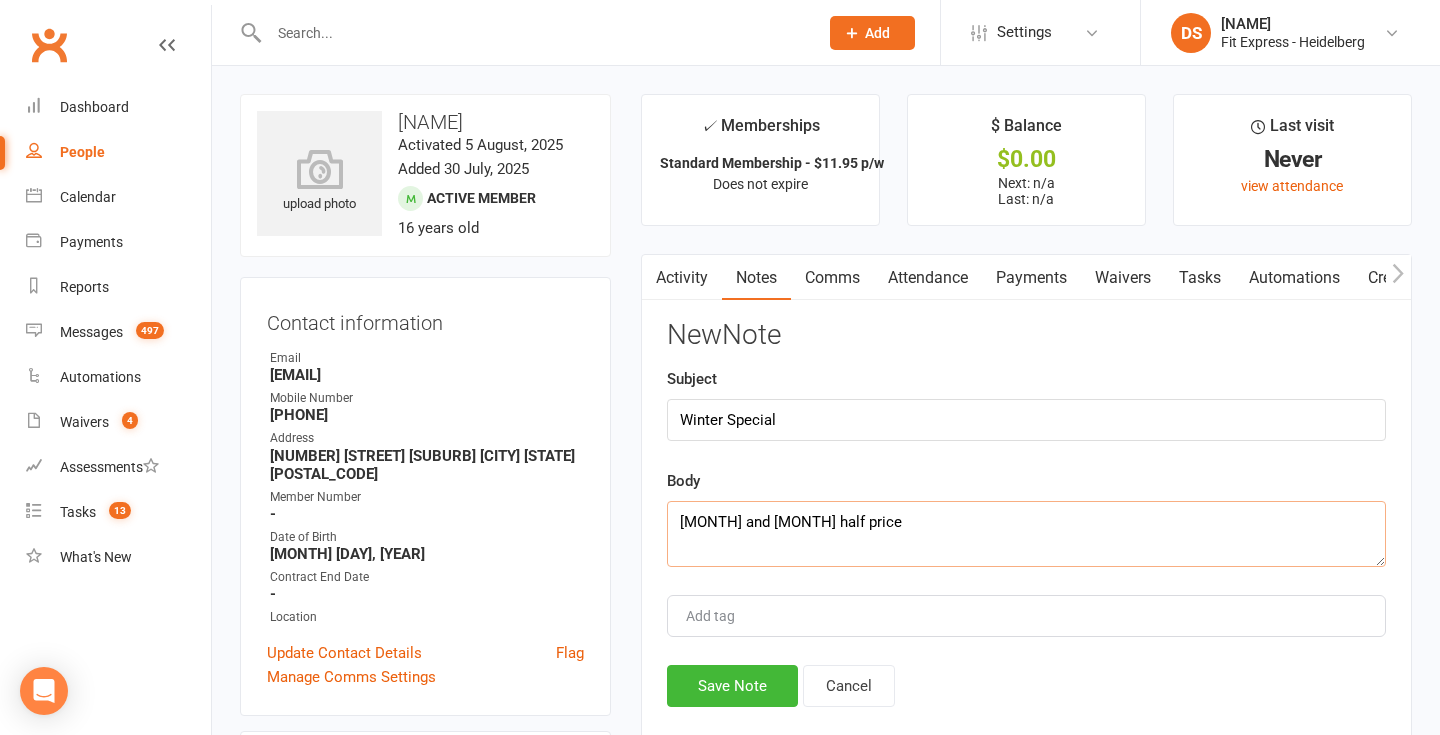 type on "Aug and Sept half price" 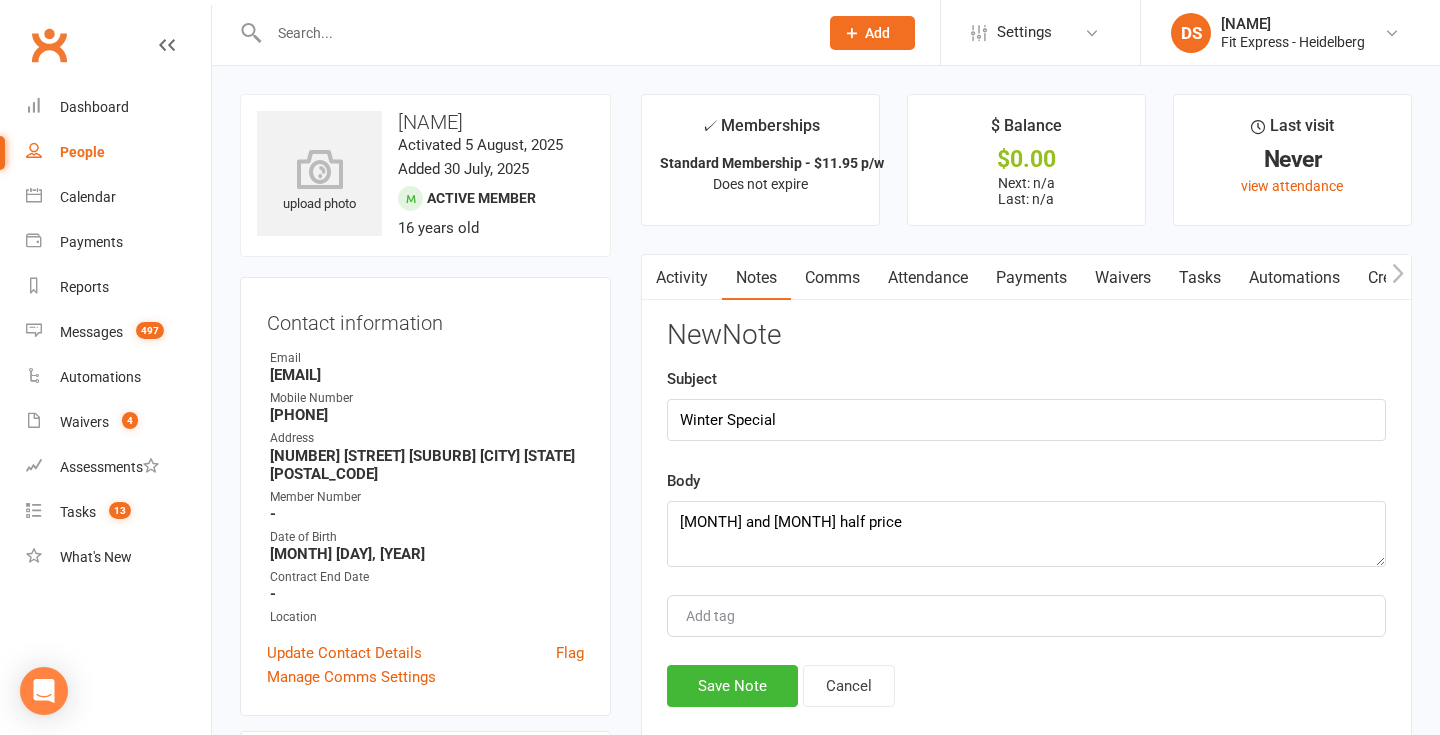 click on "Activity Notes Comms Attendance Payments Waivers Tasks Automations Credit balance
Notes + New Note No results New  Note Subject Winter Special Body Aug and Sept half price Add tag Save Note Cancel" at bounding box center [1026, 510] 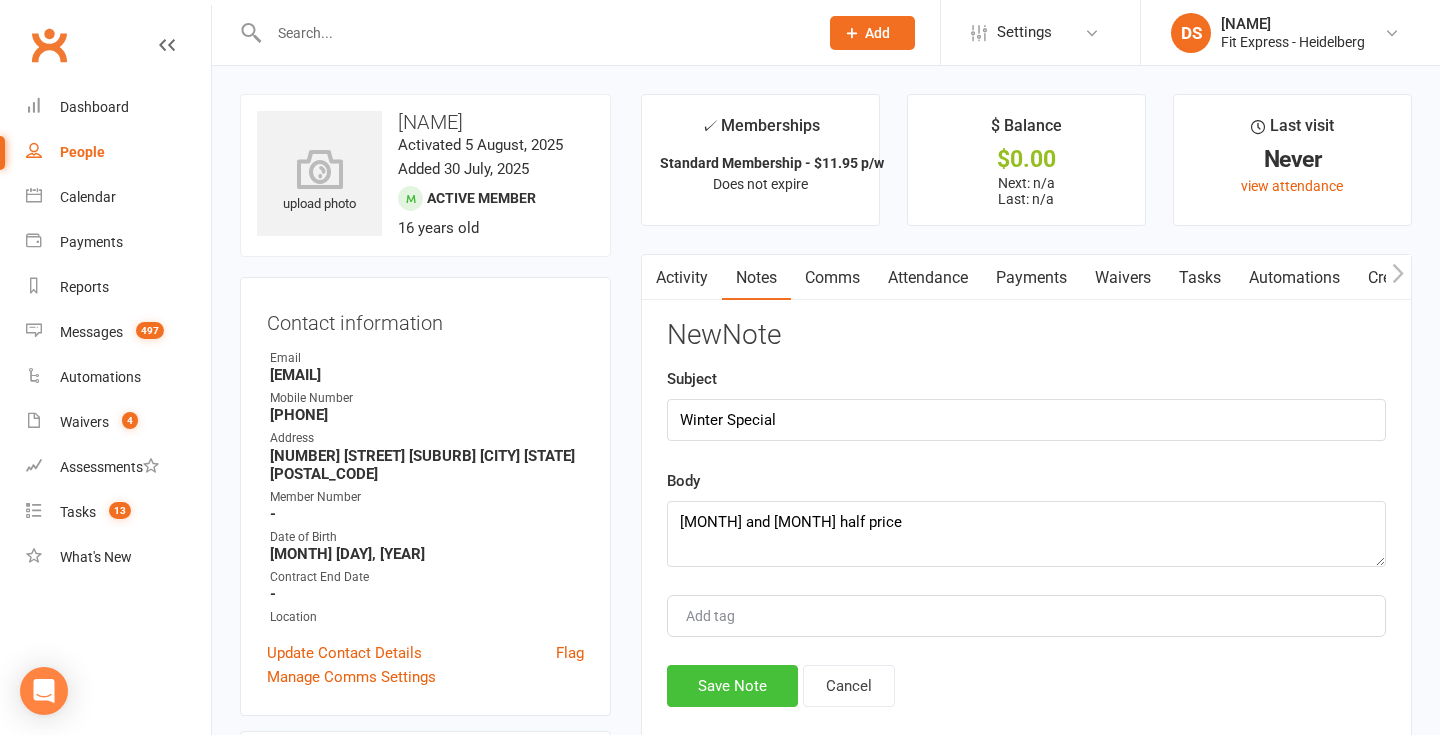click on "Save Note" at bounding box center (732, 686) 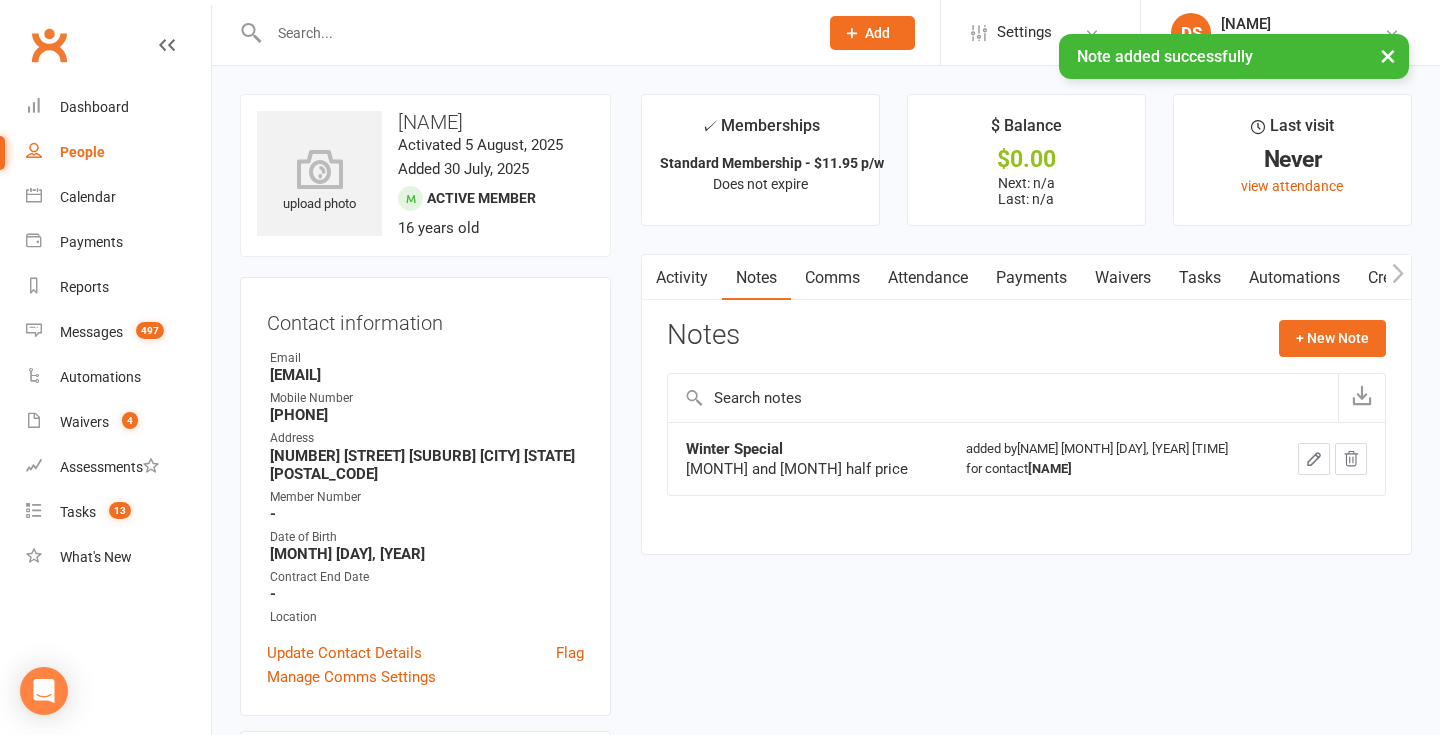 click on "Payments" at bounding box center (1031, 278) 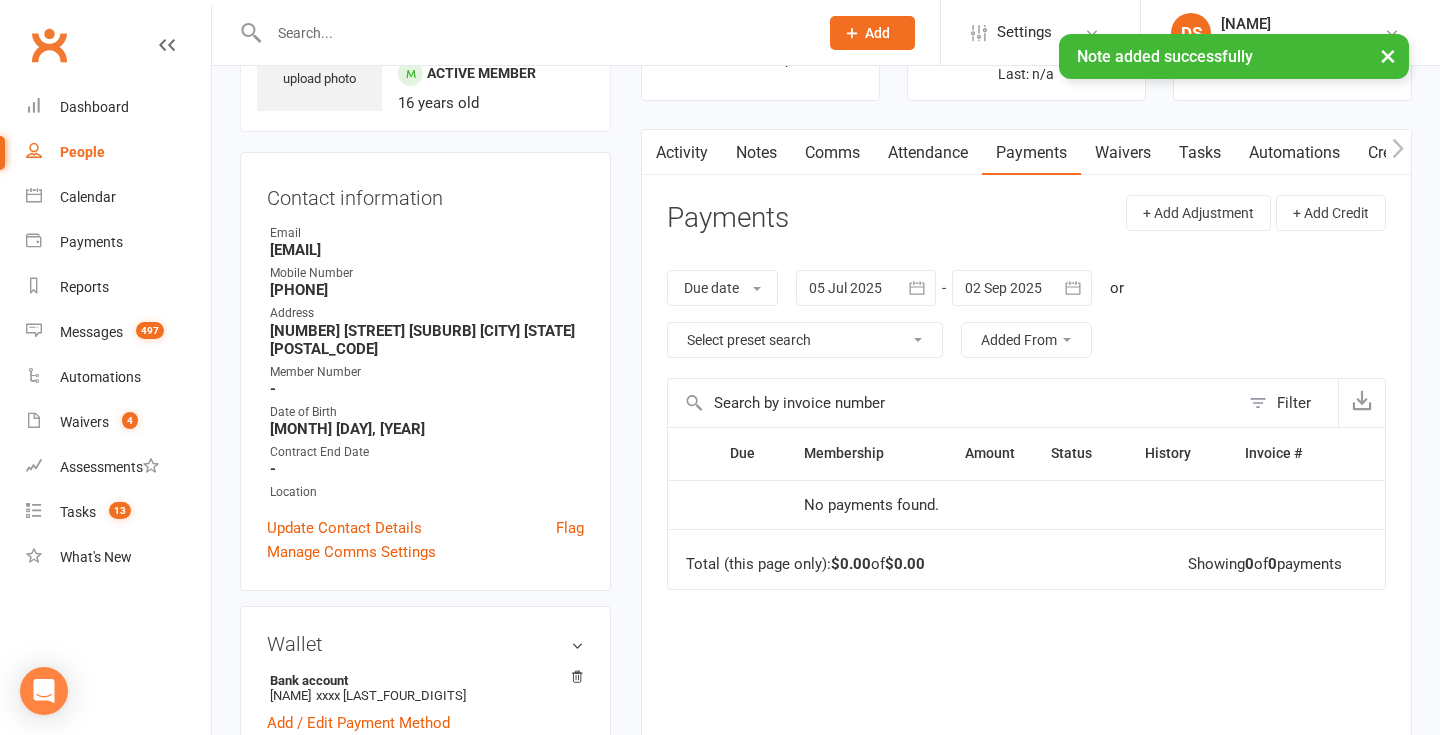 scroll, scrollTop: 128, scrollLeft: 0, axis: vertical 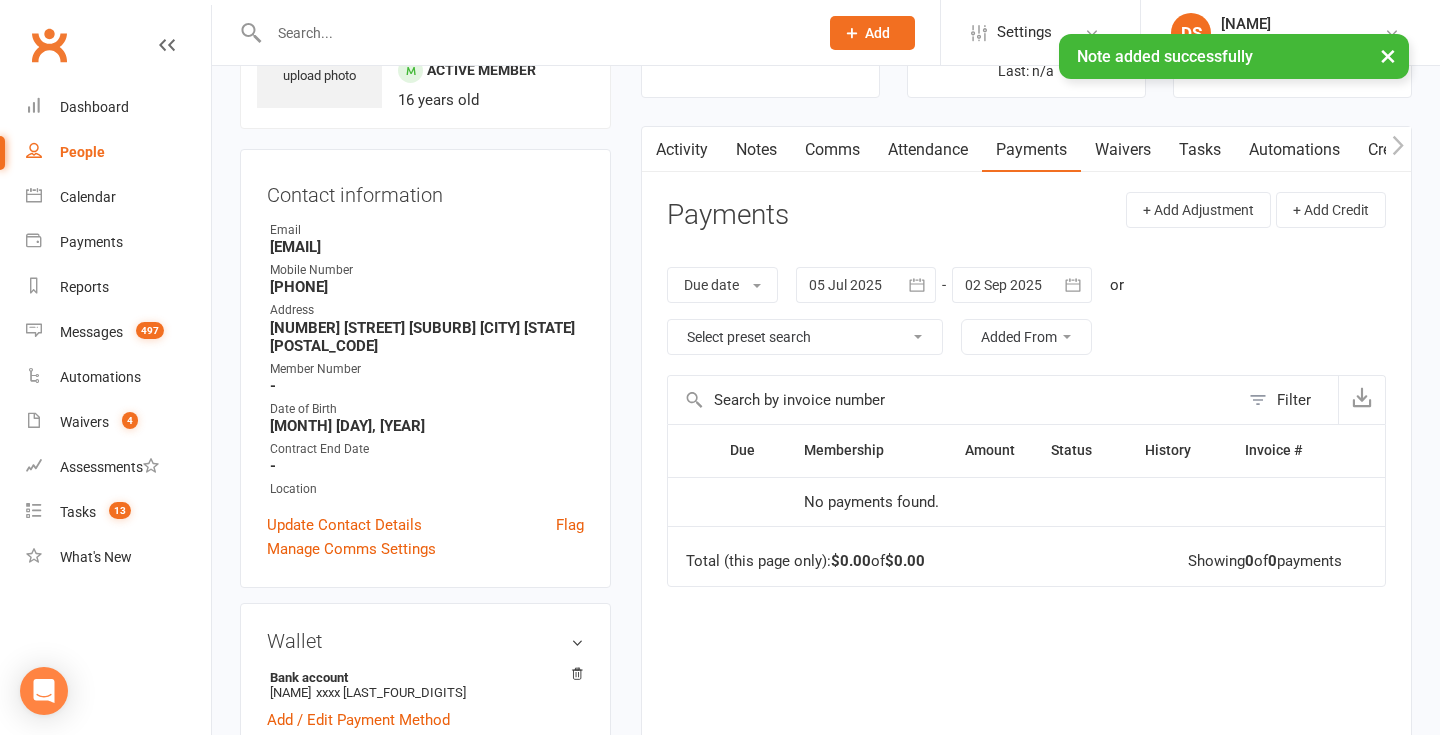 click at bounding box center (1022, 285) 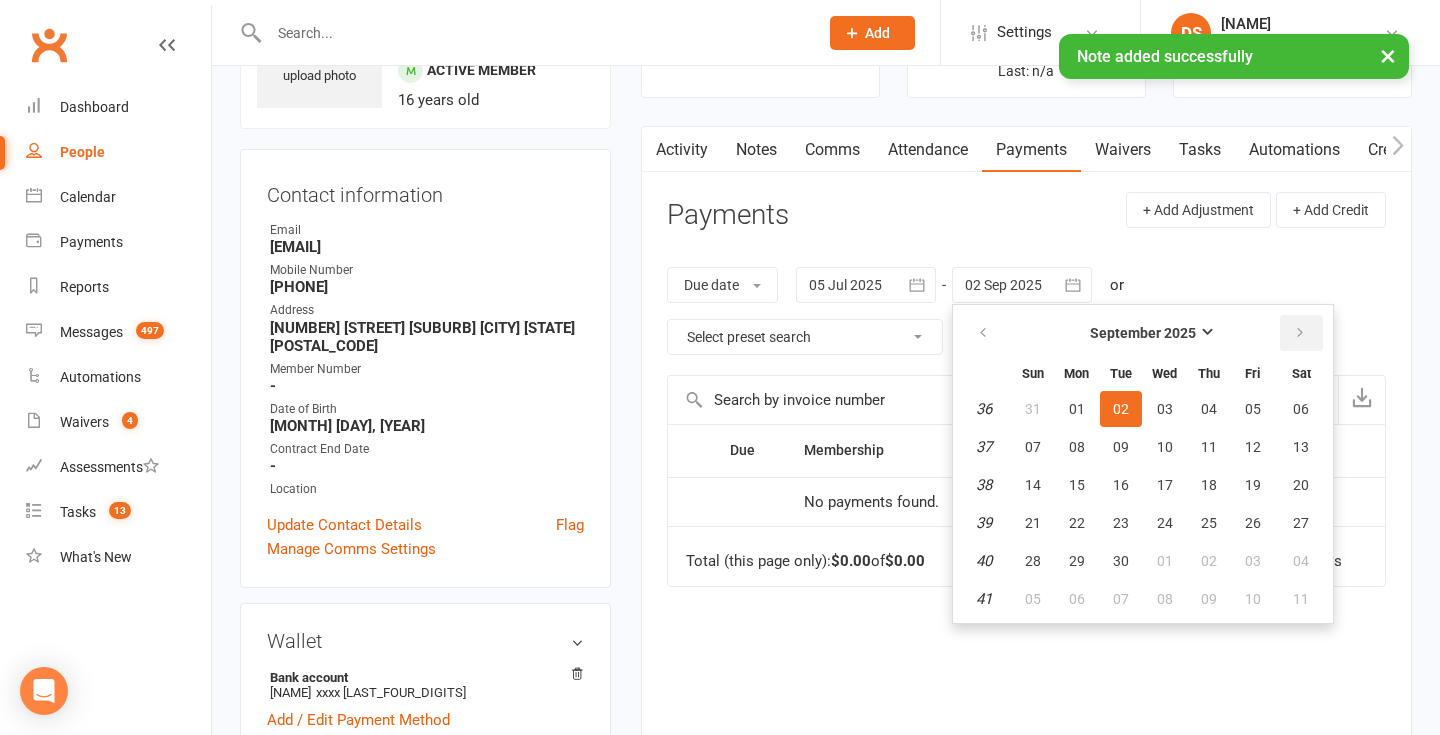 click at bounding box center [1300, 333] 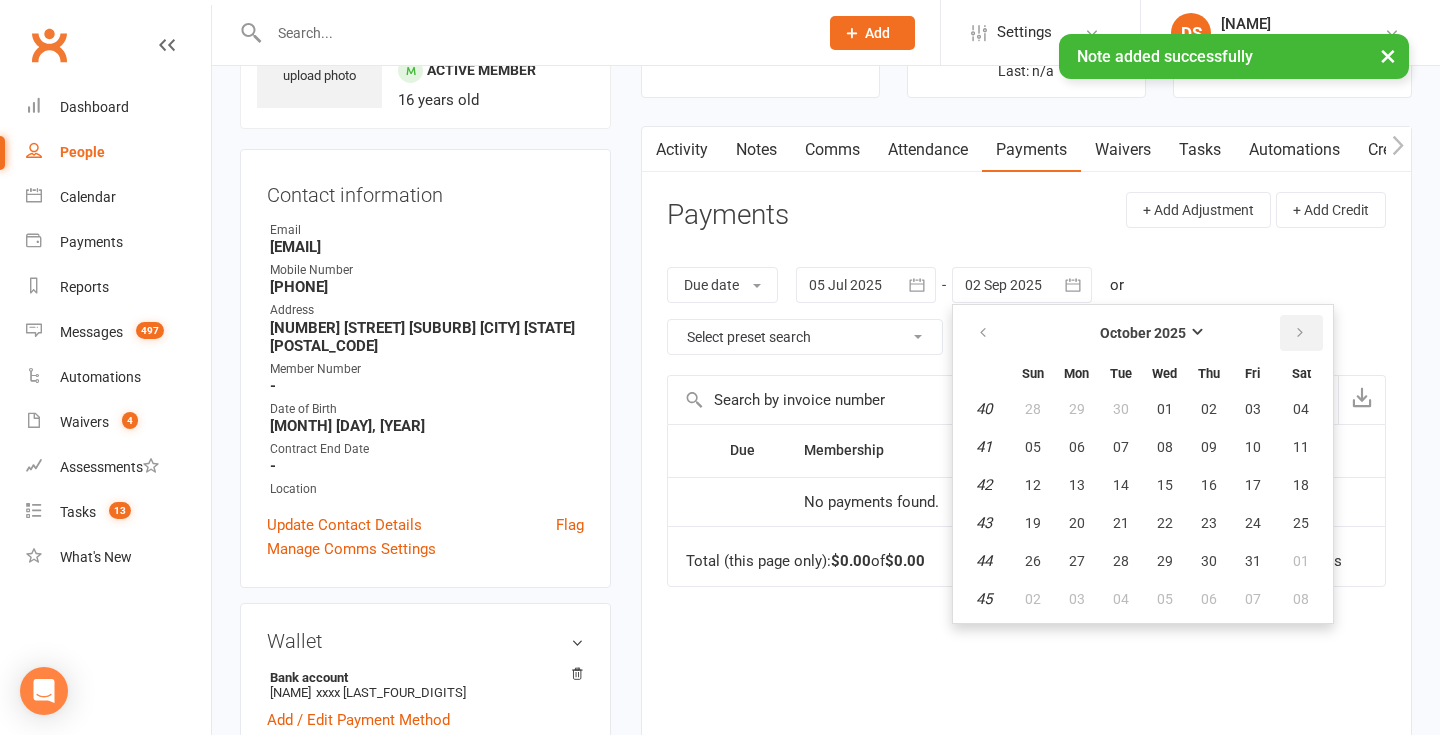 click at bounding box center [1300, 333] 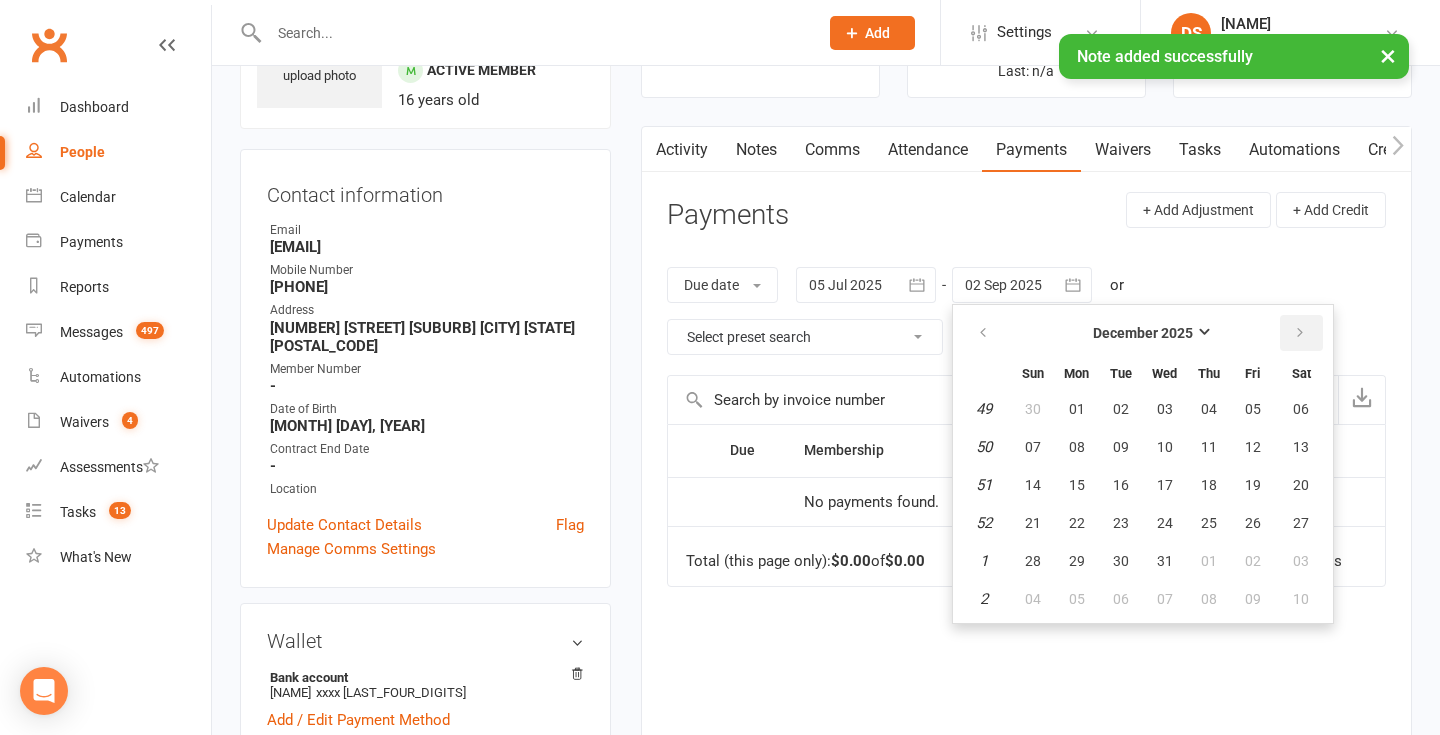 click at bounding box center [1300, 333] 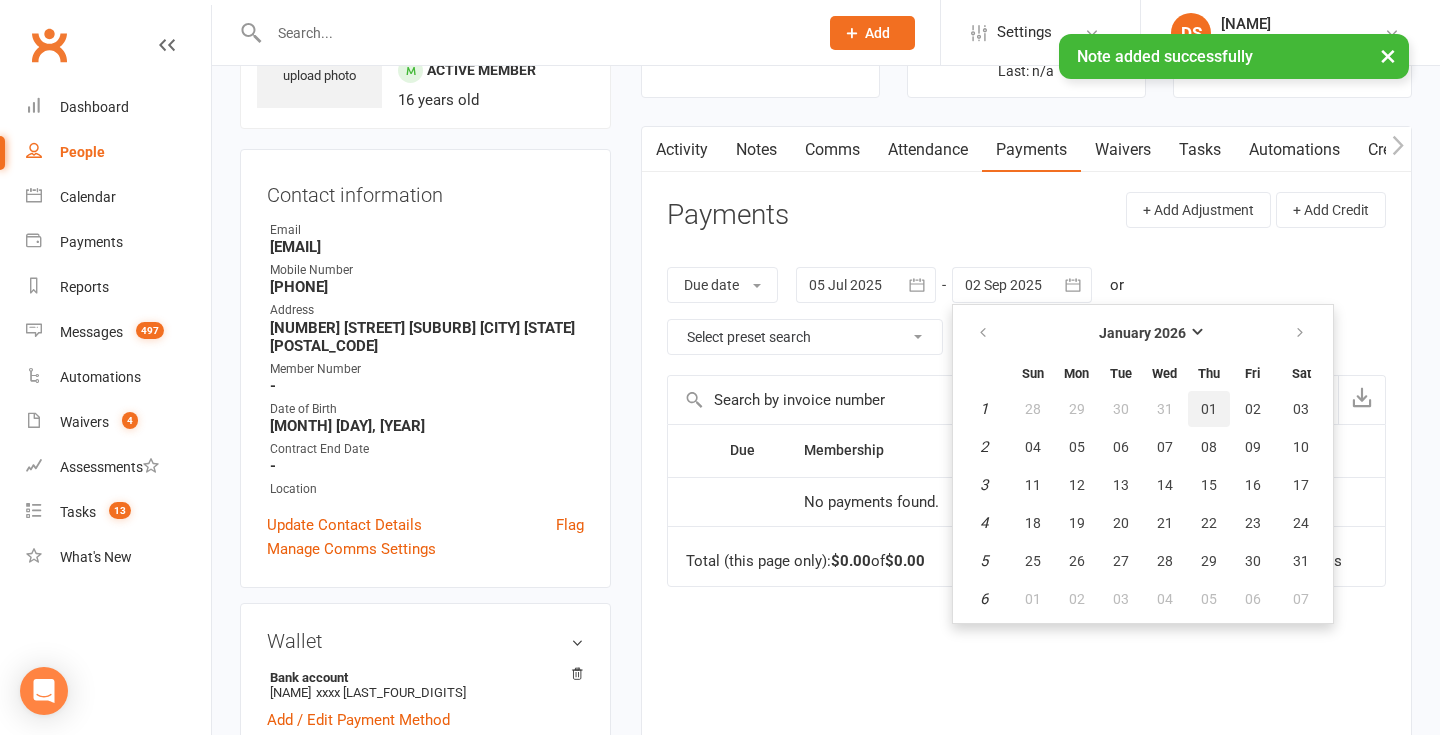 click on "01" at bounding box center (1209, 409) 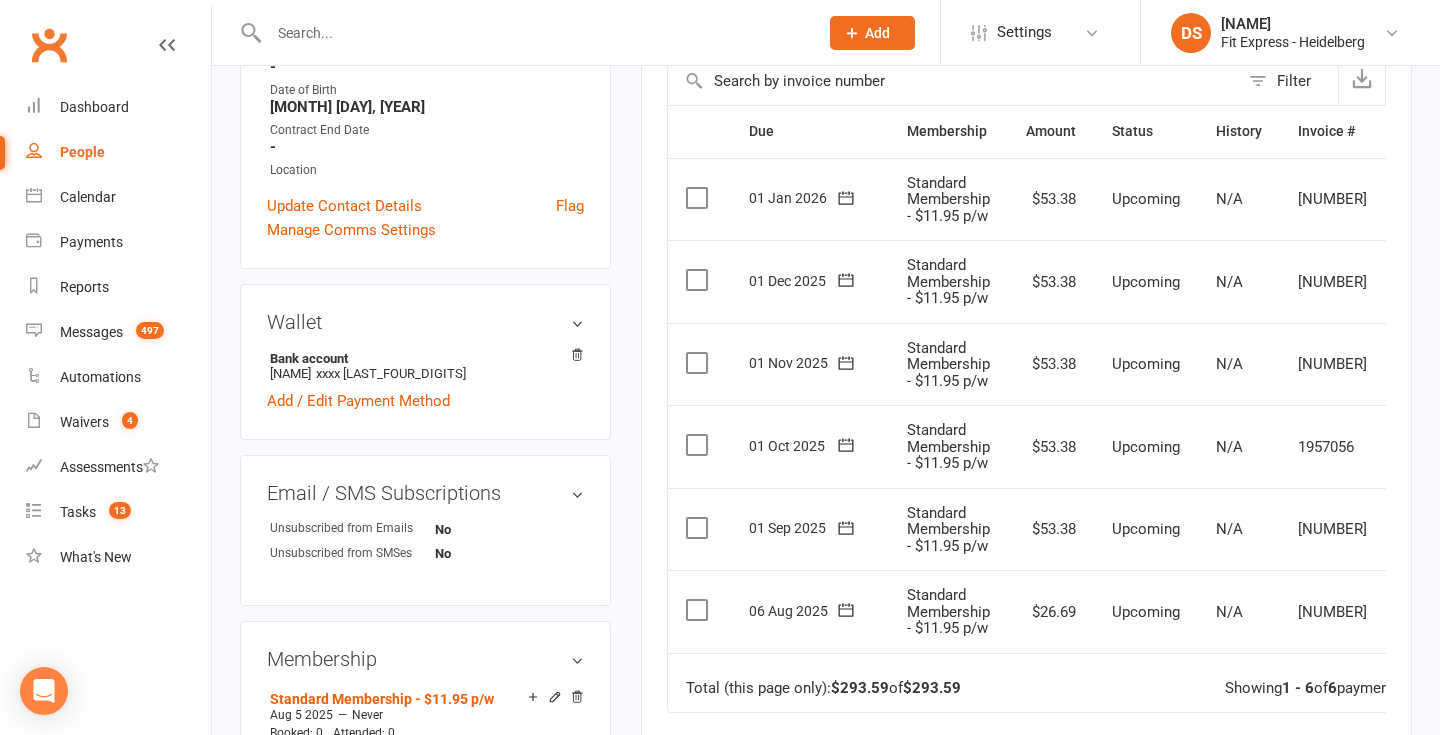 scroll, scrollTop: 451, scrollLeft: 0, axis: vertical 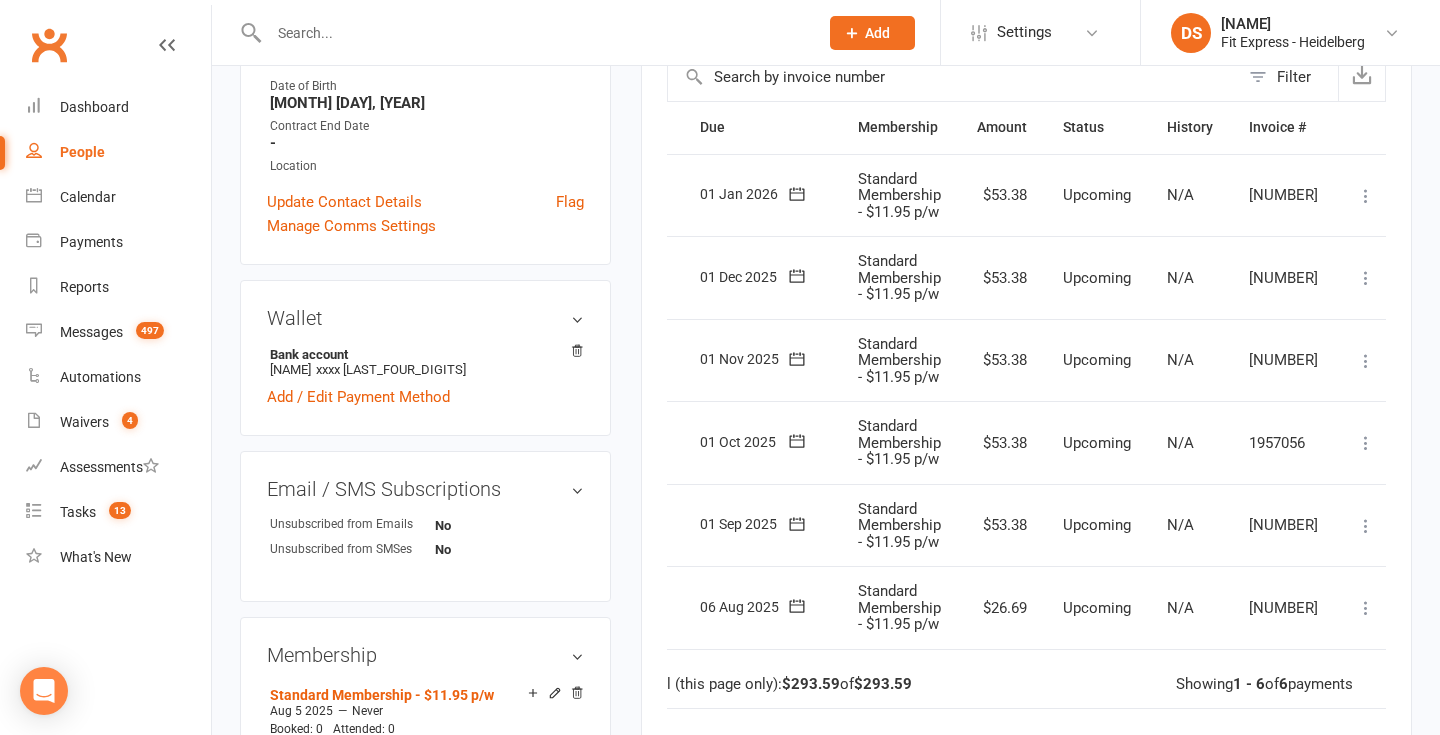 click at bounding box center [1366, 526] 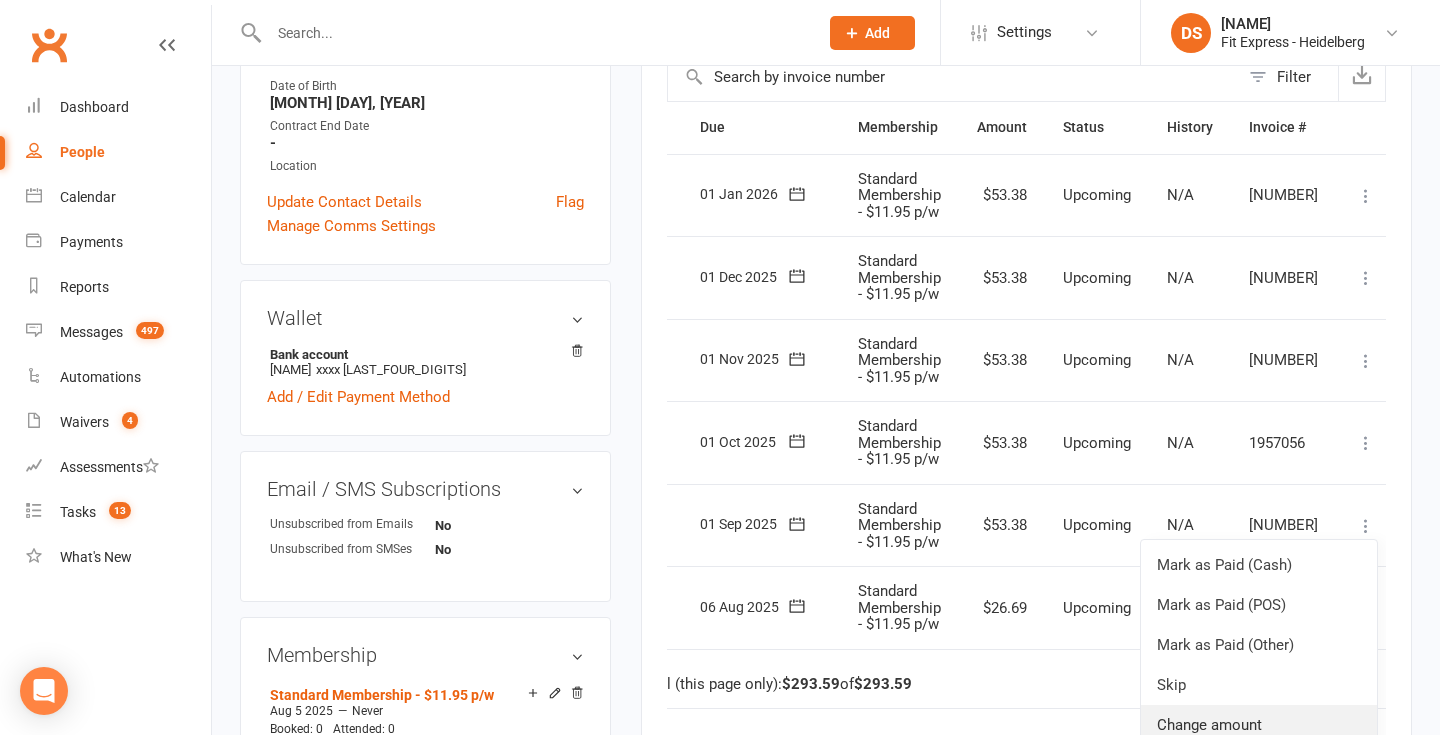 click on "Change amount" at bounding box center (1259, 725) 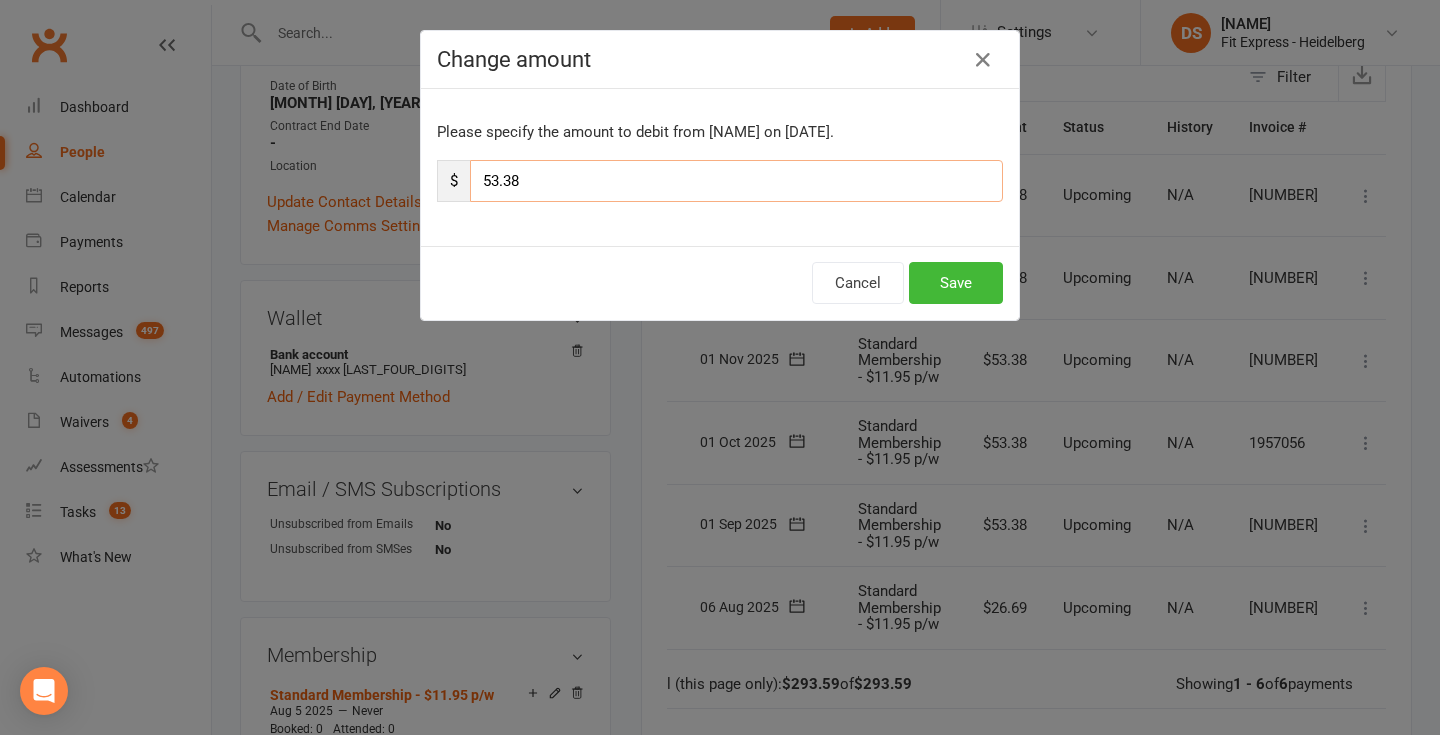 drag, startPoint x: 537, startPoint y: 182, endPoint x: 460, endPoint y: 182, distance: 77 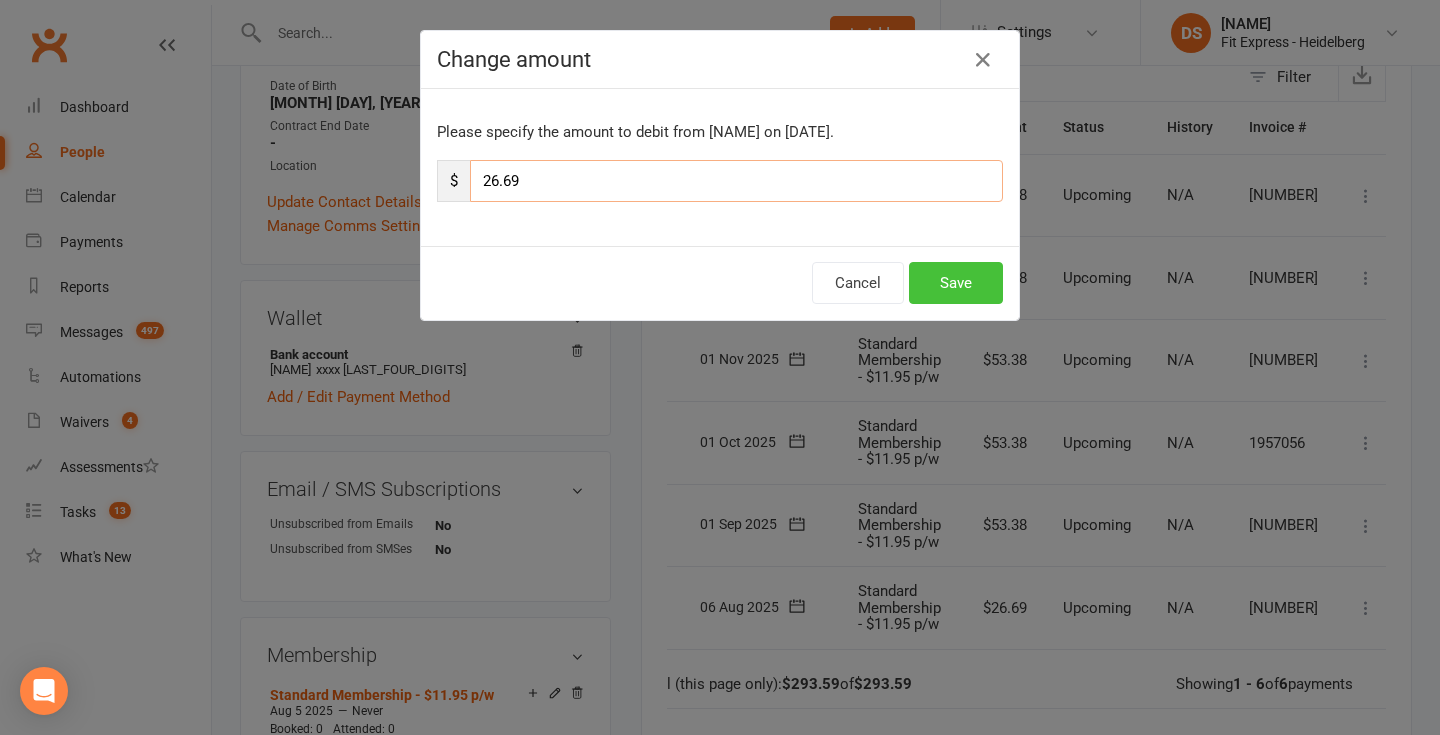type on "26.69" 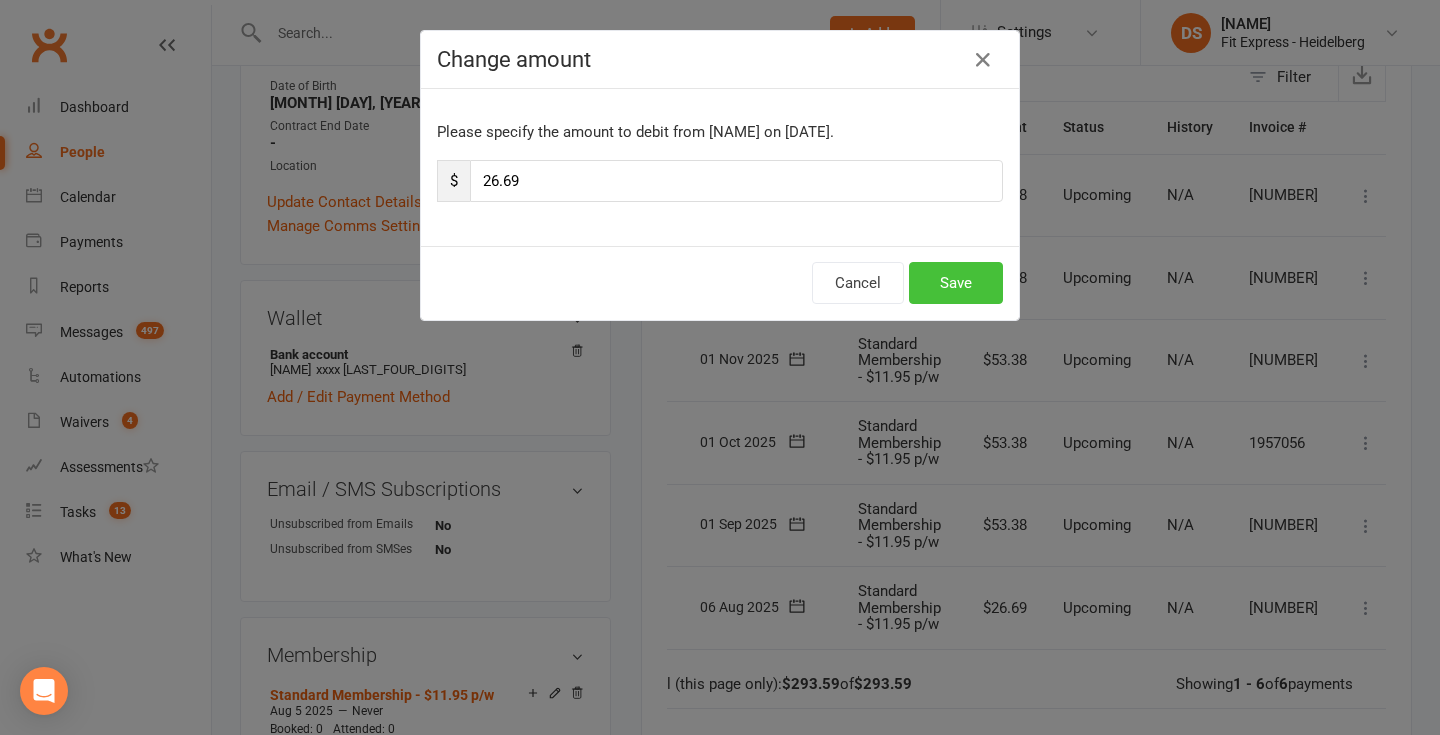click on "Save" at bounding box center (956, 283) 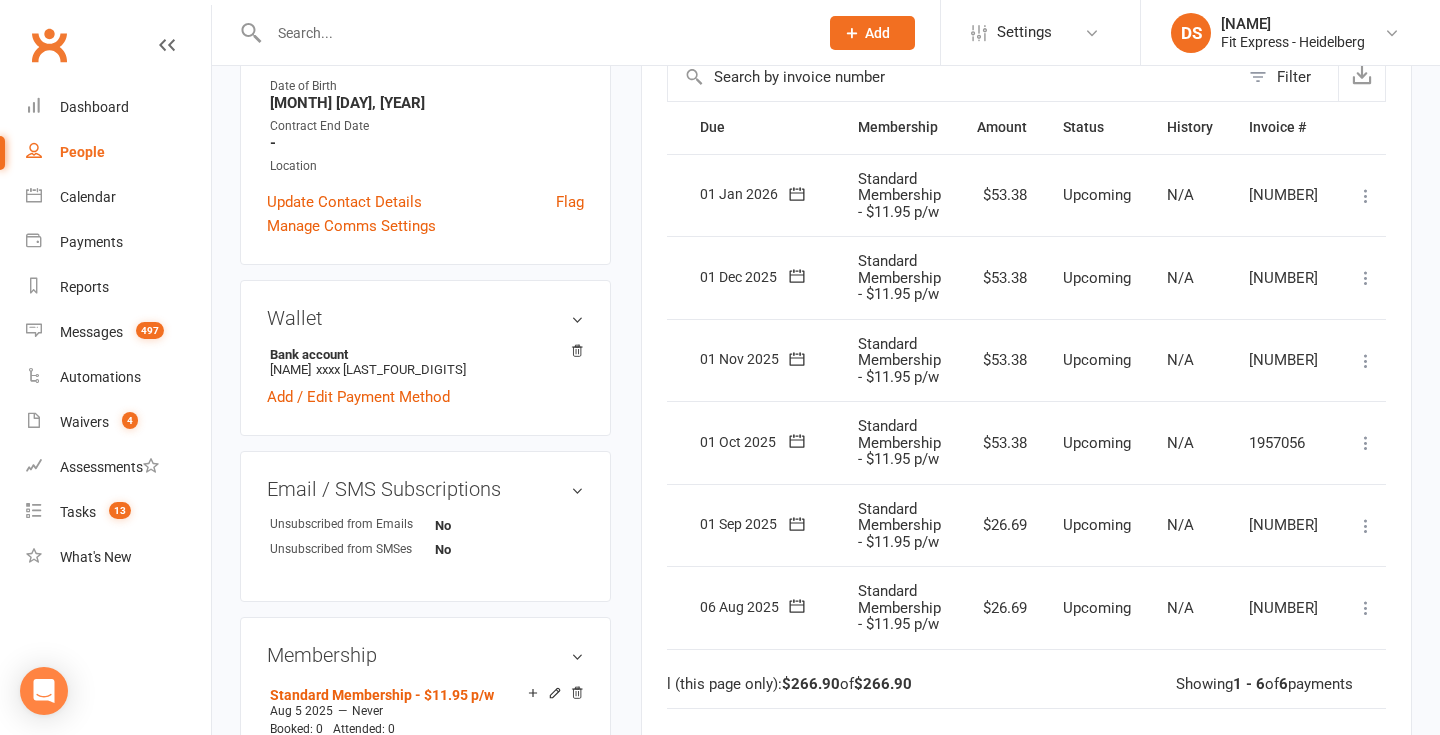 scroll, scrollTop: 0, scrollLeft: 0, axis: both 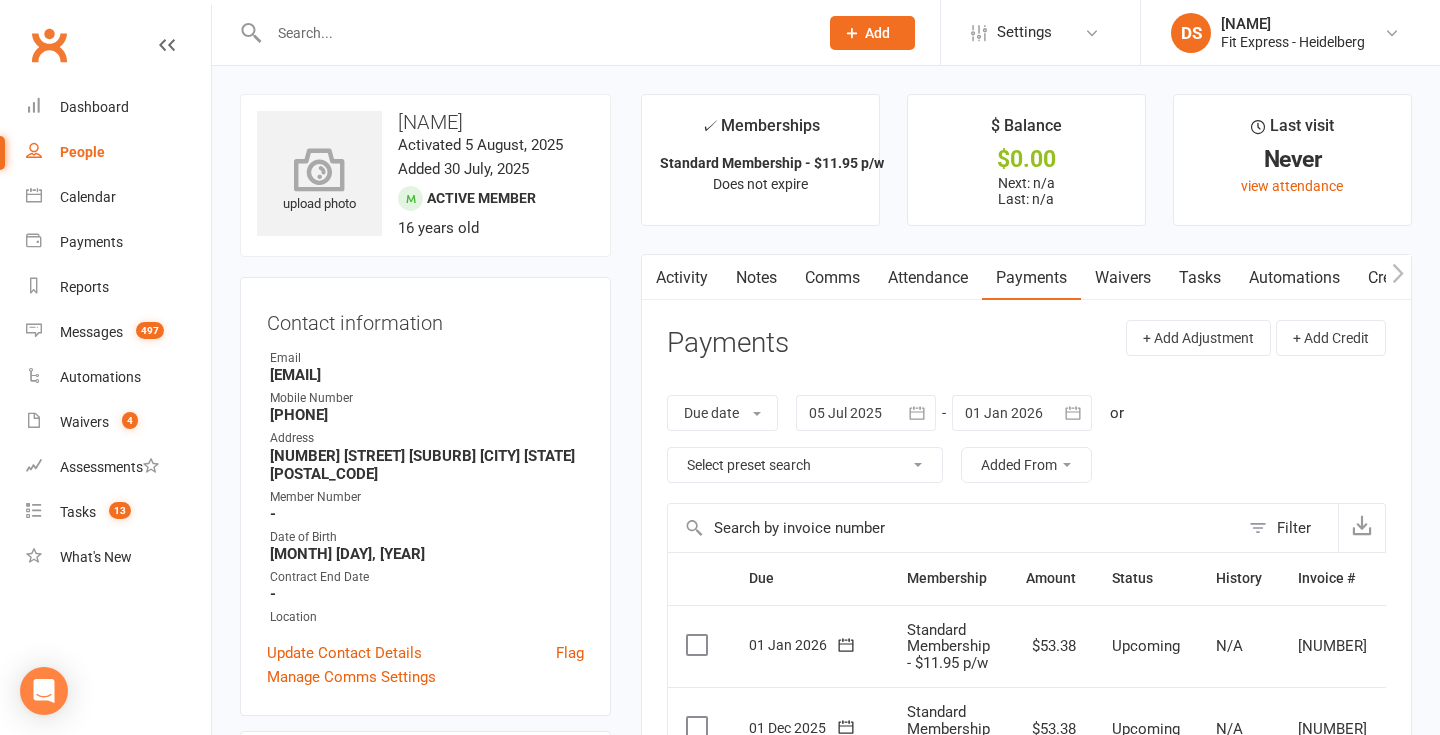 click at bounding box center (320, 169) 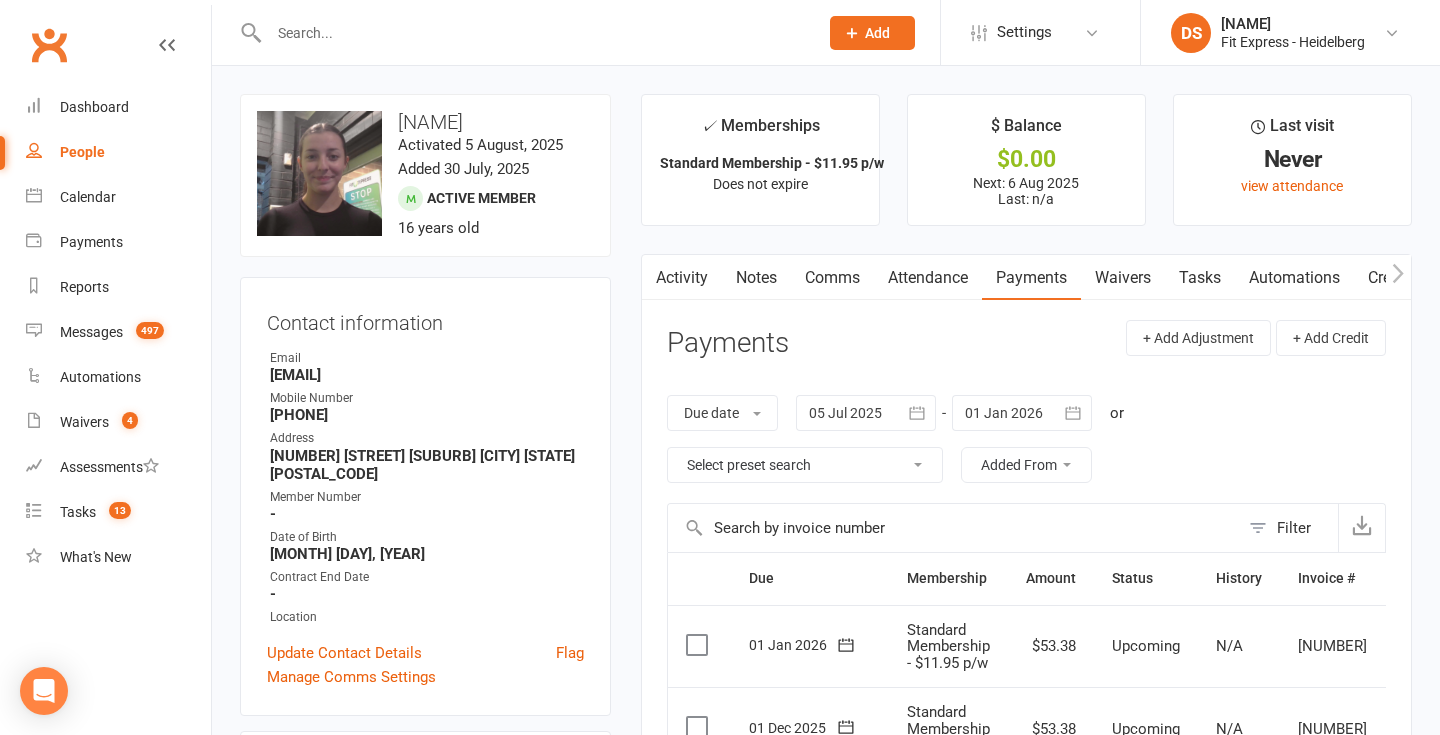 click on "Notes" at bounding box center (756, 278) 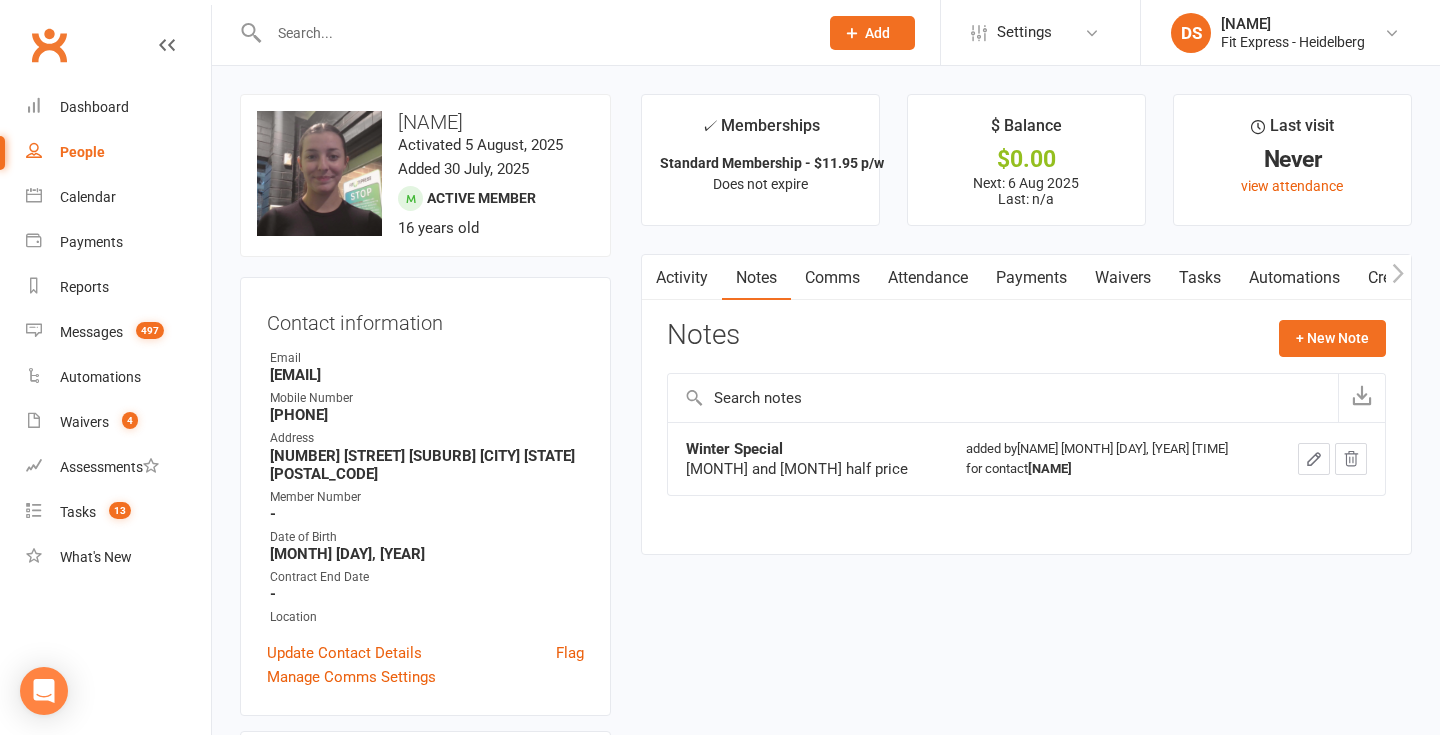 click on "Activity" at bounding box center [682, 278] 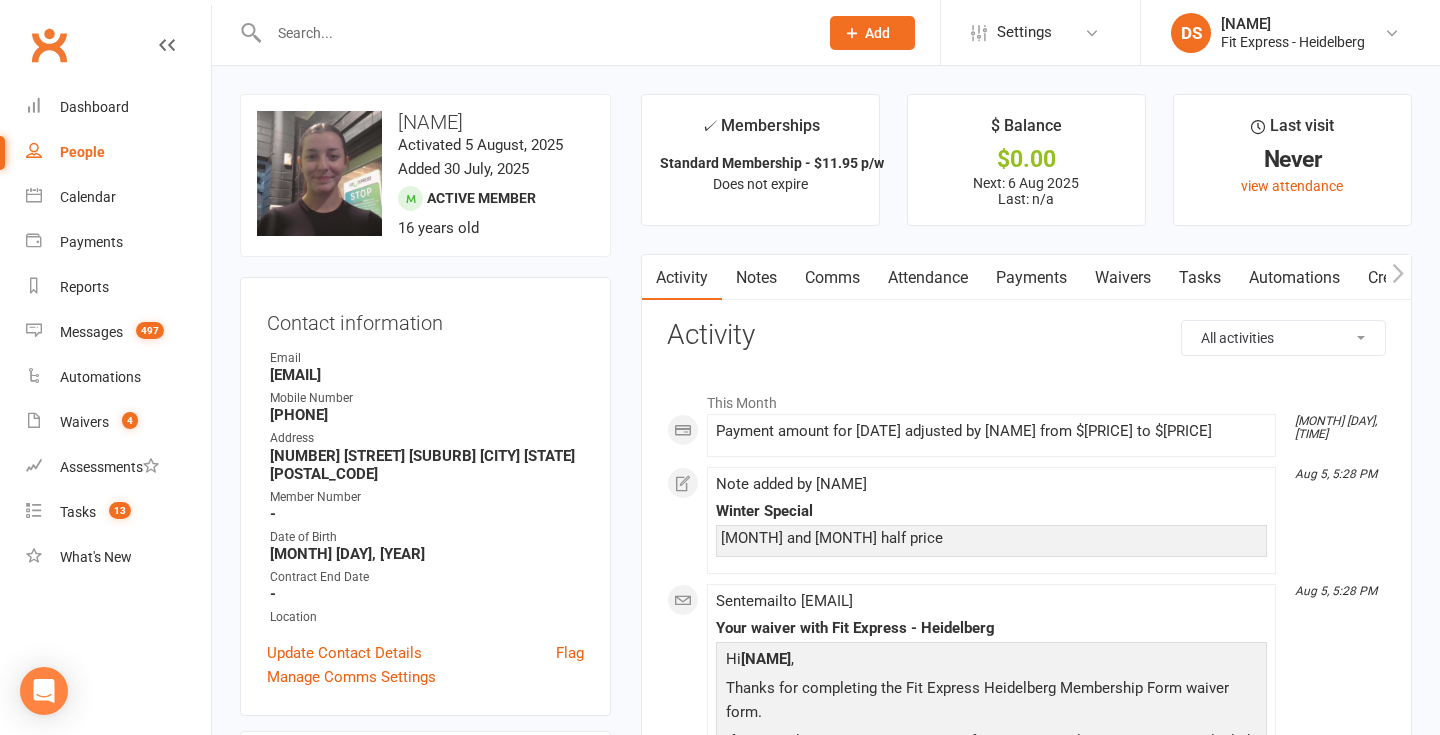 click on "Payments" at bounding box center (1031, 278) 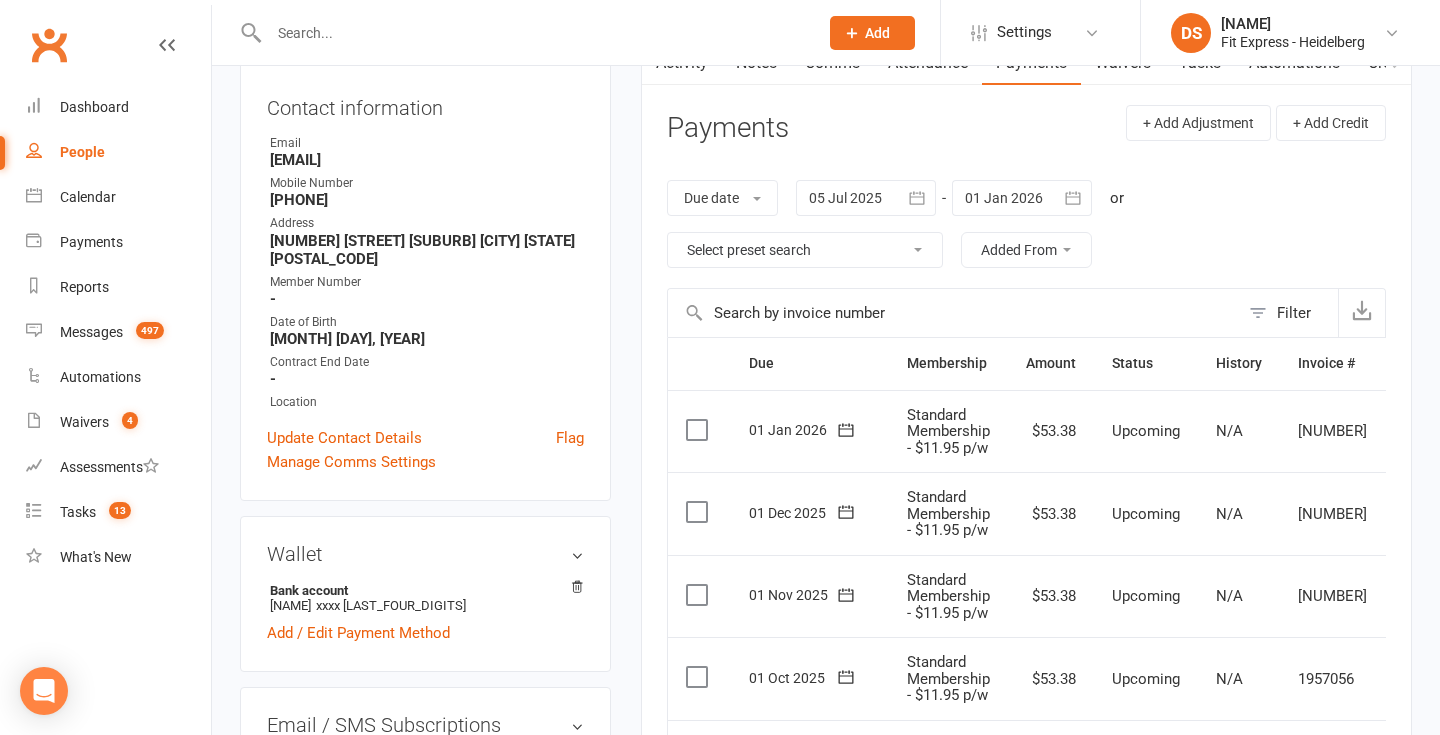 scroll, scrollTop: 0, scrollLeft: 0, axis: both 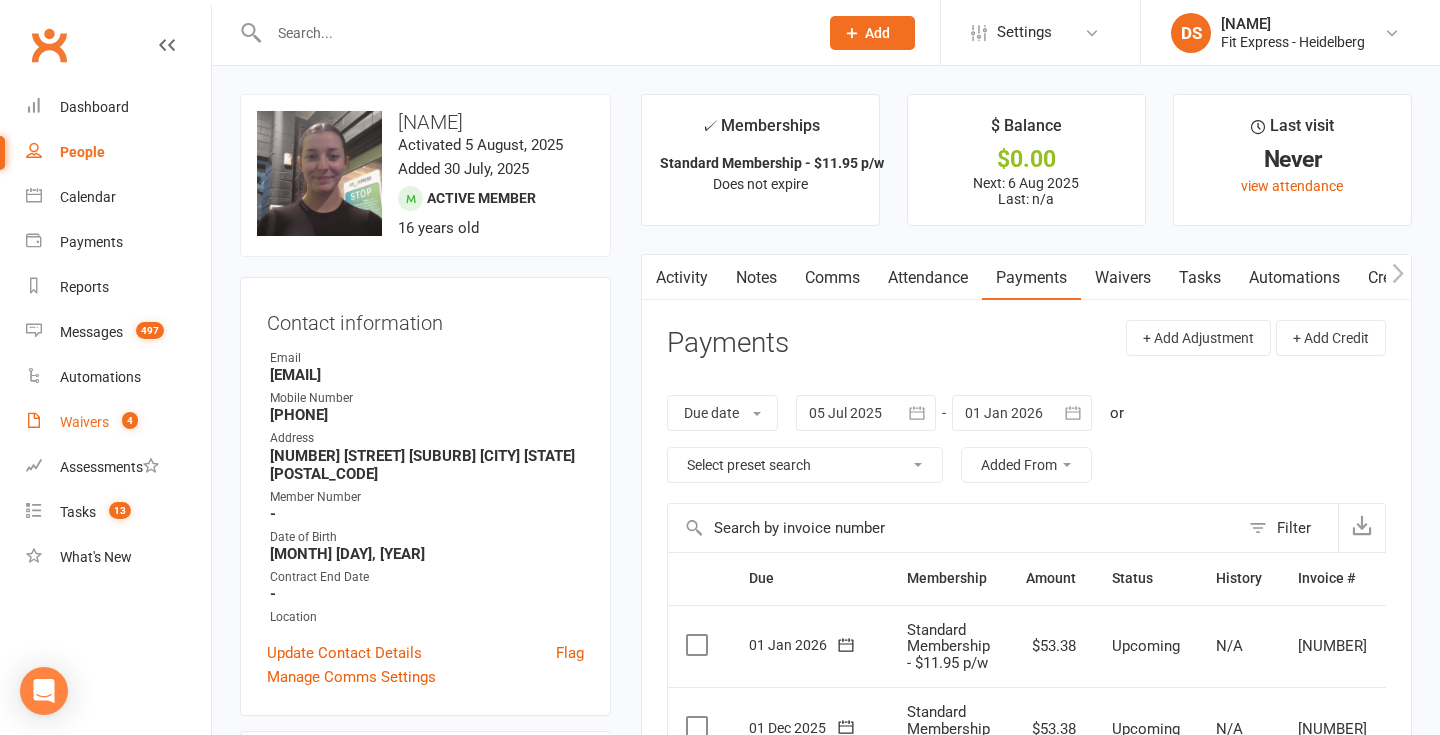 click on "Waivers   4" at bounding box center (118, 422) 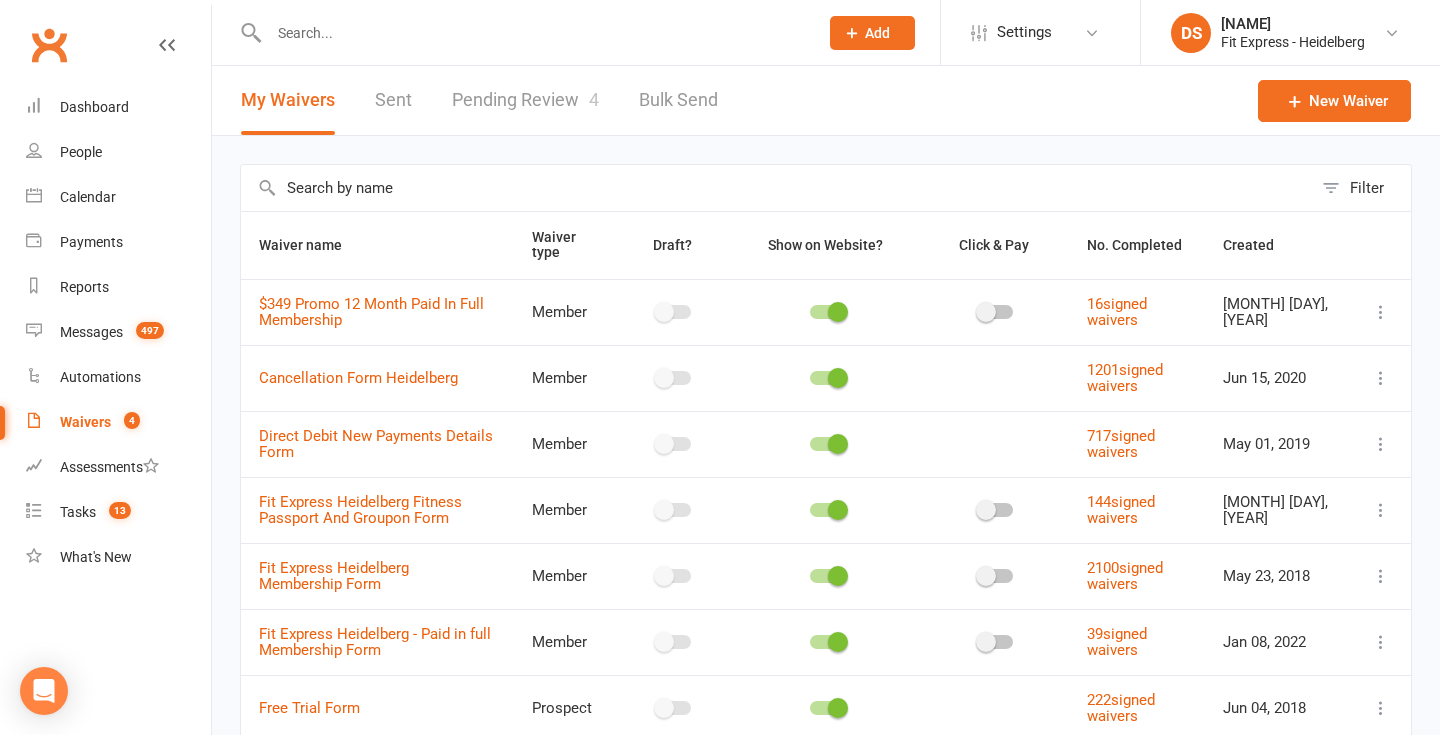 click on "Pending Review 4" at bounding box center [525, 100] 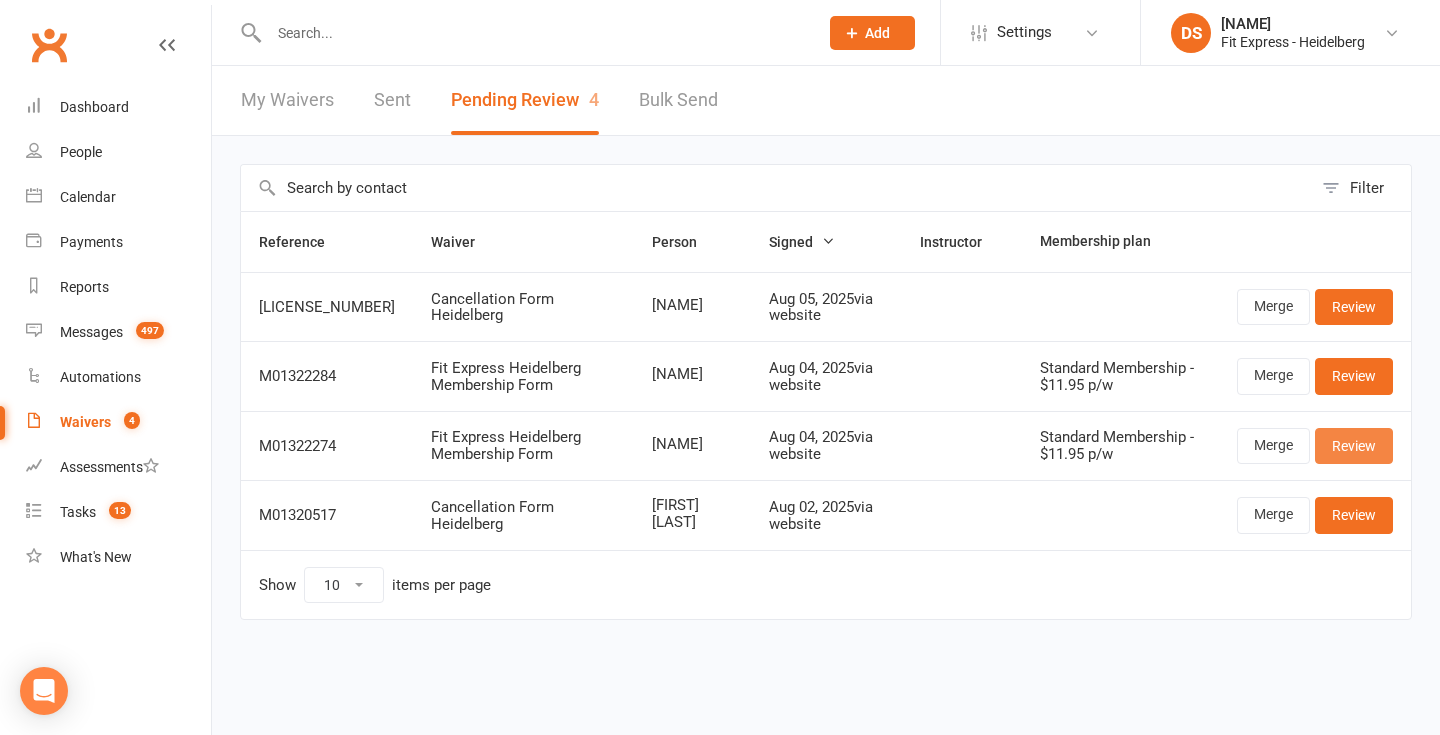click on "Review" at bounding box center [1354, 446] 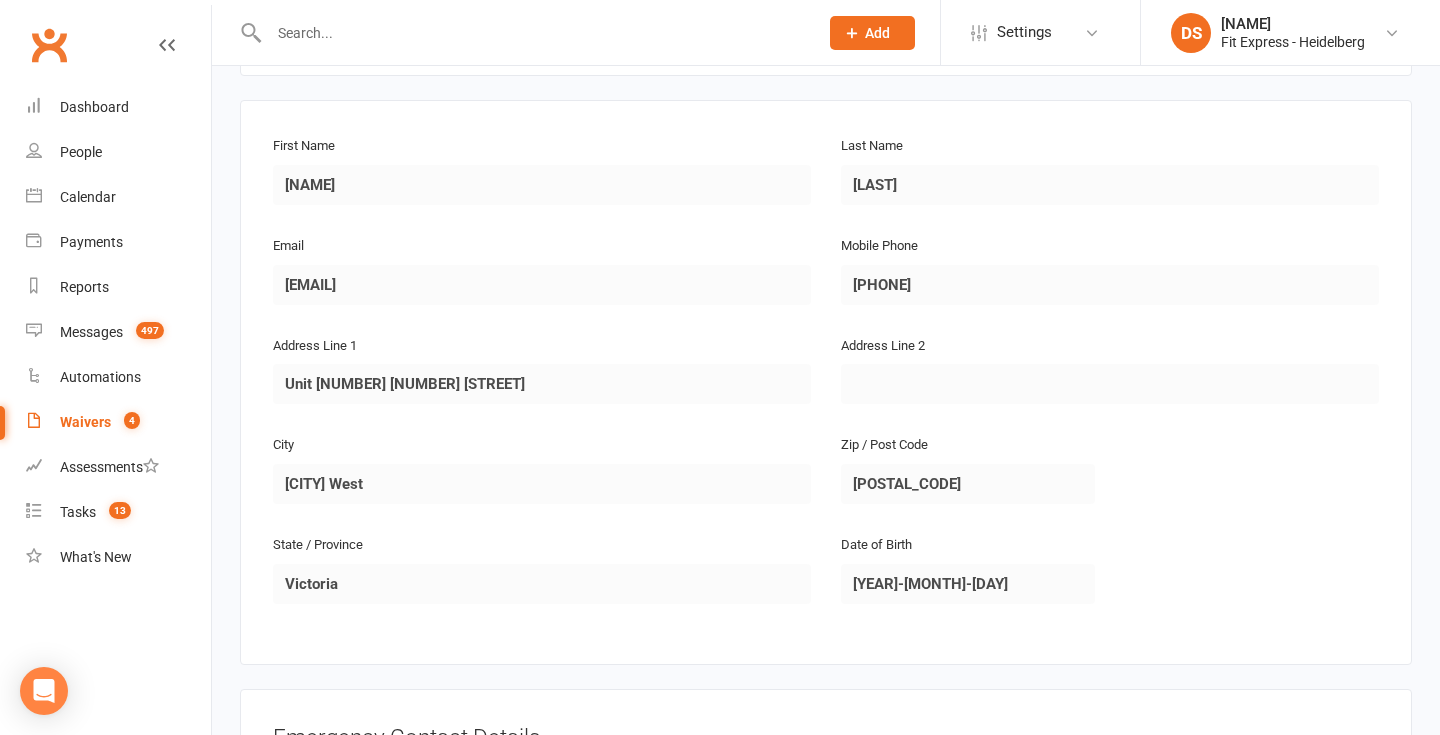scroll, scrollTop: 299, scrollLeft: 0, axis: vertical 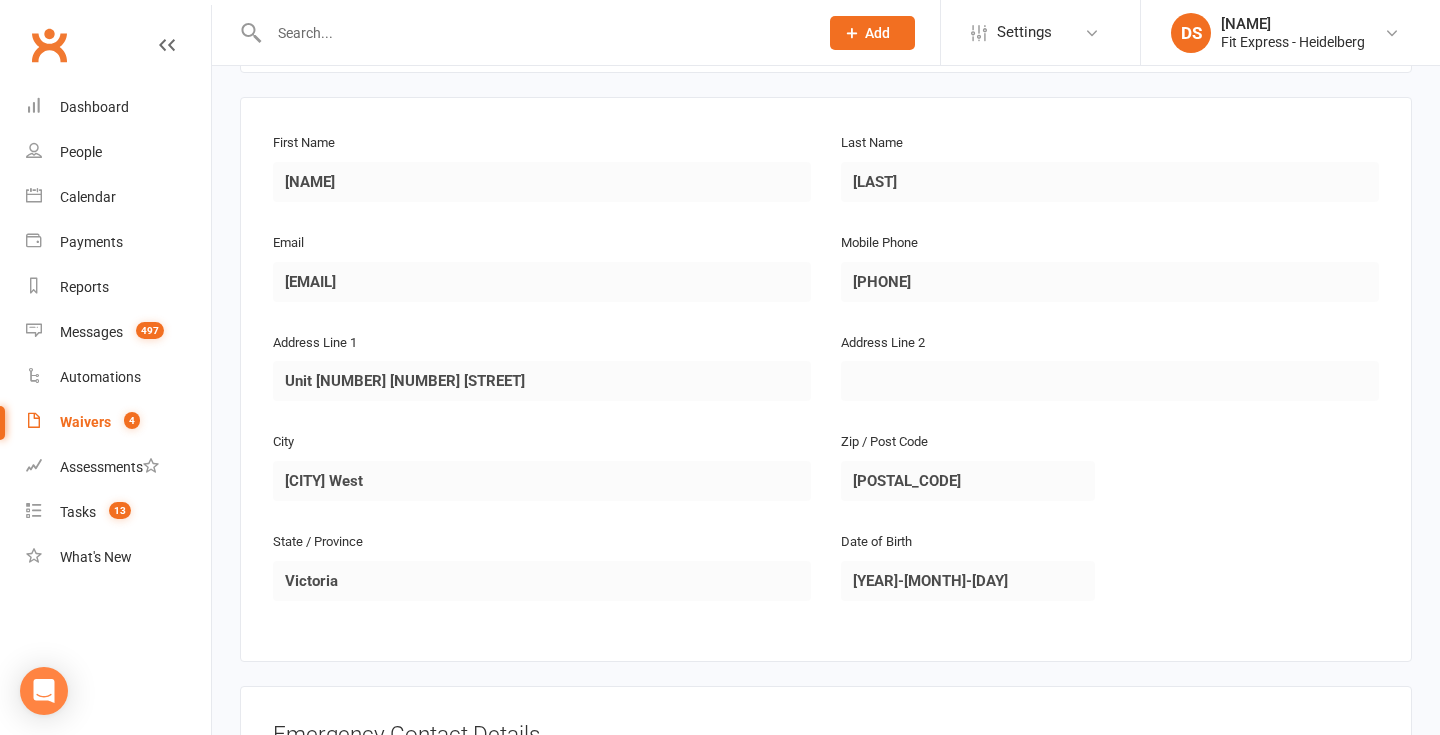 click on "Waivers" at bounding box center (85, 422) 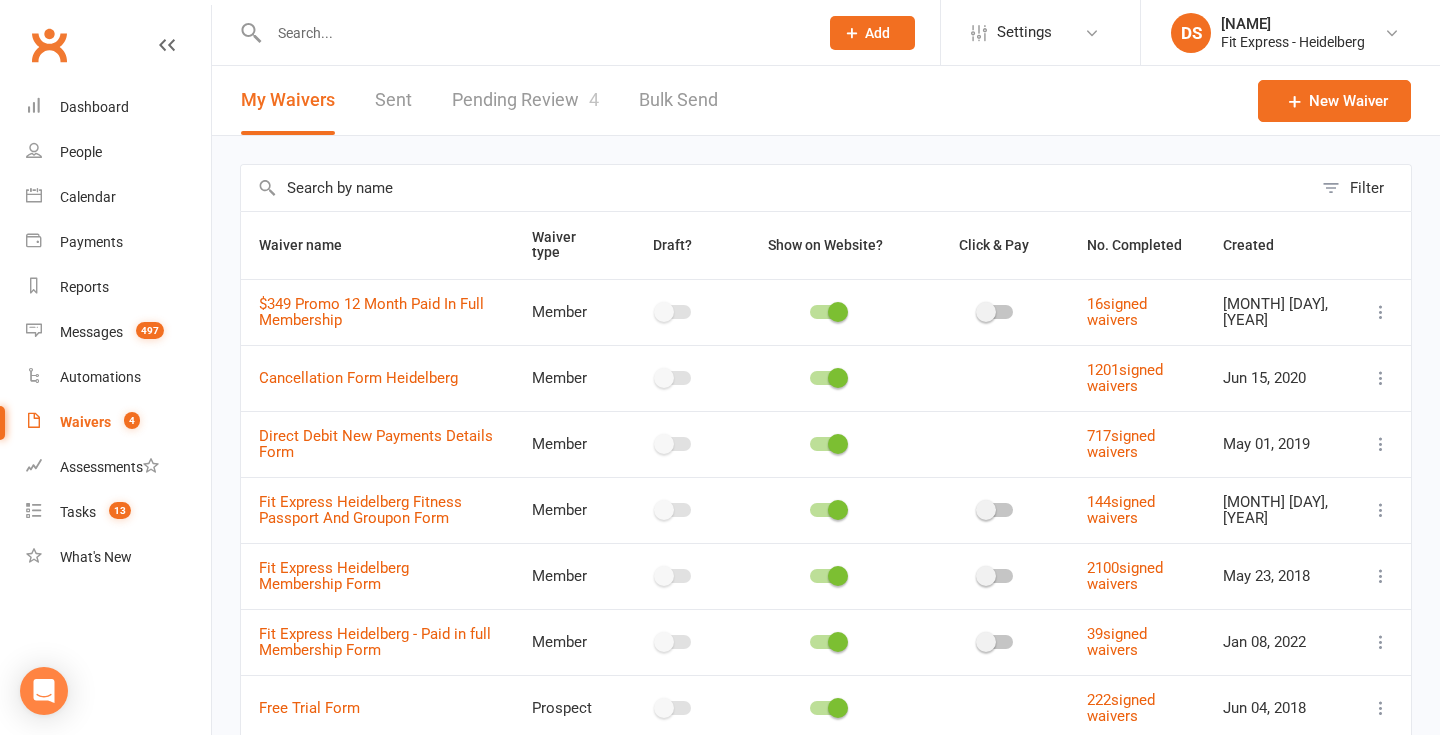click on "Pending Review 4" at bounding box center (525, 100) 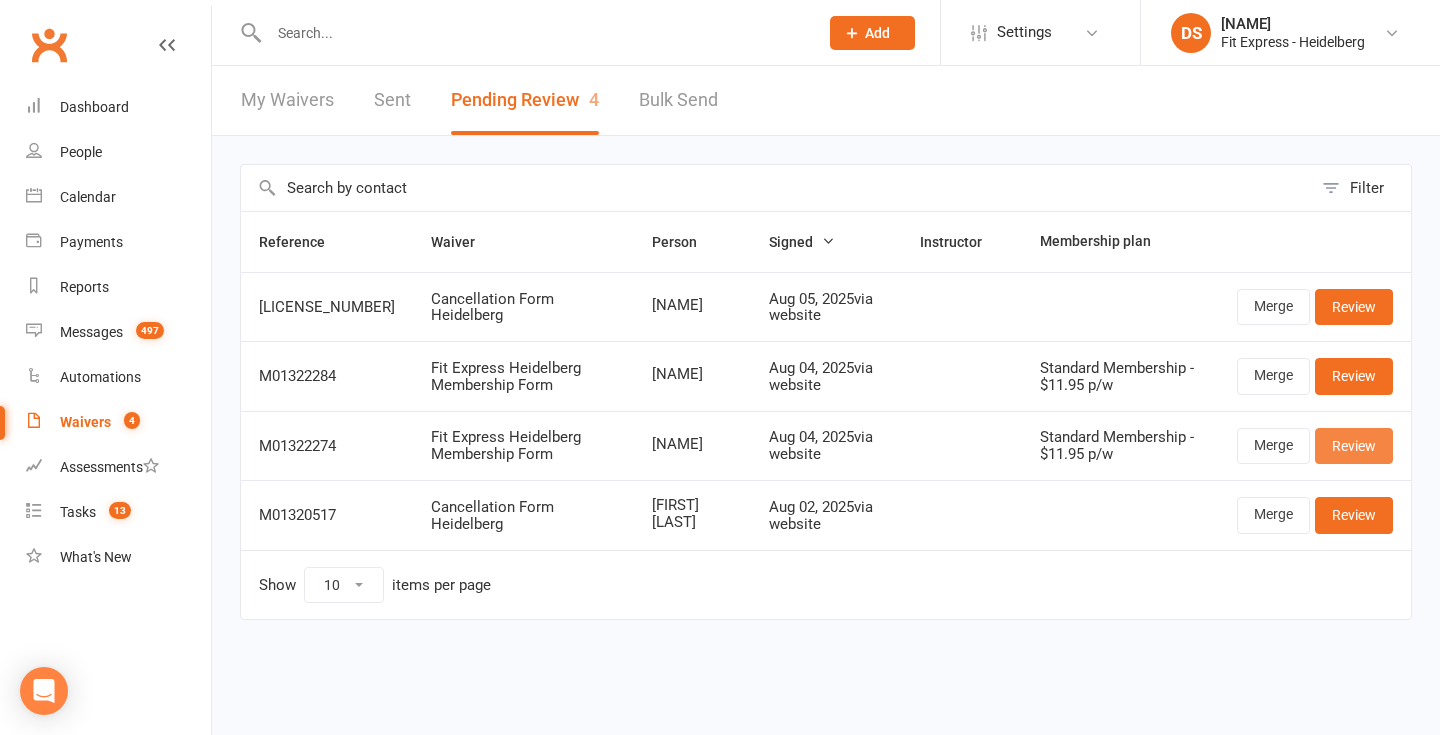click on "Review" at bounding box center (1354, 446) 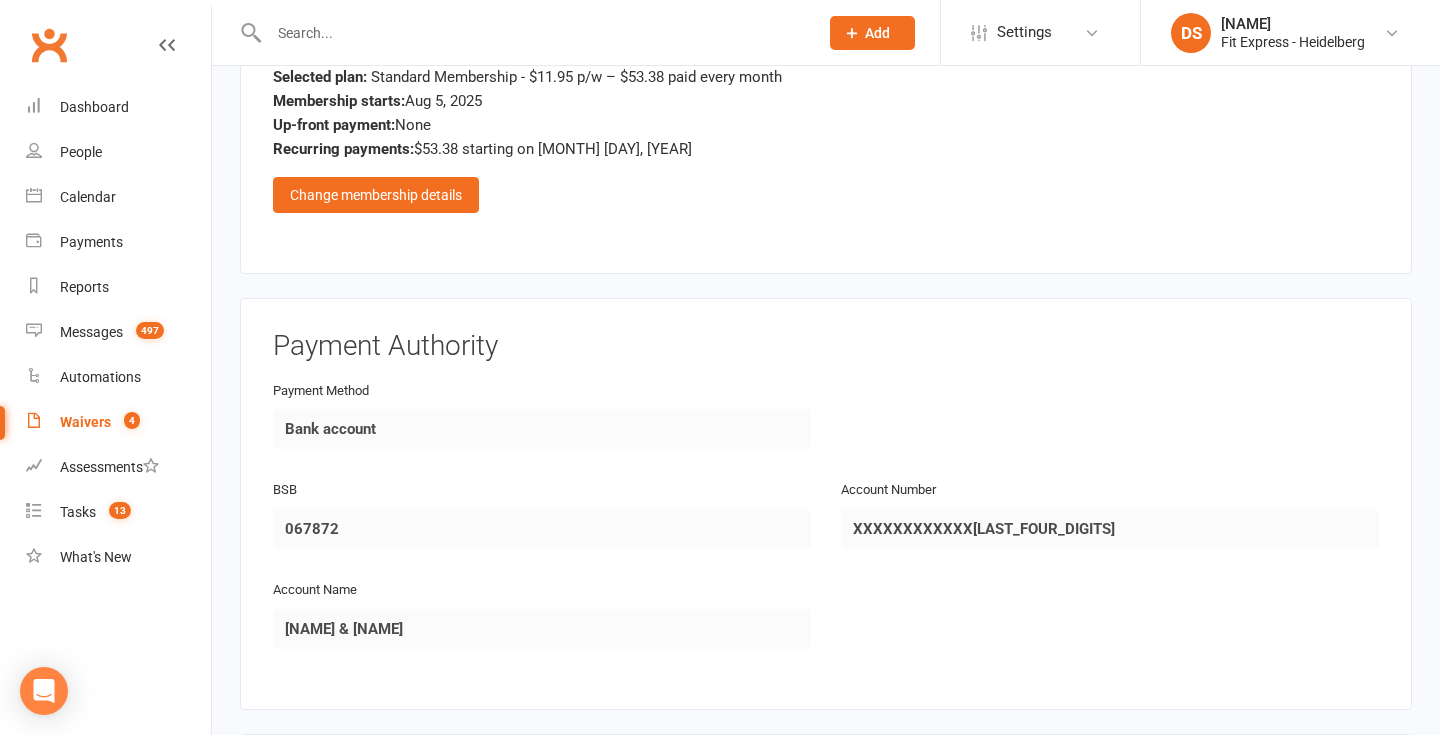 scroll, scrollTop: 2093, scrollLeft: 0, axis: vertical 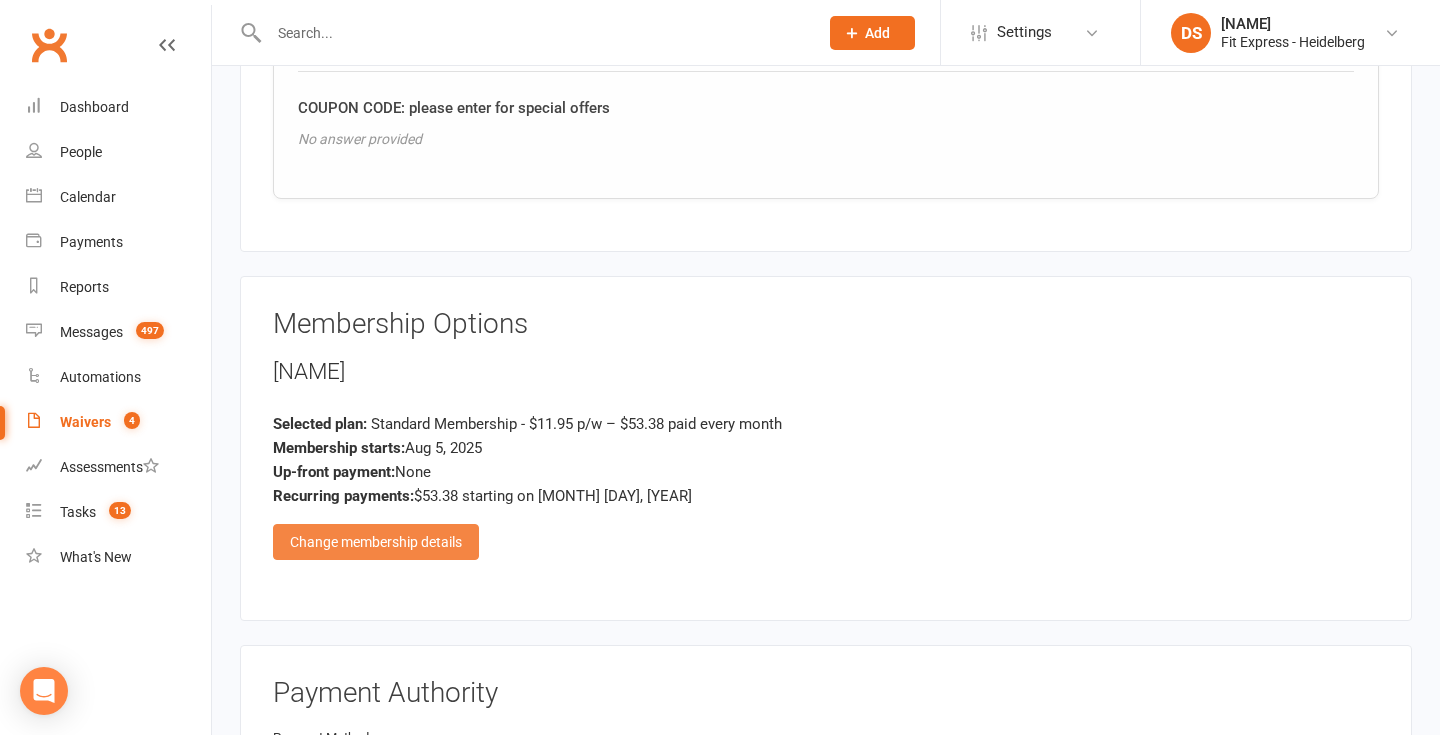 click on "Change membership details" at bounding box center (376, 542) 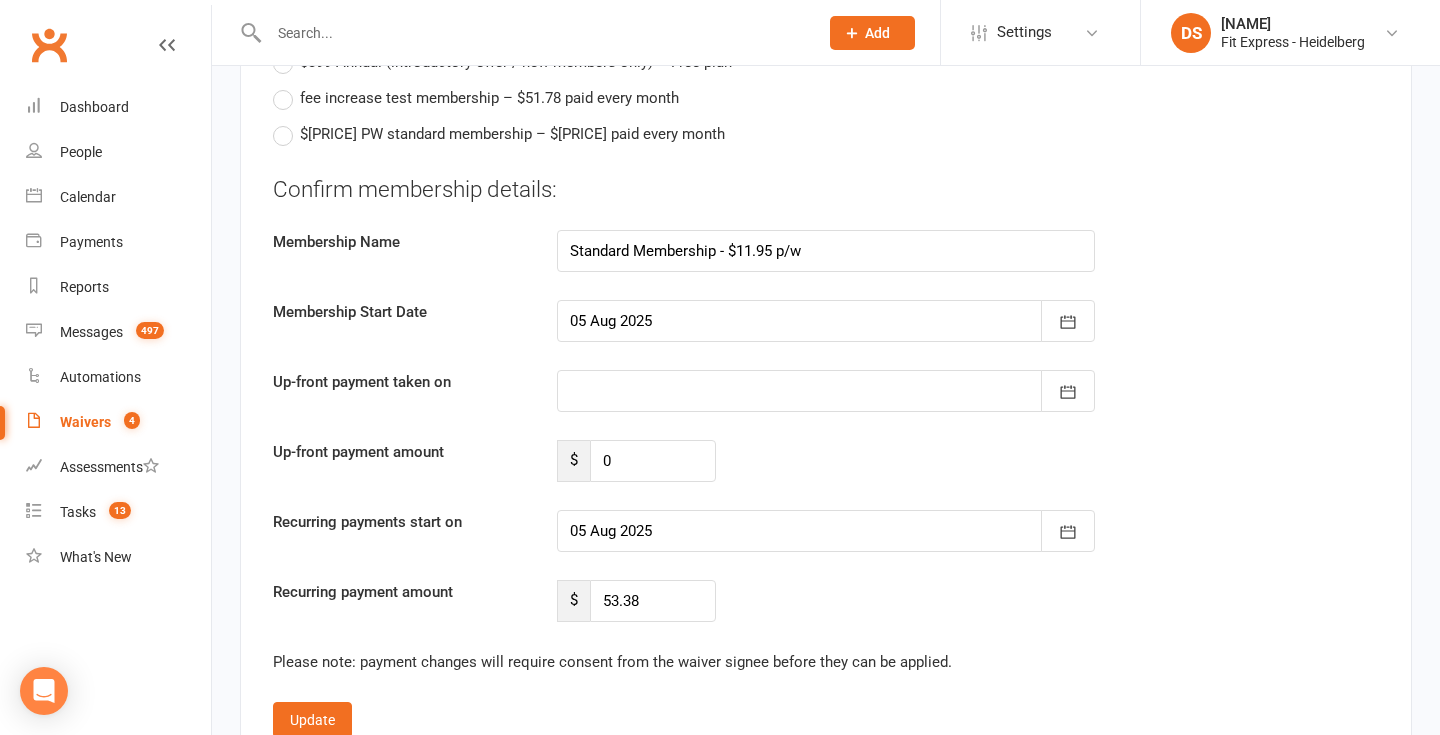 scroll, scrollTop: 3836, scrollLeft: 0, axis: vertical 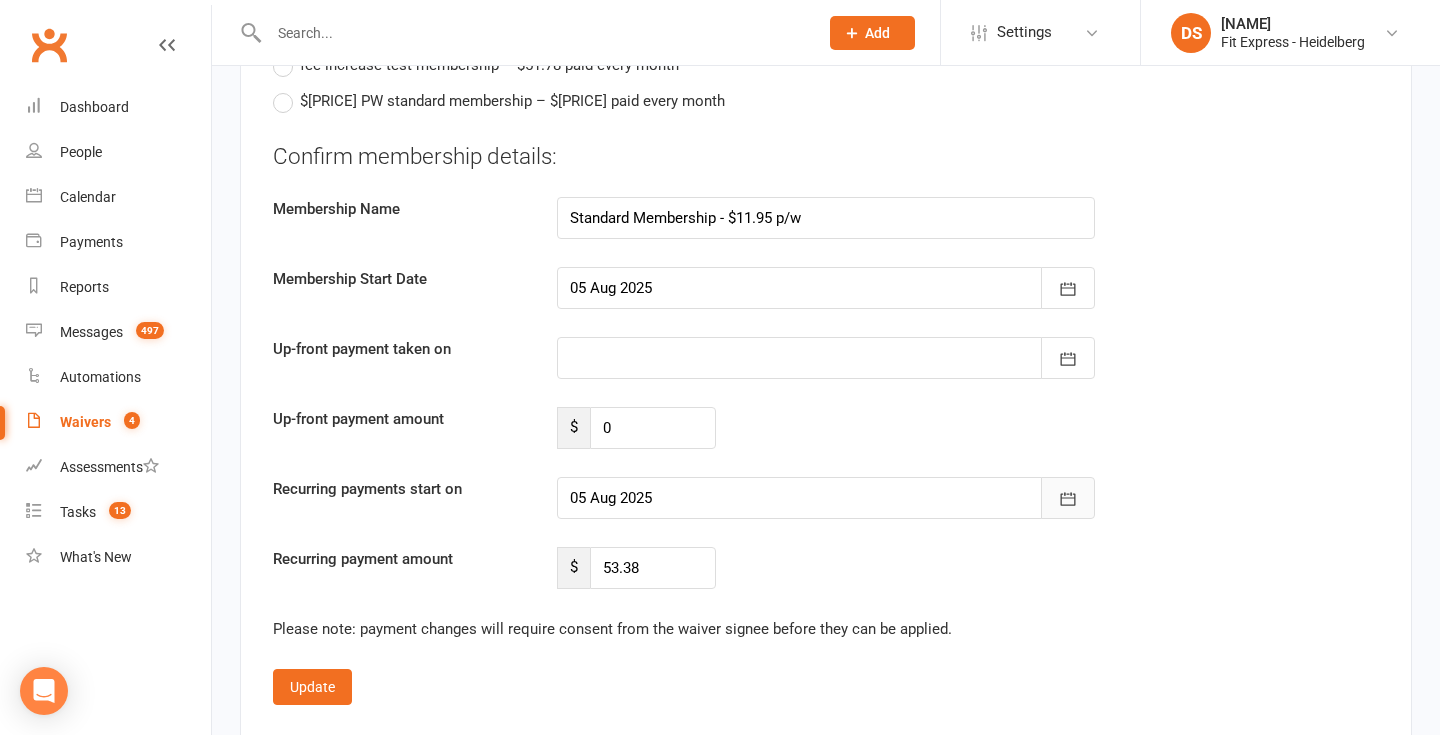 click at bounding box center [1068, 498] 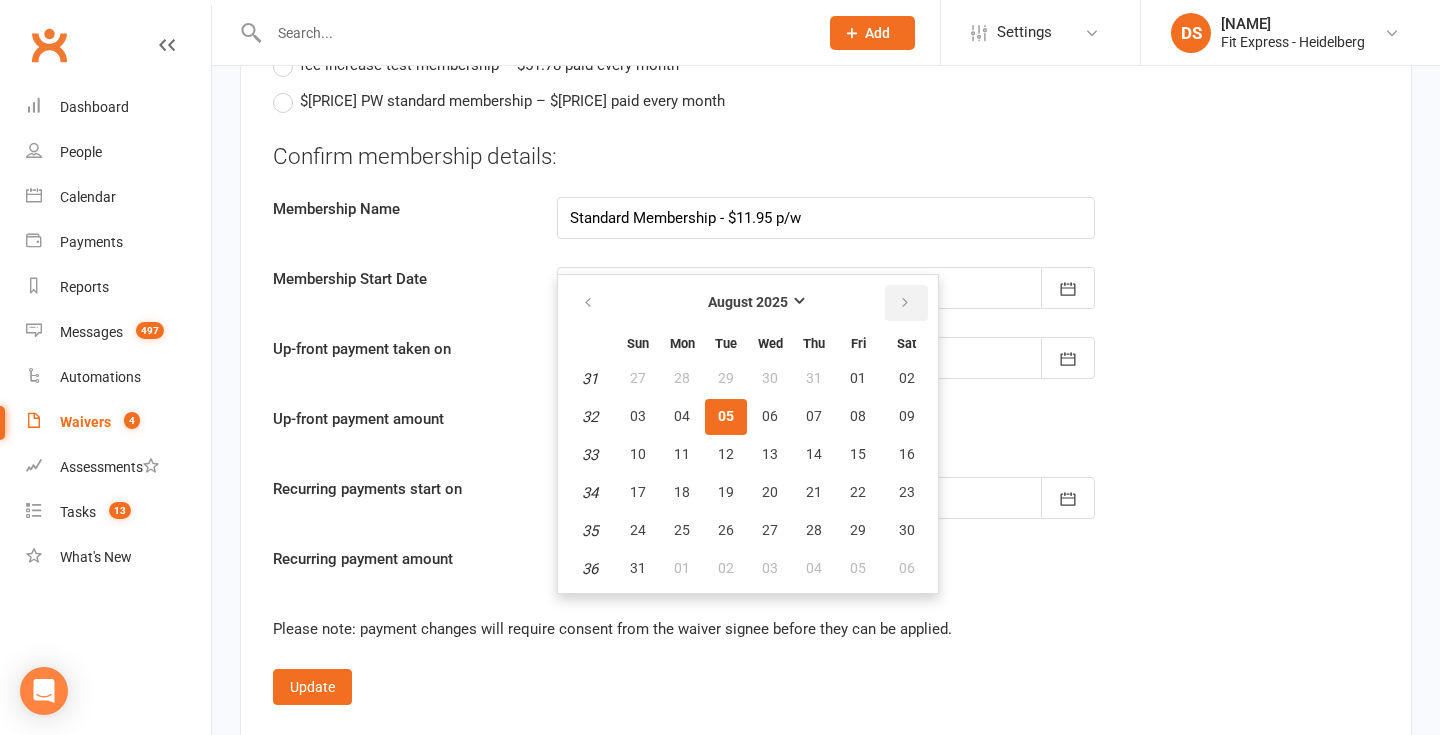 click at bounding box center (905, 303) 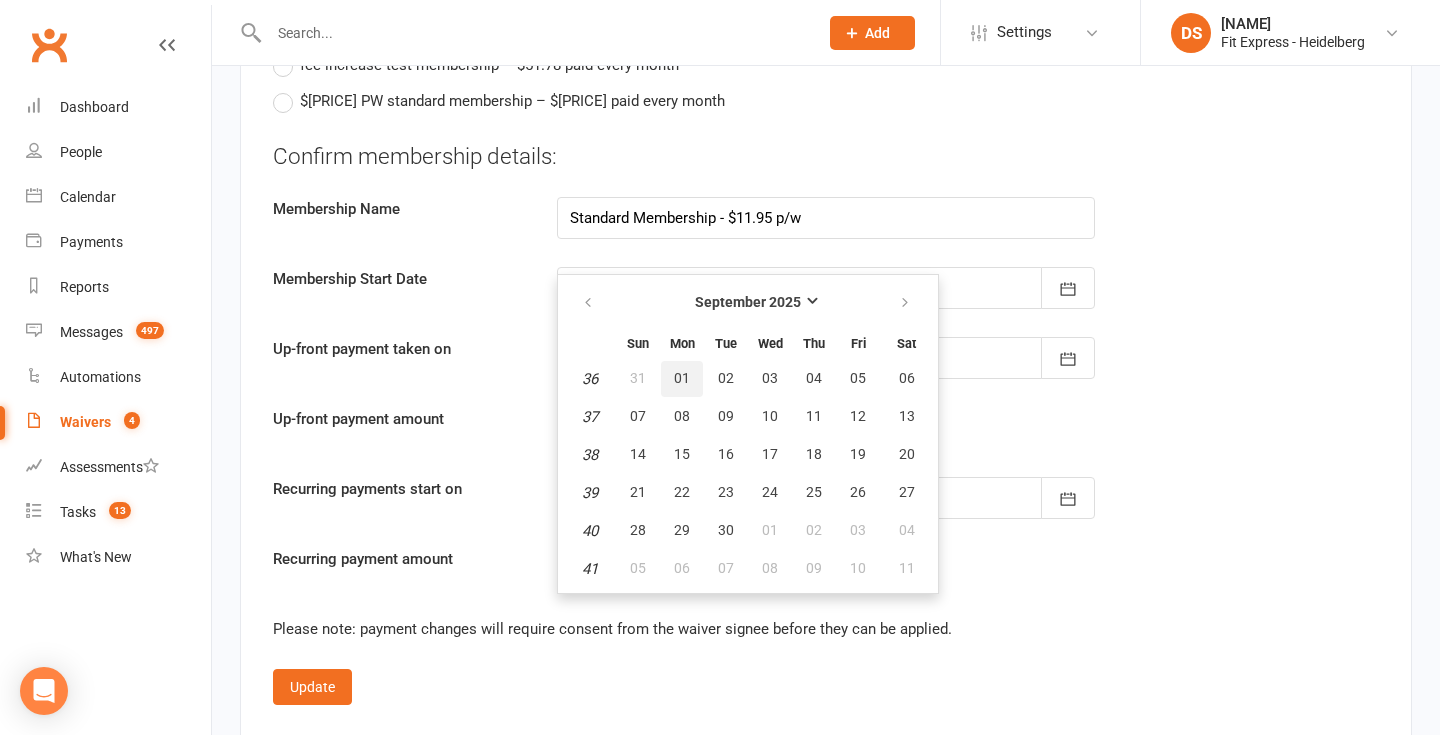 click on "01" at bounding box center (682, 379) 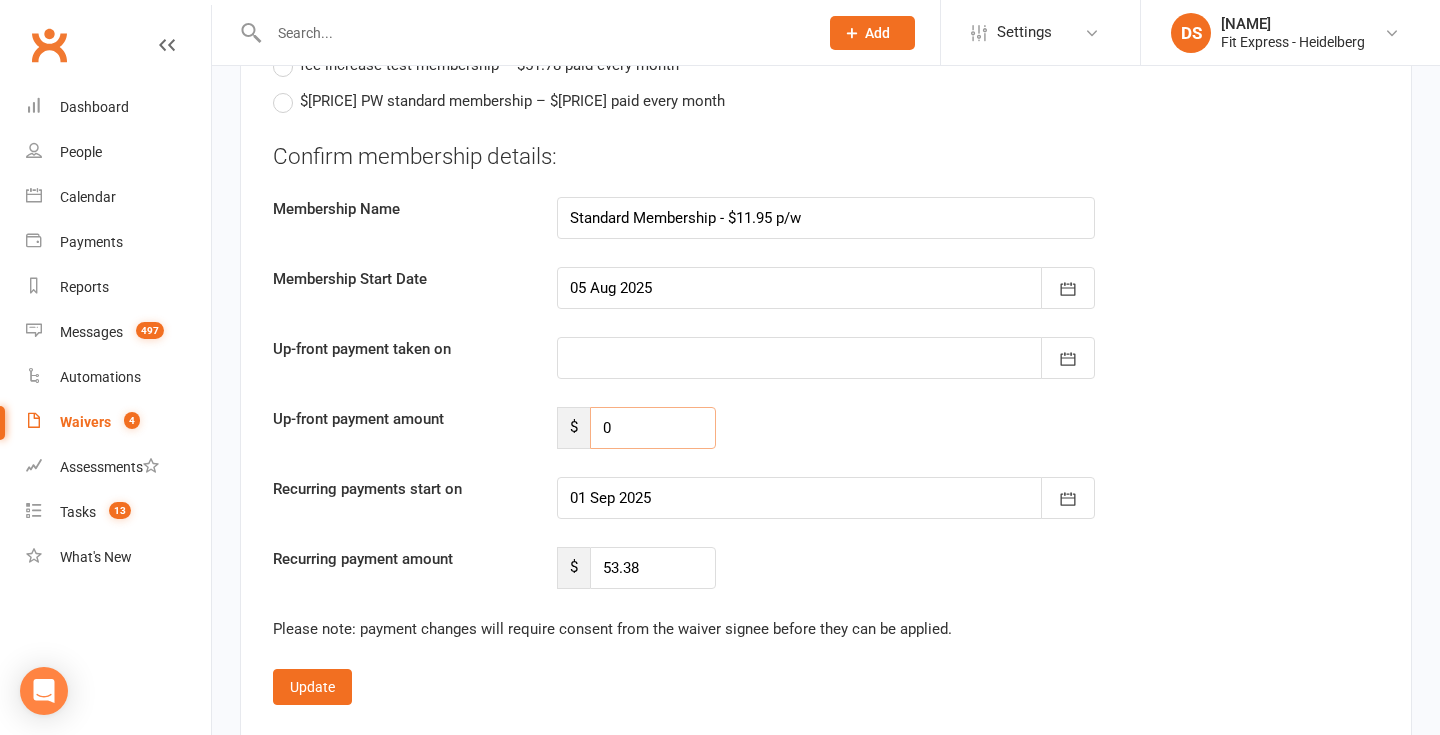 click on "0" at bounding box center [653, 428] 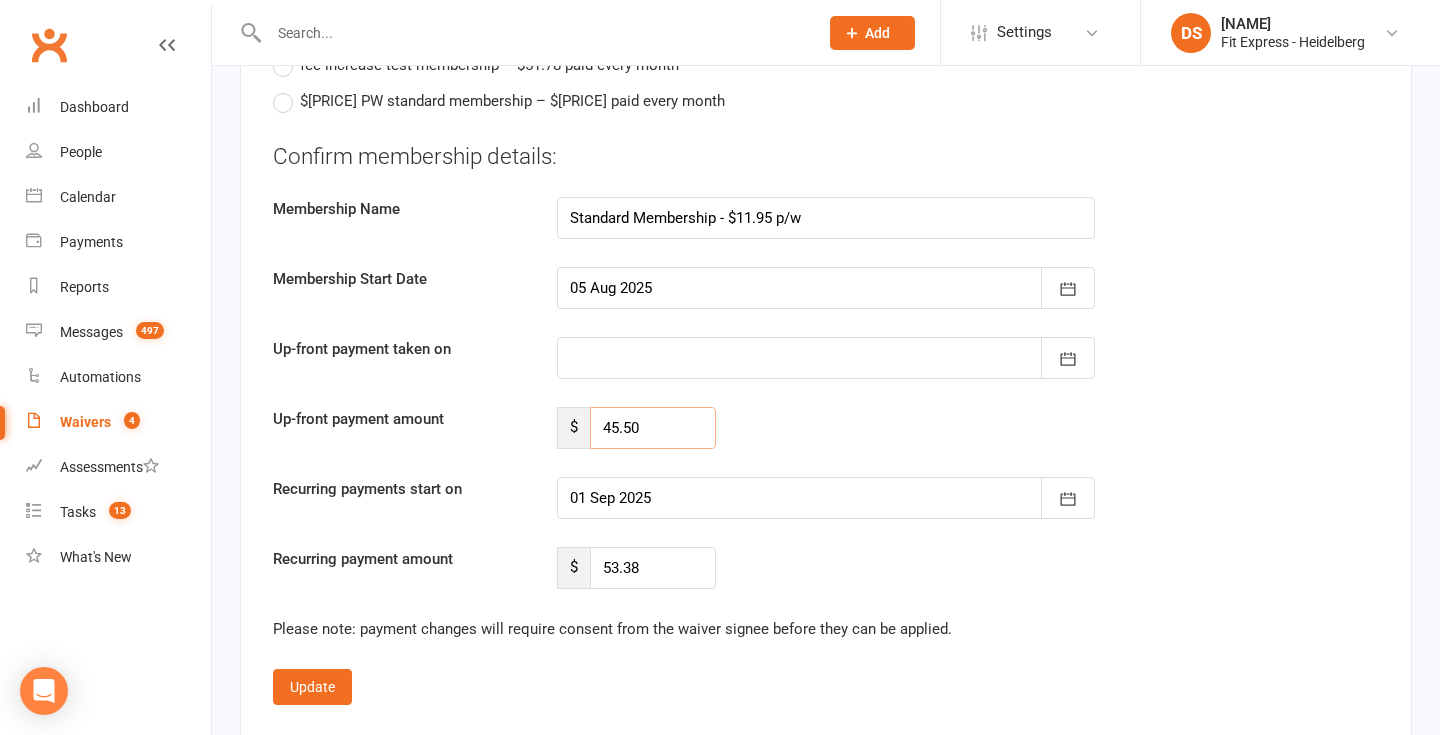 type on "45.50" 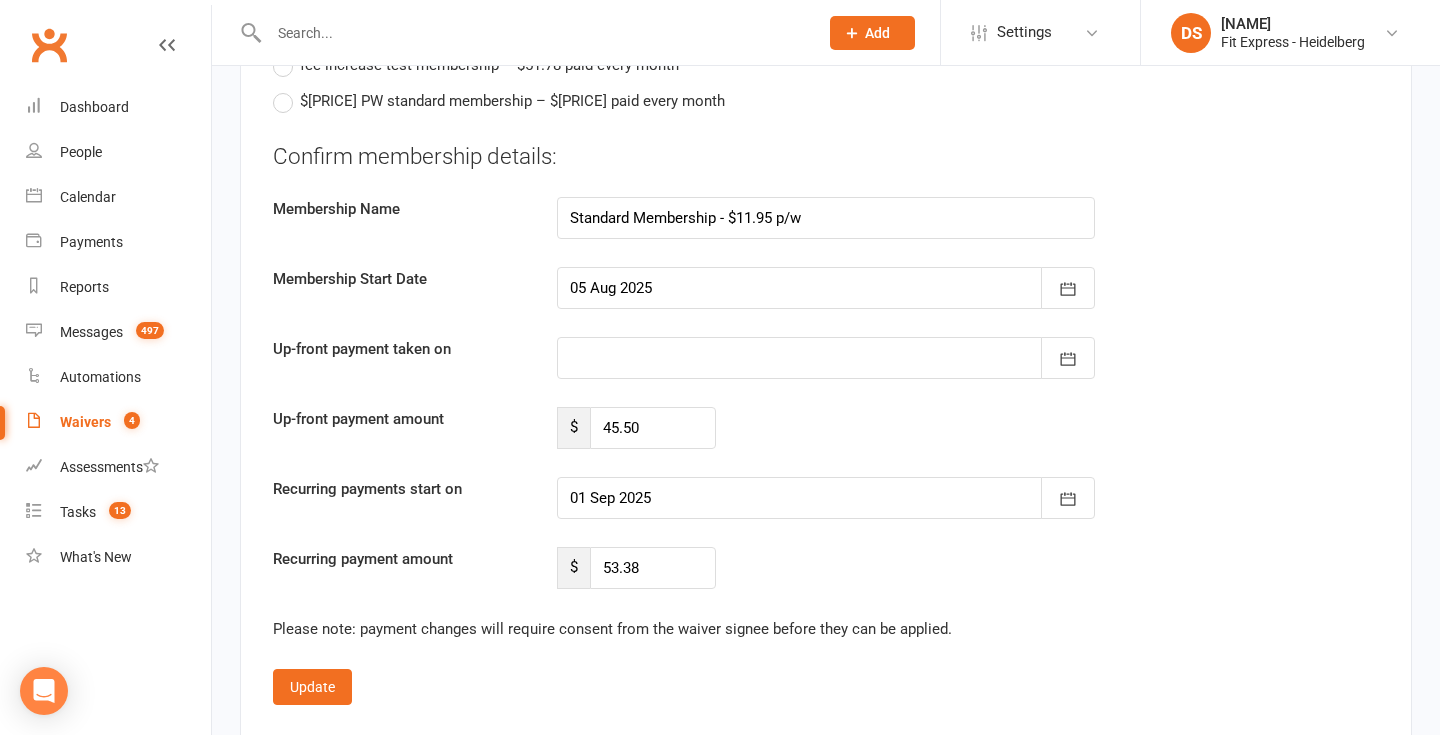 click on "August 2025
Sun Mon Tue Wed Thu Fri Sat
31
27
28
29
30
31
01
02
32
03
04
05
06
07
08
09
33
10
11
12
13
14
15
16
34
17
18
19
20
21
22
23
35
24
25
26
27
28
29
30
36
31 01" at bounding box center [826, 358] 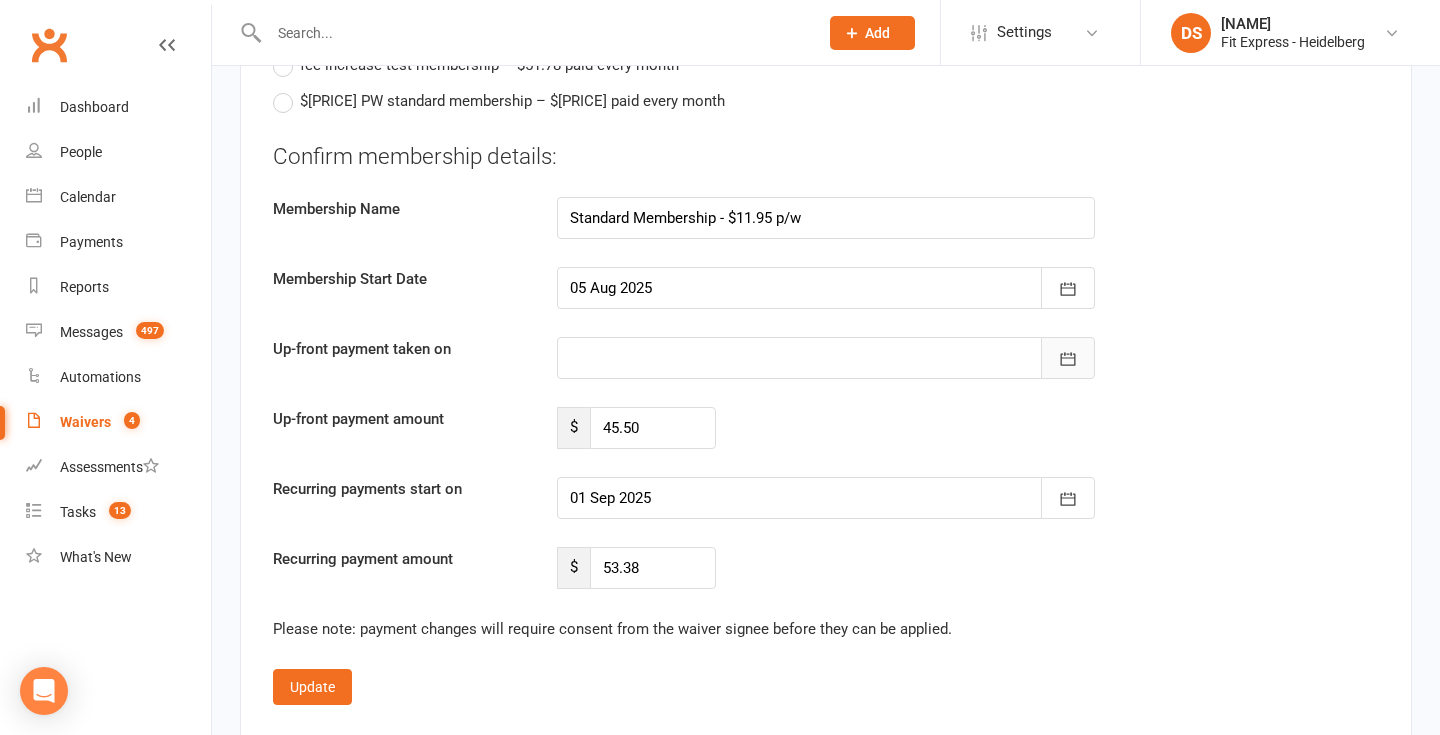click 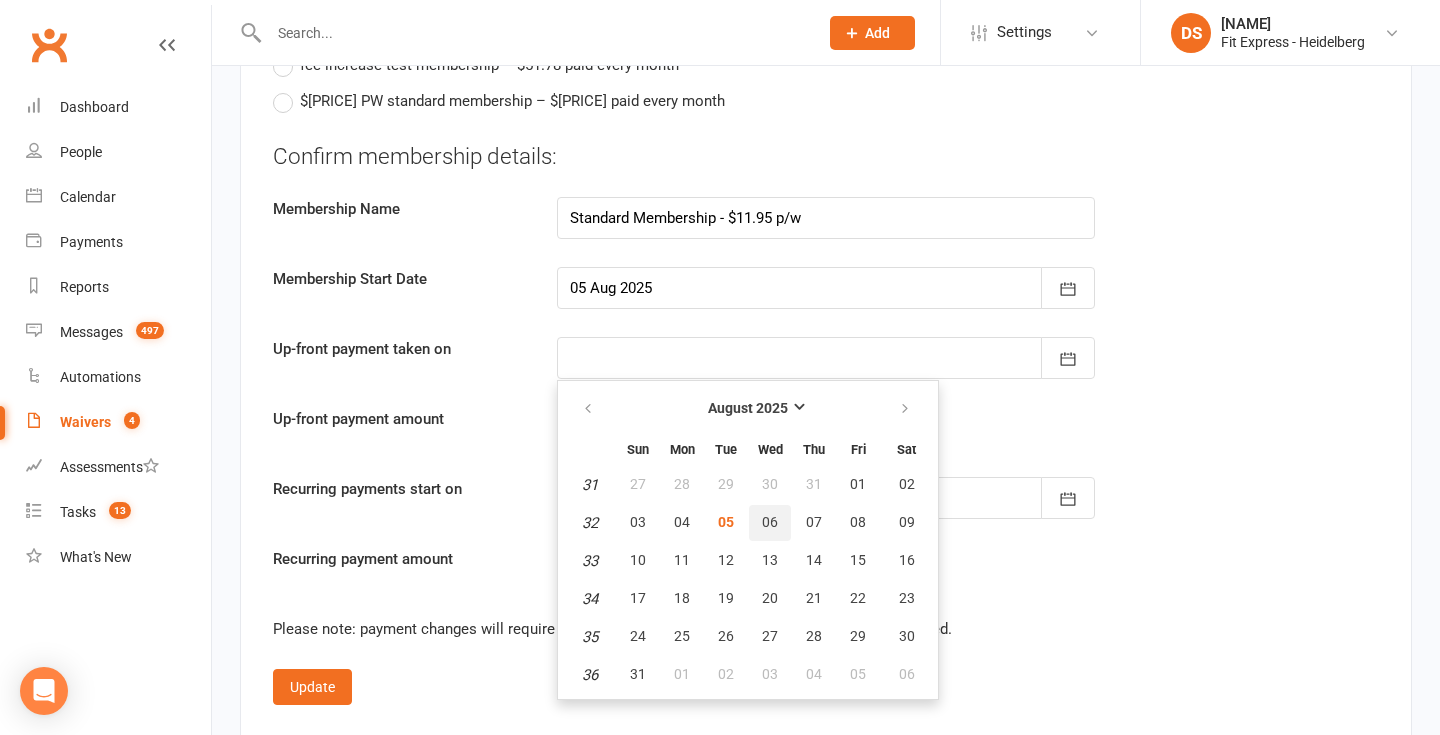 click on "06" at bounding box center [770, 523] 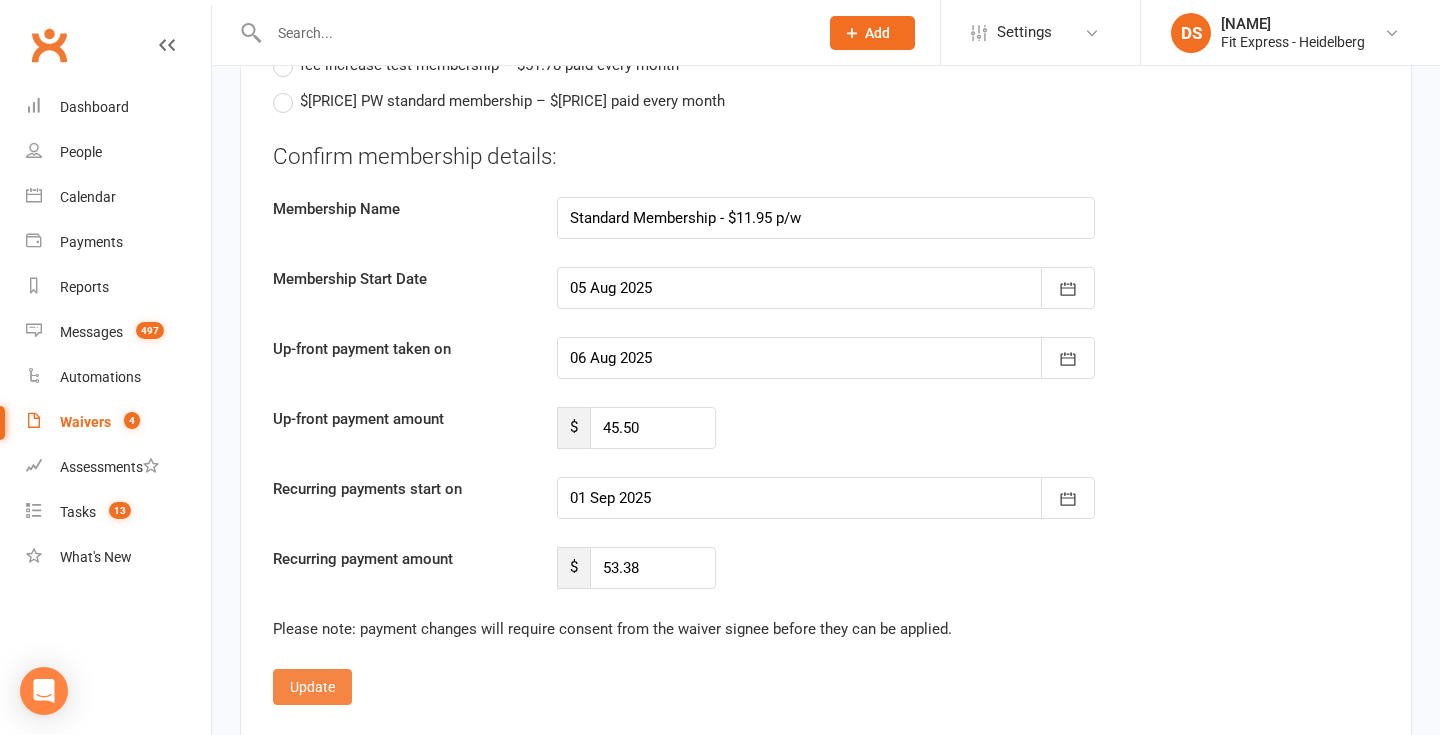 click on "Update" at bounding box center (312, 687) 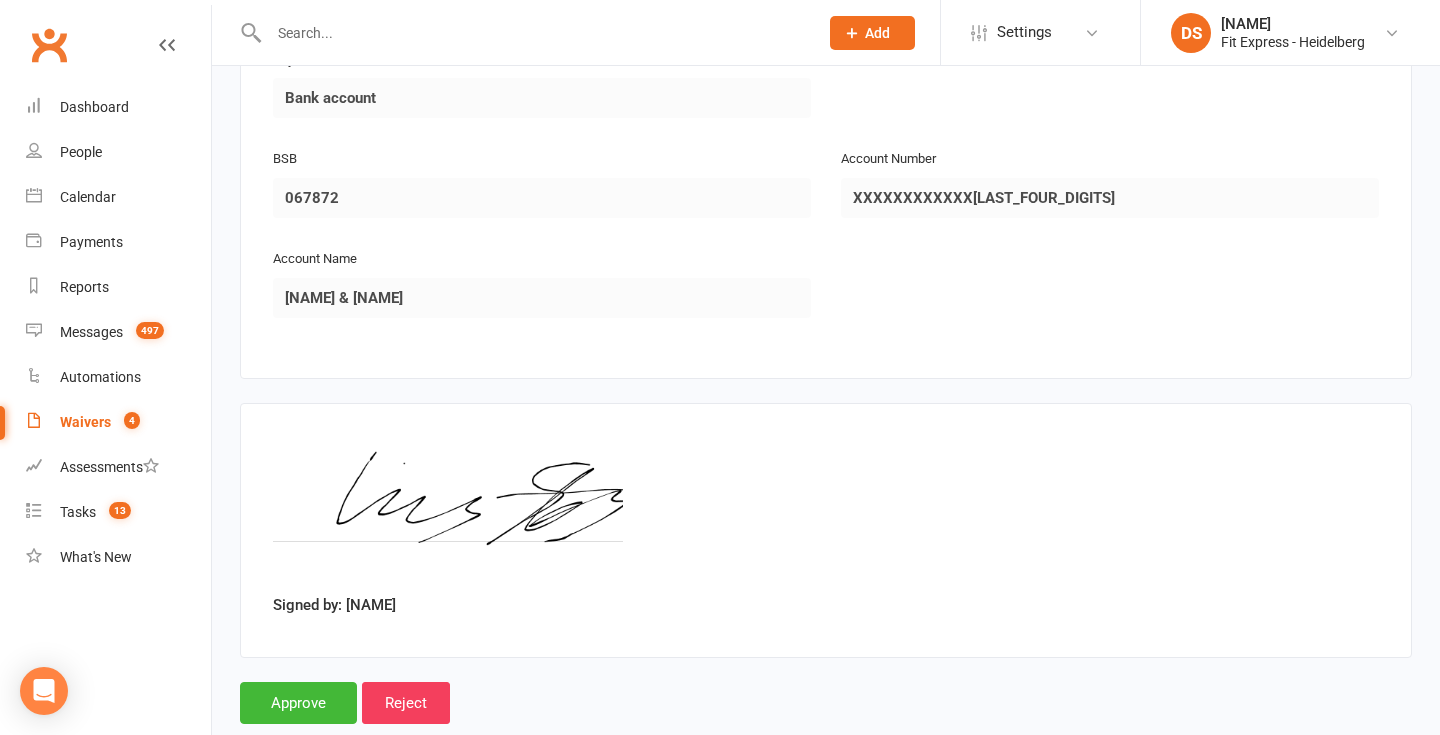 scroll, scrollTop: 2787, scrollLeft: 0, axis: vertical 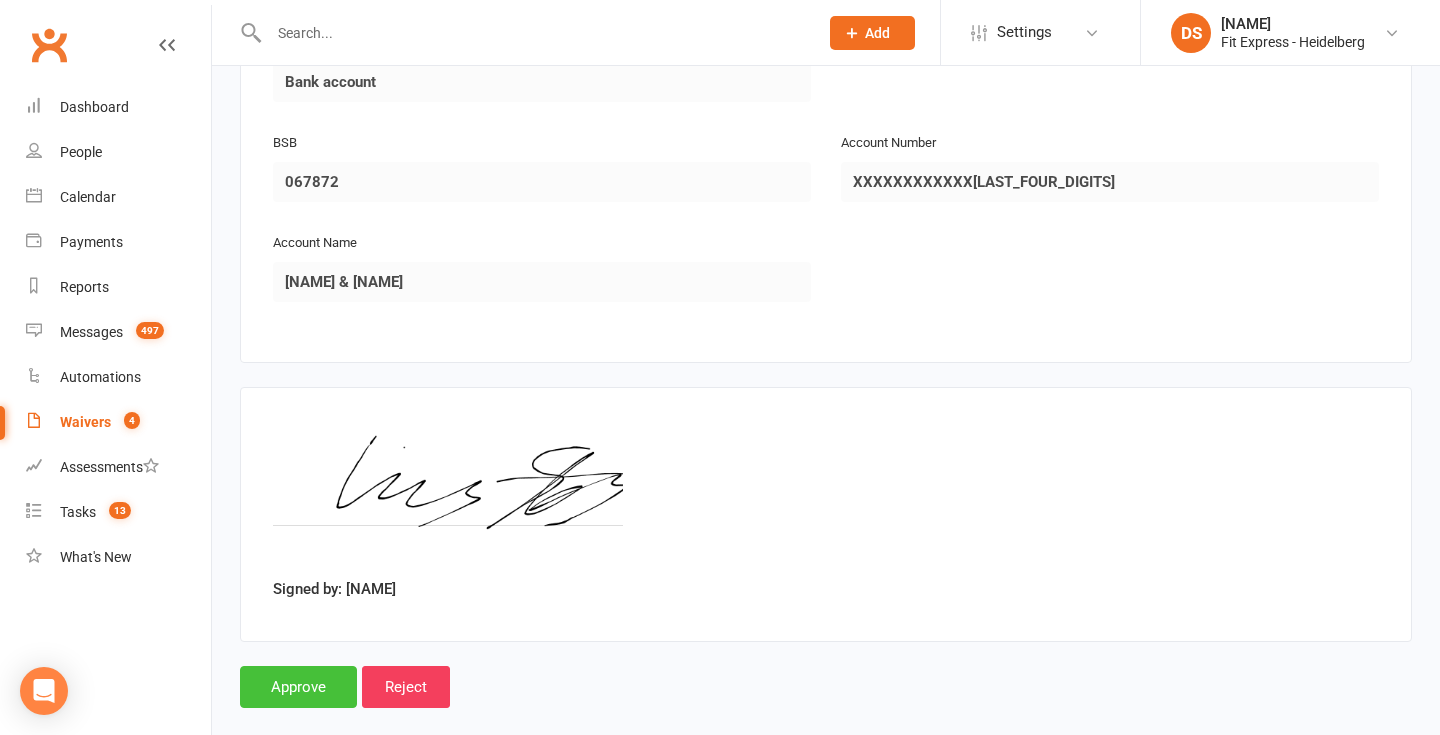 click on "Approve" at bounding box center (298, 687) 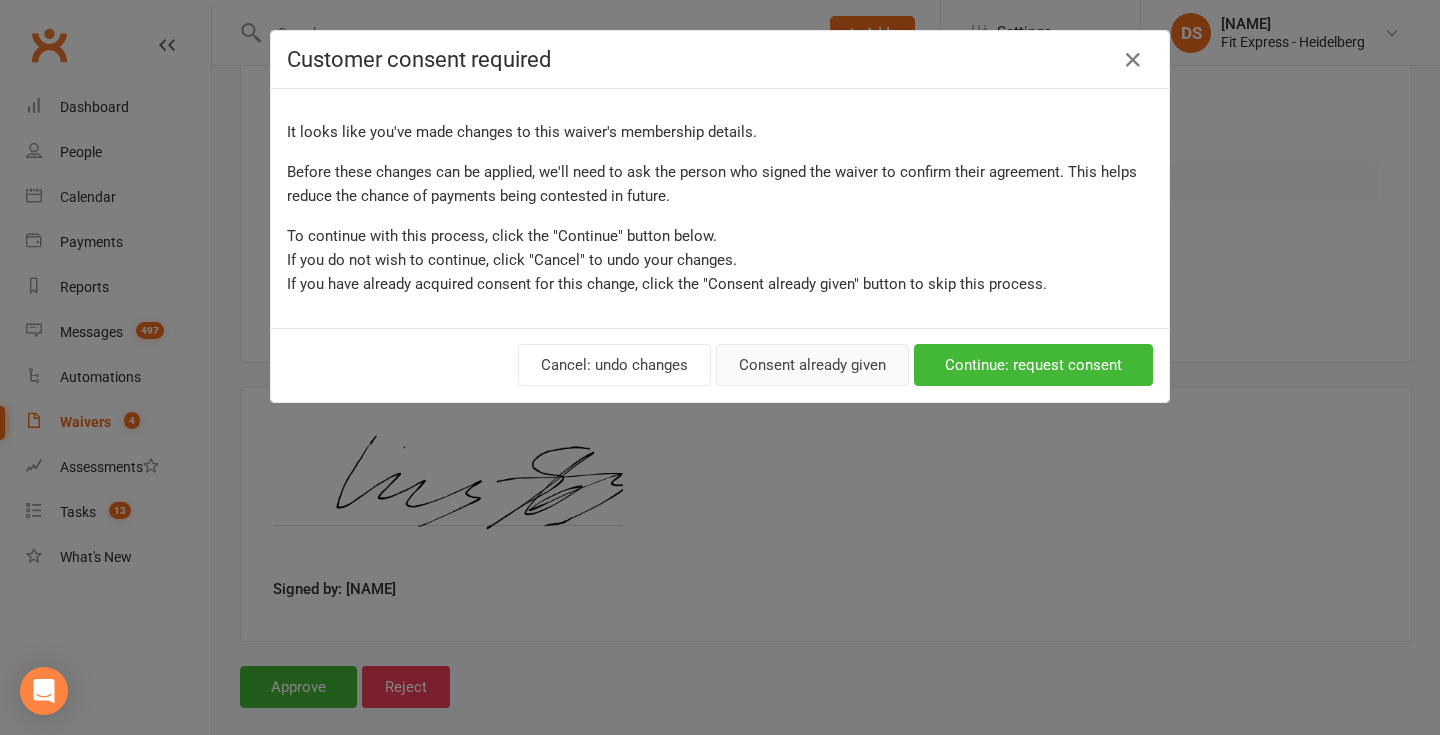 click on "Consent already given" at bounding box center [812, 365] 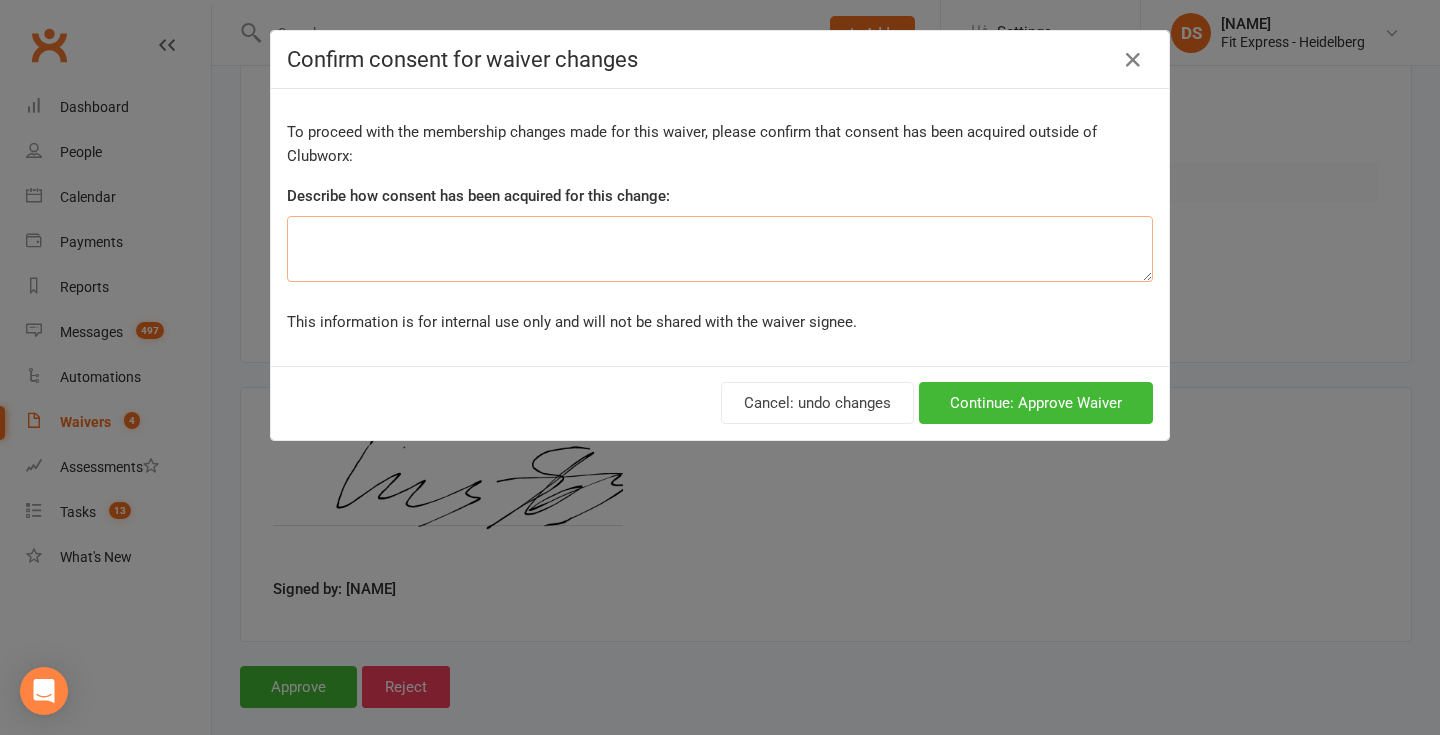 click at bounding box center (720, 249) 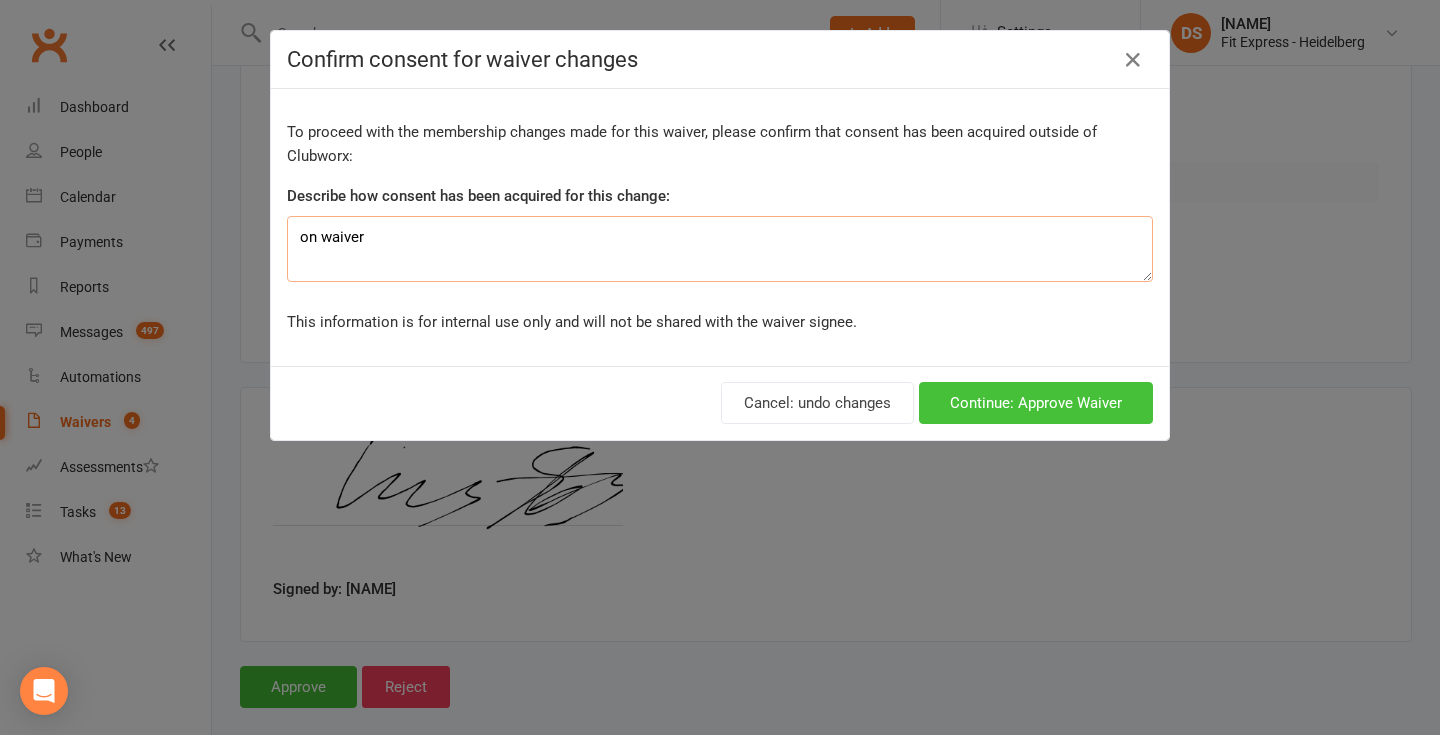type on "on waiver" 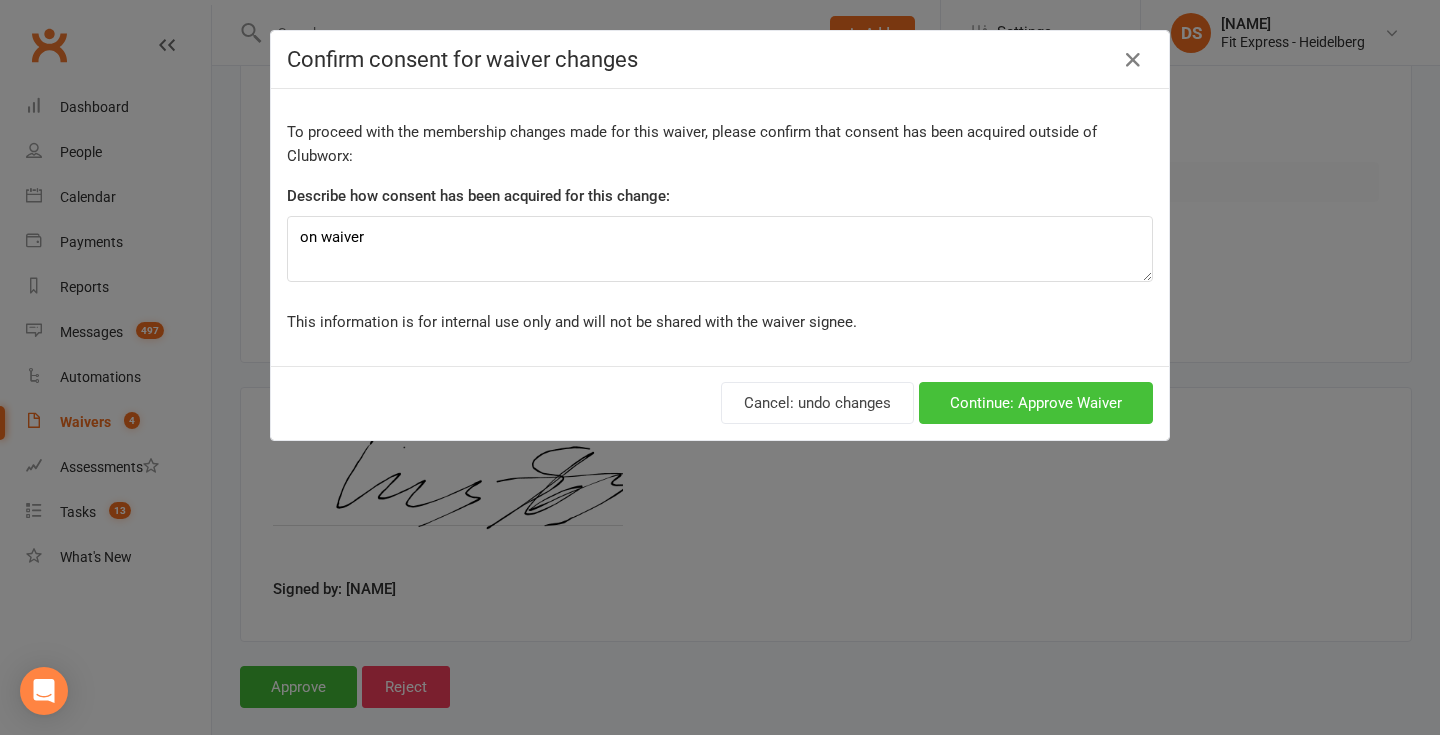 click on "Continue: Approve Waiver" at bounding box center (1036, 403) 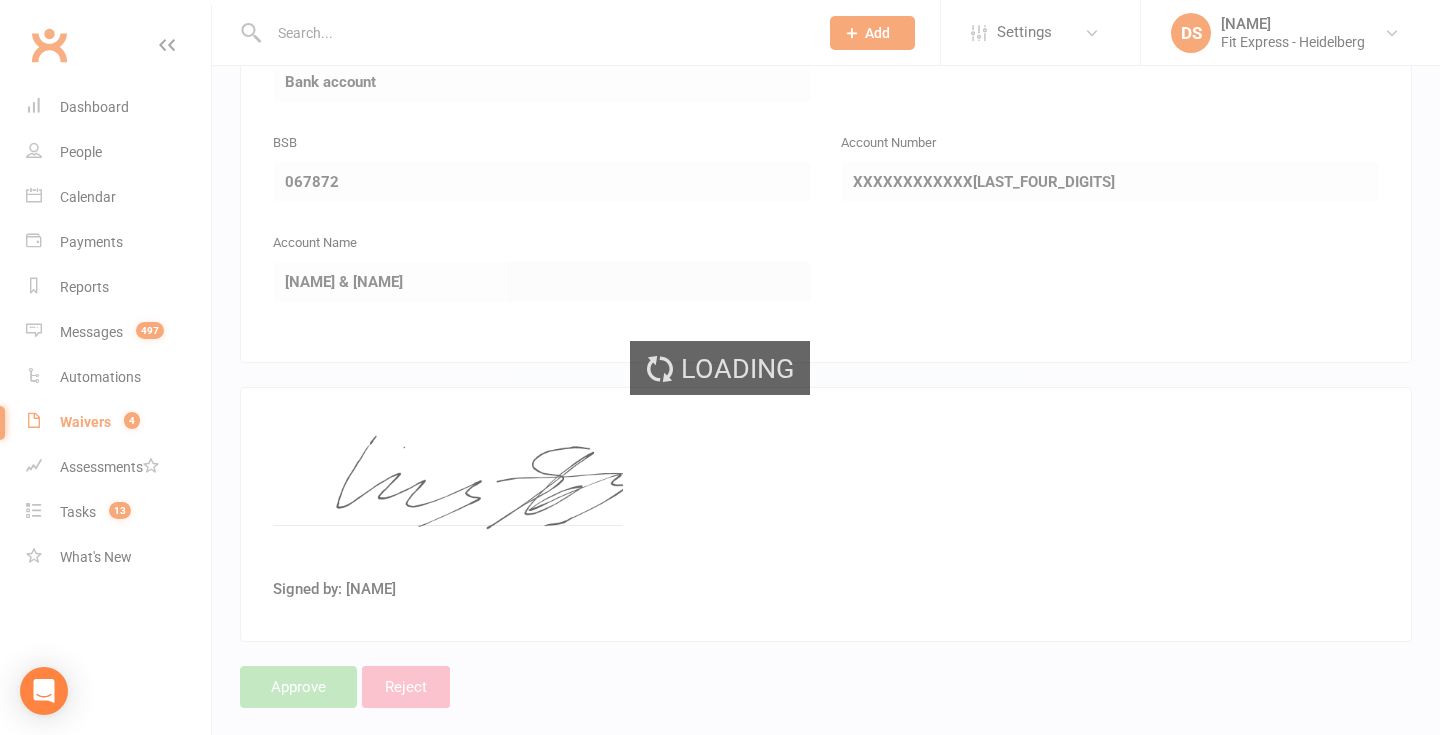 scroll, scrollTop: 0, scrollLeft: 0, axis: both 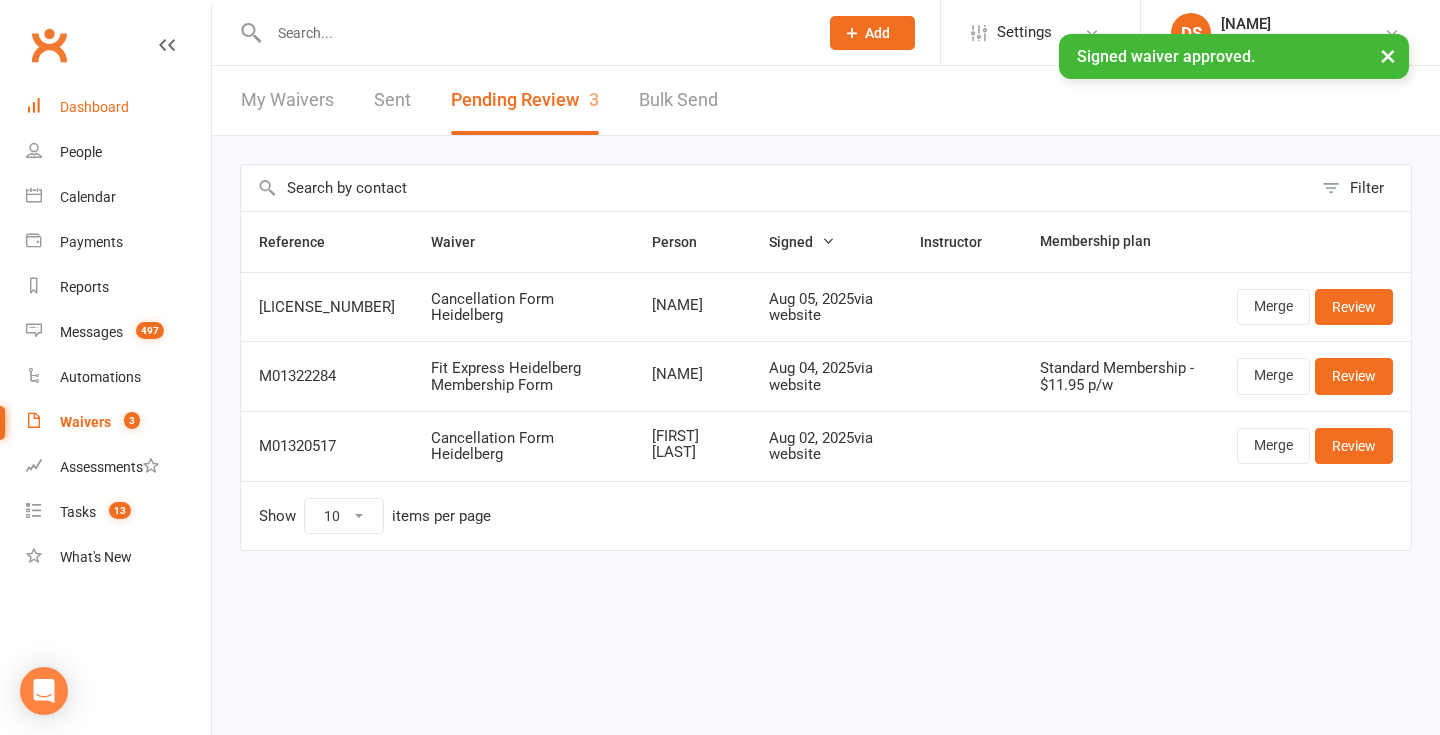 click on "Dashboard" at bounding box center [118, 107] 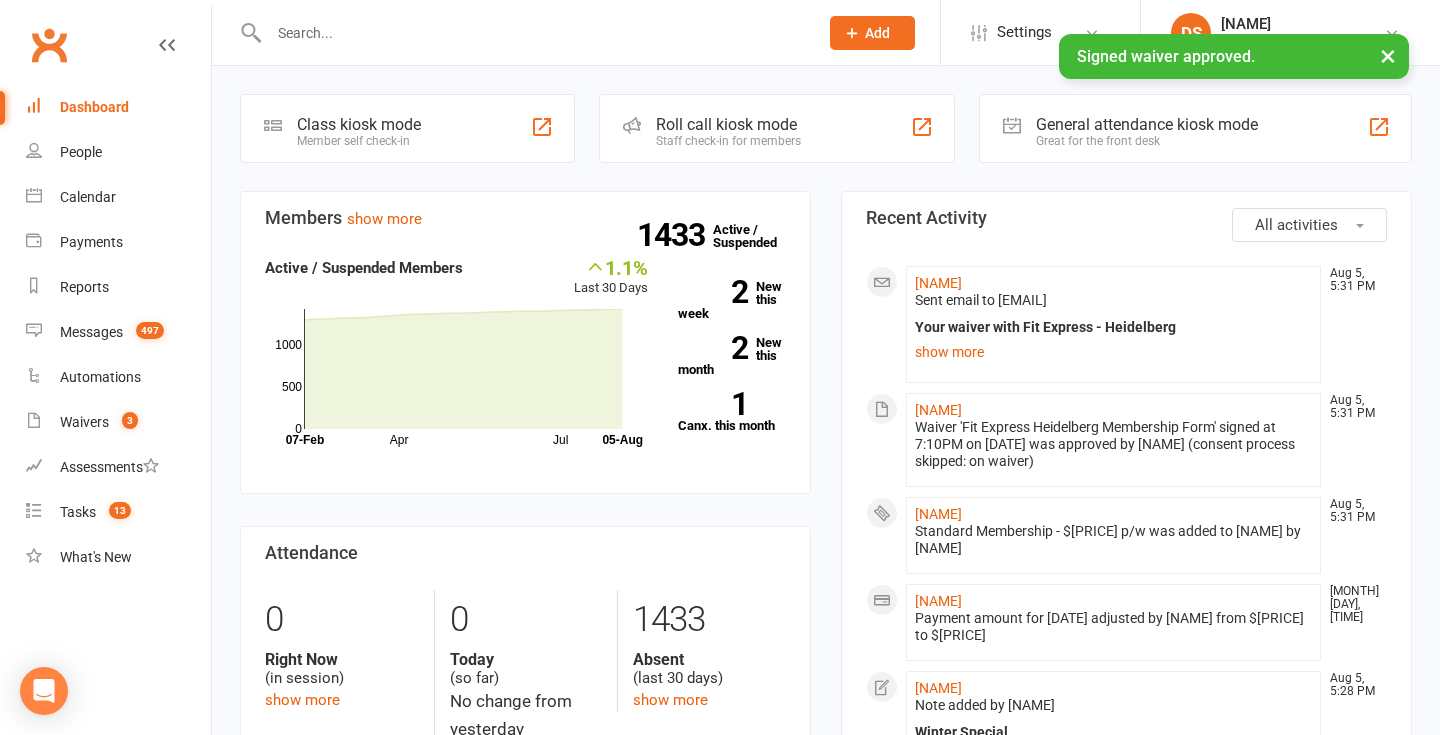 click on "Sent email to liamstephens16@cba.com.au" 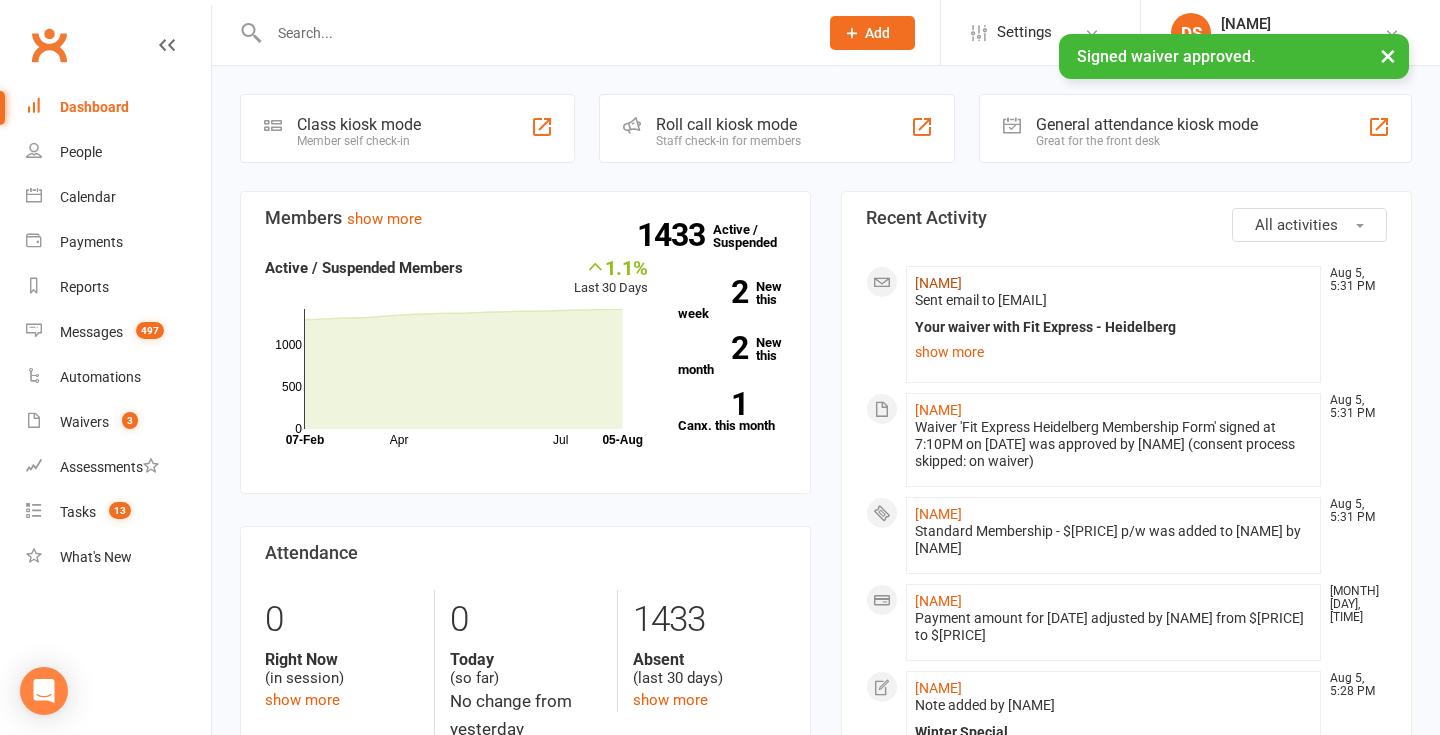click on "LIAM STEPHENS" 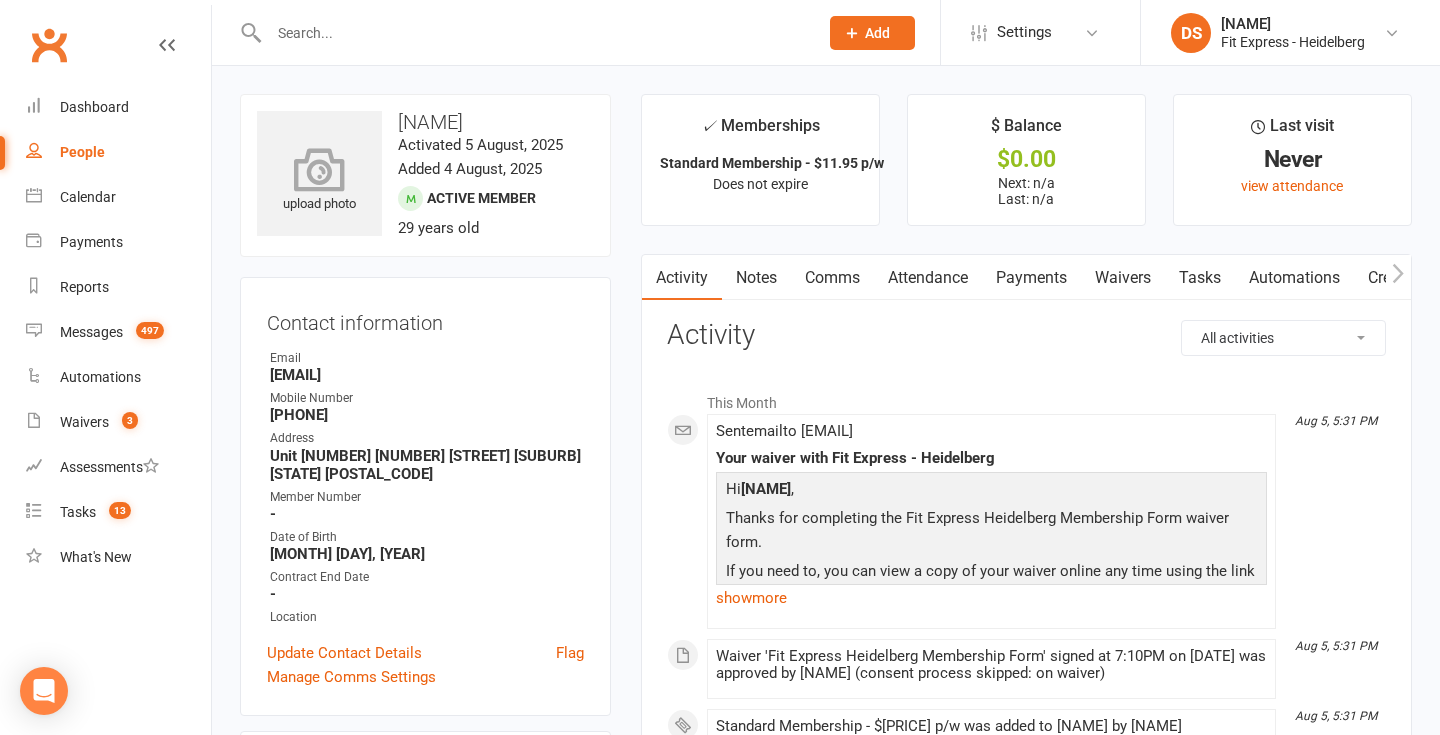 click at bounding box center [320, 169] 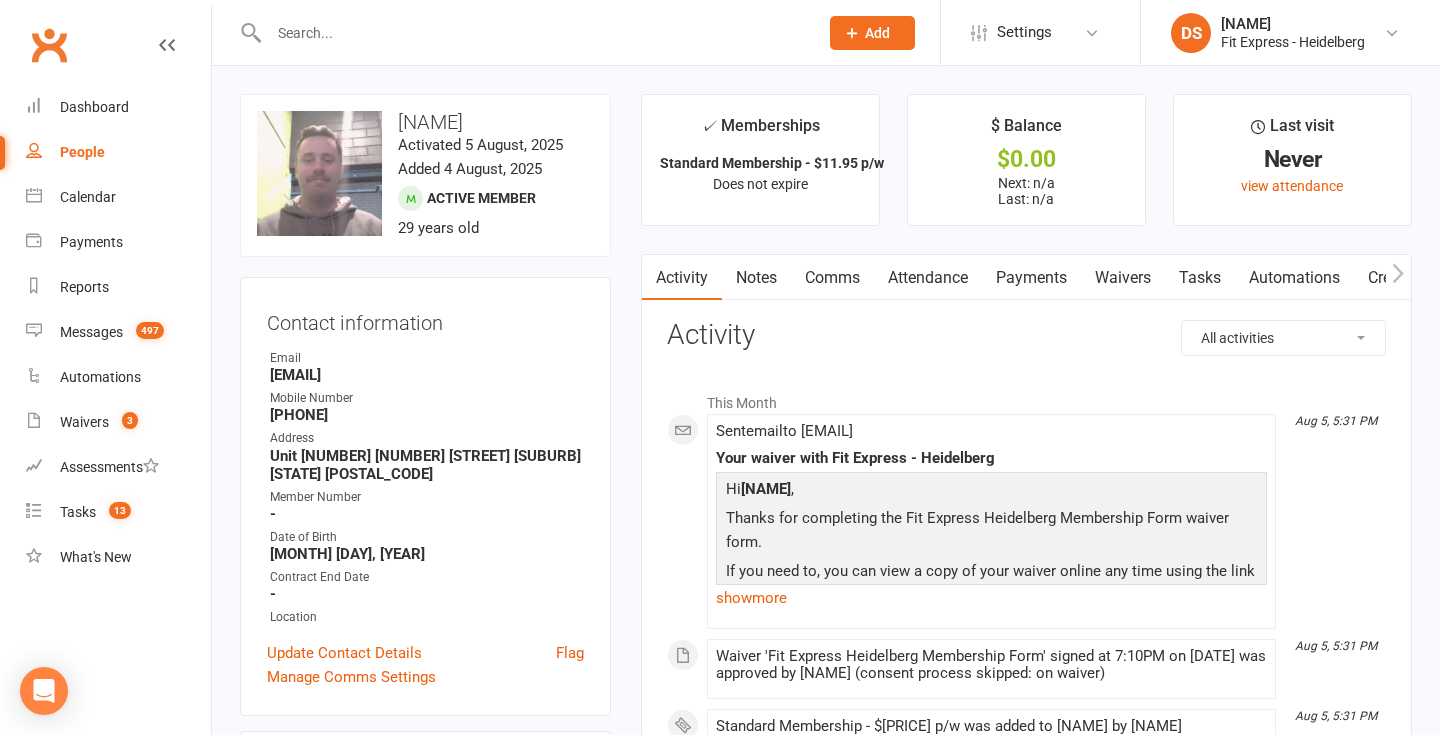 click on "Notes" at bounding box center (756, 278) 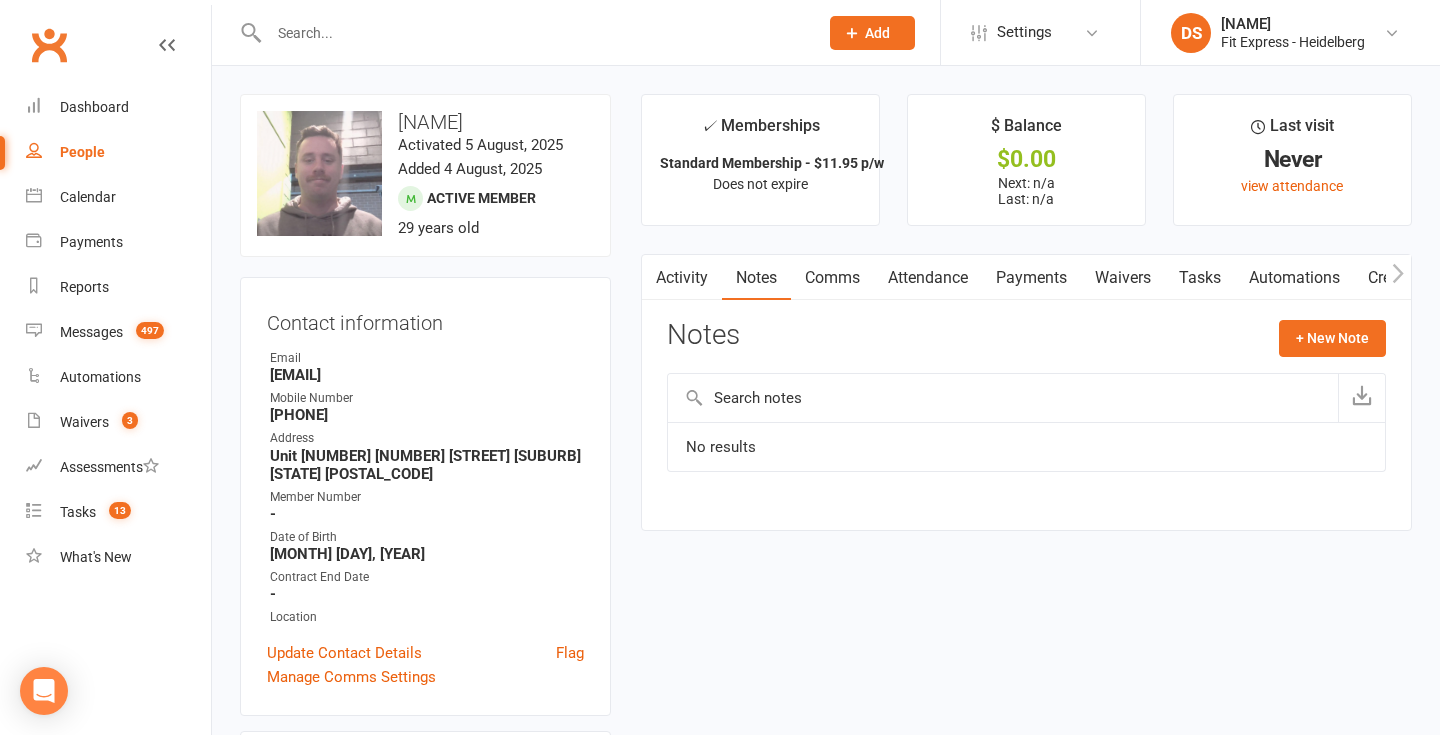click on "Payments" at bounding box center [1031, 278] 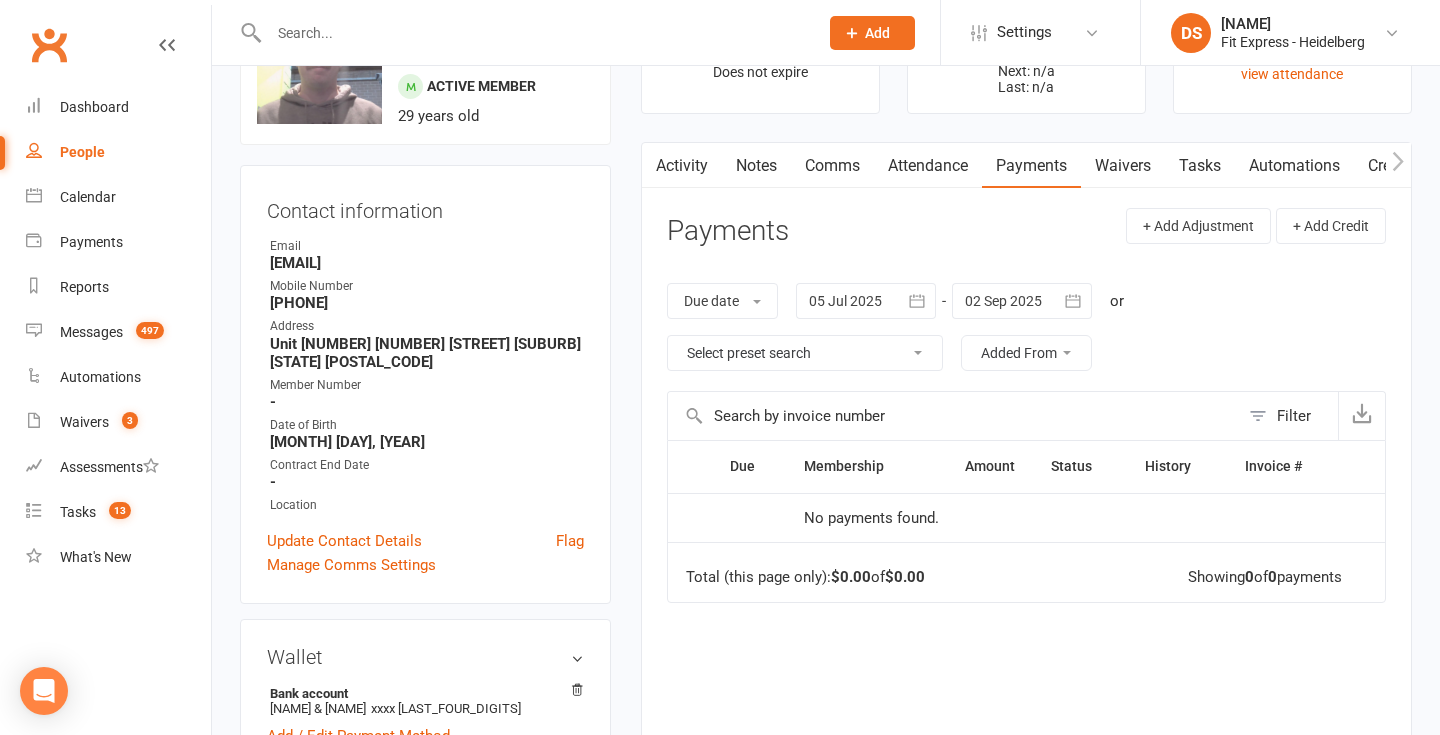 scroll, scrollTop: 118, scrollLeft: 0, axis: vertical 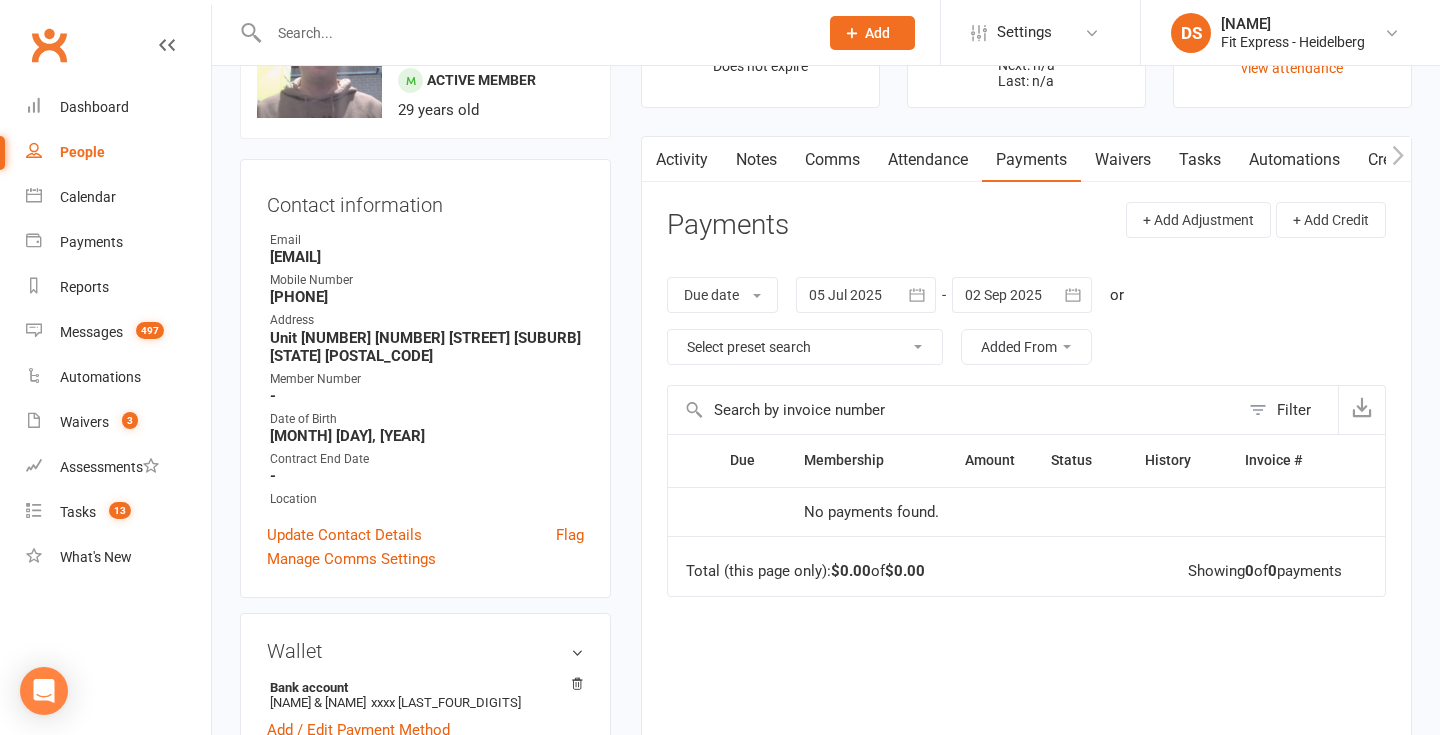 click at bounding box center (1022, 295) 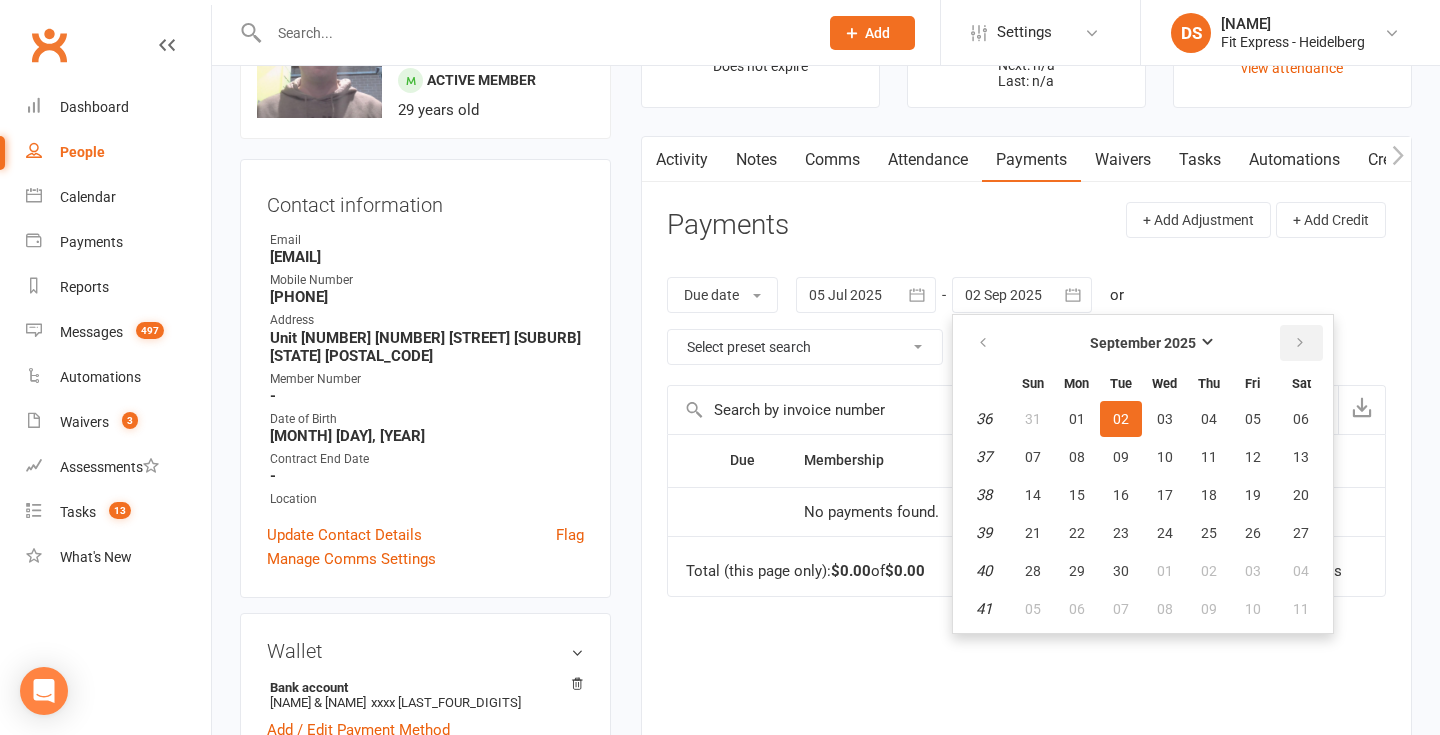 click at bounding box center [1301, 343] 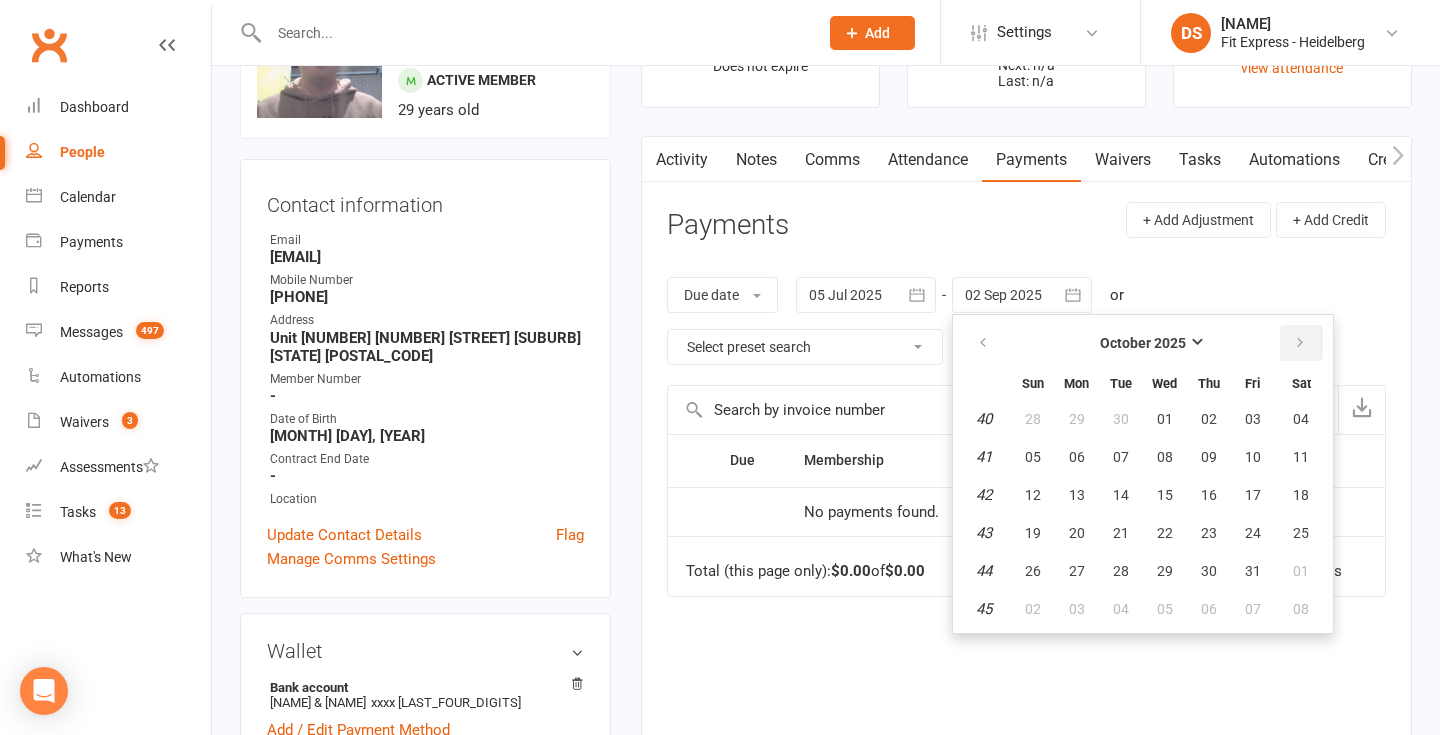 click at bounding box center [1301, 343] 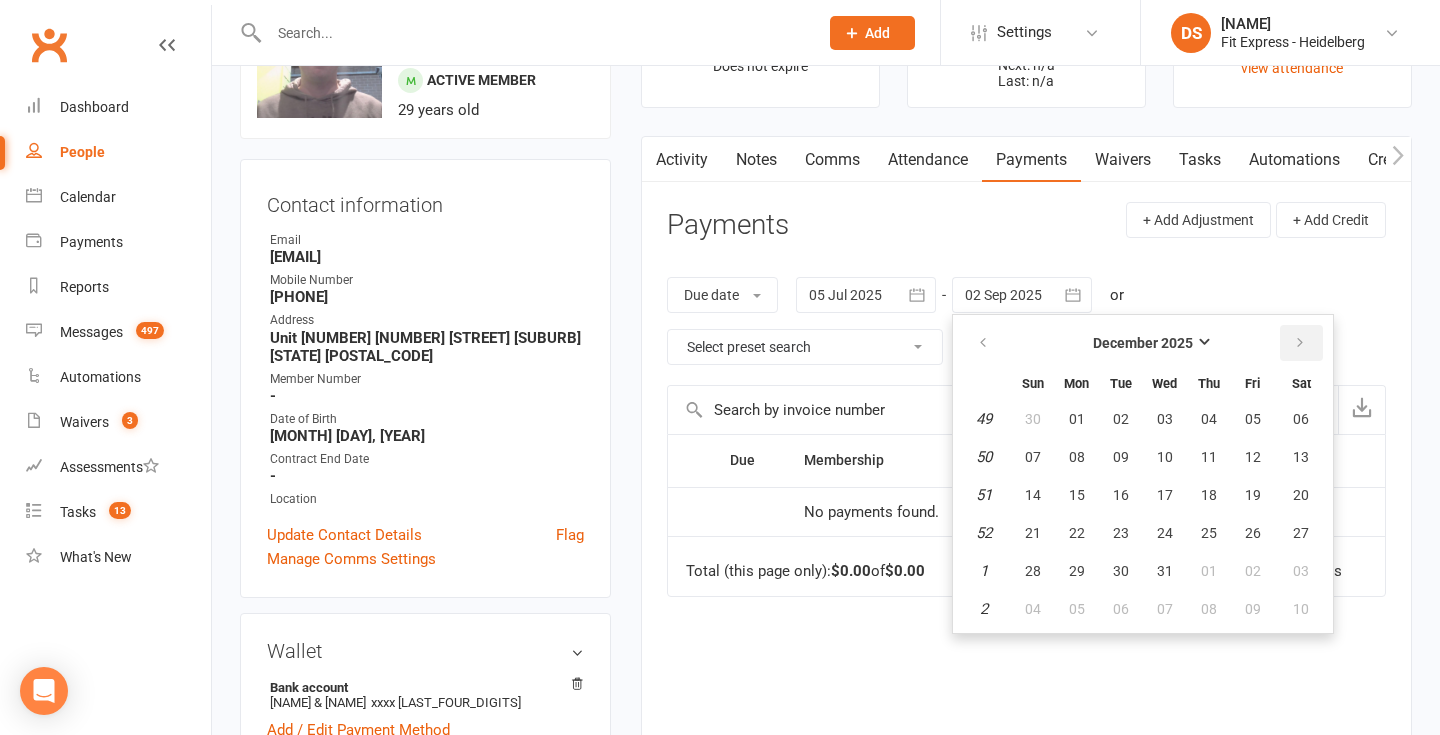 click at bounding box center (1301, 343) 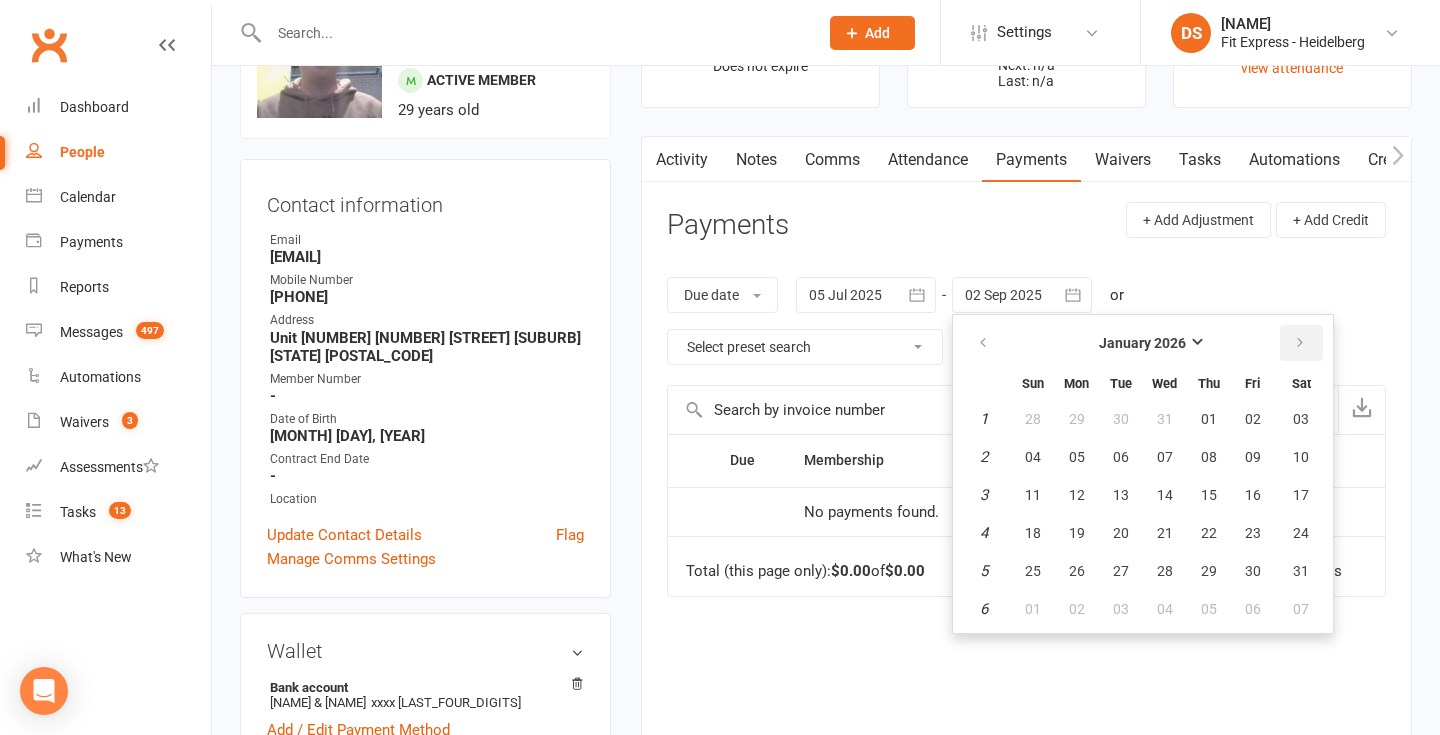 click at bounding box center (1301, 343) 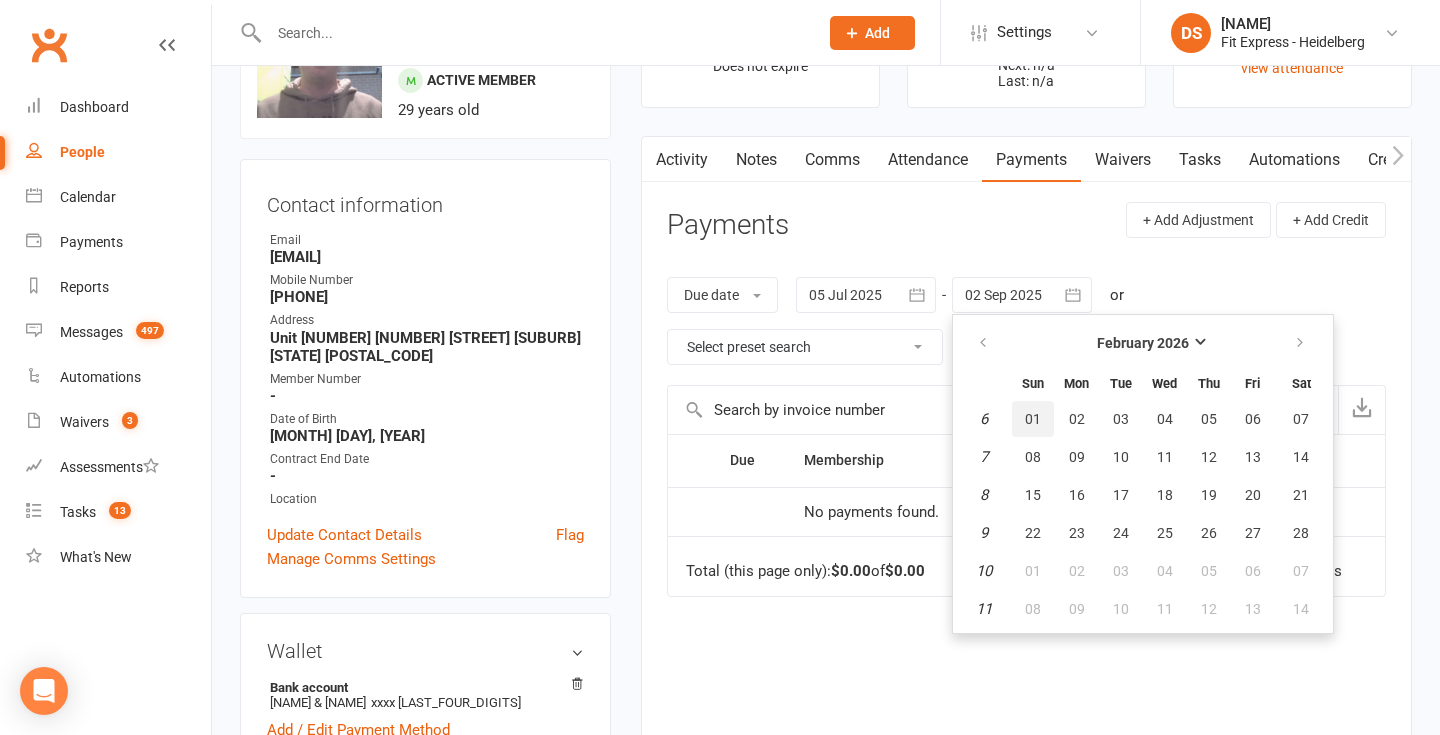 click on "01" at bounding box center (1033, 419) 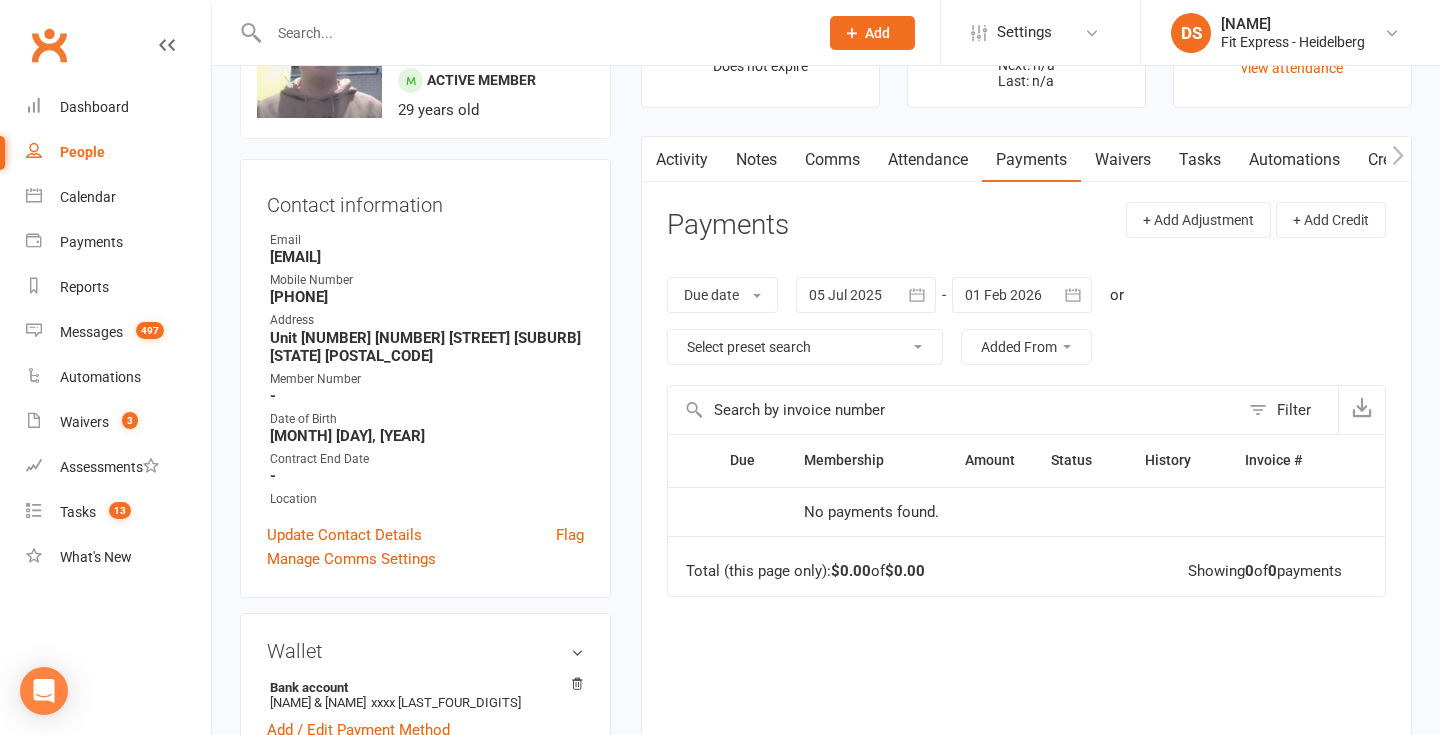 scroll, scrollTop: 0, scrollLeft: 0, axis: both 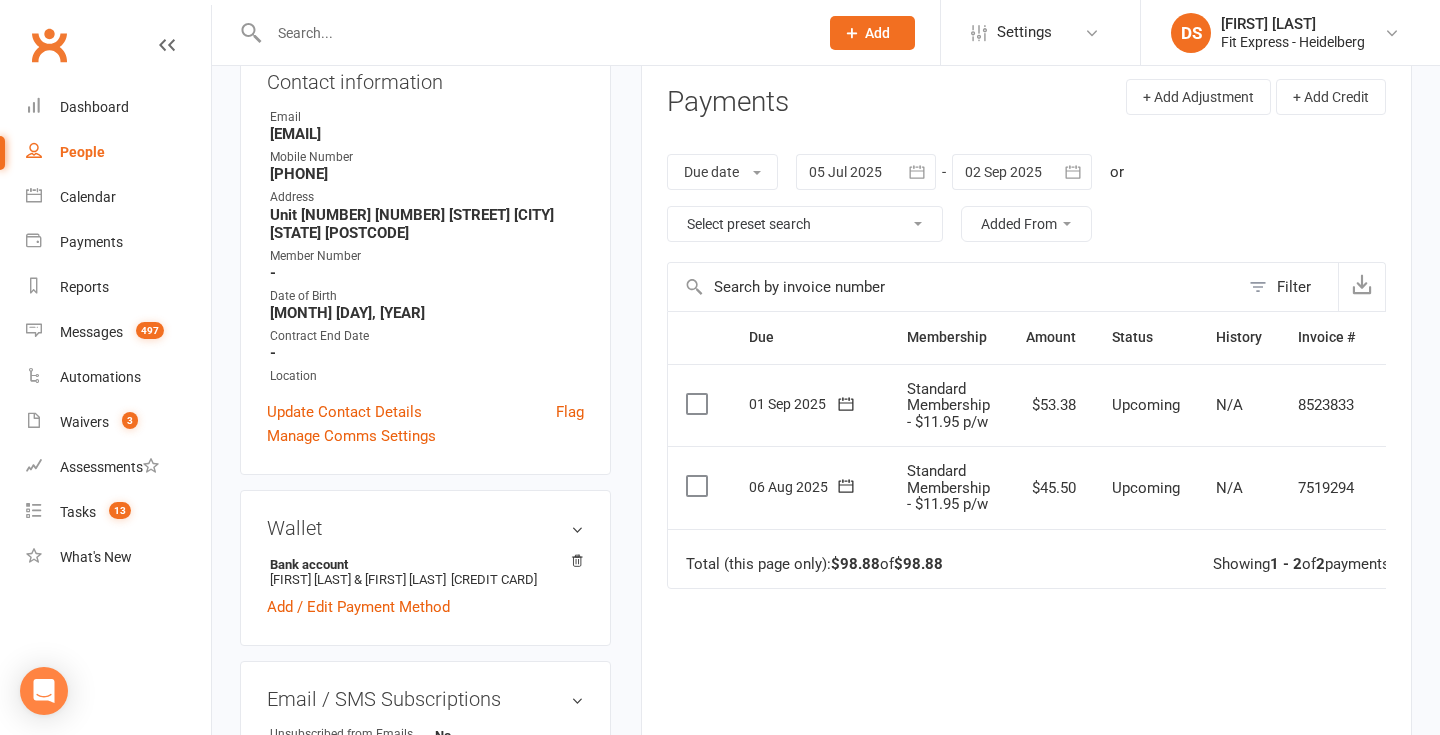 click at bounding box center [1022, 172] 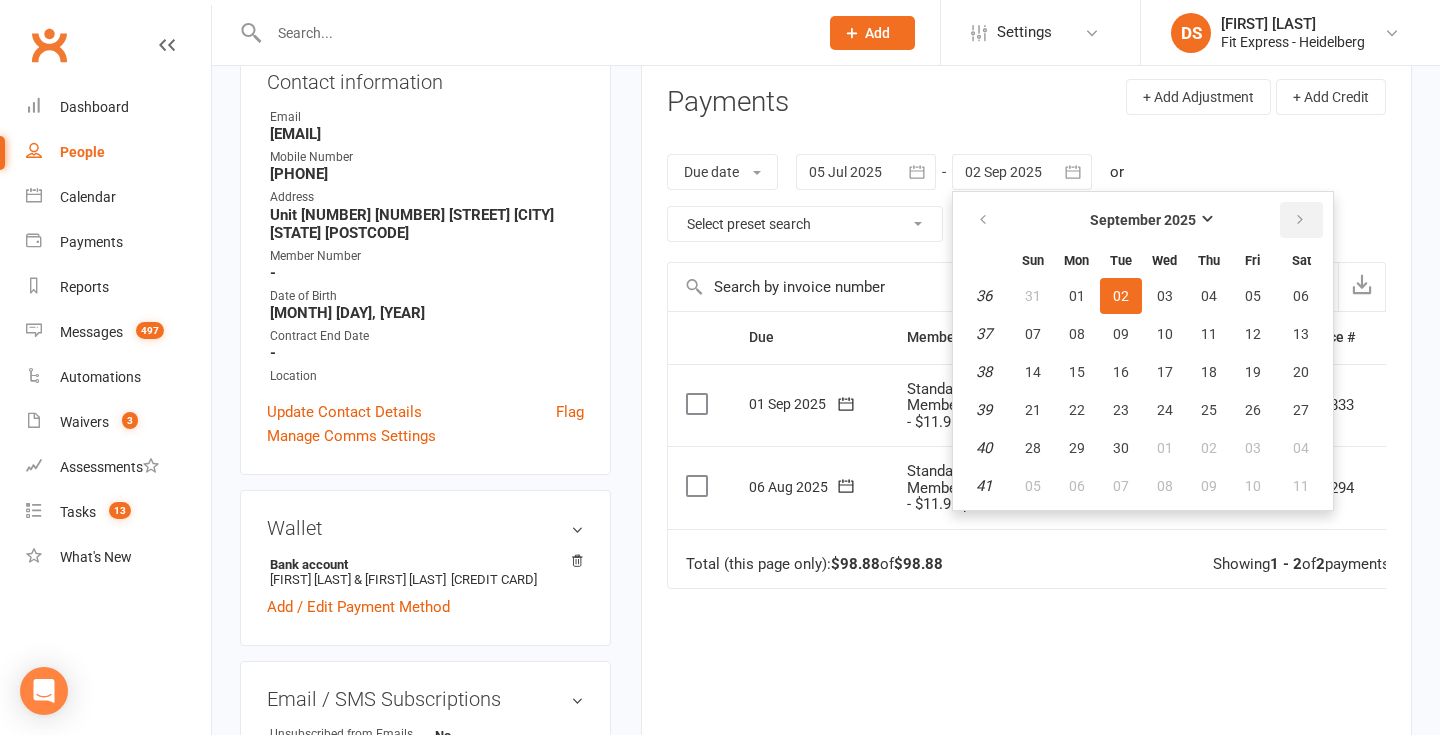 click at bounding box center [1301, 220] 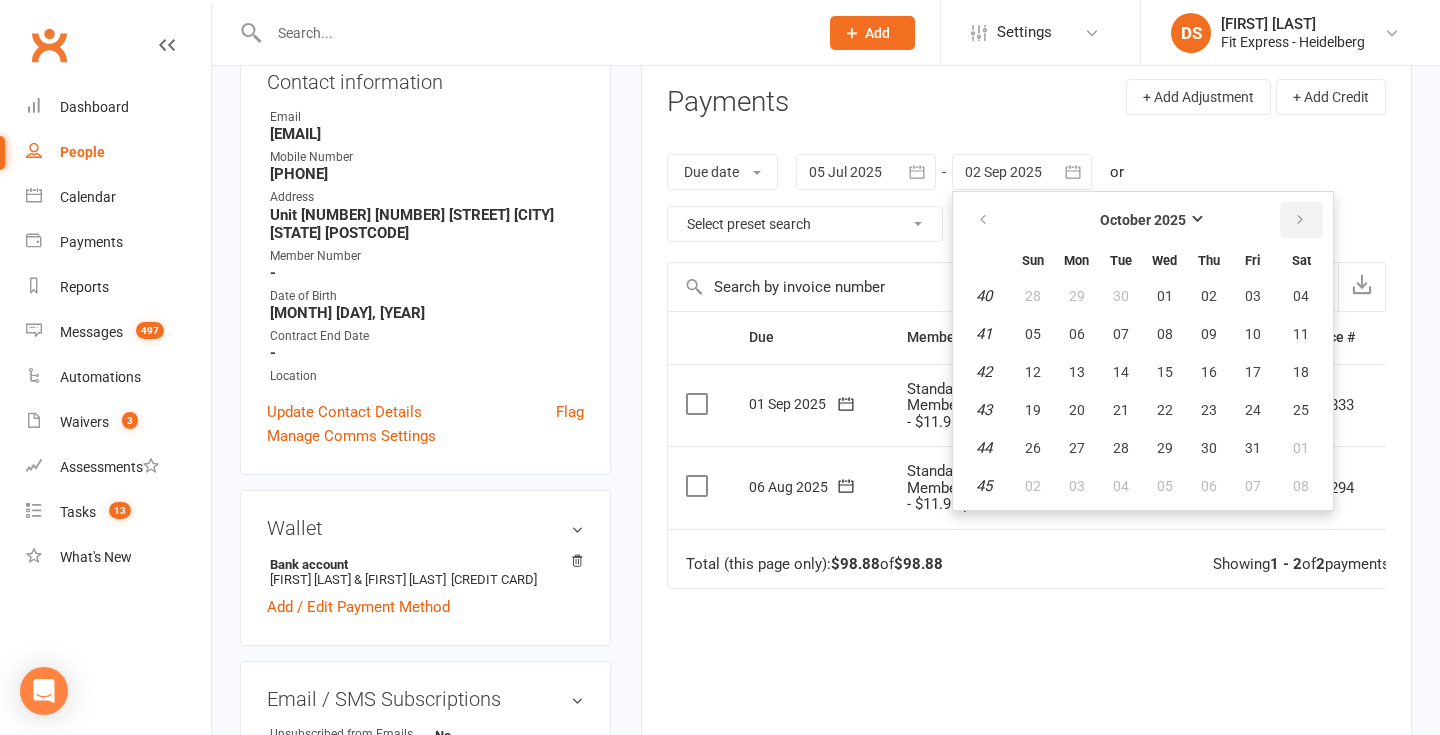 click at bounding box center [1301, 220] 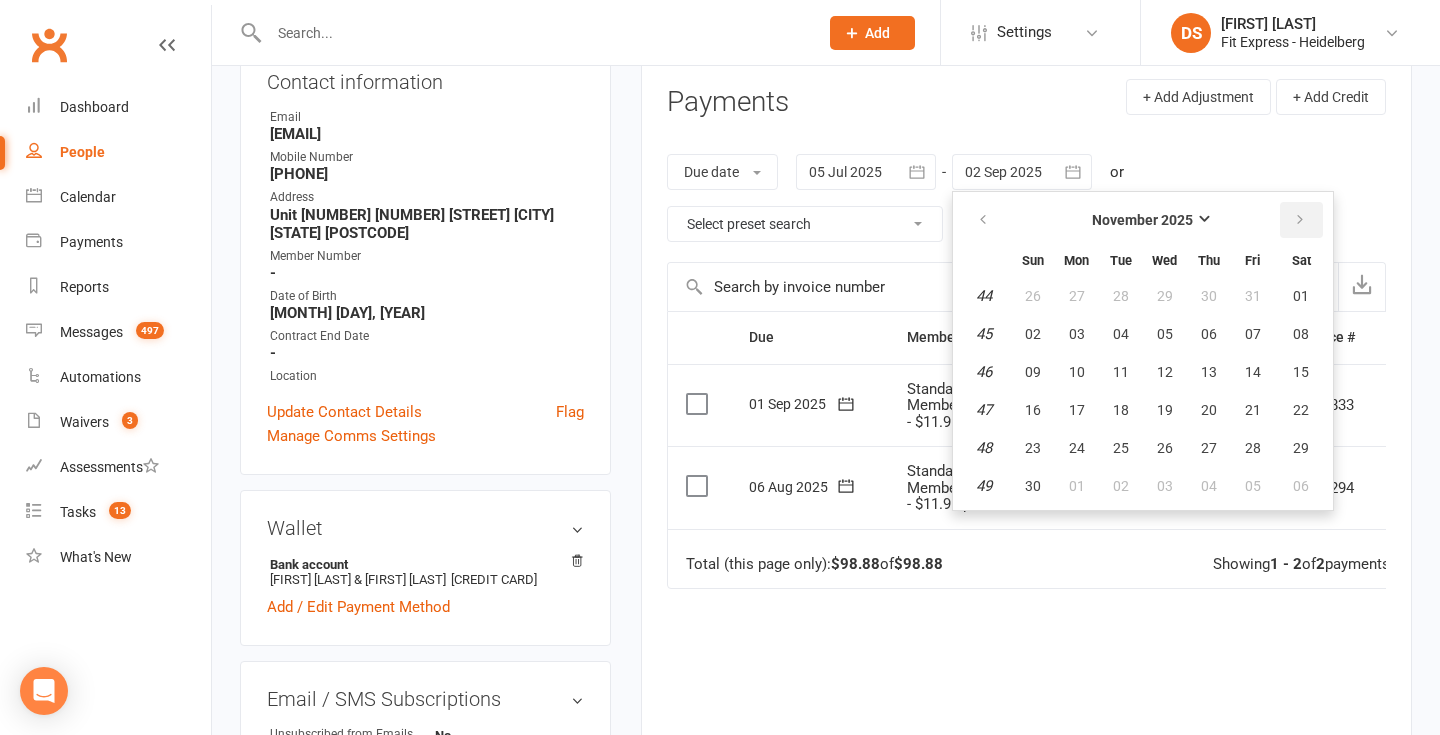 click at bounding box center (1301, 220) 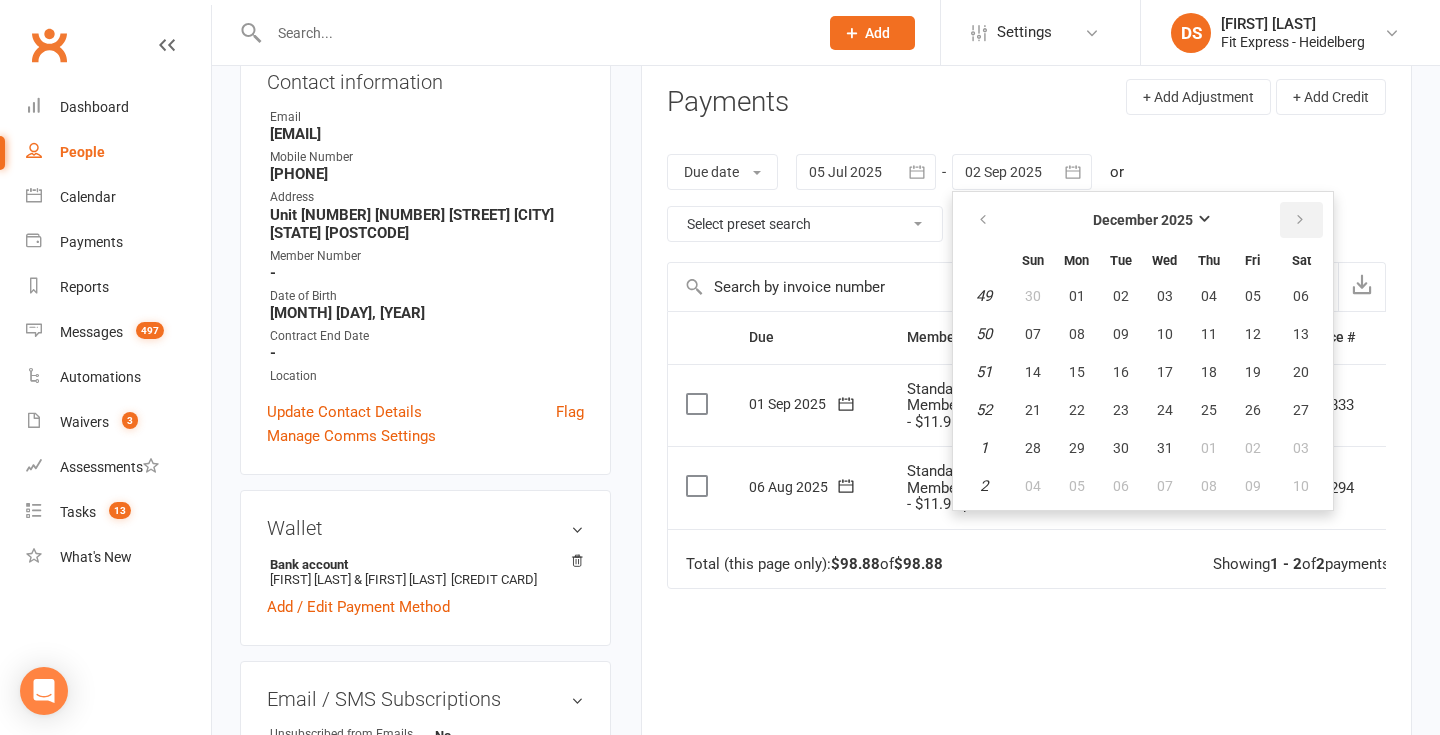 click at bounding box center [1301, 220] 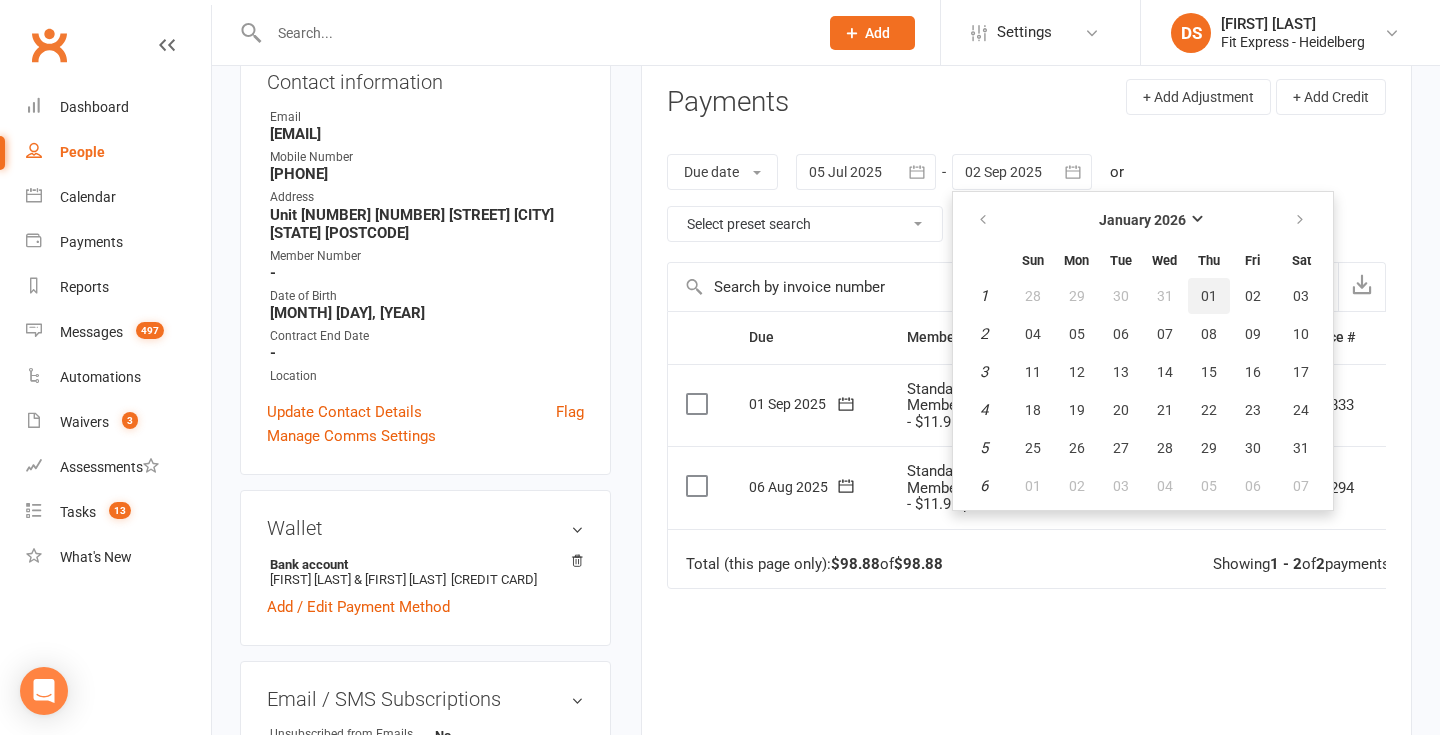 click on "01" at bounding box center (1209, 296) 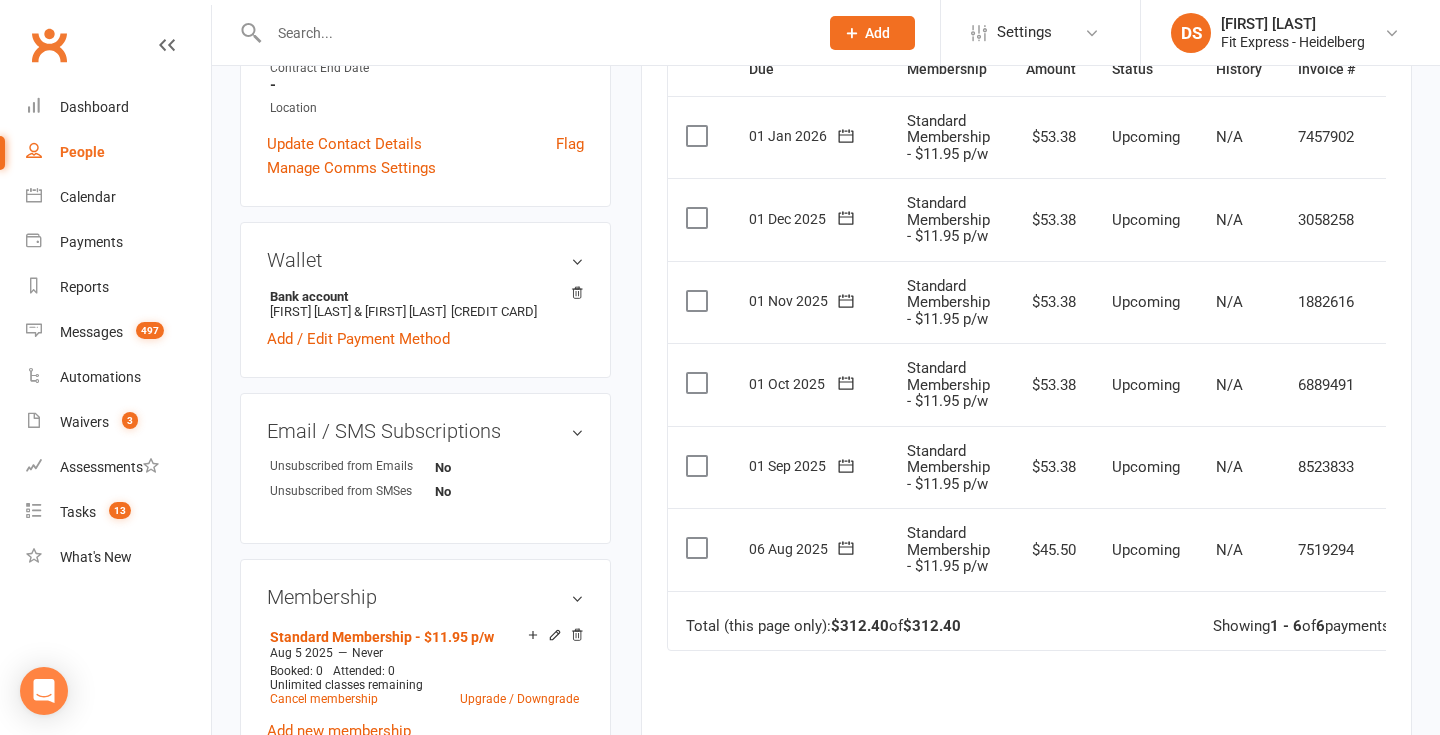 scroll, scrollTop: 511, scrollLeft: 0, axis: vertical 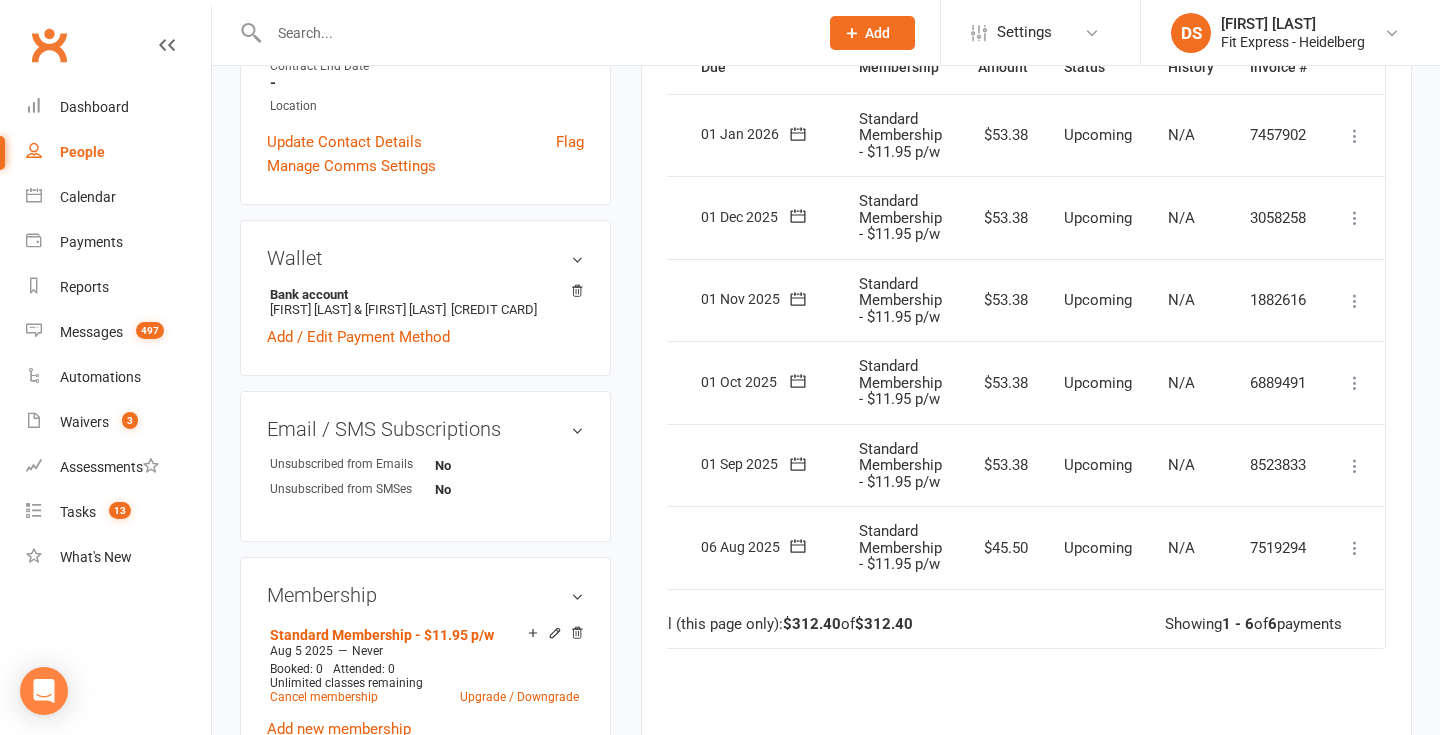 click at bounding box center [1355, 466] 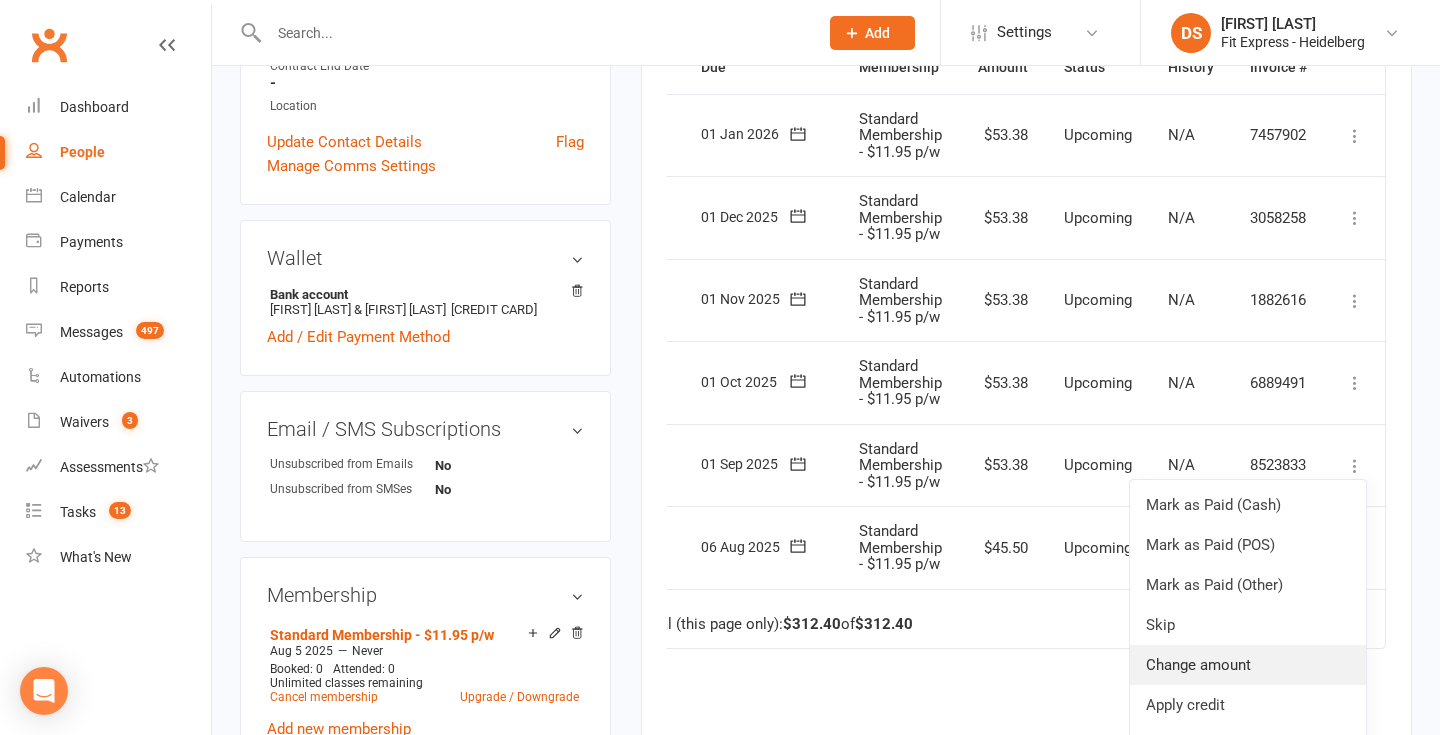click on "Change amount" at bounding box center [1248, 665] 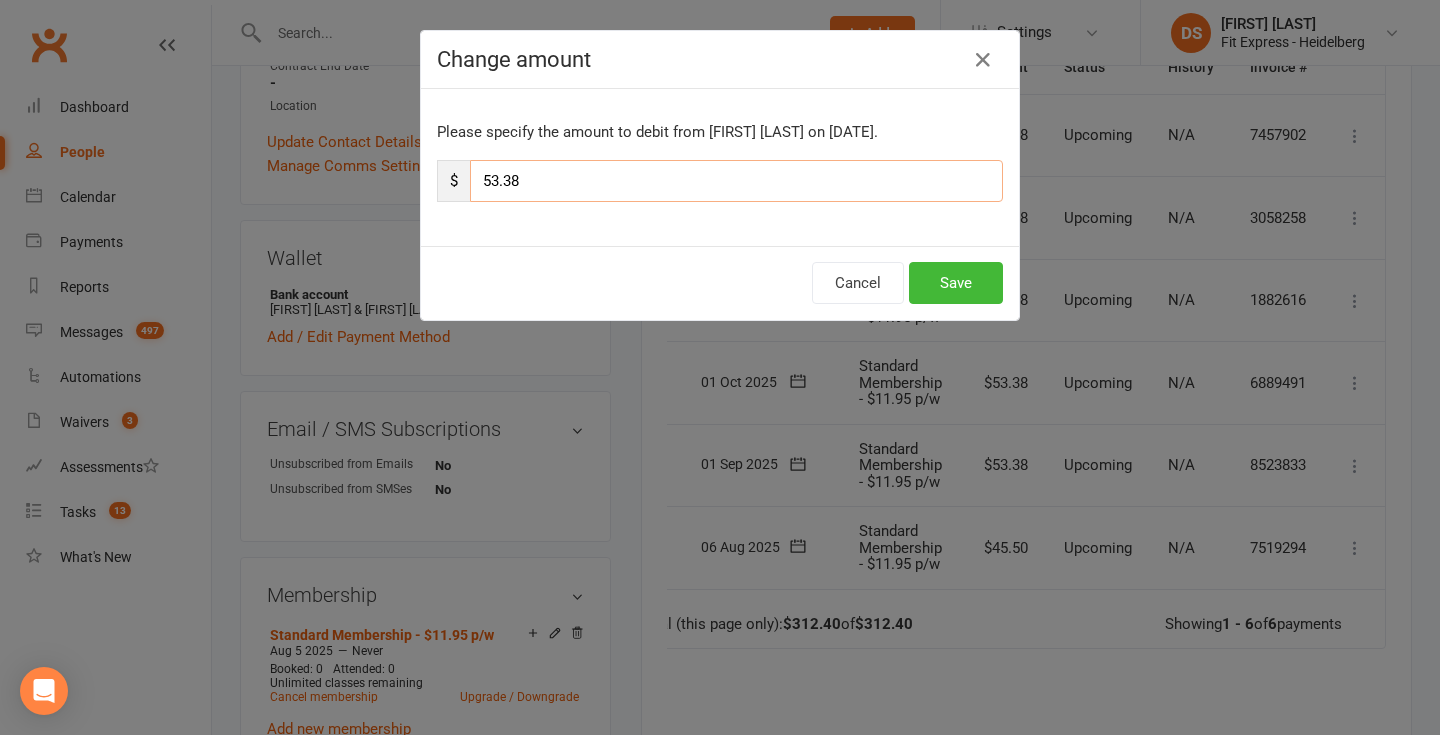 drag, startPoint x: 596, startPoint y: 176, endPoint x: 451, endPoint y: 180, distance: 145.05516 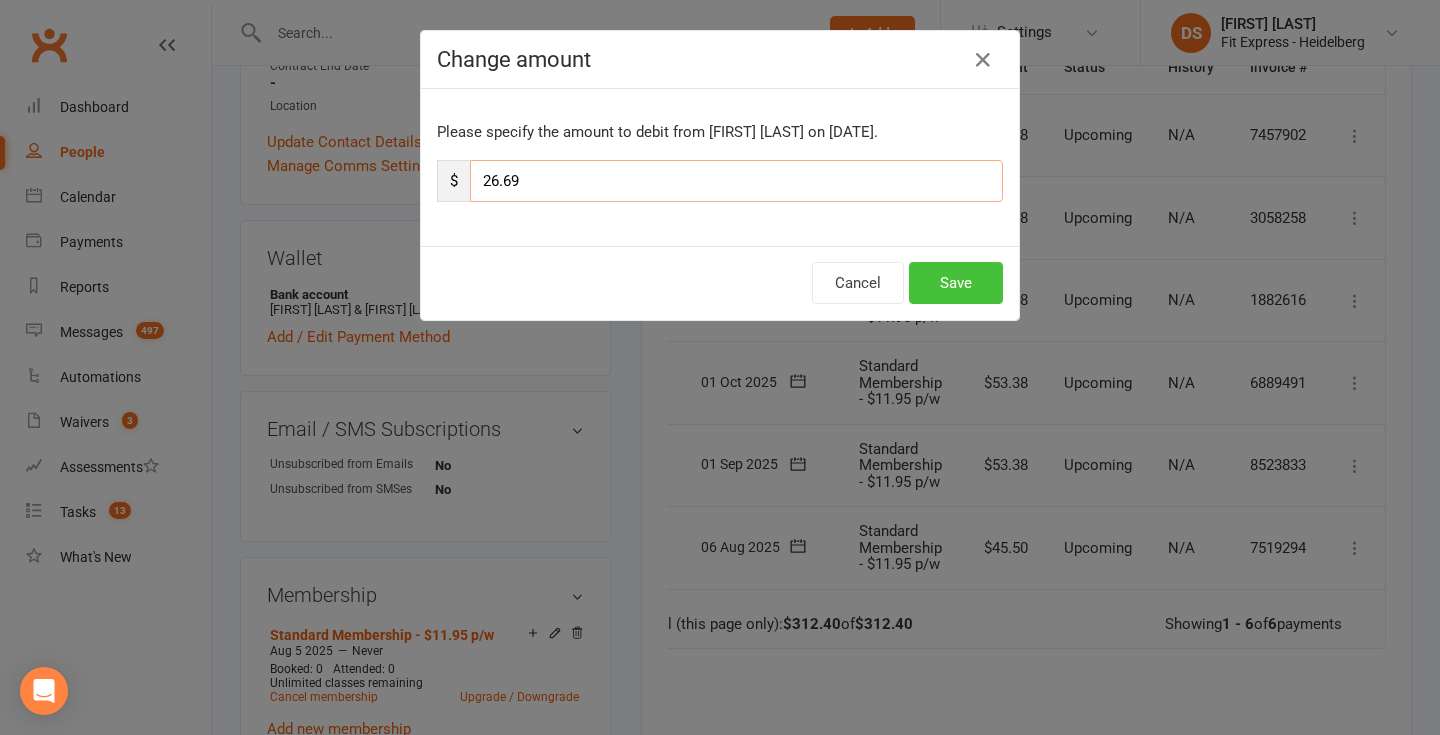 type on "26.69" 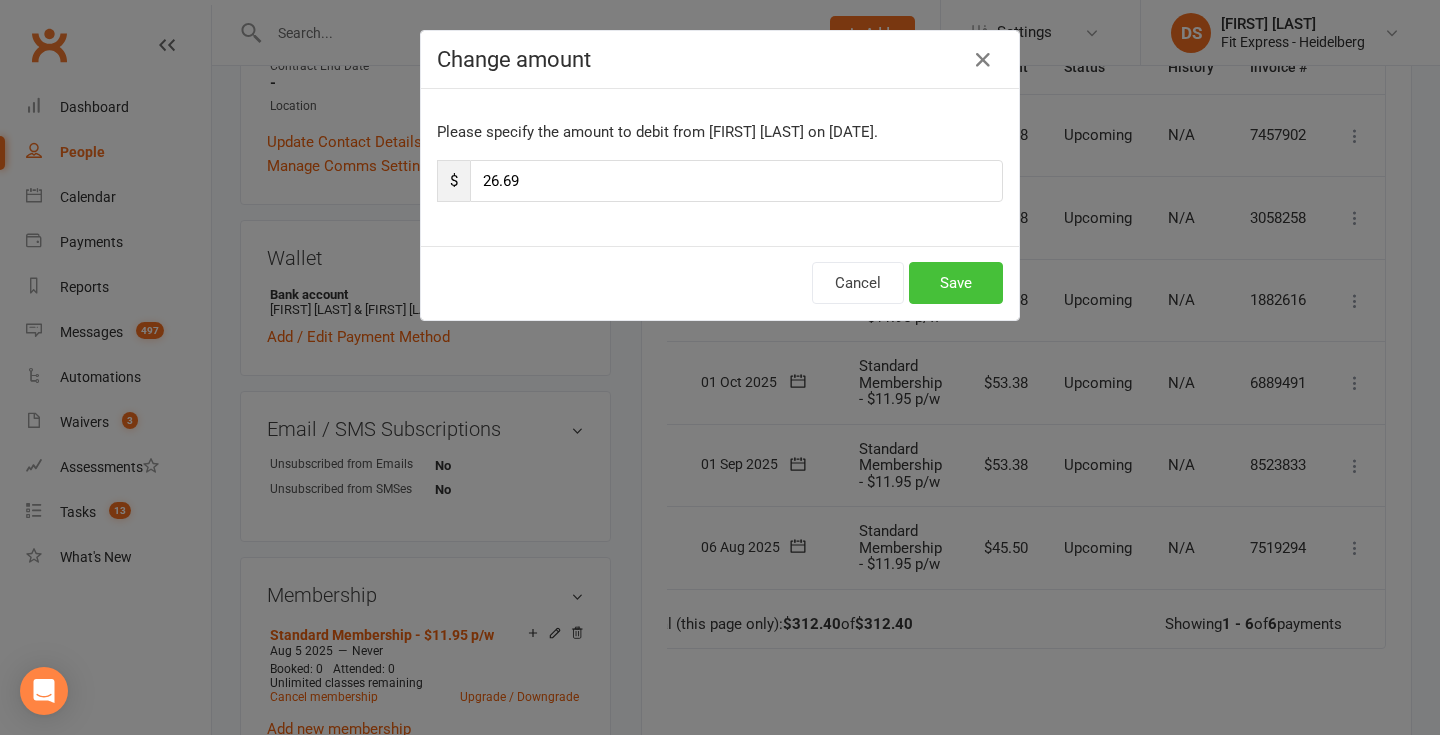 click on "Save" at bounding box center (956, 283) 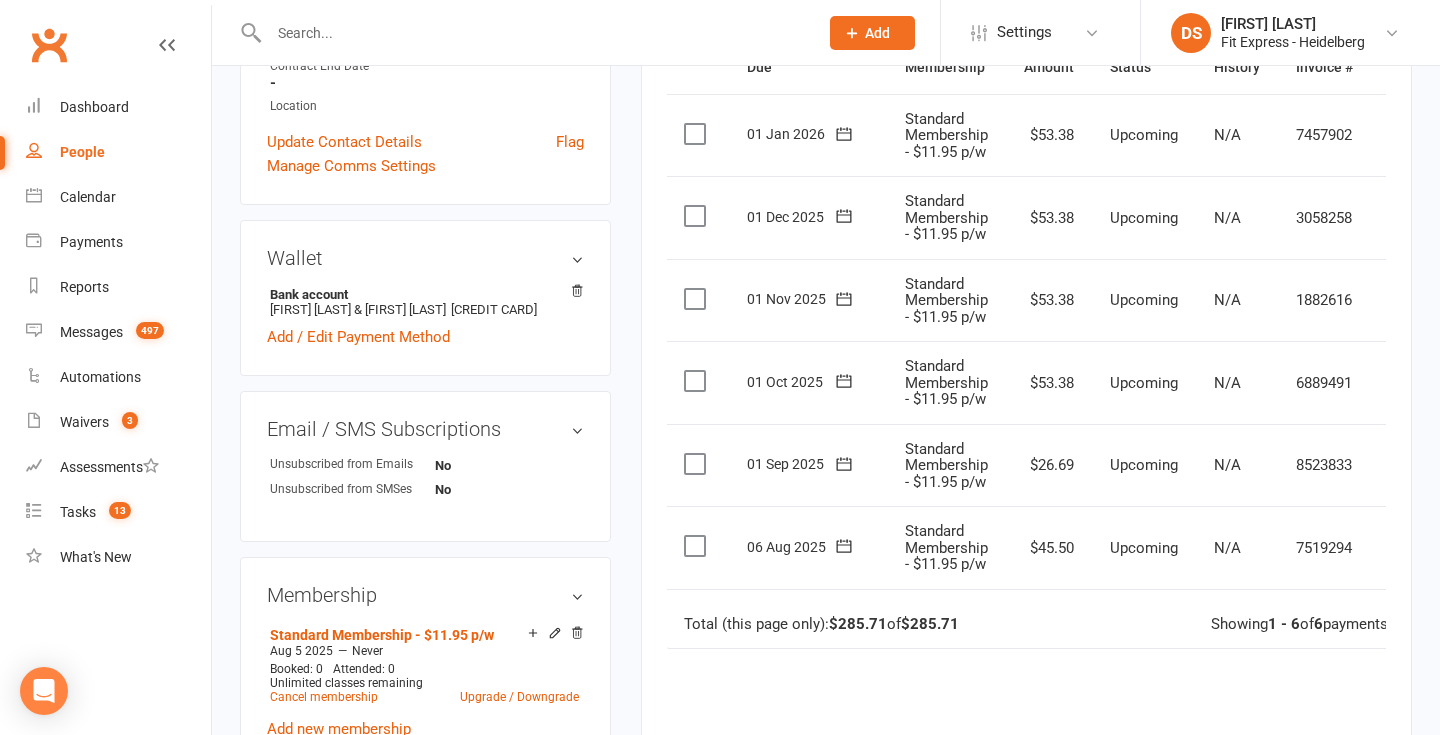 scroll, scrollTop: 0, scrollLeft: 0, axis: both 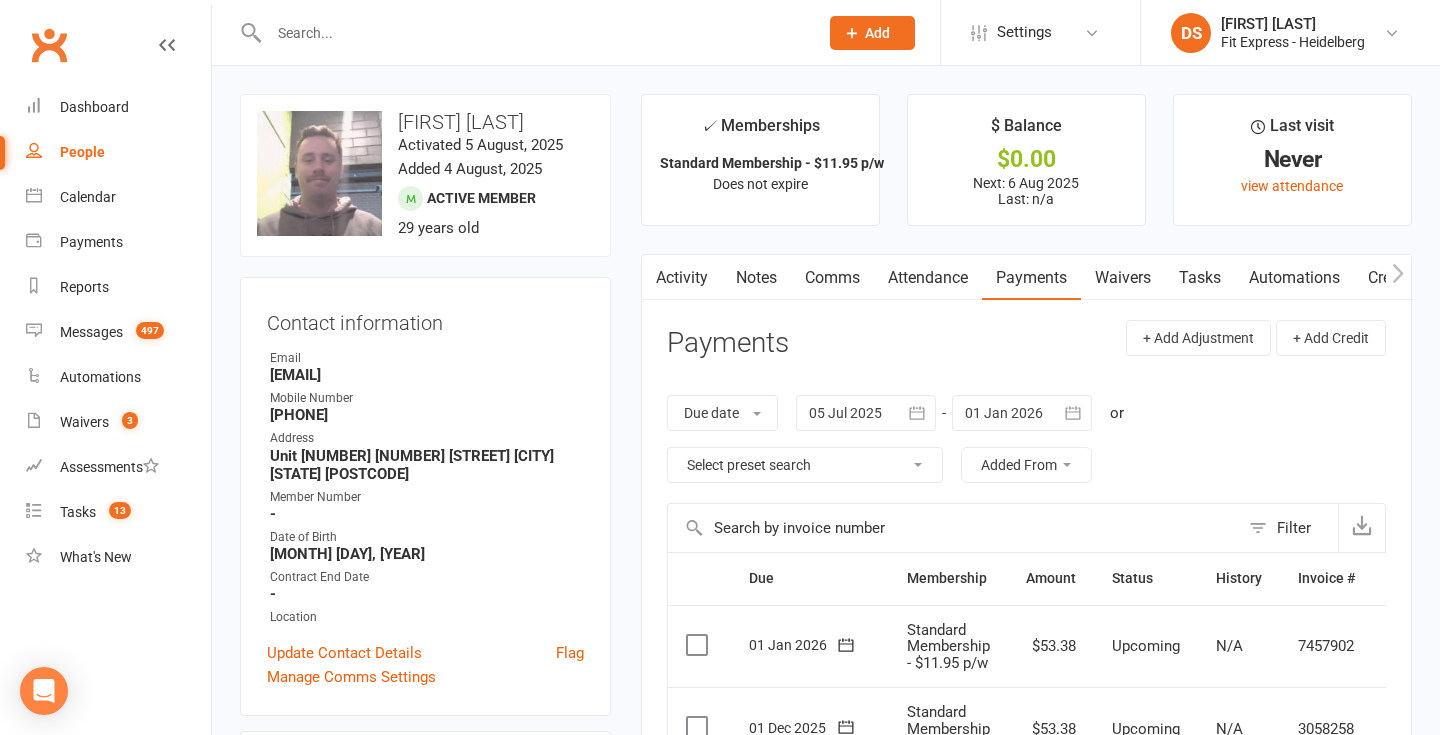 click on "Notes" at bounding box center [756, 278] 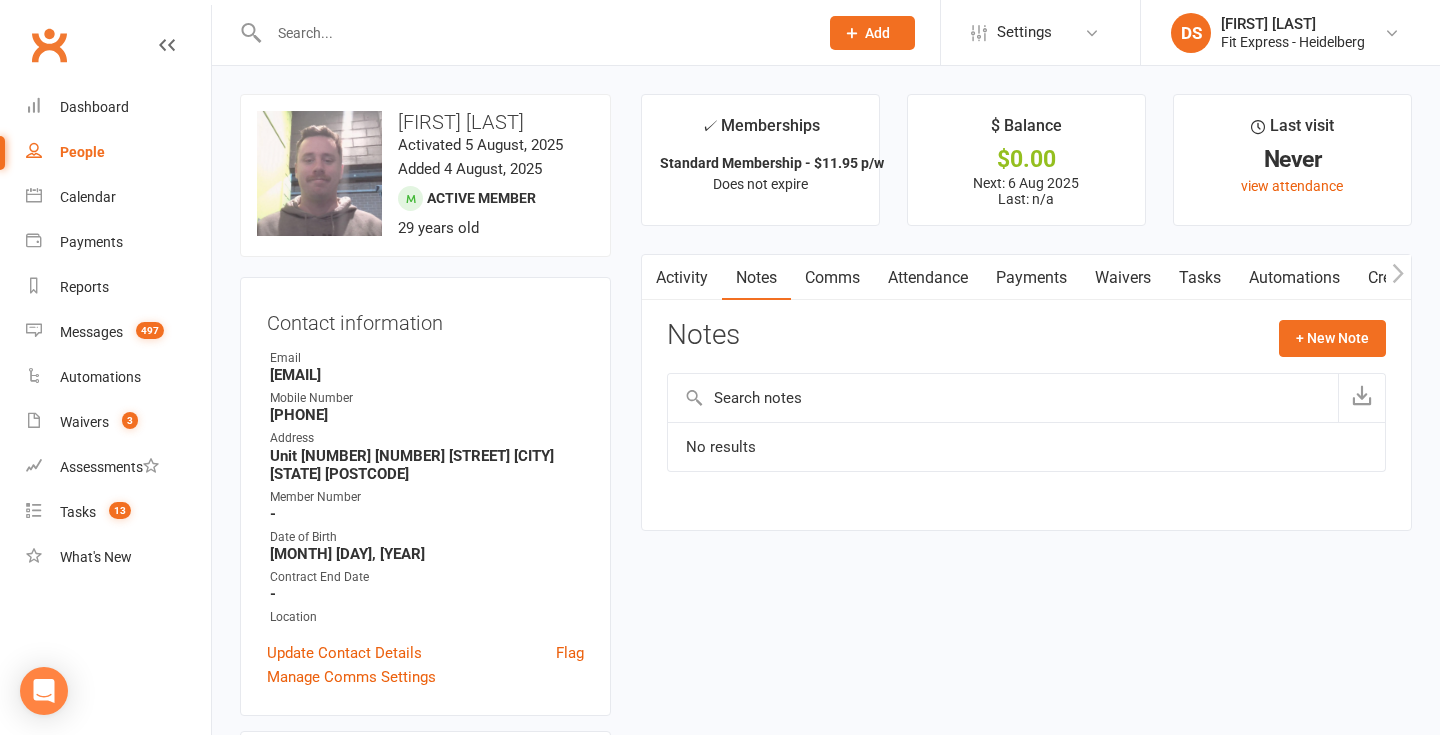 click on "Payments" at bounding box center [1031, 278] 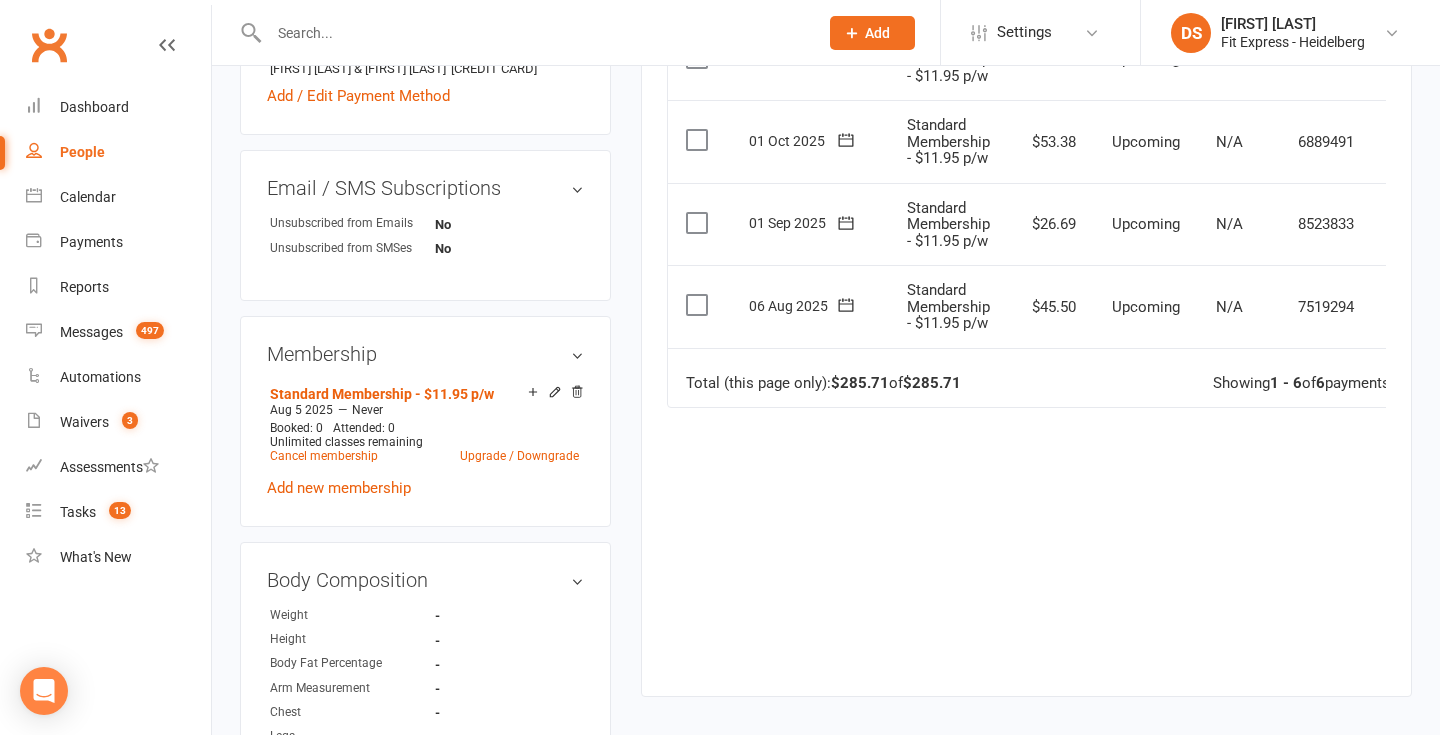 scroll, scrollTop: 747, scrollLeft: 0, axis: vertical 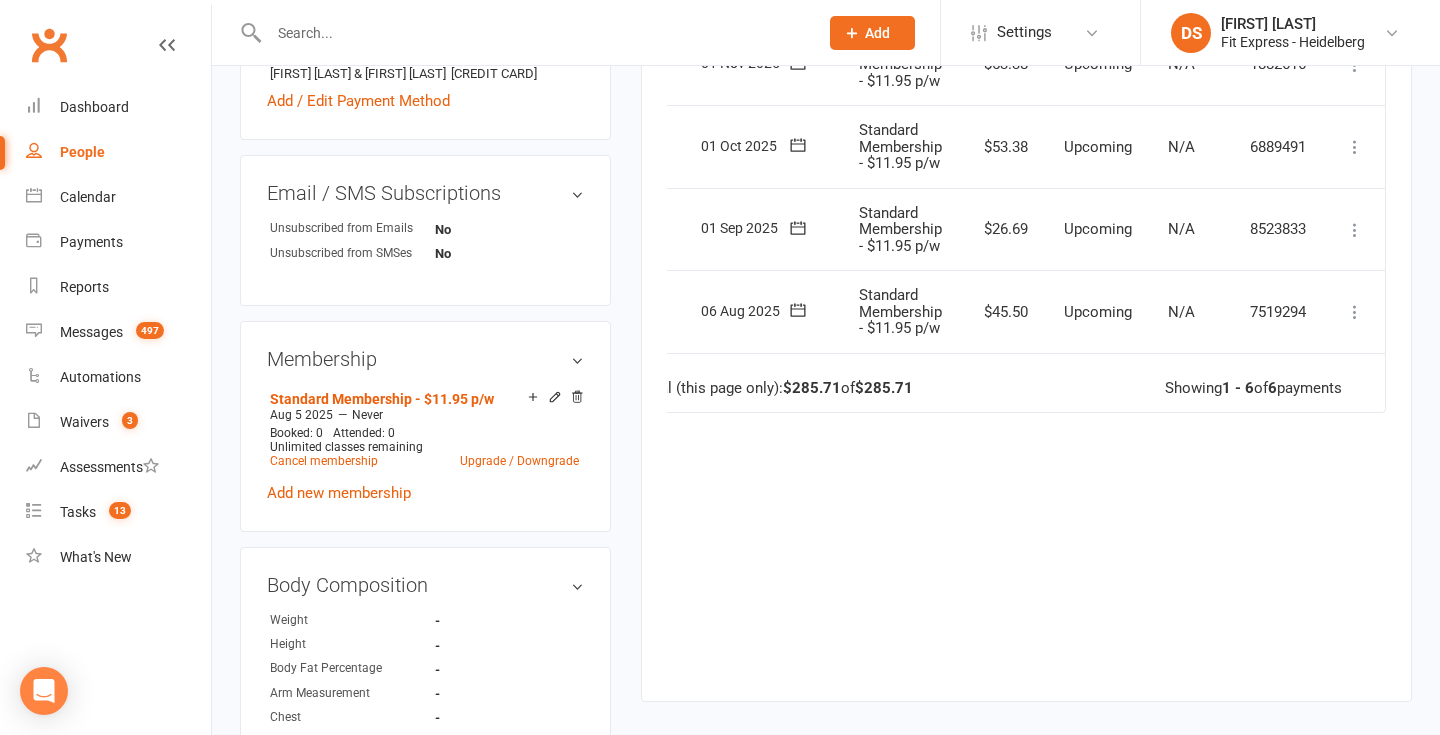click at bounding box center [1355, 147] 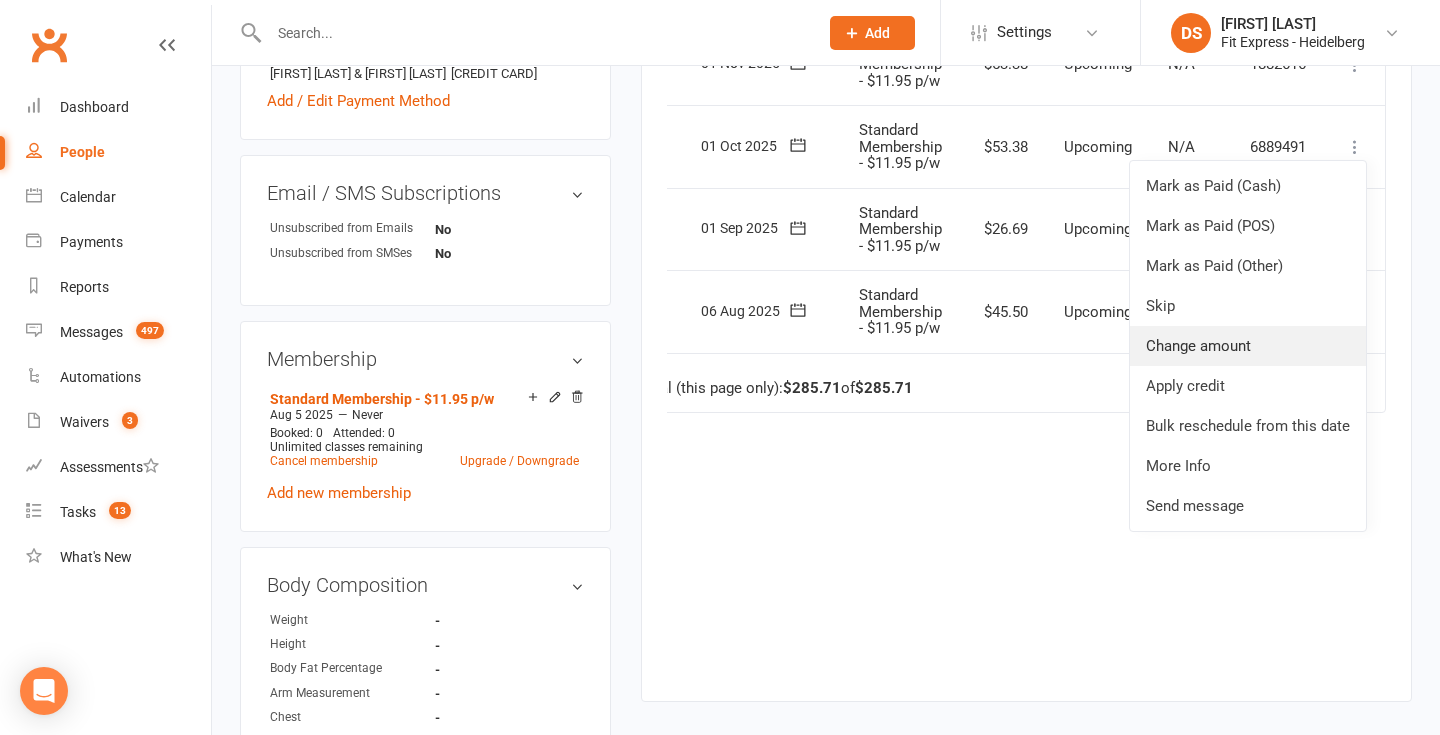 click on "Change amount" at bounding box center (1248, 346) 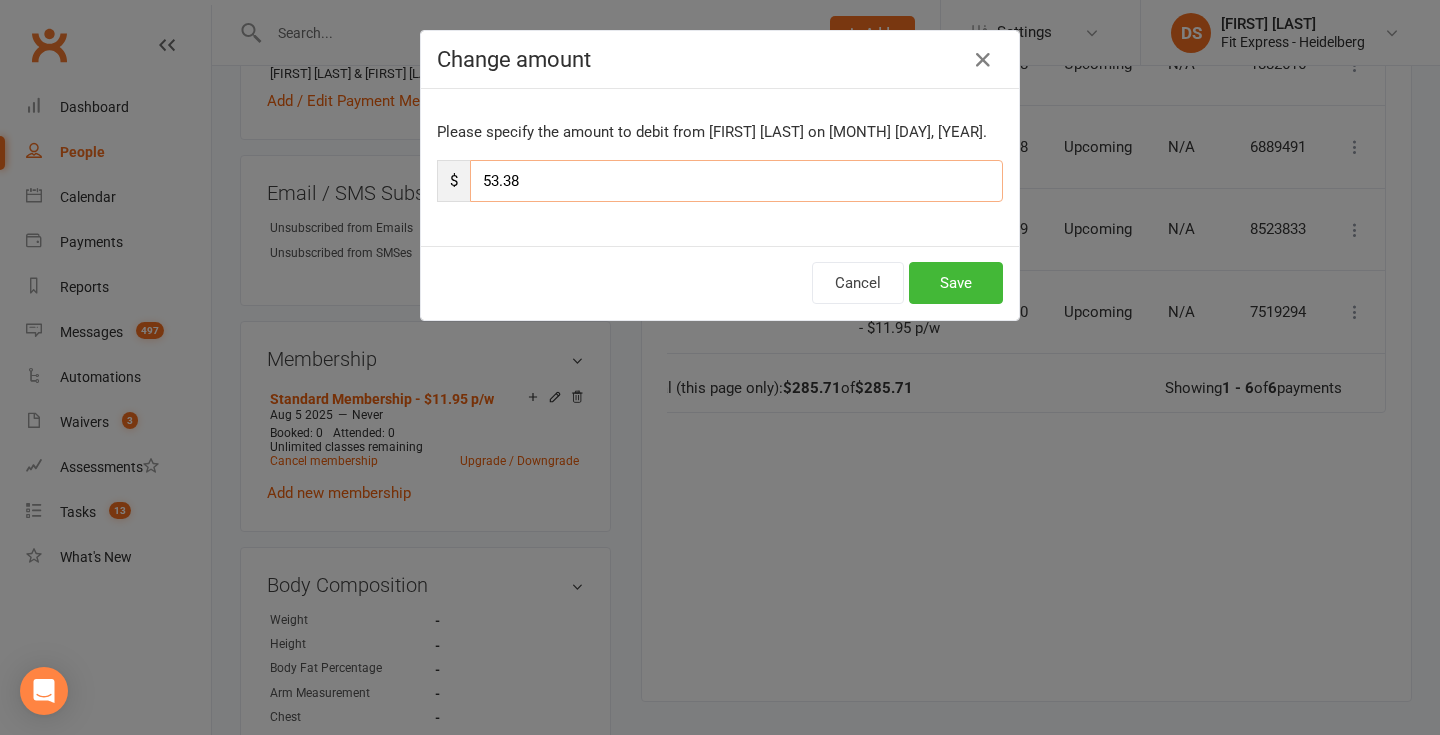 drag, startPoint x: 614, startPoint y: 185, endPoint x: 455, endPoint y: 186, distance: 159.00314 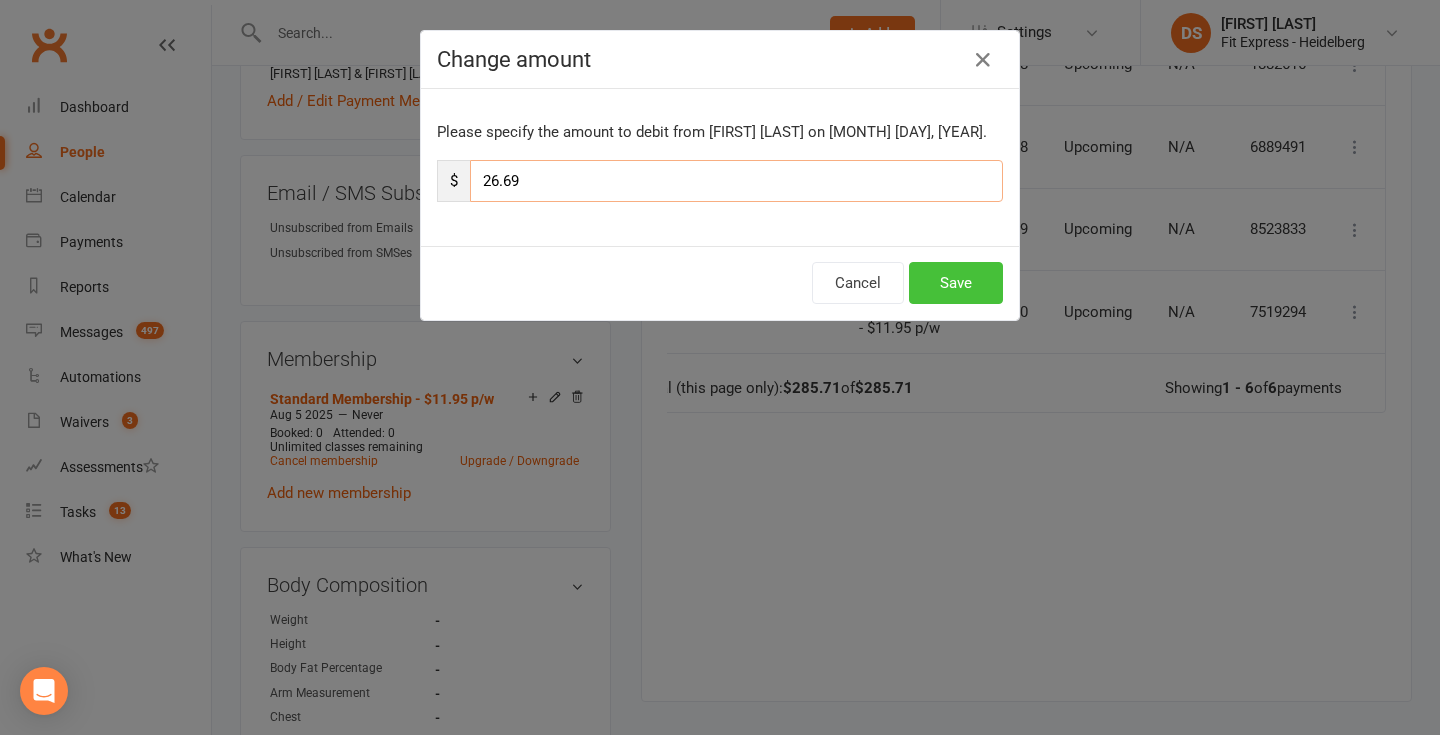 type on "26.69" 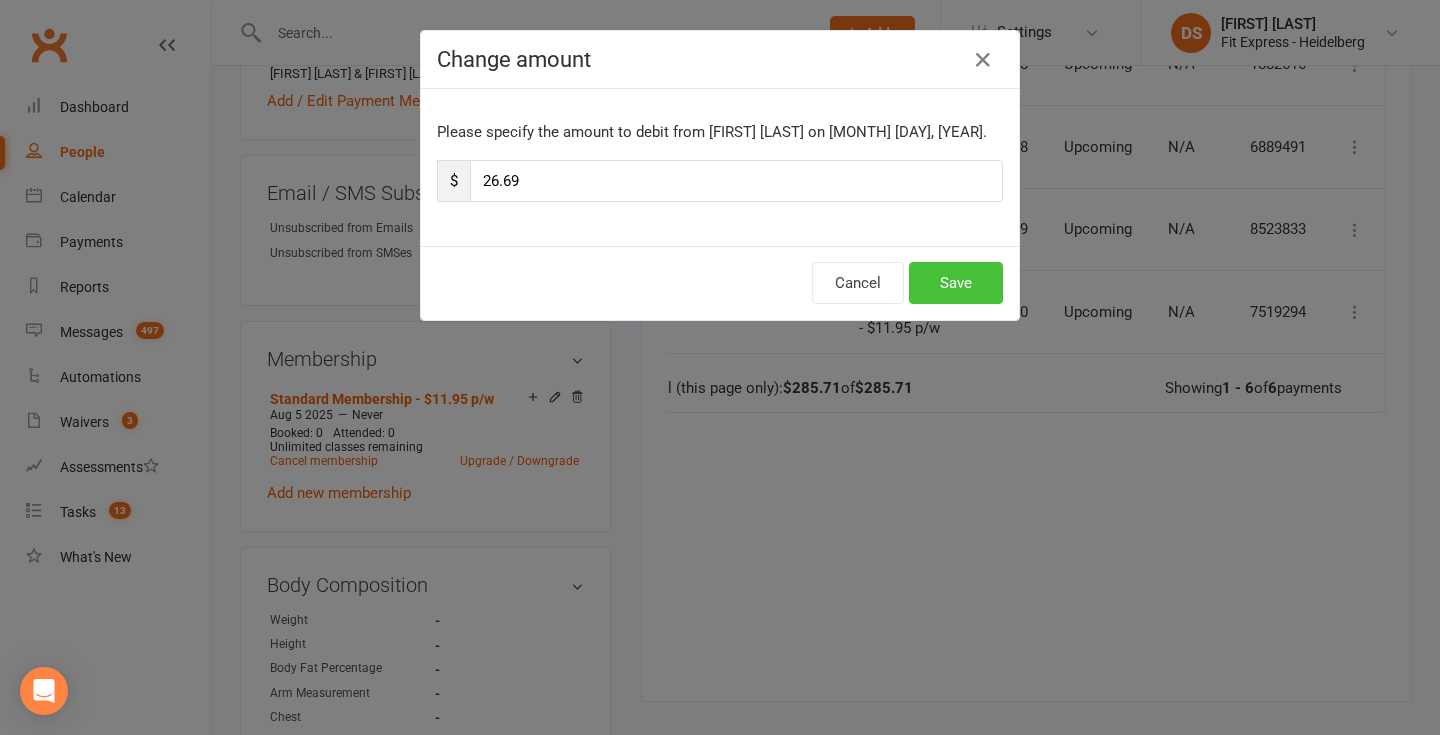click on "Save" at bounding box center (956, 283) 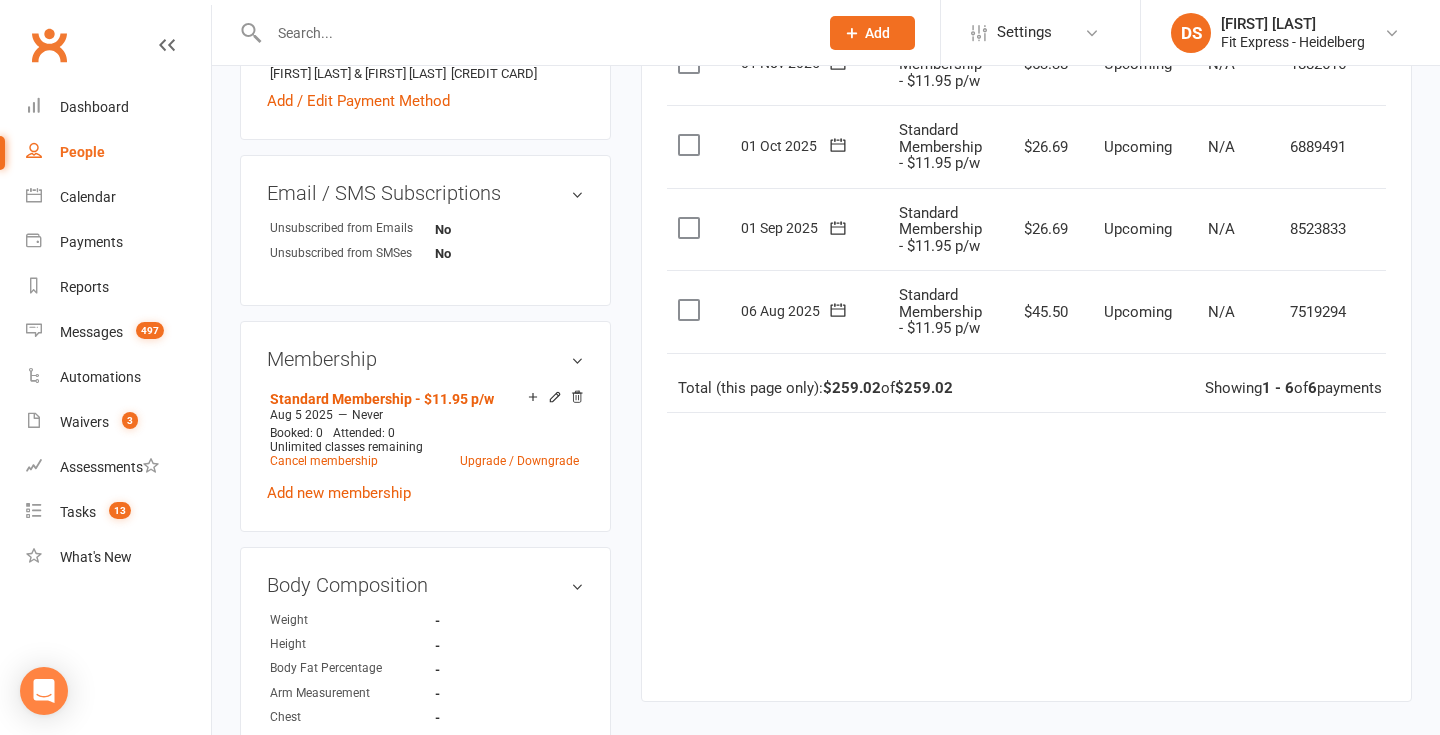 scroll, scrollTop: 0, scrollLeft: 0, axis: both 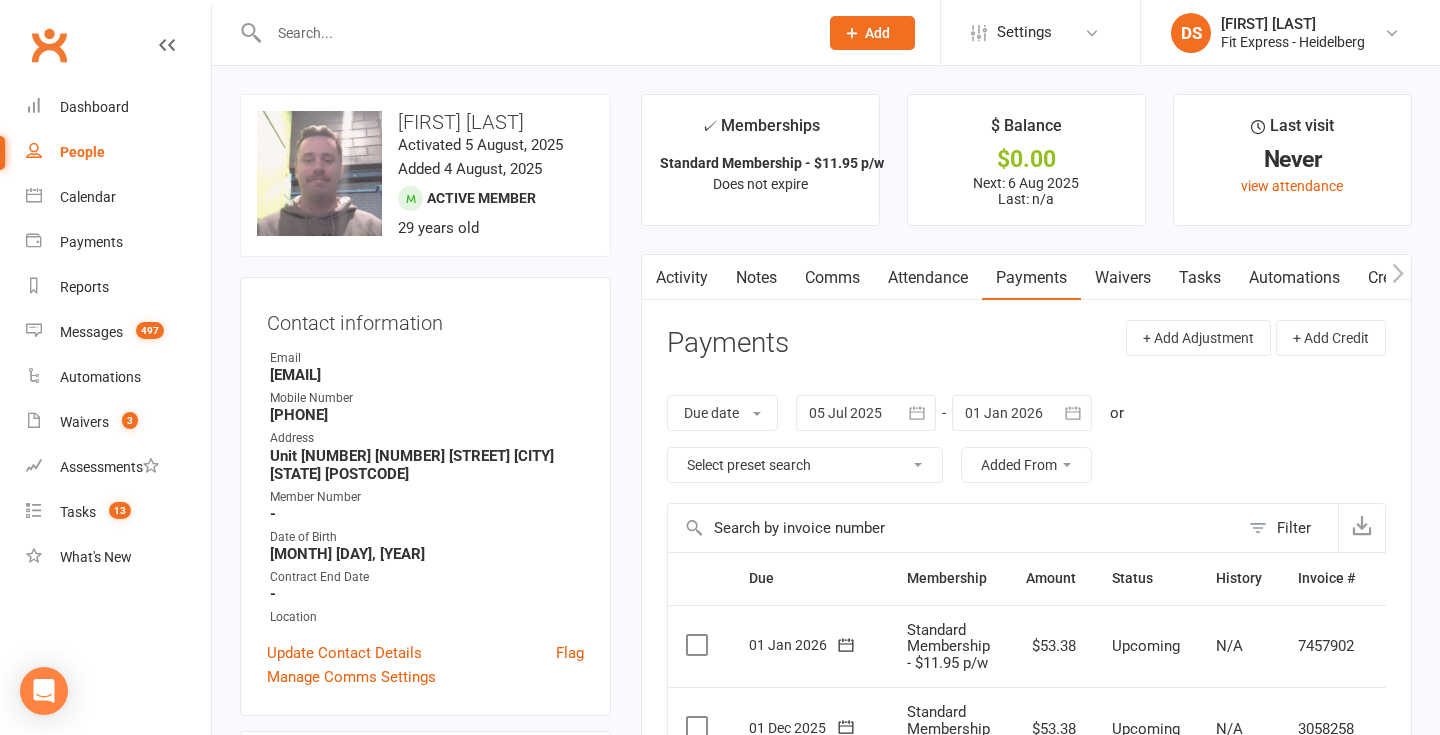 click on "Notes" at bounding box center [756, 278] 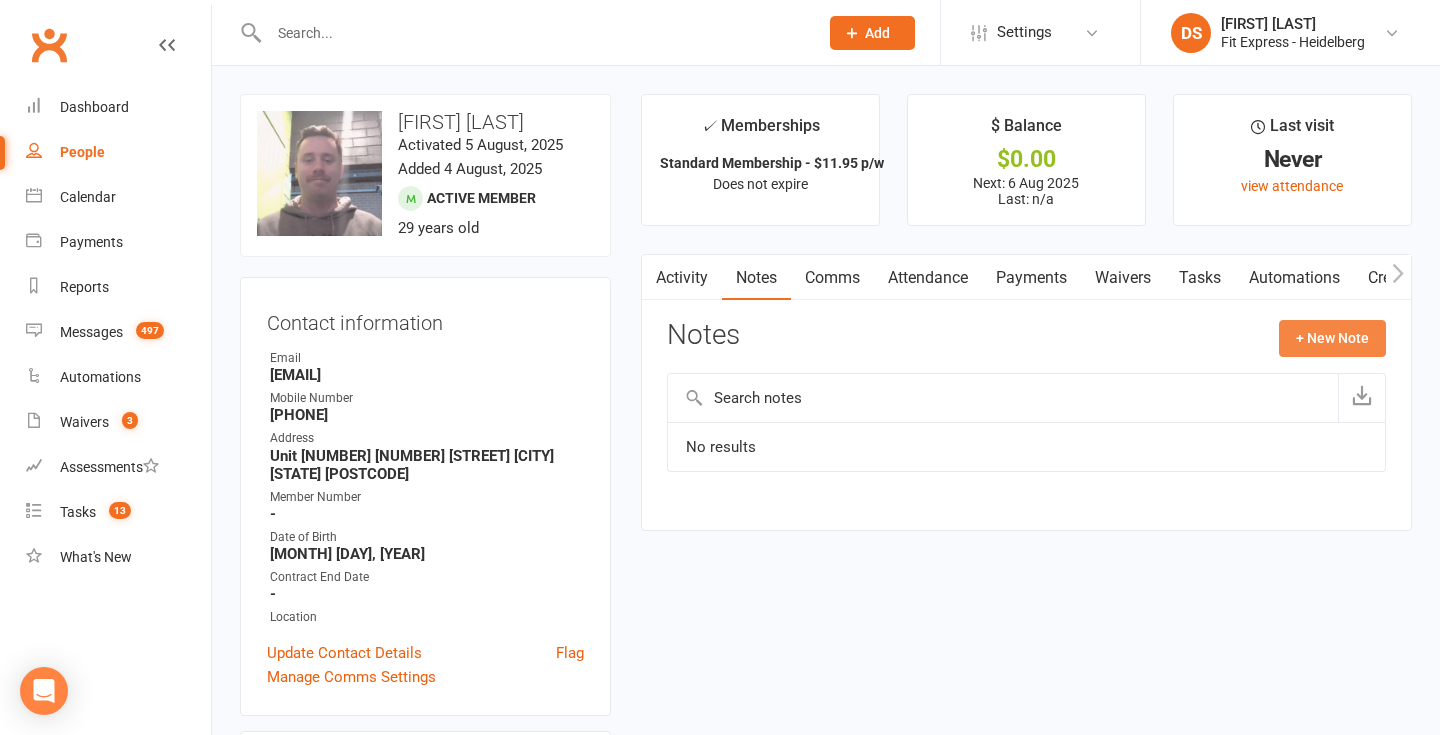 click on "+ New Note" 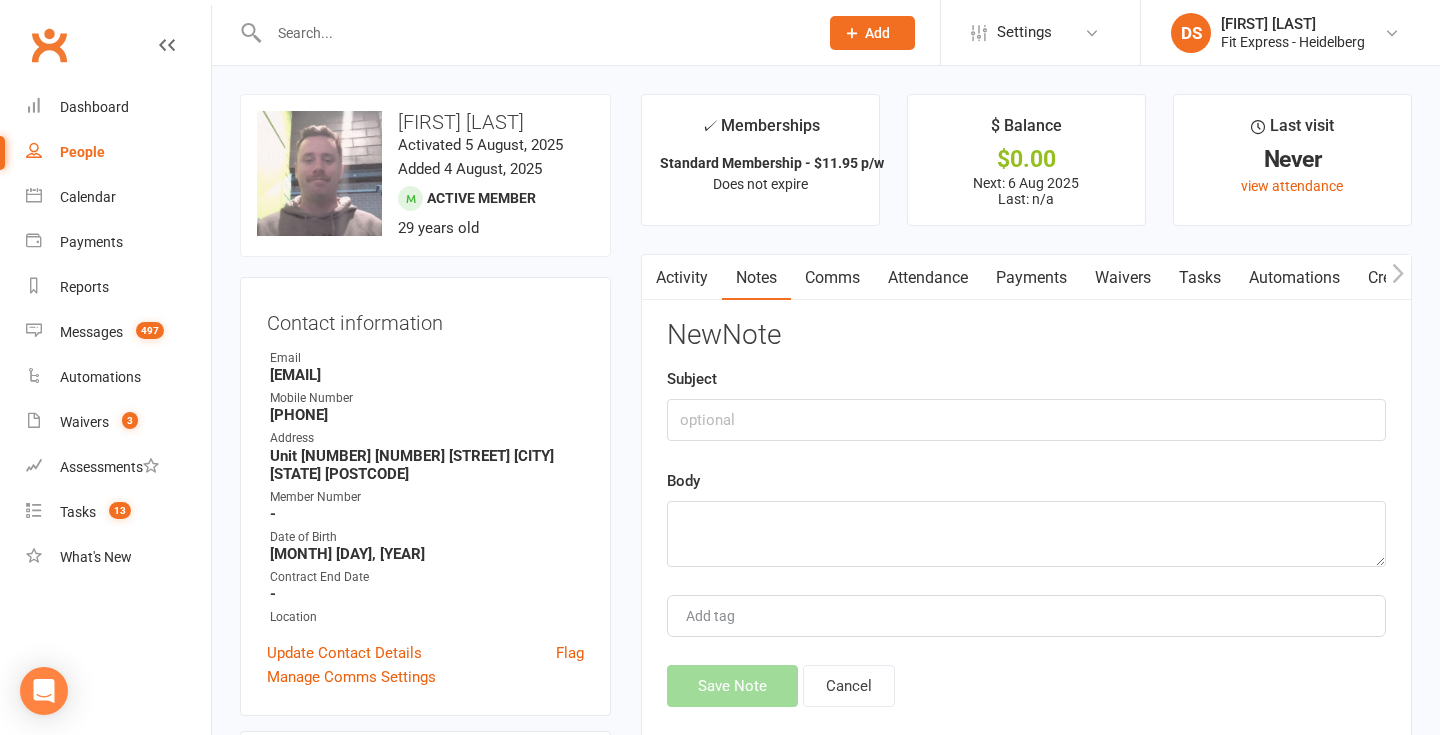 click on "Subject" 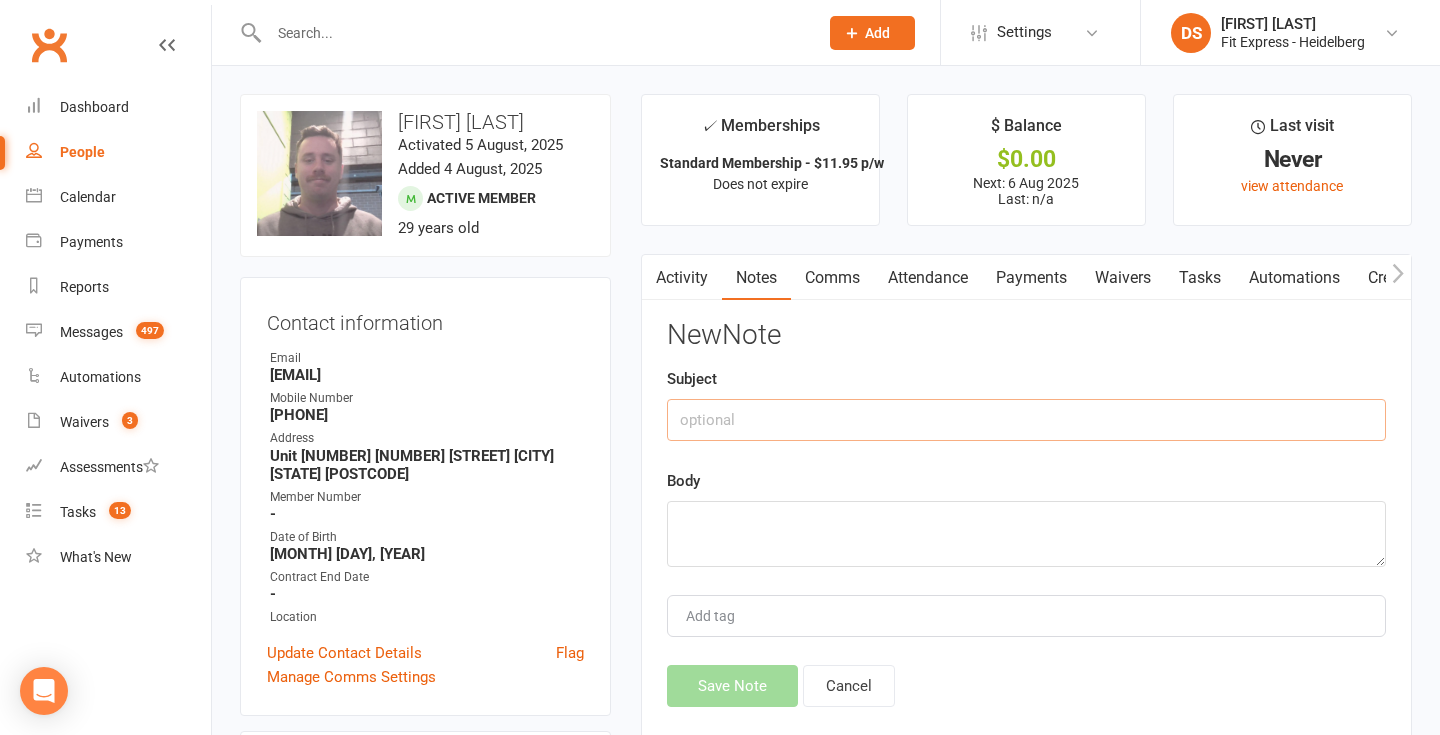 click 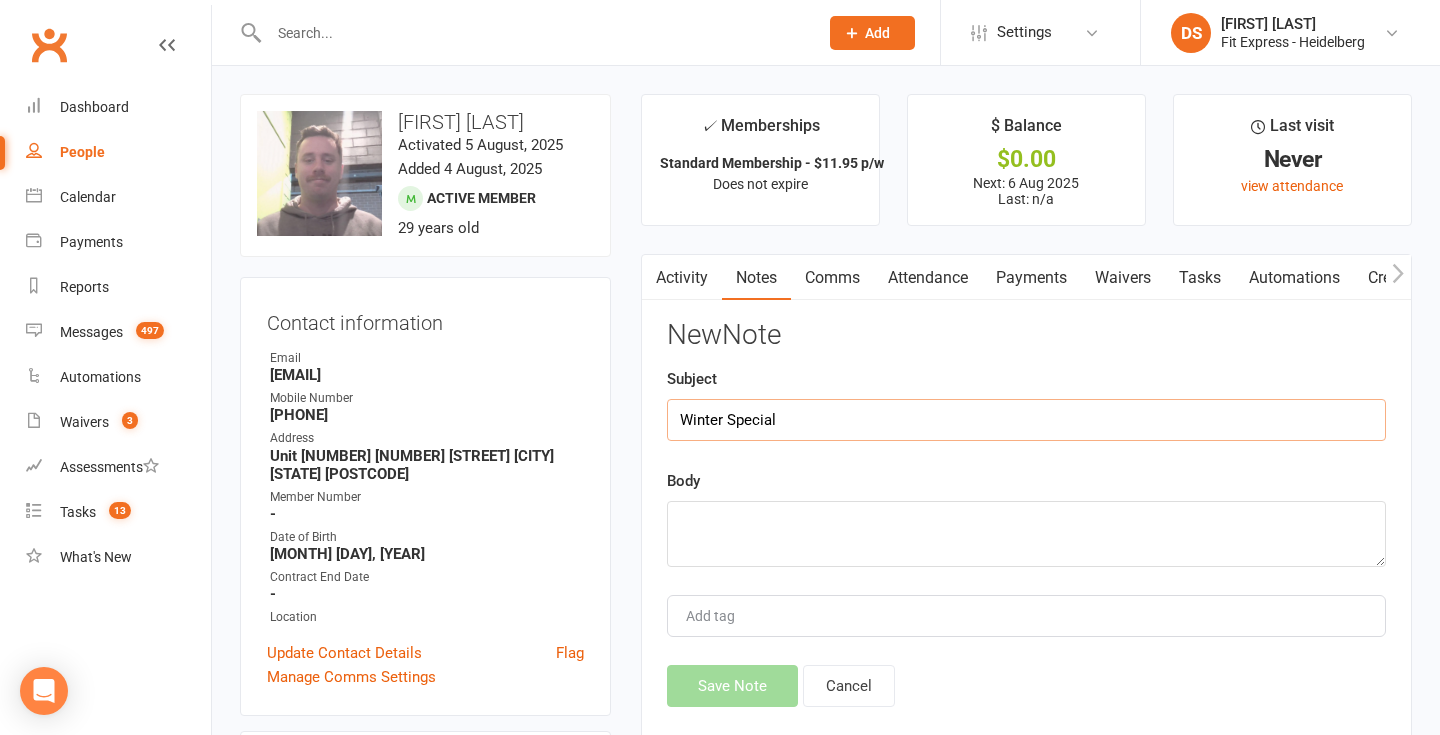 type on "Winter Special" 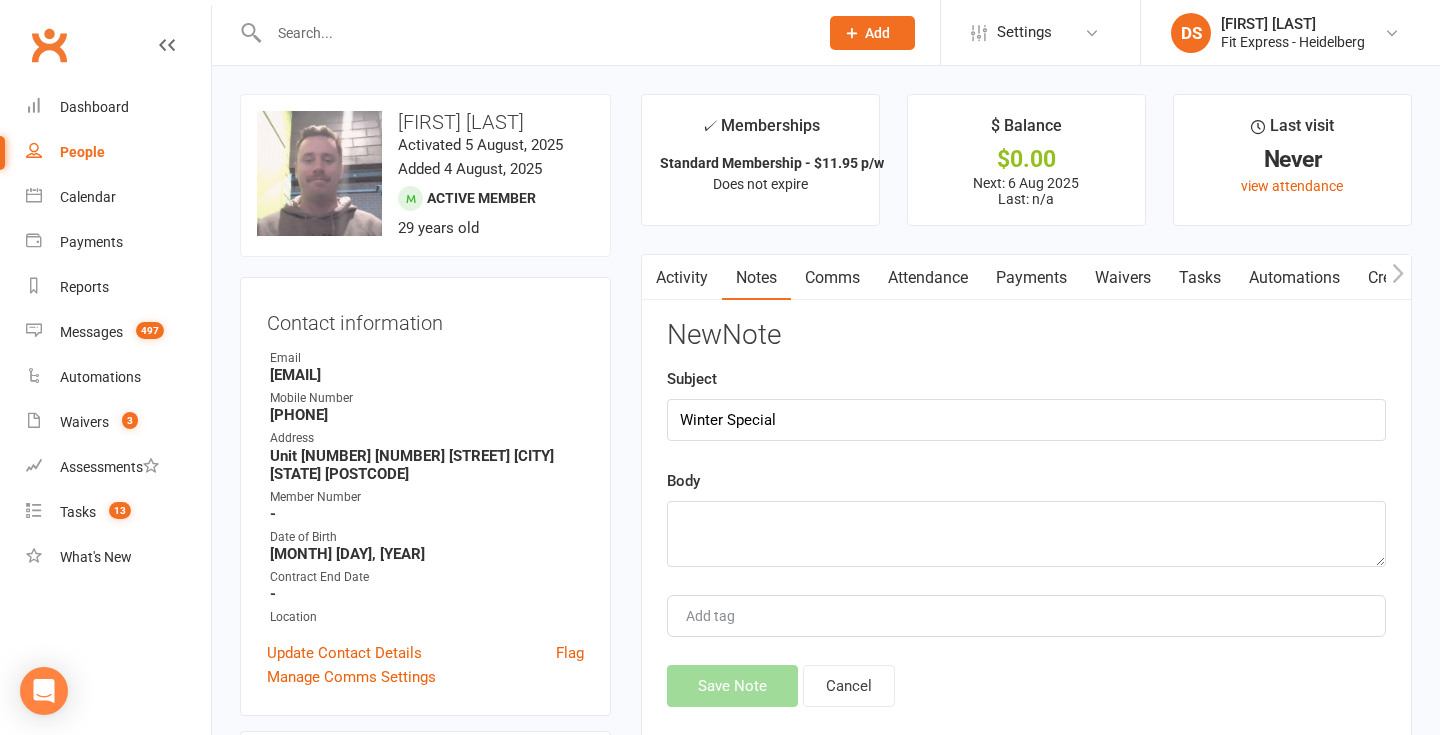 click on "New  Note Subject Winter Special Body Add tag Save Note Cancel" 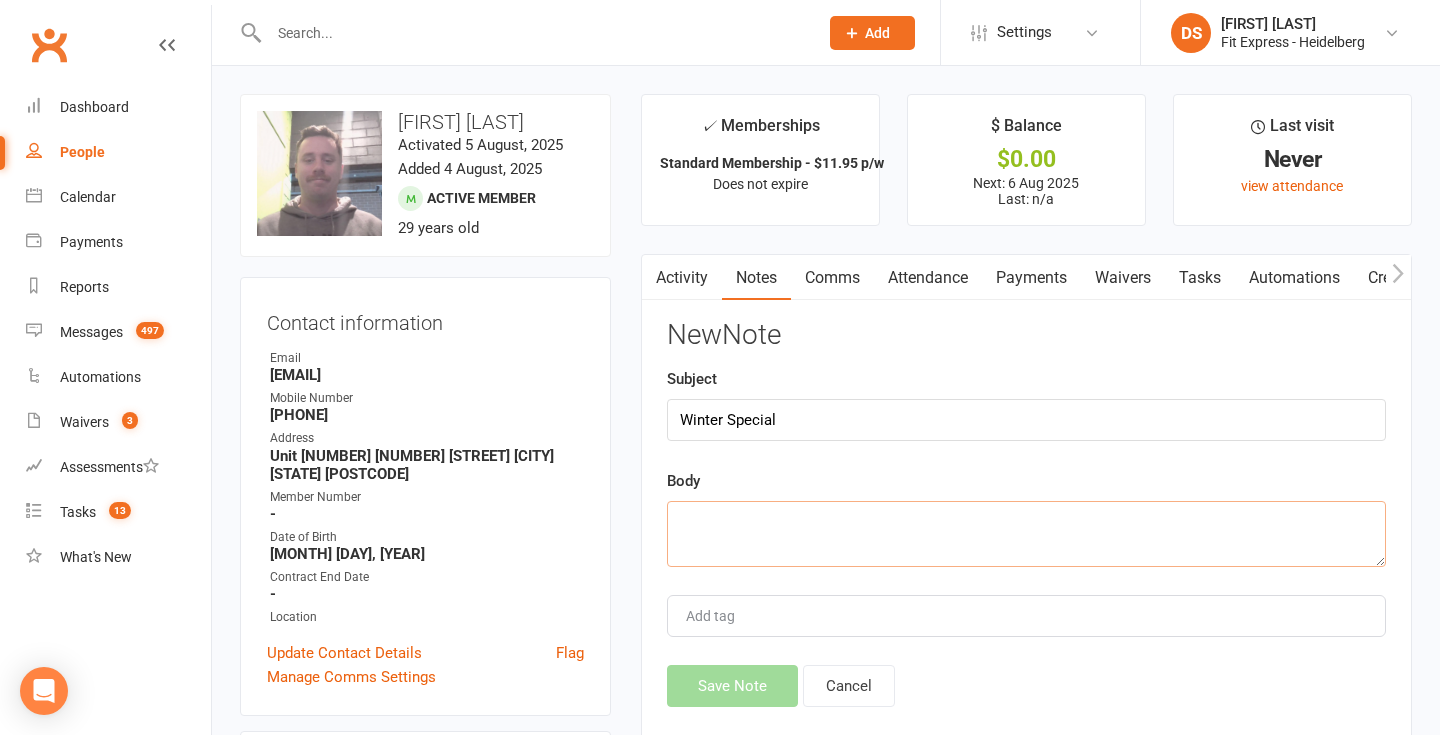 click 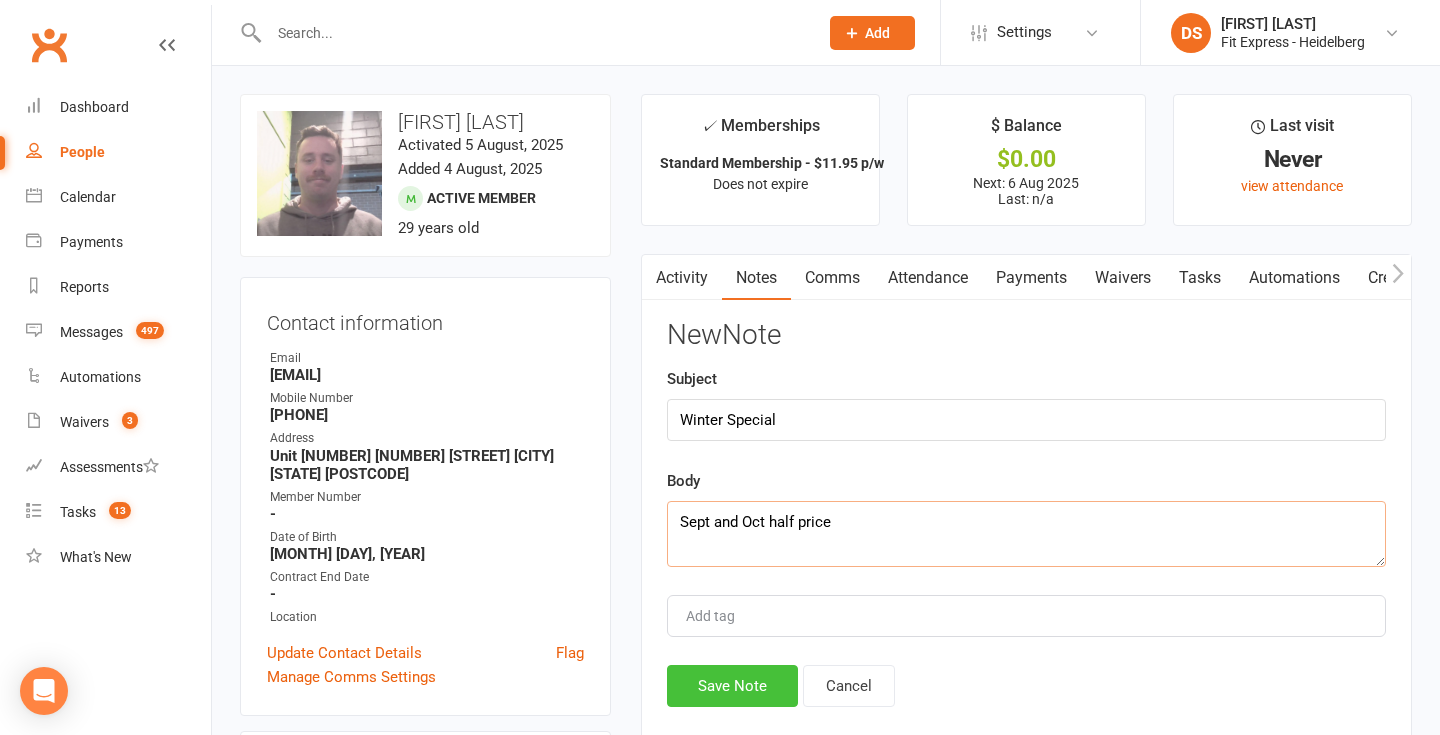 type on "Sept and Oct half price" 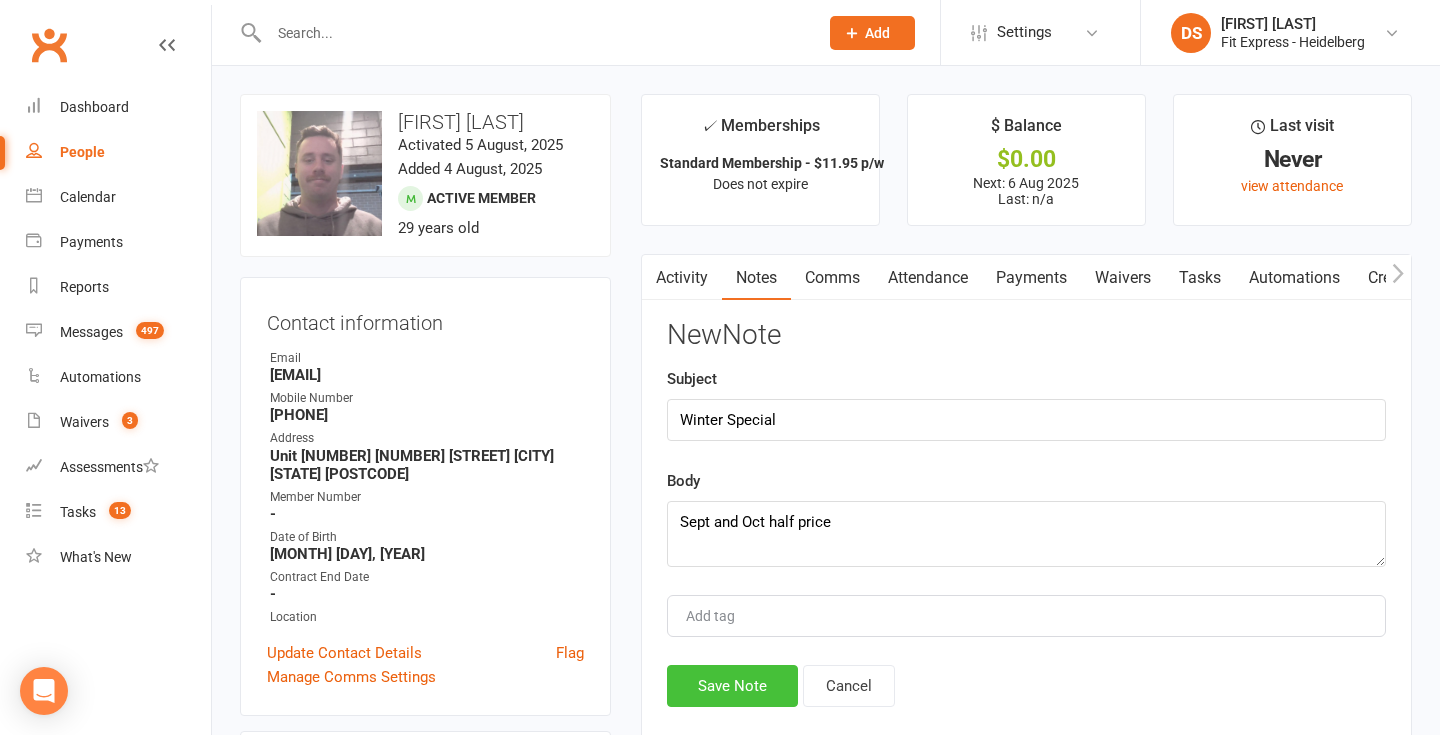 click on "Save Note" 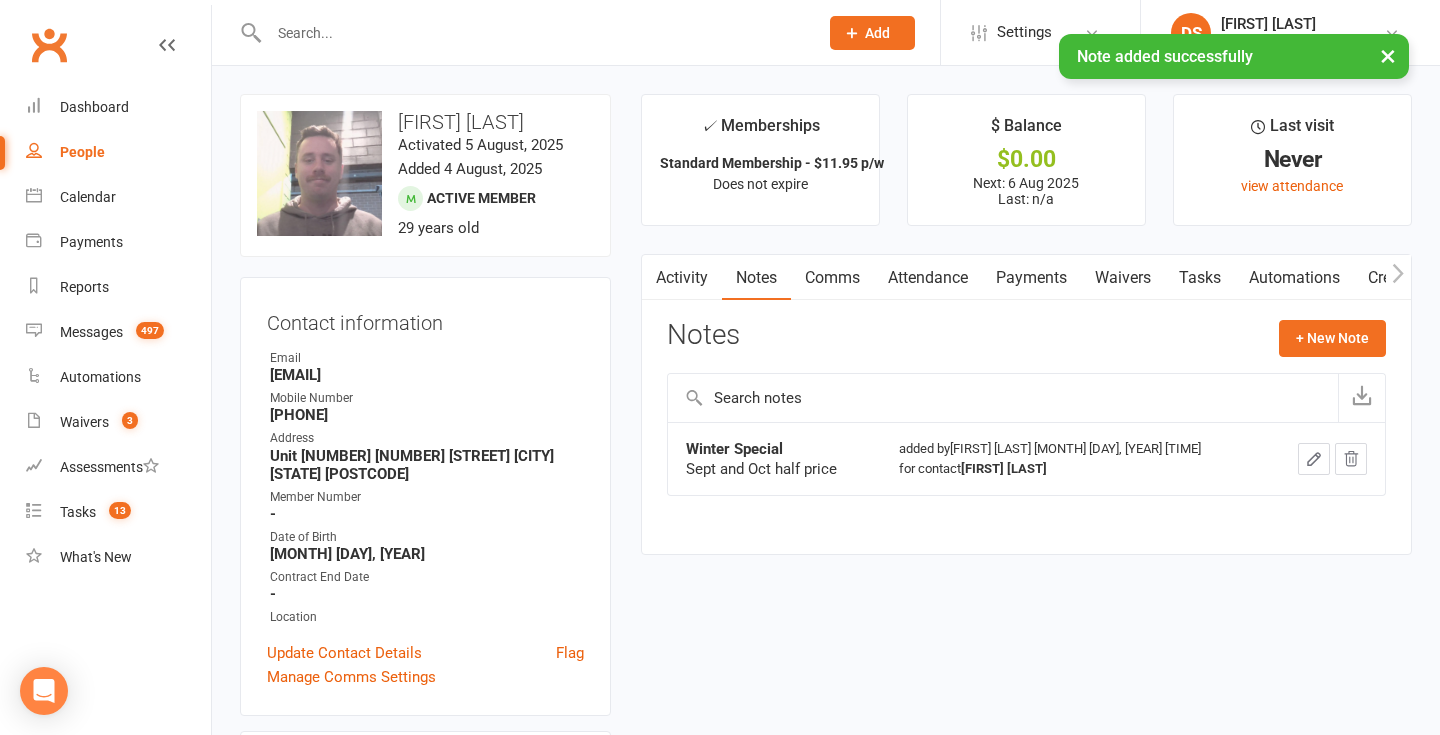 click on "Payments" at bounding box center (1031, 278) 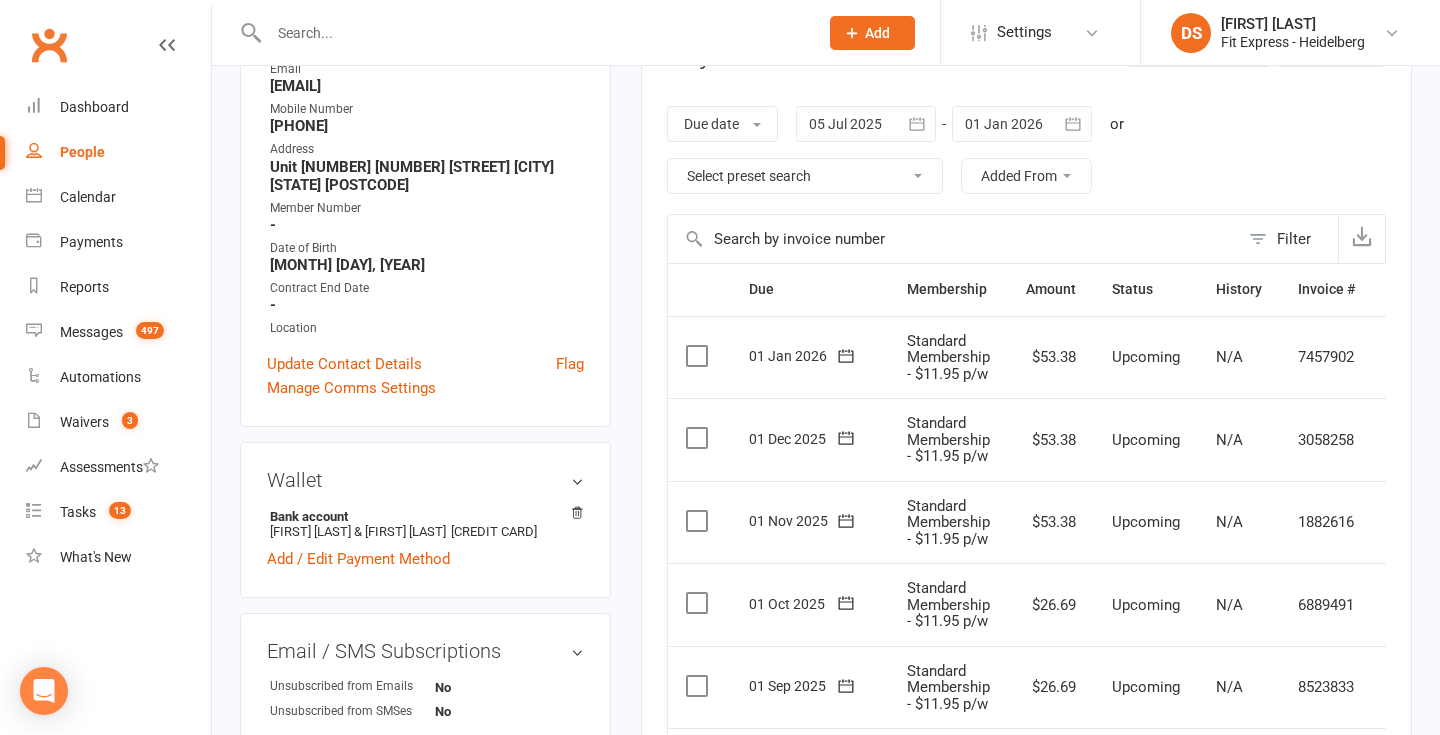 scroll, scrollTop: 0, scrollLeft: 0, axis: both 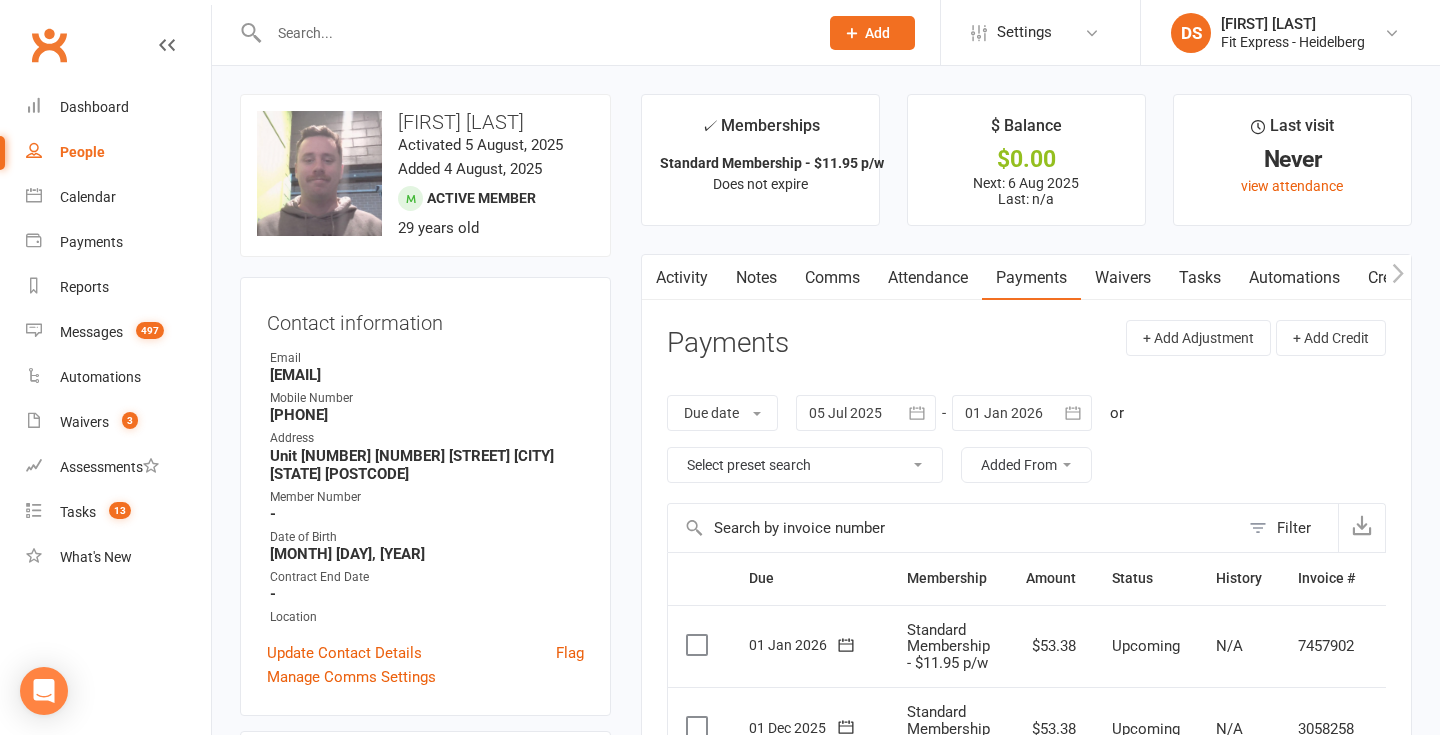 click on "Notes" at bounding box center (756, 278) 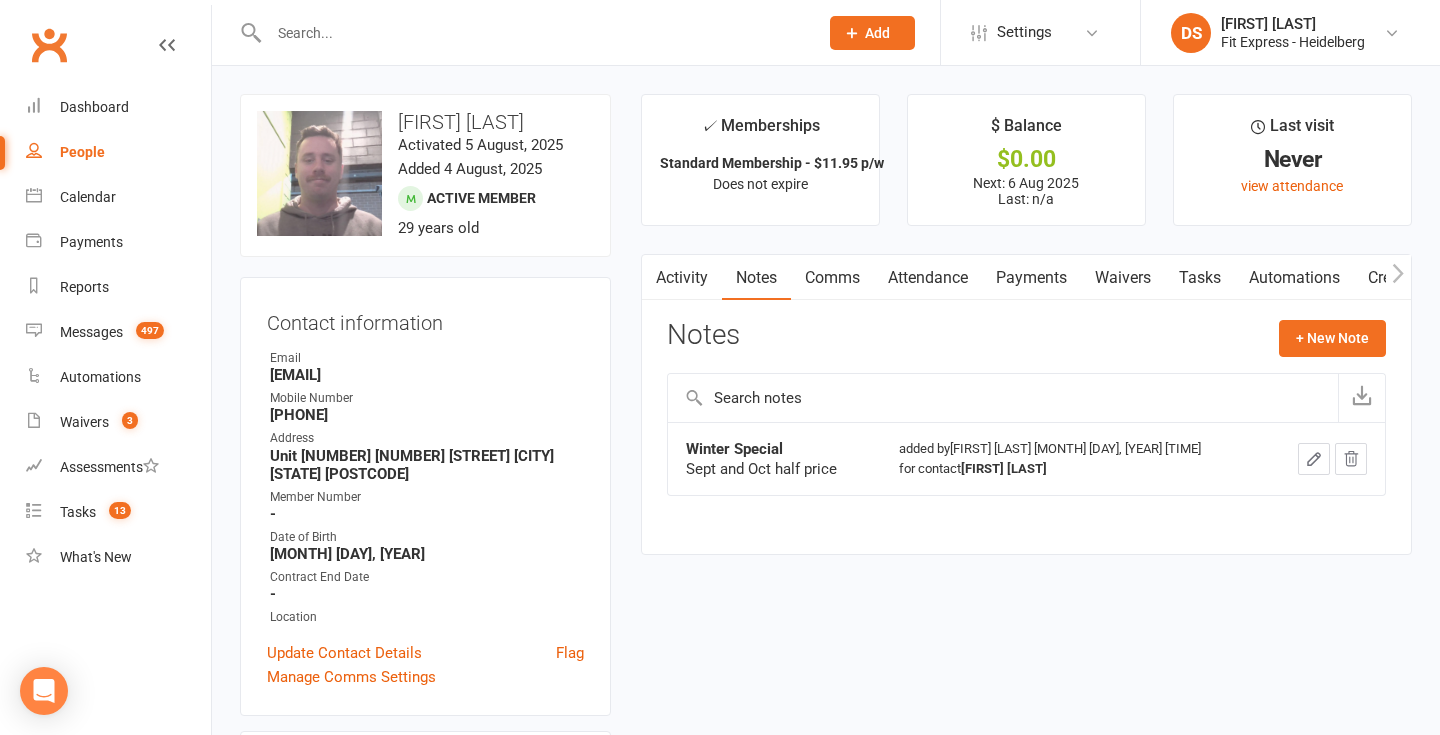 click on "Activity" at bounding box center [682, 278] 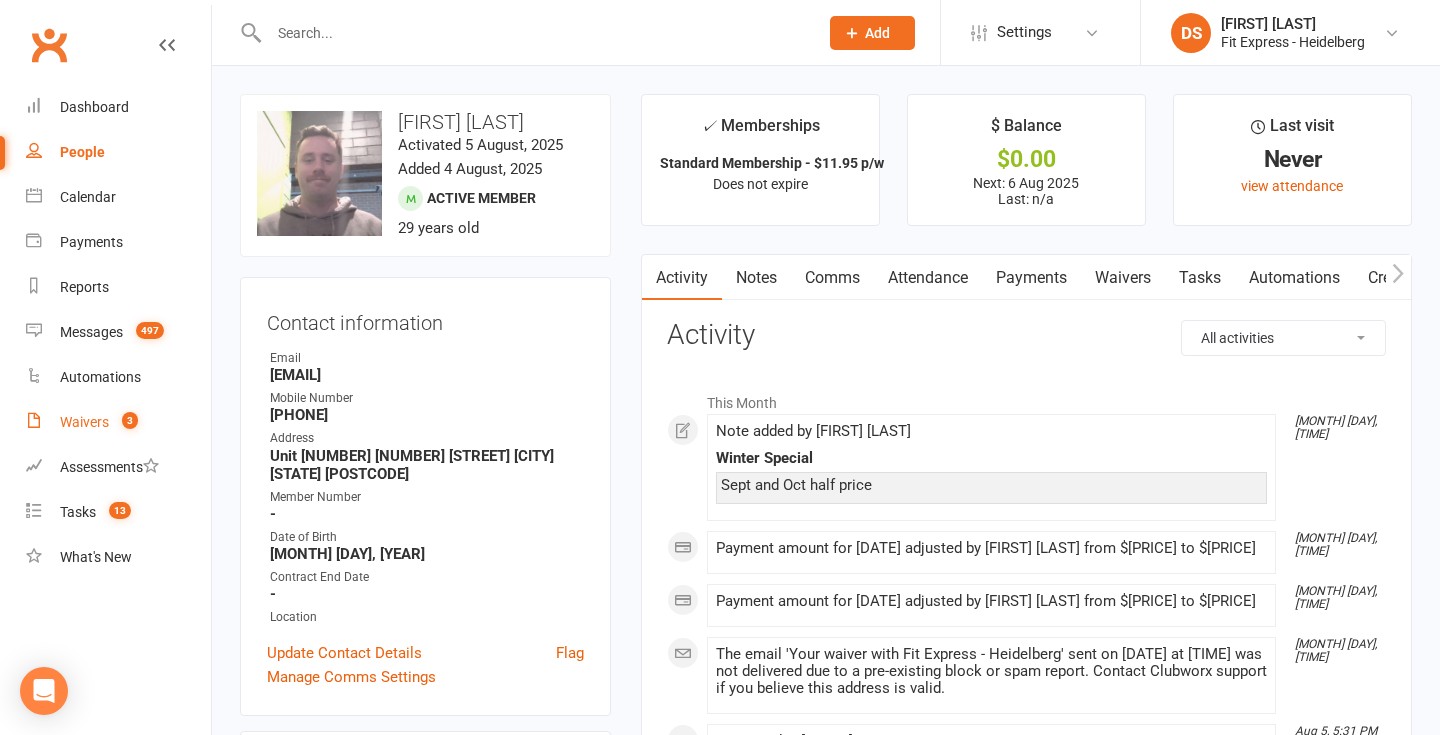 click on "Waivers   3" at bounding box center [118, 422] 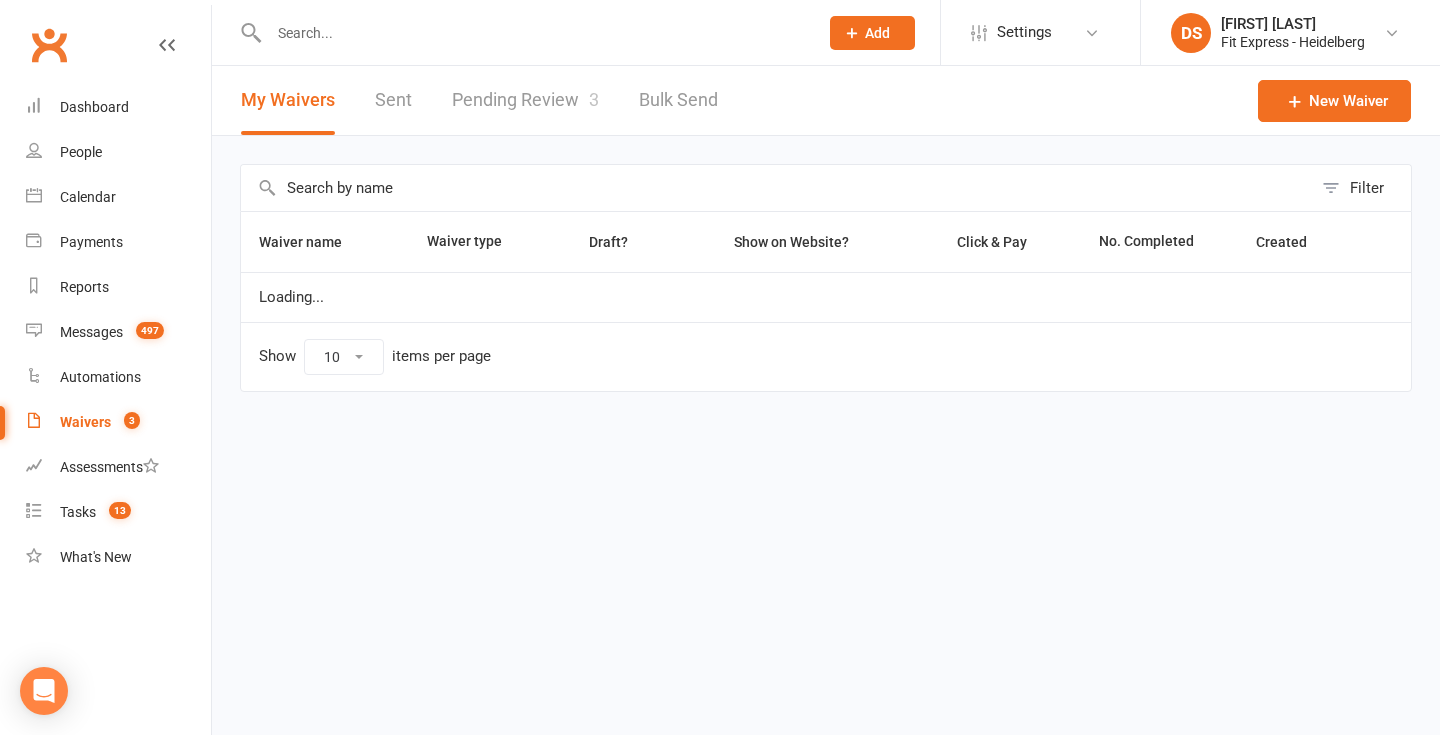 click on "Pending Review 3" at bounding box center [525, 100] 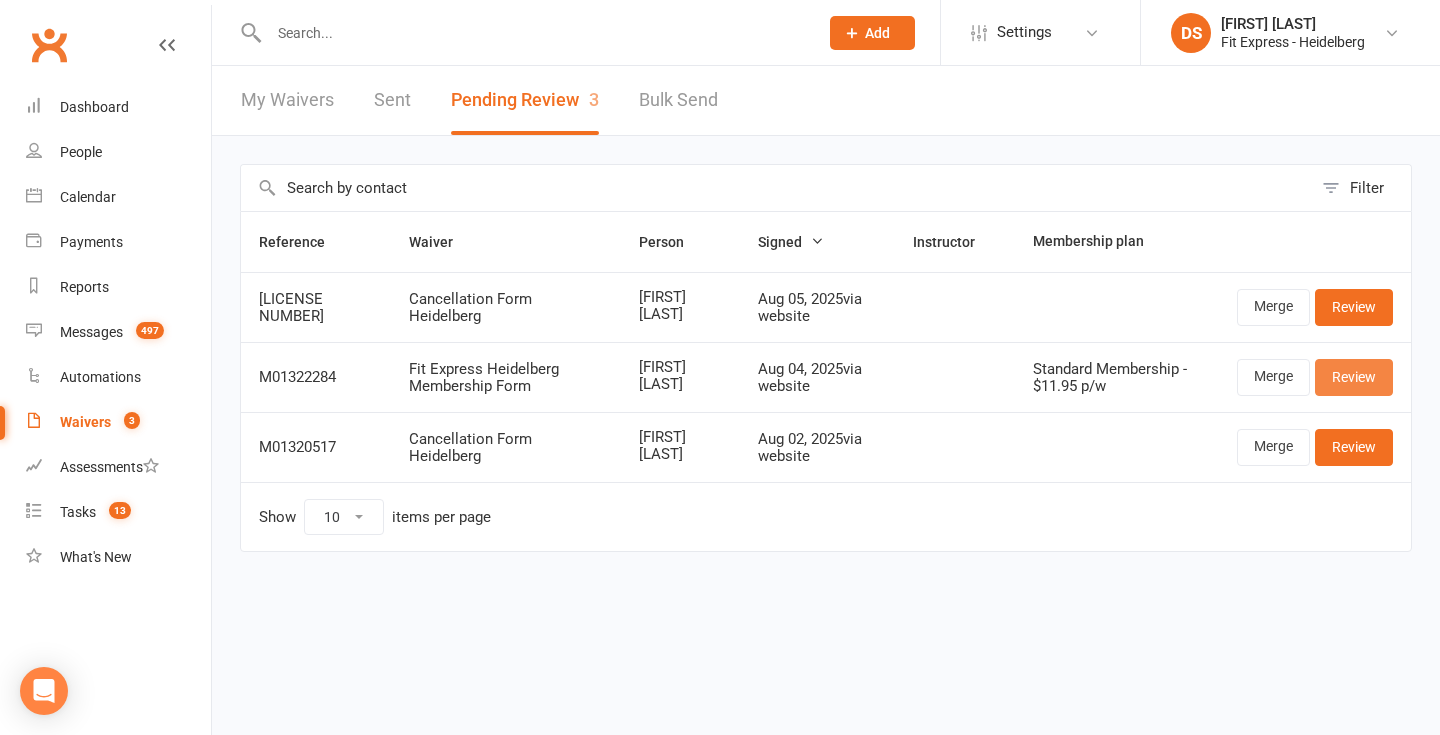 click on "Review" at bounding box center [1354, 377] 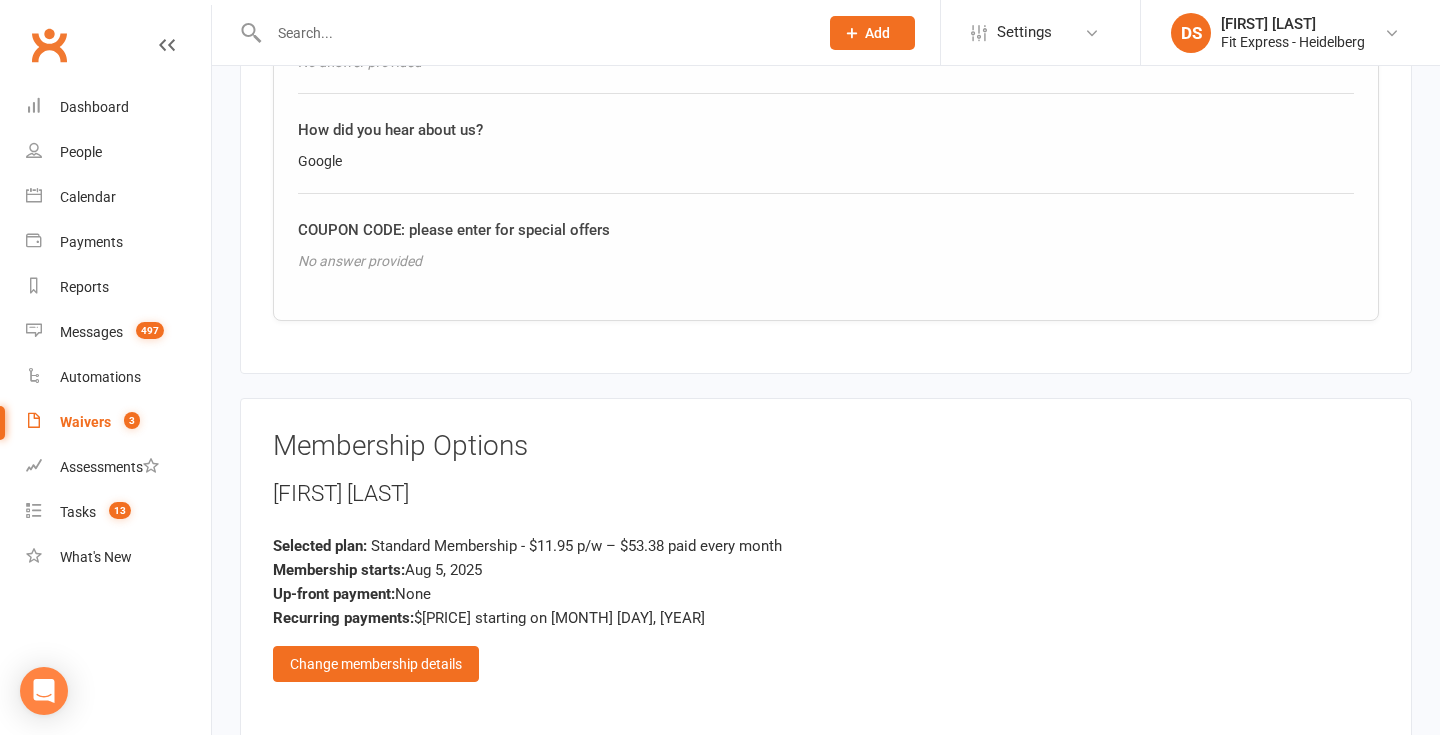 scroll, scrollTop: 1957, scrollLeft: 0, axis: vertical 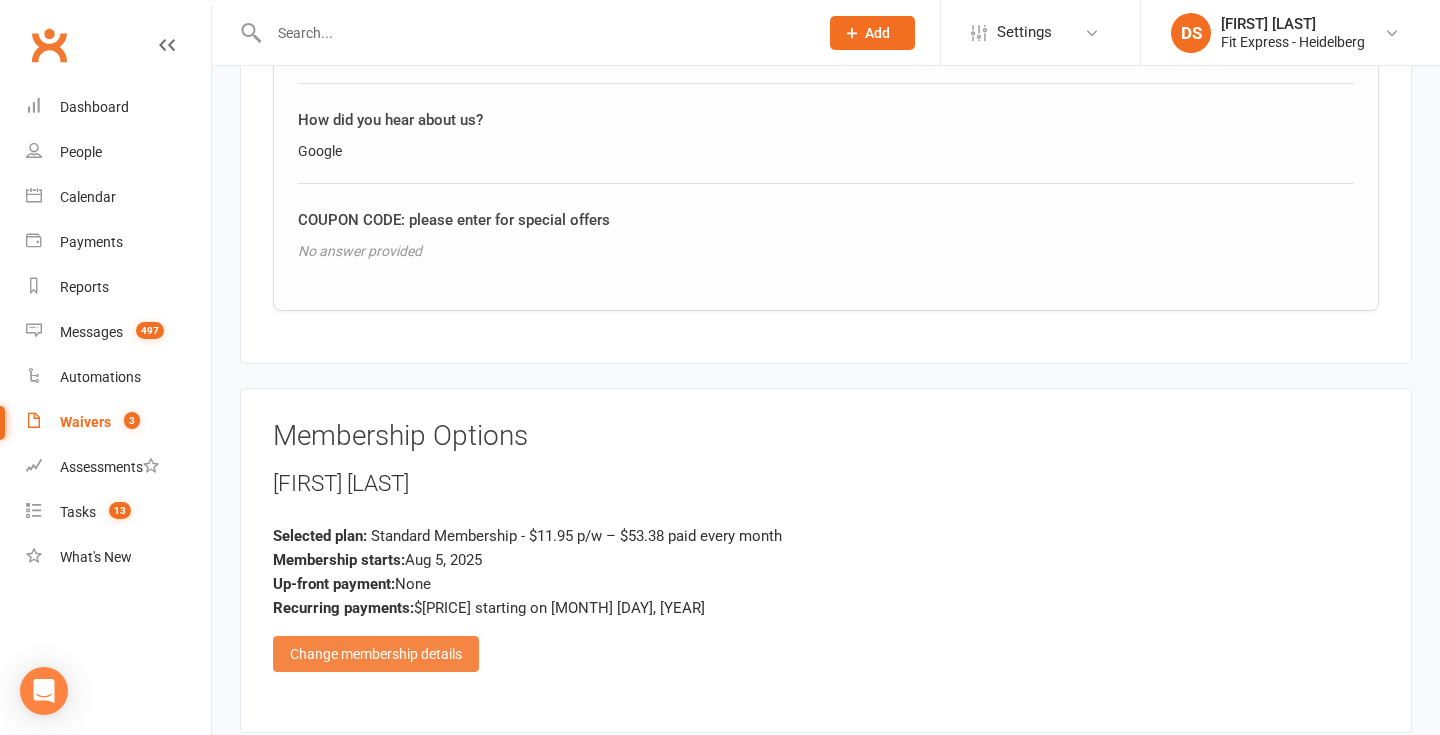 click on "Change membership details" at bounding box center [376, 654] 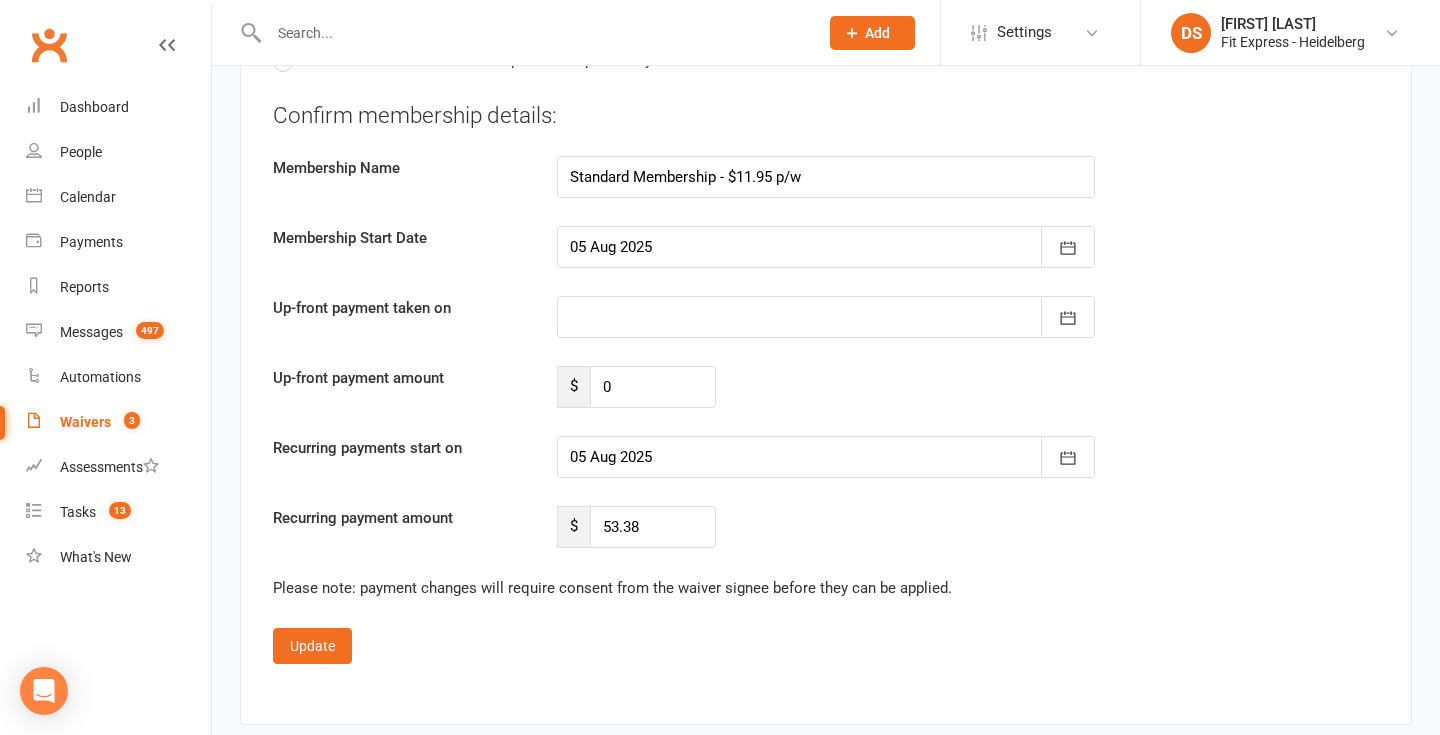 scroll, scrollTop: 3914, scrollLeft: 0, axis: vertical 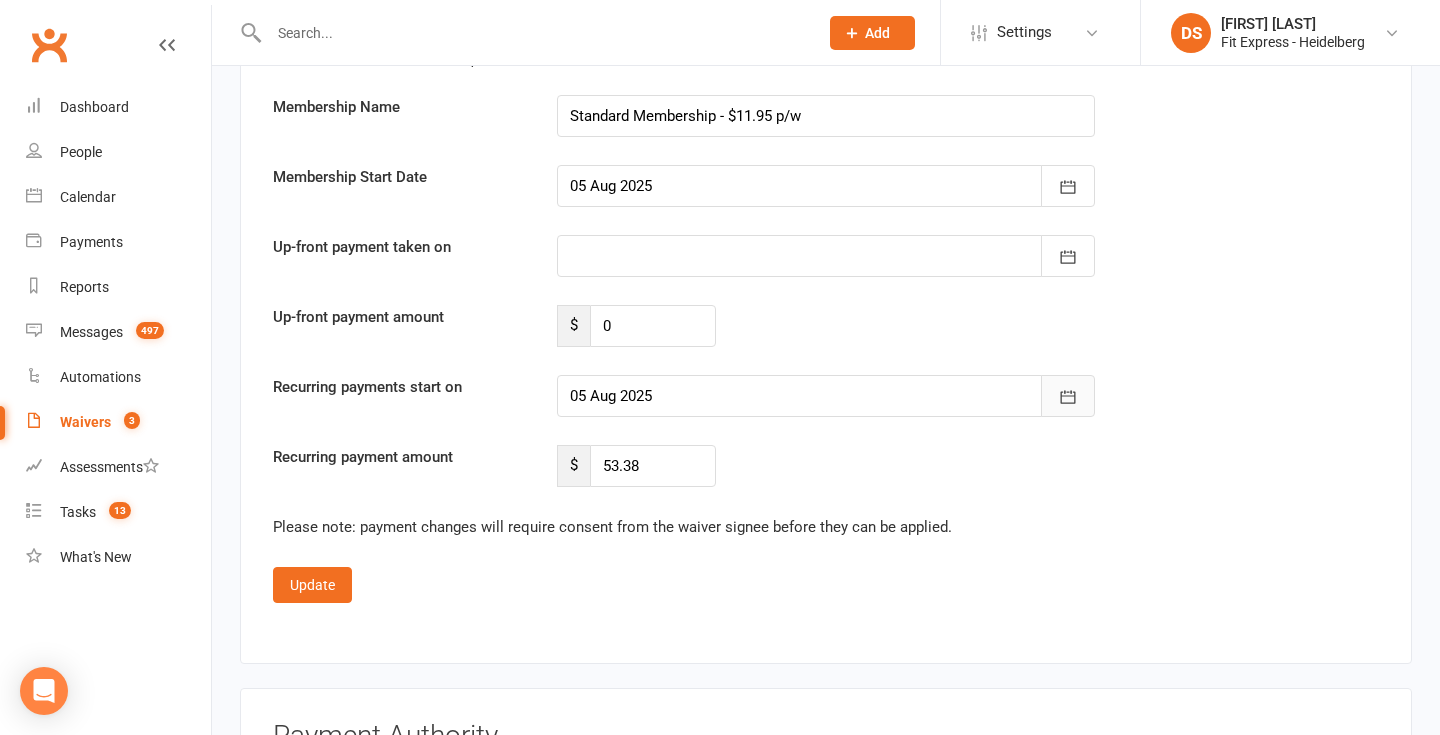 click 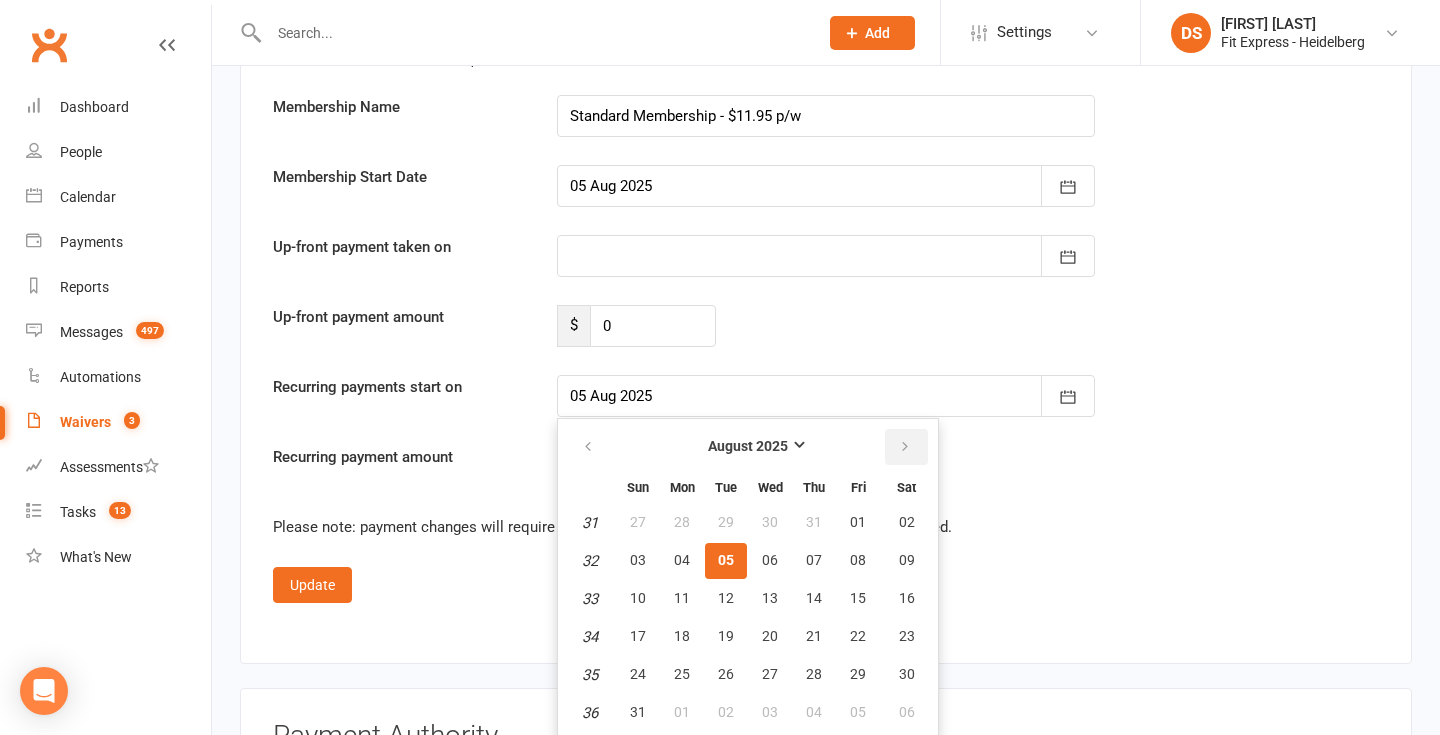 click at bounding box center [905, 447] 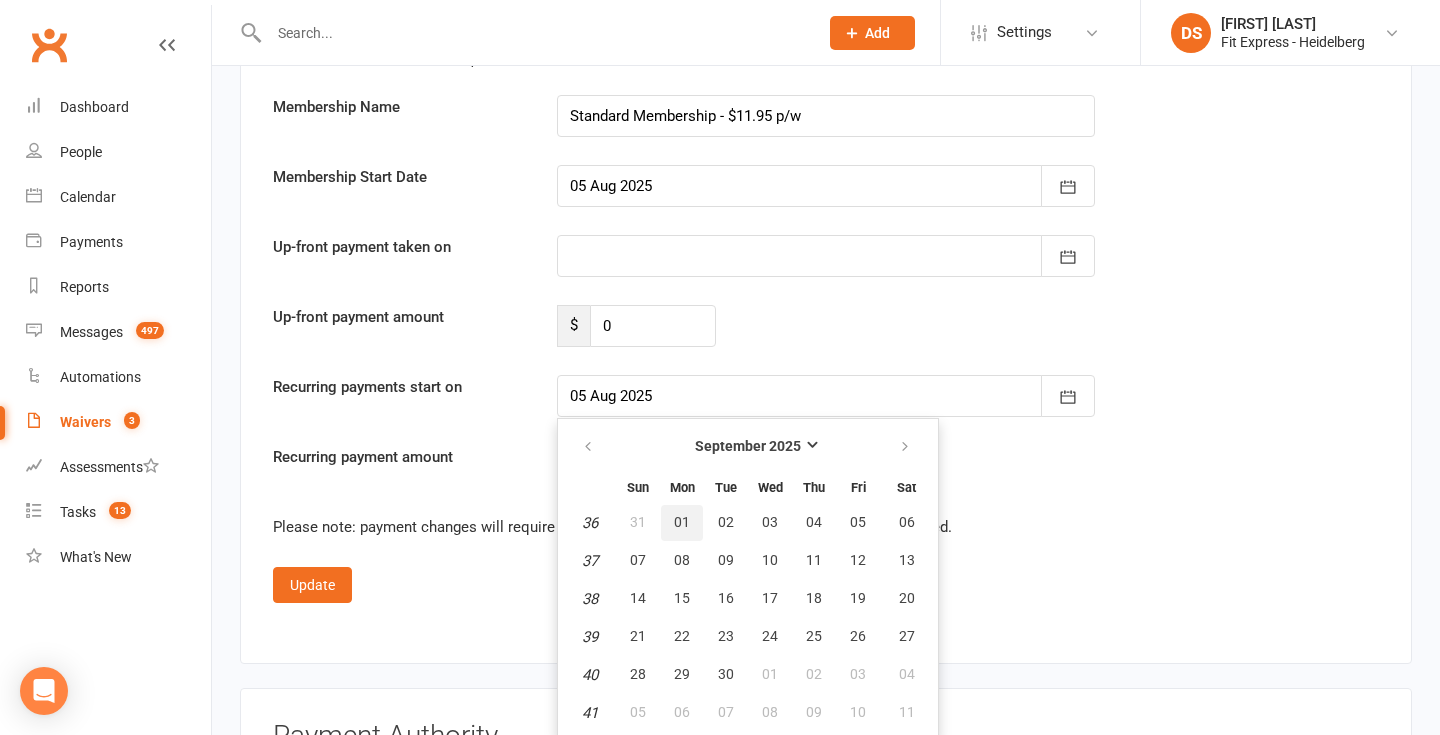 click on "01" at bounding box center [682, 522] 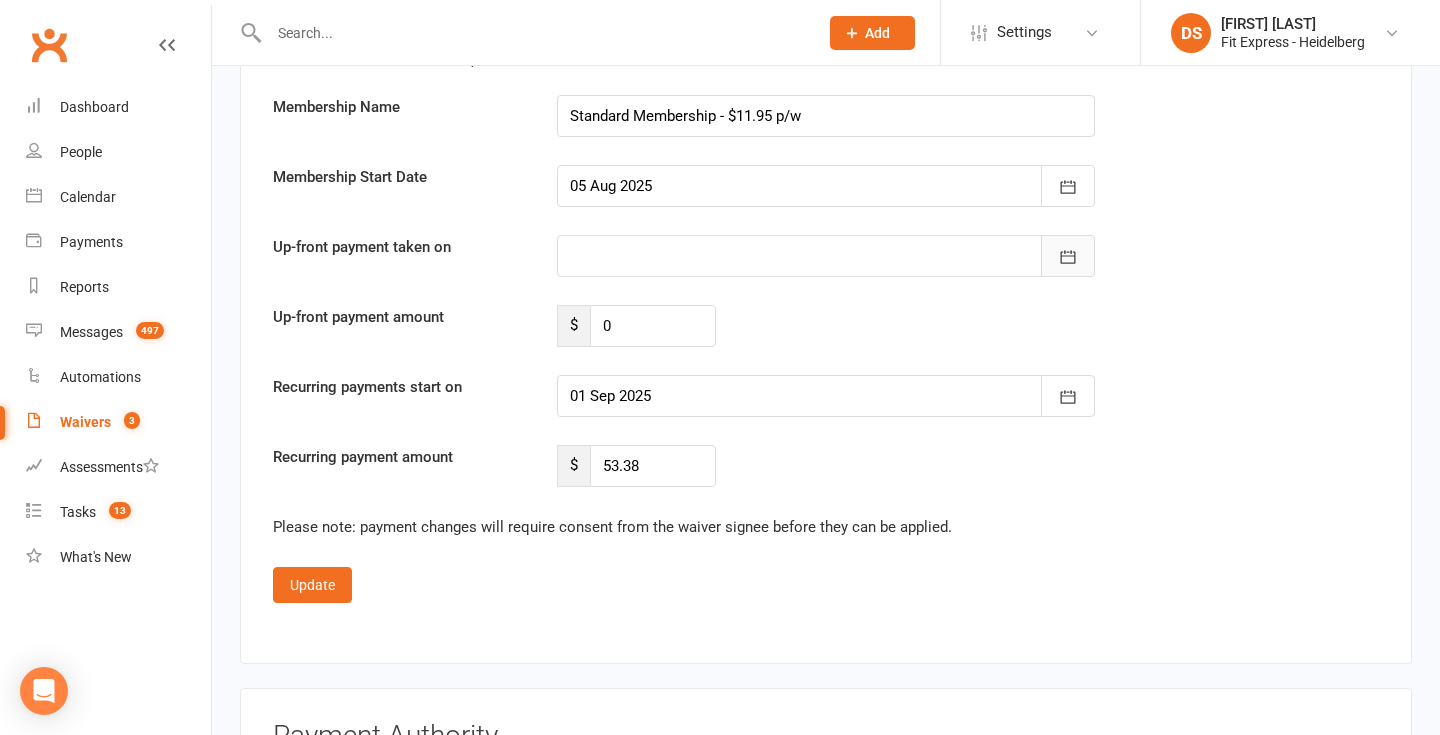 click at bounding box center (1068, 256) 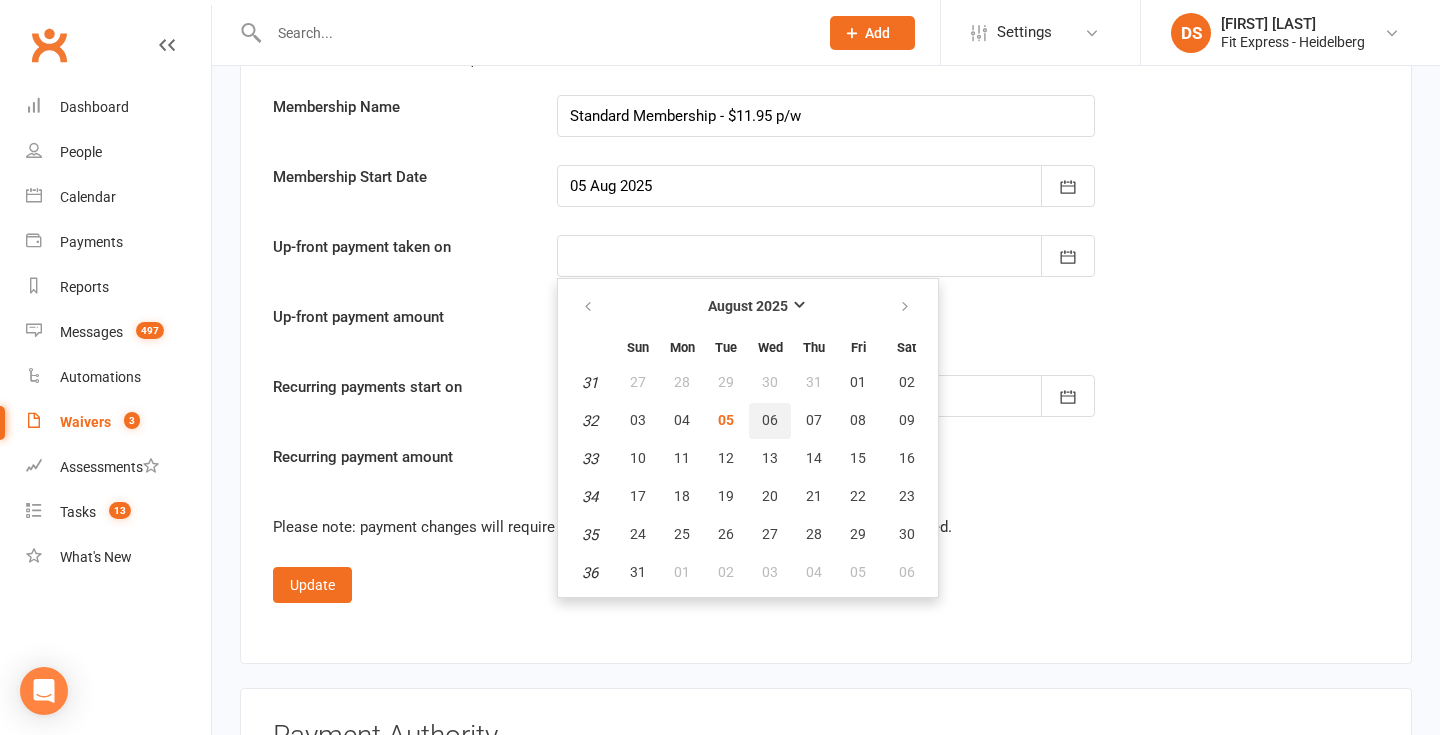 click on "06" at bounding box center (770, 420) 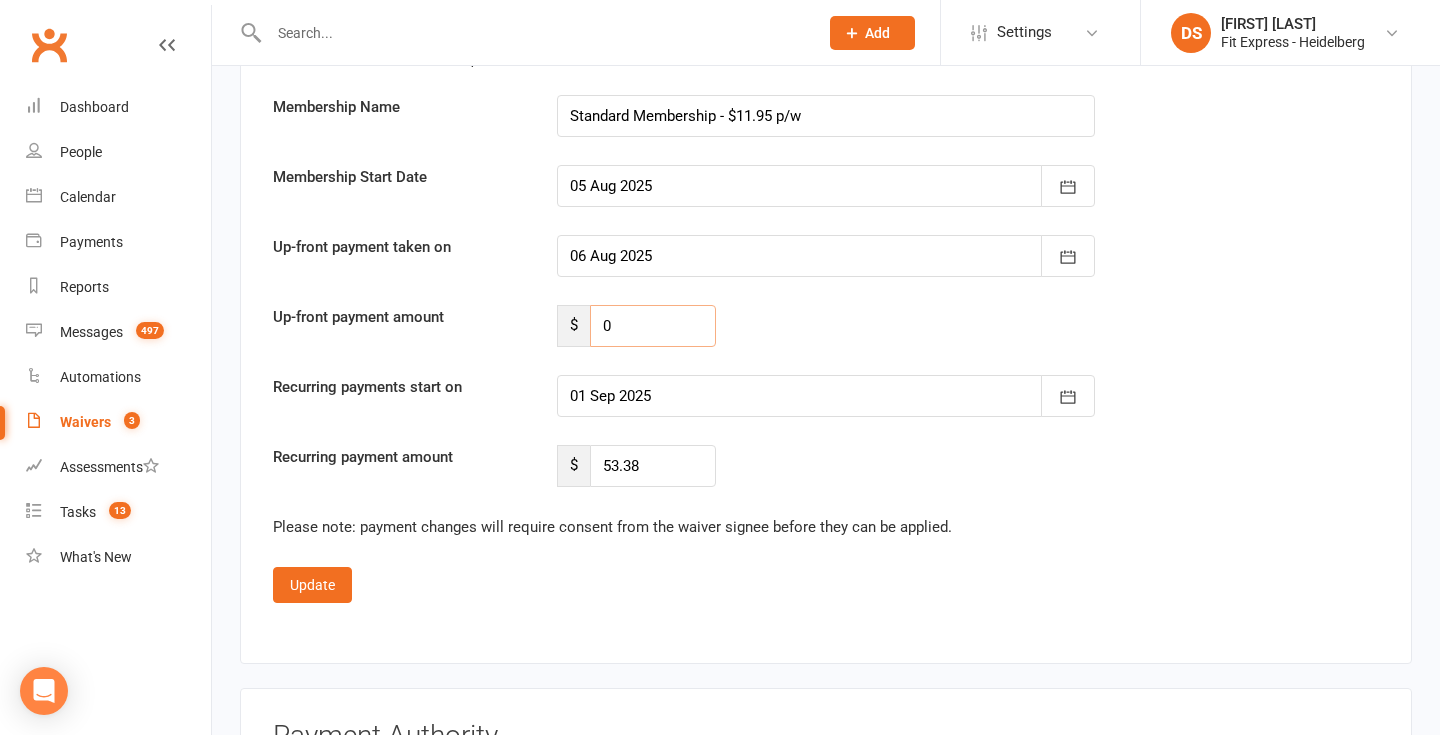 drag, startPoint x: 640, startPoint y: 331, endPoint x: 590, endPoint y: 332, distance: 50.01 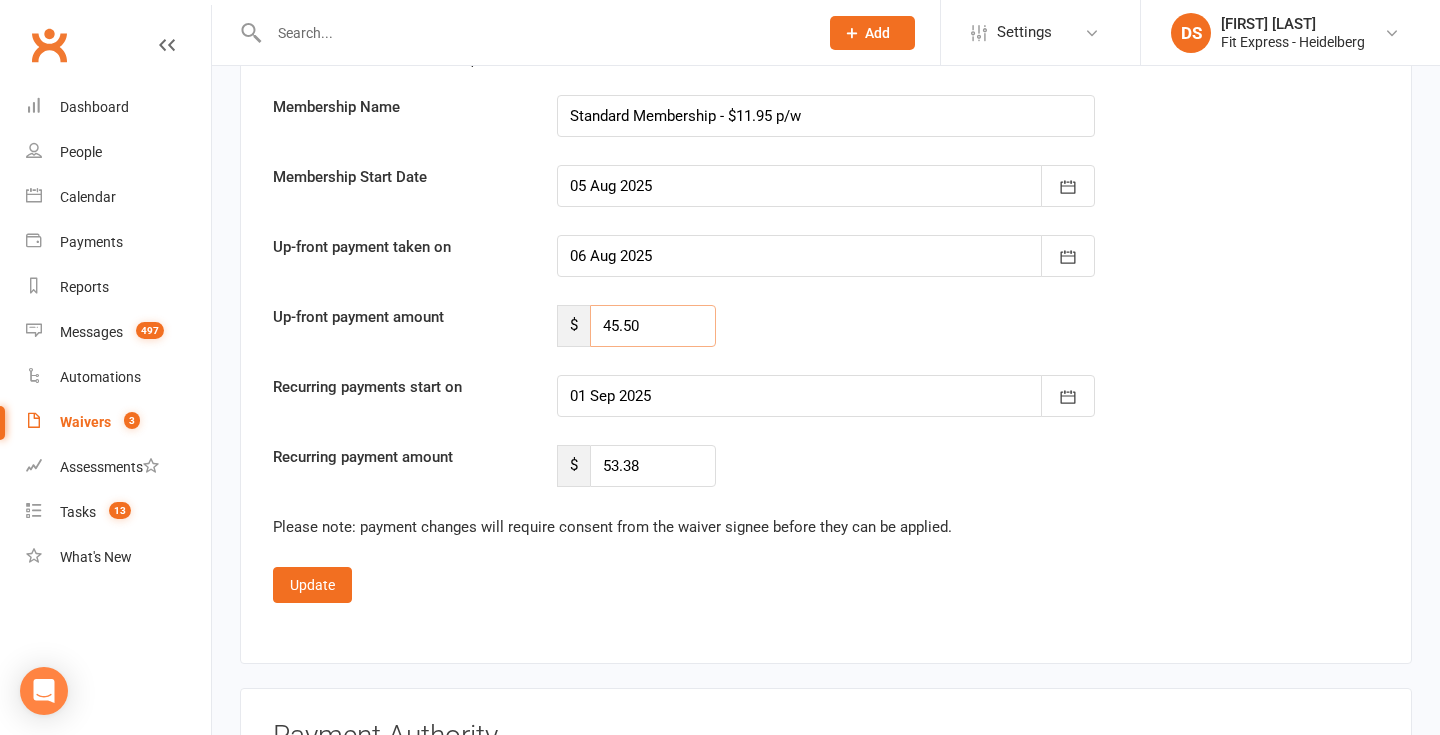 type on "45.50" 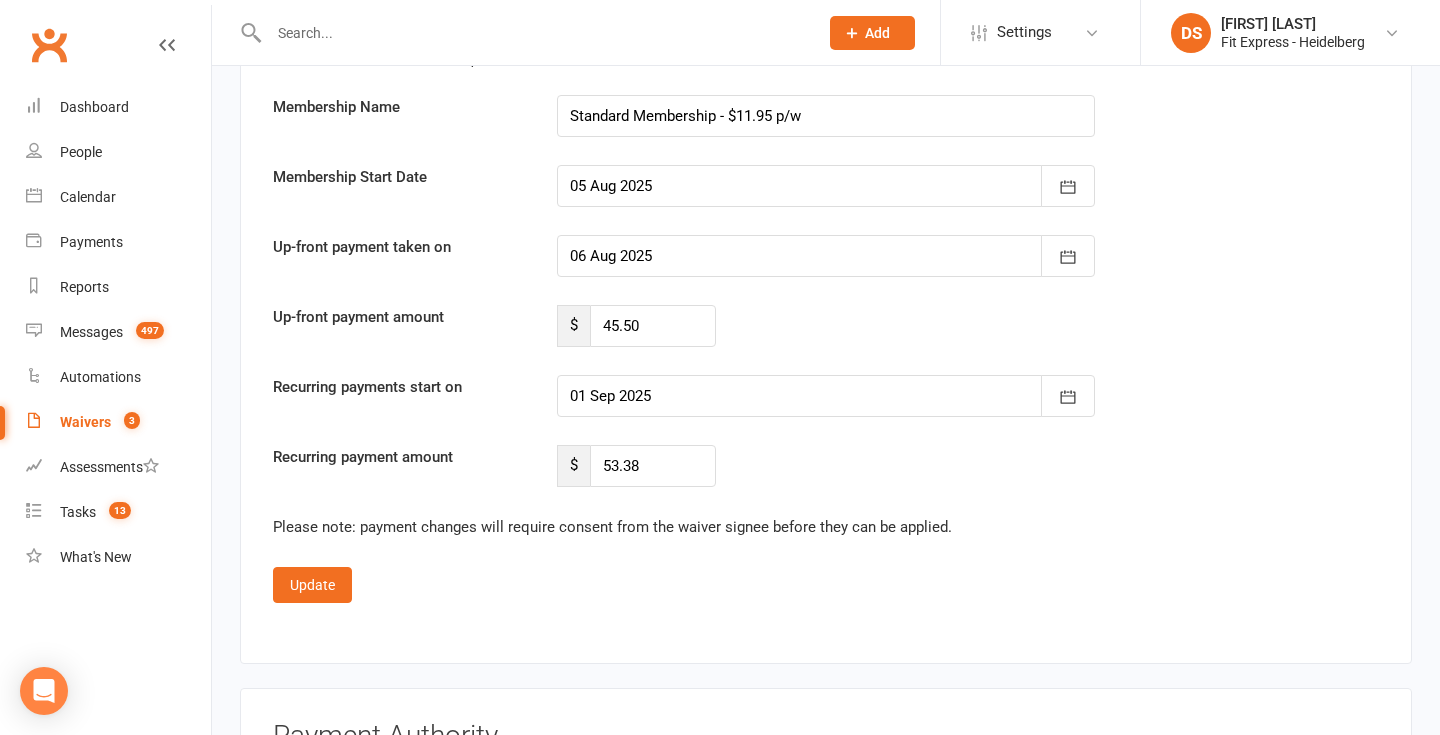 click on "Confirm membership details: Membership Name Standard Membership - $[PRICE] p/w Membership Start Date [DATE]
[MONTH] [YEAR]
Sun Mon Tue Wed Thu Fri Sat
31
27
28
29
30
31
01
02
32
03
04
05
06
07
08
09
33
10
11
12
13
14
15
16
34
17
18
19
20
21
22
23
35
24
25
26
27" at bounding box center [826, 321] 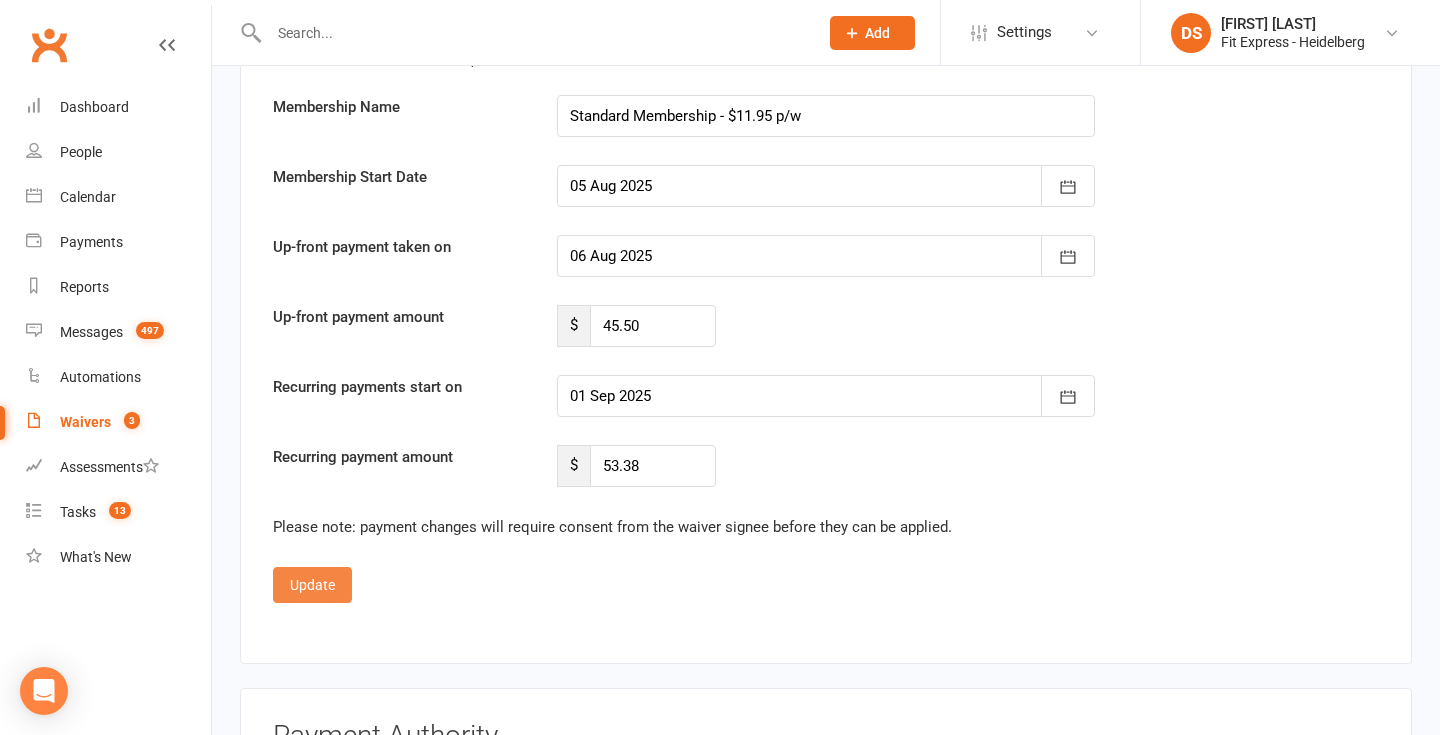 click on "Update" at bounding box center [312, 585] 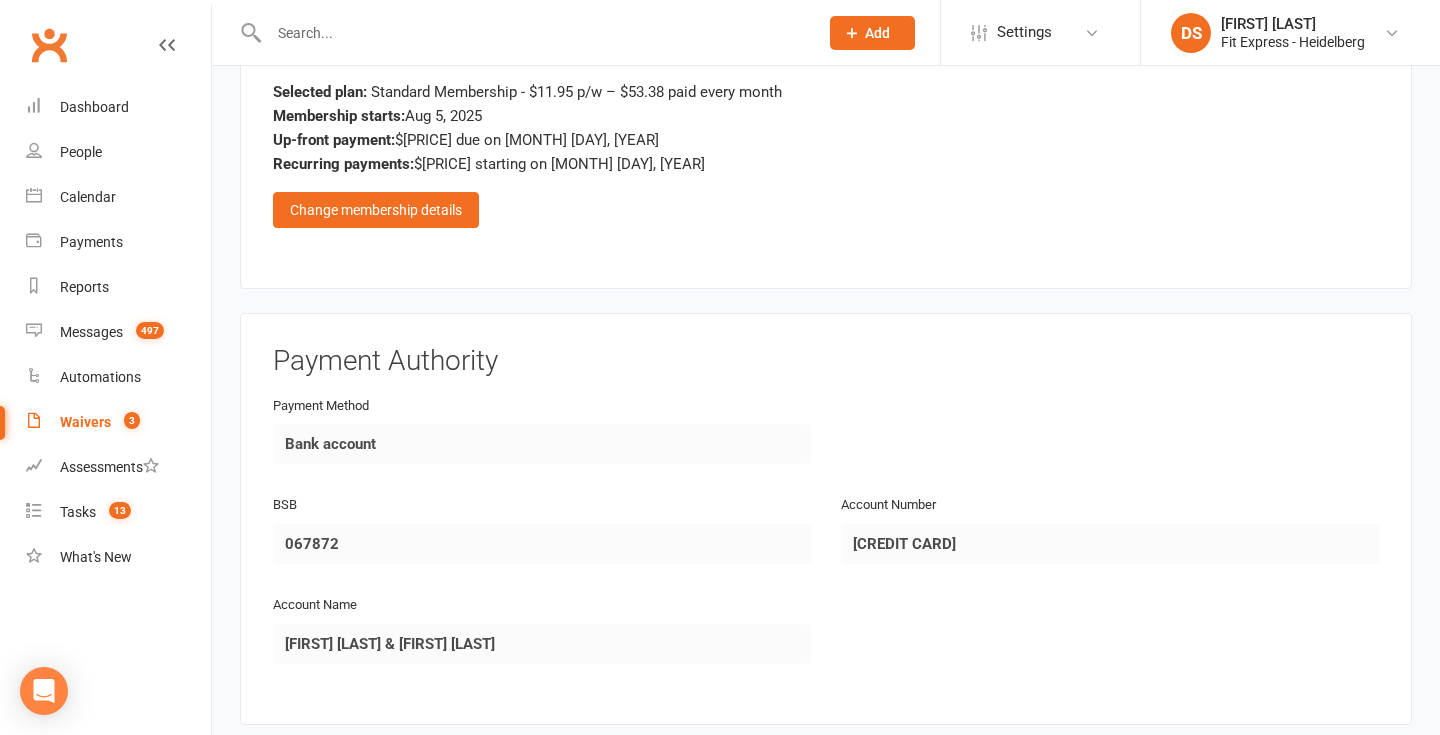 scroll, scrollTop: 2787, scrollLeft: 0, axis: vertical 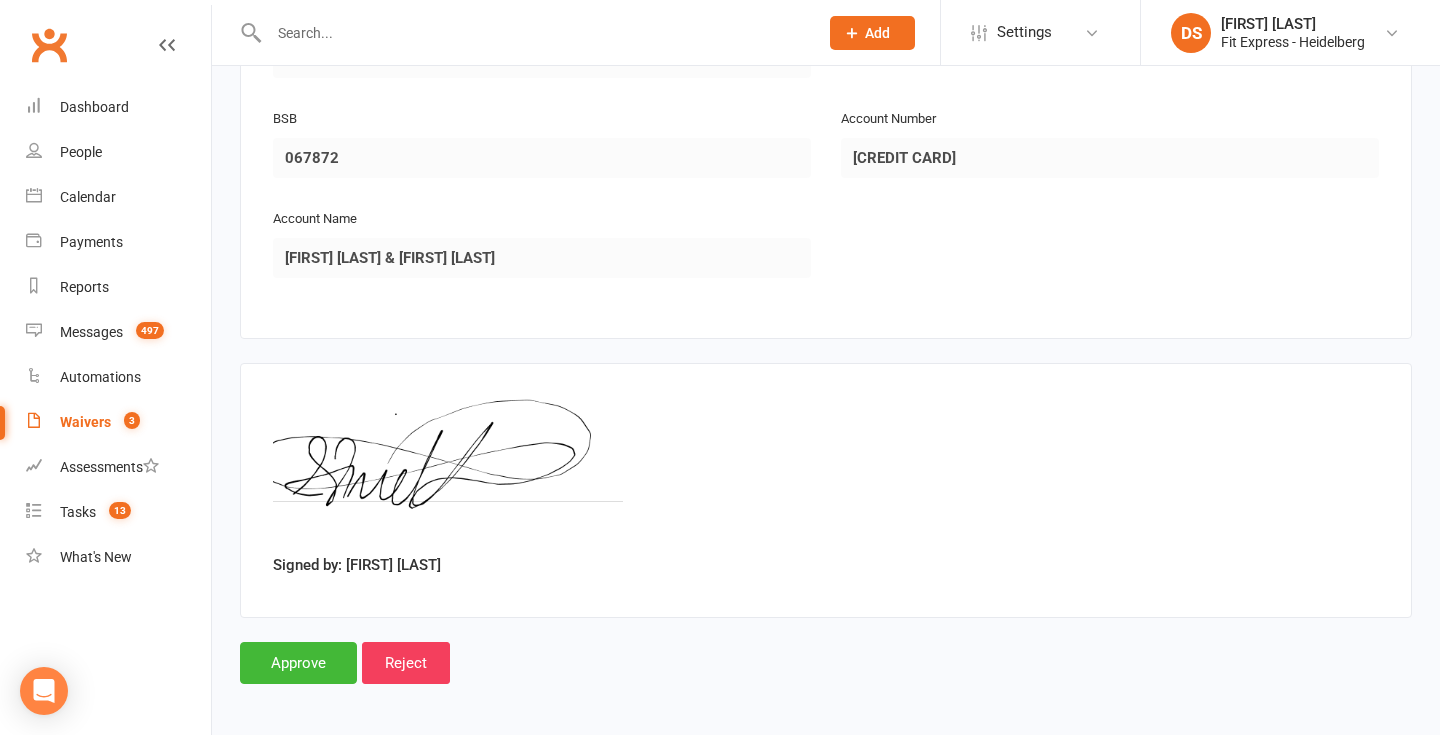 click on "Fit Express - Heidelberg p: [PHONE] [EMAIL] [NUMBER] [STREET] [CITY], [STATE], [POSTCODE], [COUNTRY] First Name [FIRST] Last Name [LAST] Email [EMAIL] Mobile Phone [PHONE] Address Line 1 Unit [NUMBER] / [NUMBER] [STREET] Address Line 2 [CITY] Zip / Post Code [POSTCODE] State / Province [STATE] Date of Birth [DATE] Emergency Contact Details Emergency Contact Name [FIRST] [LAST] Relationship to Member Partner Email [EMAIL] Mobile Phone [PHONE] Address [NUMBER]/[NUMBER] [STREET], [CITY] [FIRST] [LAST] Questionnaire Starter packs, Medical and joint injury information. Medical History - Please let us know if any of the following medical conditions apply to you:   Asthma □ Chest pain during exercise □ High blood pressure □ High cholesterol □ Previous cardiac issues □ Stroke □ Diabetic □ Heart disease in family □ Previously inactive □ Dizziness during exercise □ Obesity □ Smoke cigarettes Nil Nil No answer provided No answer provided Google   BSB" at bounding box center (826, -973) 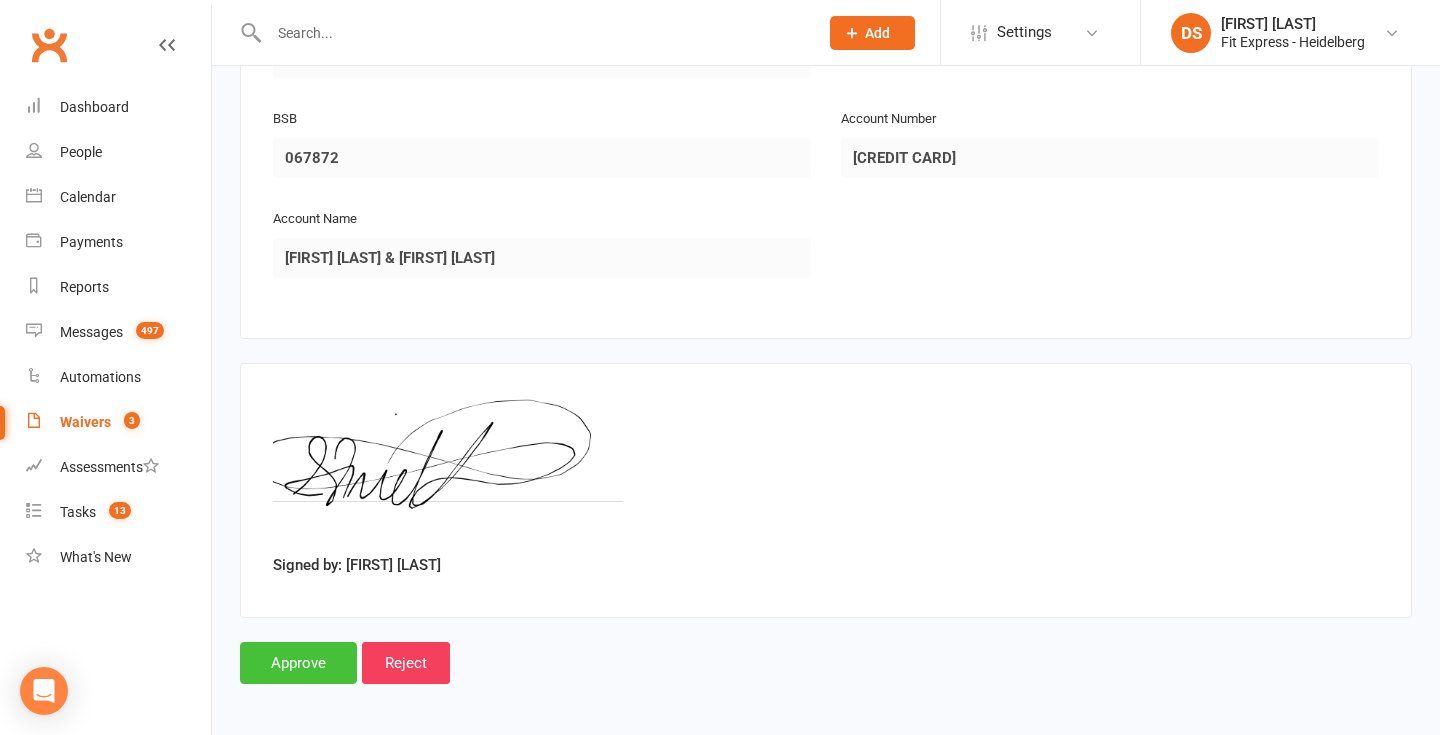 click on "Approve" at bounding box center (298, 663) 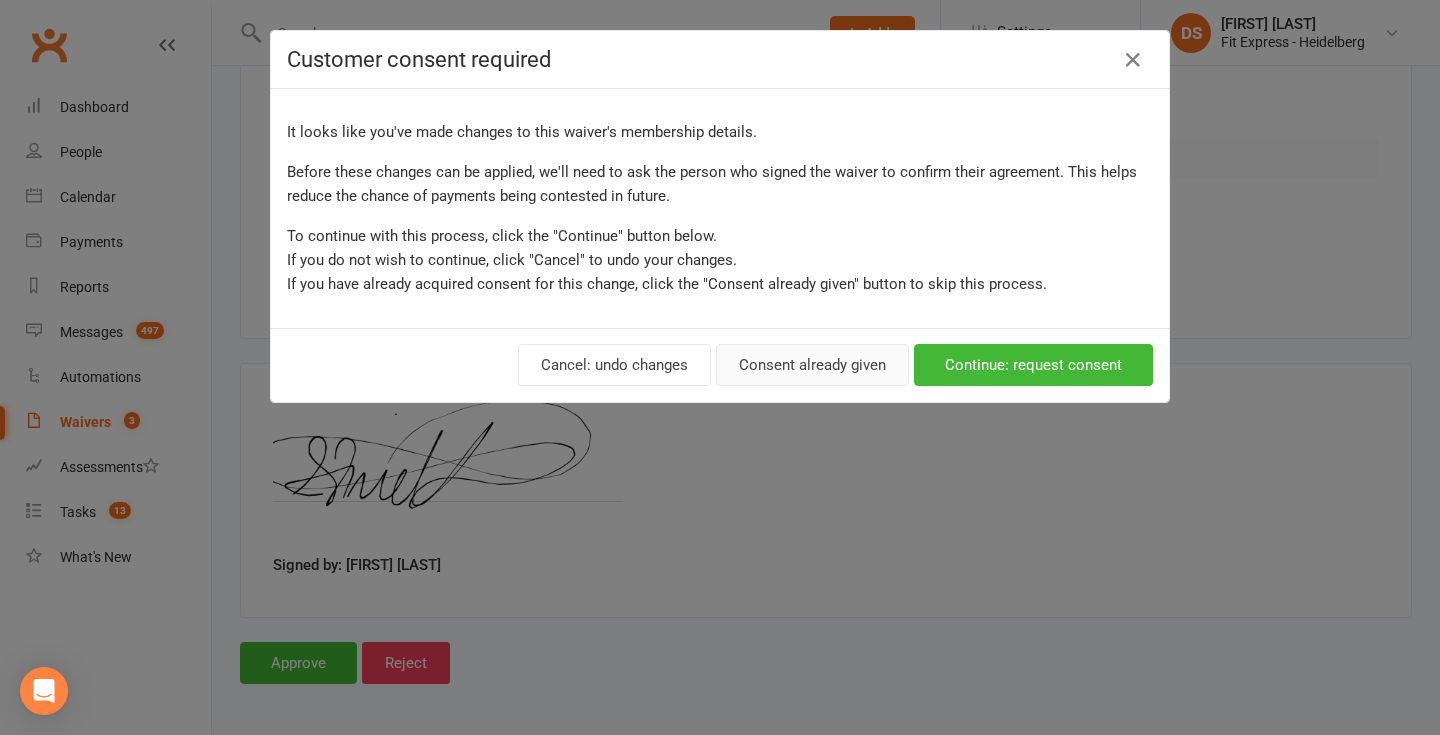 click on "Consent already given" at bounding box center [812, 365] 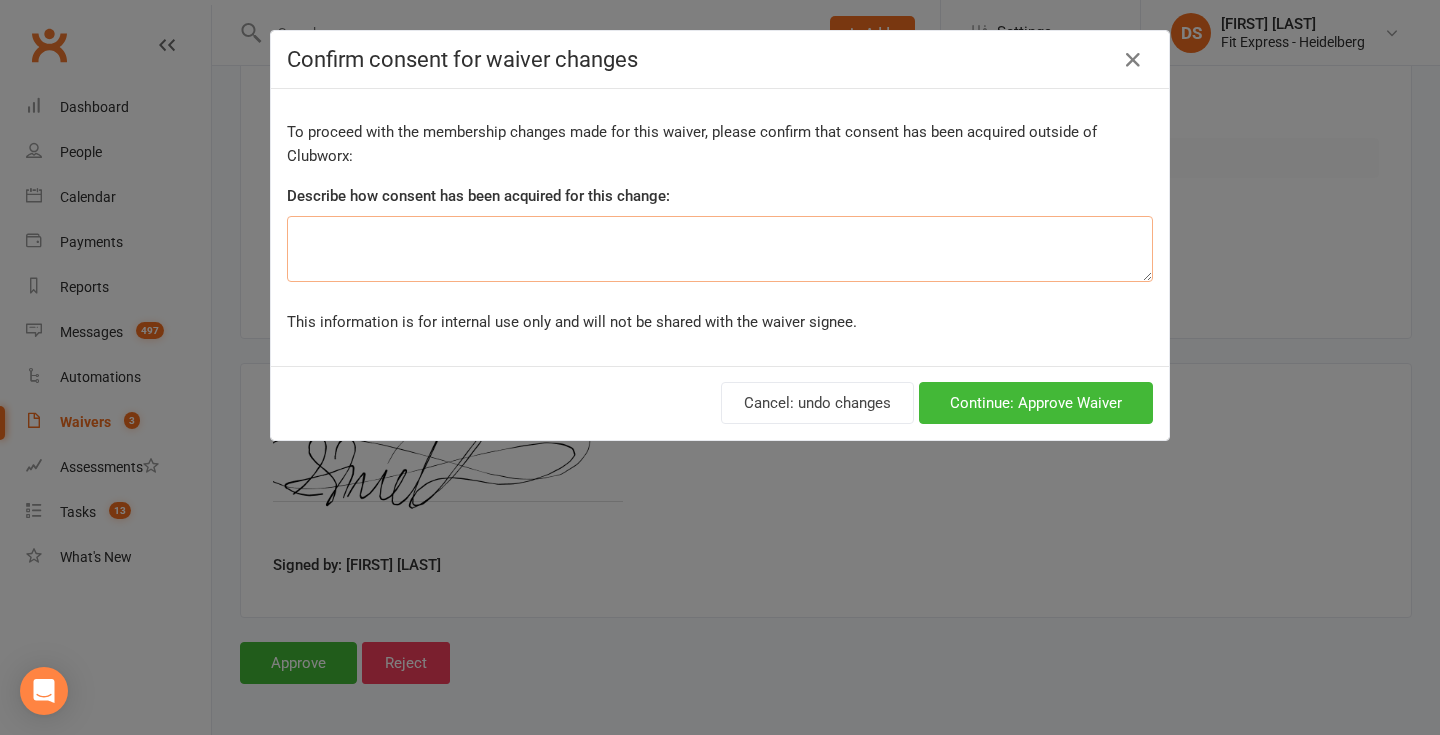 click at bounding box center [720, 249] 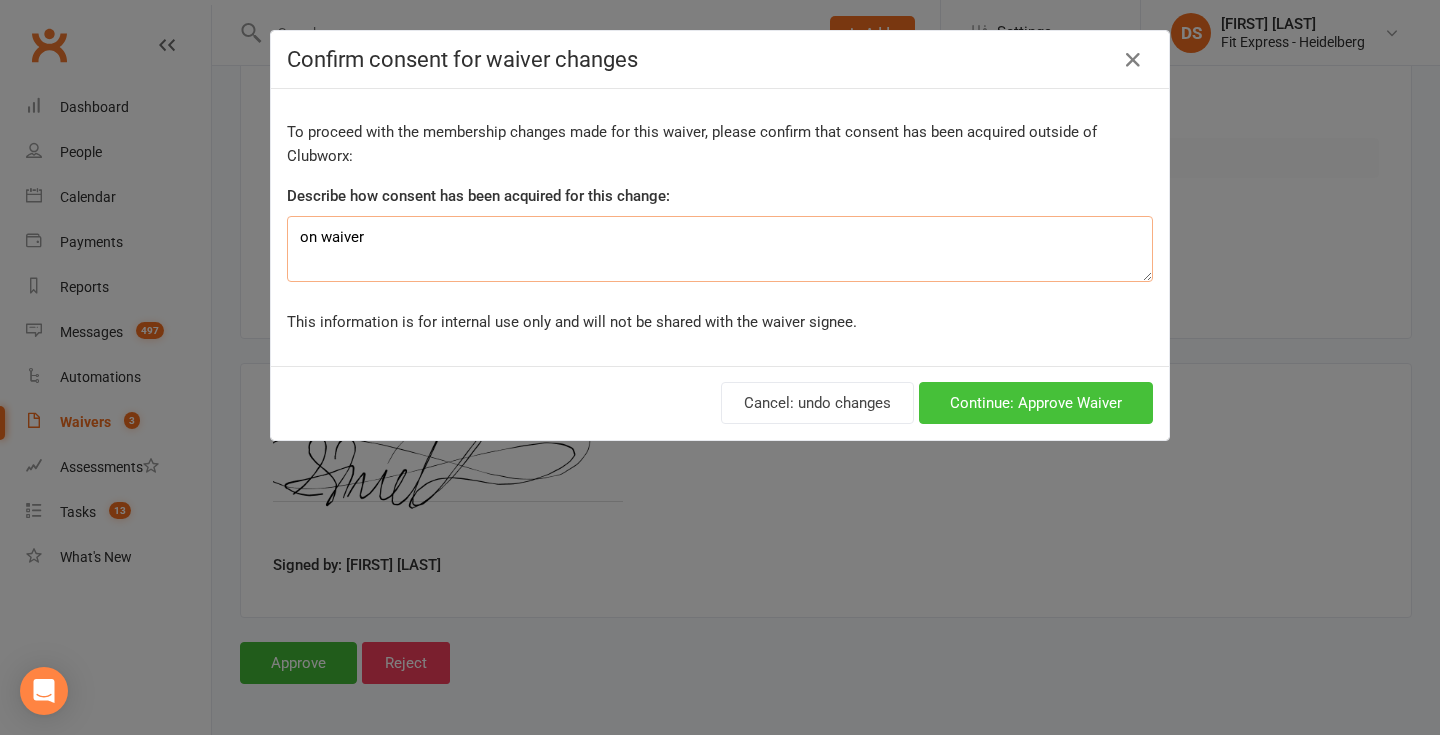 type on "on waiver" 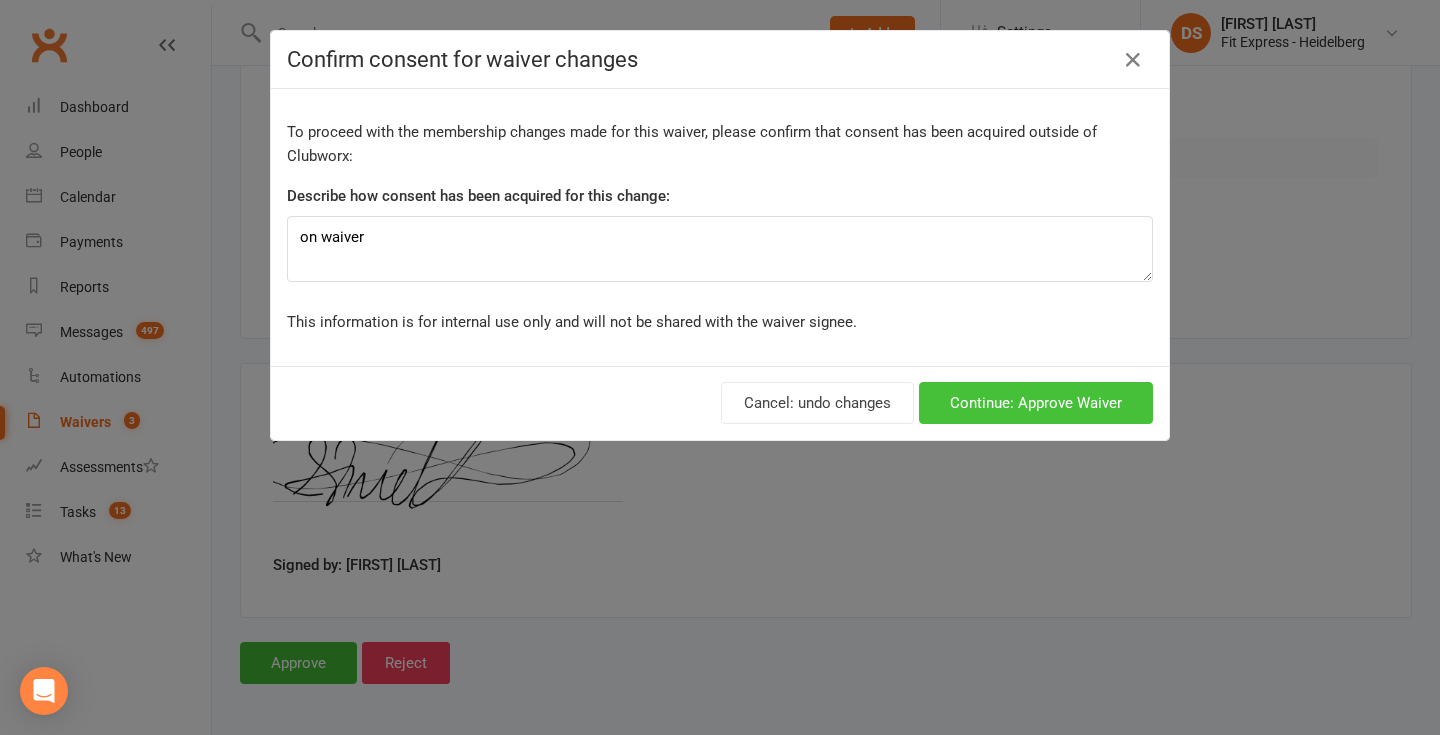 click on "Continue: Approve Waiver" at bounding box center (1036, 403) 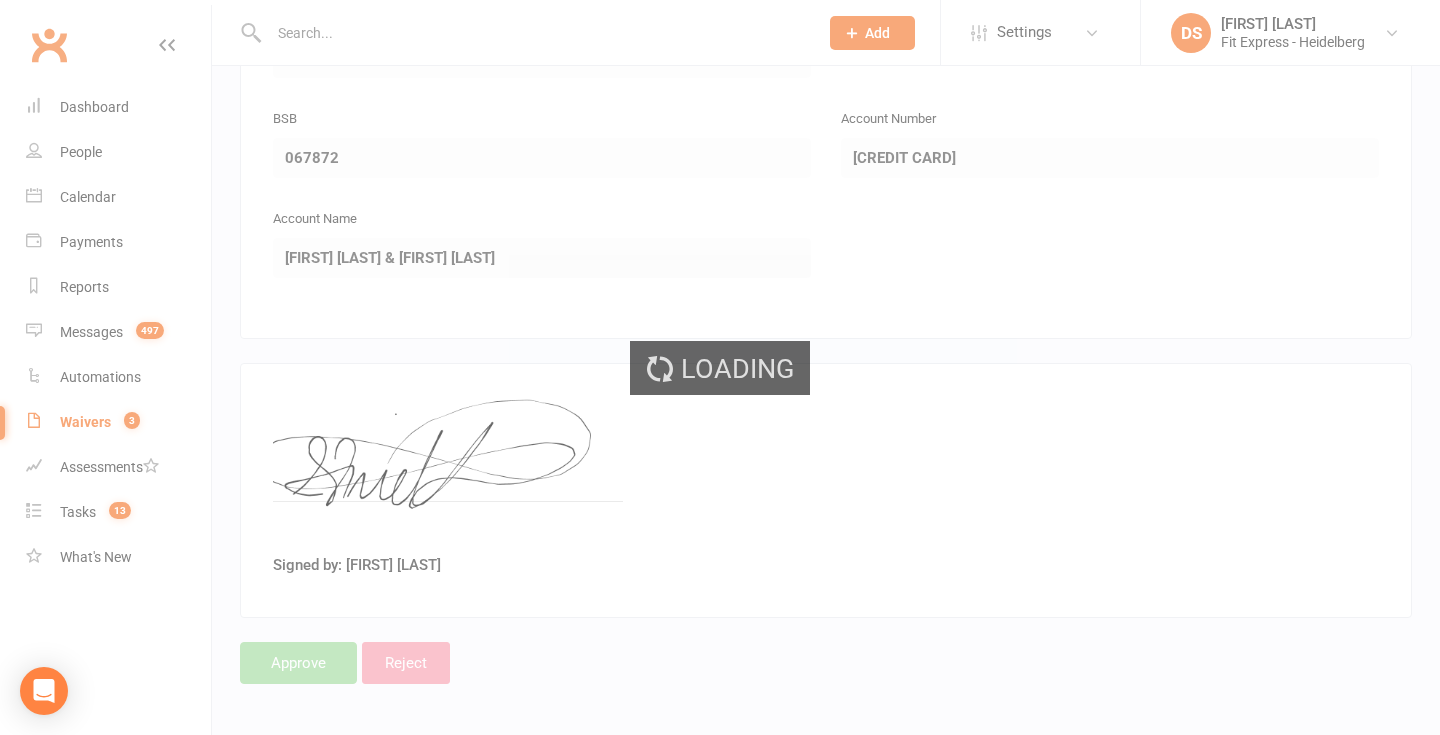 scroll, scrollTop: 0, scrollLeft: 0, axis: both 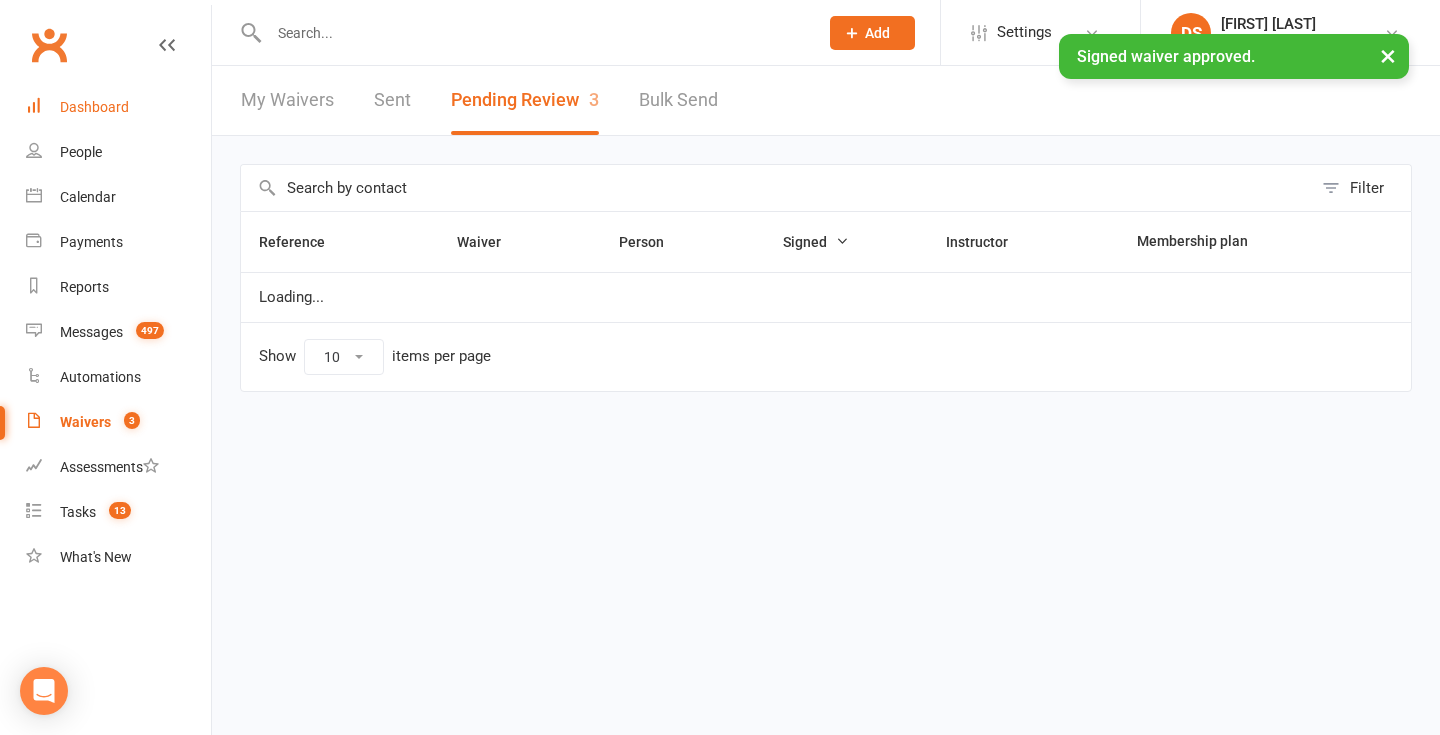 click on "Dashboard" at bounding box center (118, 107) 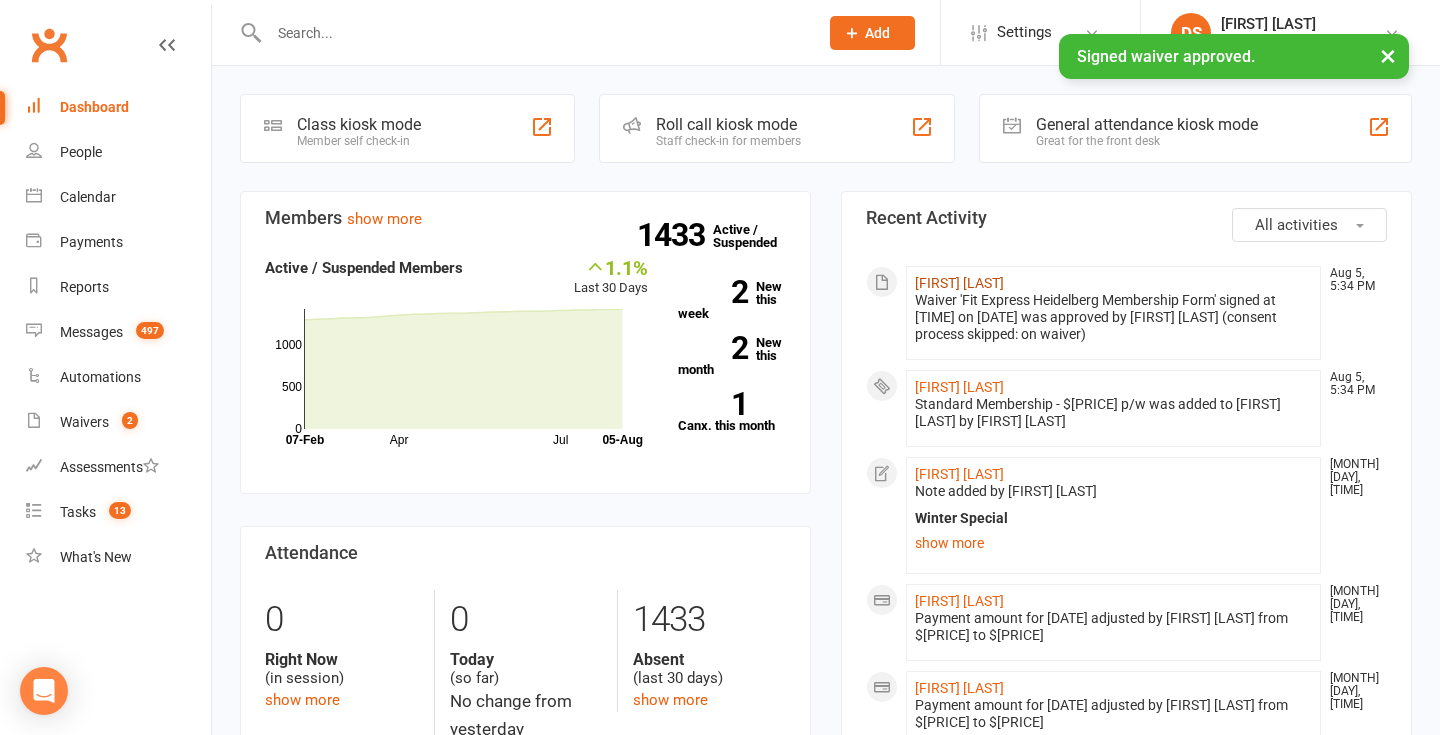 click on "[FIRST] [LAST]" 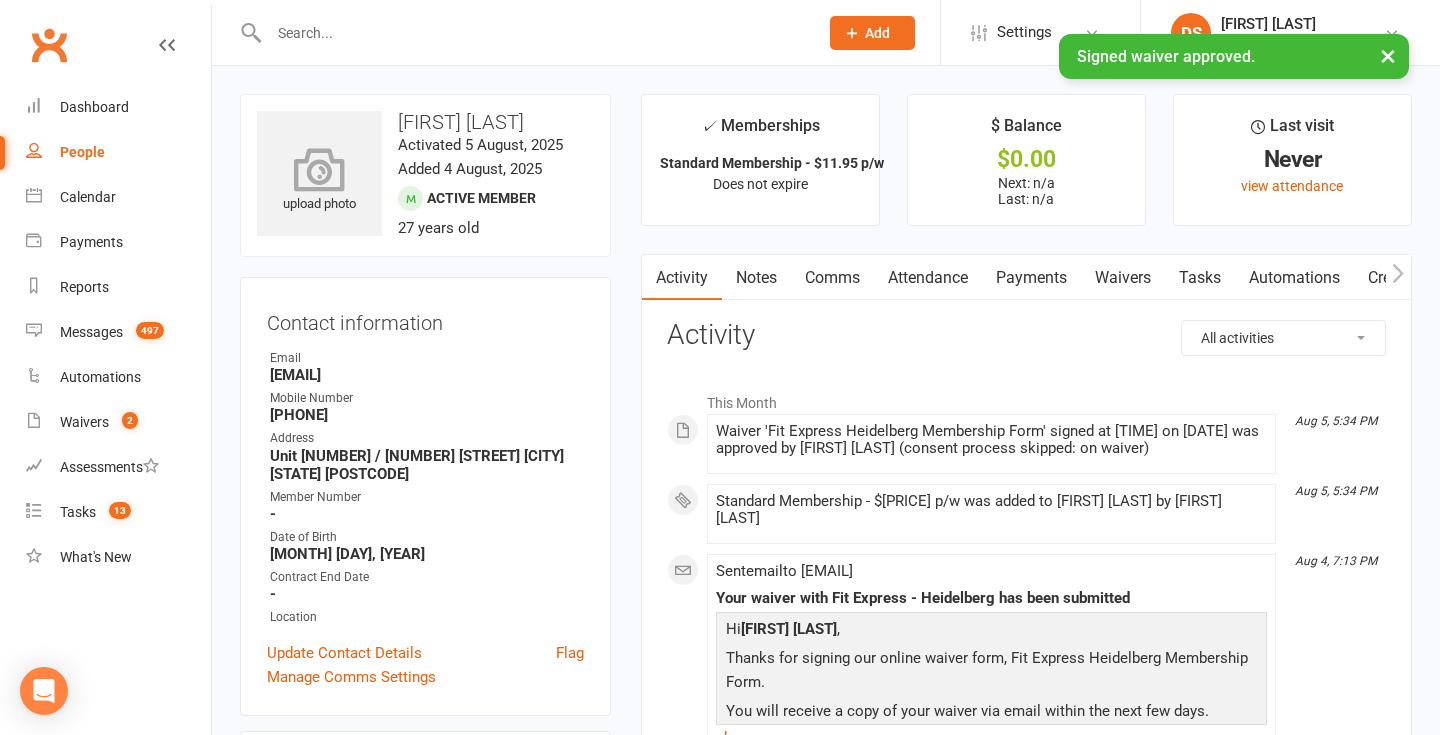 click at bounding box center (320, 169) 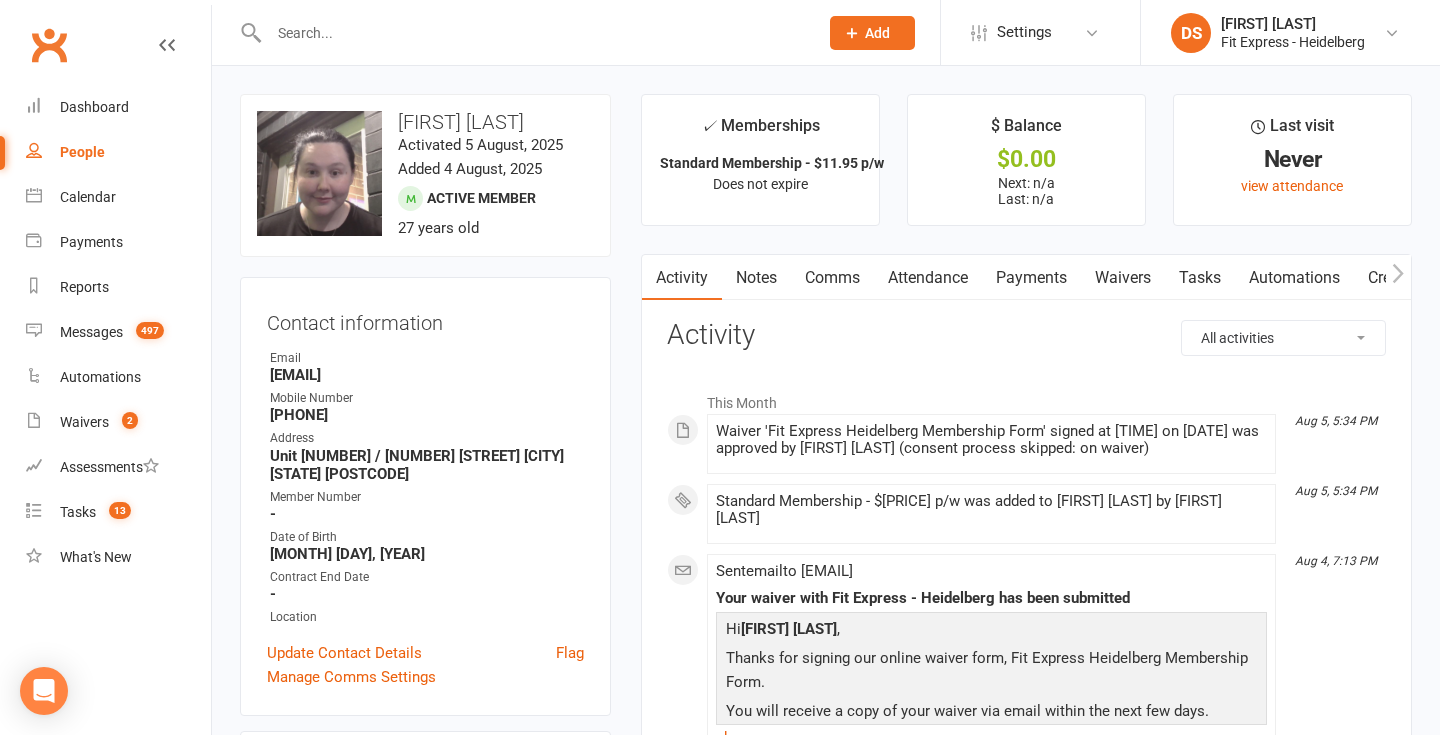 click on "Notes" at bounding box center [756, 278] 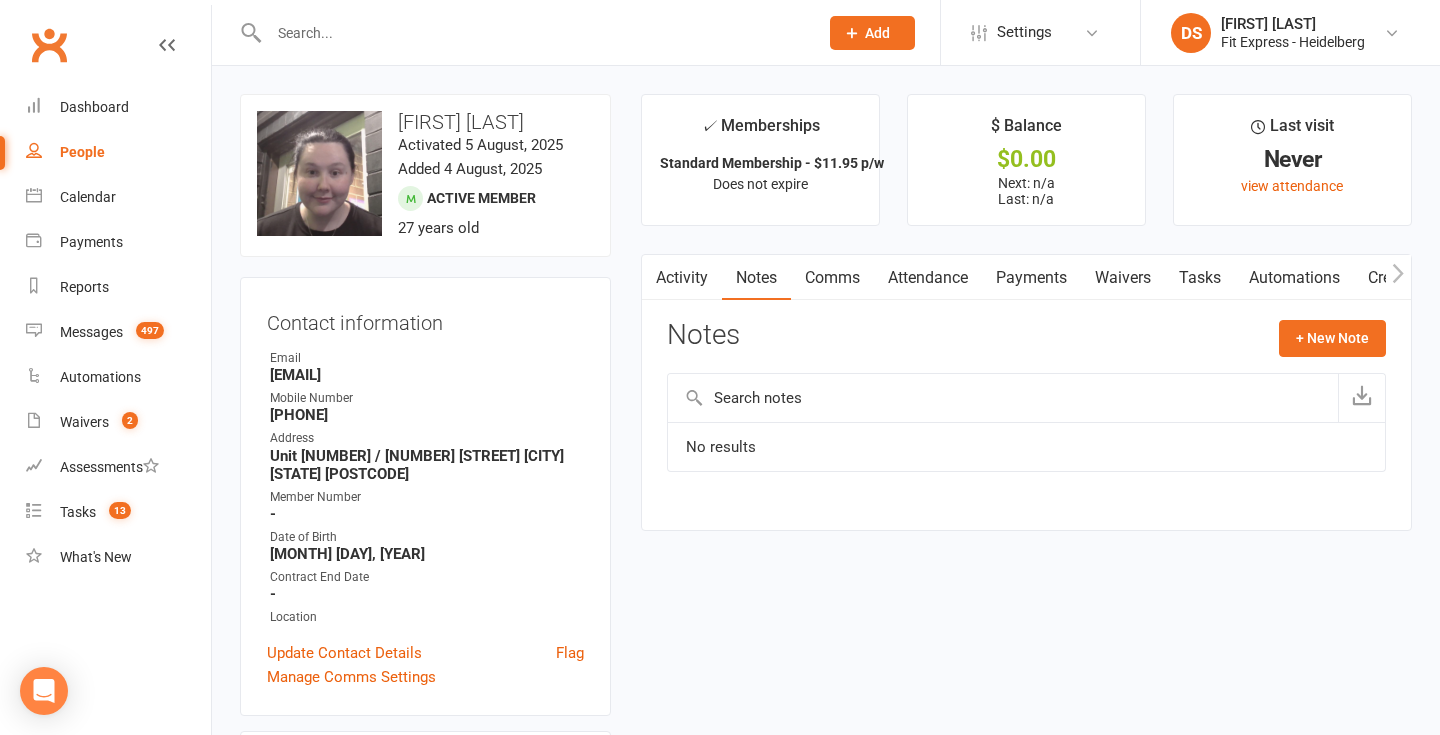 click on "Payments" at bounding box center [1031, 278] 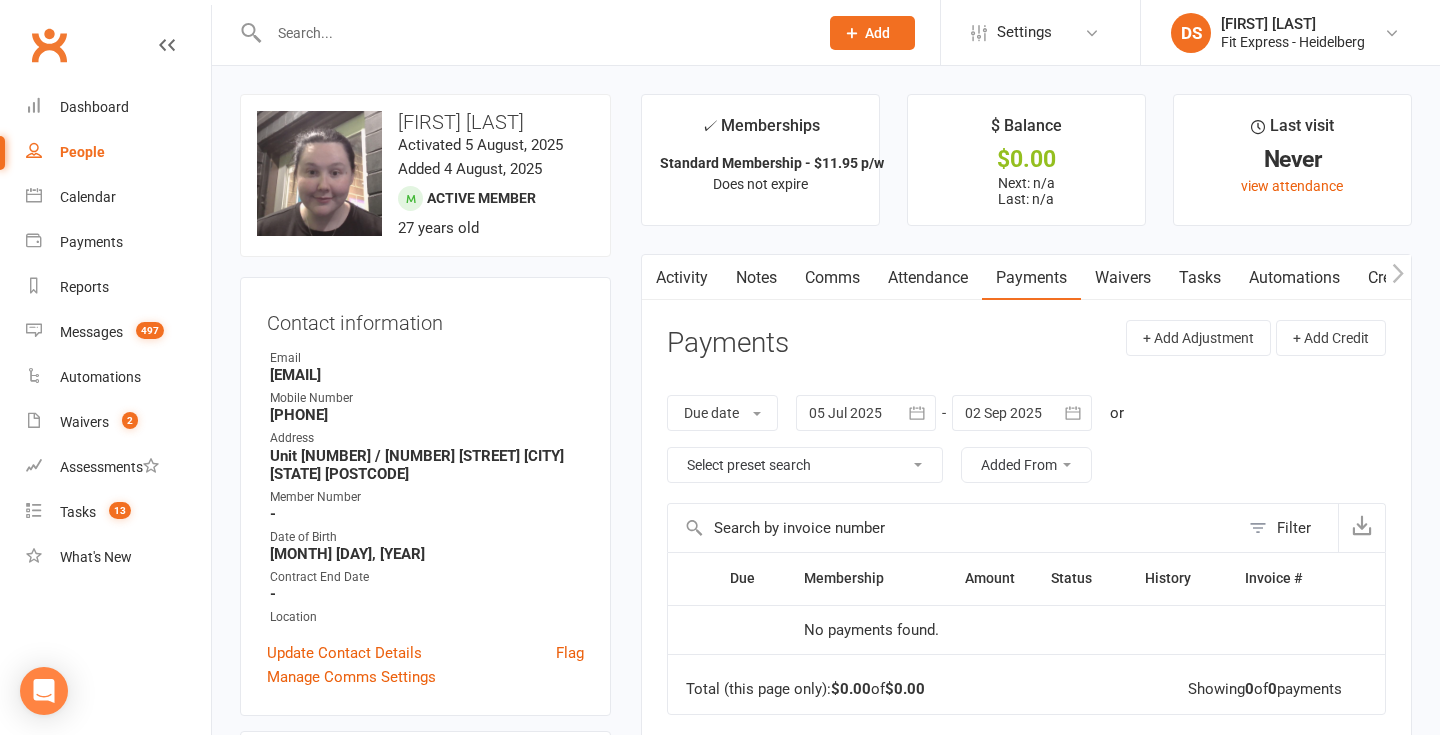 click at bounding box center [1022, 413] 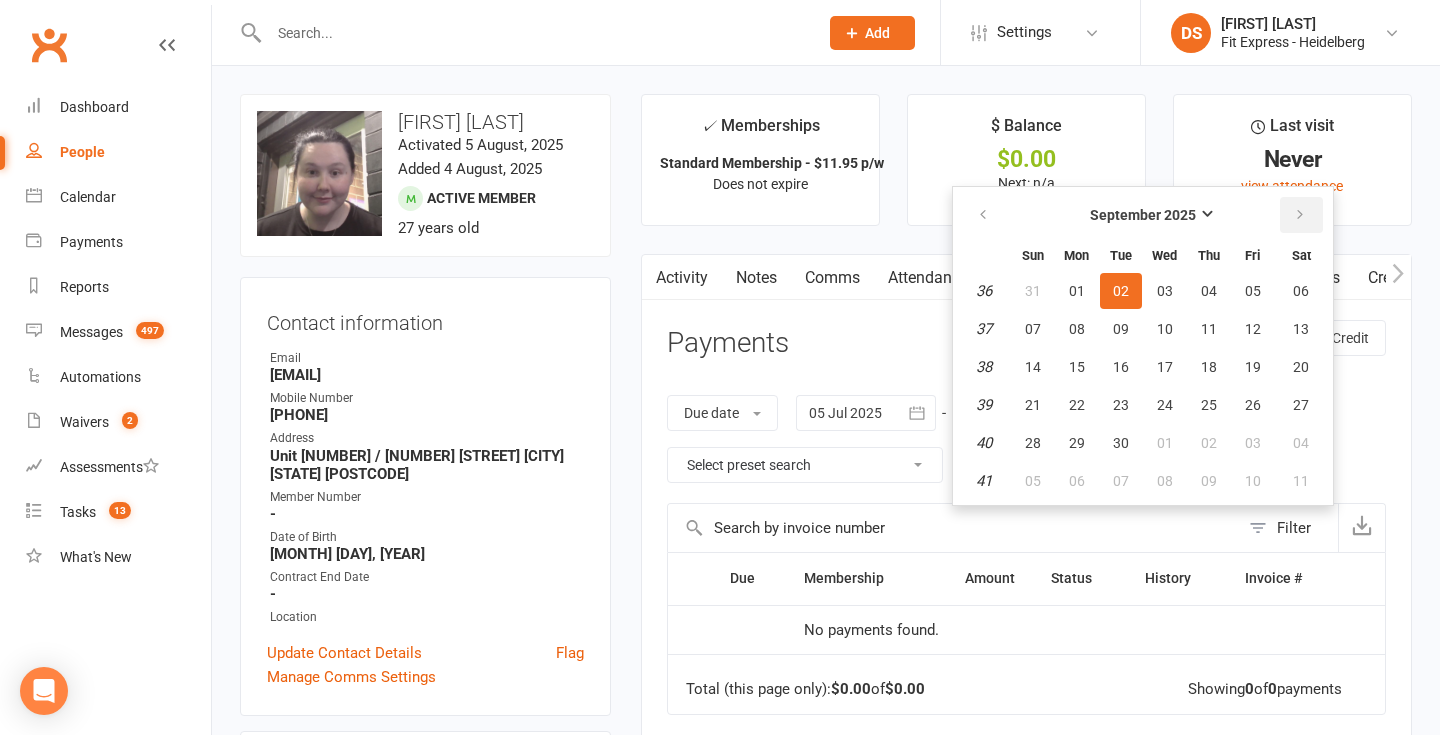 click at bounding box center [1301, 215] 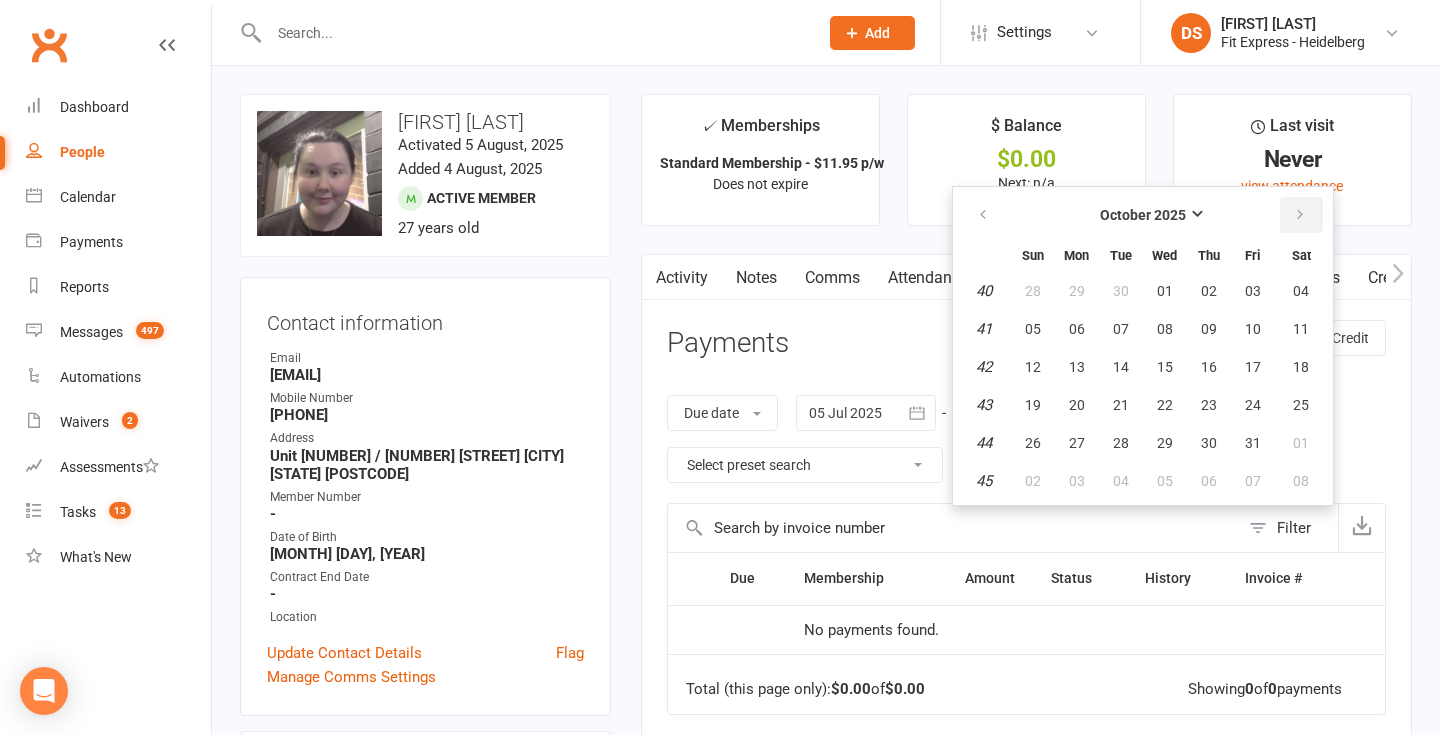 click at bounding box center [1301, 215] 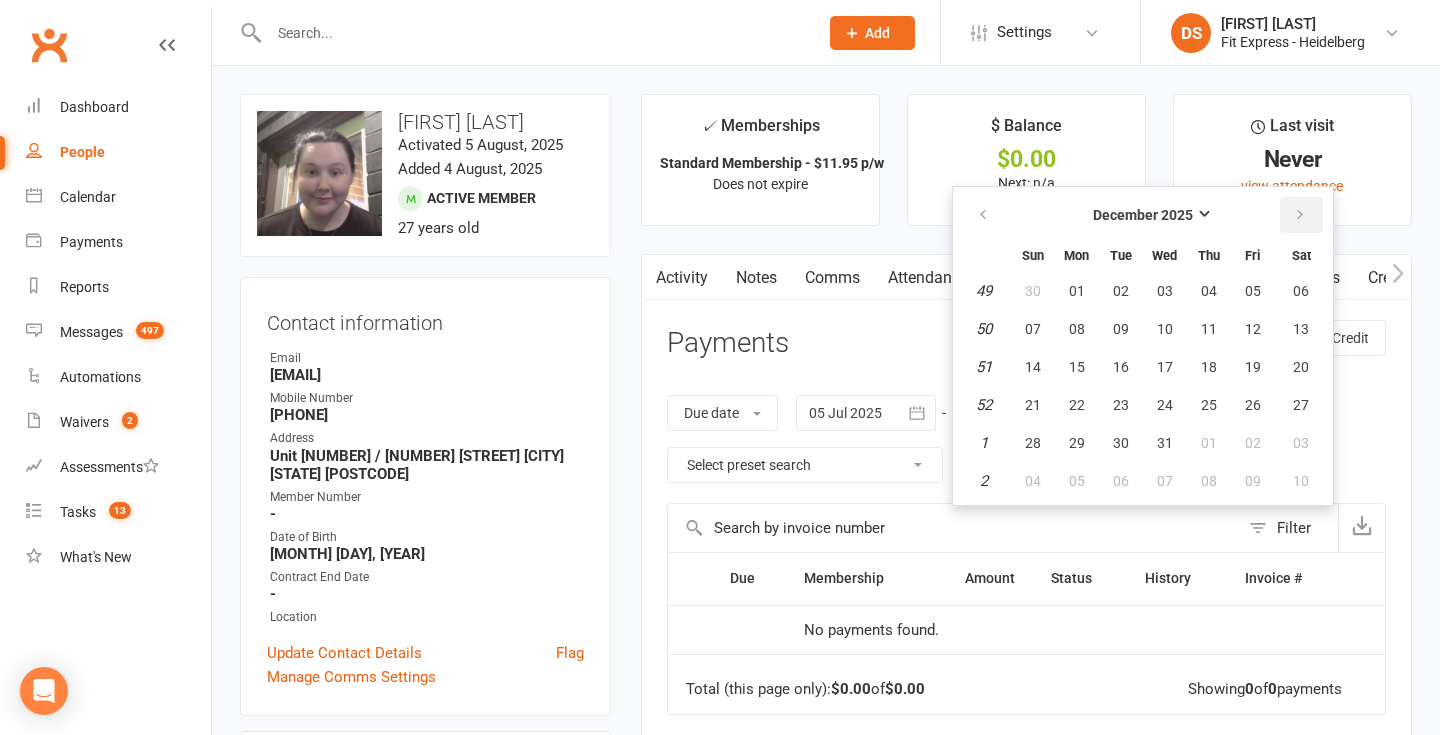 click at bounding box center [1301, 215] 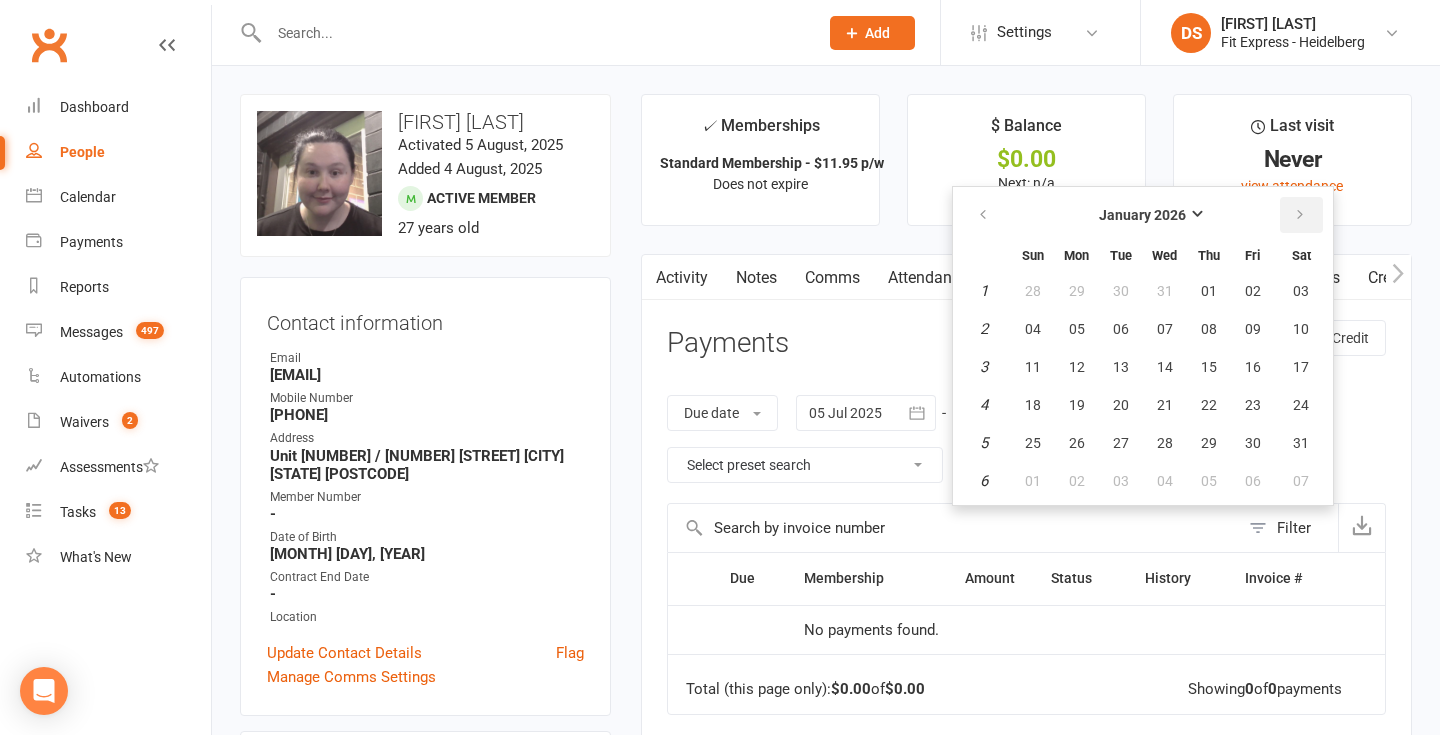 click at bounding box center (1301, 215) 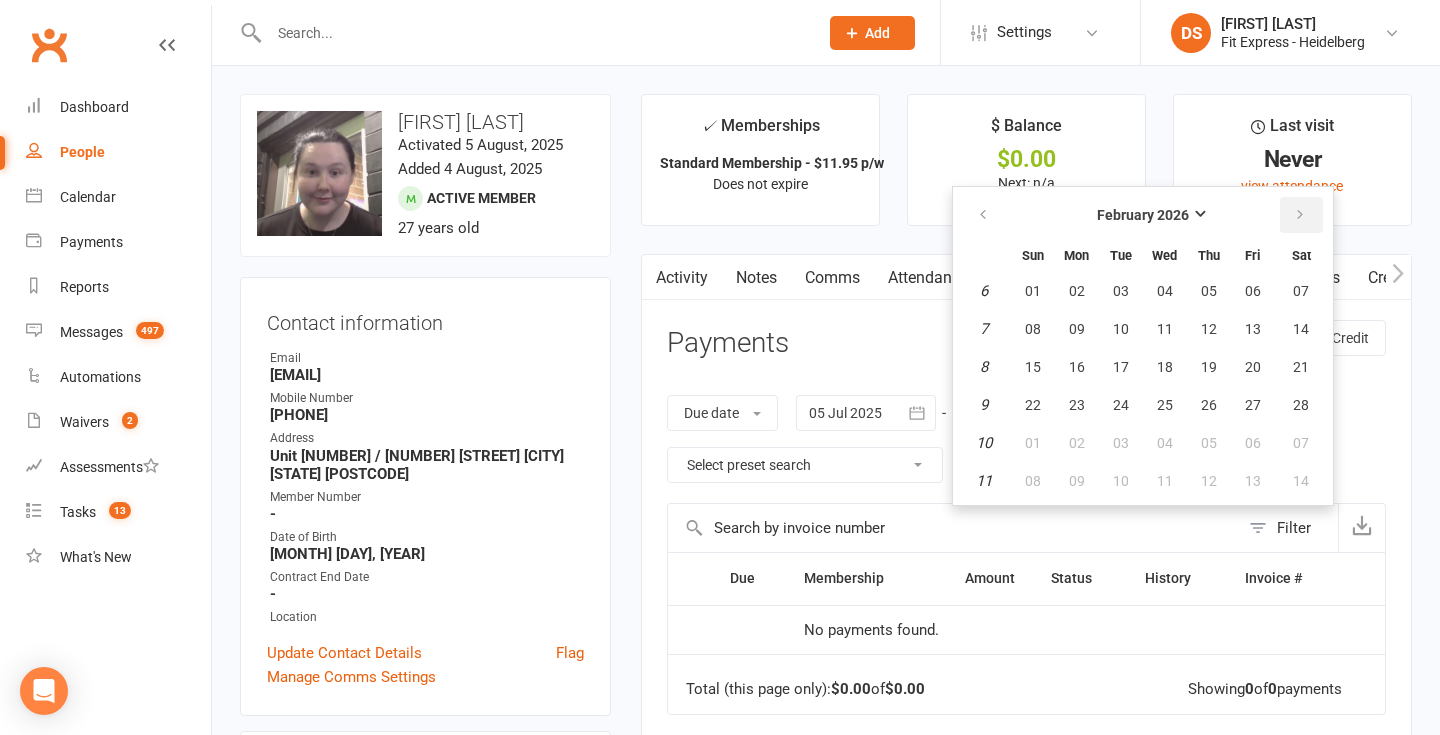 click at bounding box center (1301, 215) 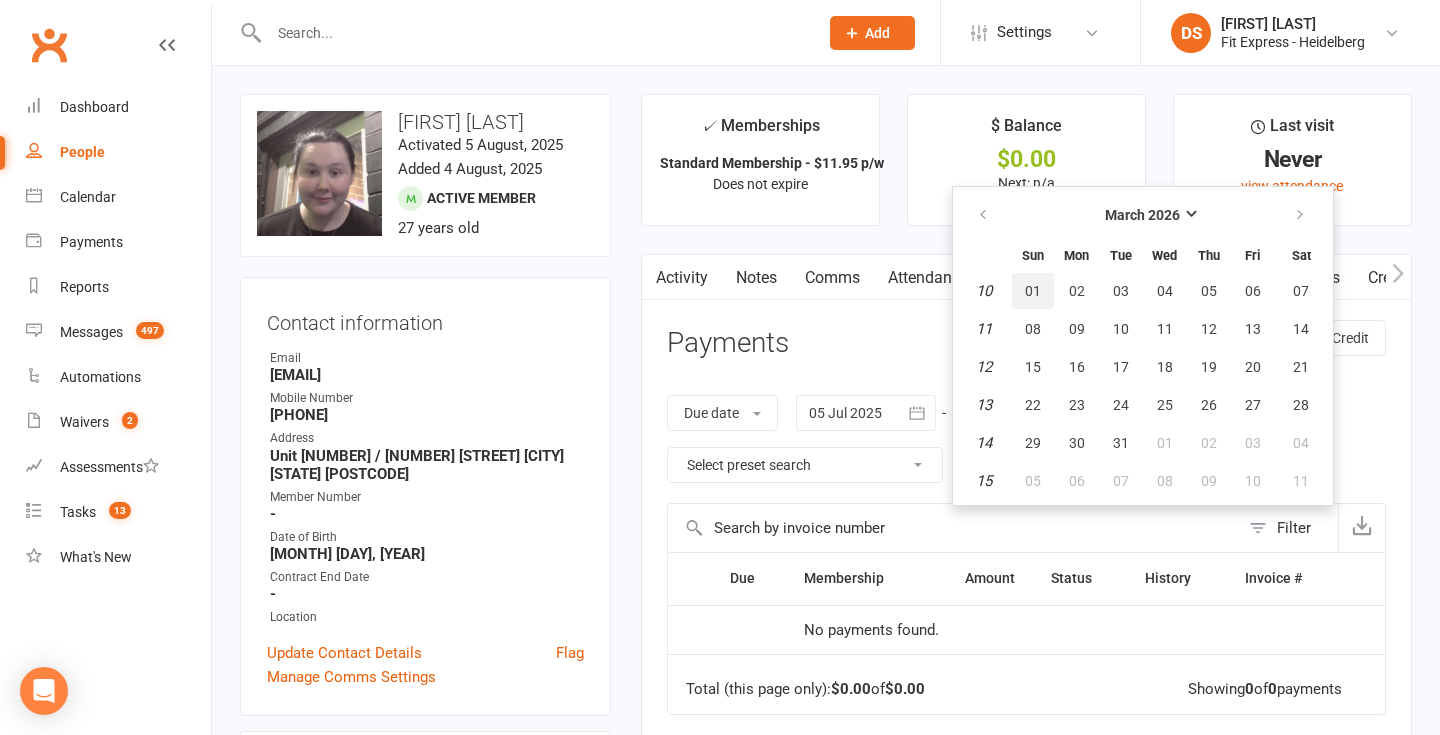 click on "01" at bounding box center [1033, 291] 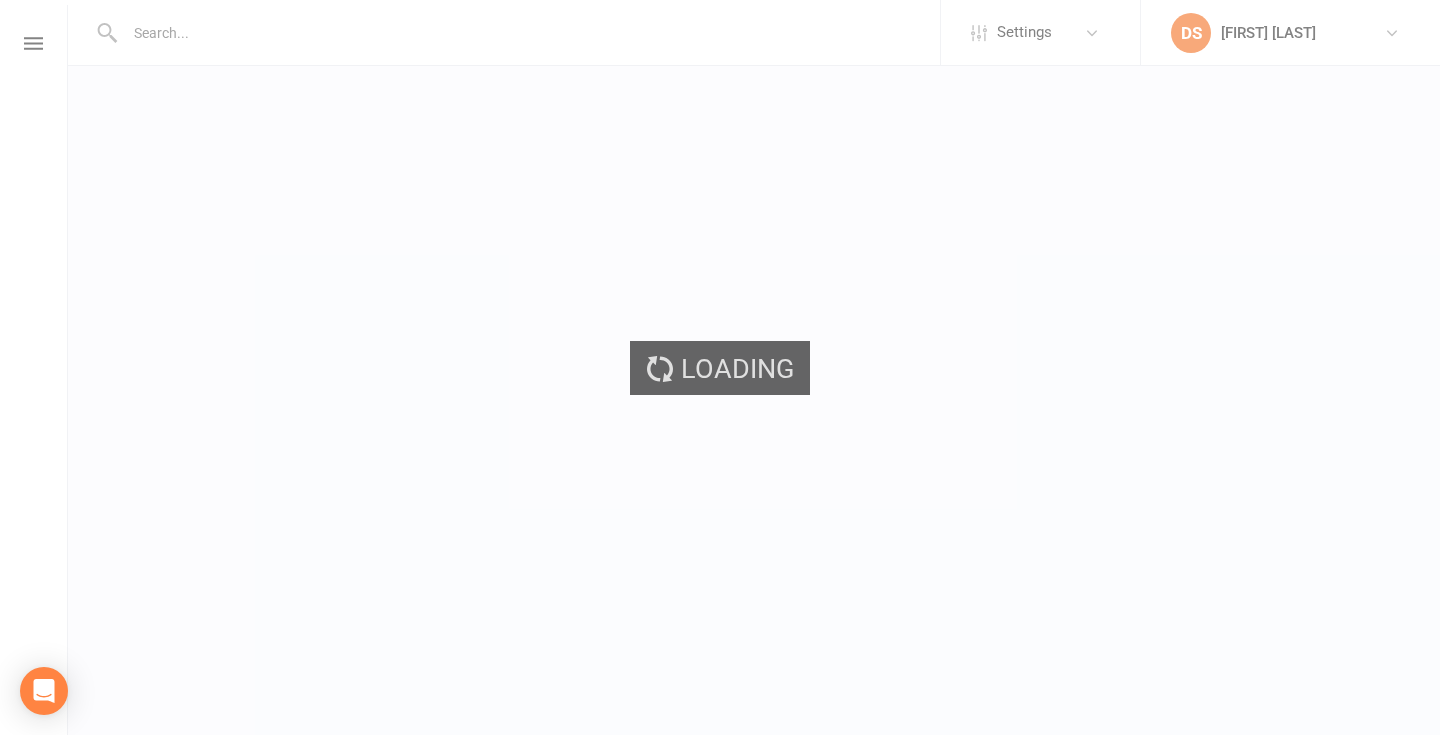 scroll, scrollTop: 0, scrollLeft: 0, axis: both 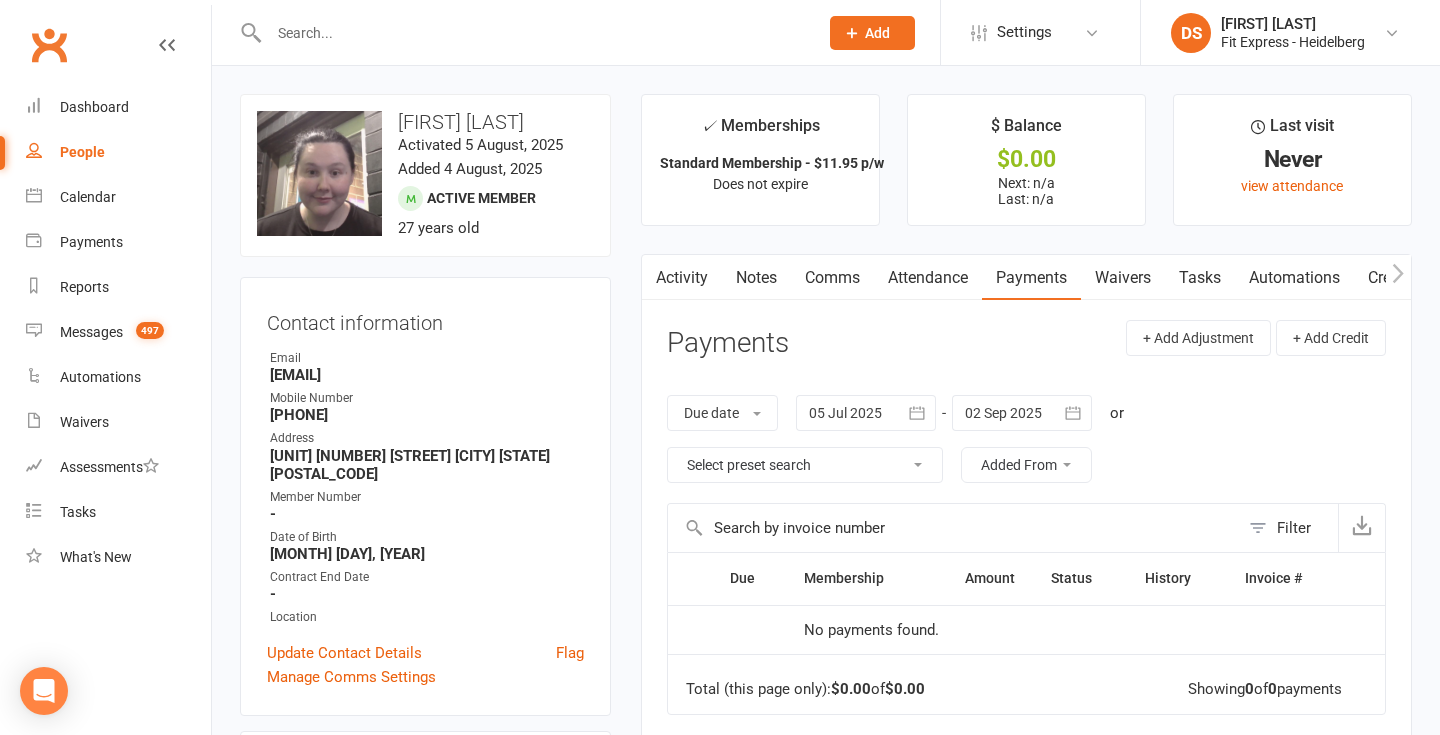 click at bounding box center (1022, 413) 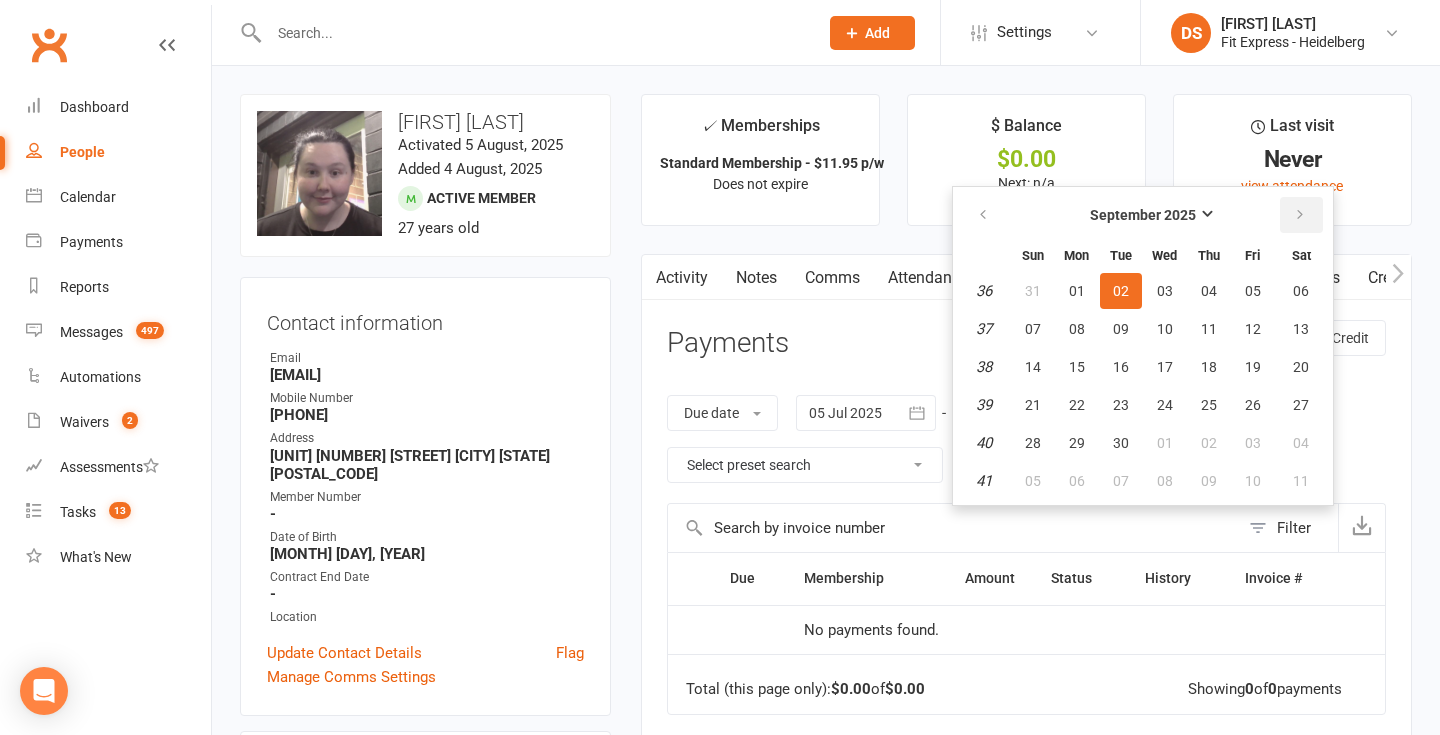 click at bounding box center [1301, 215] 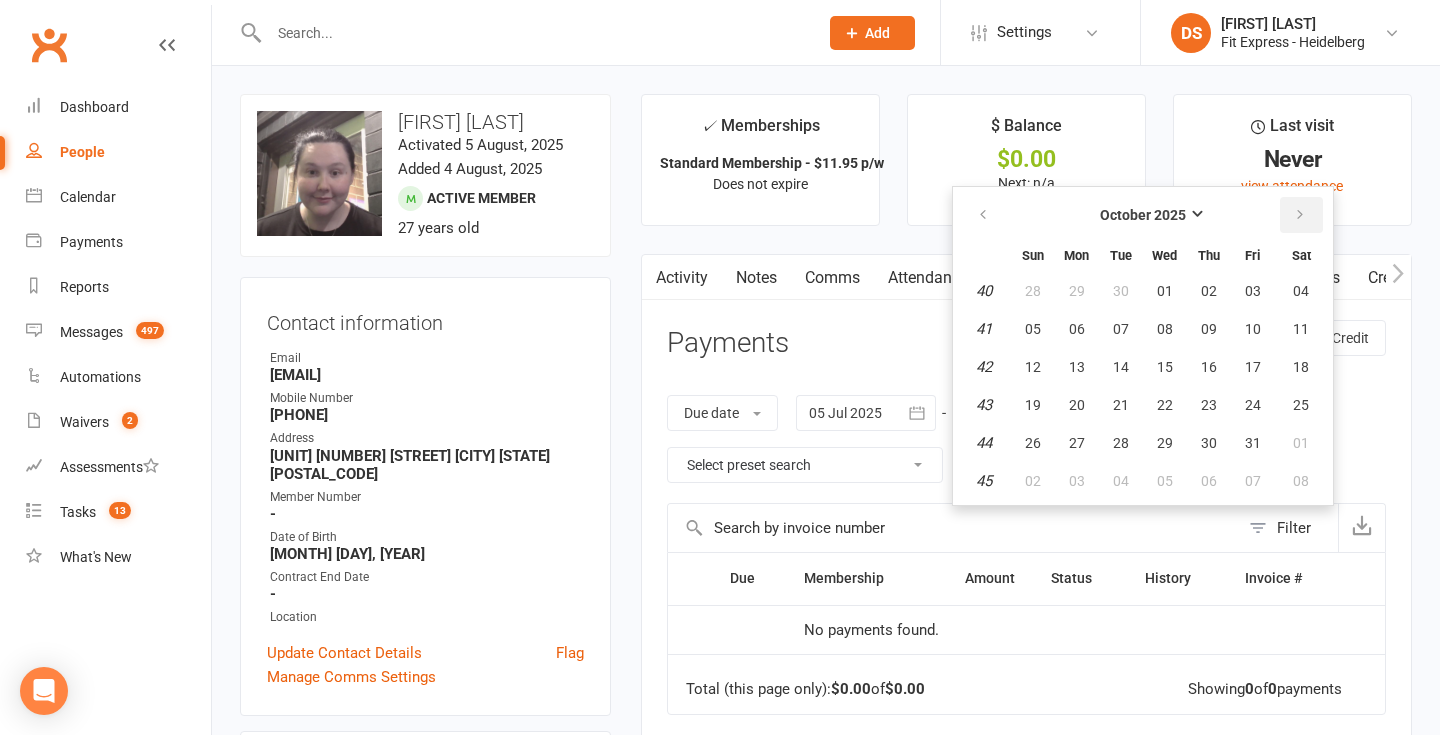 click at bounding box center (1301, 215) 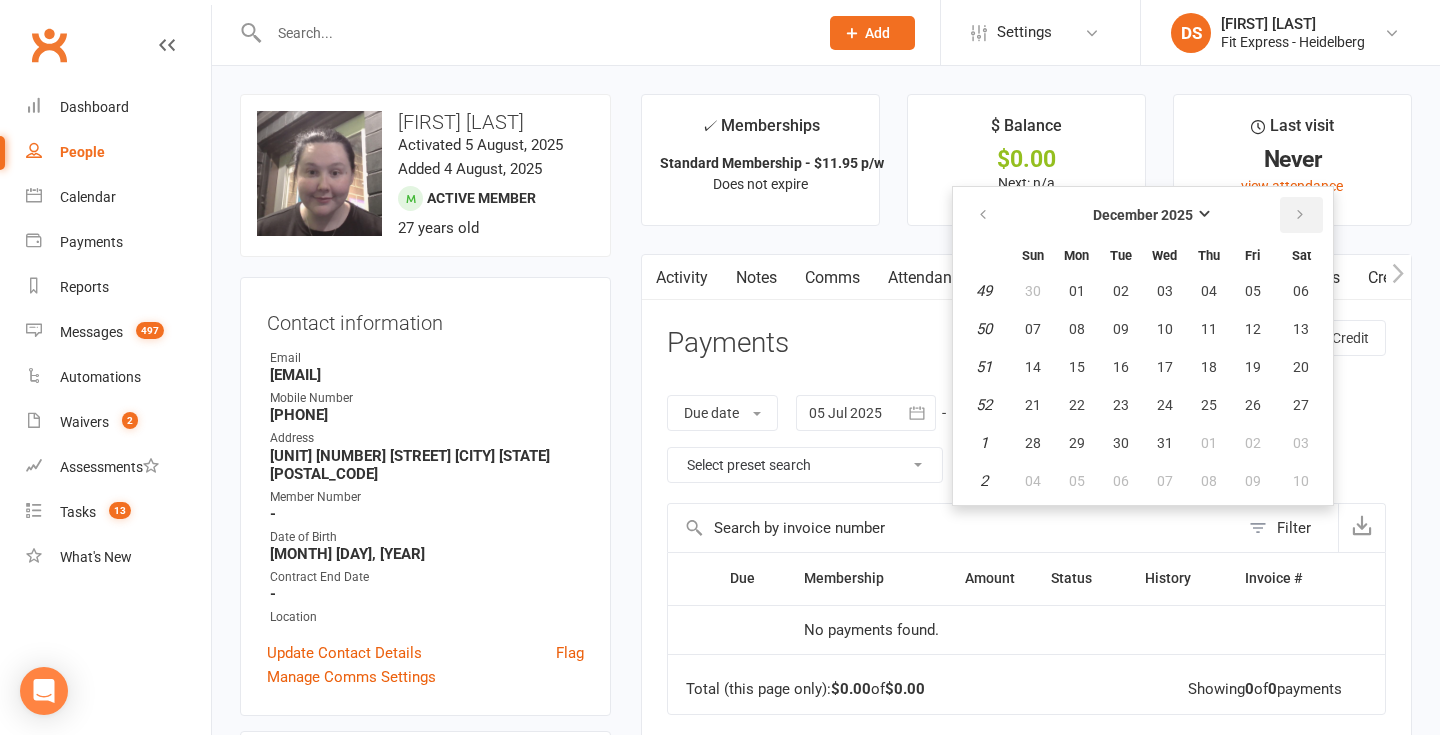 click at bounding box center (1301, 215) 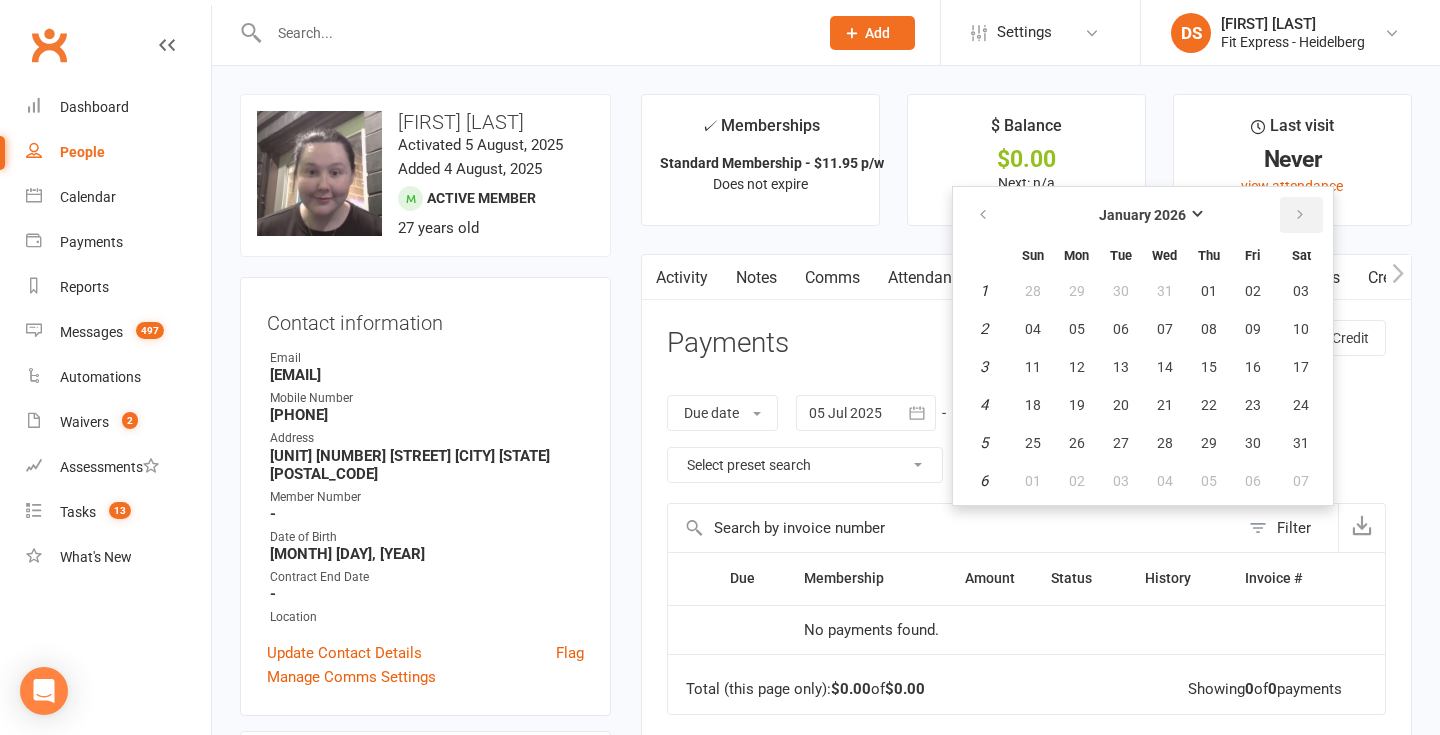 click at bounding box center [1301, 215] 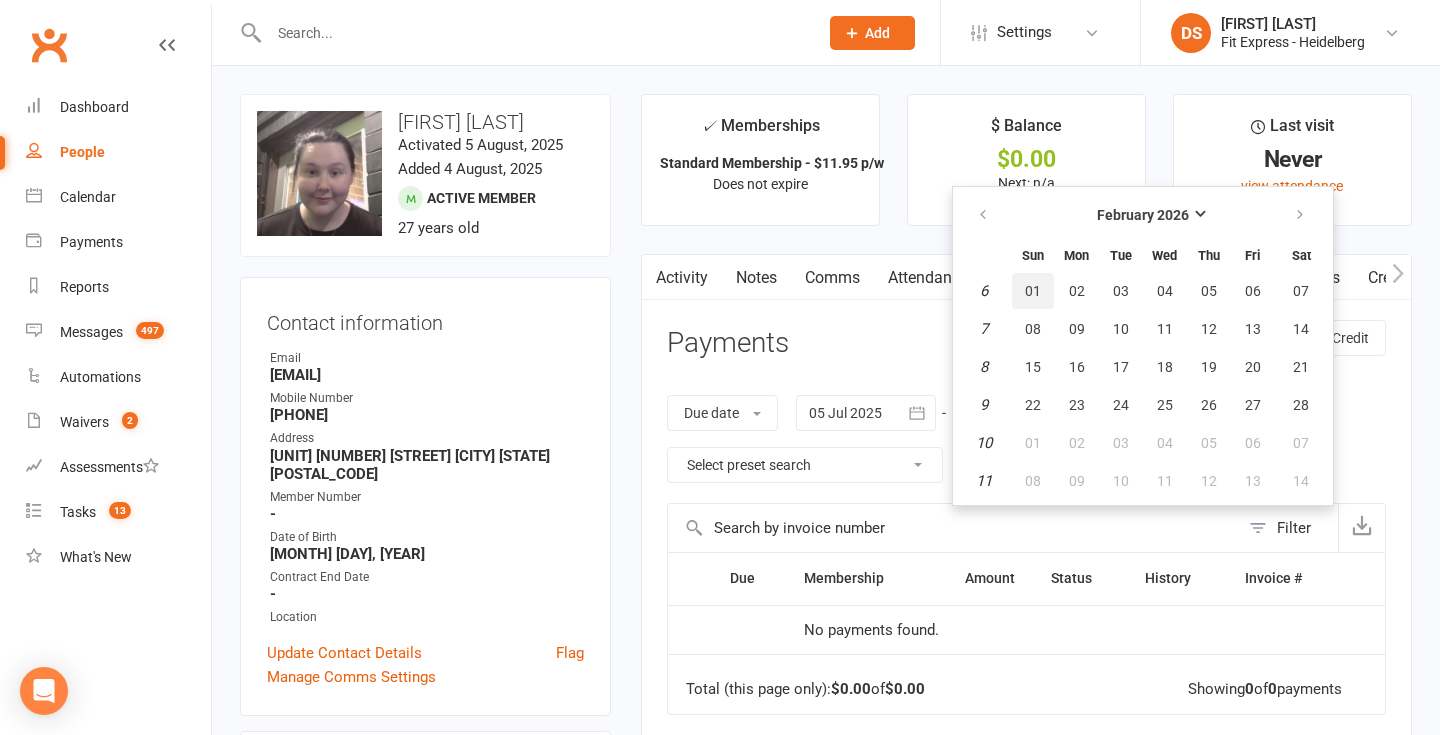 click on "01" at bounding box center [1033, 291] 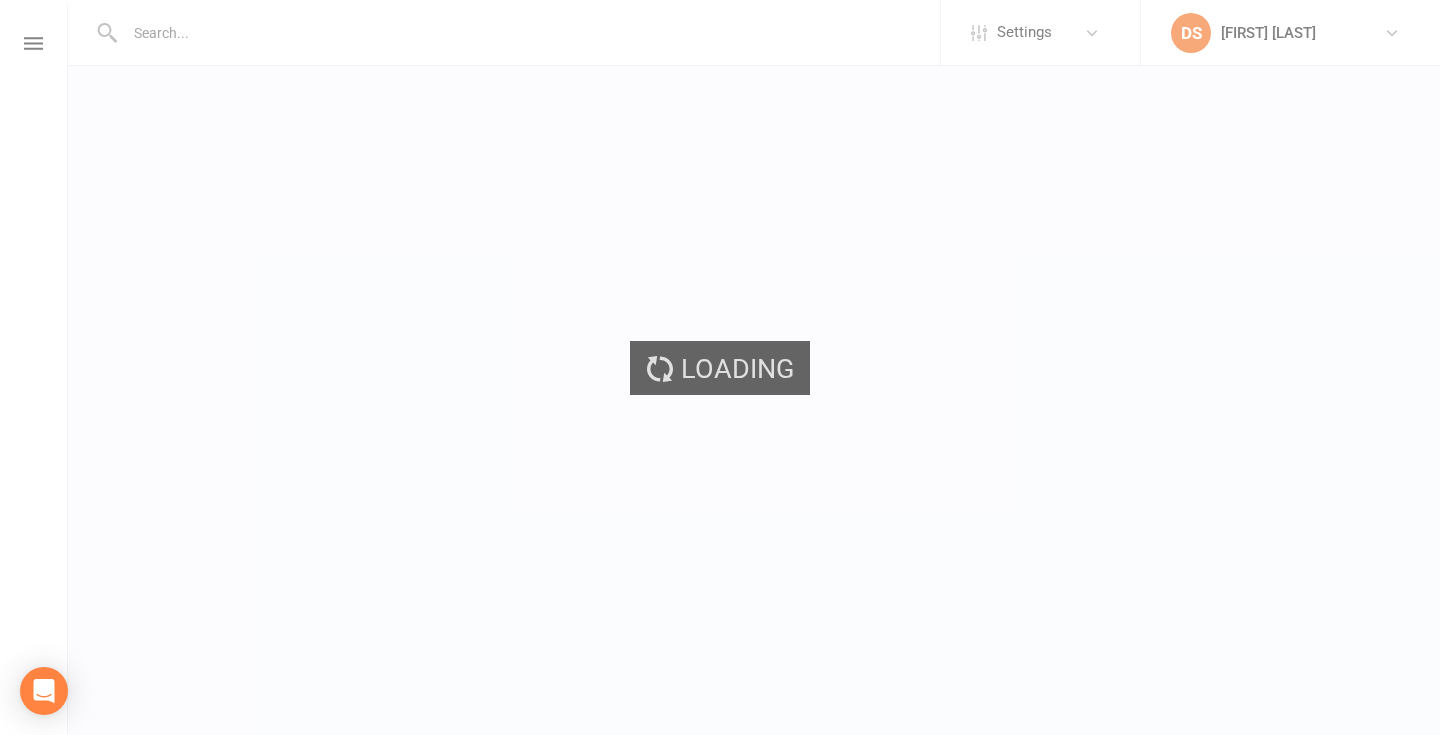 scroll, scrollTop: 0, scrollLeft: 0, axis: both 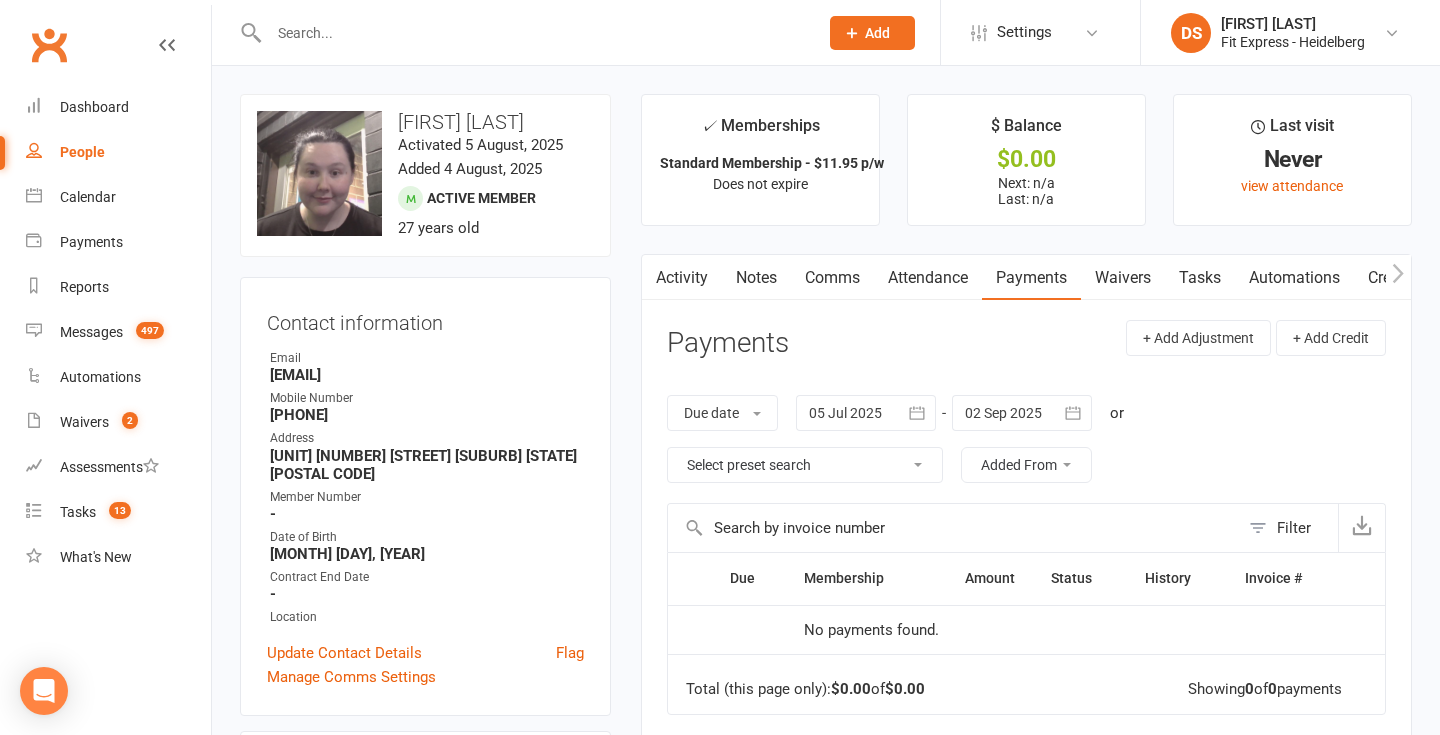click at bounding box center (1022, 413) 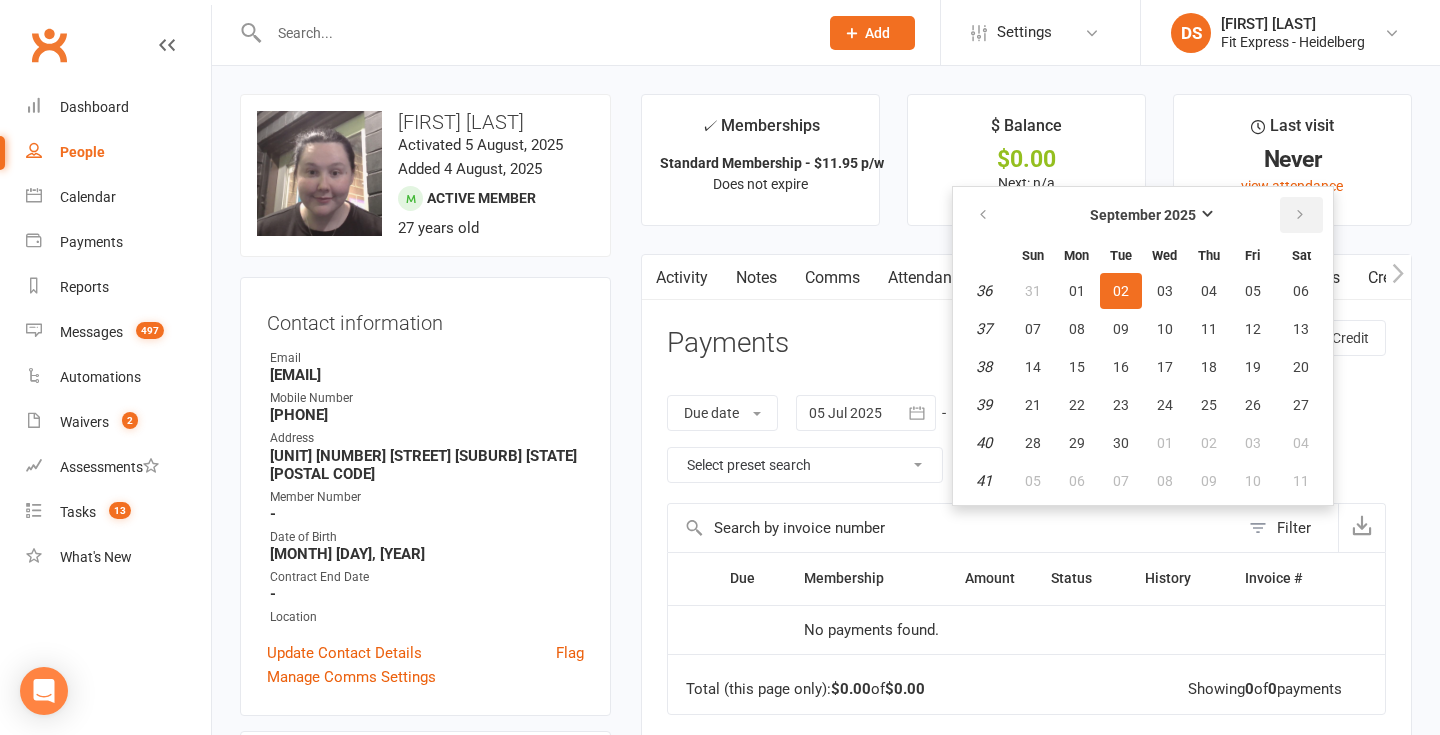 click at bounding box center [1300, 215] 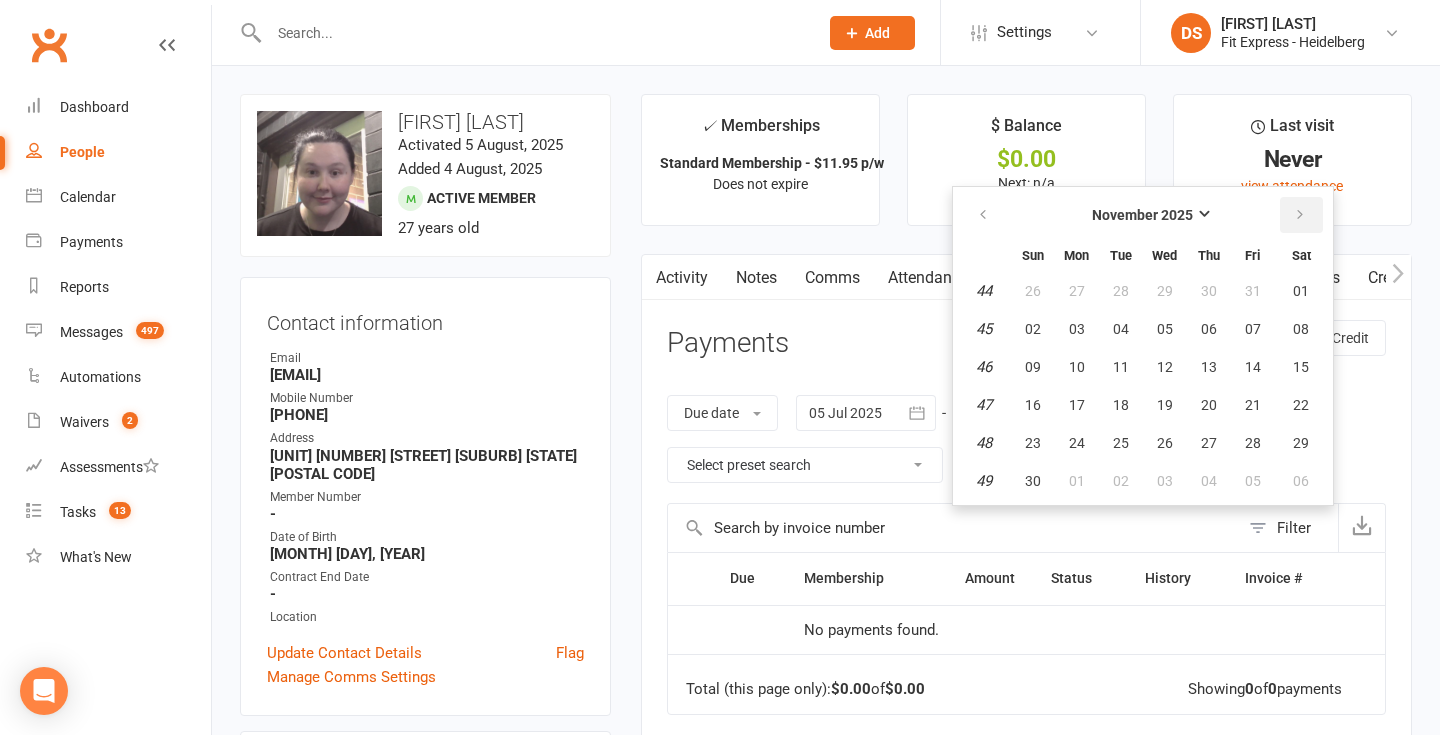 click at bounding box center (1300, 215) 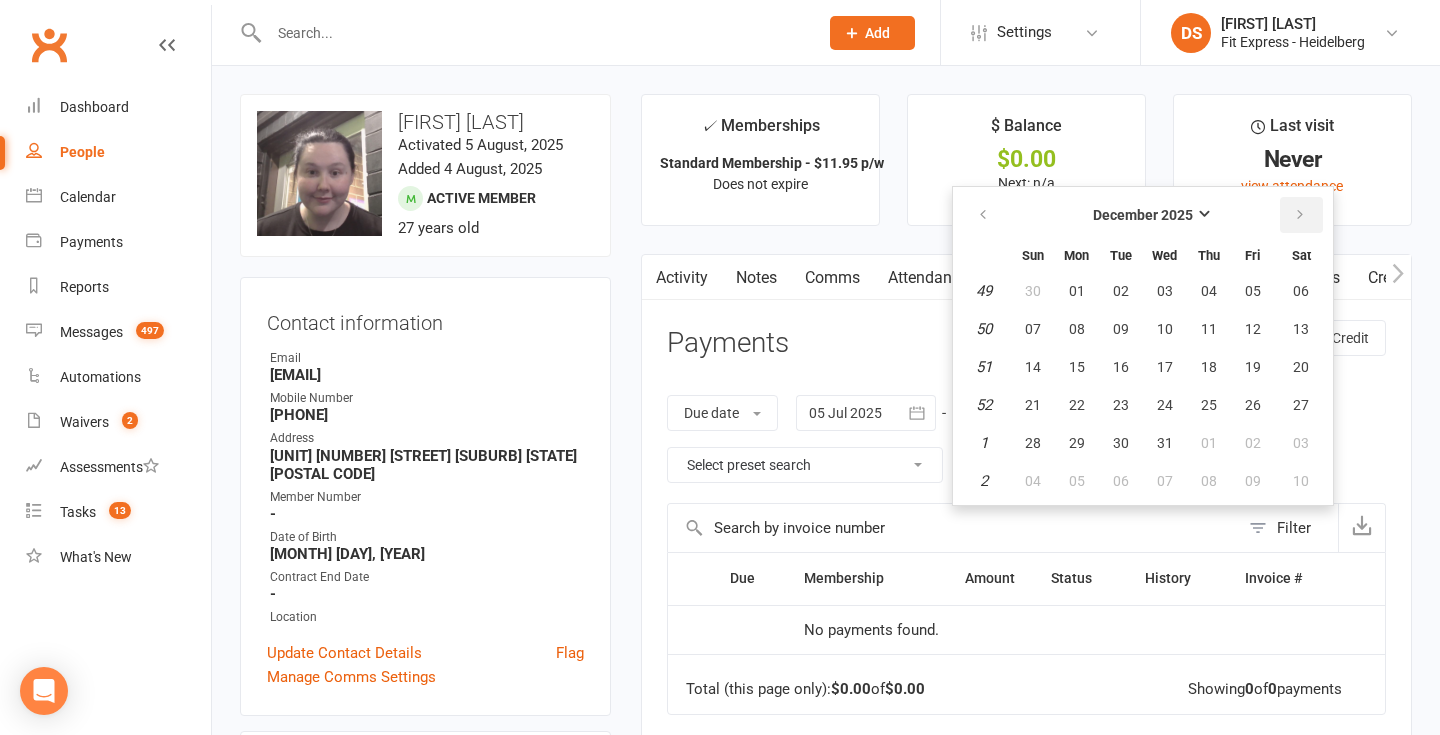 click at bounding box center (1300, 215) 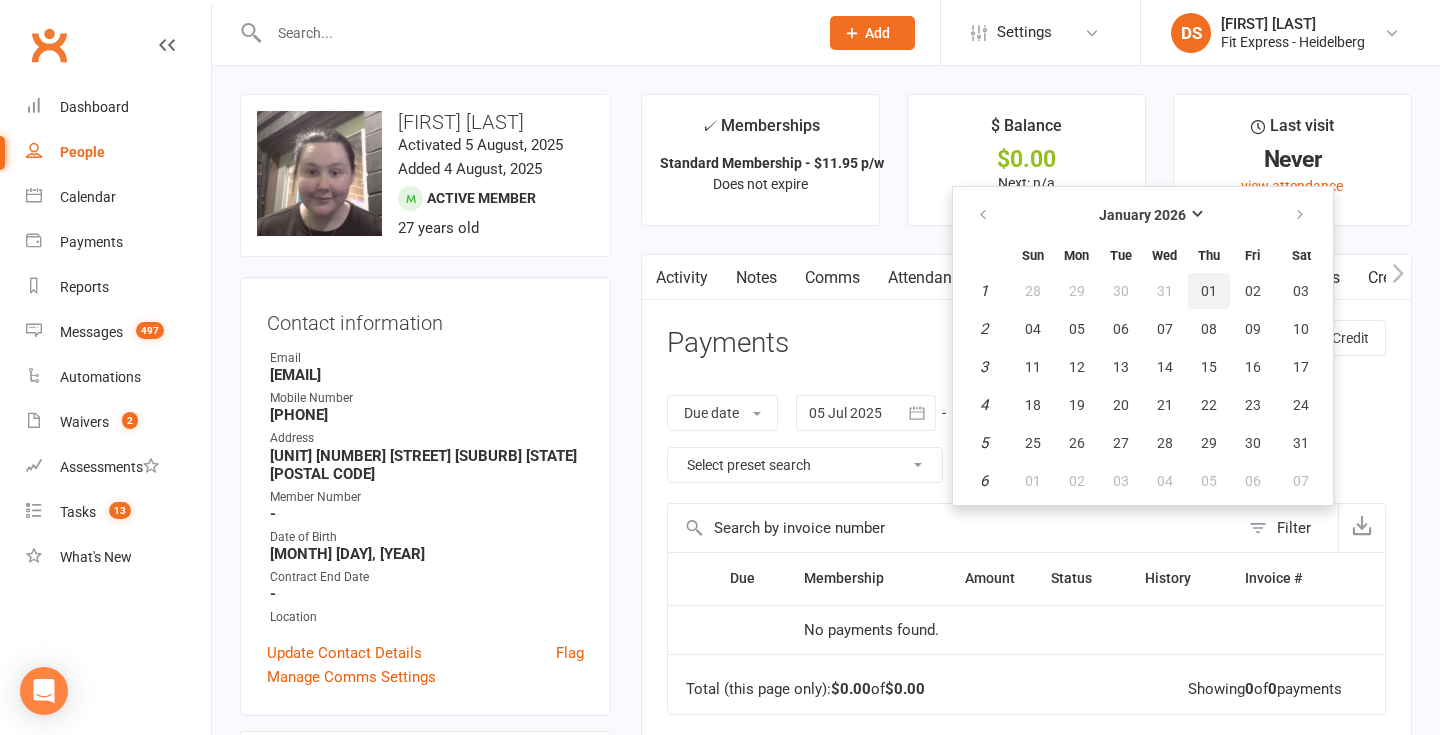click on "01" at bounding box center (1209, 291) 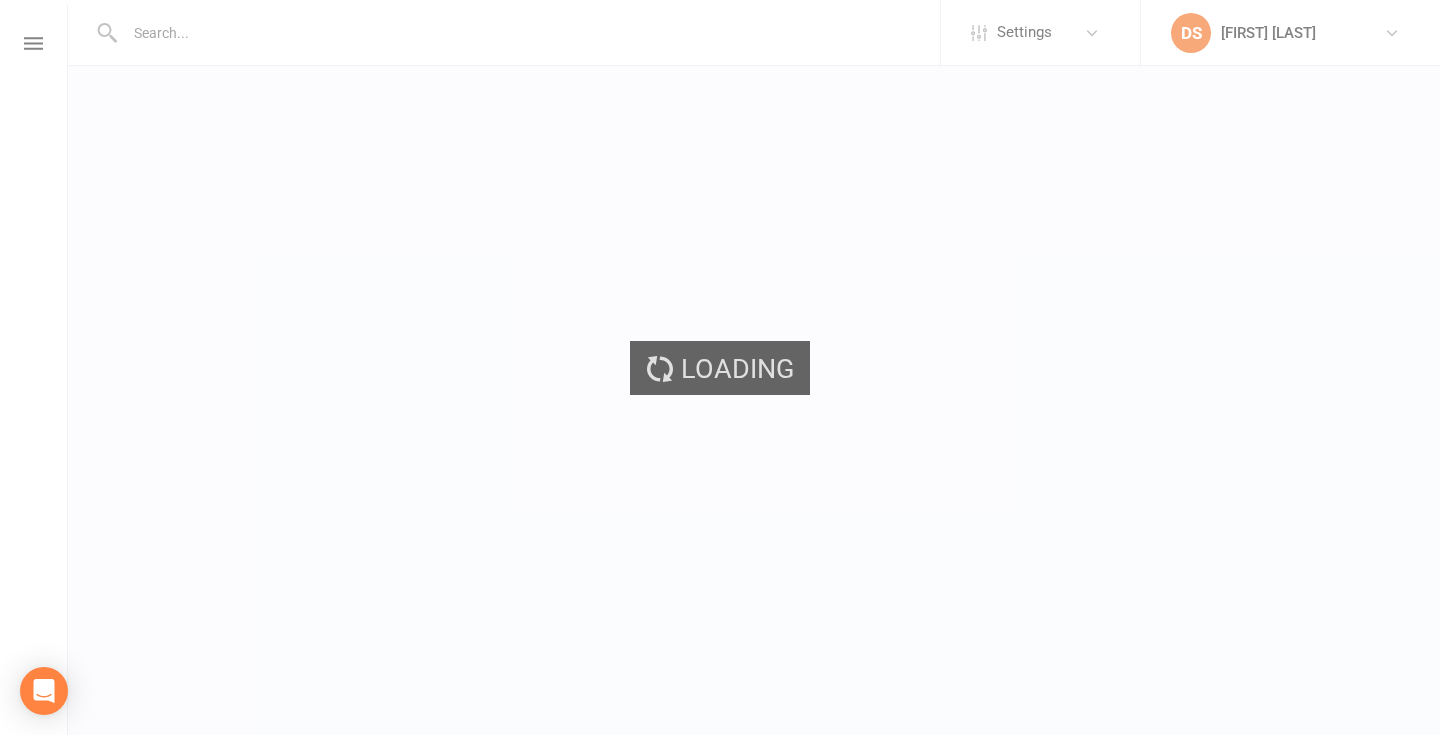 scroll, scrollTop: 0, scrollLeft: 0, axis: both 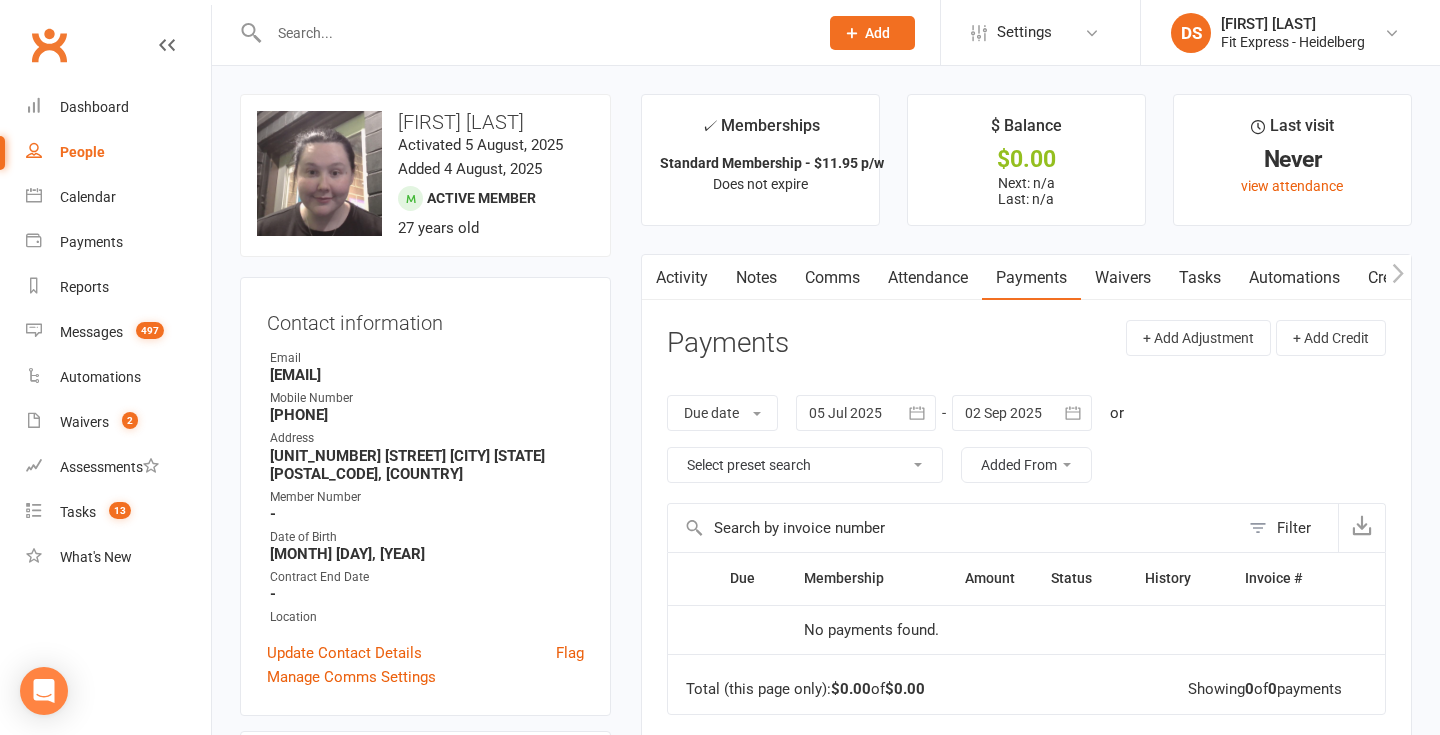 click on "Notes" at bounding box center [756, 278] 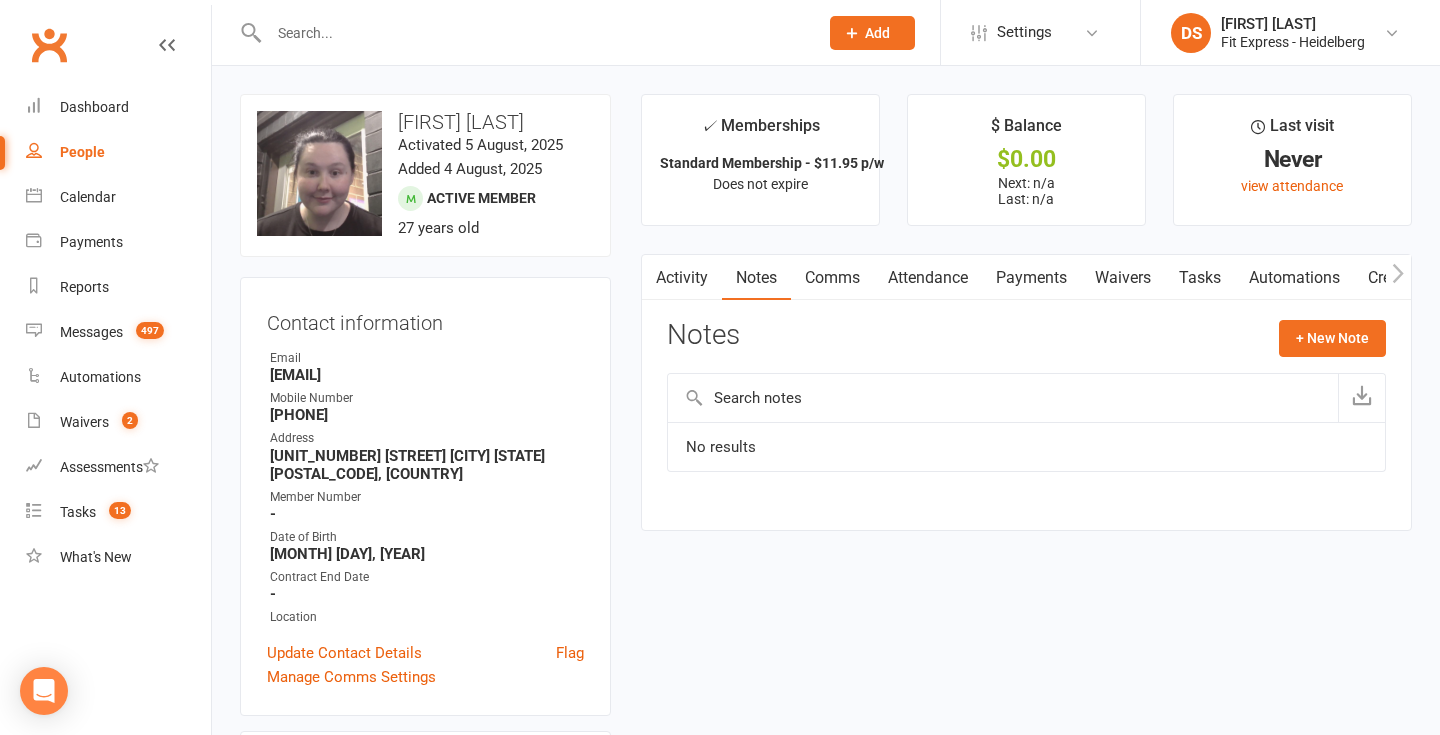 click on "Notes + New Note" 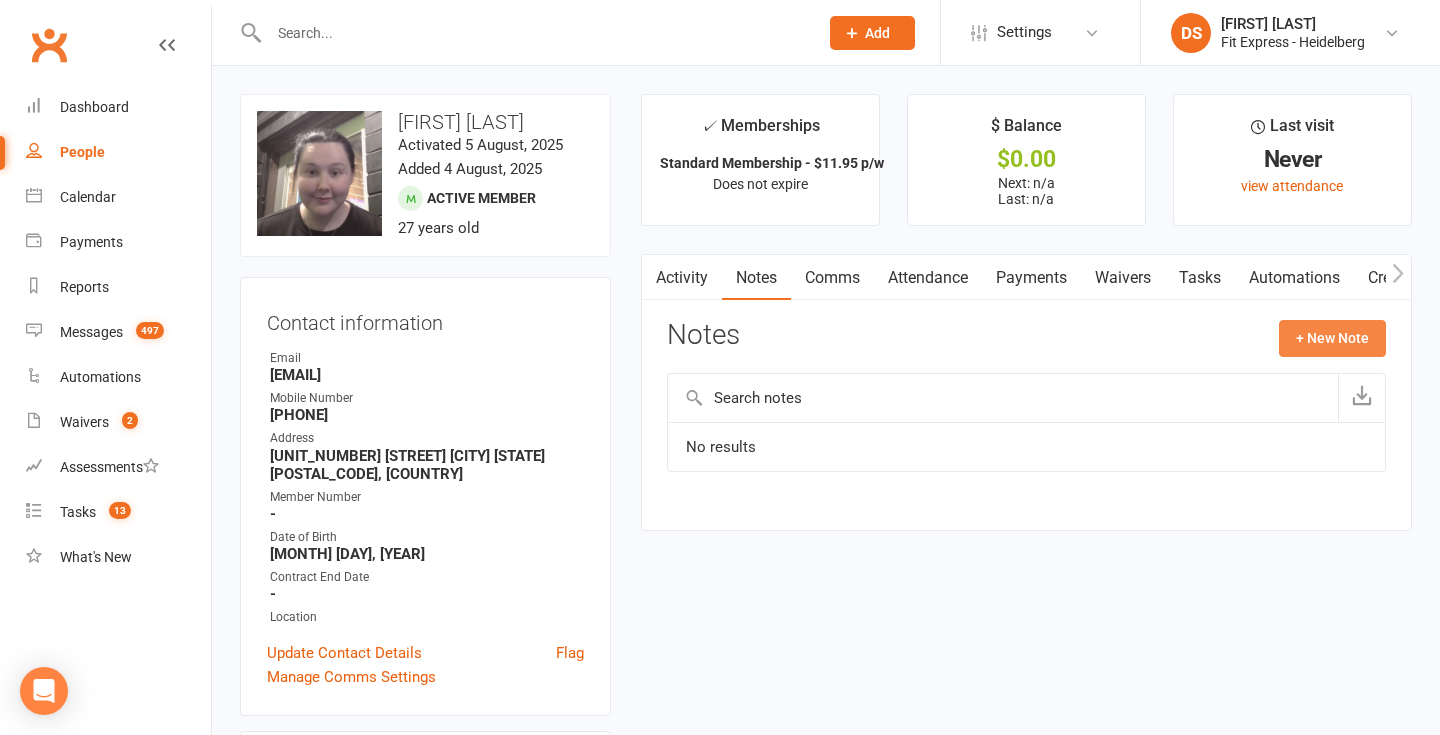 click on "+ New Note" 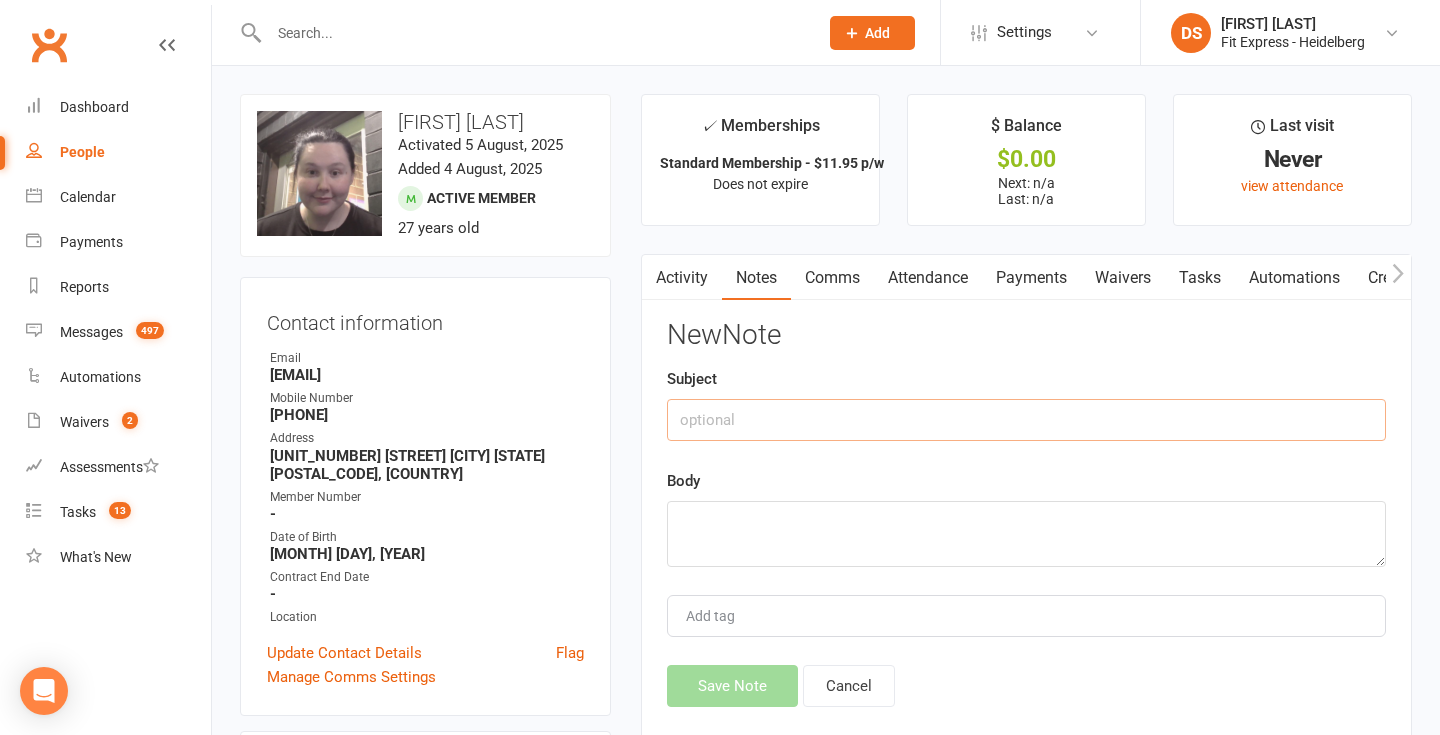 click 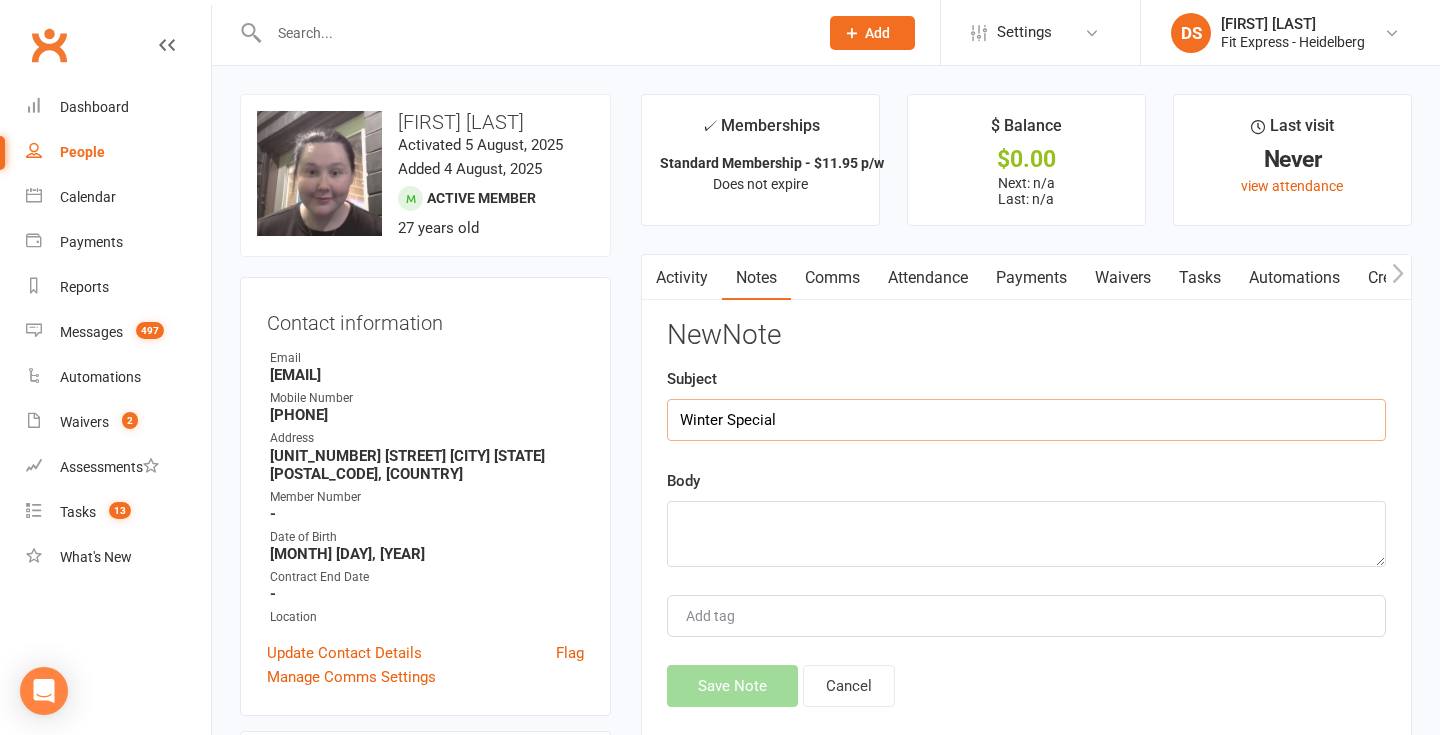 type on "Winter Special" 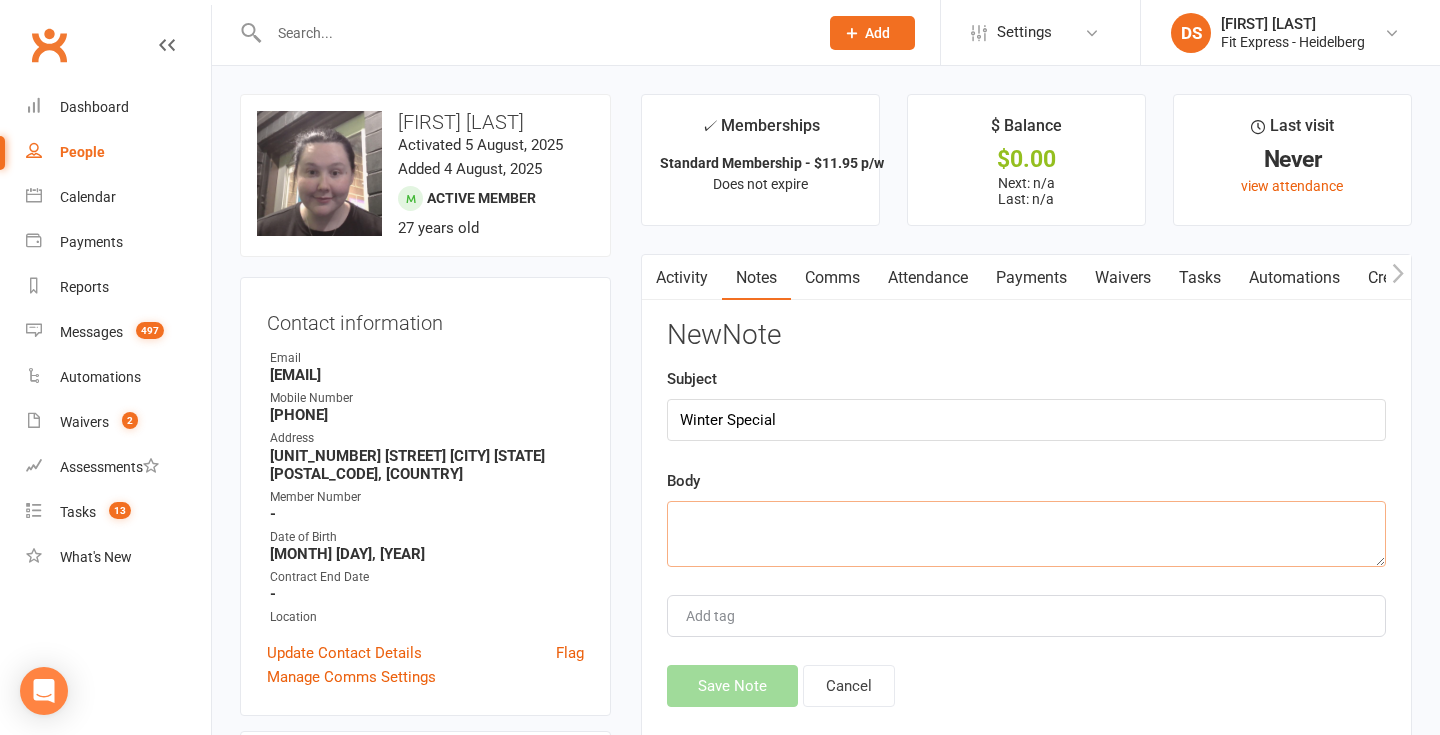 click 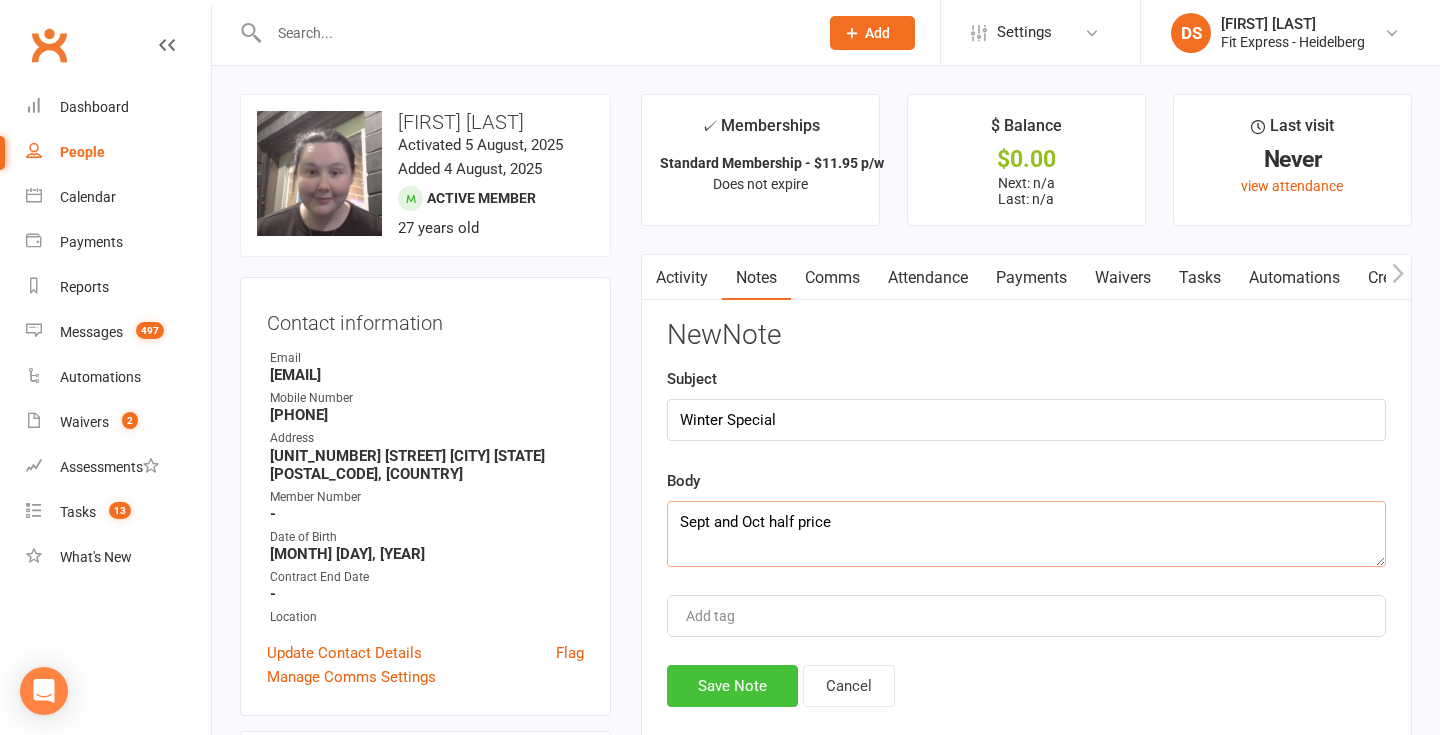 type on "Sept and Oct half price" 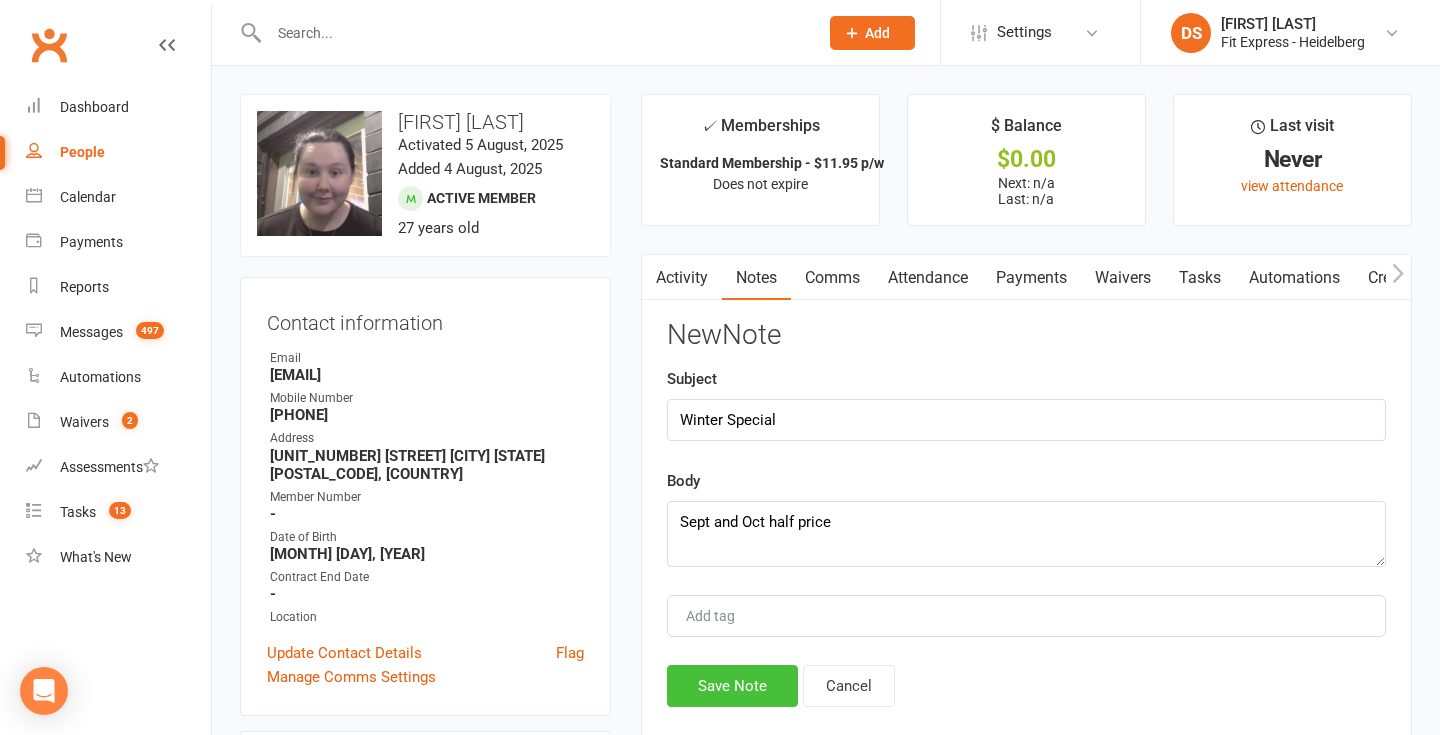 click on "Save Note" 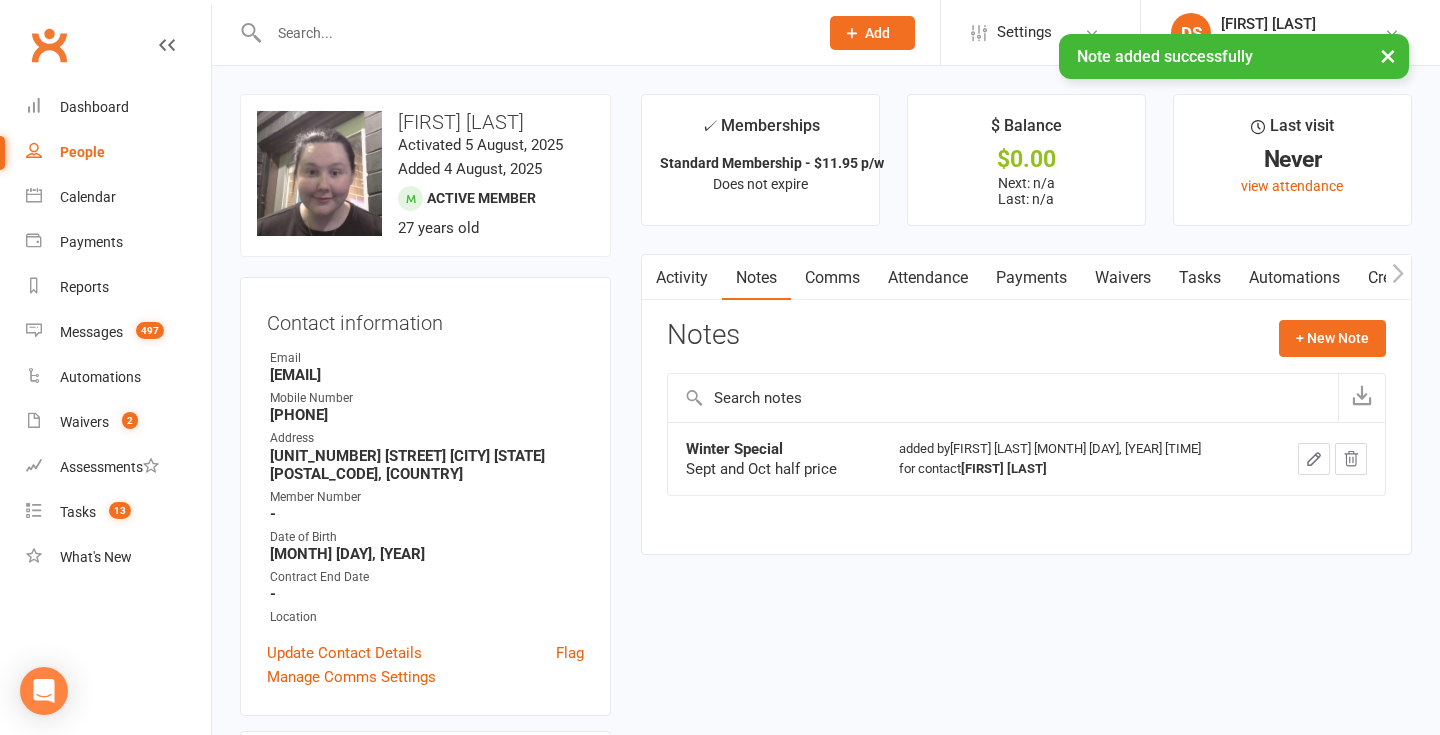 click on "Payments" at bounding box center [1031, 278] 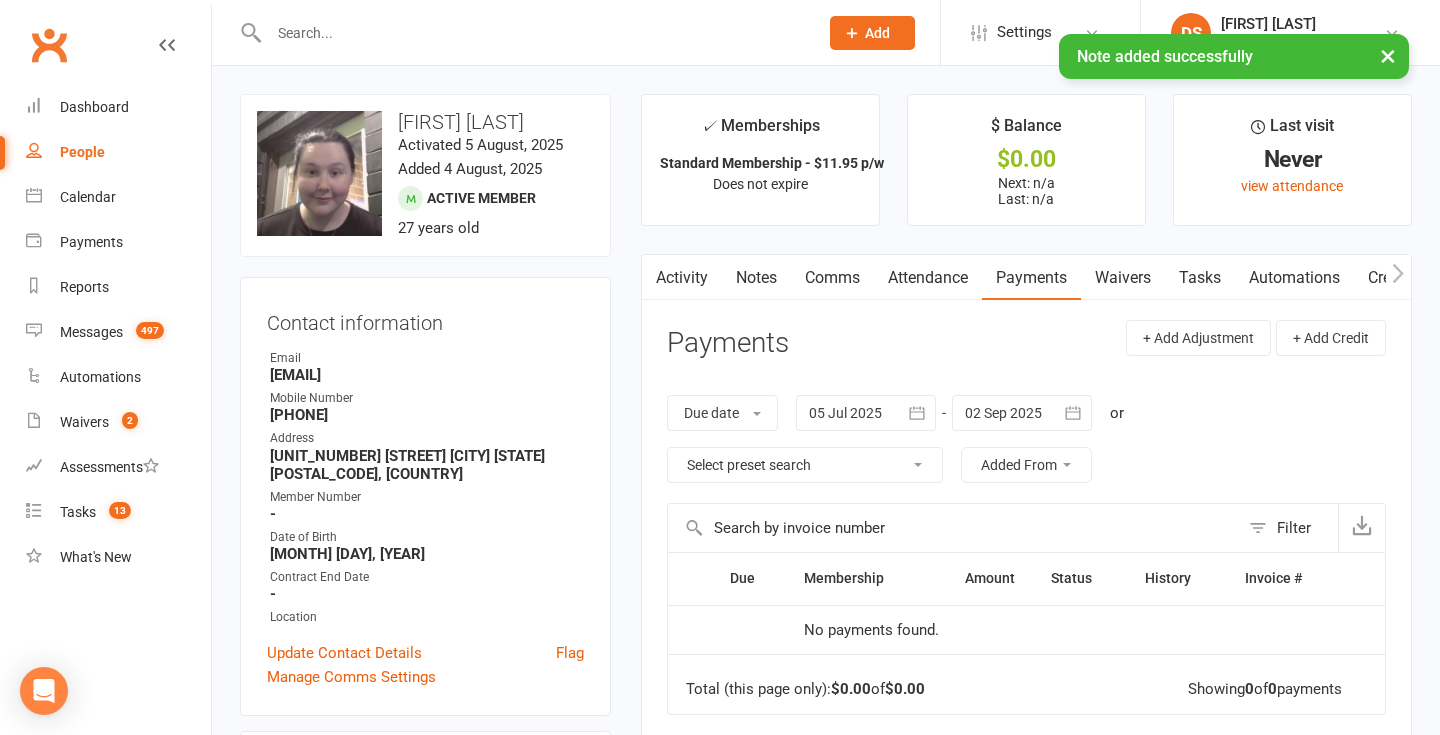 click at bounding box center (1022, 413) 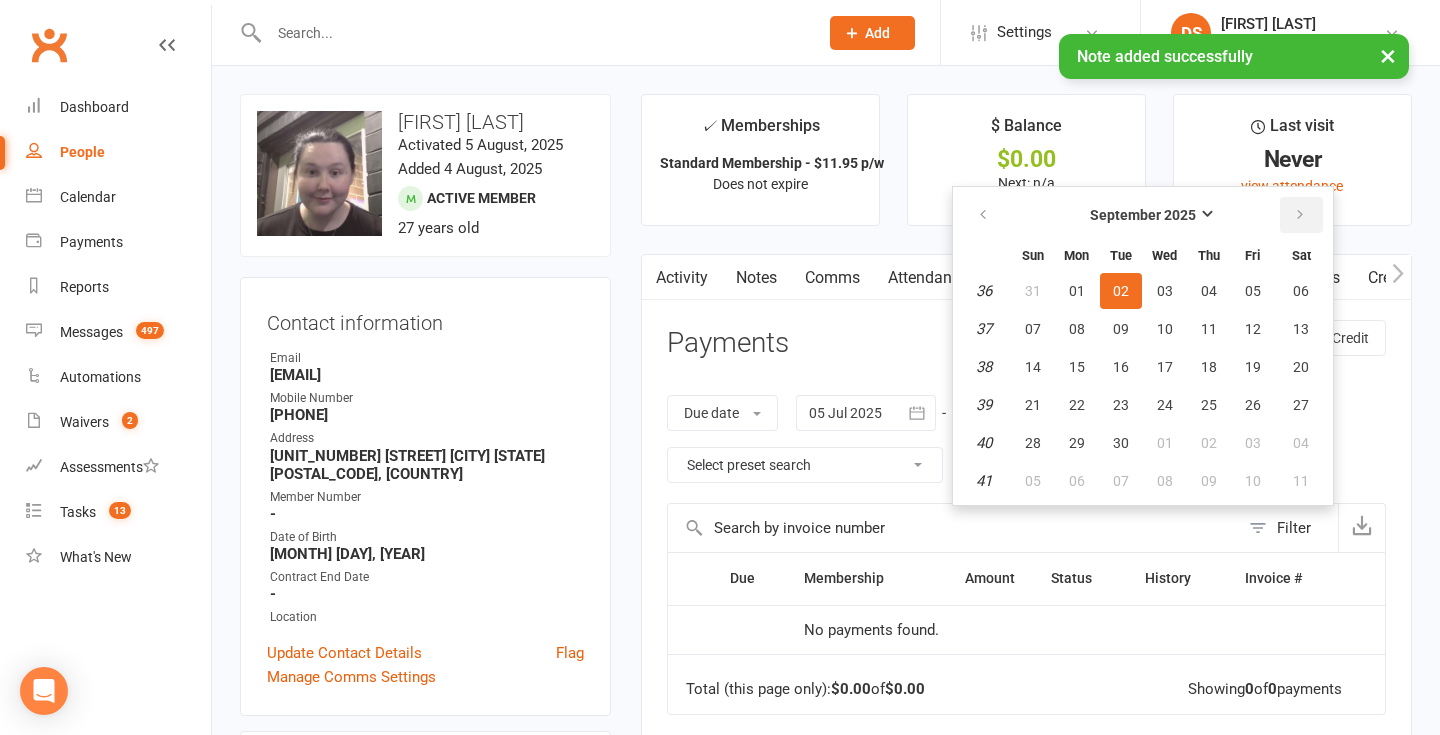 click at bounding box center [1301, 215] 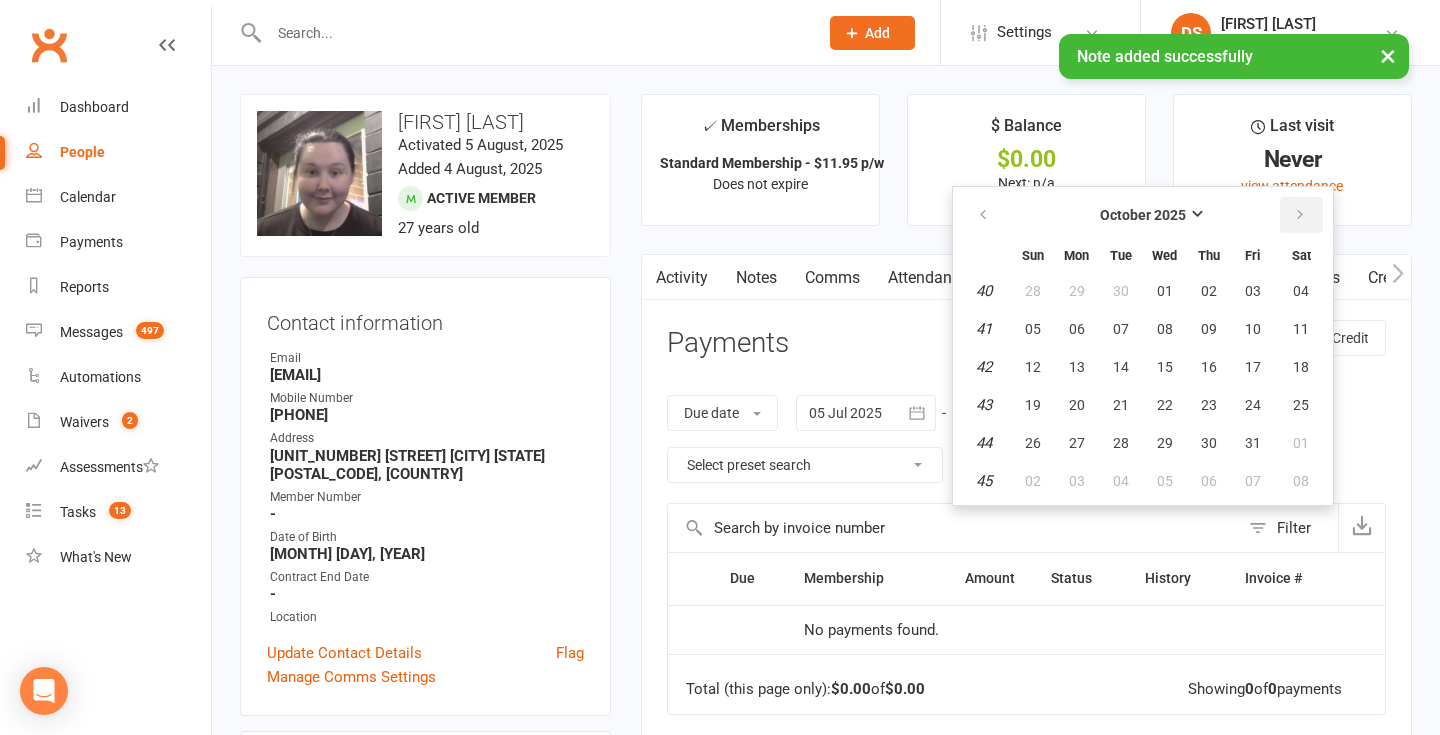 click at bounding box center [1301, 215] 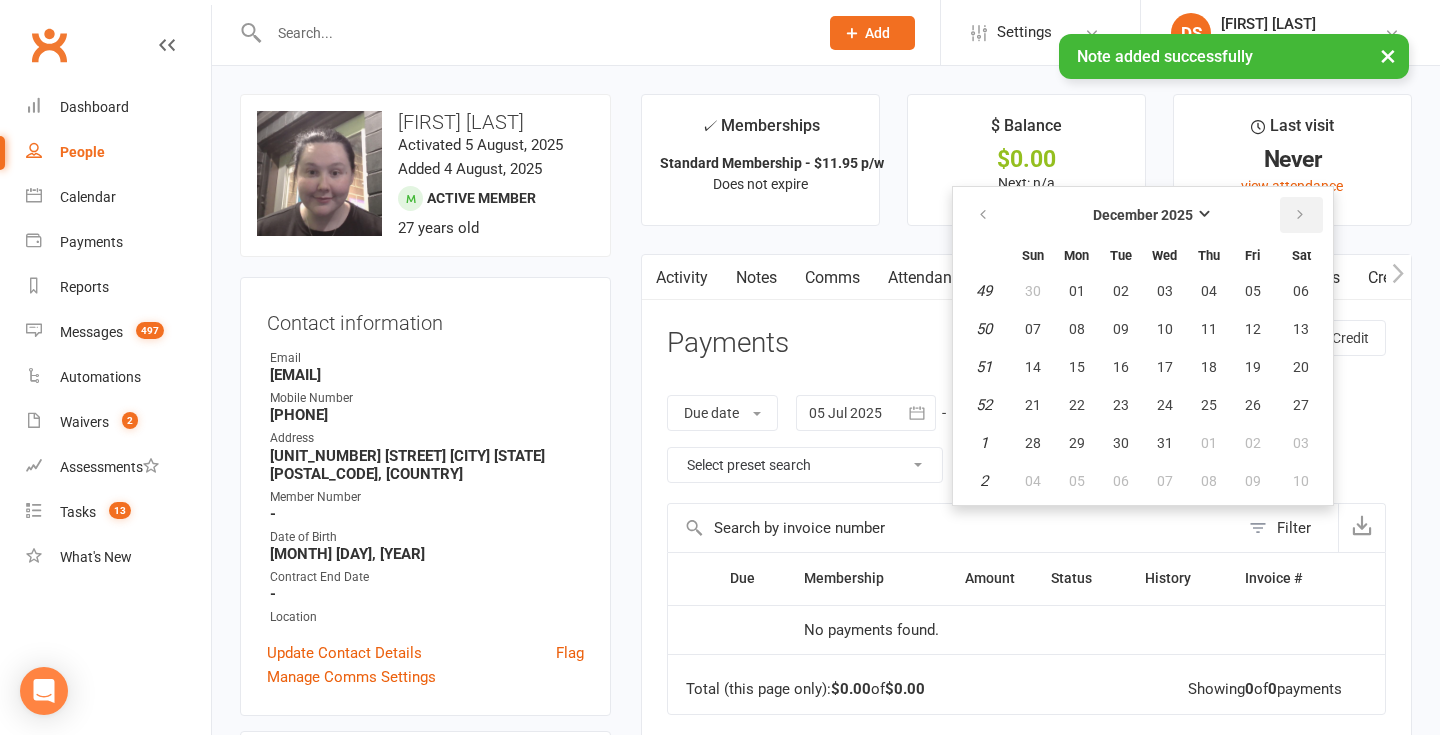 click at bounding box center [1301, 215] 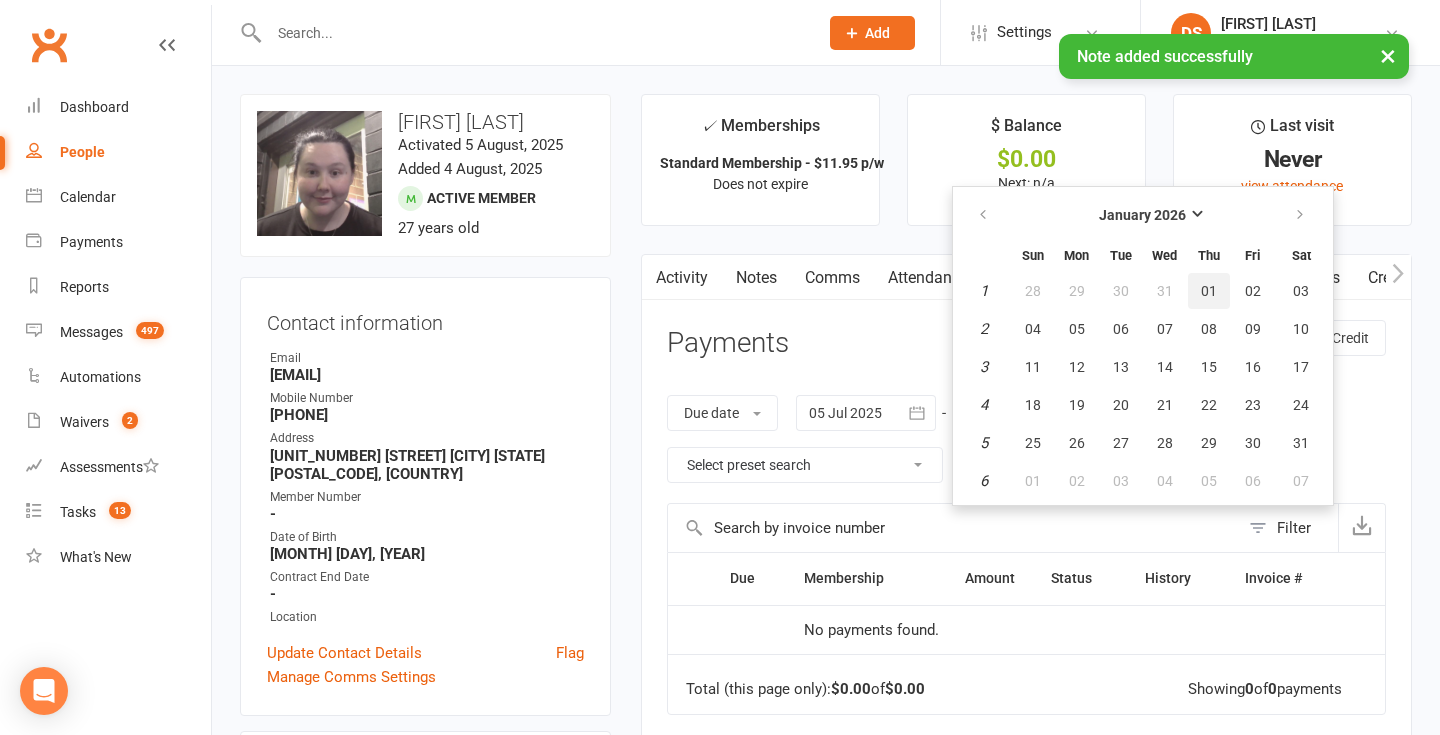 click on "01" at bounding box center (1209, 291) 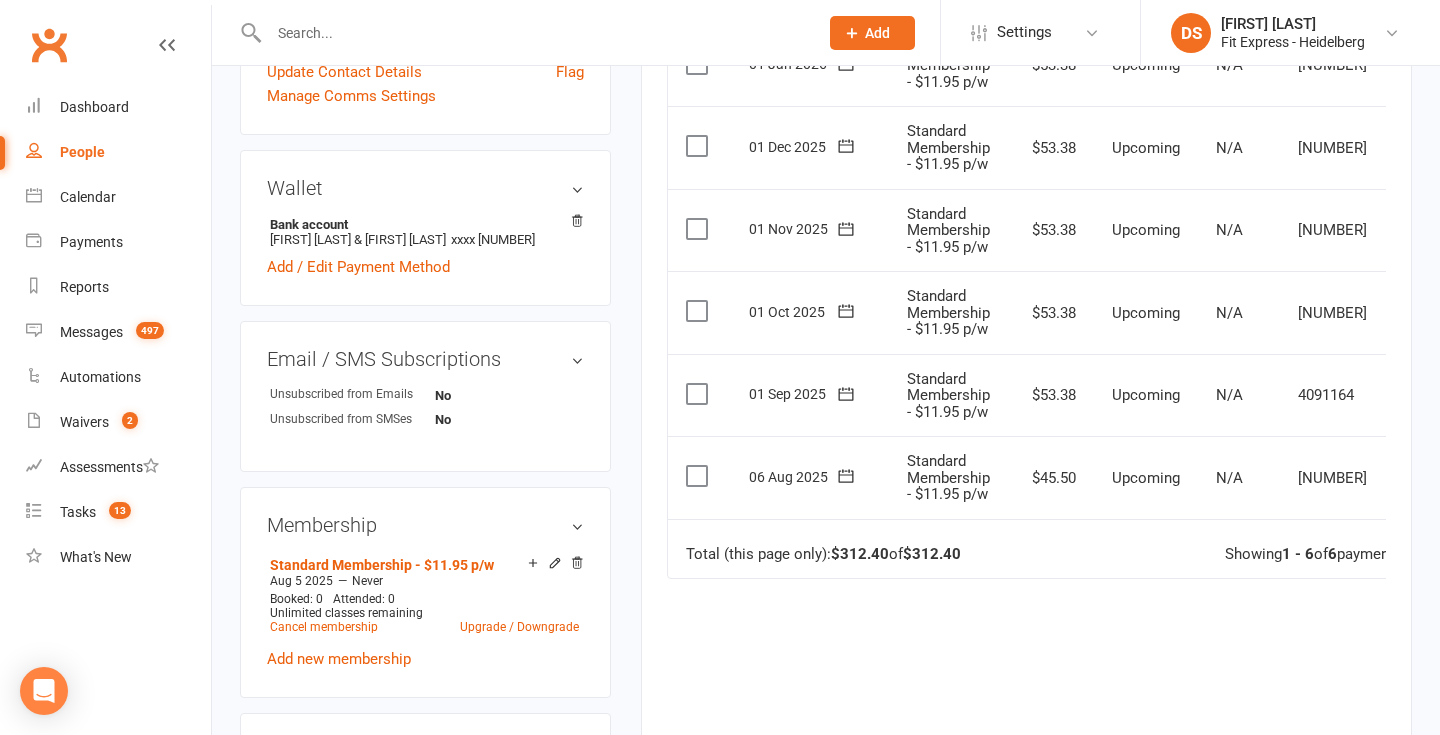 scroll, scrollTop: 584, scrollLeft: 0, axis: vertical 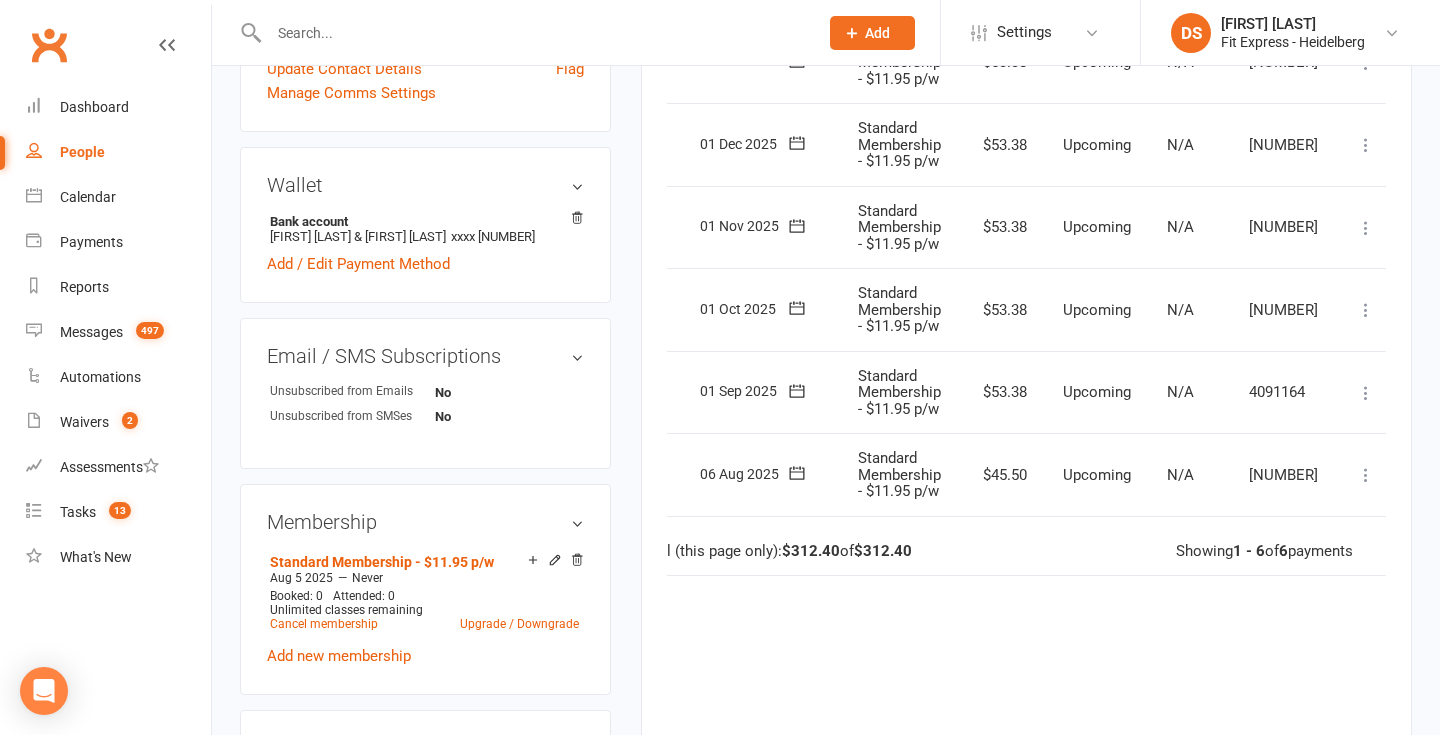 click at bounding box center [1366, 393] 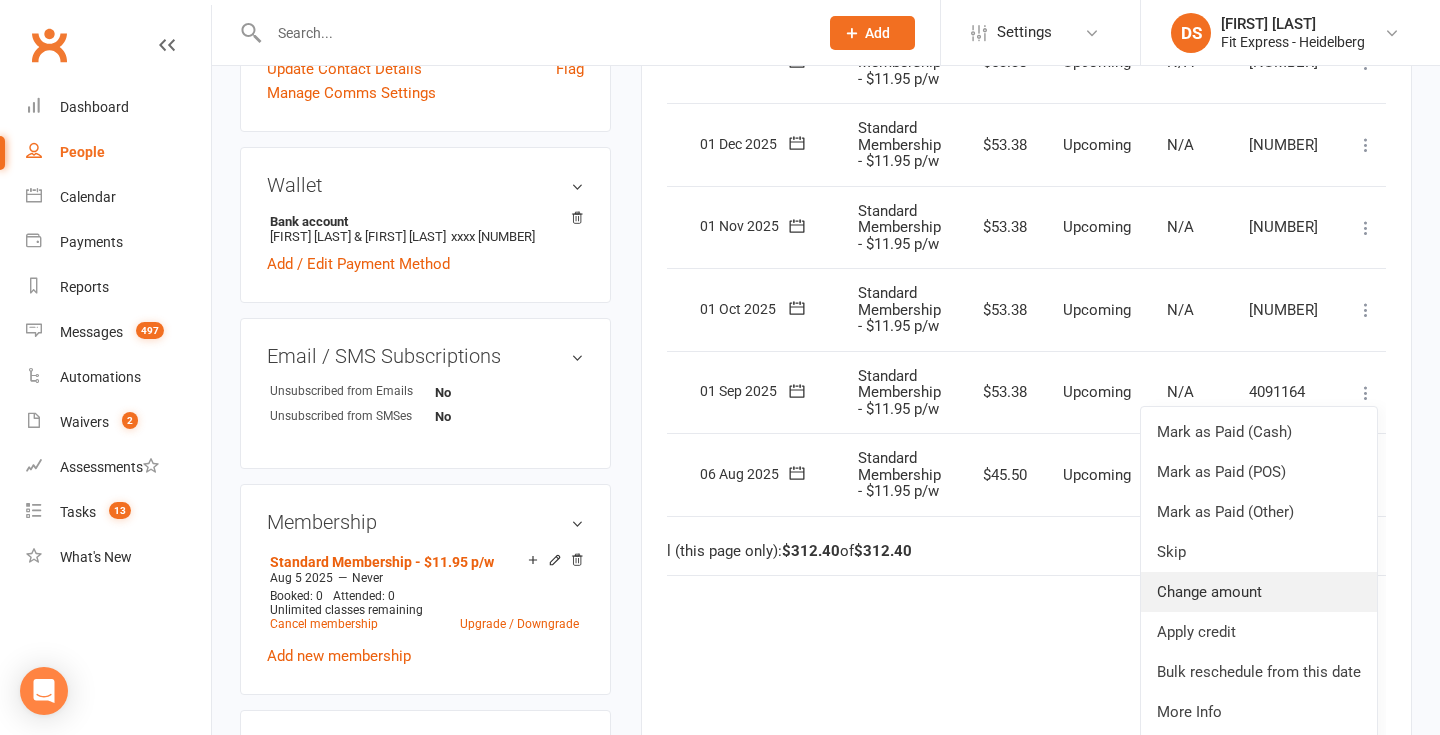 click on "Change amount" at bounding box center [1259, 592] 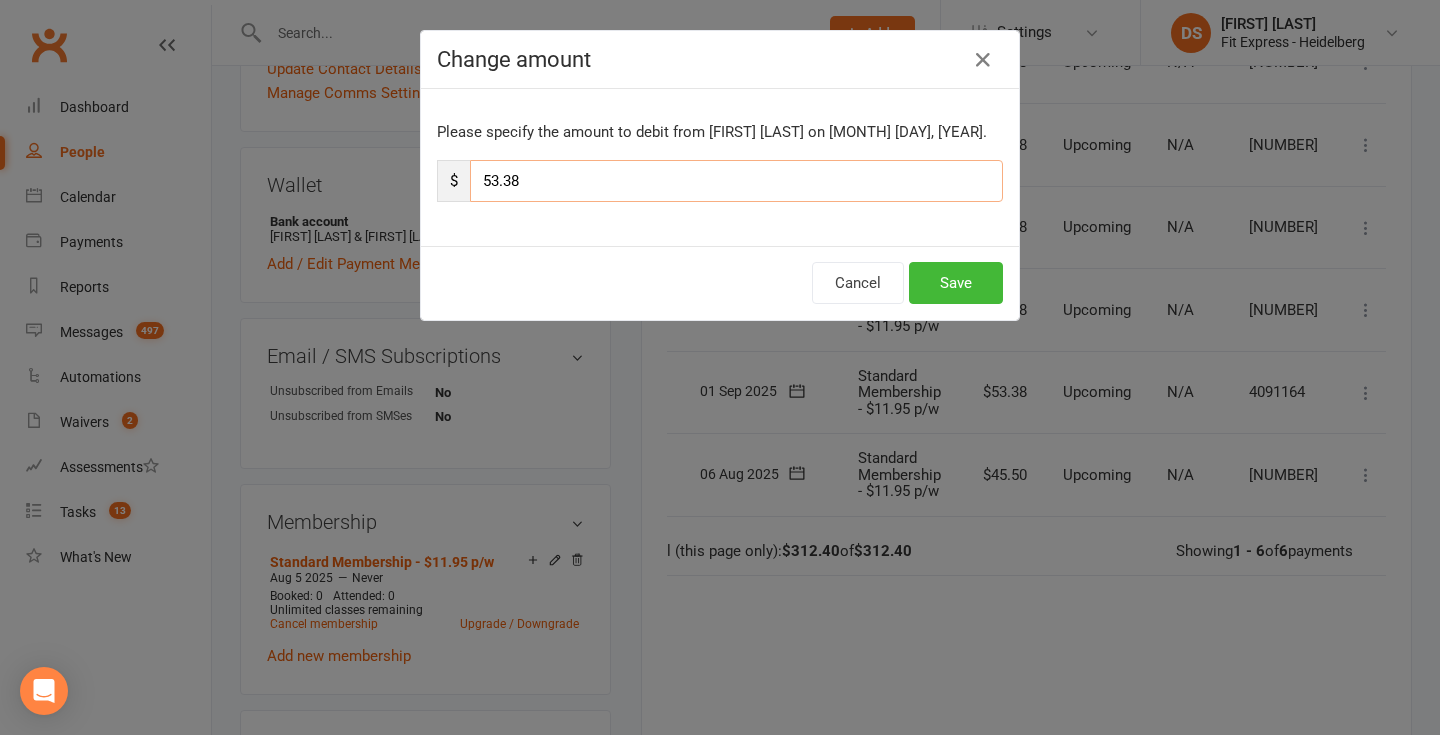 drag, startPoint x: 572, startPoint y: 187, endPoint x: 477, endPoint y: 188, distance: 95.005264 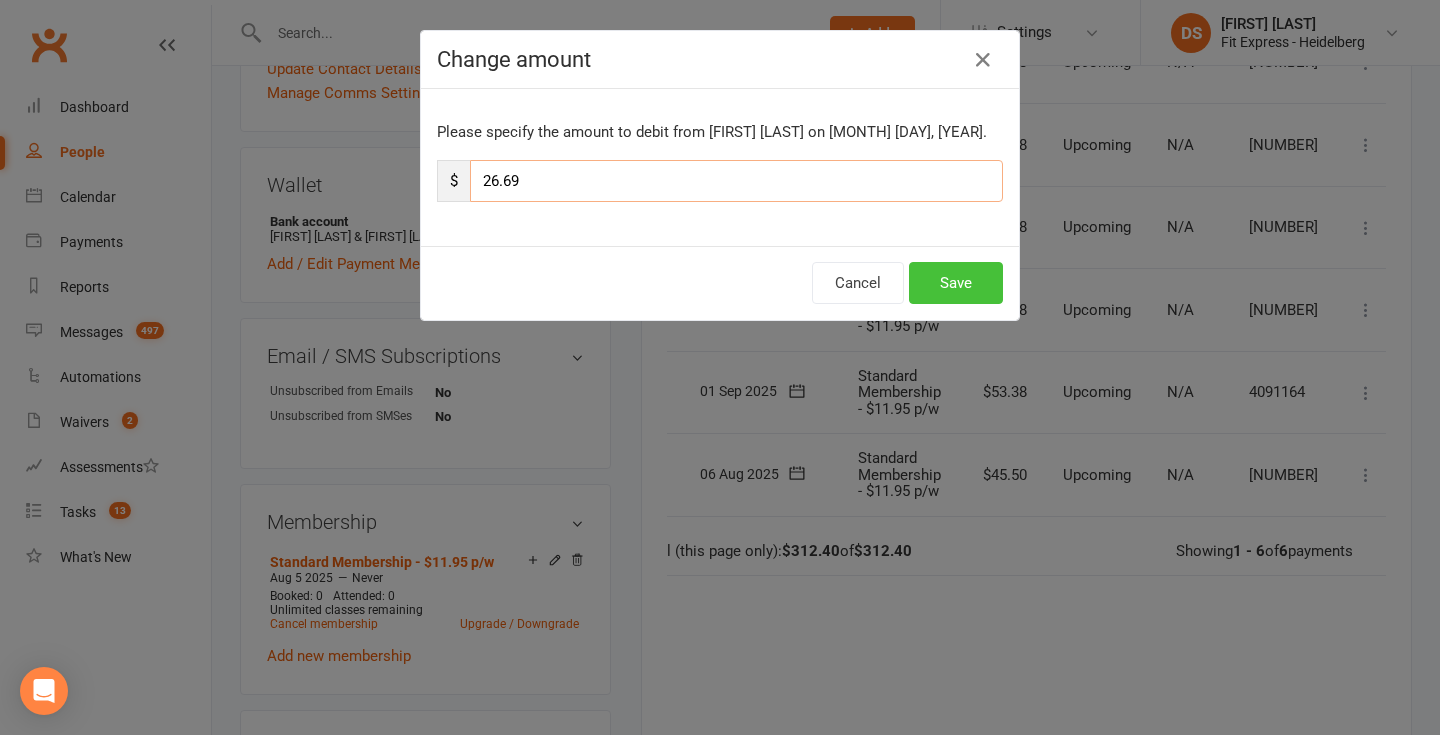 type on "26.69" 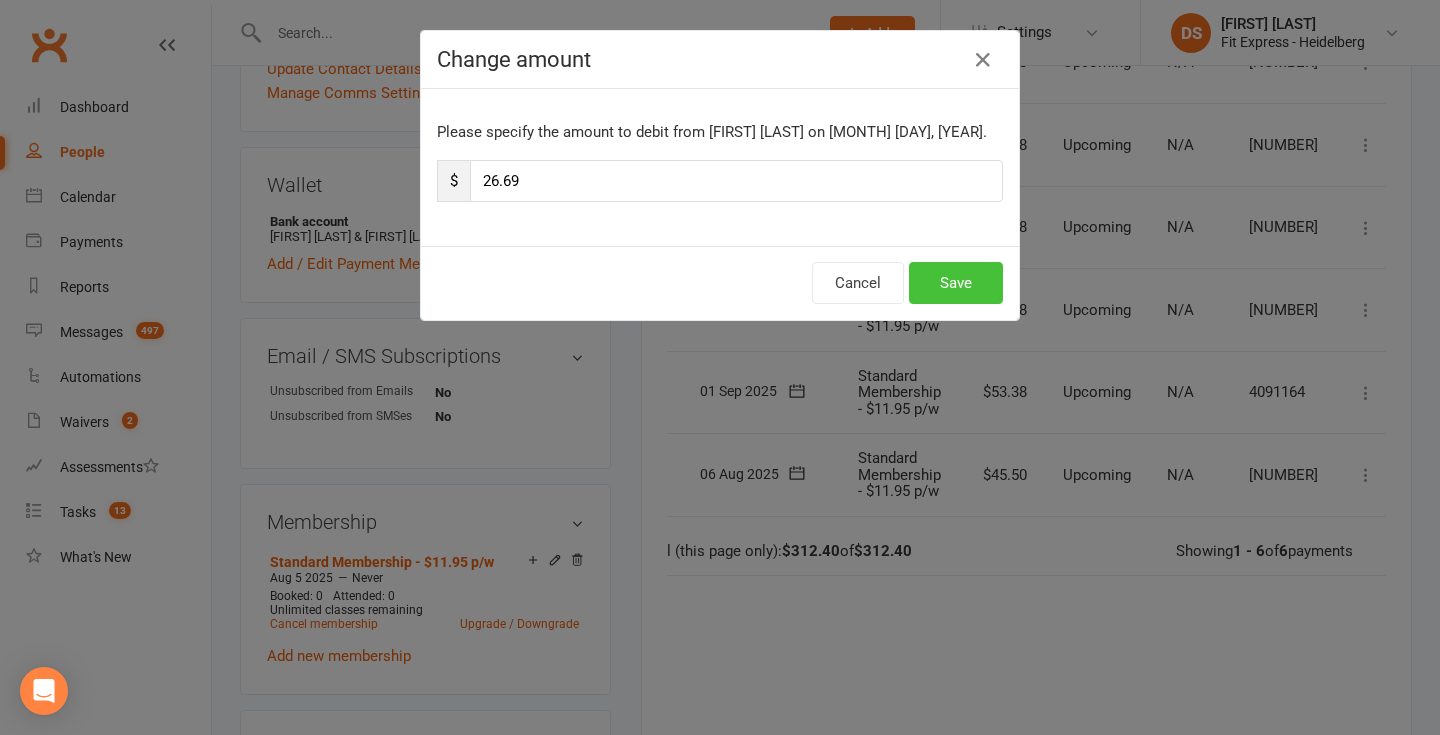 click on "Save" at bounding box center [956, 283] 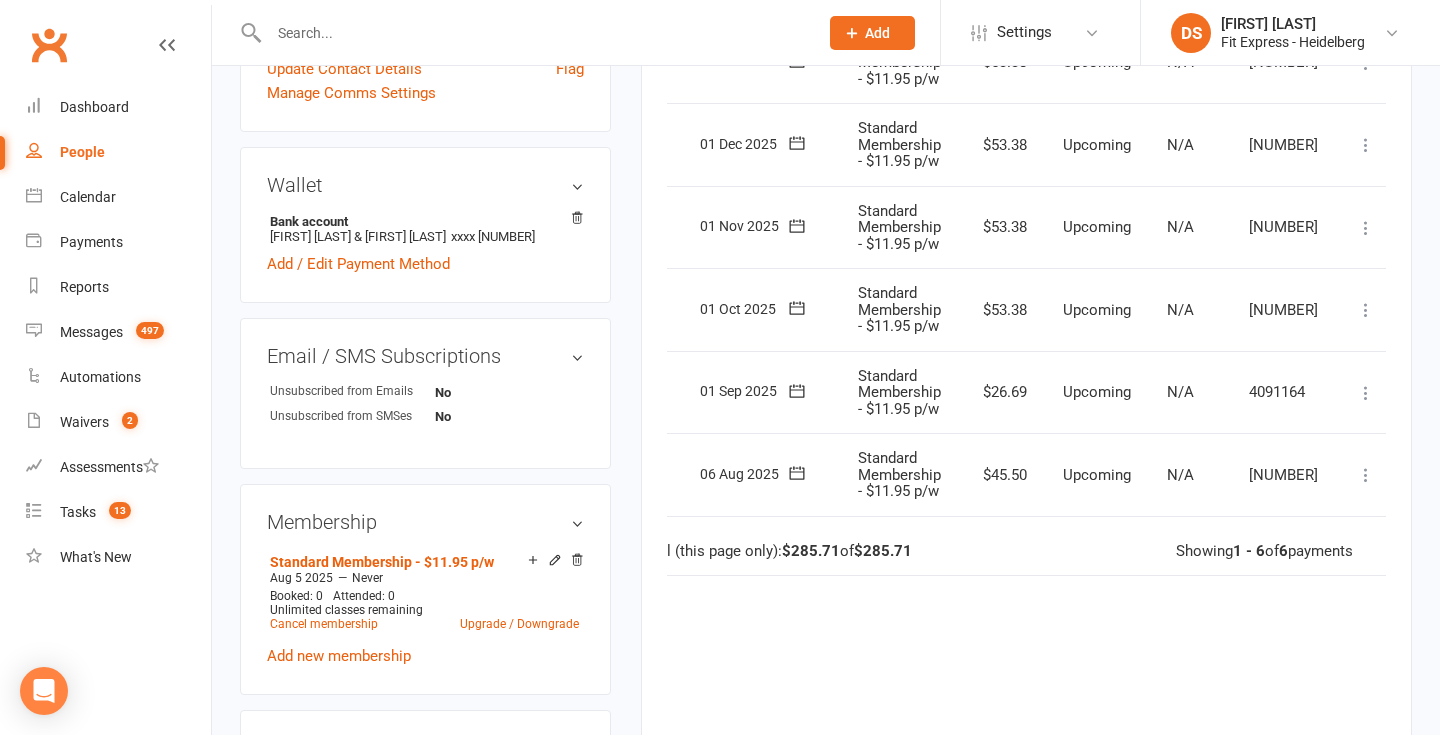 click at bounding box center (1366, 310) 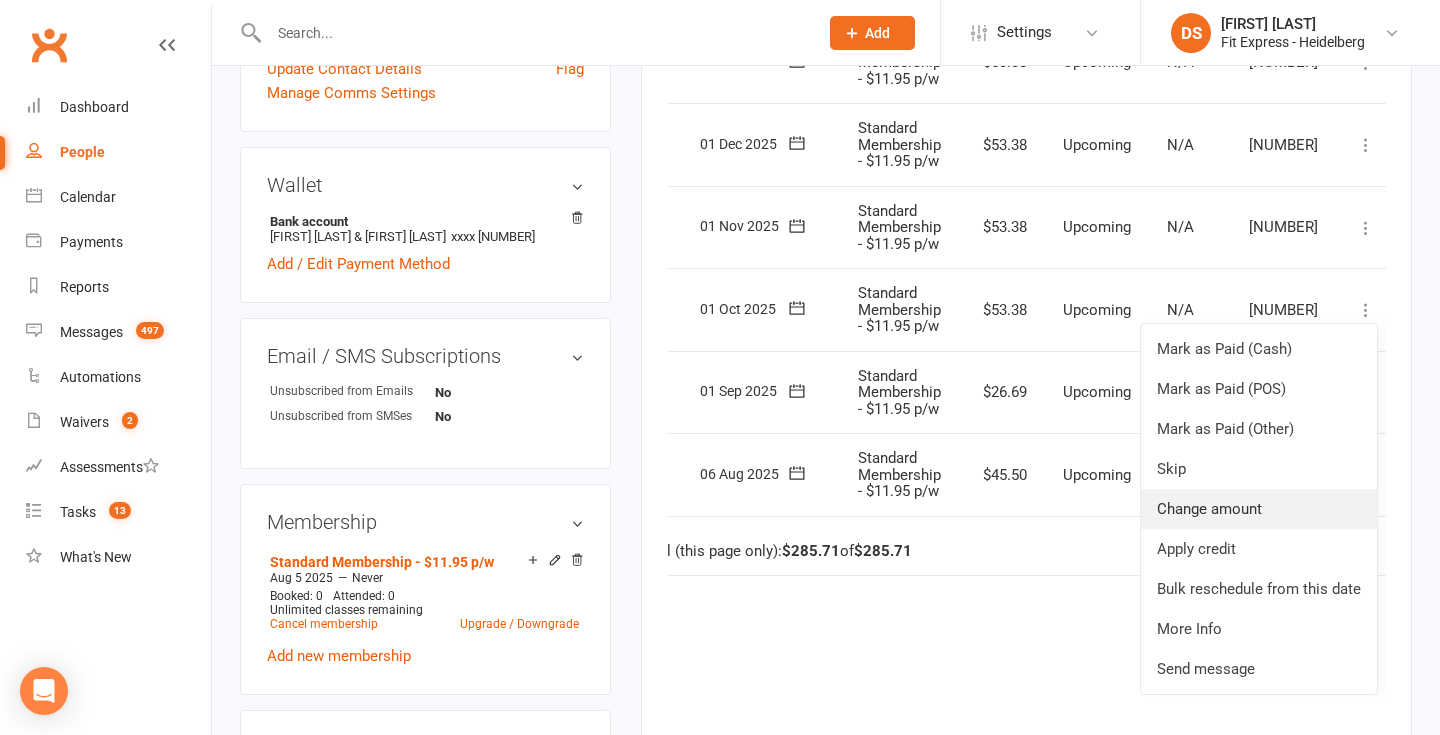 click on "Change amount" at bounding box center [1259, 509] 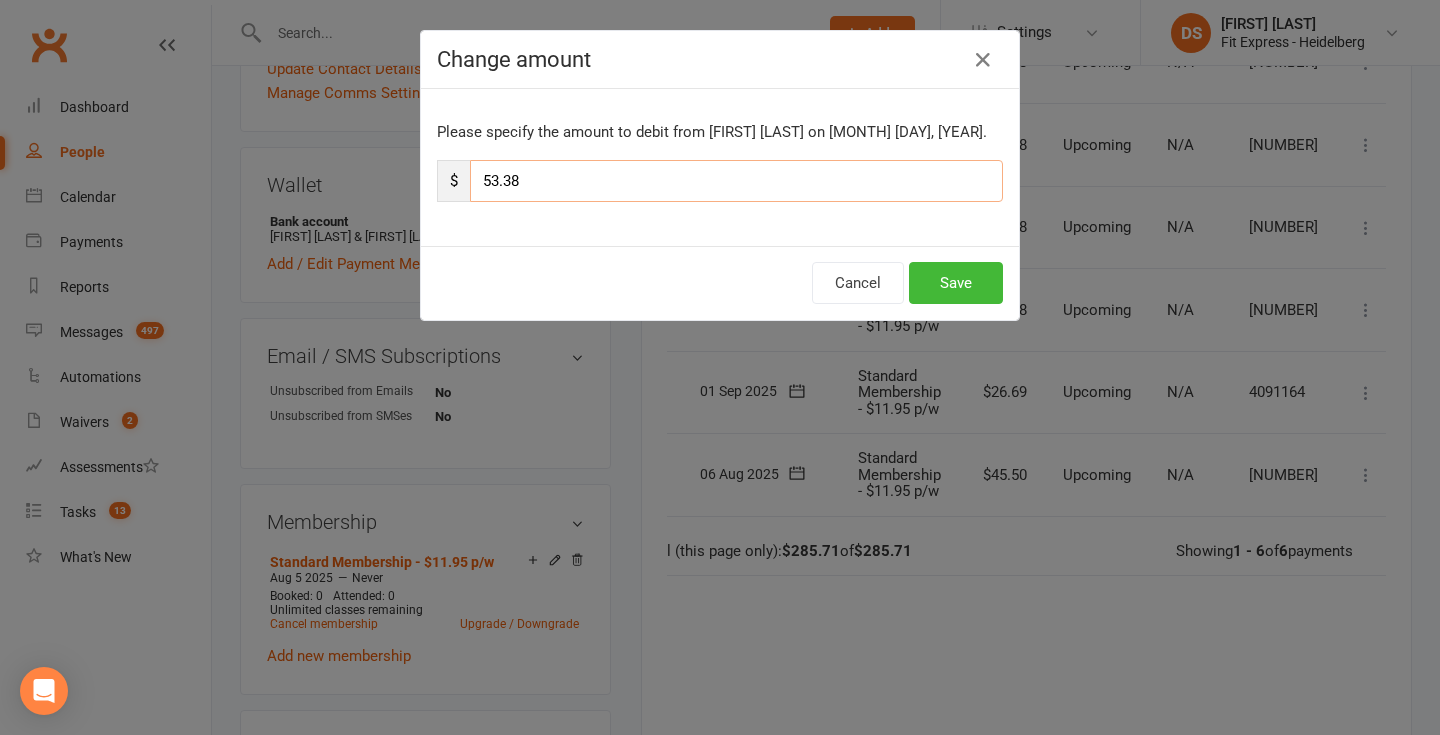 drag, startPoint x: 626, startPoint y: 199, endPoint x: 478, endPoint y: 180, distance: 149.21461 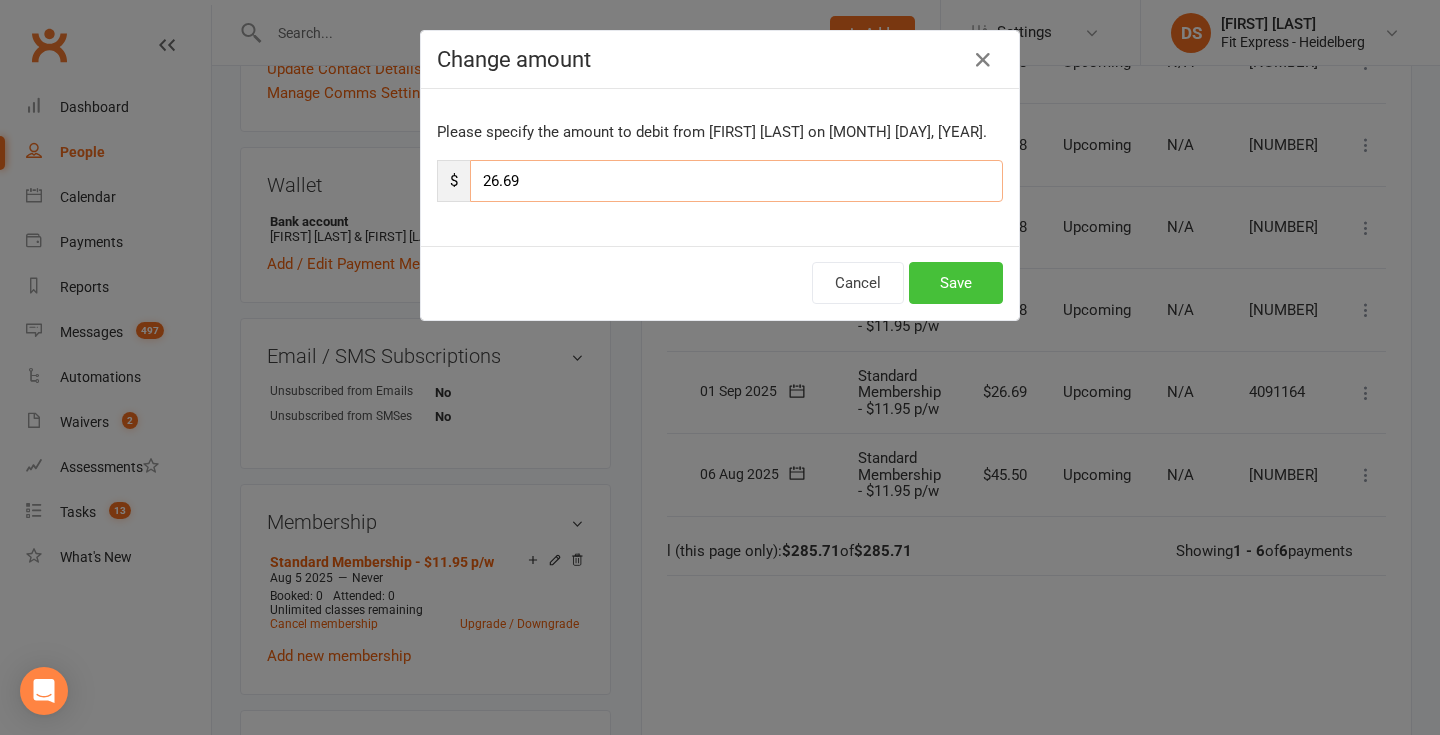 type on "26.69" 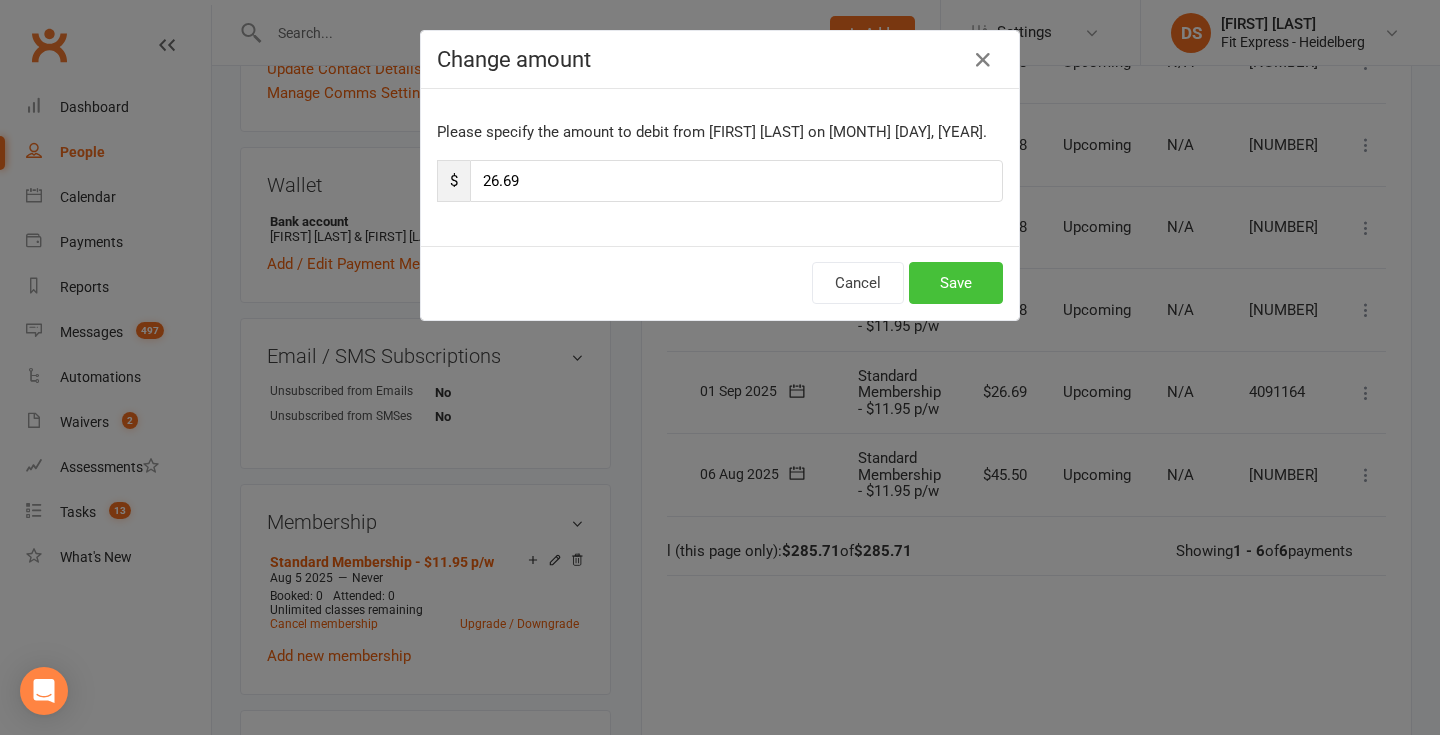 click on "Save" at bounding box center (956, 283) 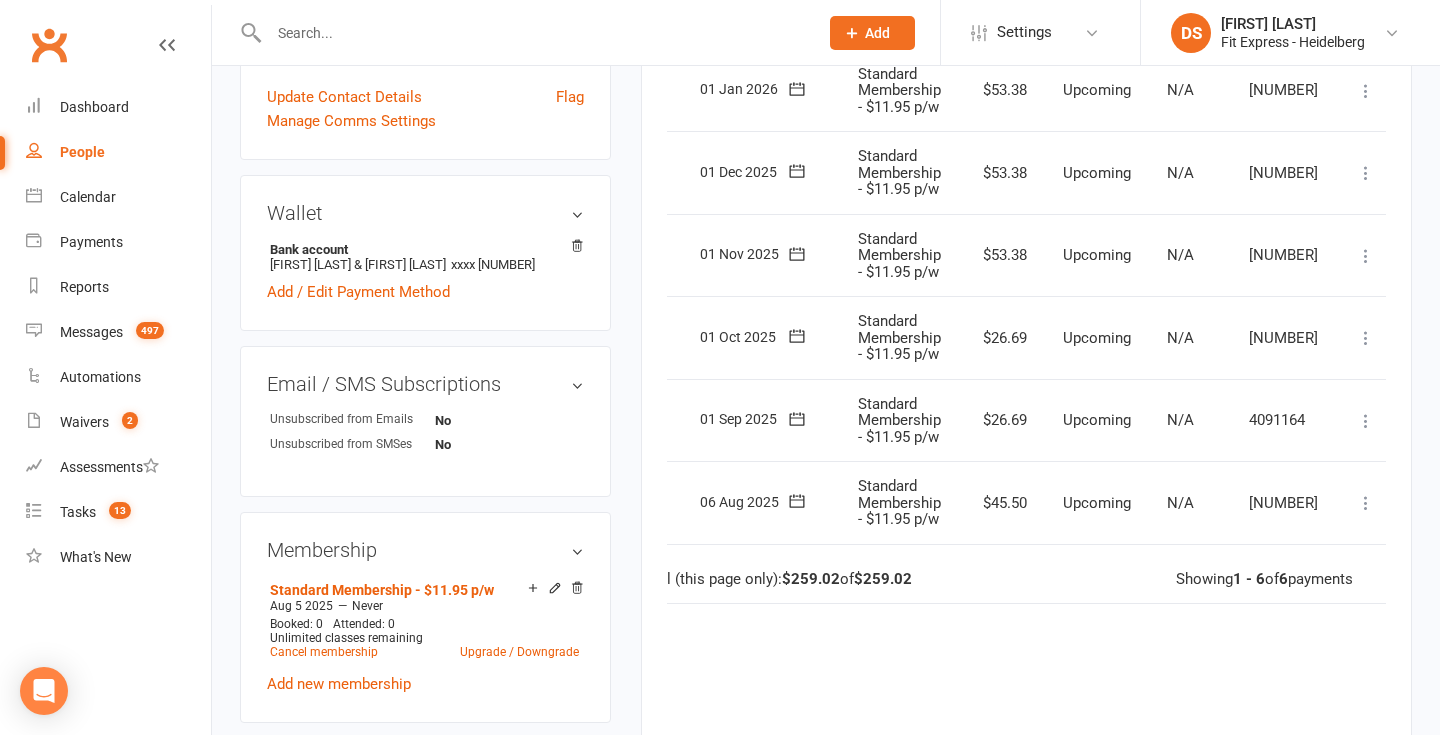 scroll, scrollTop: 551, scrollLeft: 0, axis: vertical 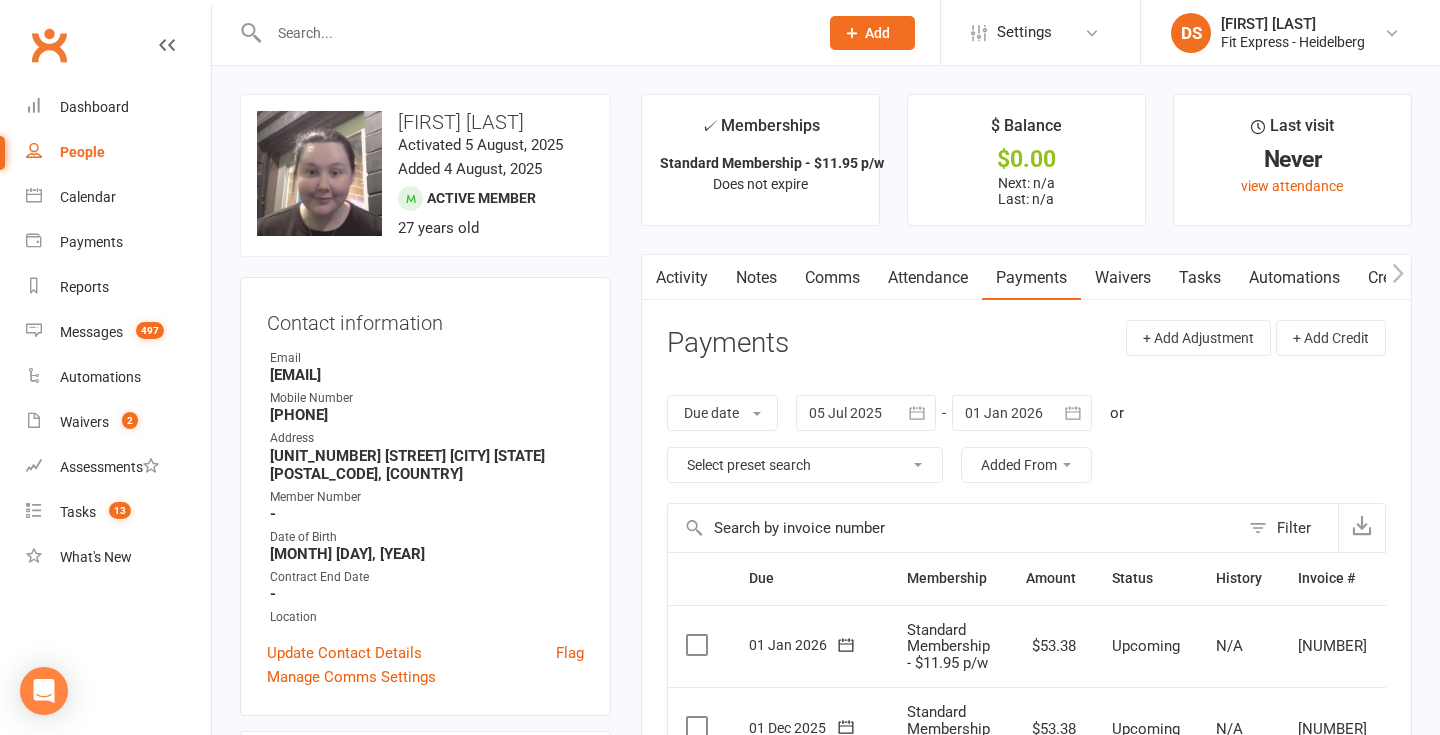 click on "Notes" at bounding box center (756, 278) 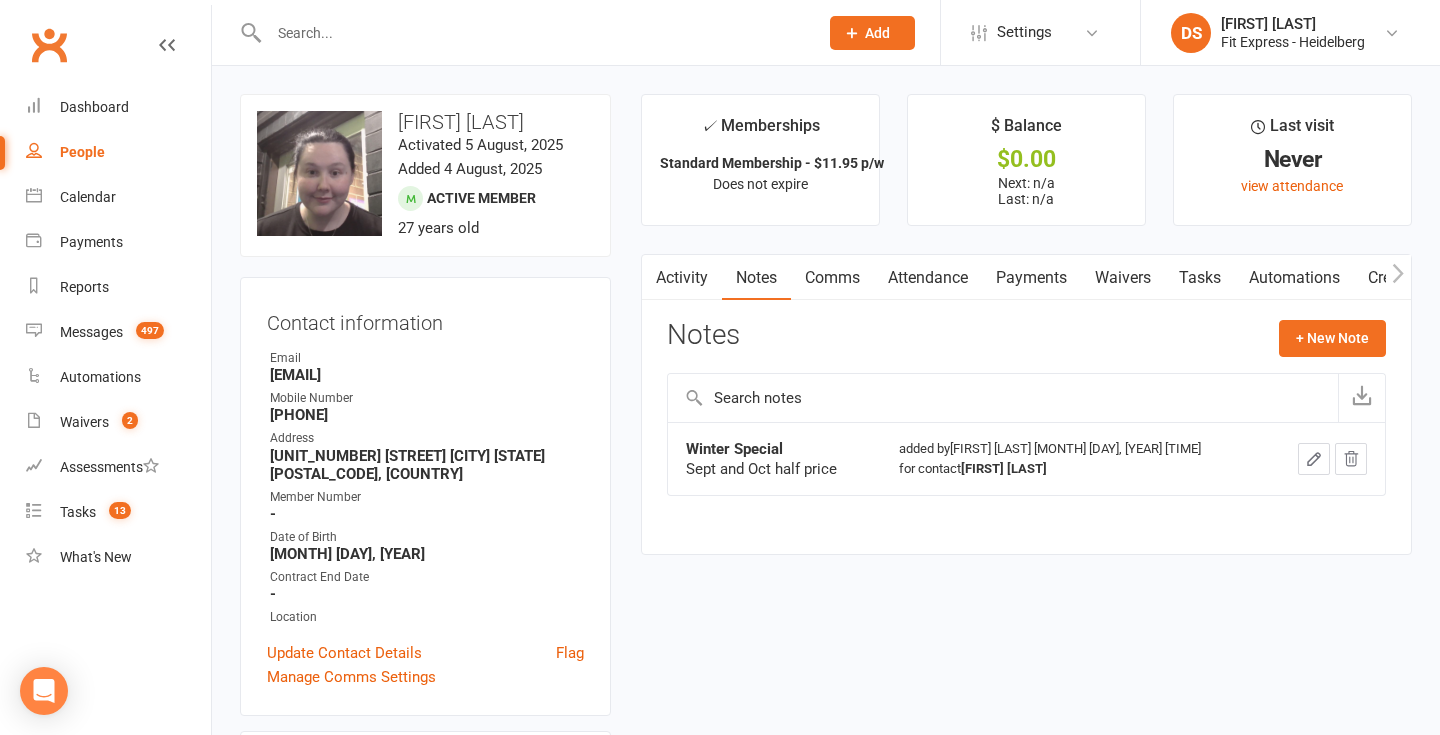 click on "Activity" at bounding box center [682, 278] 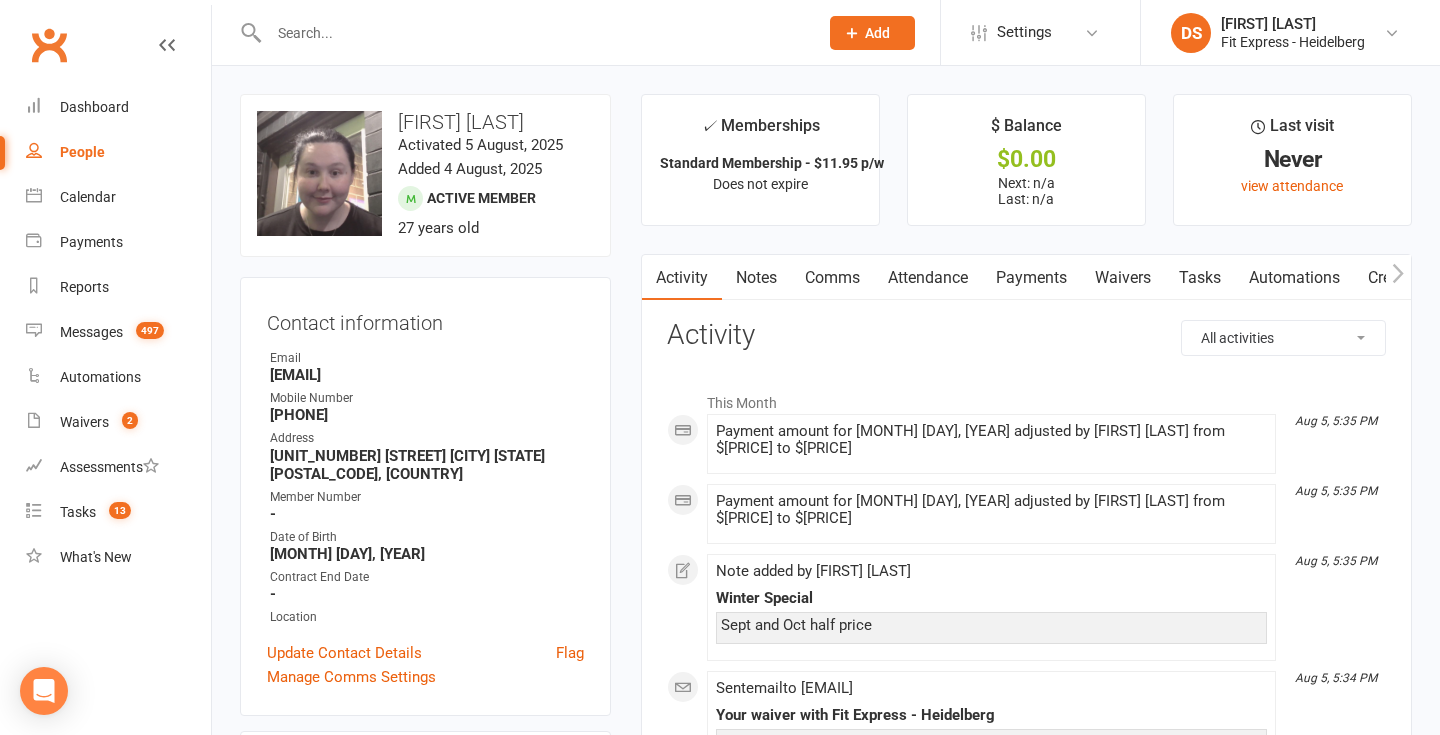 click on "Payments" at bounding box center (1031, 278) 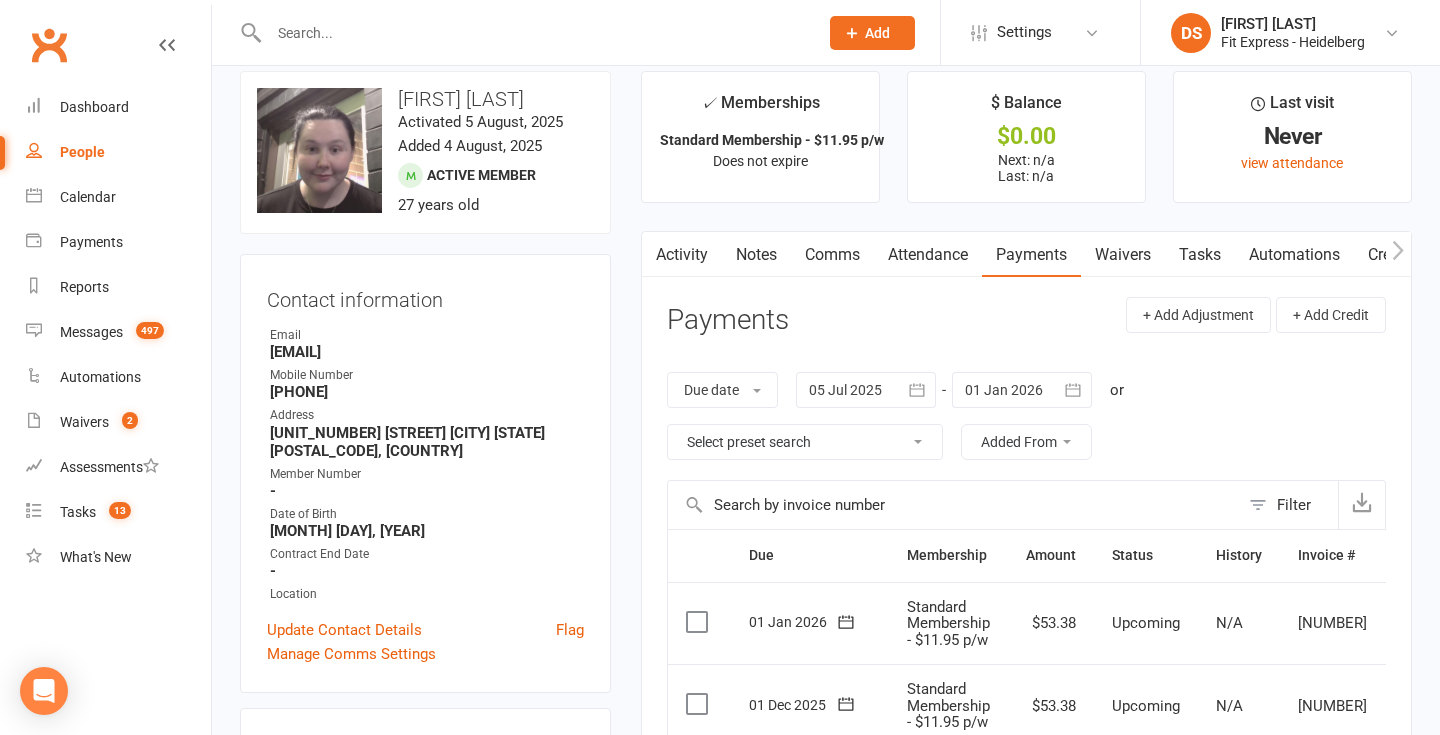 scroll, scrollTop: 0, scrollLeft: 0, axis: both 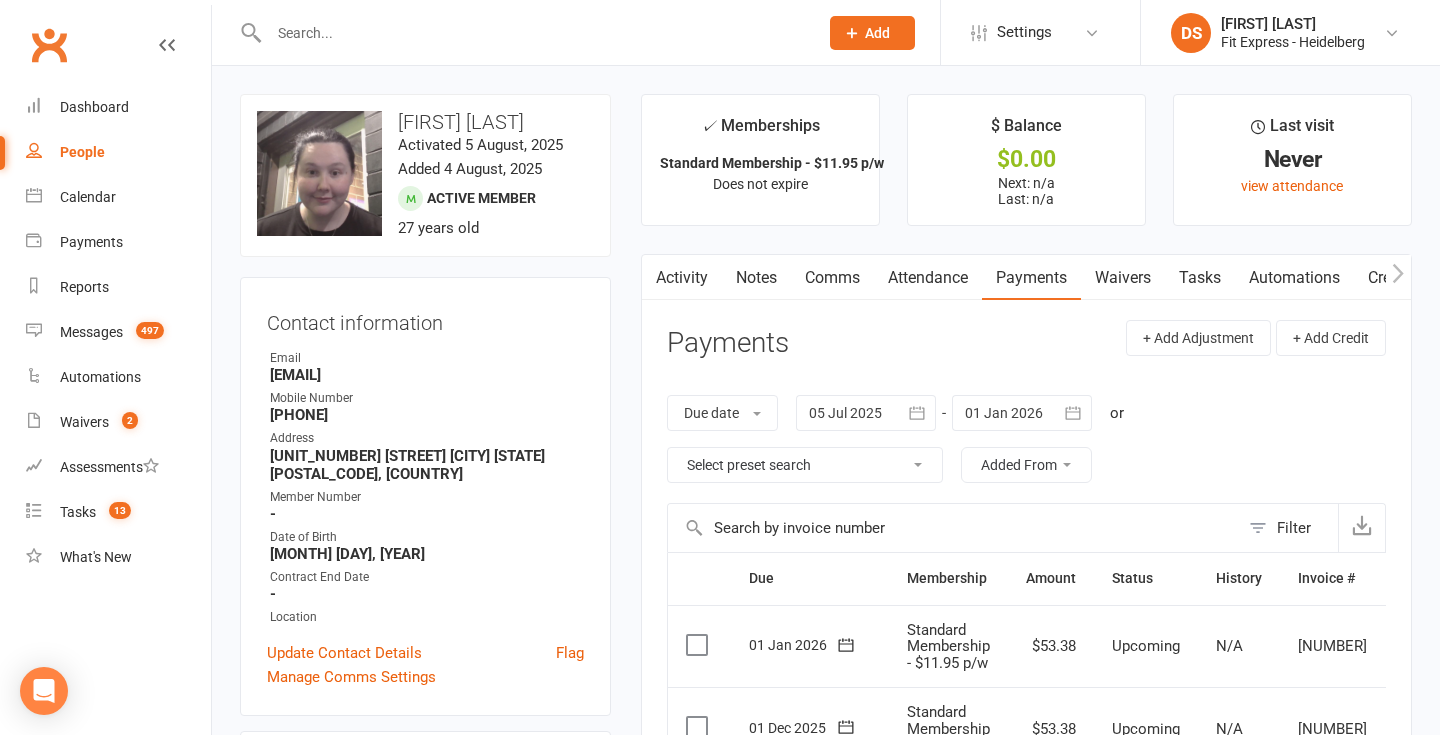 click on "Notes" at bounding box center (756, 278) 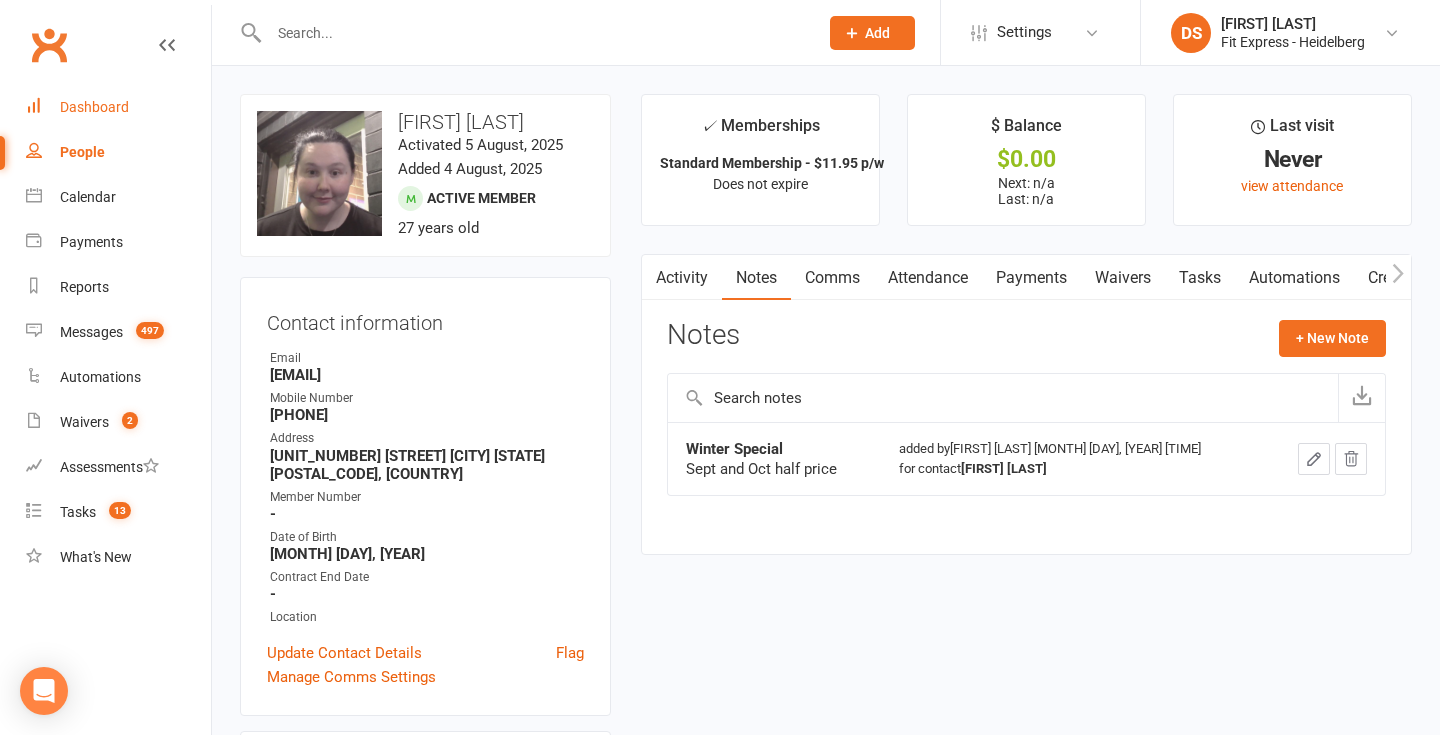 click on "Dashboard" at bounding box center (94, 107) 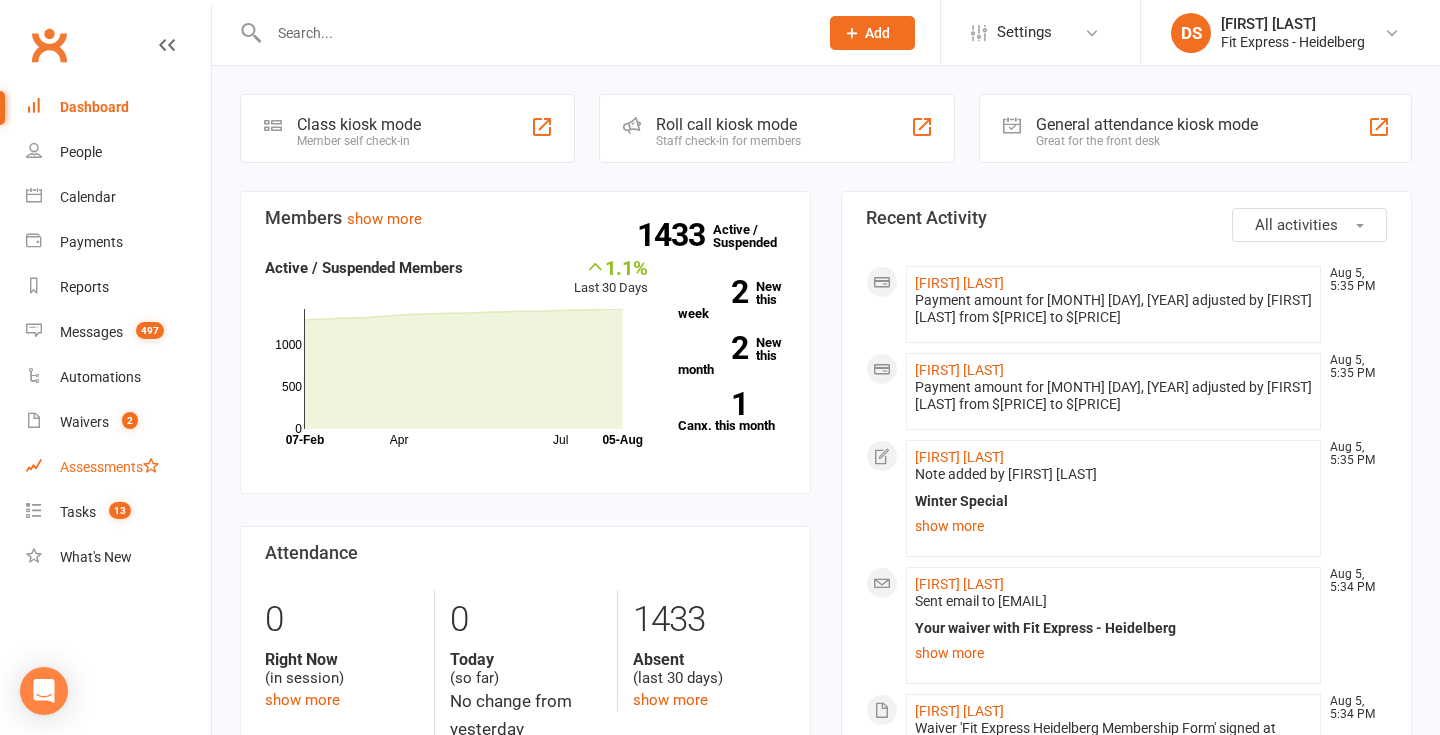 click on "Assessments" at bounding box center (118, 467) 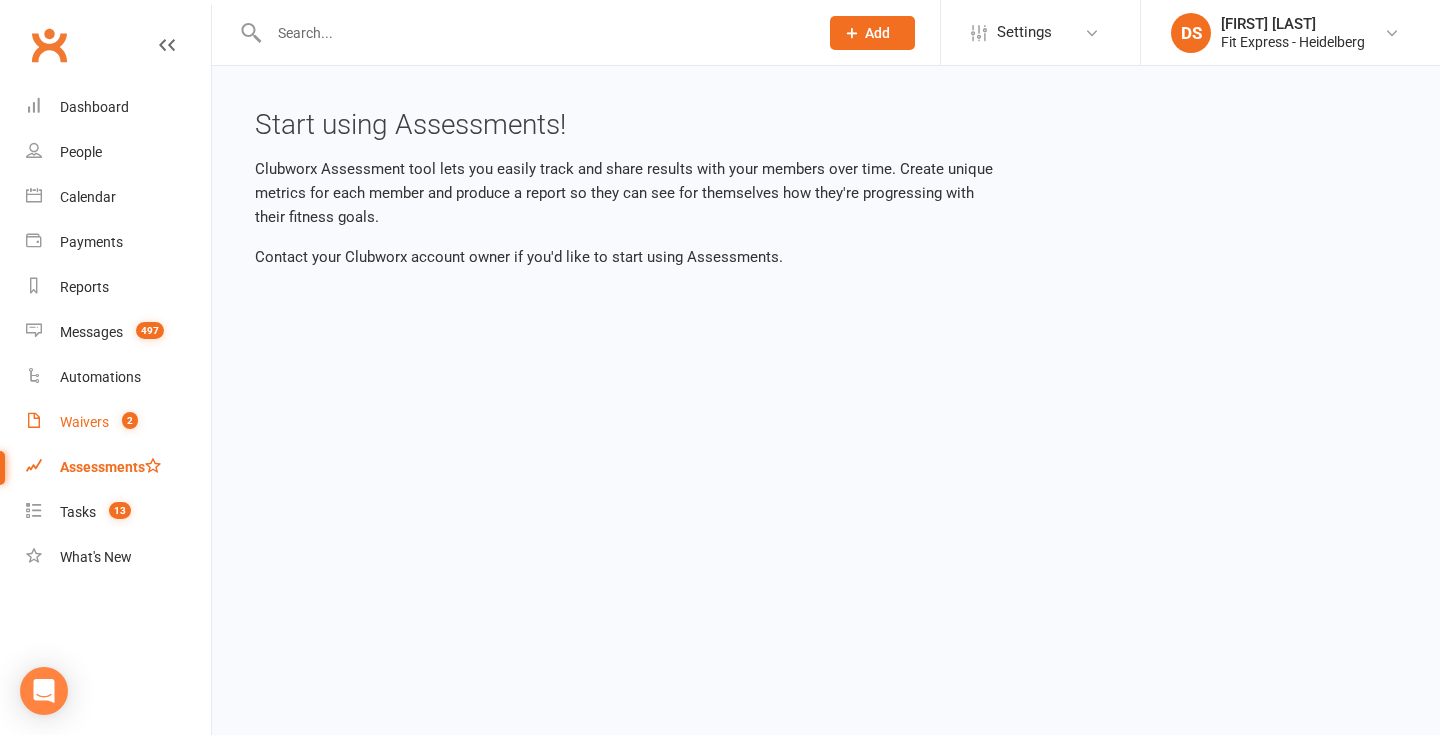 click on "Waivers" at bounding box center (84, 422) 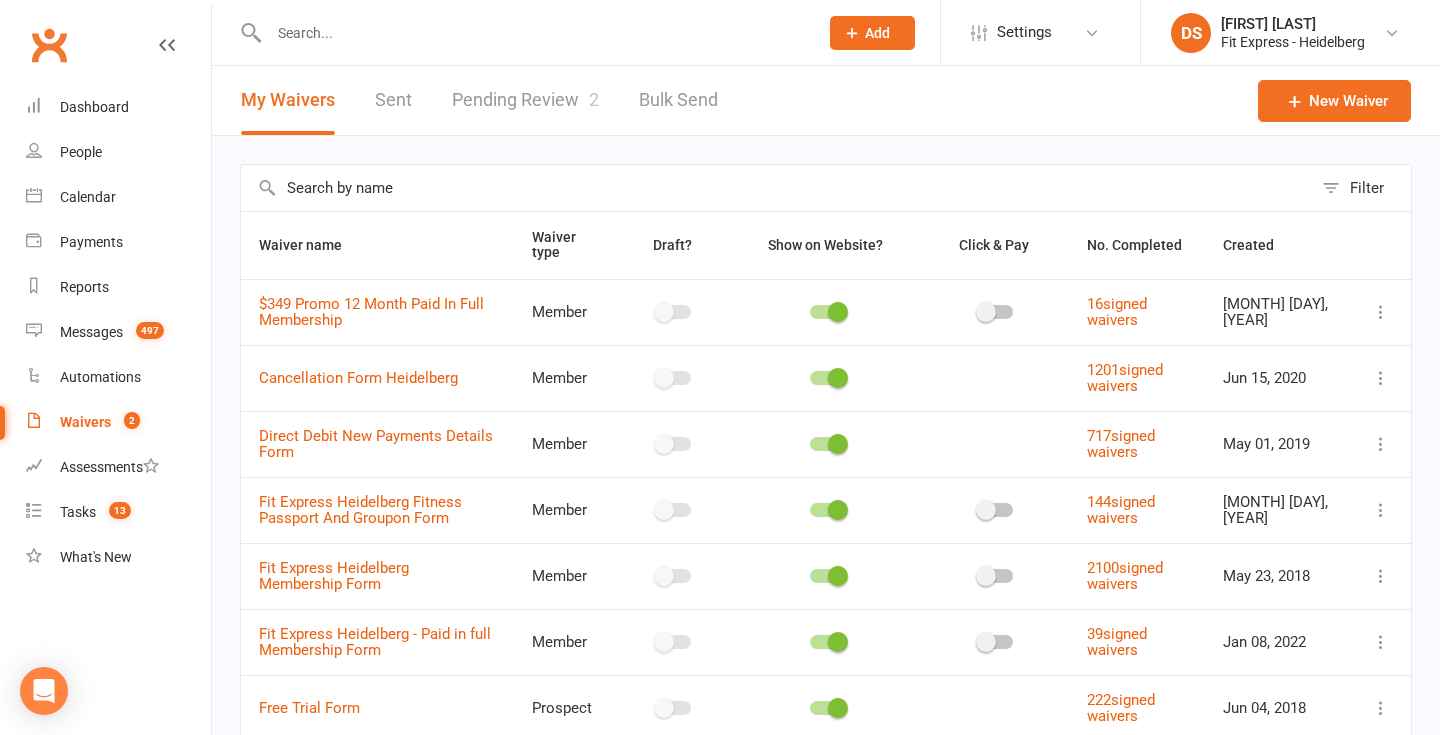 click on "Pending Review 2" at bounding box center (525, 100) 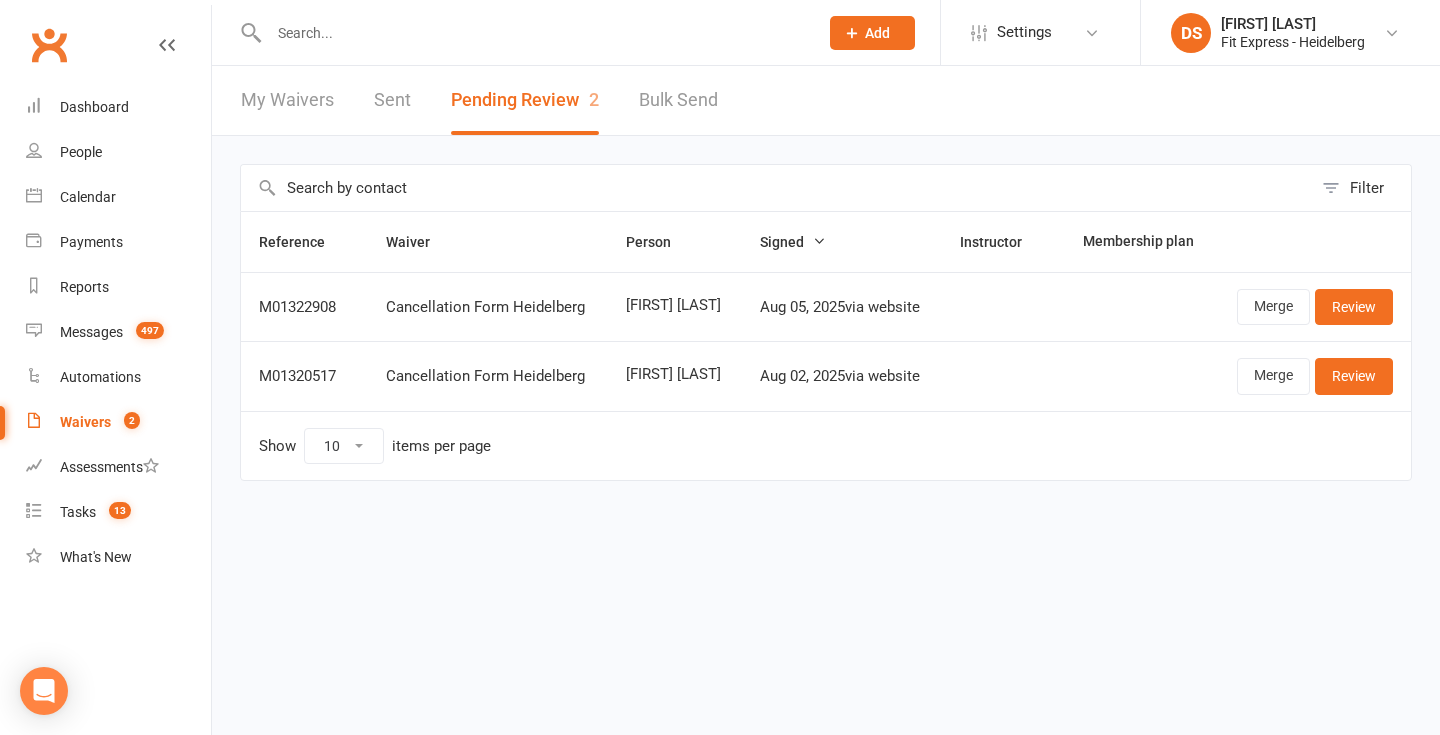 click at bounding box center (533, 33) 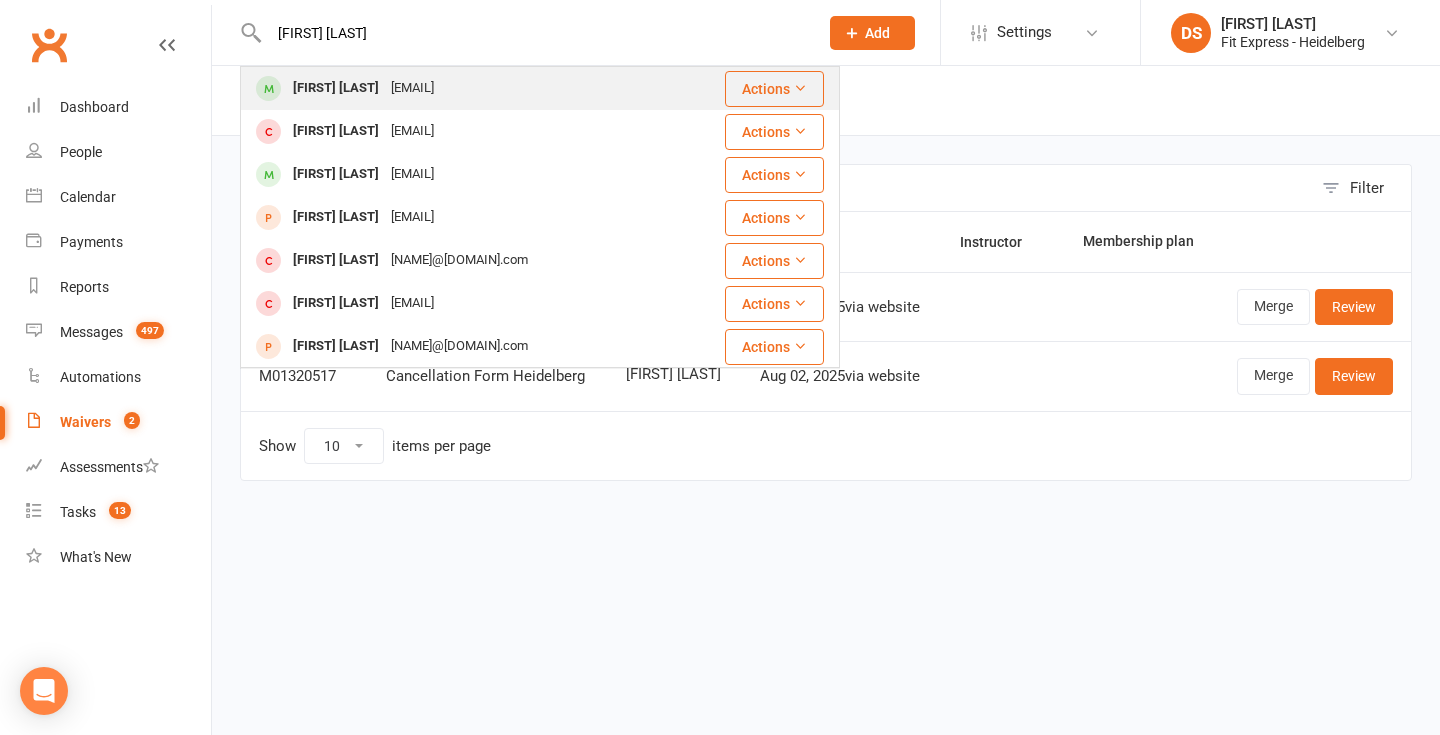 type on "alana lezzi" 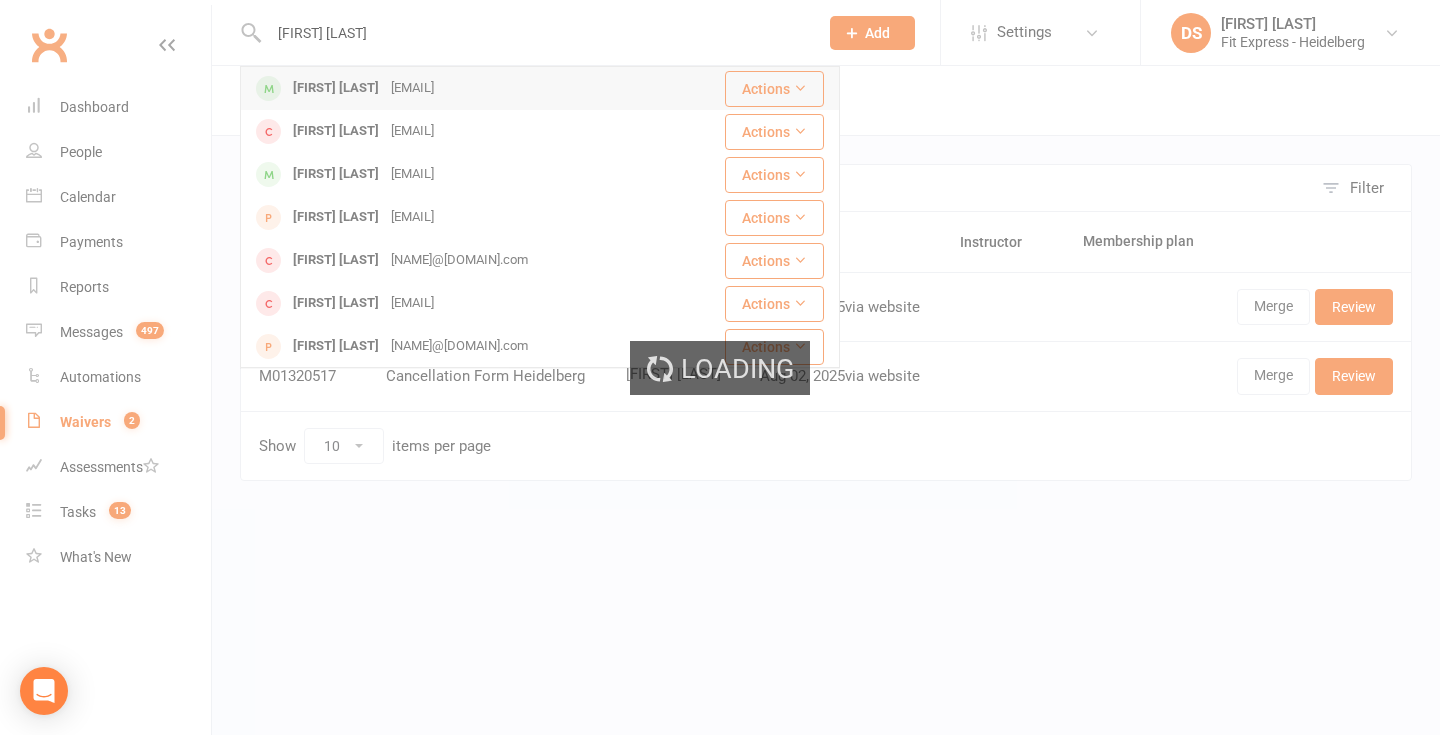 type 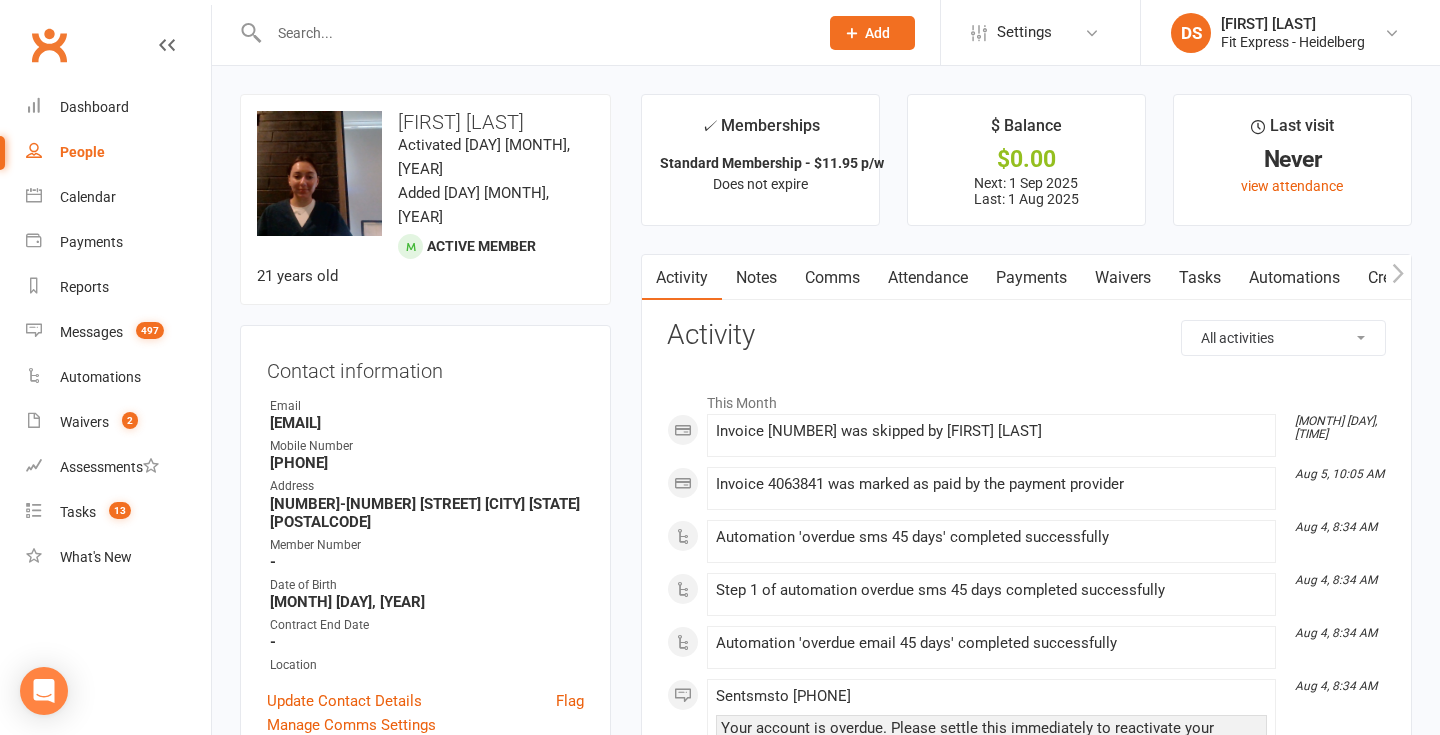 click on "Notes" at bounding box center (756, 278) 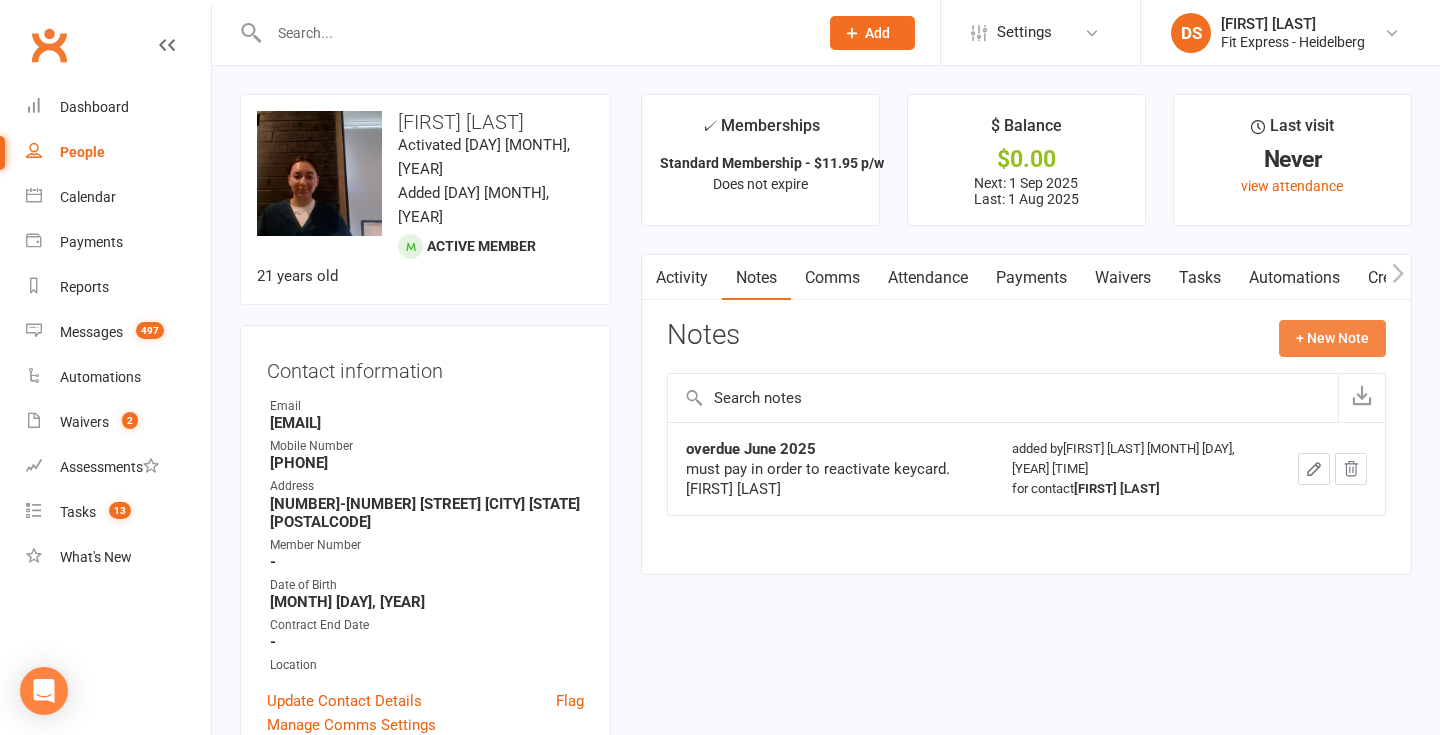 click on "+ New Note" at bounding box center [1332, 338] 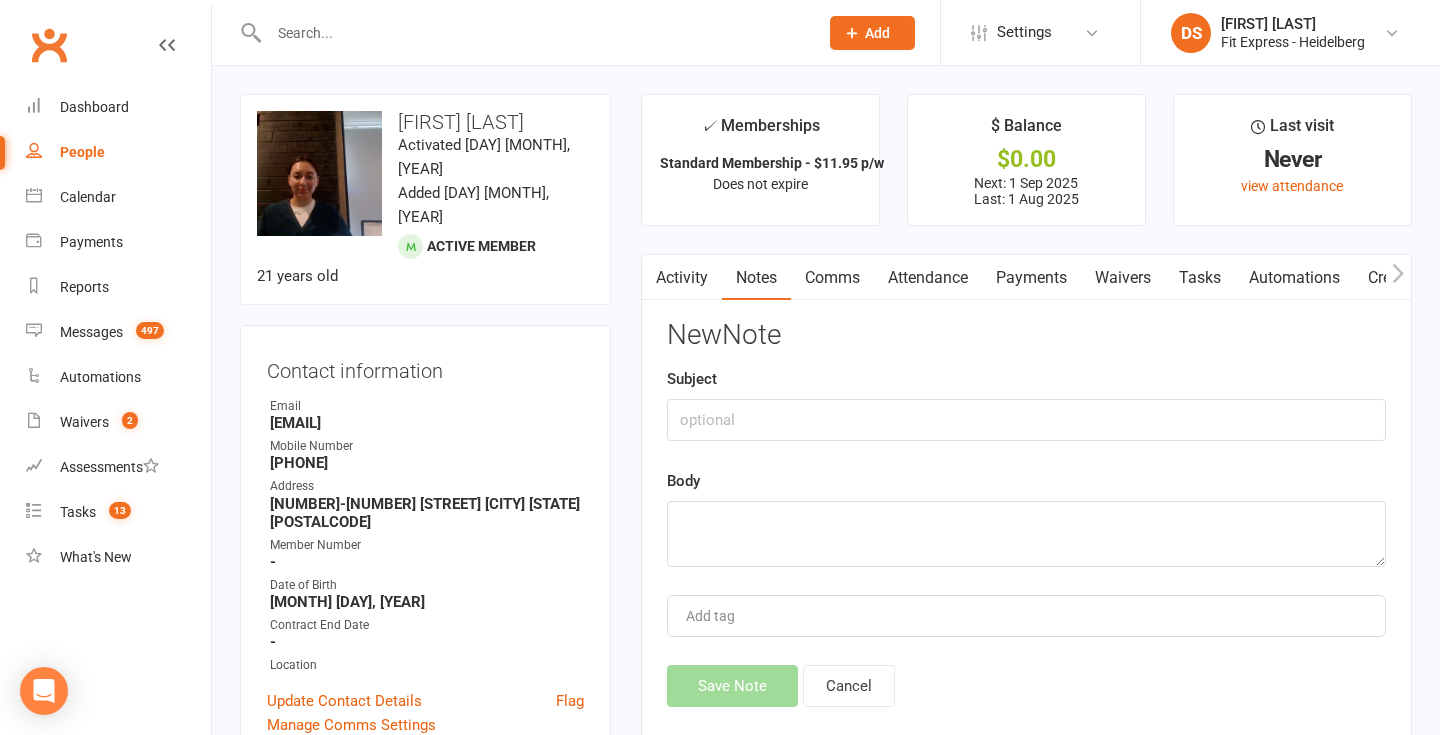 click on "Subject" at bounding box center [1026, 404] 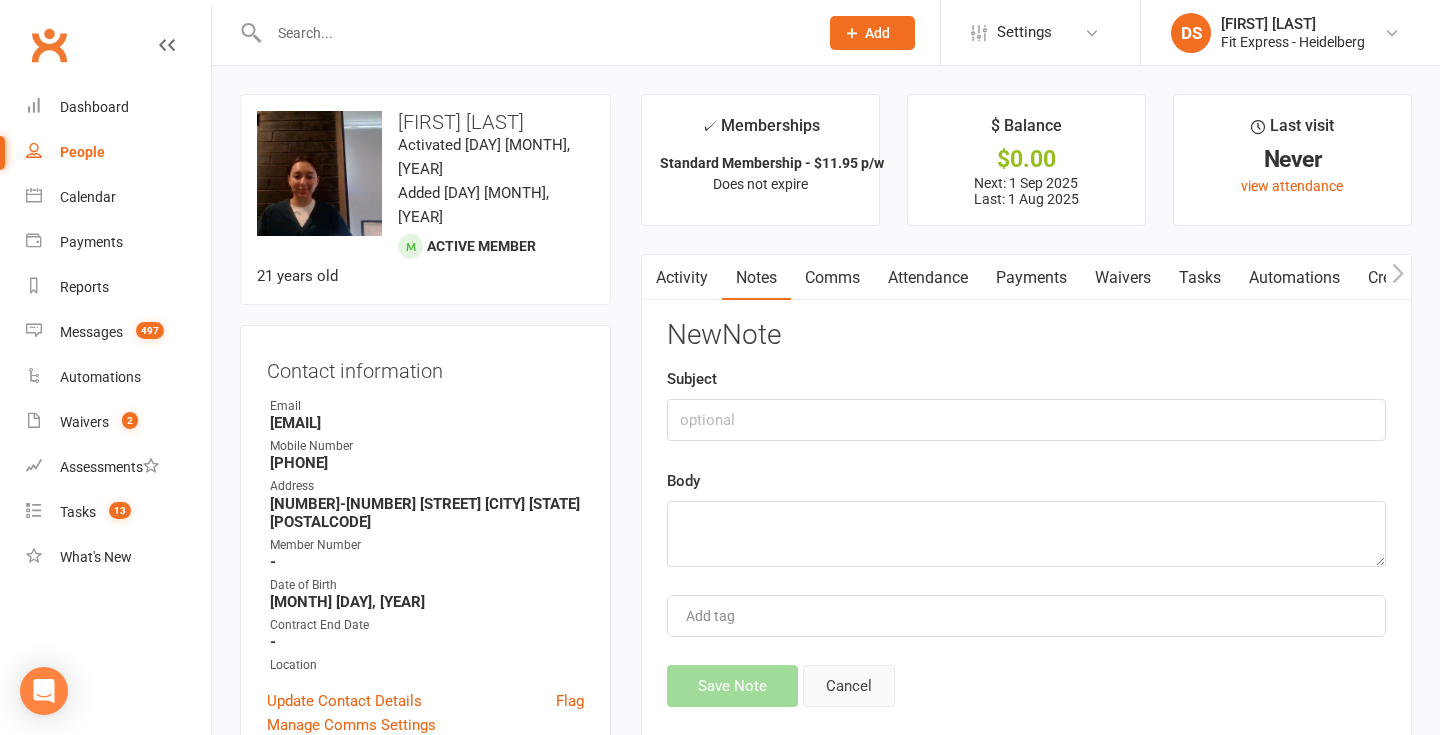 click on "Cancel" at bounding box center [849, 686] 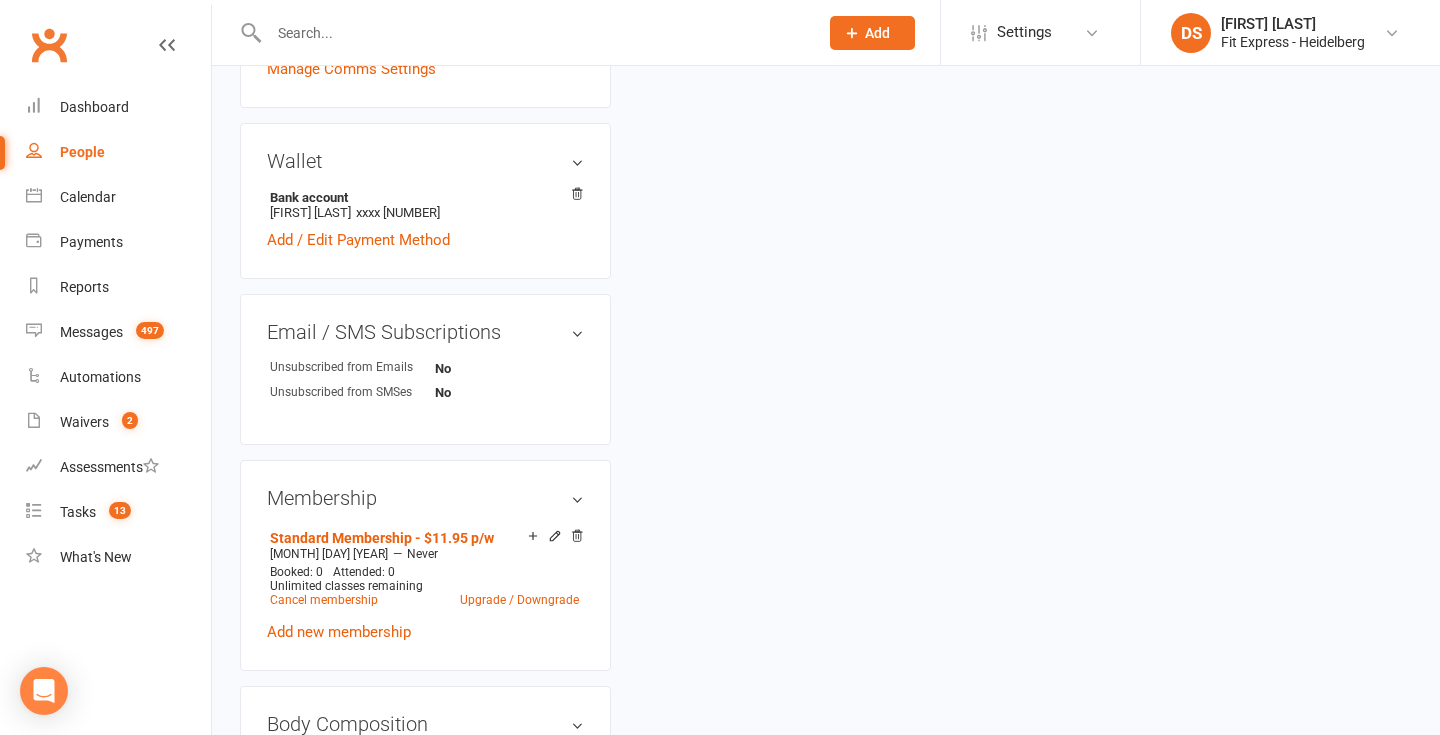 scroll, scrollTop: 695, scrollLeft: 0, axis: vertical 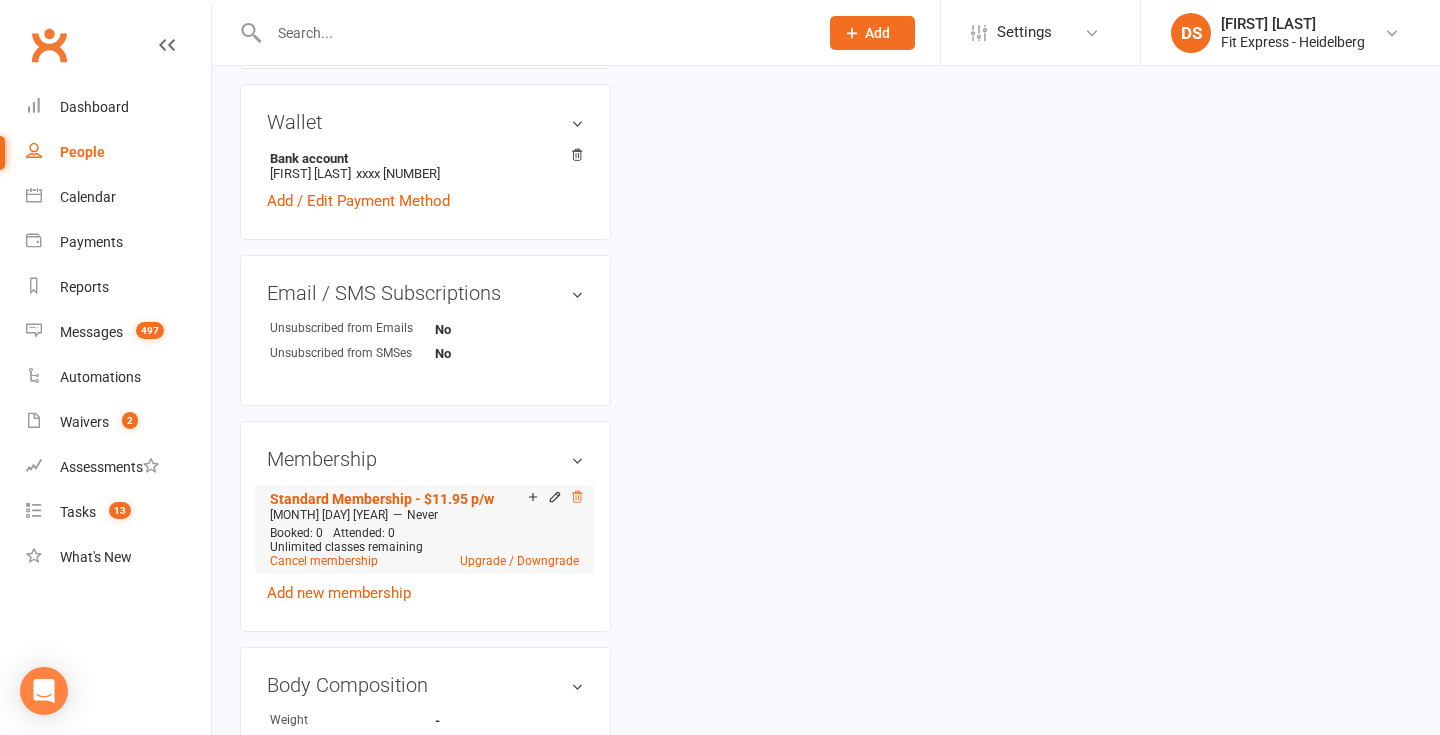 click 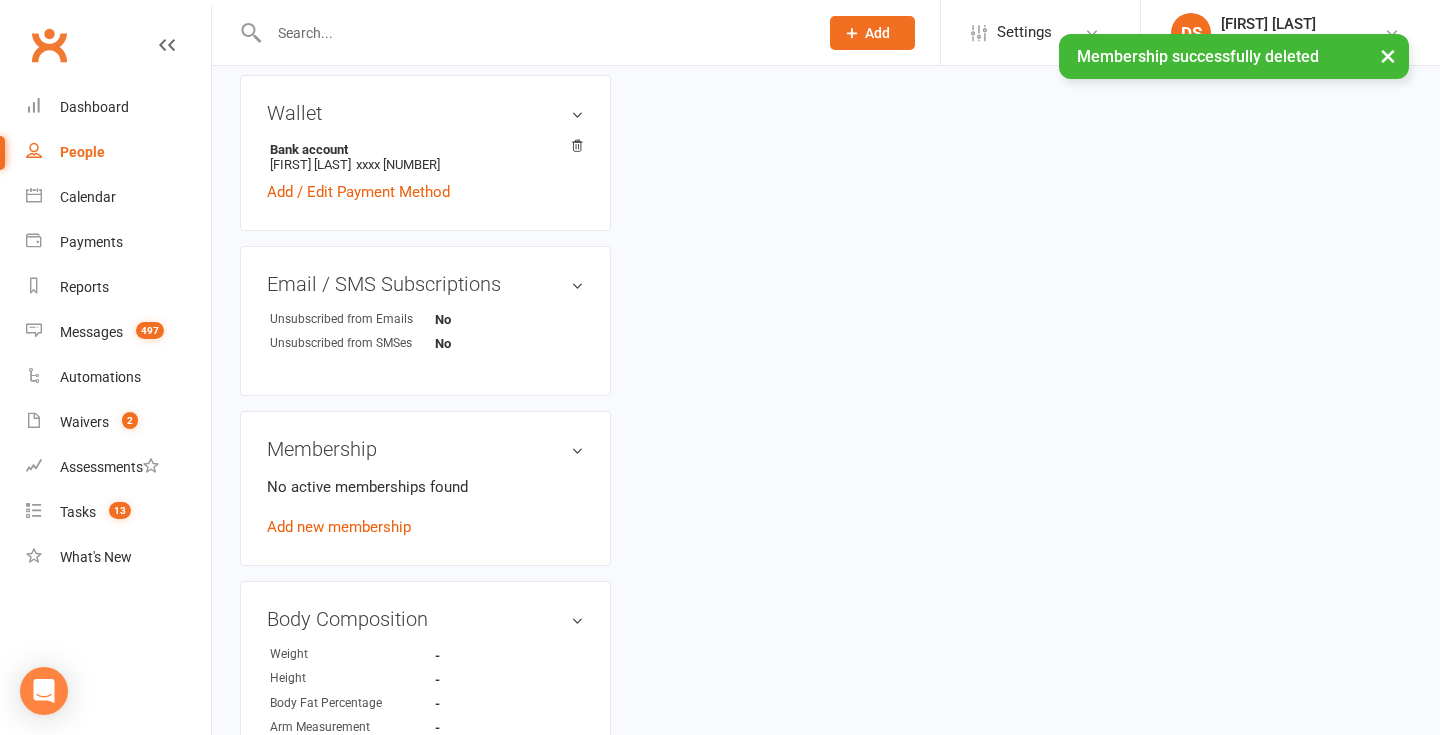 scroll, scrollTop: 691, scrollLeft: 0, axis: vertical 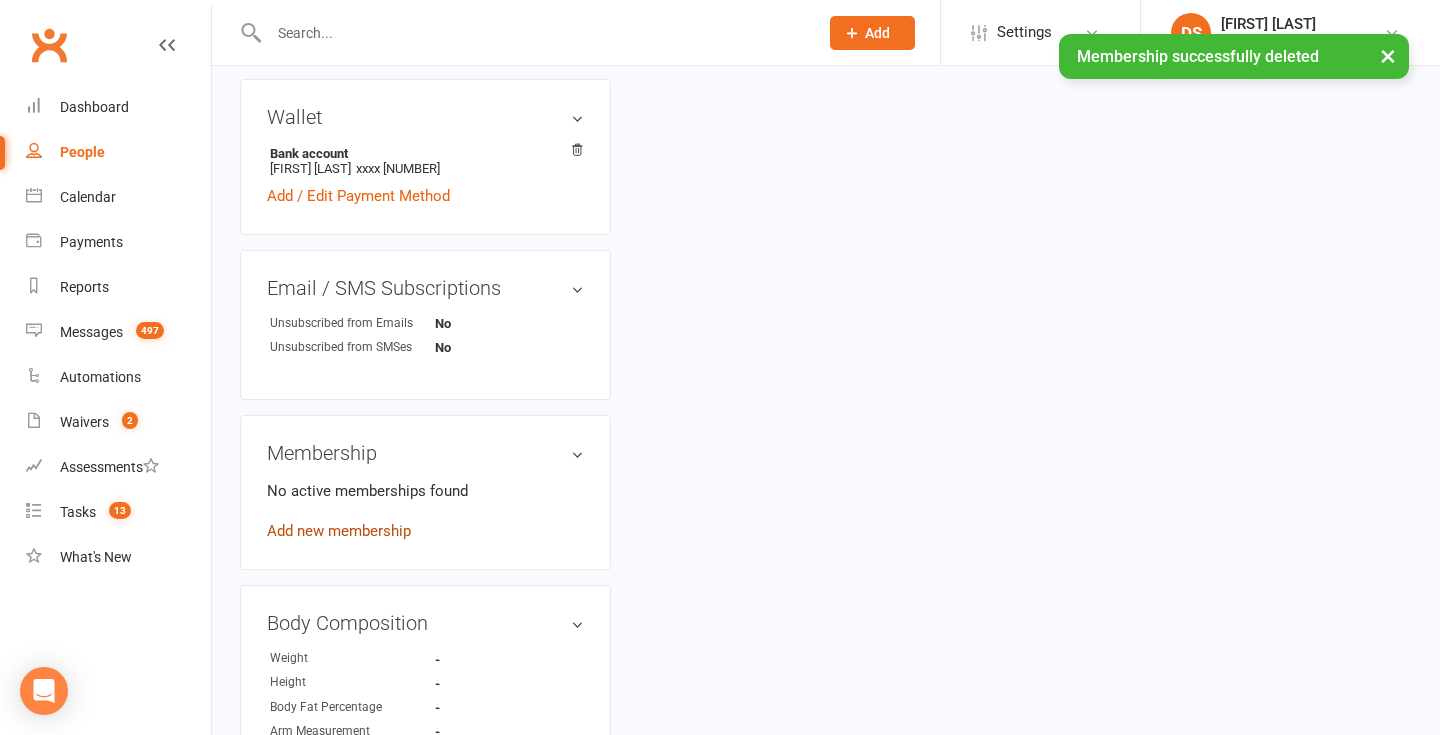 click on "Add new membership" at bounding box center (339, 531) 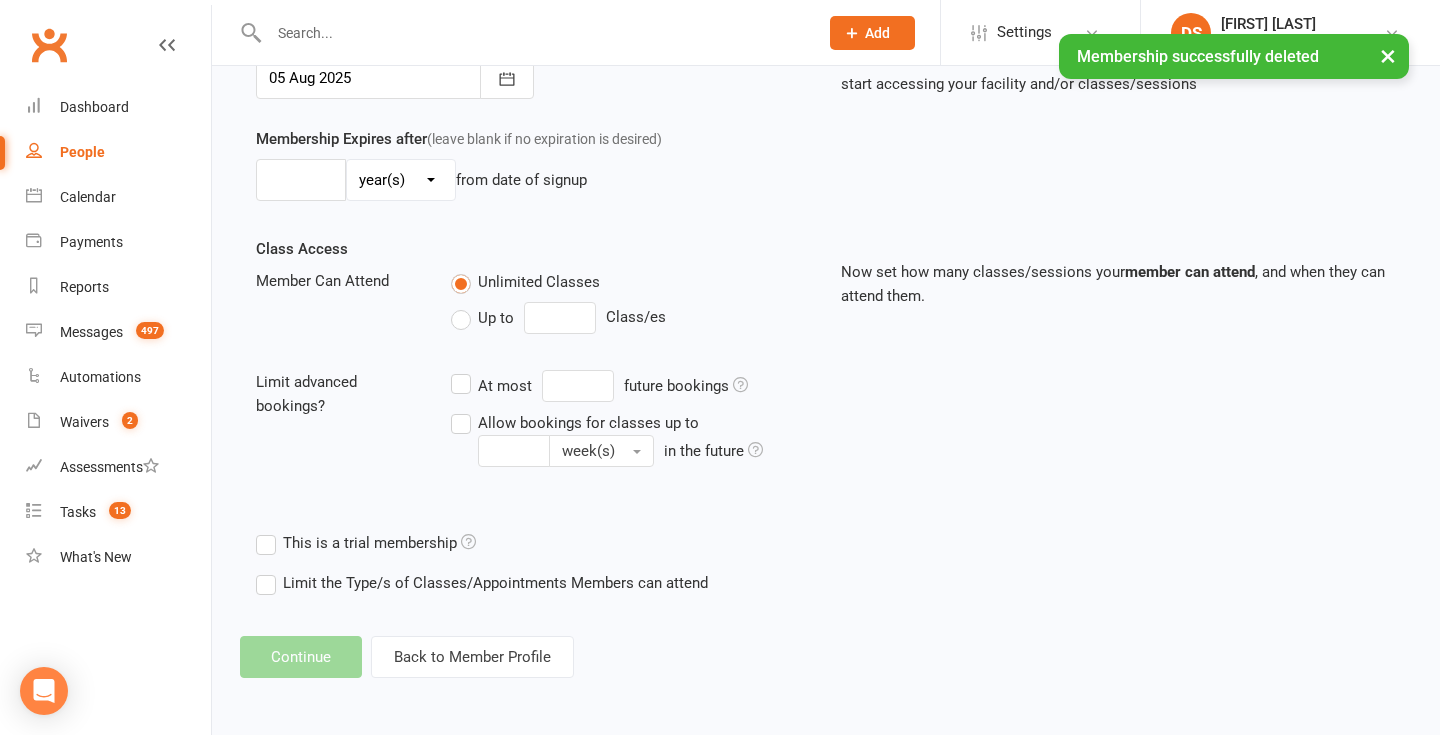scroll, scrollTop: 0, scrollLeft: 0, axis: both 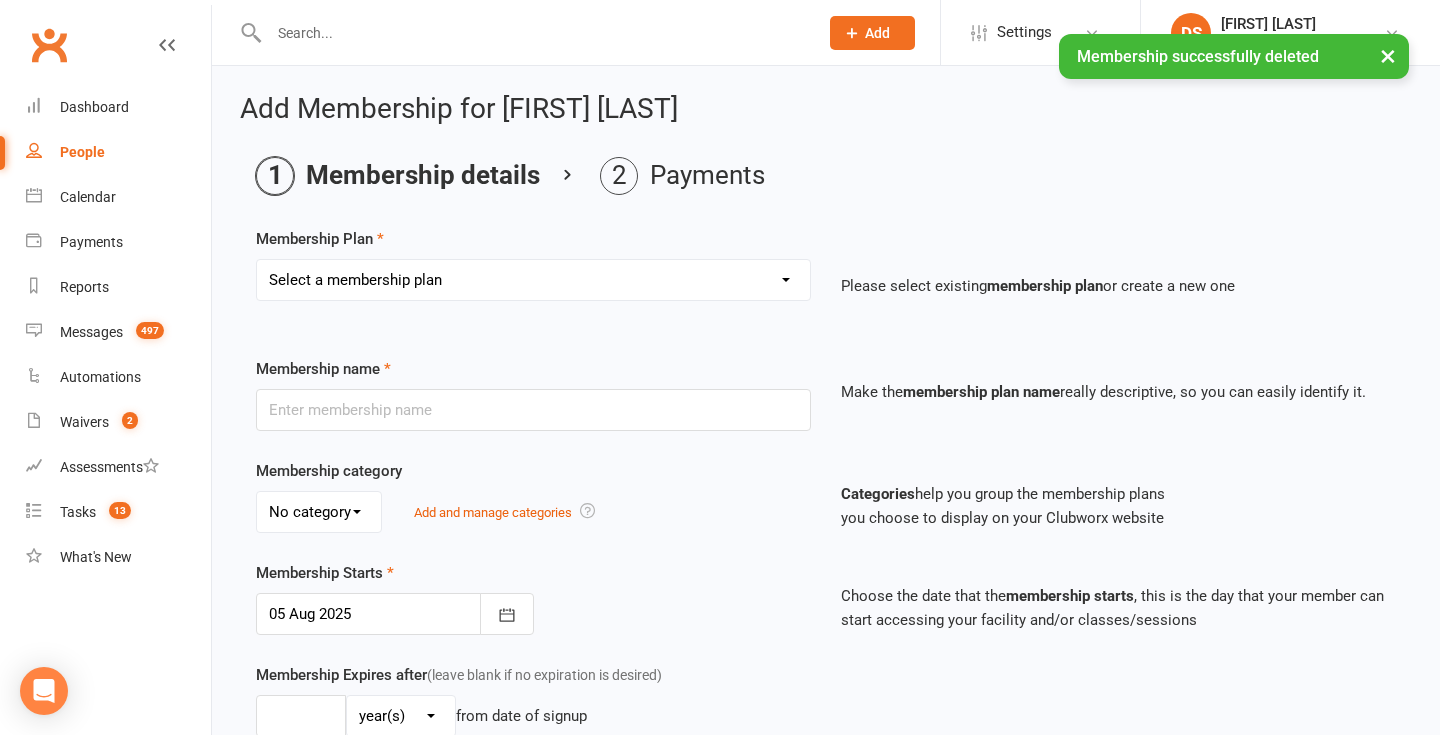 click on "Select a membership plan Create new Membership Plan Standard Membership 8.50pw Trial 1 session Casual paying member FREE - Promotional / Sponsor membership 1 Week FREE trial Membership 12 month paid in full ($665) 6 Month paid in full ($390) 1 Month Paid In Full (115) BLACKLISTED MEMBER - CAN NOT RE- JOIN 3 months PAID IN FULL ($240) $6.99 p/w 12 month term (No disconnection fee) Forensic staff members $10.50 per week DUAL Club membership (Heidelberg & Reservoir clubs) Annual rollover to 8.50 P/W no disconnection fee Fitness passports memberships Personal Trainer Visy board corporate plan $6.99 p/w Groupon trial membership Summer Special - 4 month minimum term membership 14.50  P/W  Multi Club Membership Summer Special - 3 month Minimum Term Personal trainer rental Autumn Promo 1 month - $57.50 paid in full $349 PROMO 12 month paid in full membership Catch up payment Pay plan Standard Membership - $11.95 p/w Multi club membership - $17.75 p/w 9.50 fee increase dual club 11.50 fee increase Two week trial" at bounding box center [533, 280] 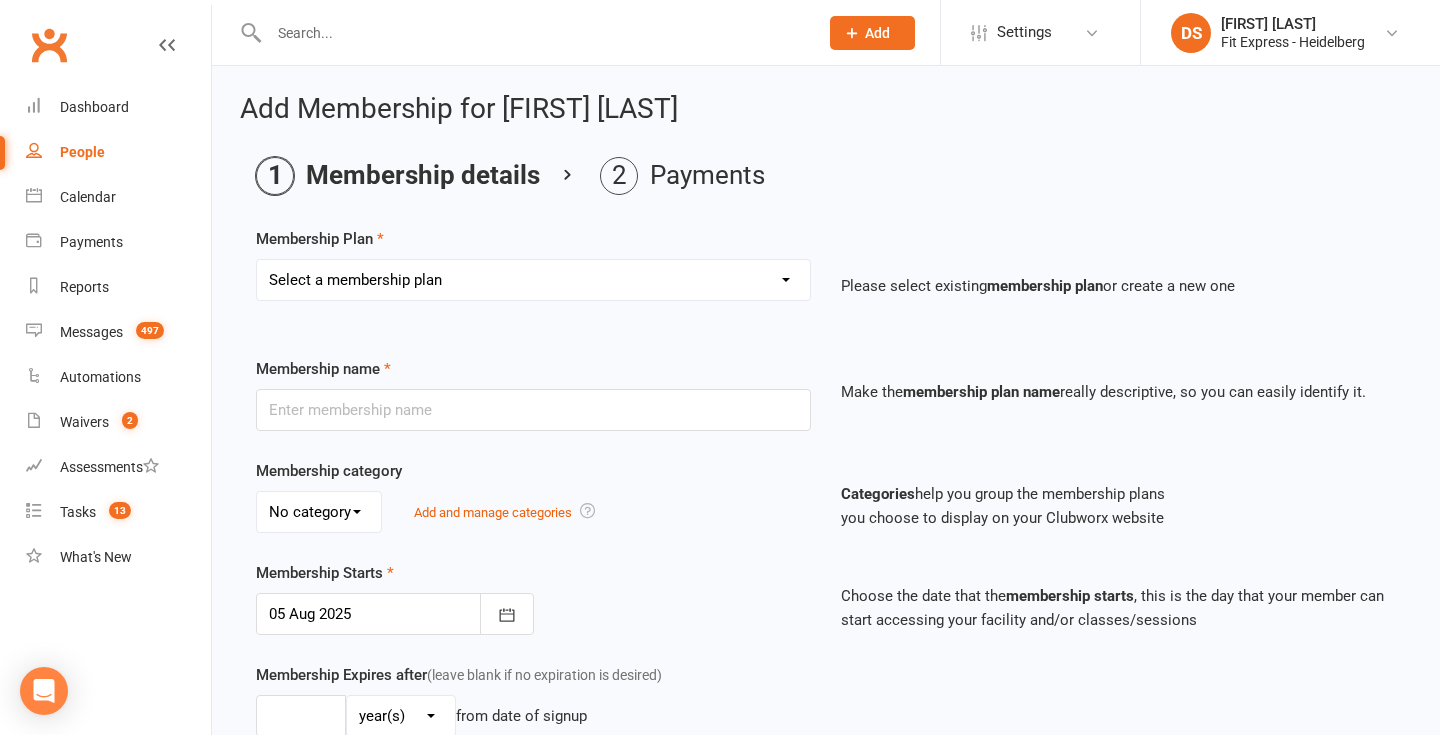 select on "26" 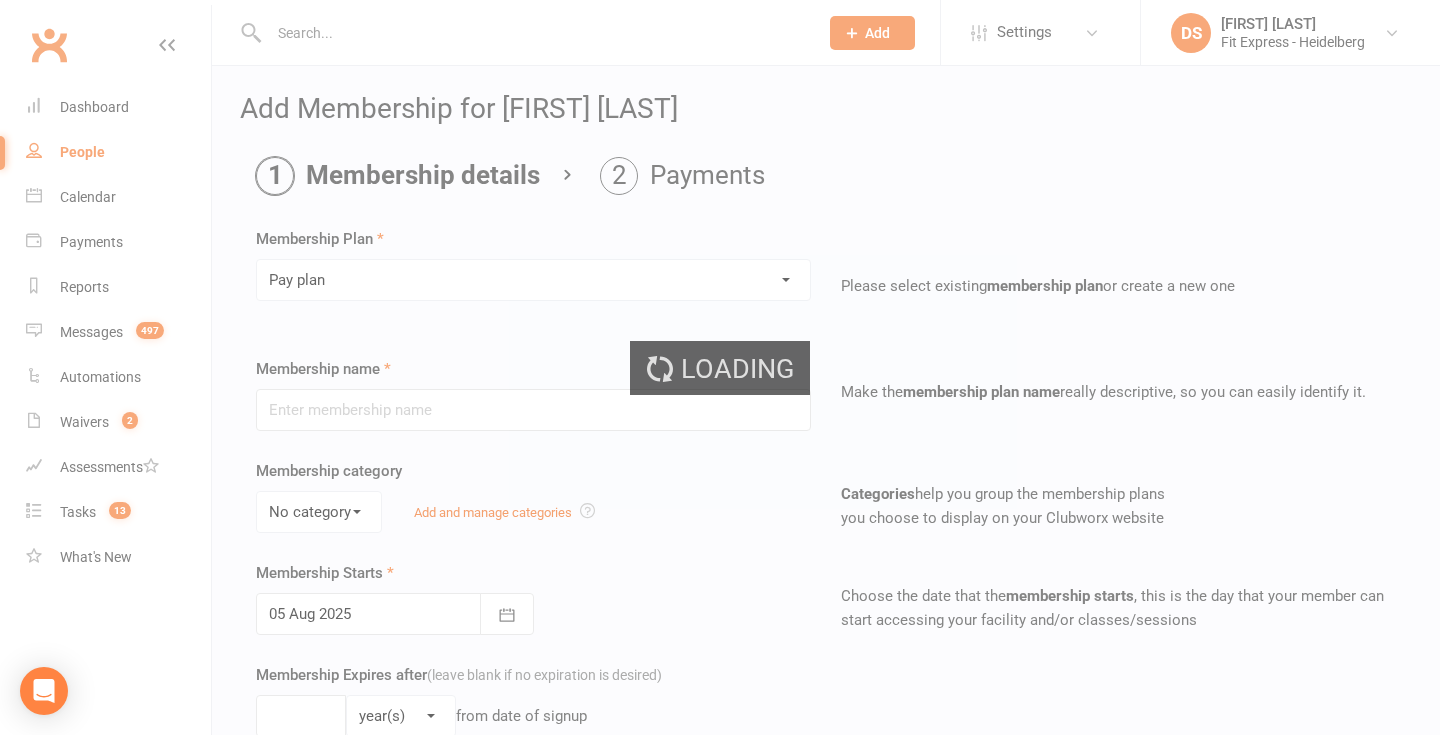 type on "Pay plan" 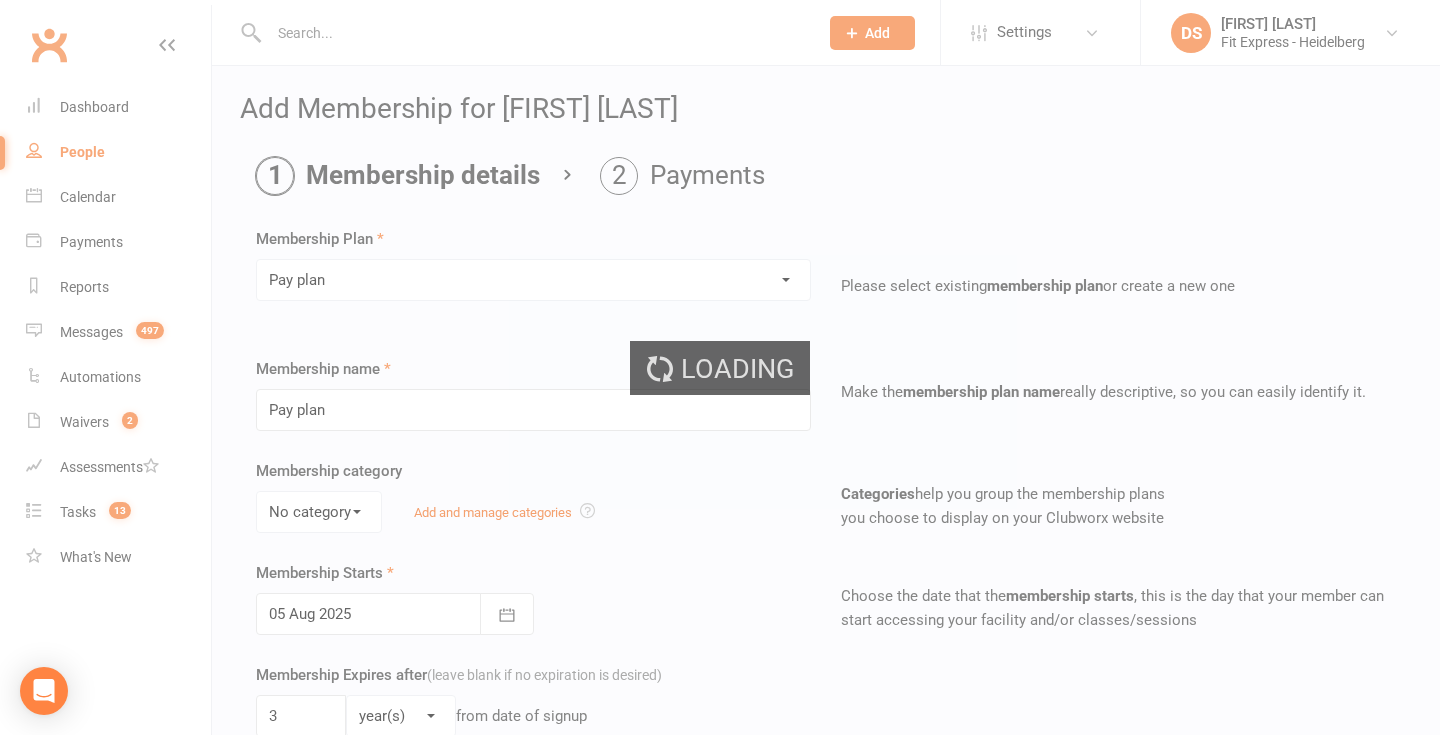 select on "2" 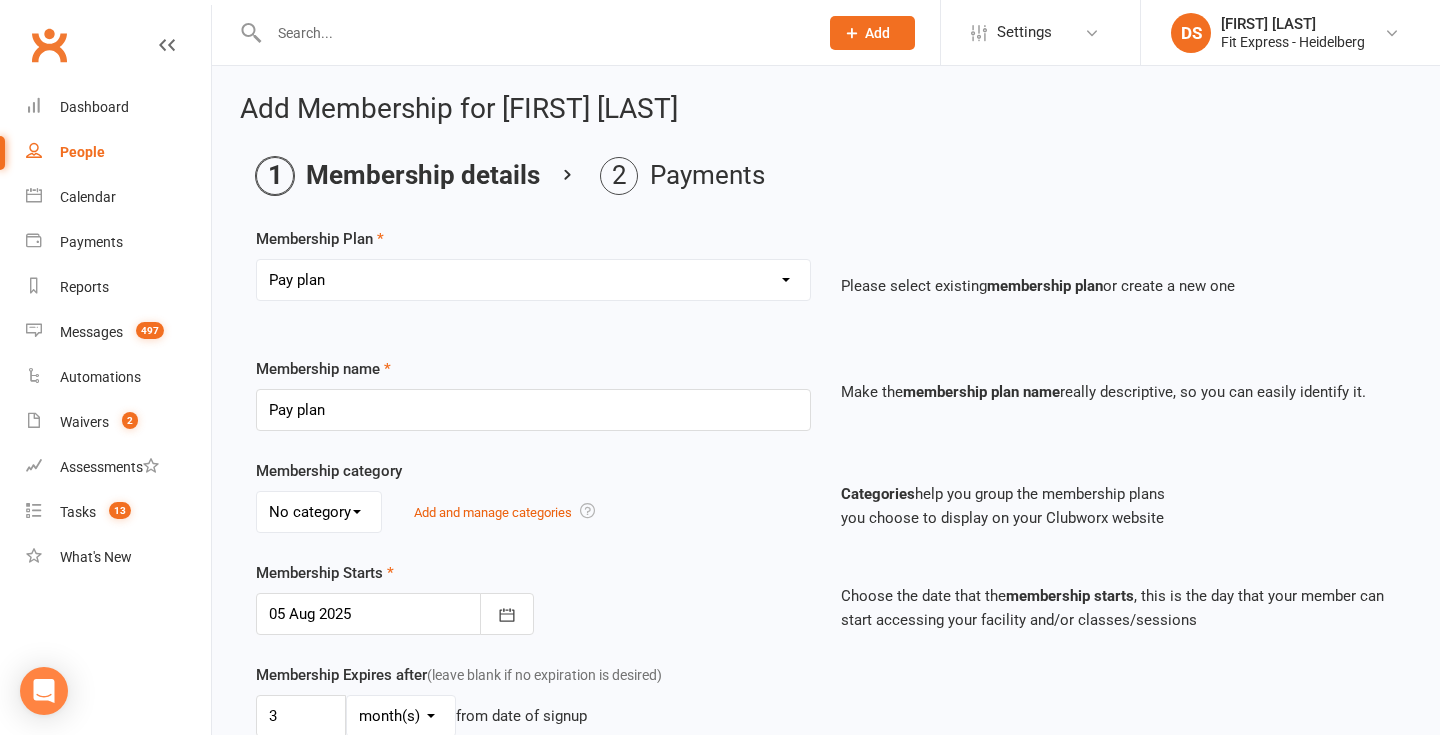 click on "Select a membership plan Create new Membership Plan Standard Membership 8.50pw Trial 1 session Casual paying member FREE - Promotional / Sponsor membership 1 Week FREE trial Membership 12 month paid in full ($665) 6 Month paid in full ($390) 1 Month Paid In Full (115) BLACKLISTED MEMBER - CAN NOT RE- JOIN 3 months PAID IN FULL ($240) $6.99 p/w 12 month term (No disconnection fee) Forensic staff members $10.50 per week DUAL Club membership (Heidelberg & Reservoir clubs) Annual rollover to 8.50 P/W no disconnection fee Fitness passports memberships Personal Trainer Visy board corporate plan $6.99 p/w Groupon trial membership Summer Special - 4 month minimum term membership 14.50  P/W  Multi Club Membership Summer Special - 3 month Minimum Term Personal trainer rental Autumn Promo 1 month - $57.50 paid in full $349 PROMO 12 month paid in full membership Catch up payment Pay plan Standard Membership - $11.95 p/w Multi club membership - $17.75 p/w 9.50 fee increase dual club 11.50 fee increase Two week trial" at bounding box center (533, 280) 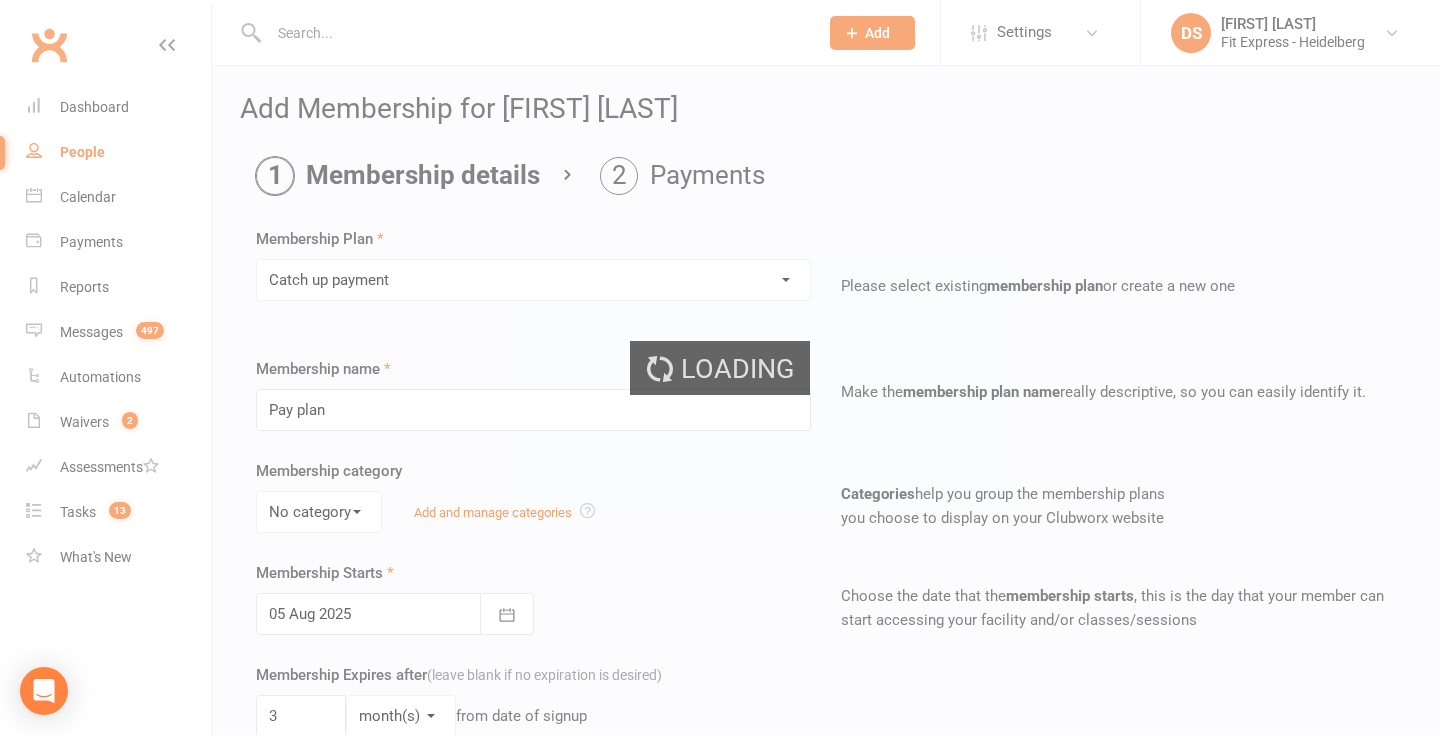 type on "Catch up payment" 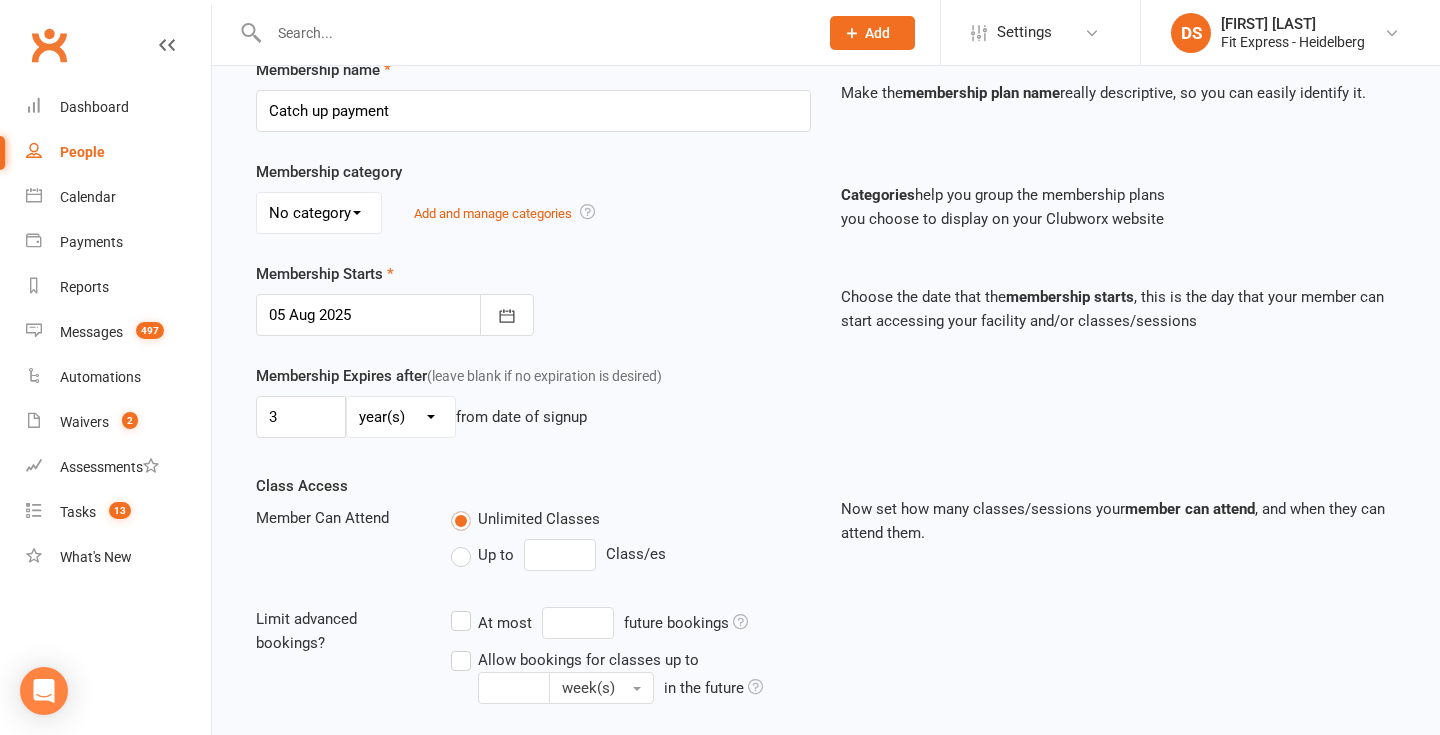 scroll, scrollTop: 536, scrollLeft: 0, axis: vertical 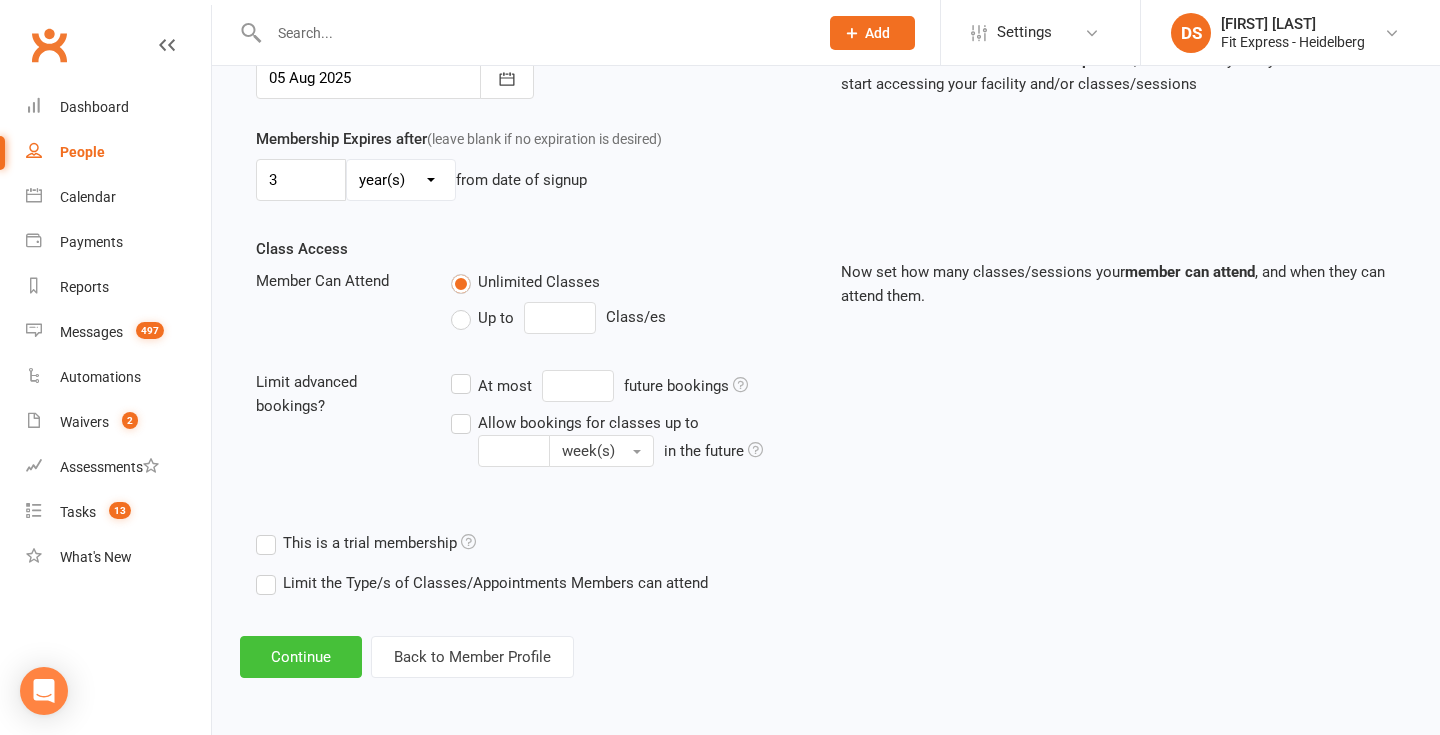 click on "Continue" at bounding box center (301, 657) 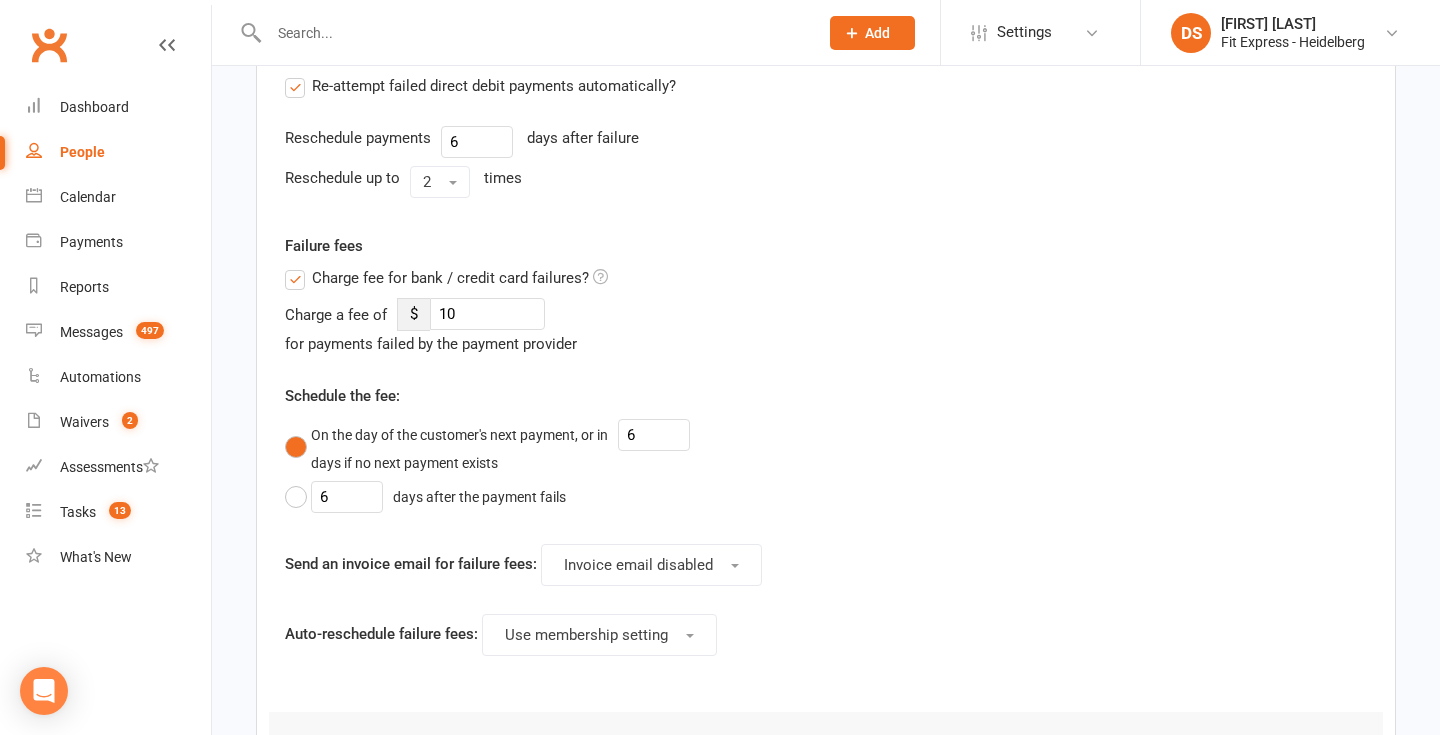 scroll, scrollTop: 0, scrollLeft: 0, axis: both 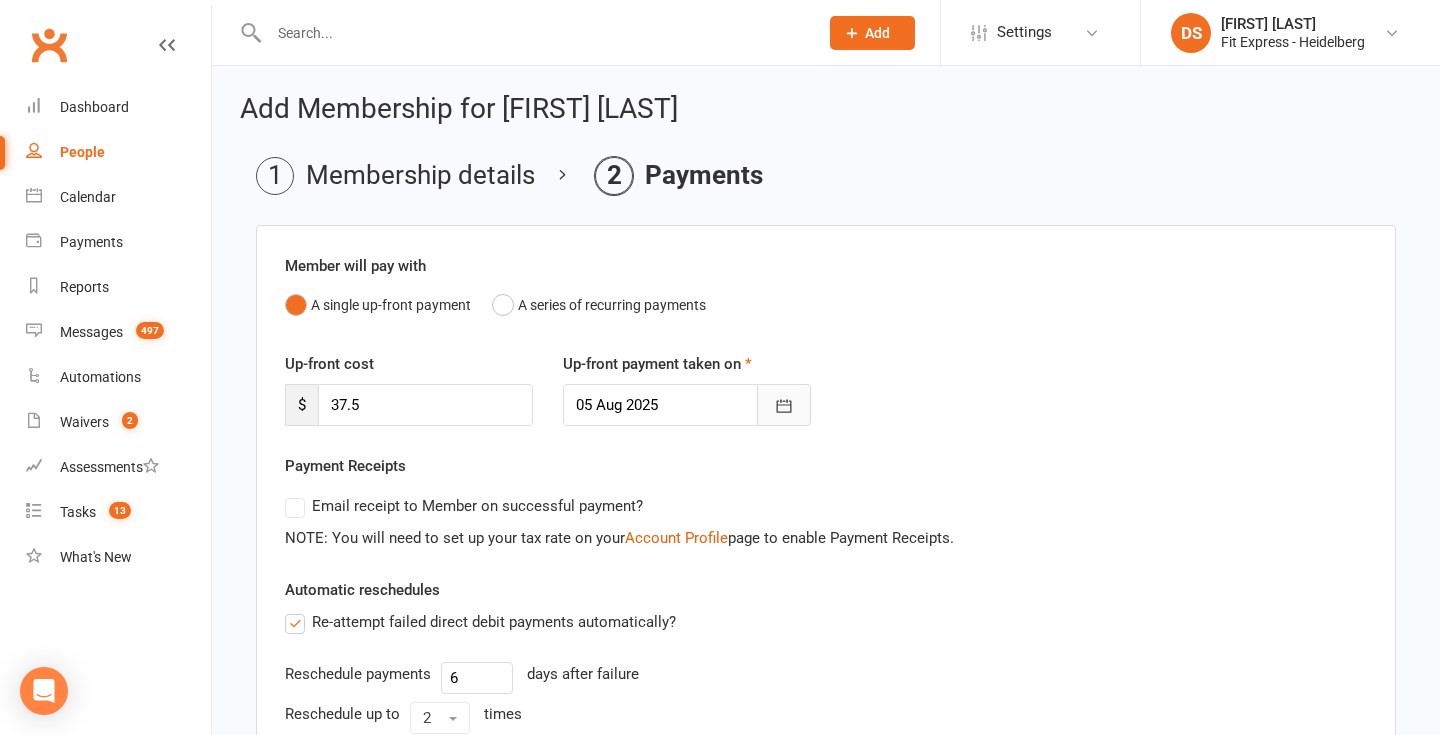 click at bounding box center (784, 405) 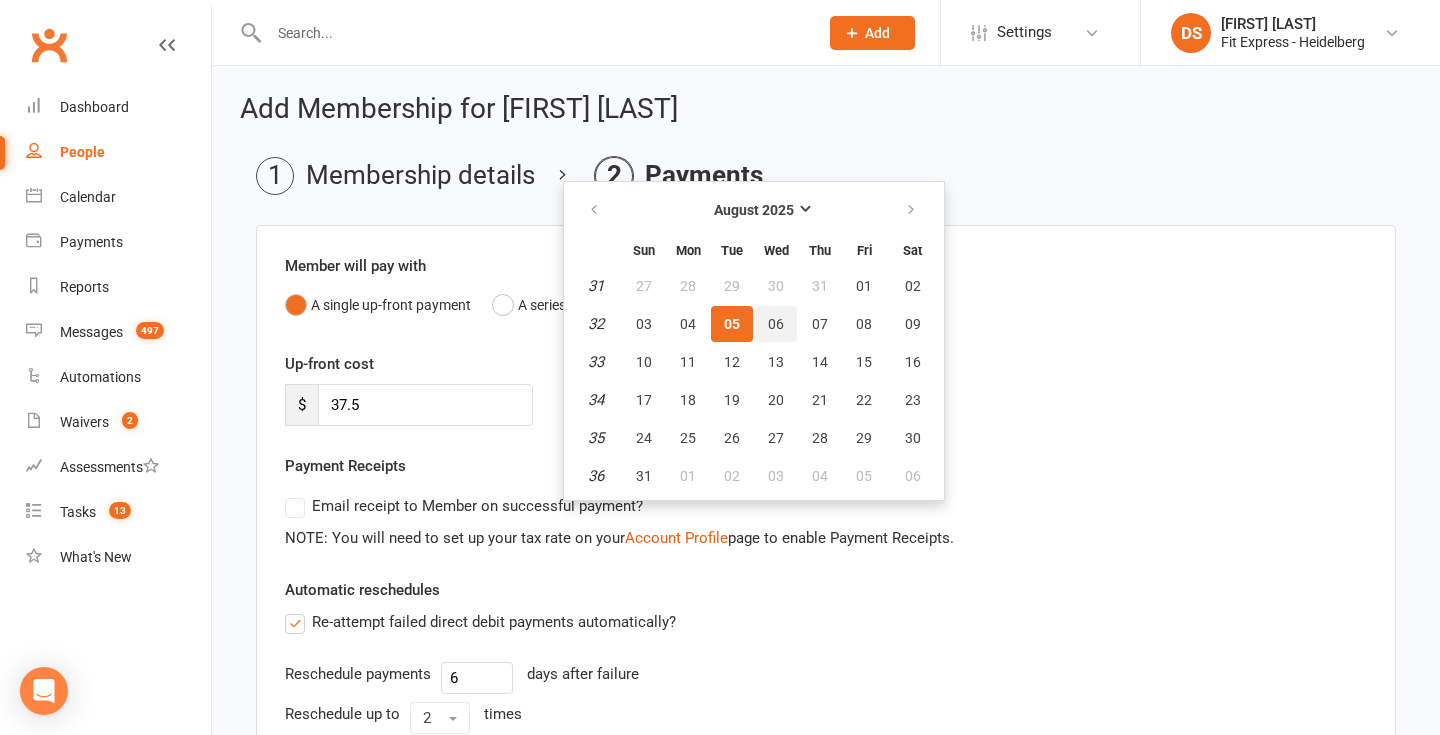 click on "06" at bounding box center (776, 324) 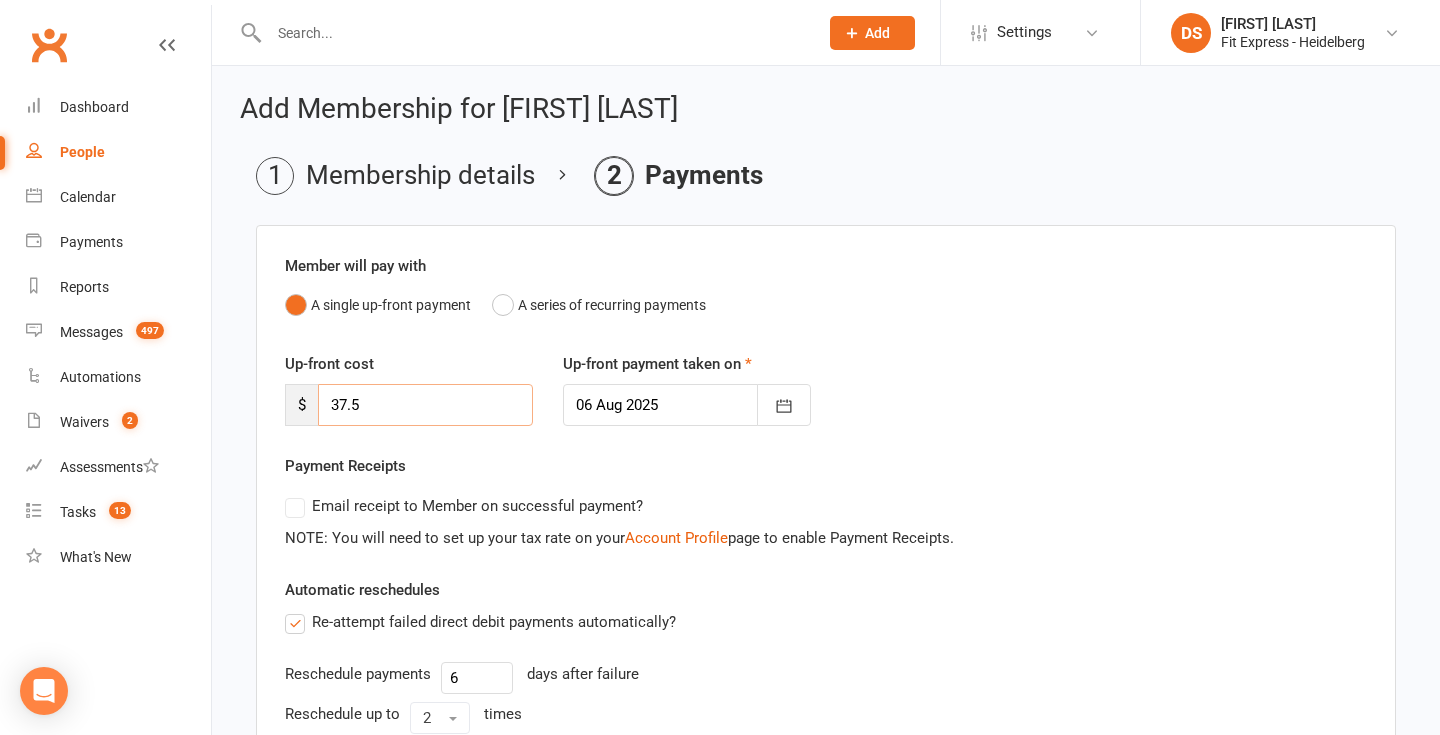 drag, startPoint x: 483, startPoint y: 403, endPoint x: 318, endPoint y: 411, distance: 165.19383 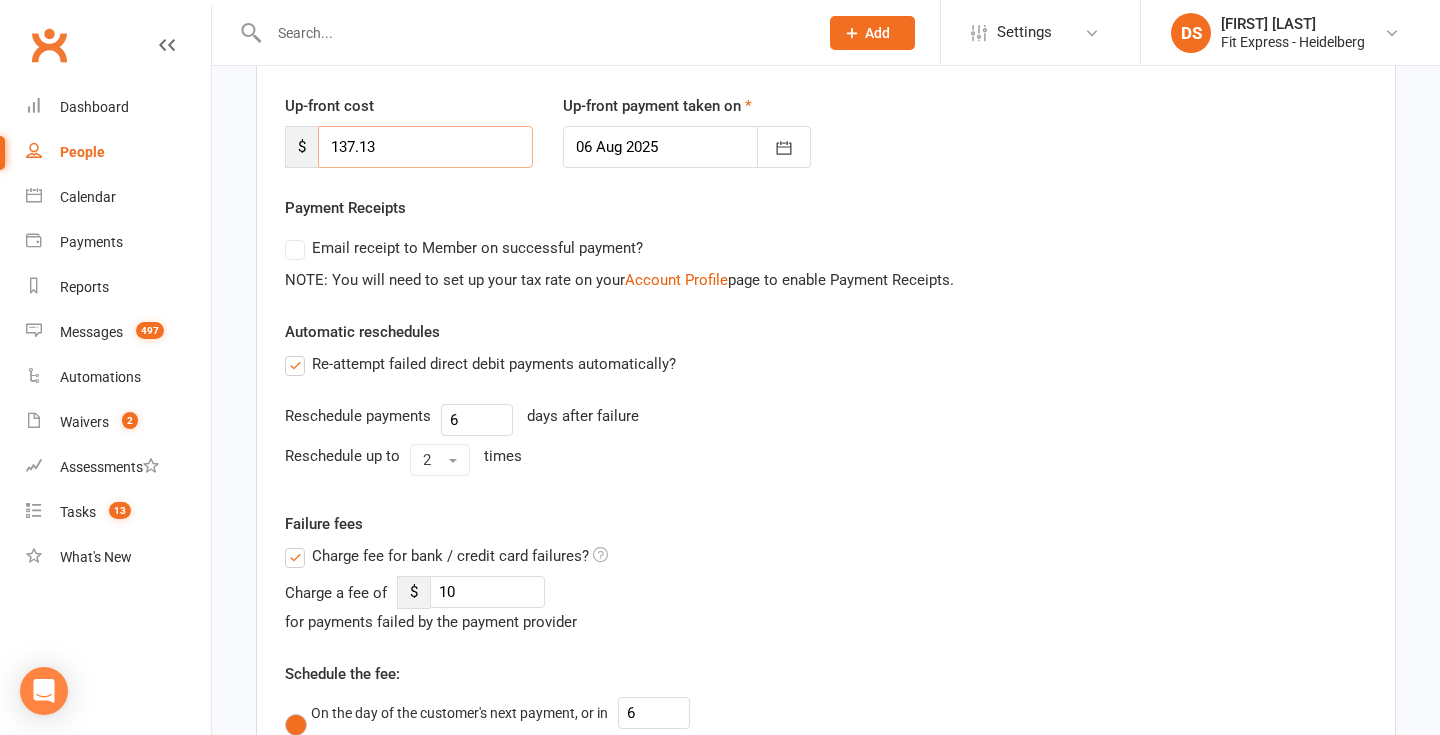 scroll, scrollTop: 286, scrollLeft: 0, axis: vertical 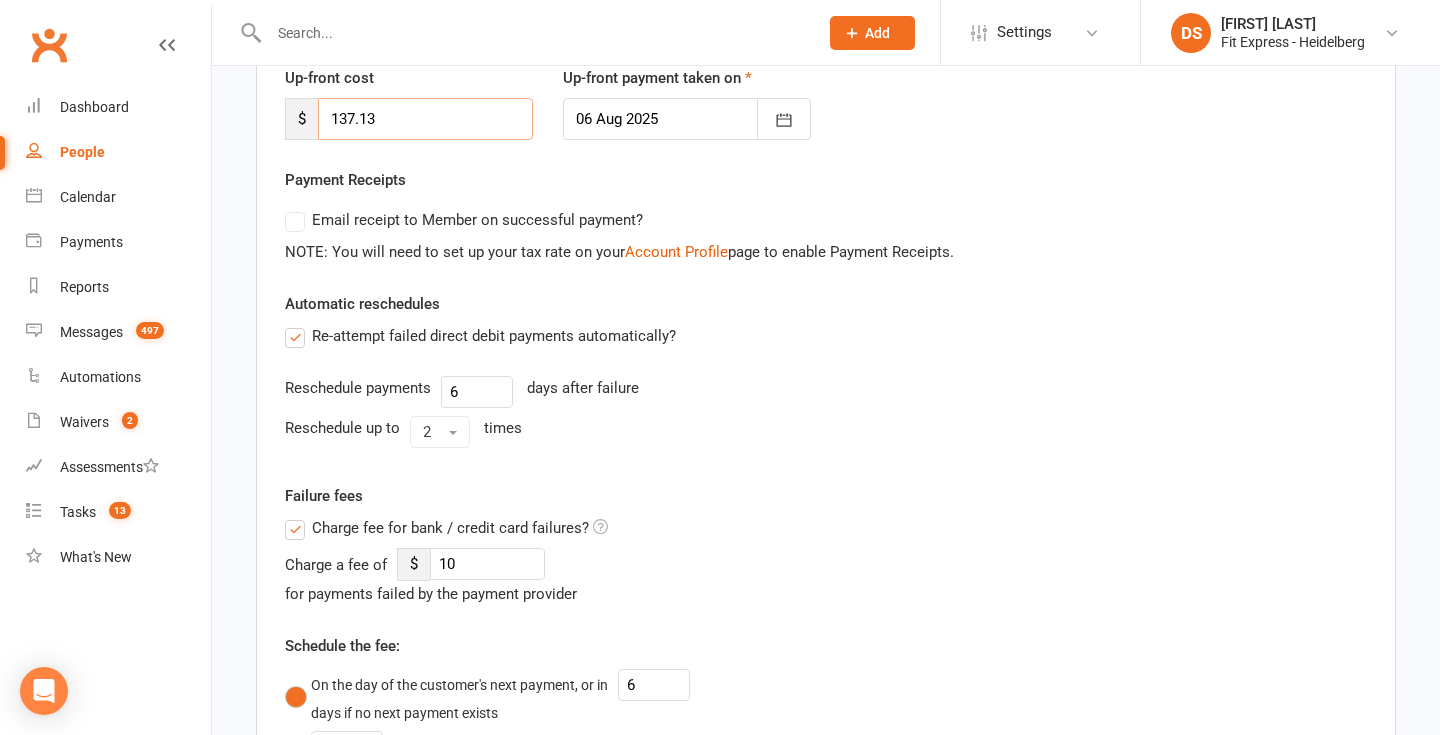 type on "137.13" 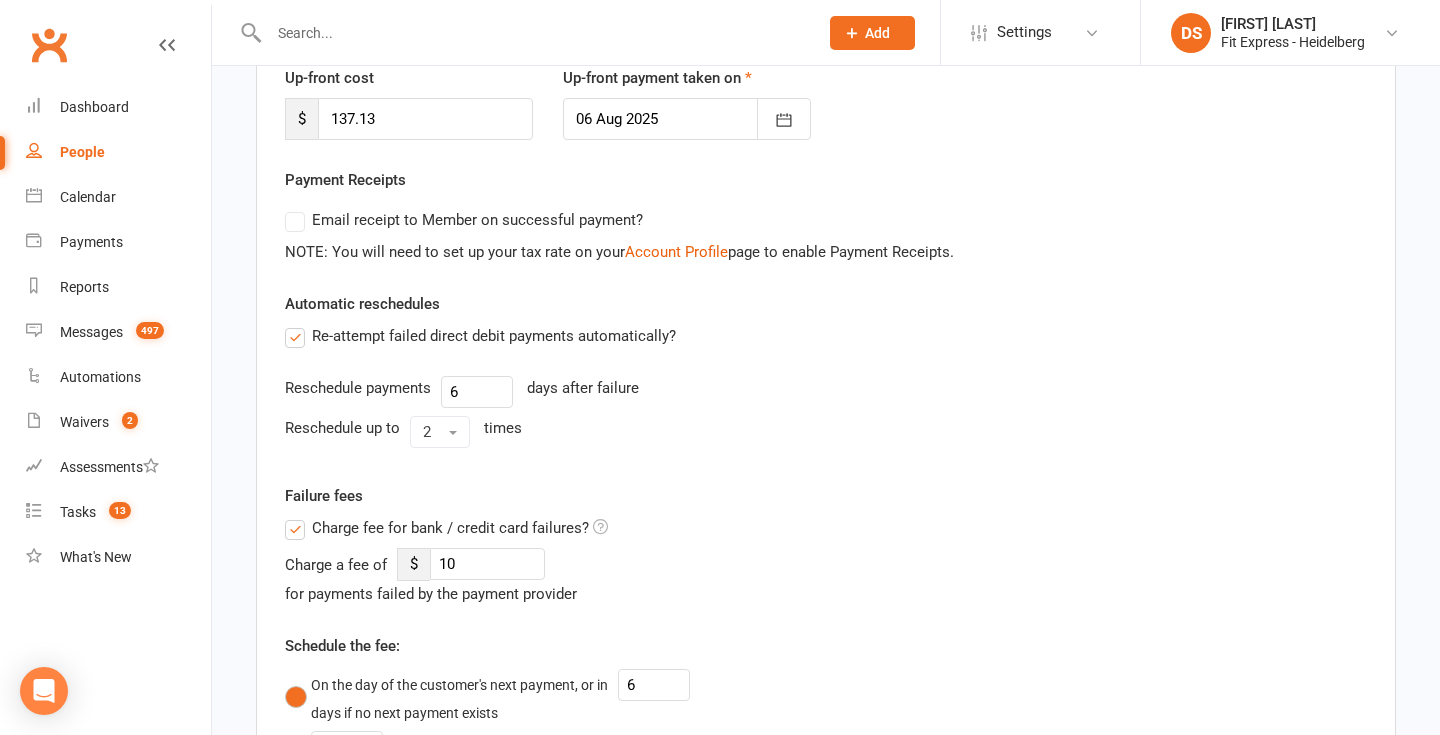 click on "Charge fee for bank / credit card failures? Charge a fee of $ 10 for payments failed by the payment provider Schedule the fee: On the day of the customer's next payment, or in 6 days if no next payment exists 6 days after the payment fails Send an invoice email for failure fees:
Invoice email disabled
Auto-reschedule failure fees:
Use membership setting" at bounding box center [548, 725] 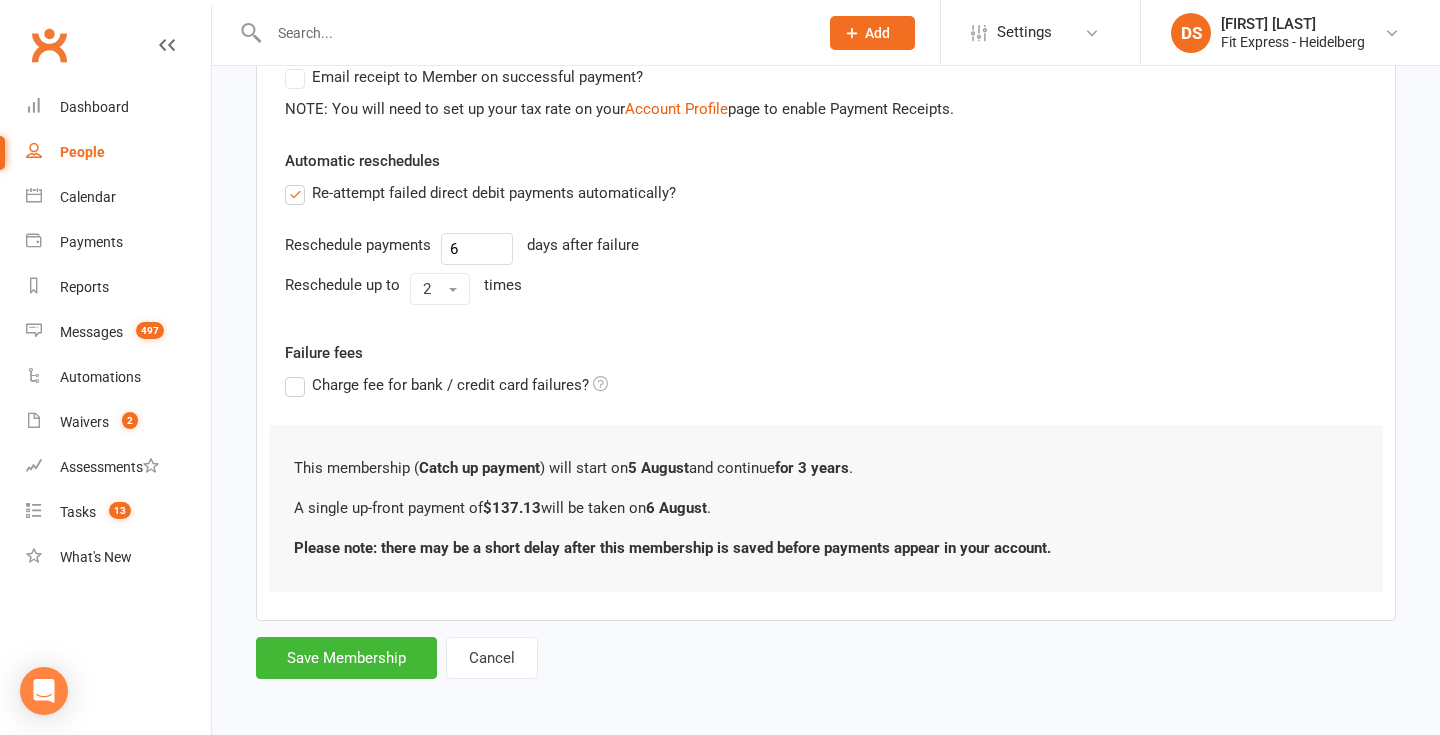 scroll, scrollTop: 434, scrollLeft: 0, axis: vertical 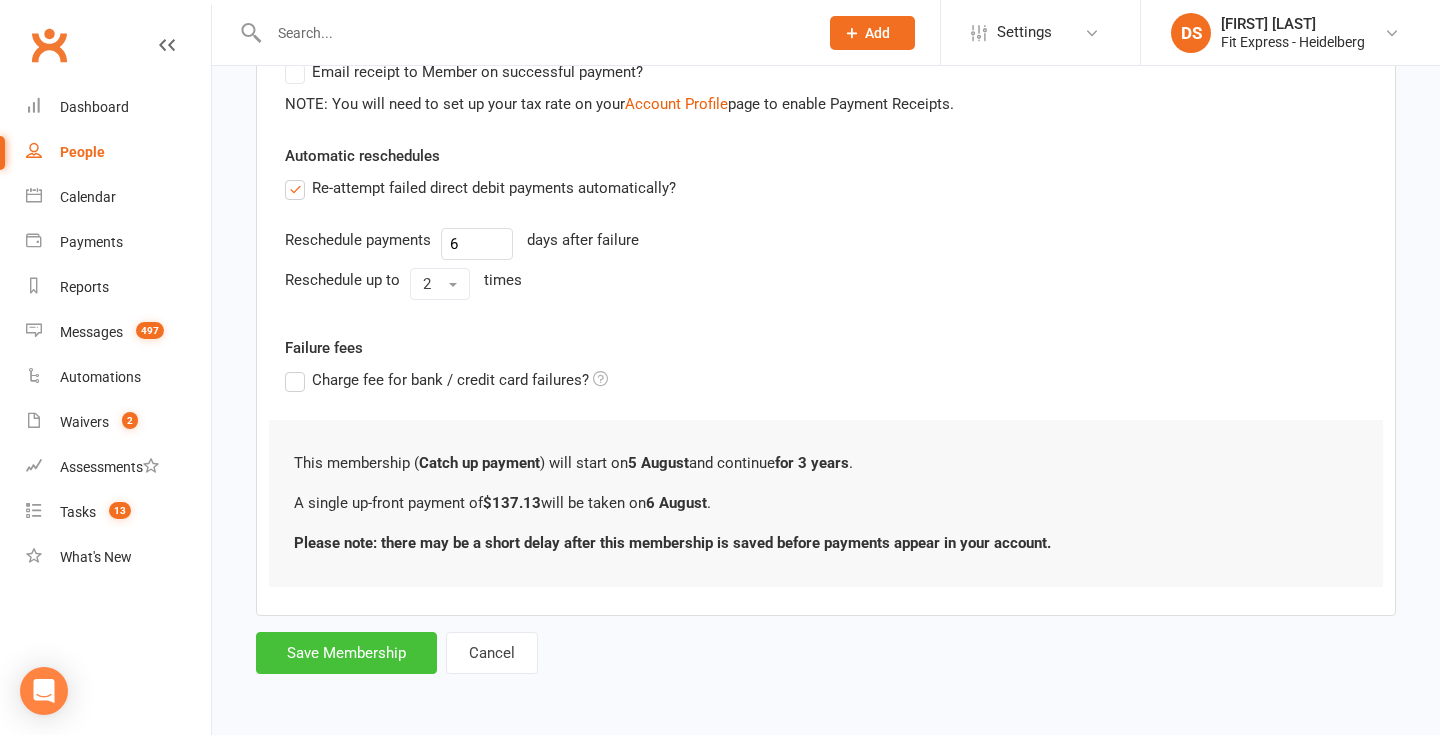 click on "Save Membership" at bounding box center [346, 653] 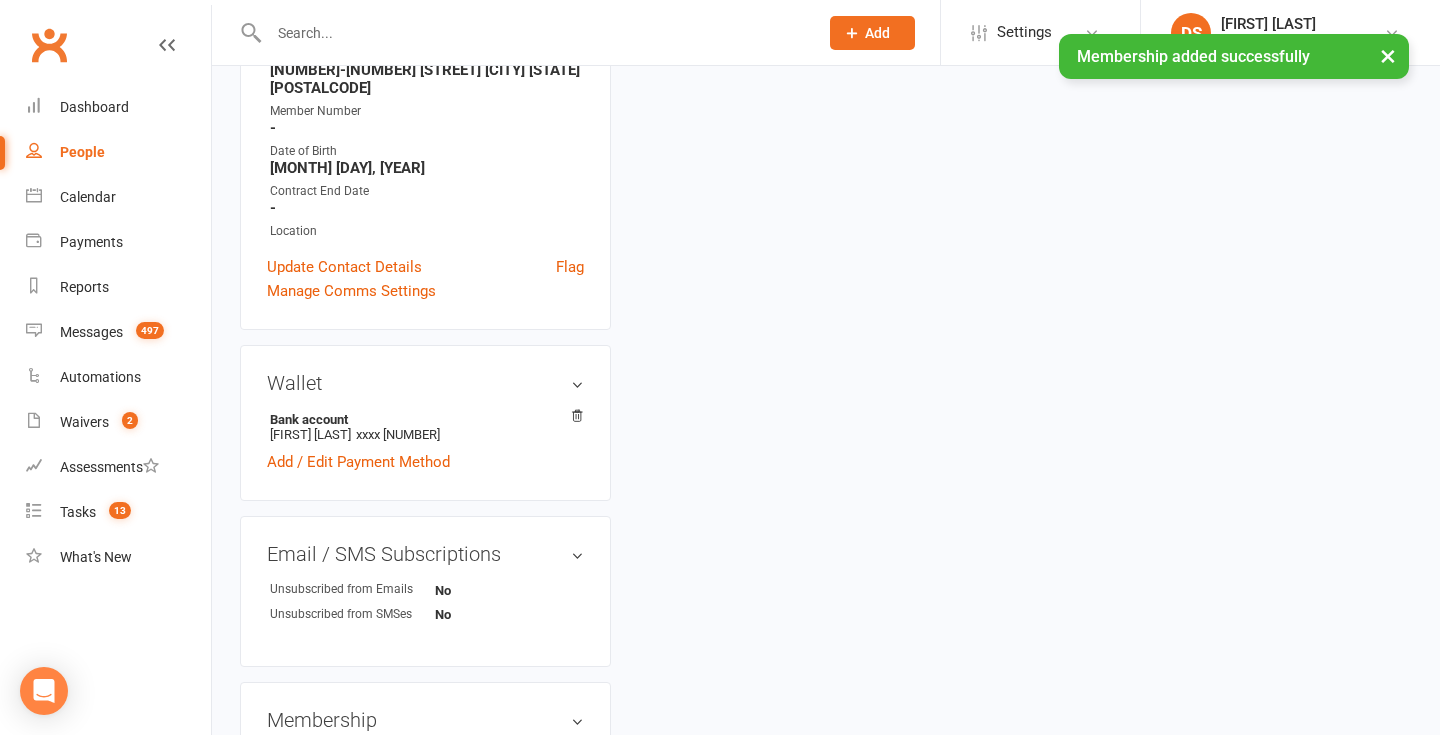 scroll, scrollTop: 0, scrollLeft: 0, axis: both 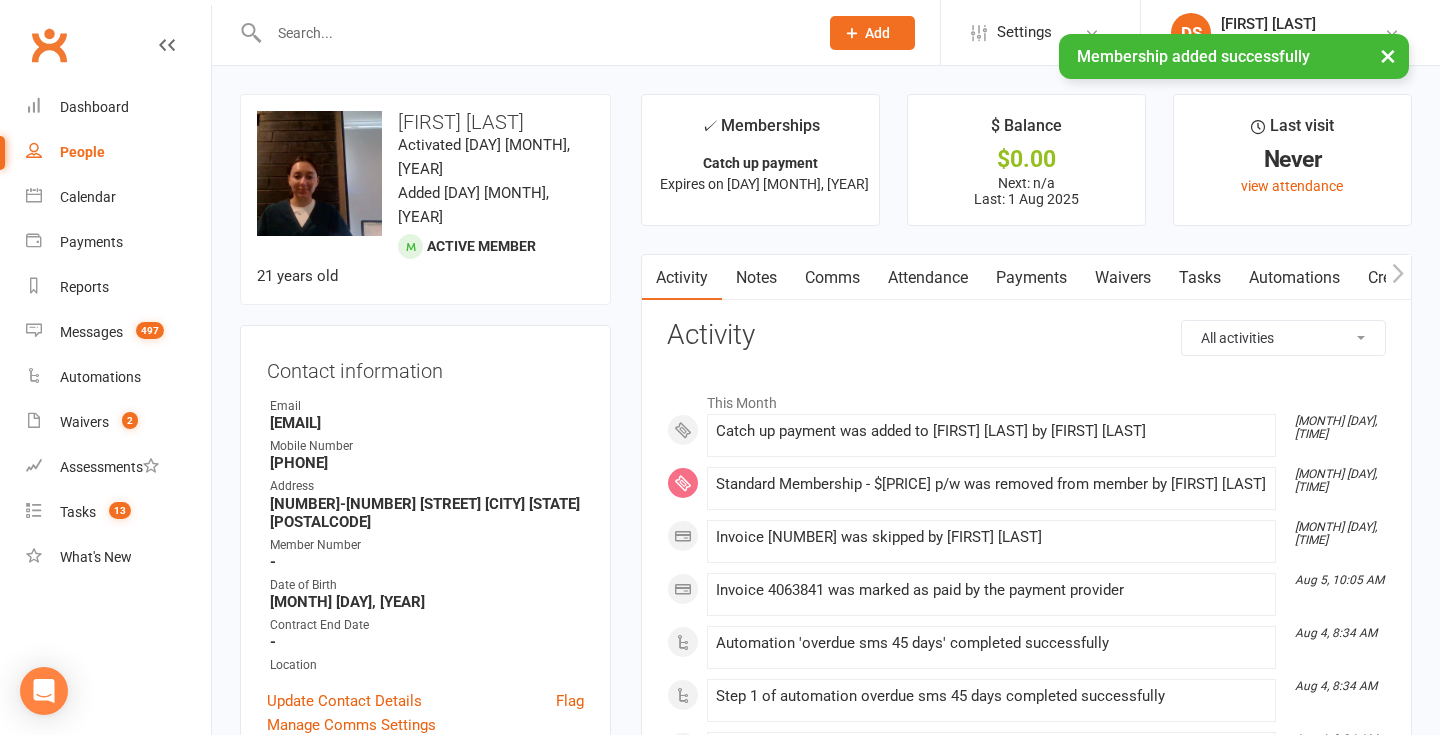 click on "Notes" at bounding box center (756, 278) 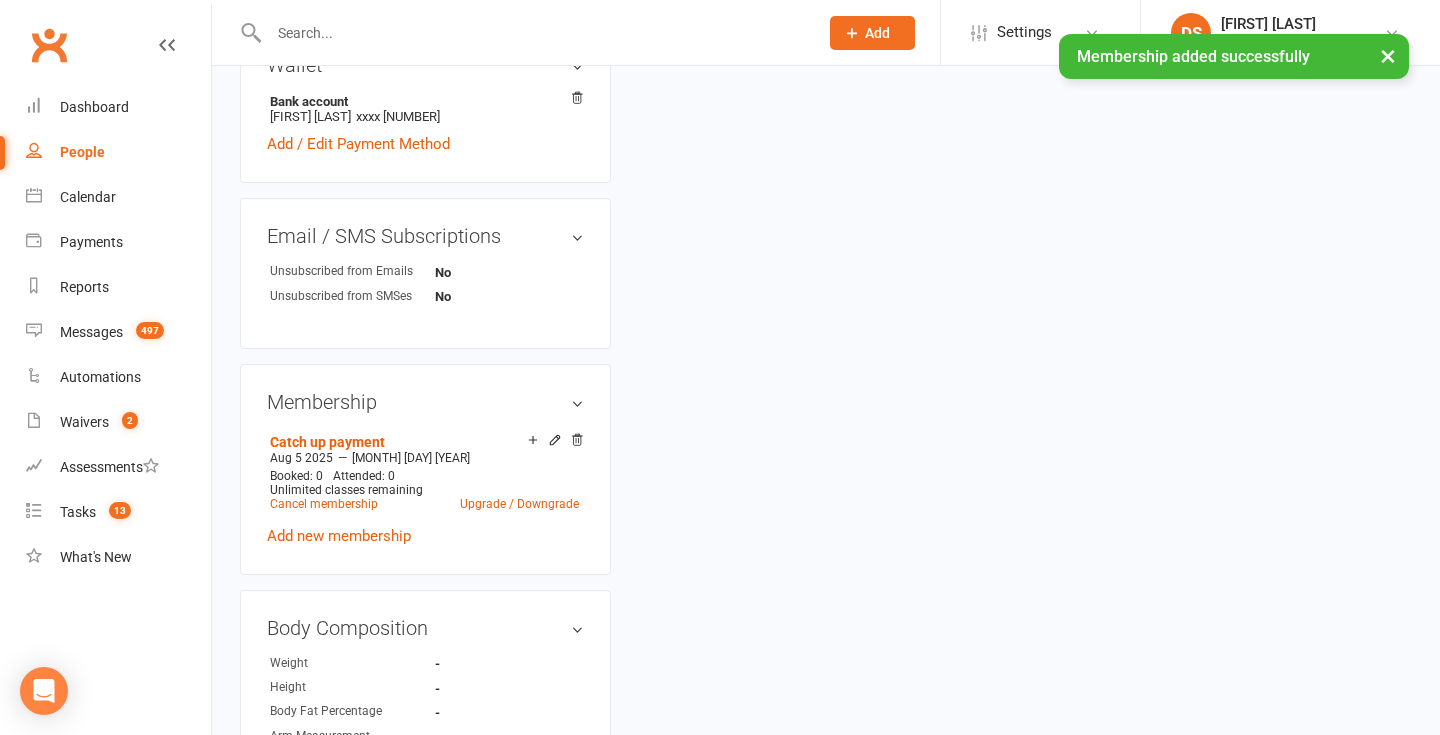 scroll, scrollTop: 741, scrollLeft: 0, axis: vertical 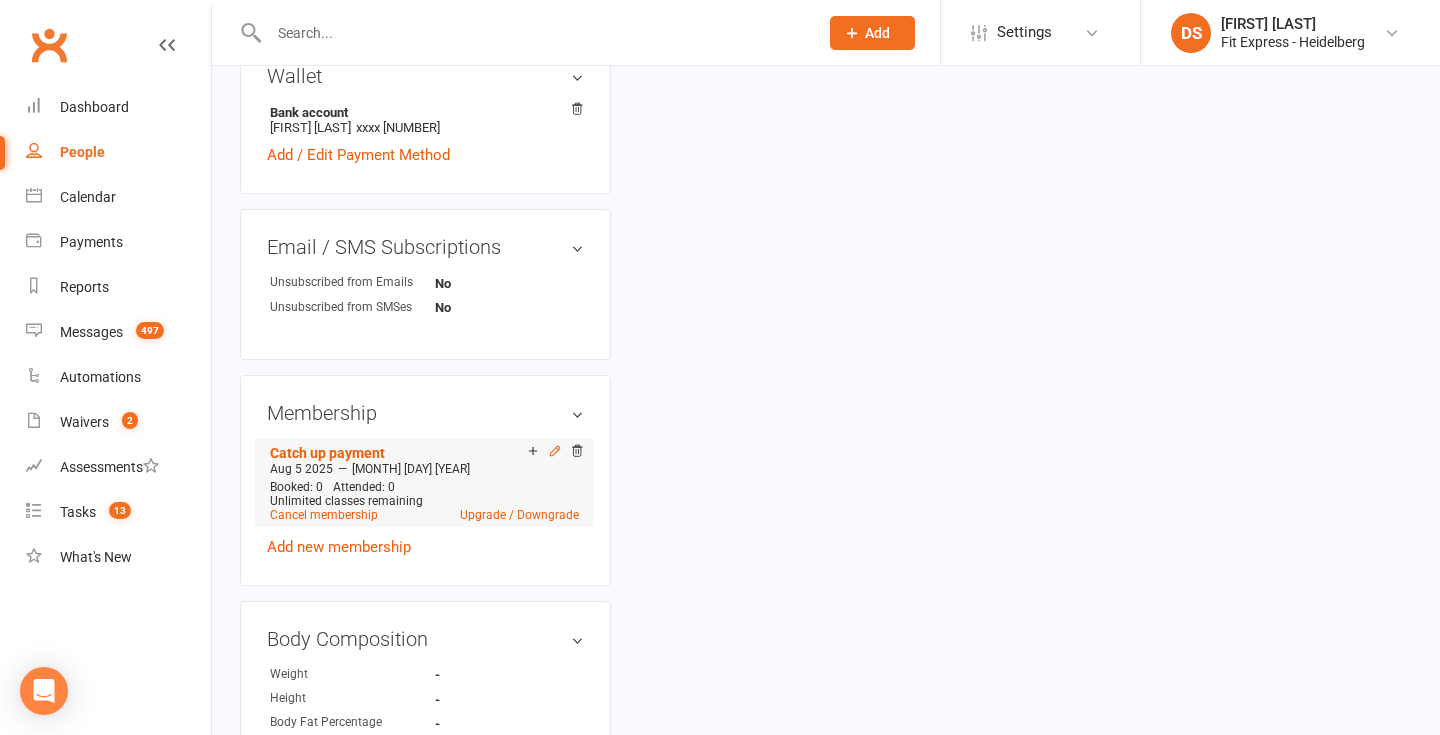 click 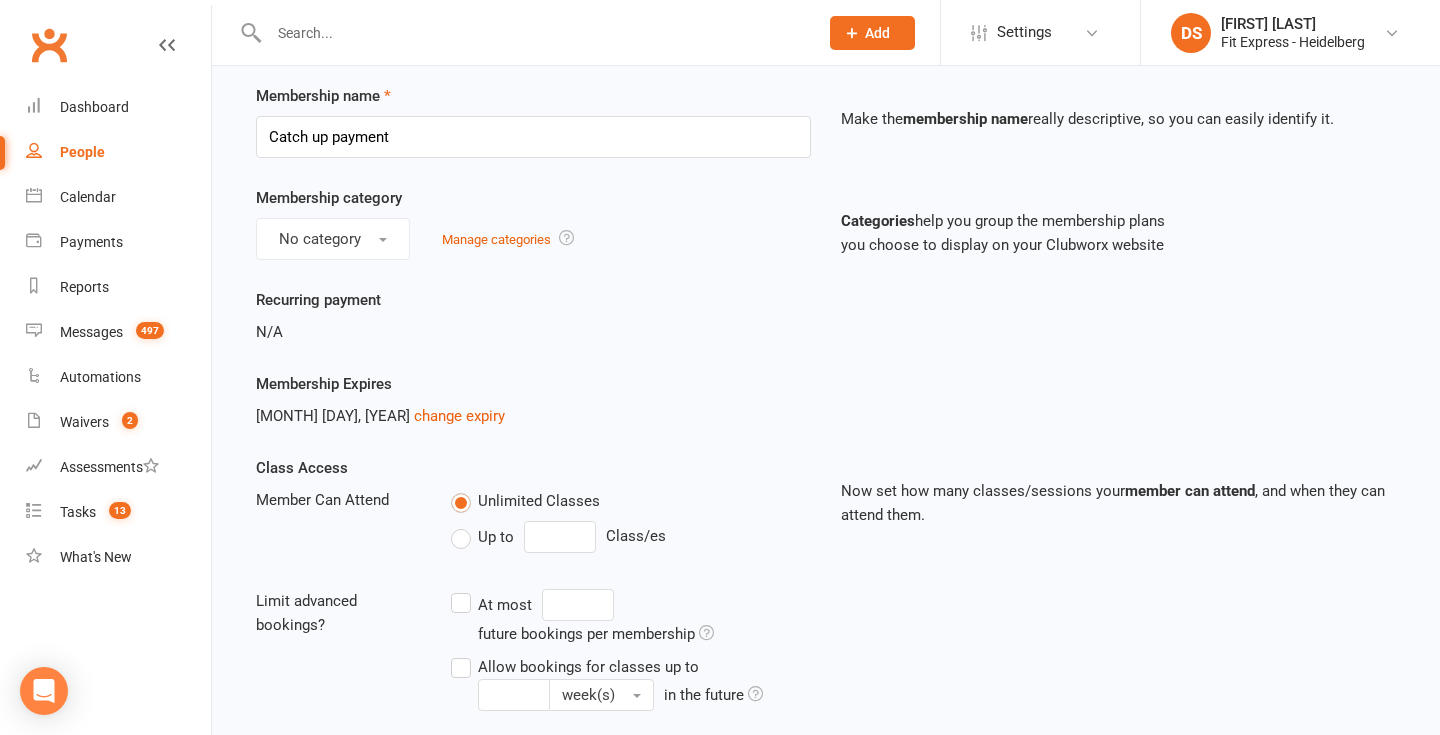 scroll, scrollTop: 74, scrollLeft: 0, axis: vertical 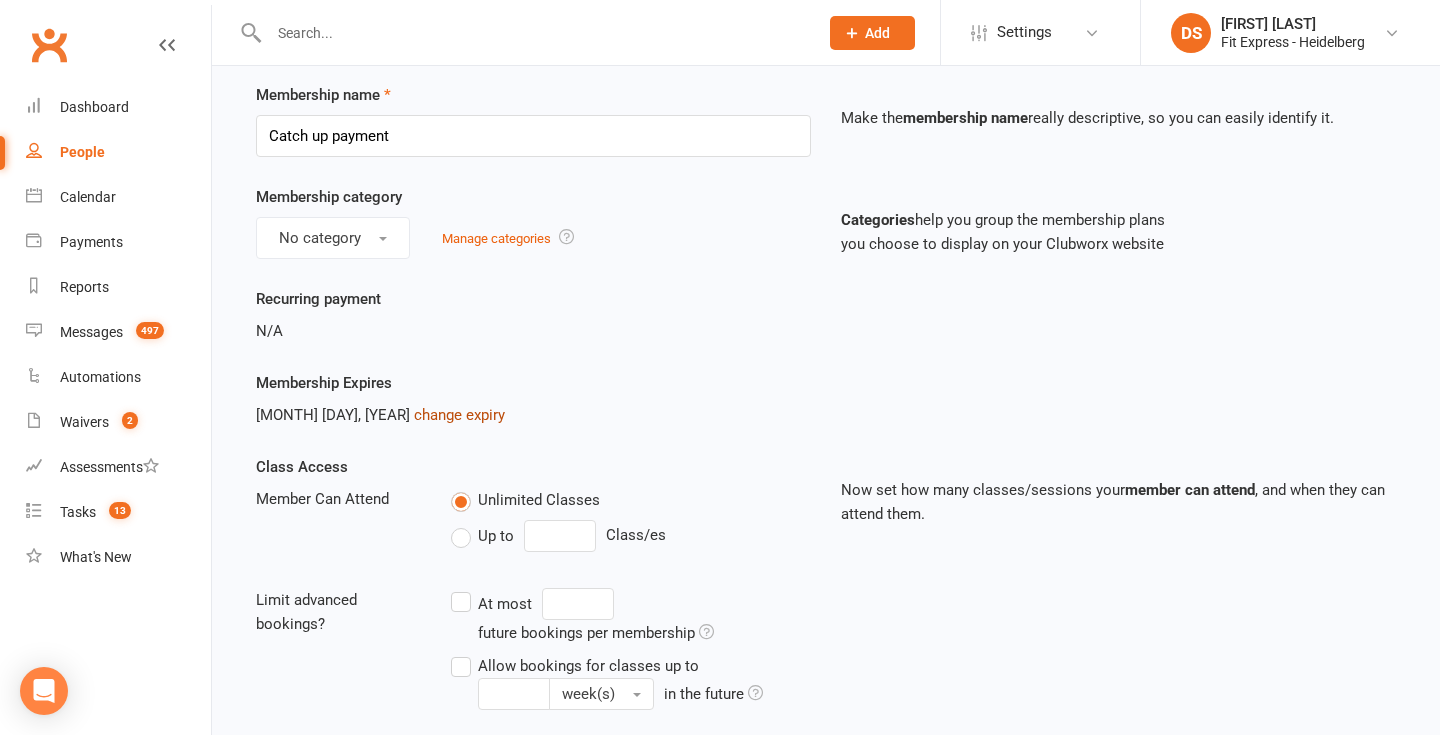 click on "change expiry" at bounding box center [459, 415] 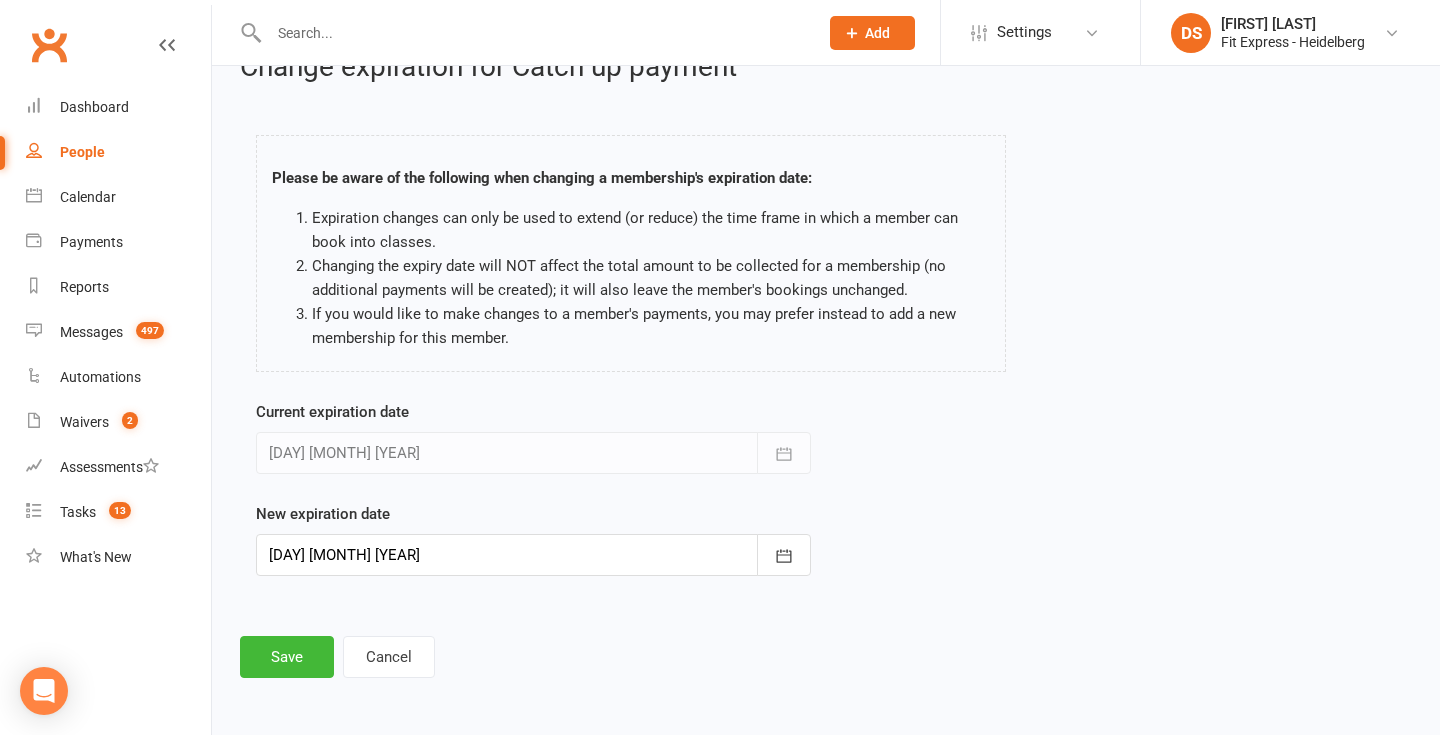 scroll, scrollTop: 0, scrollLeft: 0, axis: both 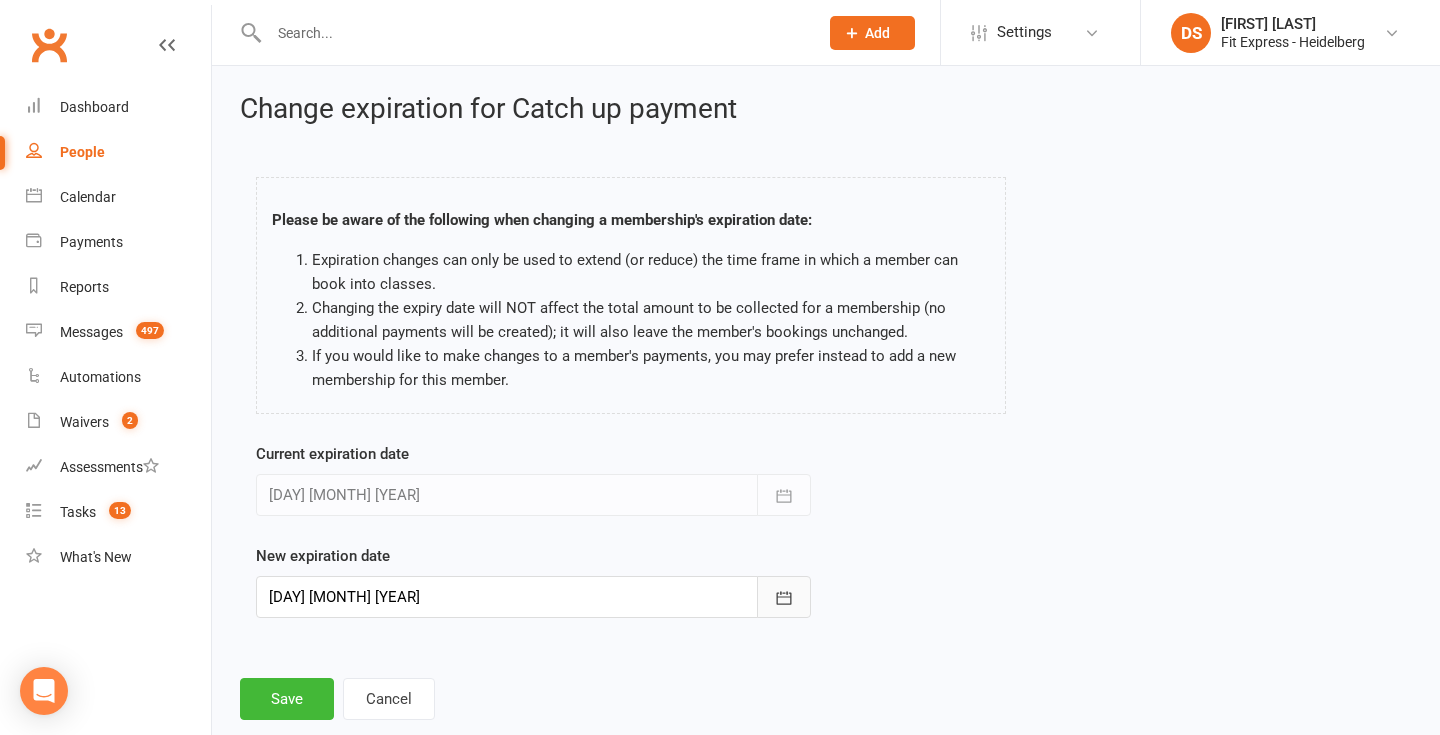 click 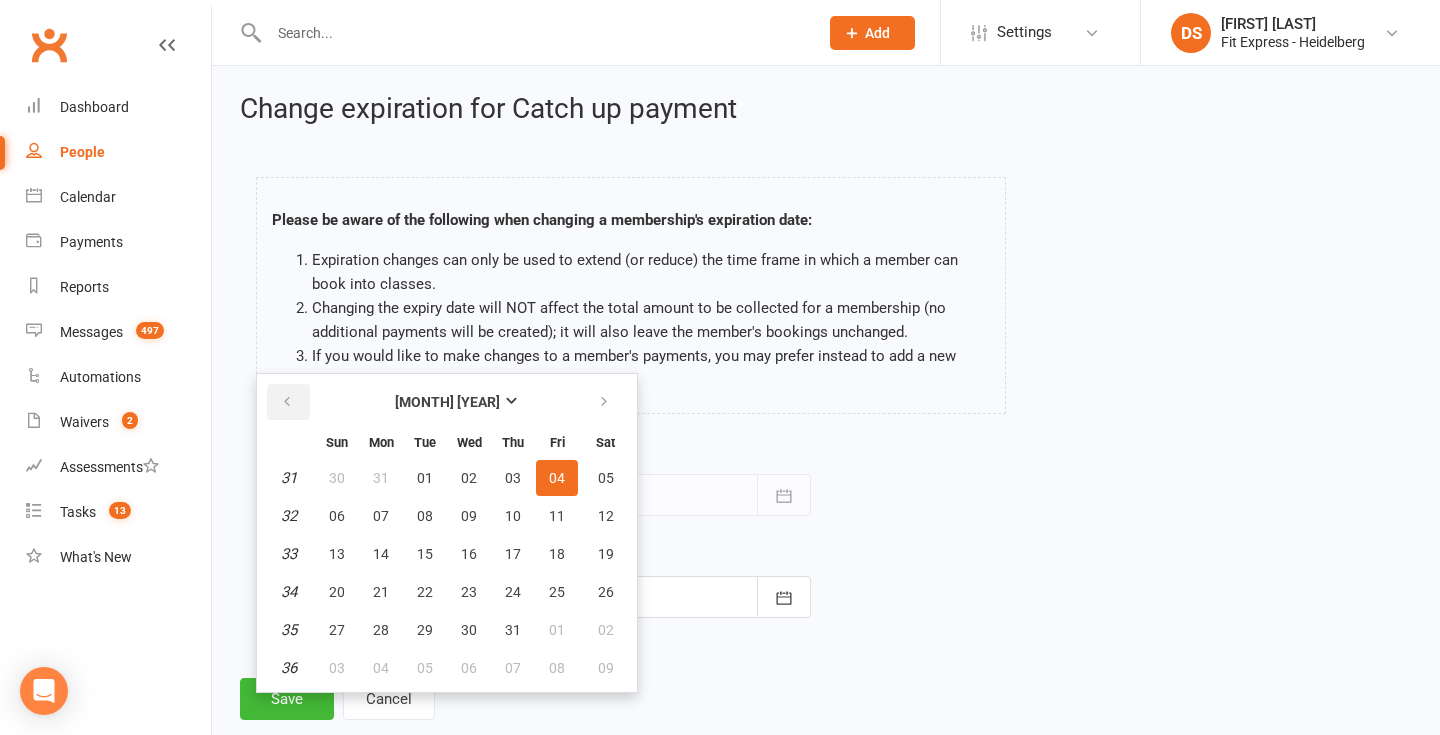 click at bounding box center (287, 402) 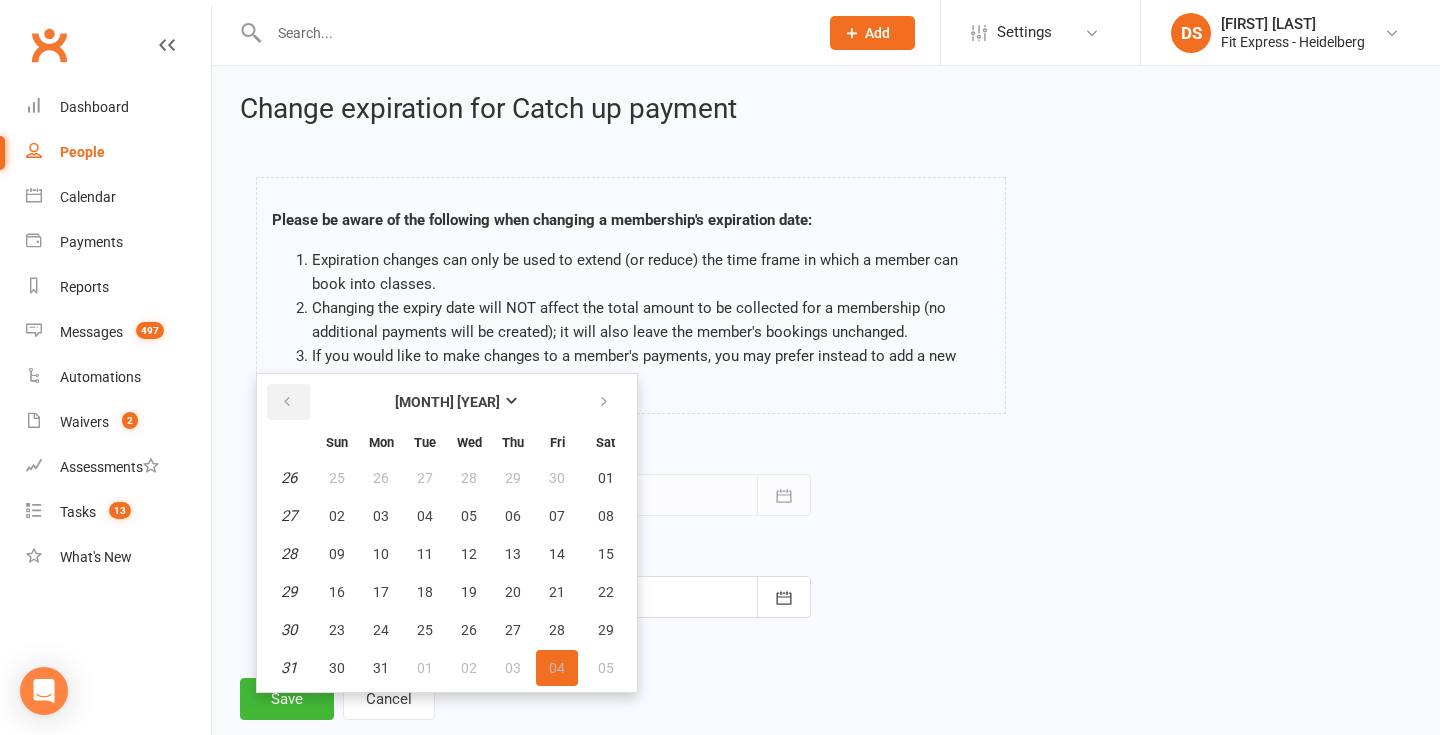 click at bounding box center (287, 402) 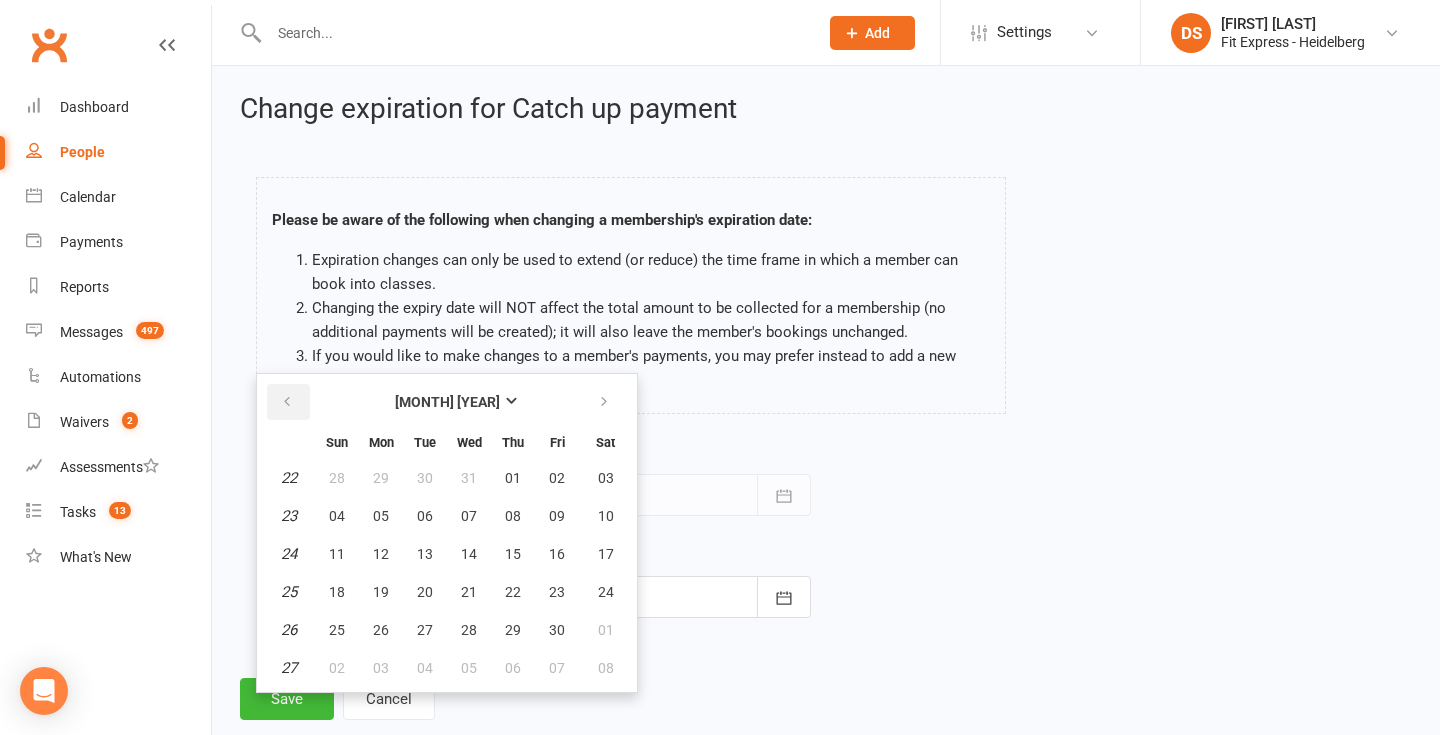 click at bounding box center [288, 402] 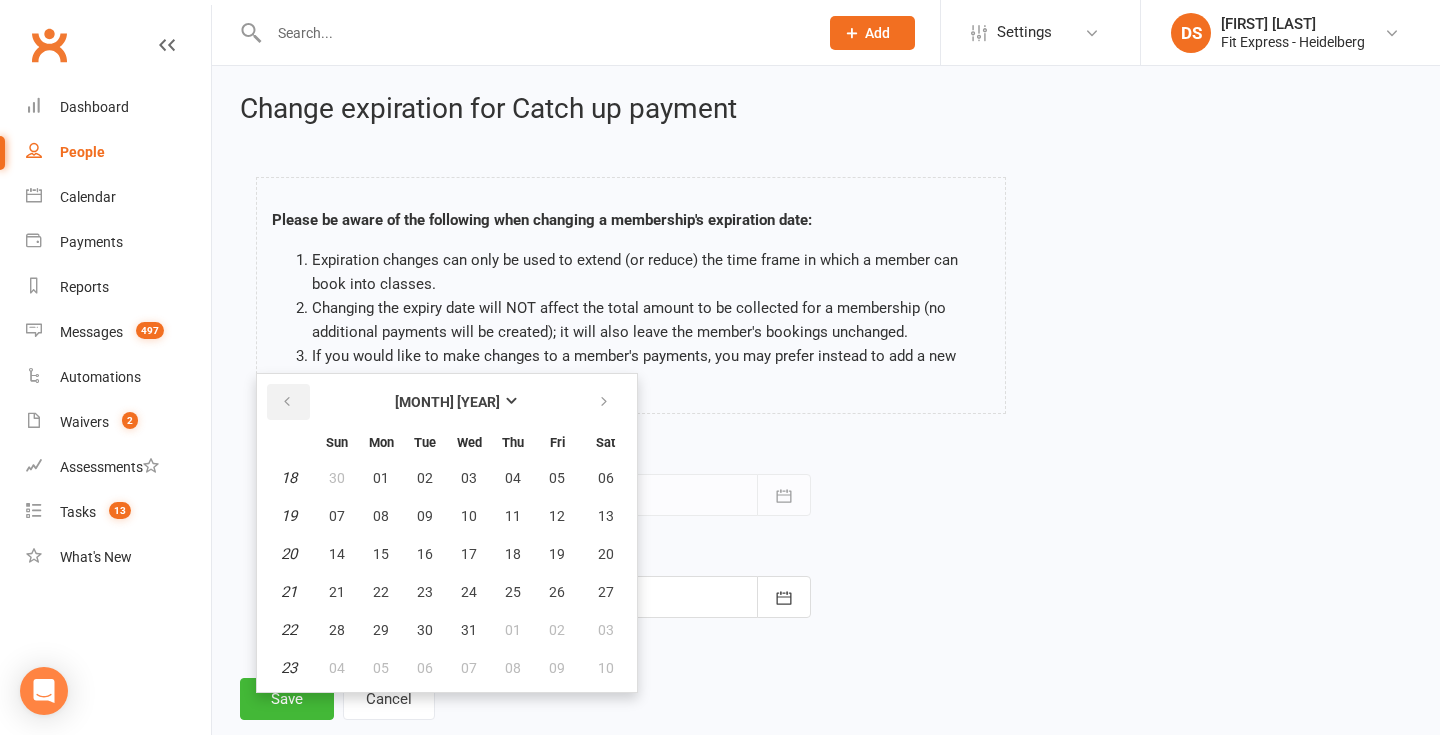 click at bounding box center [288, 402] 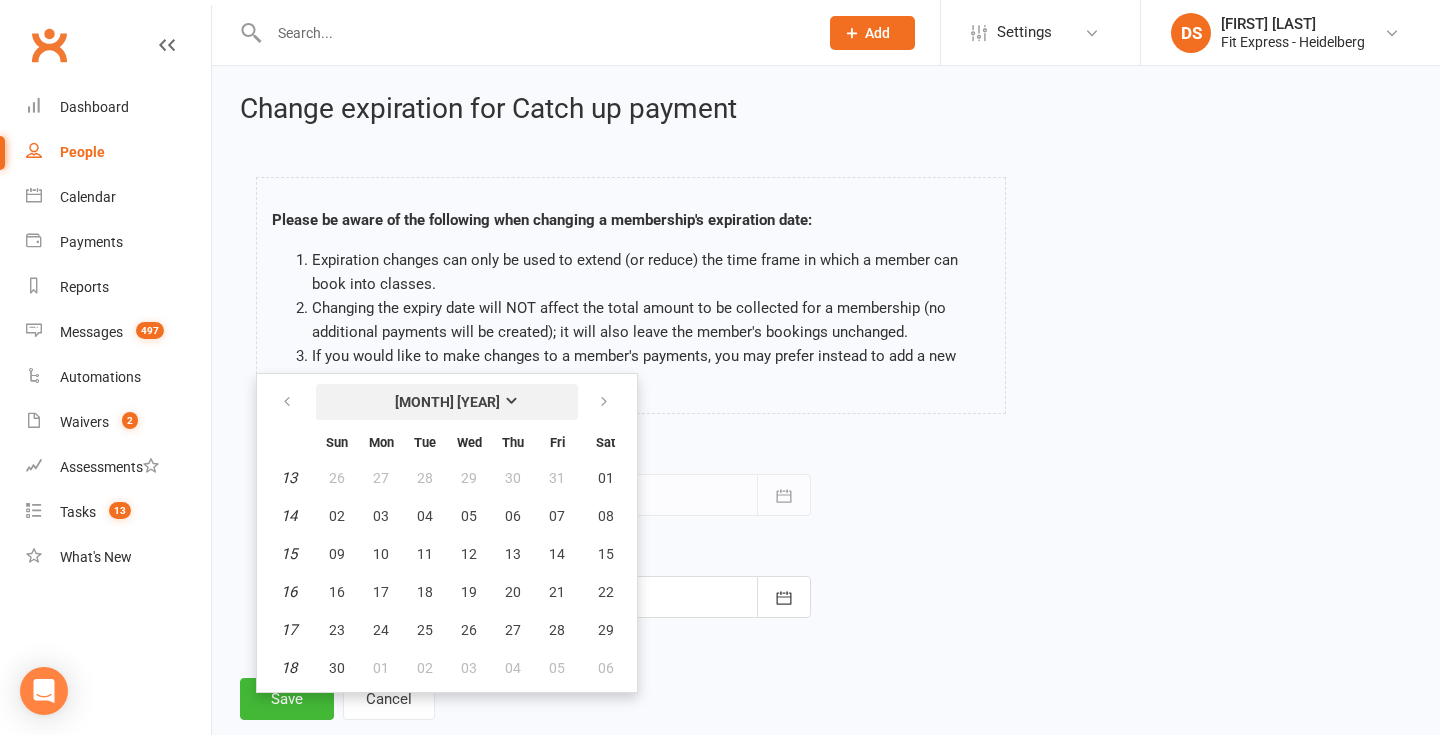 click on "April 2028" at bounding box center [447, 402] 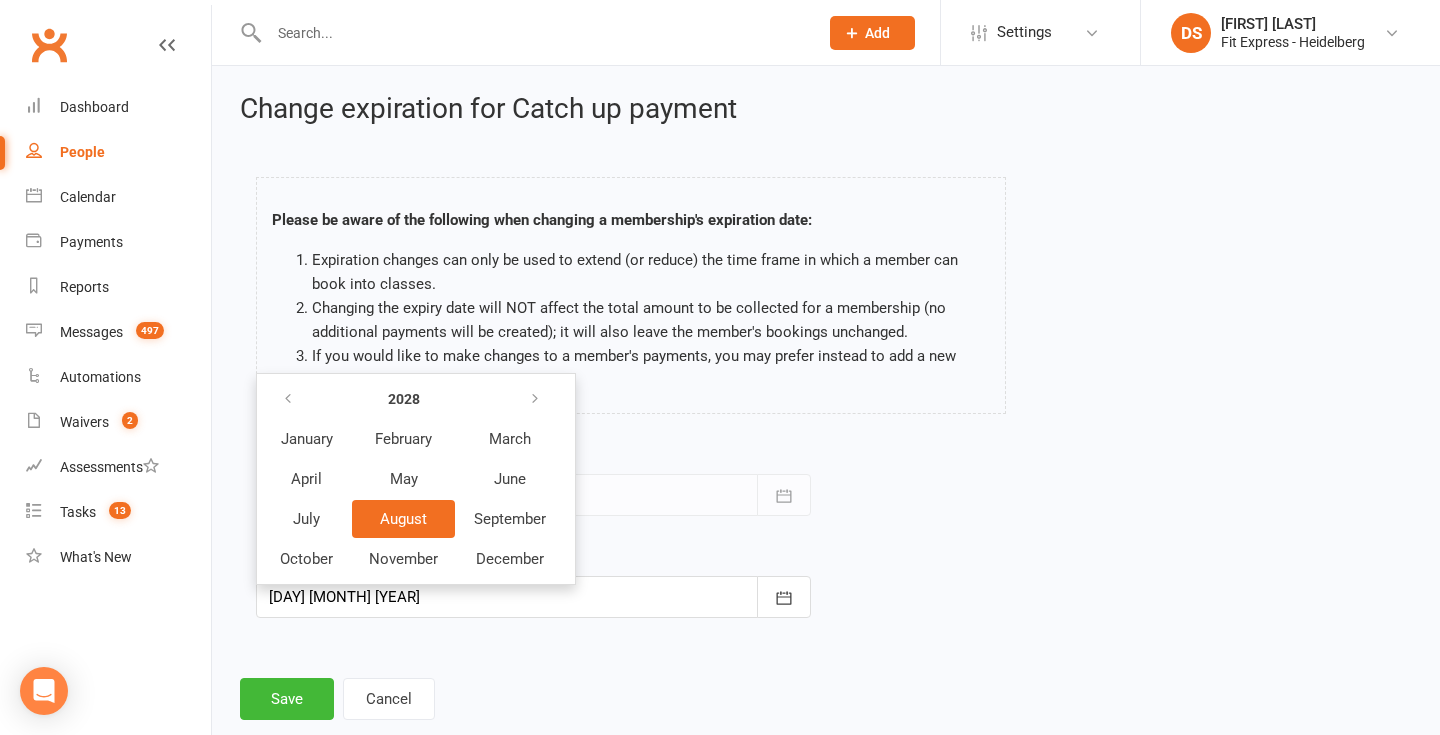 click on "If you would like to make changes to a member's payments, you may prefer instead to add a new membership for this member." at bounding box center [651, 368] 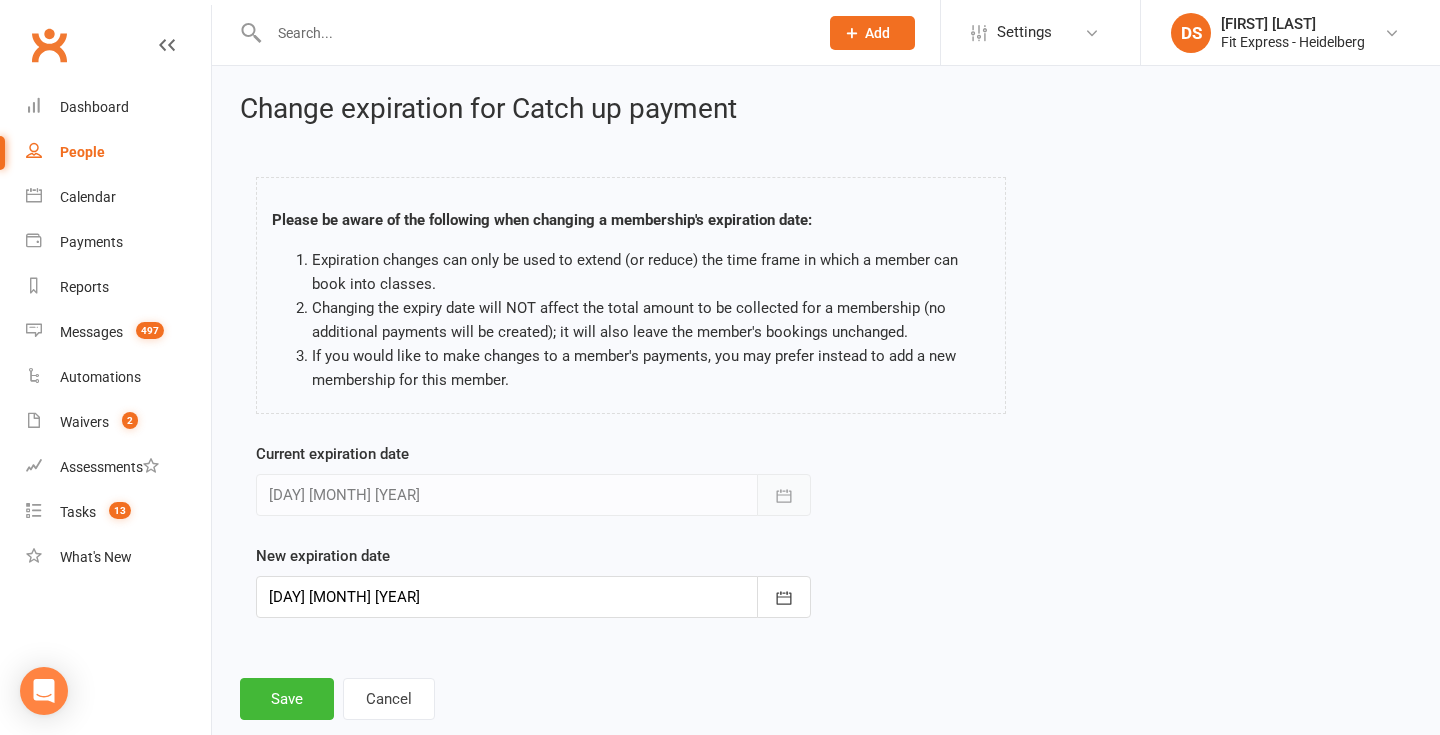 click 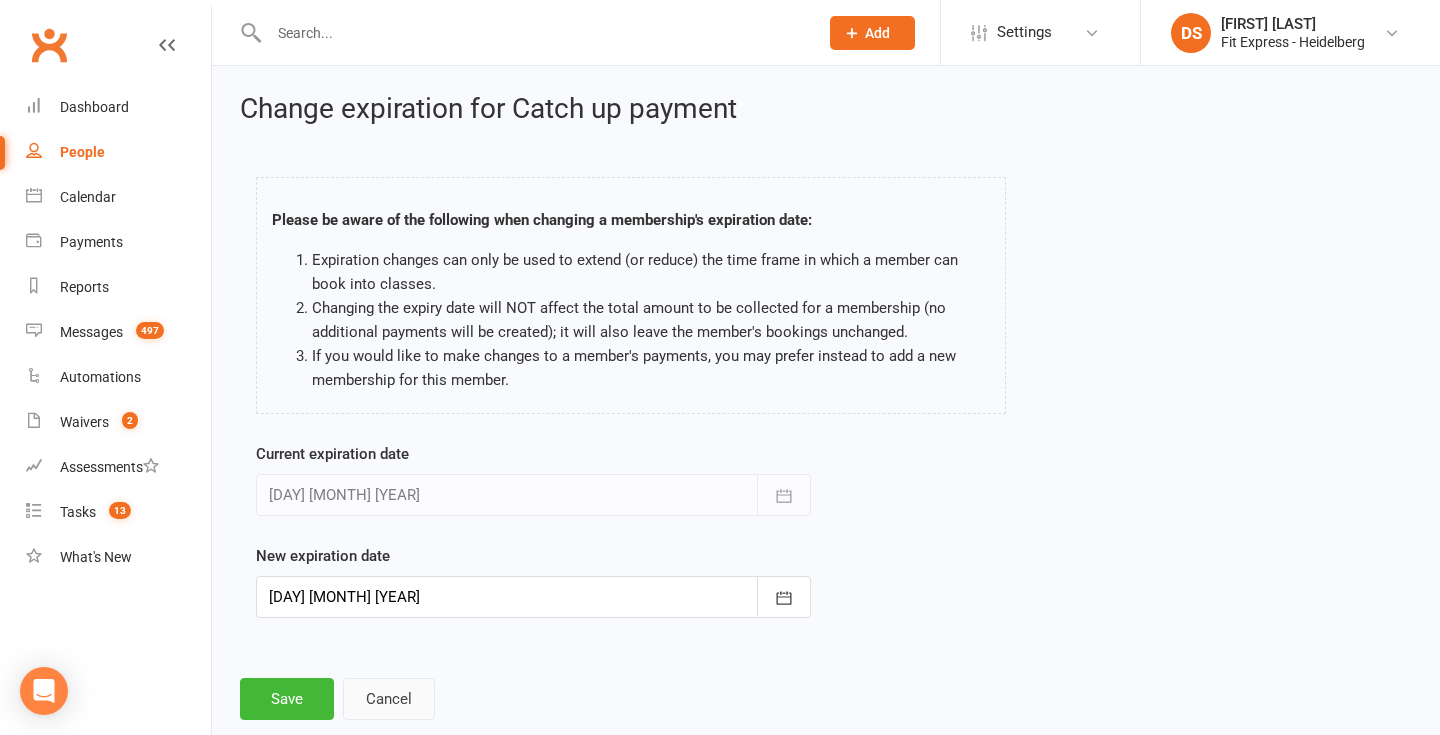 click on "Cancel" at bounding box center (389, 699) 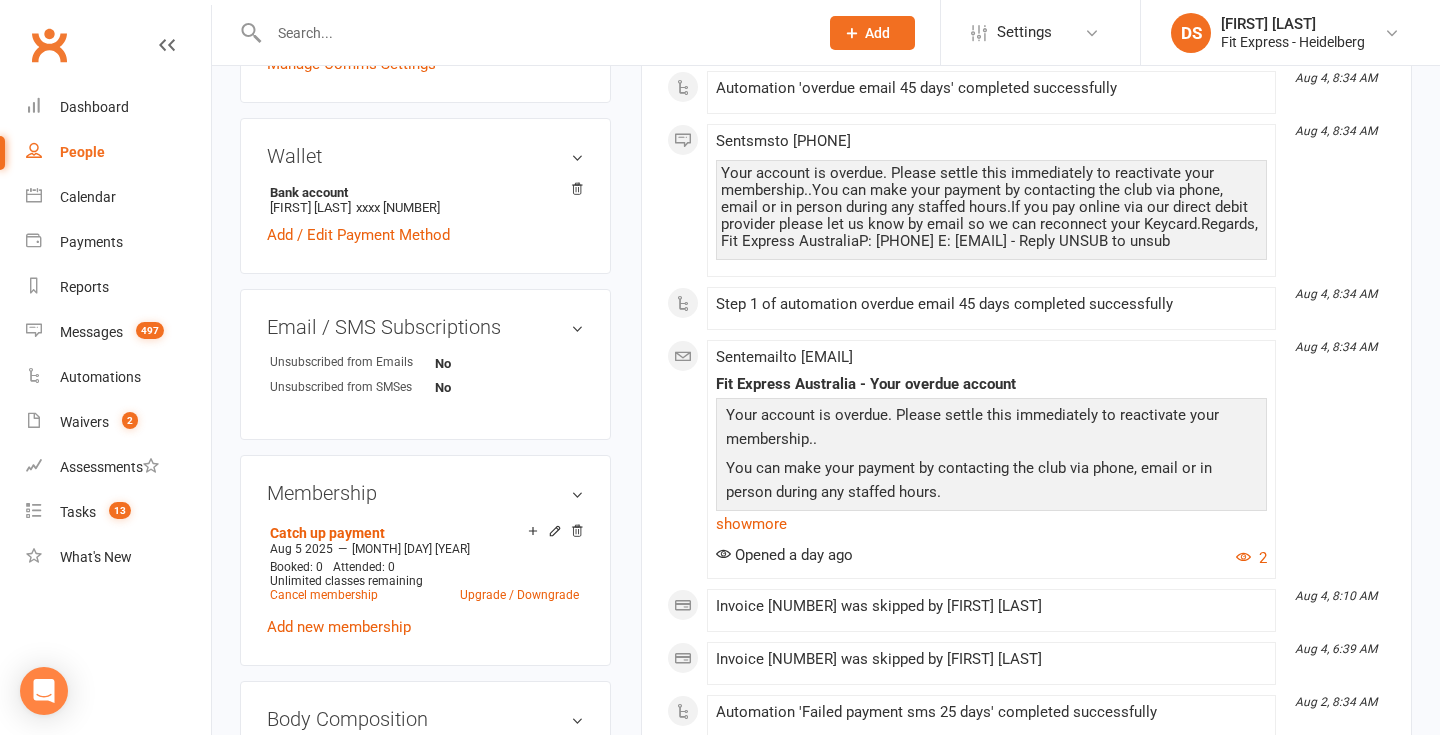 scroll, scrollTop: 669, scrollLeft: 0, axis: vertical 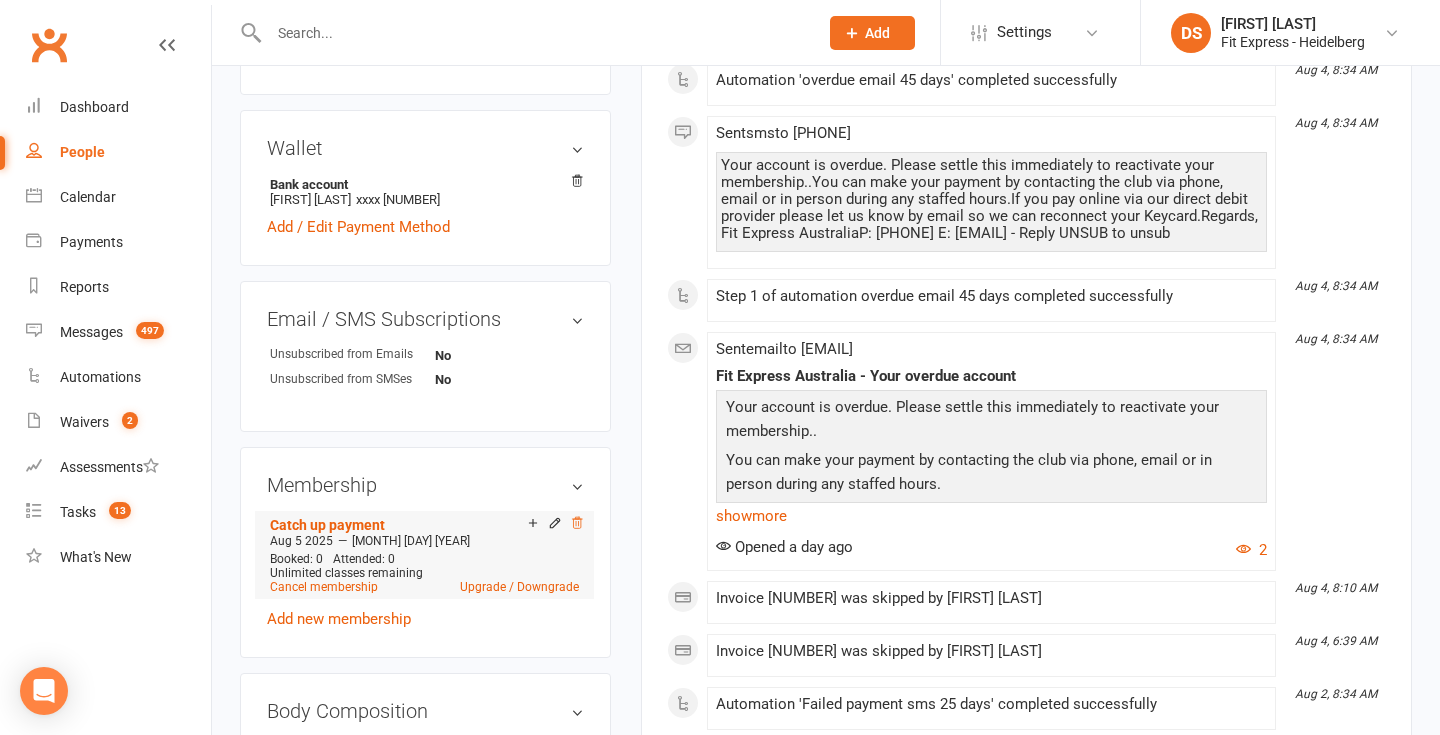 click 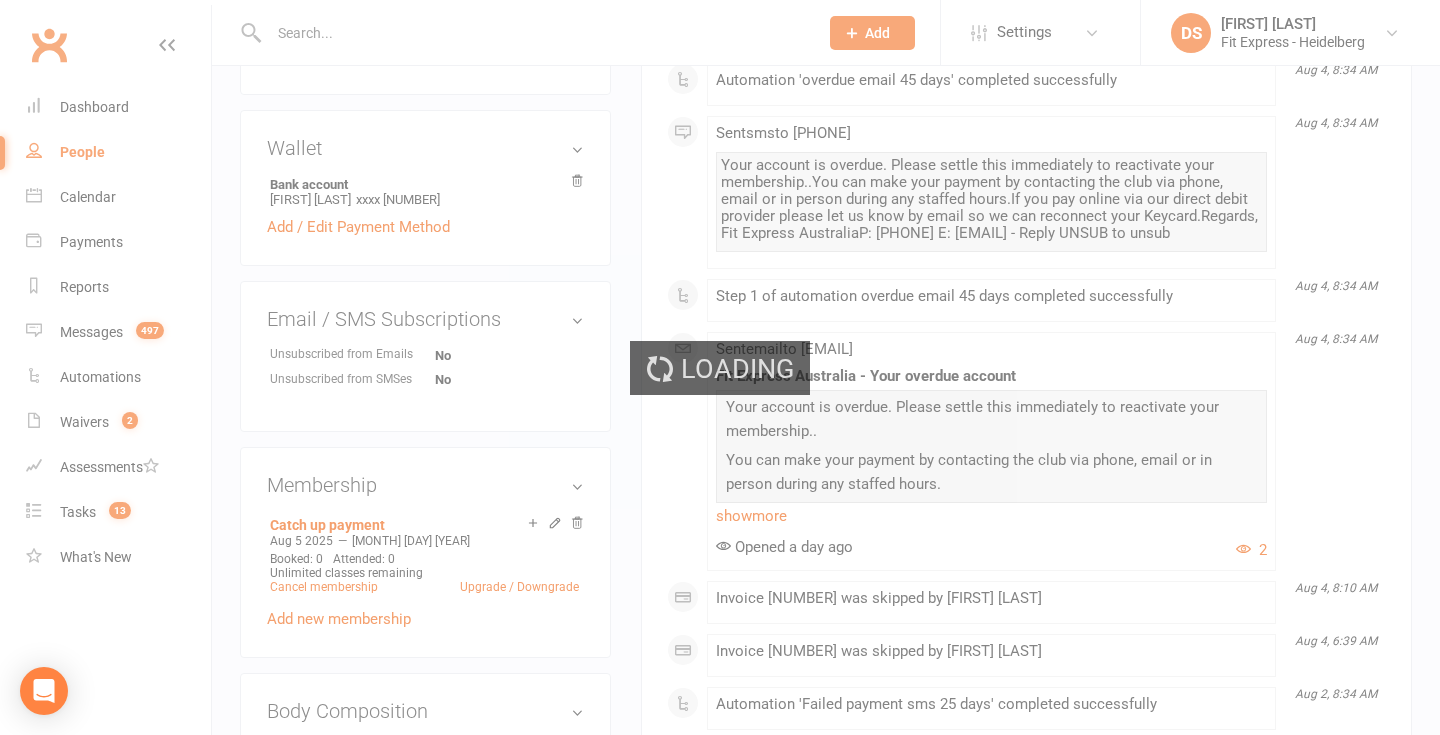 scroll, scrollTop: 665, scrollLeft: 0, axis: vertical 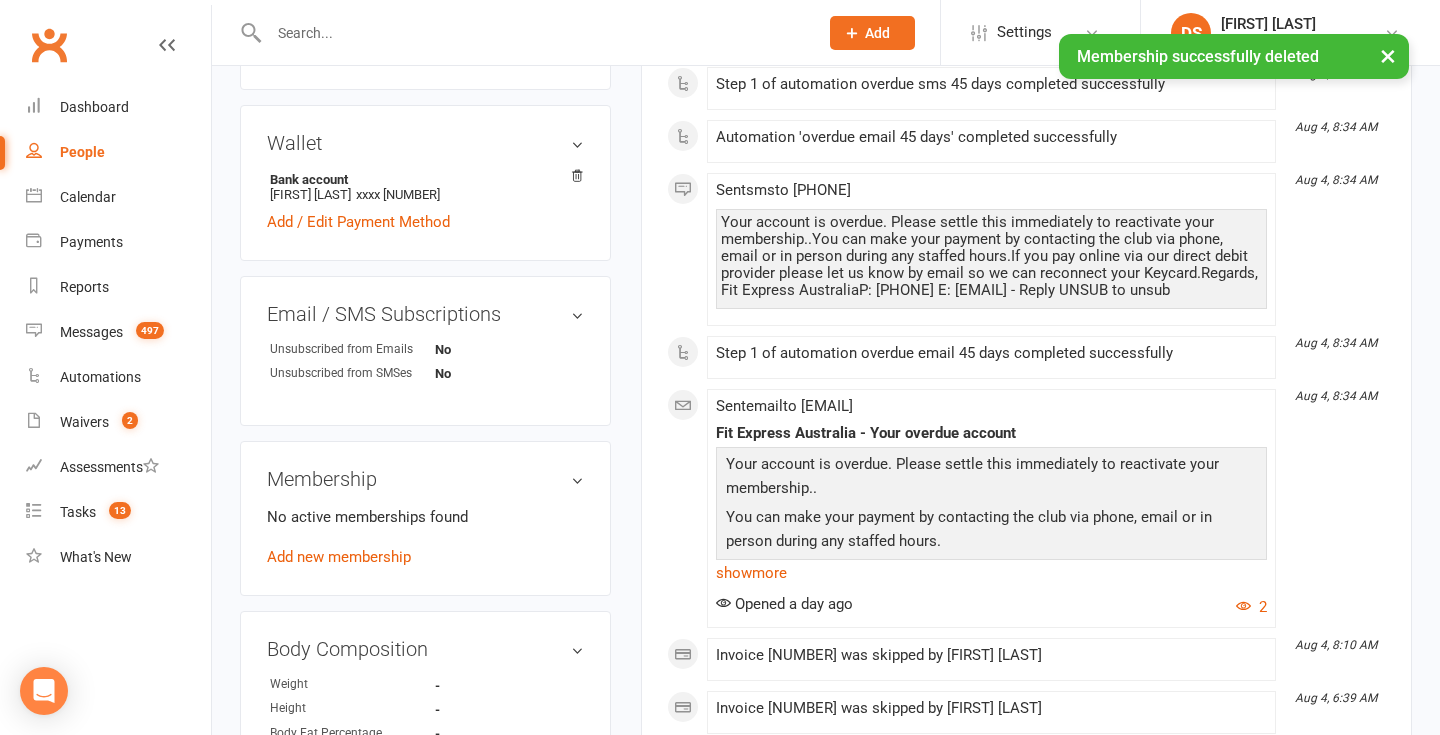 click on "No active memberships found Add new membership" at bounding box center (425, 537) 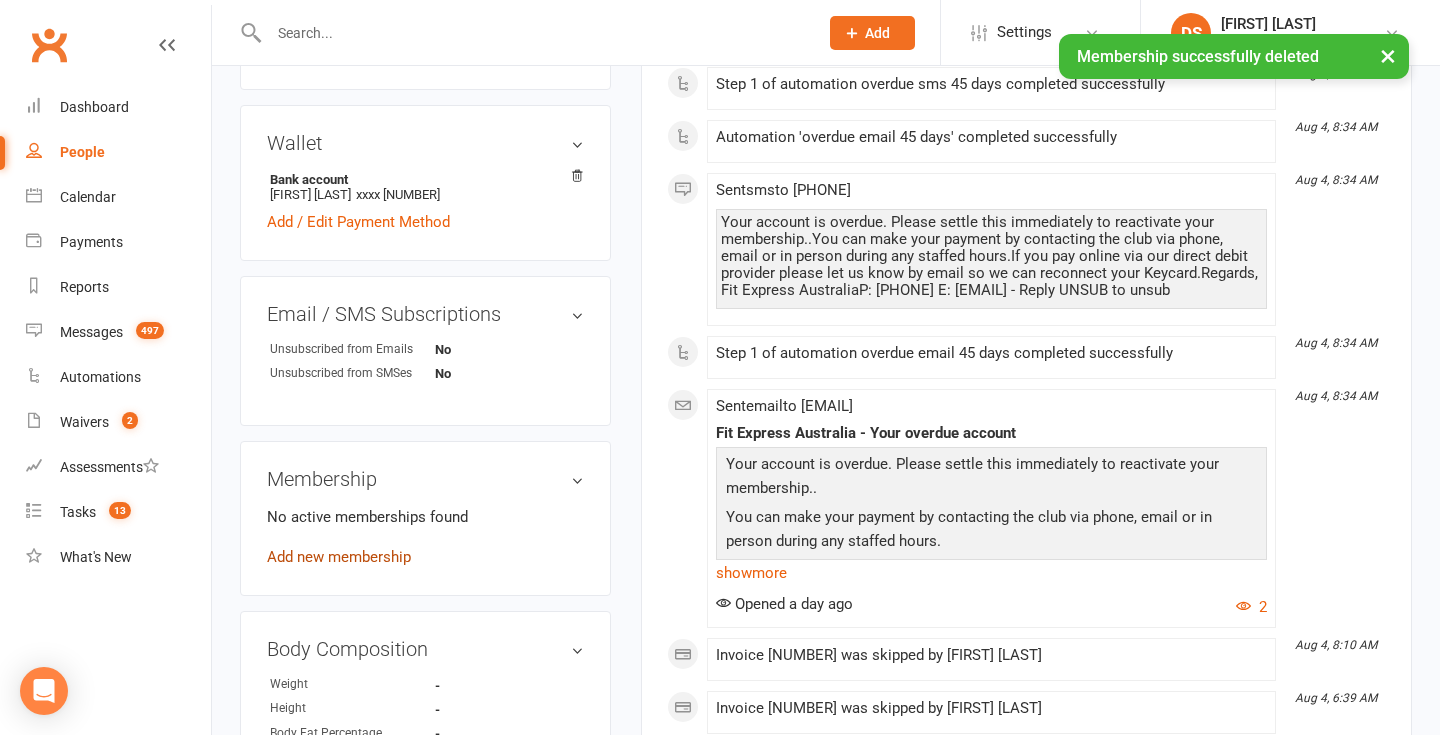 click on "Add new membership" at bounding box center (339, 557) 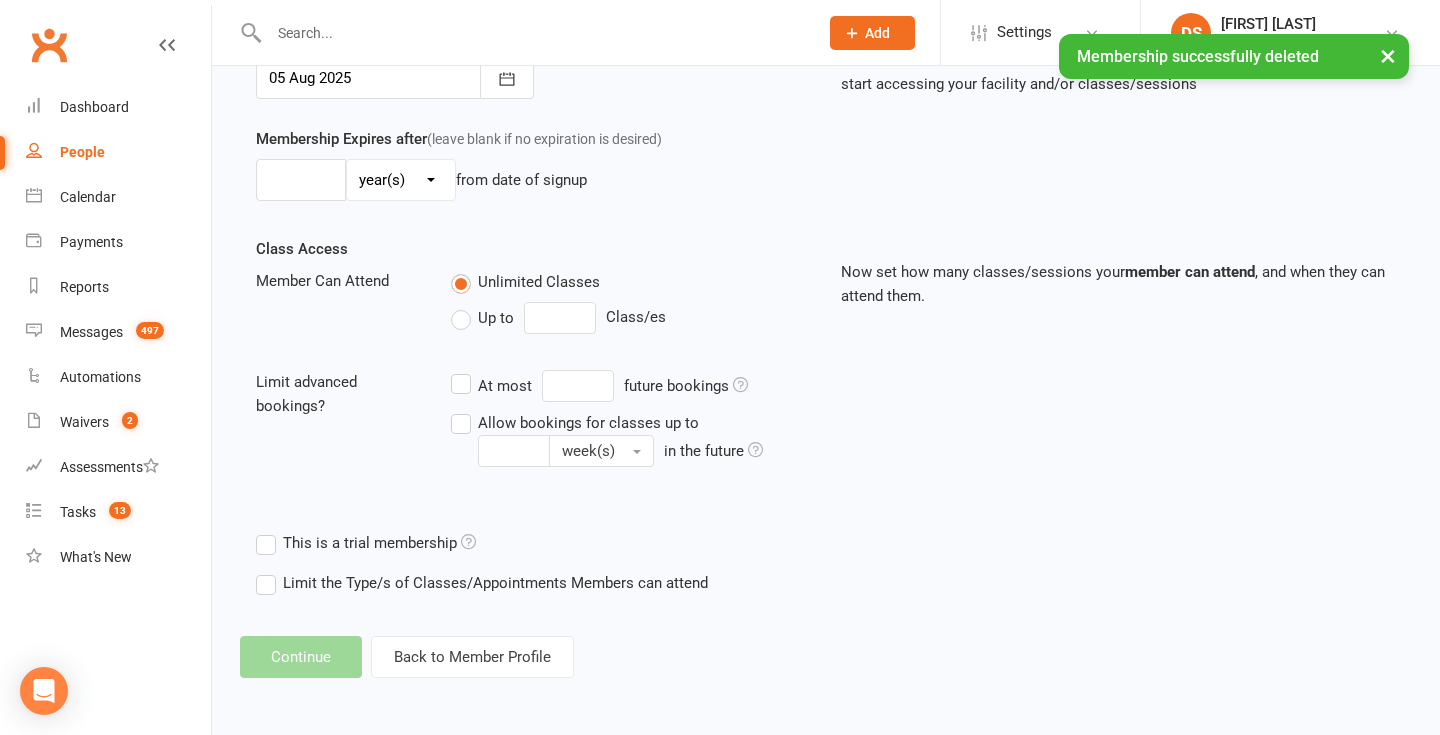 scroll, scrollTop: 0, scrollLeft: 0, axis: both 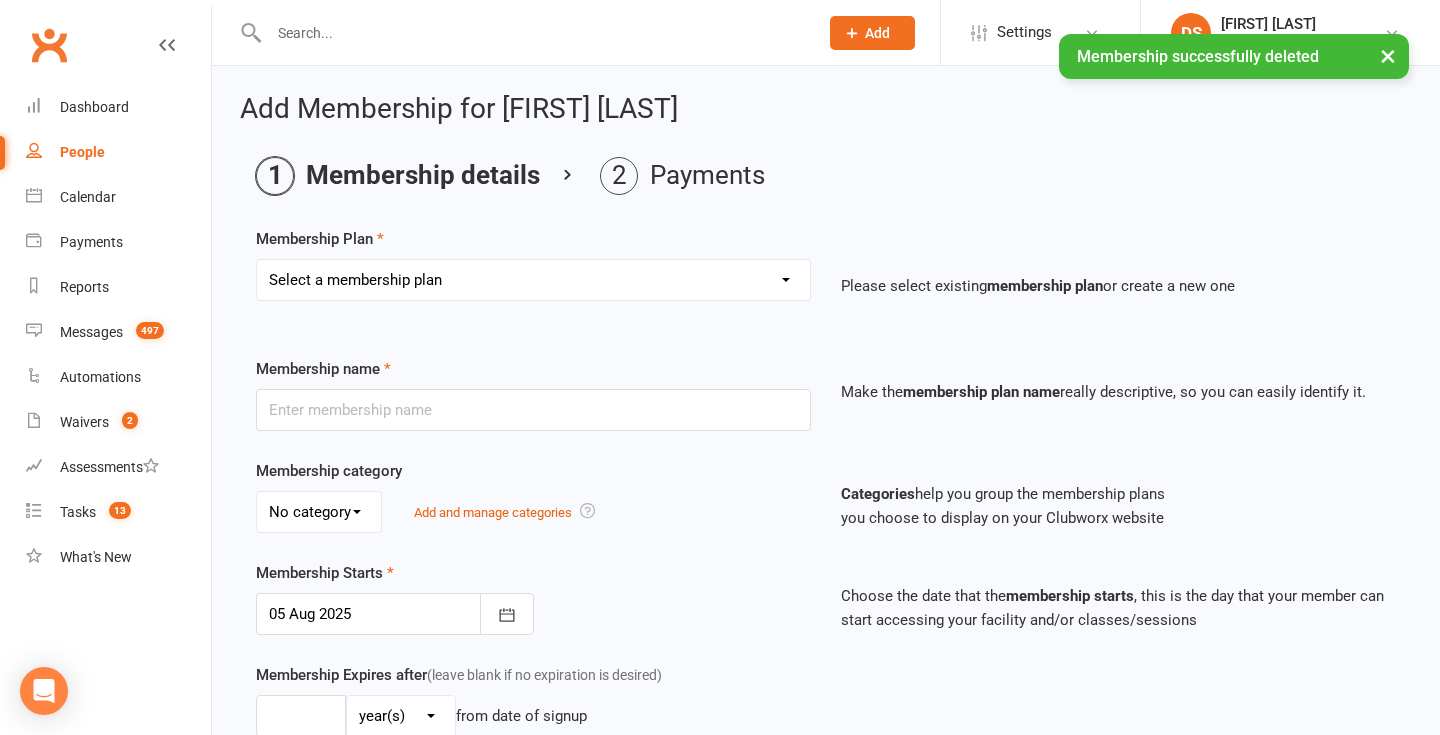 click on "Select a membership plan Create new Membership Plan Standard Membership 8.50pw Trial 1 session Casual paying member FREE - Promotional / Sponsor membership 1 Week FREE trial Membership 12 month paid in full ($665) 6 Month paid in full ($390) 1 Month Paid In Full (115) BLACKLISTED MEMBER - CAN NOT RE- JOIN 3 months PAID IN FULL ($240) $6.99 p/w 12 month term (No disconnection fee) Forensic staff members $10.50 per week DUAL Club membership (Heidelberg & Reservoir clubs) Annual rollover to 8.50 P/W no disconnection fee Fitness passports memberships Personal Trainer Visy board corporate plan $6.99 p/w Groupon trial membership Summer Special - 4 month minimum term membership 14.50  P/W  Multi Club Membership Summer Special - 3 month Minimum Term Personal trainer rental Autumn Promo 1 month - $57.50 paid in full $349 PROMO 12 month paid in full membership Catch up payment Pay plan Standard Membership - $11.95 p/w Multi club membership - $17.75 p/w 9.50 fee increase dual club 11.50 fee increase Two week trial" at bounding box center [533, 280] 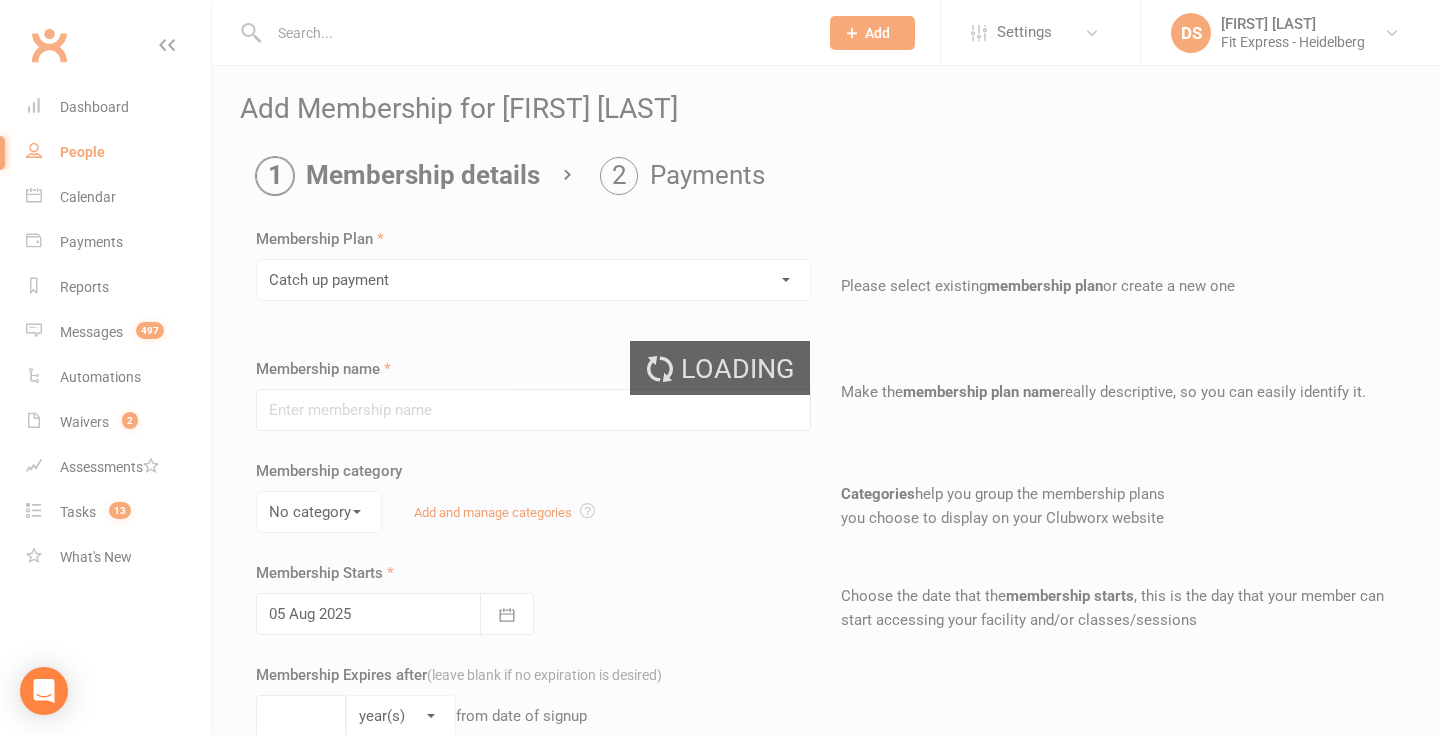 type on "Catch up payment" 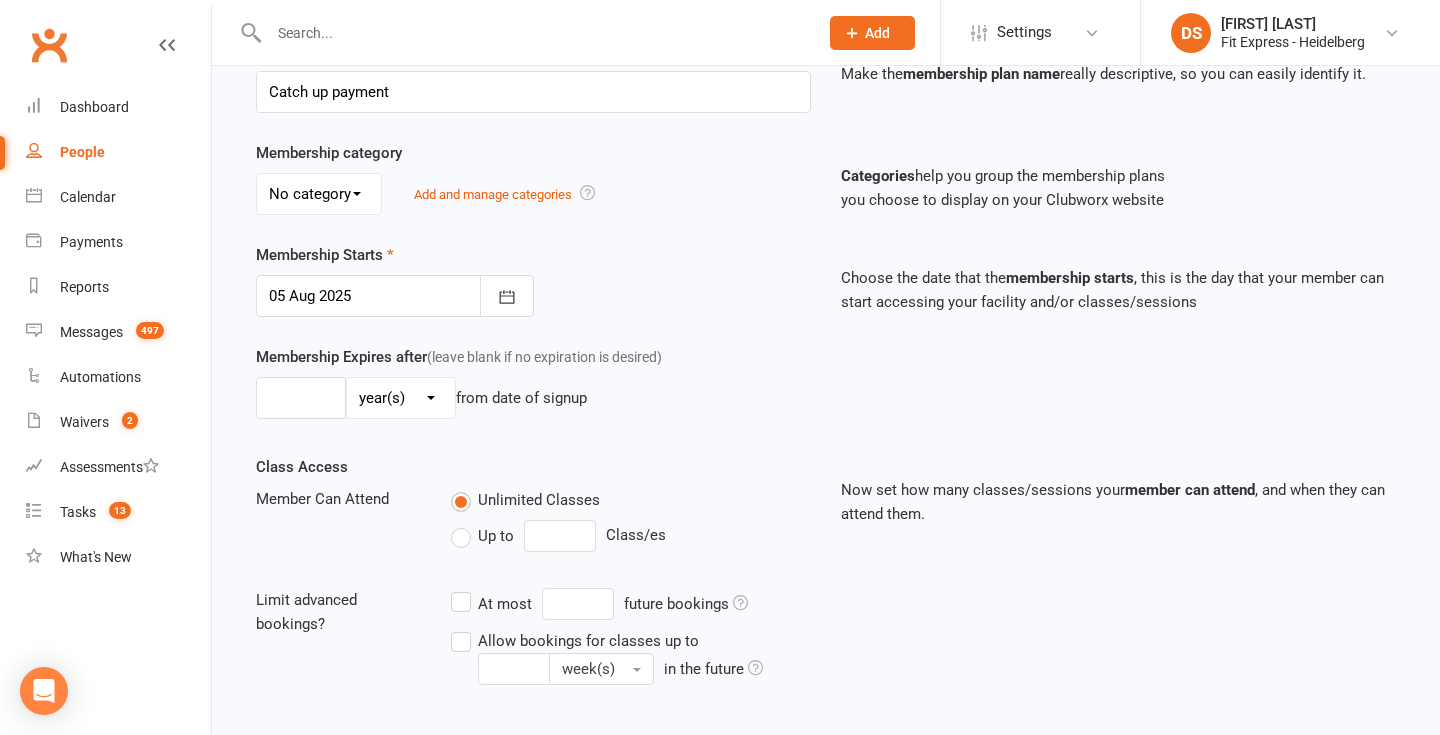 scroll, scrollTop: 536, scrollLeft: 0, axis: vertical 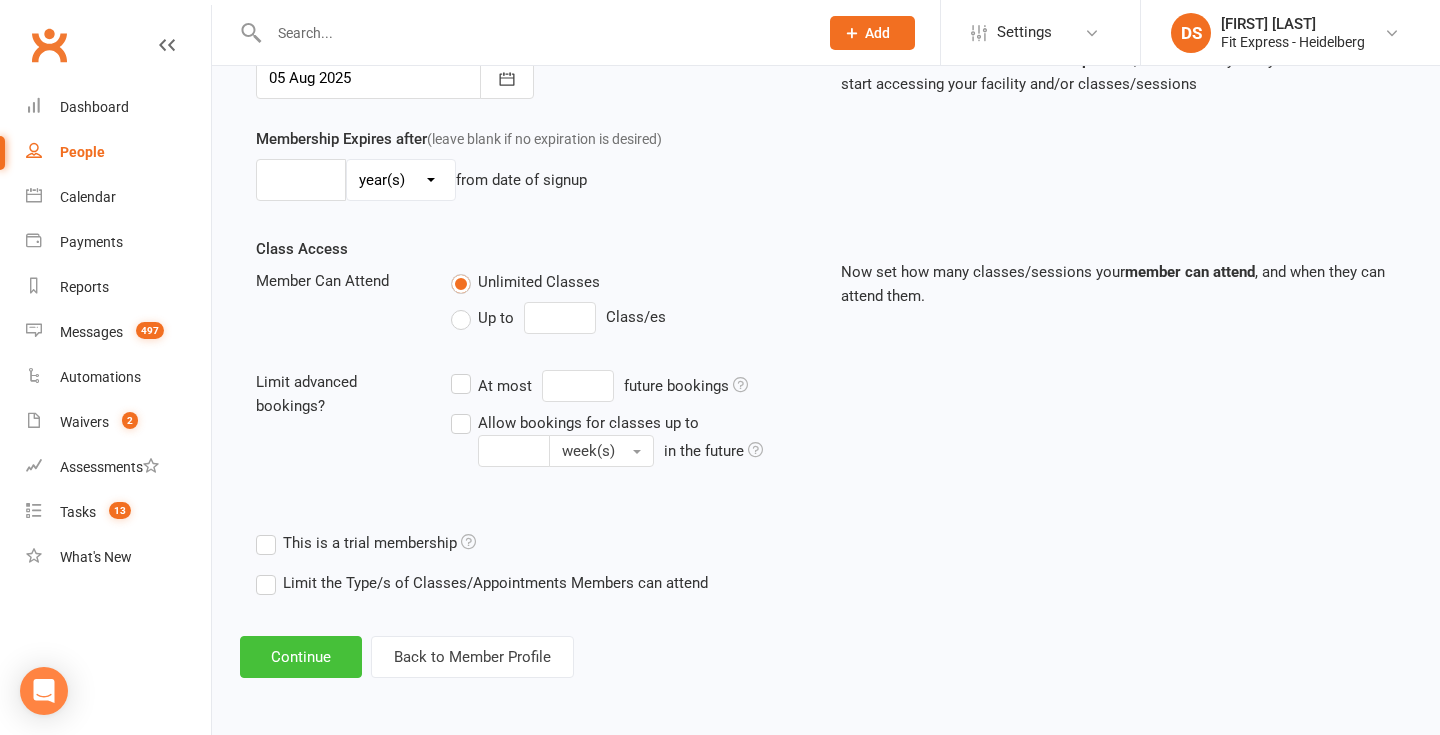 click on "Continue" at bounding box center [301, 657] 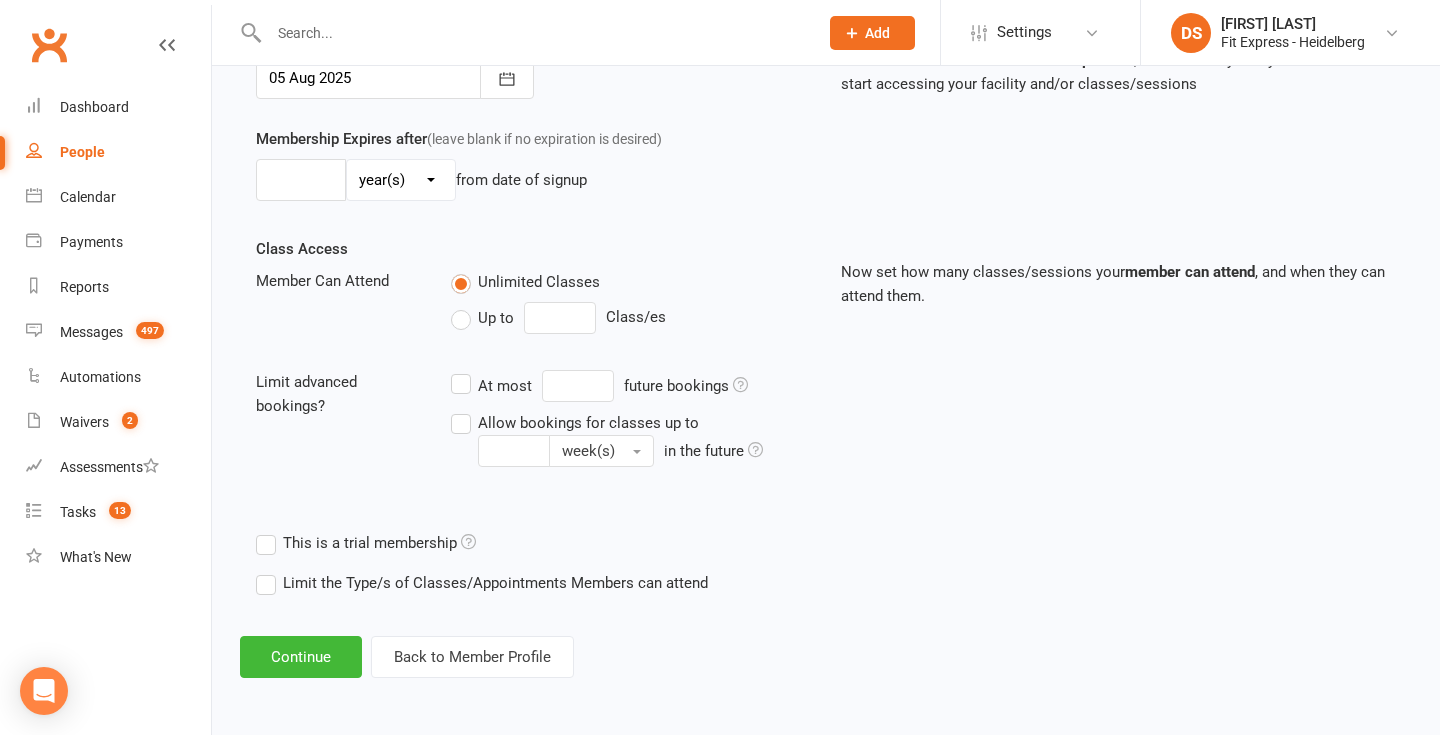 scroll, scrollTop: 0, scrollLeft: 0, axis: both 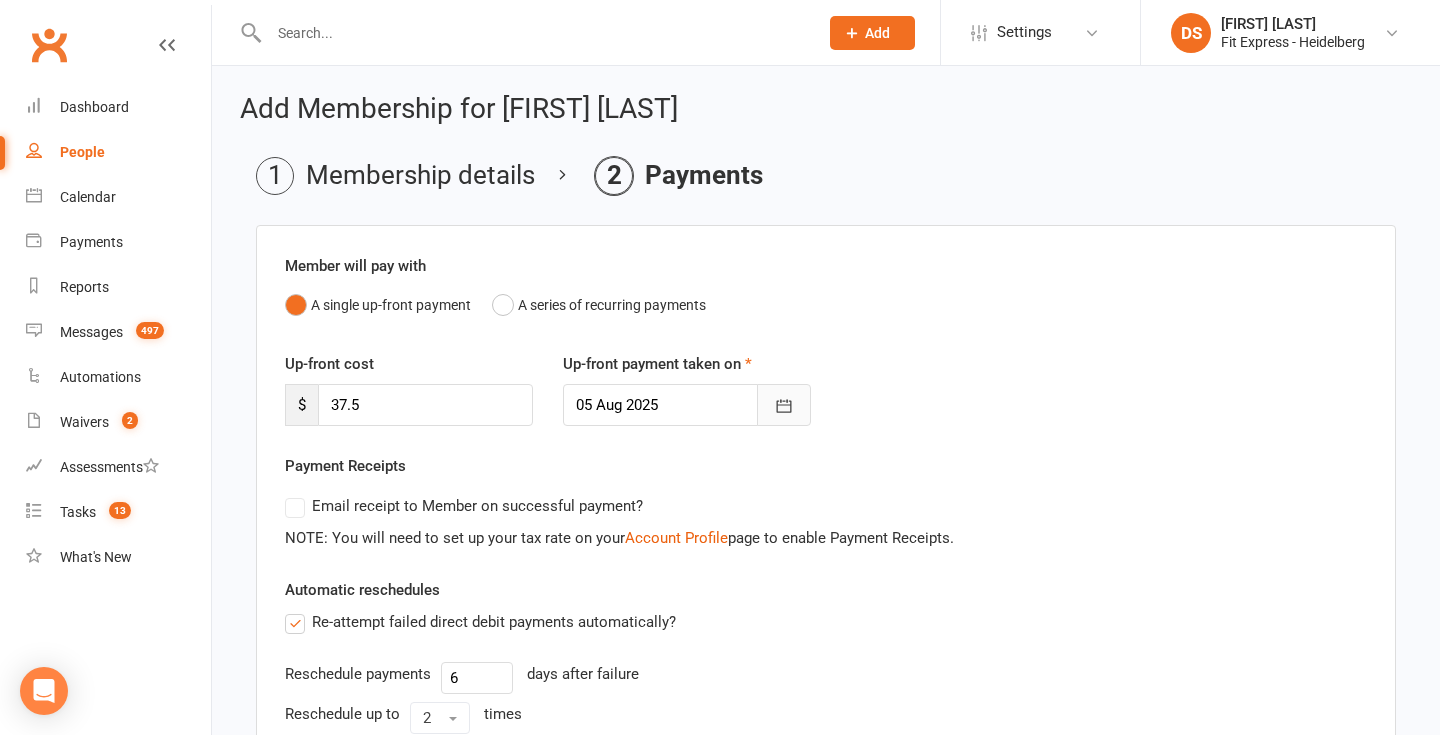 click 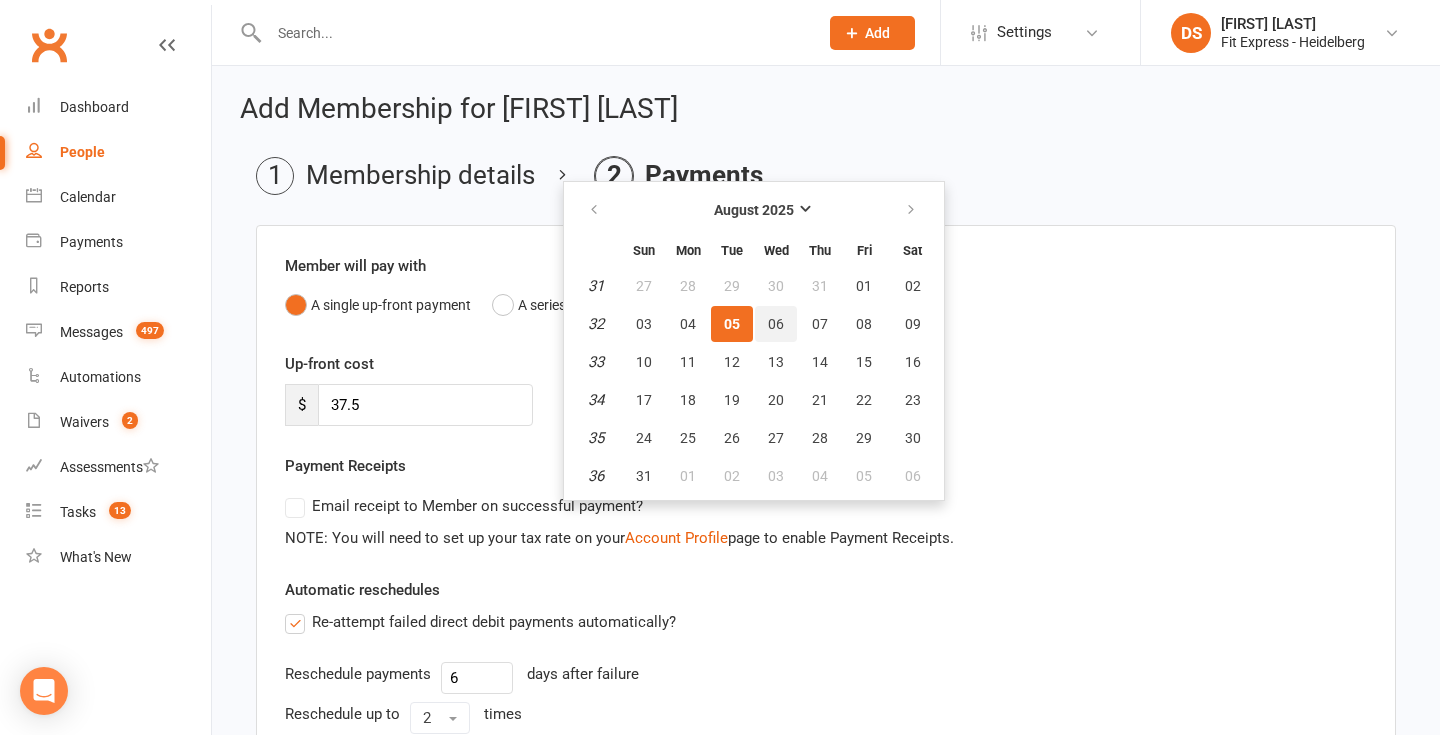 click on "06" at bounding box center [776, 324] 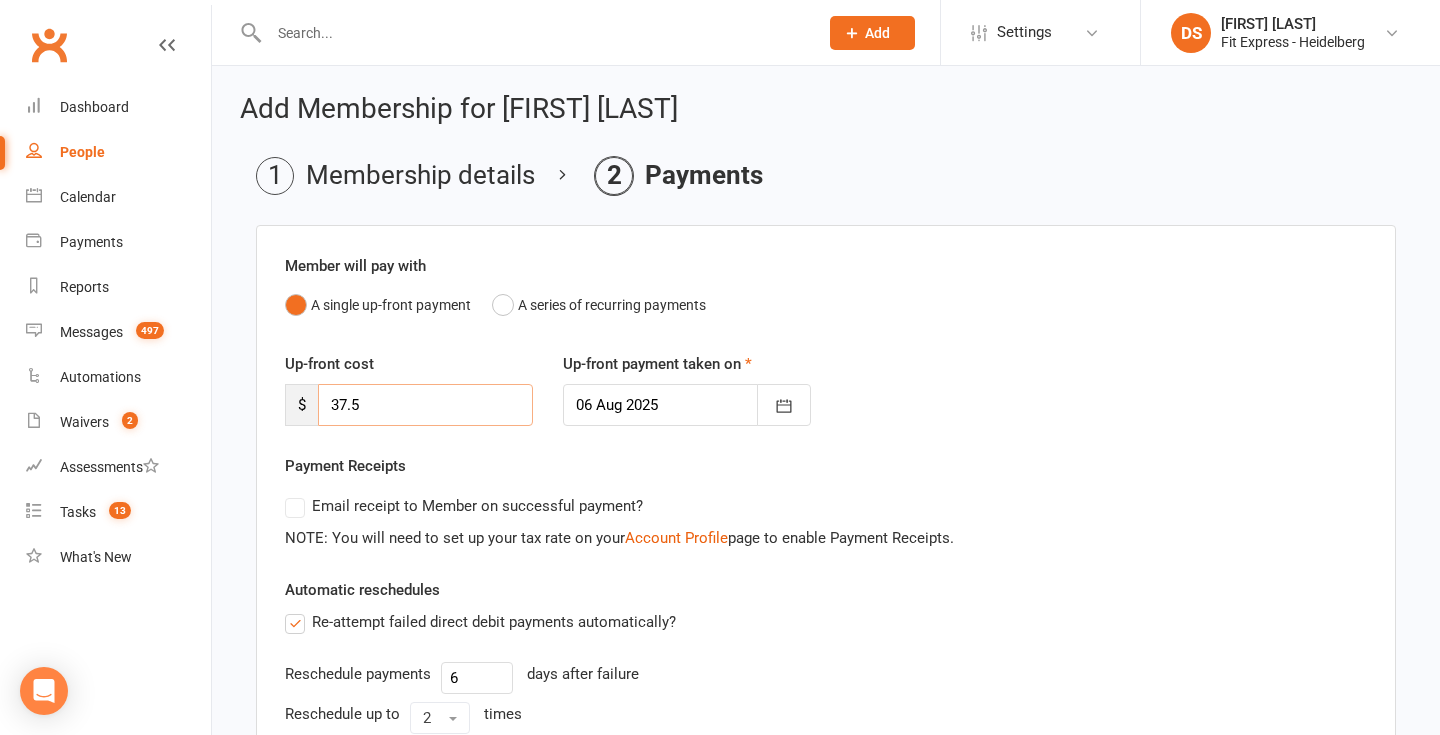 drag, startPoint x: 485, startPoint y: 407, endPoint x: 328, endPoint y: 411, distance: 157.05095 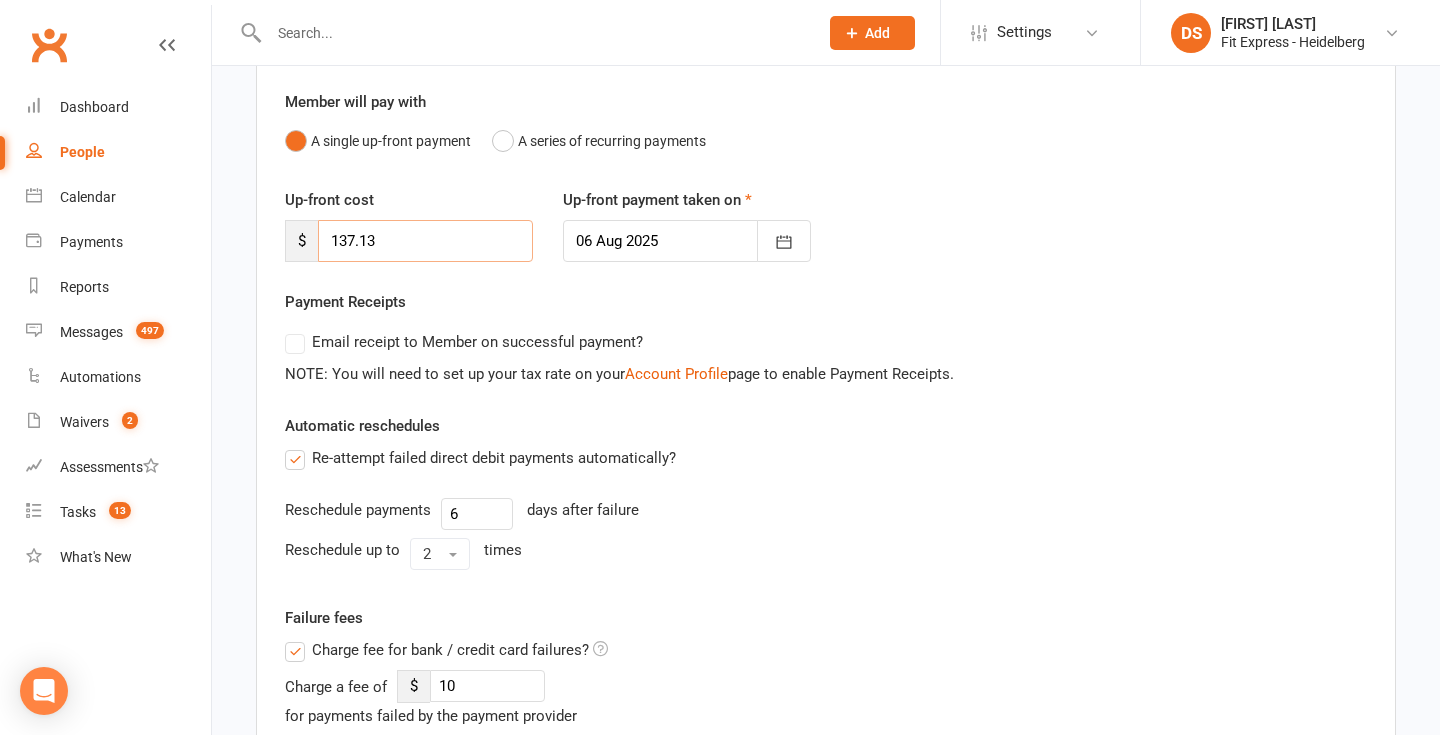 scroll, scrollTop: 218, scrollLeft: 0, axis: vertical 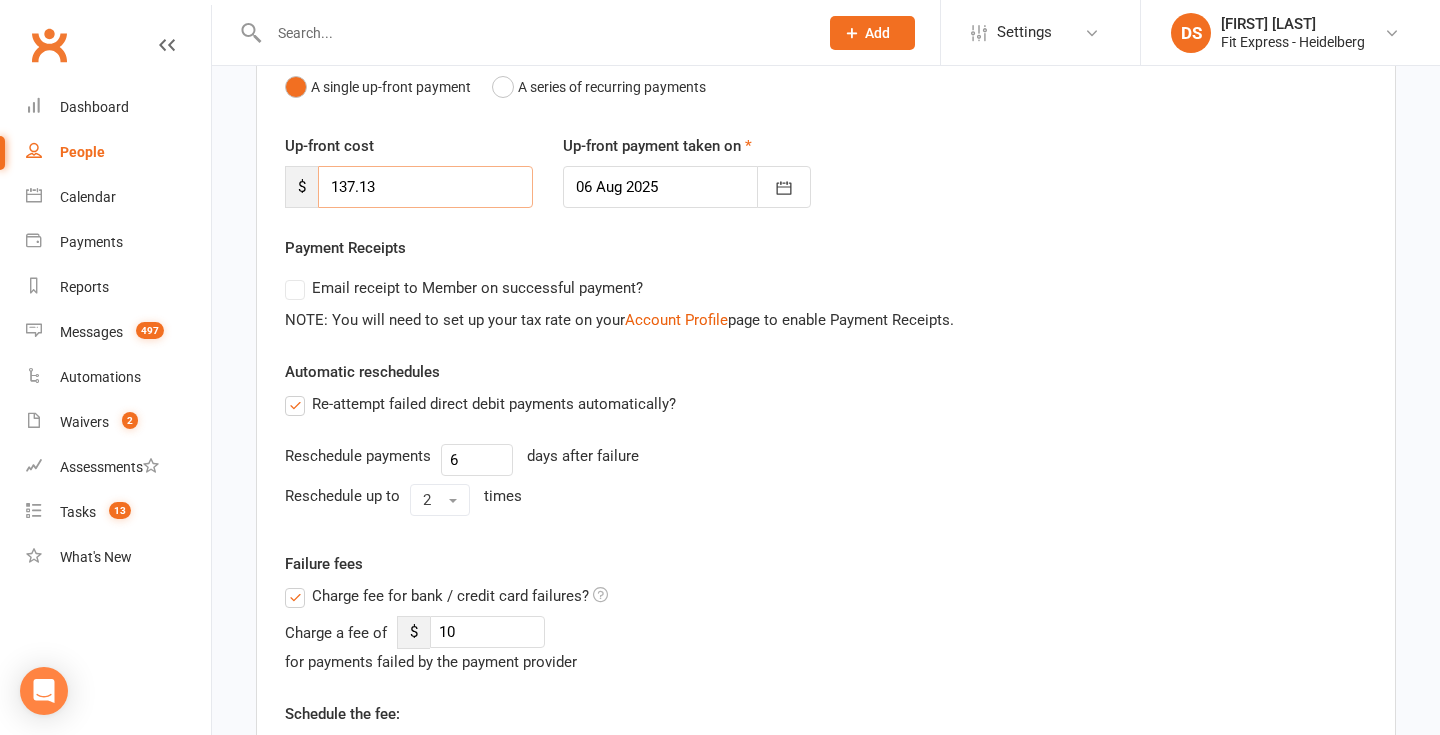type on "137.13" 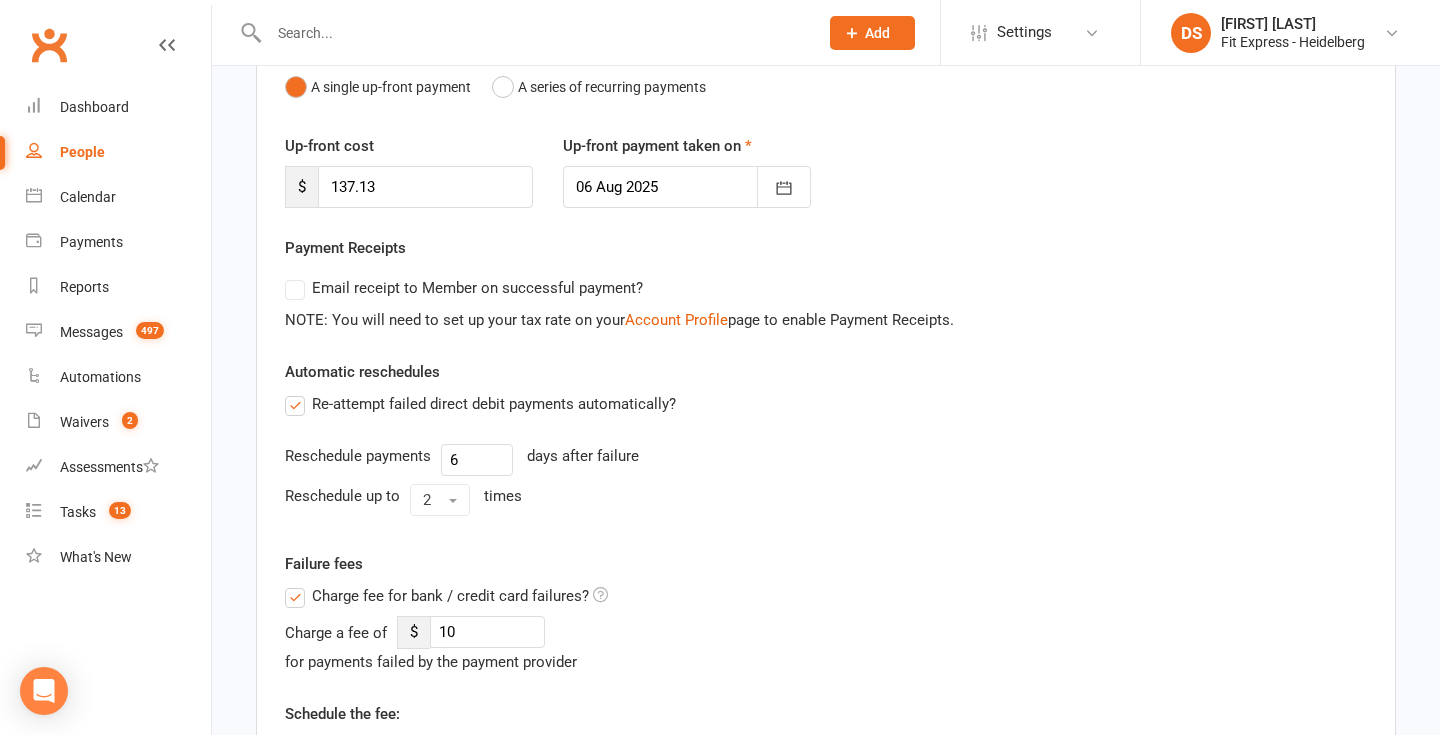 click on "Charge fee for bank / credit card failures? Charge a fee of $ 10 for payments failed by the payment provider Schedule the fee: On the day of the customer's next payment, or in 6 days if no next payment exists 6 days after the payment fails Send an invoice email for failure fees:
Invoice email disabled
Auto-reschedule failure fees:
Use membership setting" at bounding box center [548, 793] 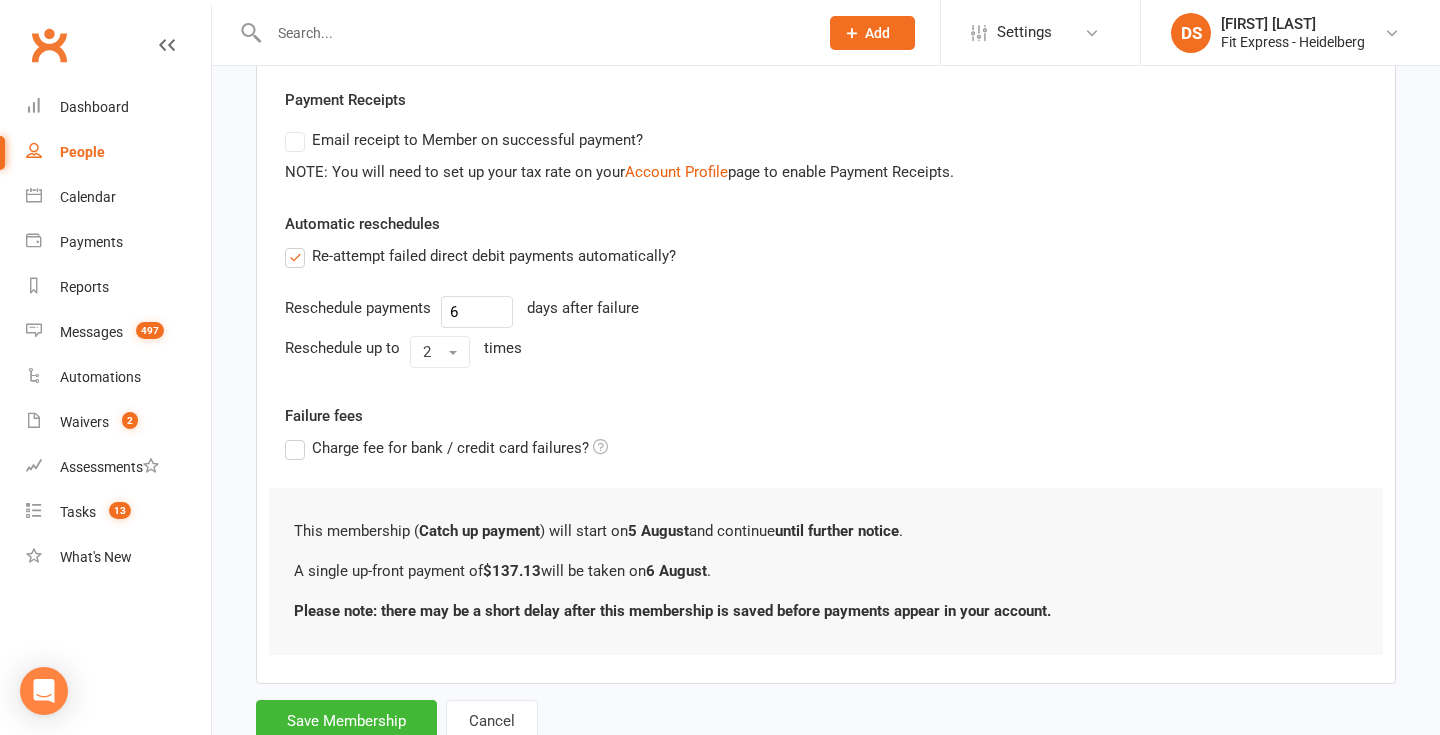 scroll, scrollTop: 434, scrollLeft: 0, axis: vertical 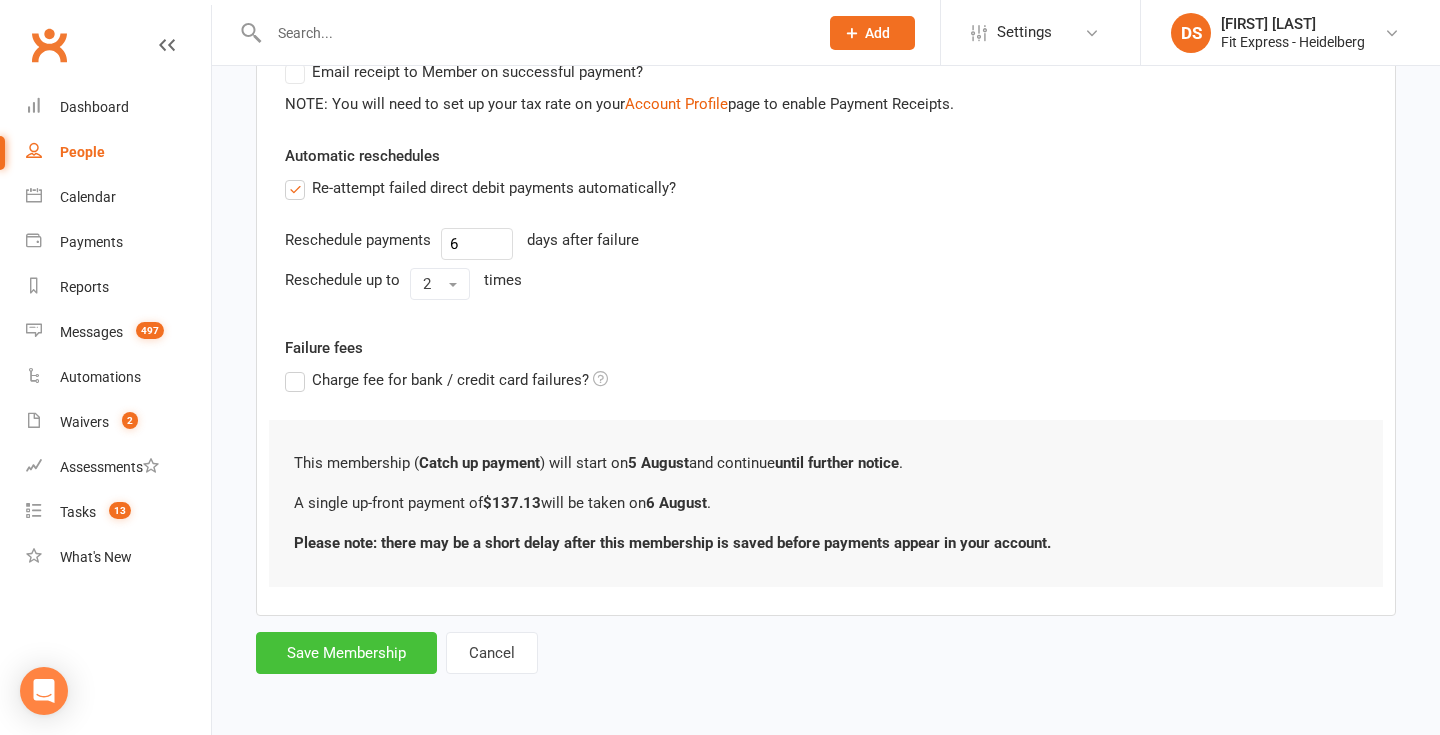 click on "Save Membership" at bounding box center (346, 653) 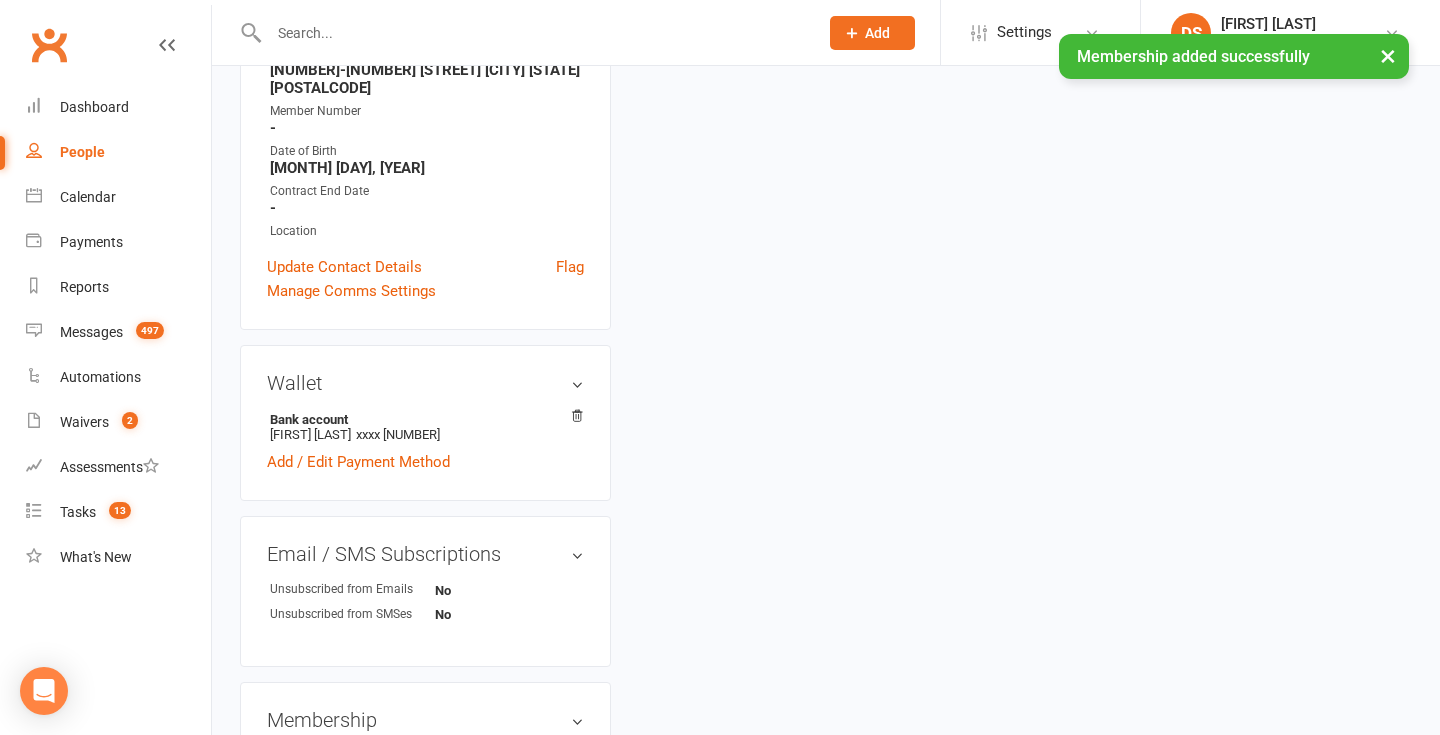 scroll, scrollTop: 0, scrollLeft: 0, axis: both 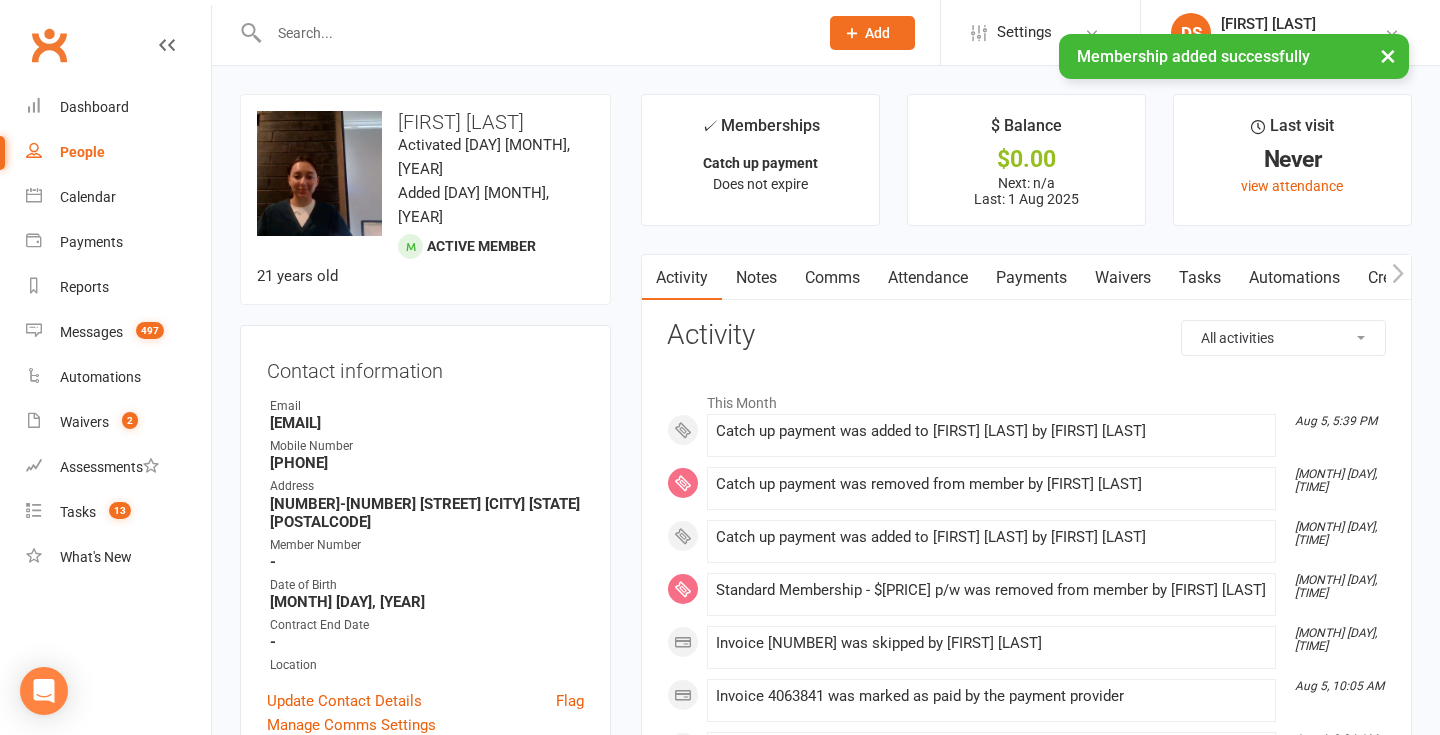 click on "Notes" at bounding box center [756, 278] 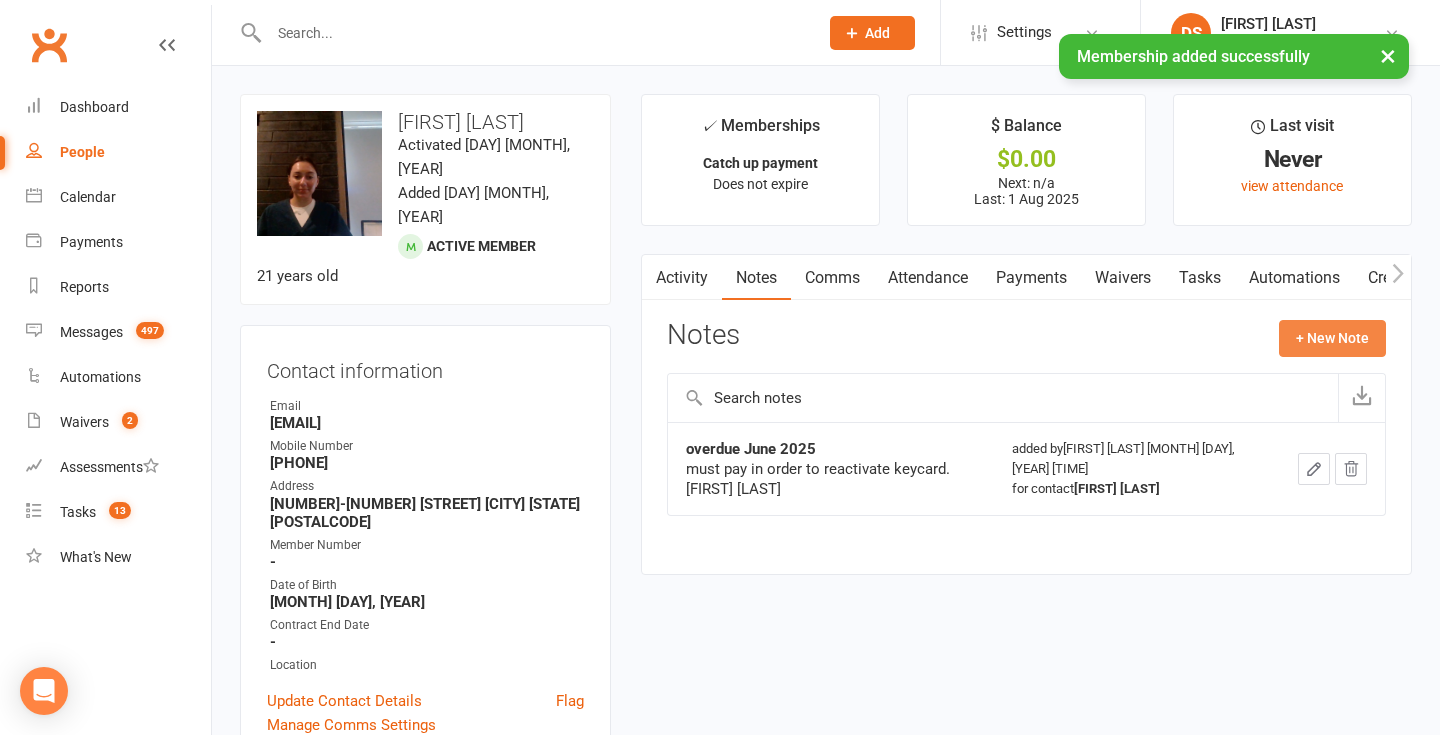 click on "+ New Note" at bounding box center (1332, 338) 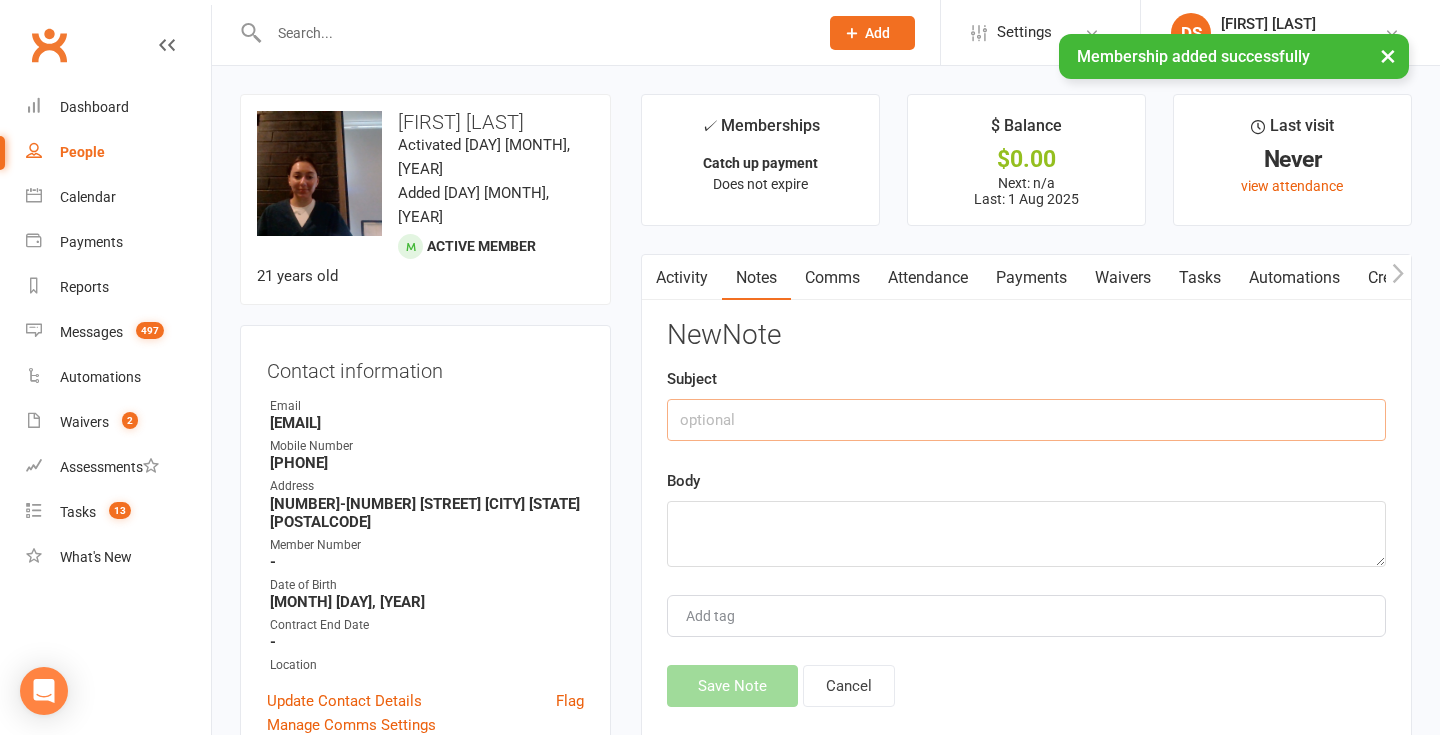 click at bounding box center (1026, 420) 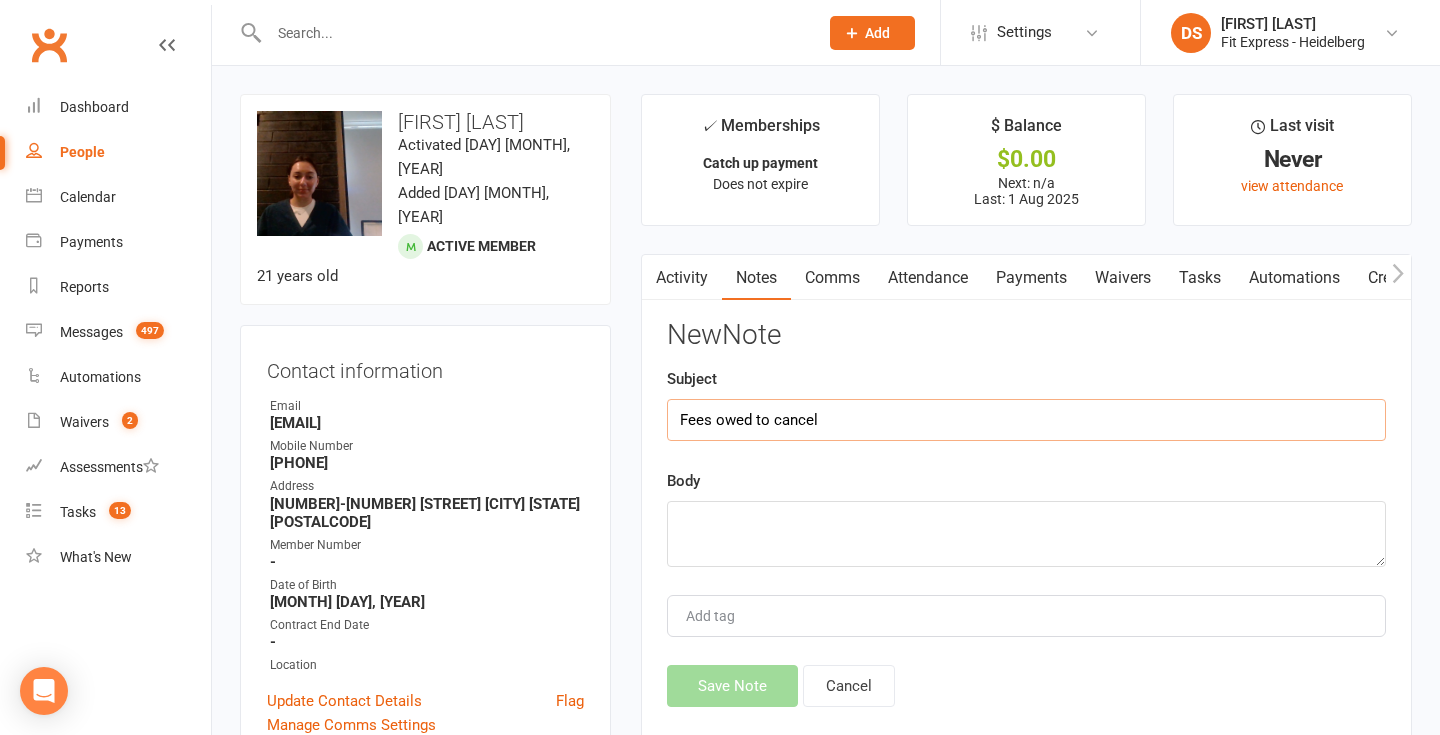 type on "Fees owed to cancel" 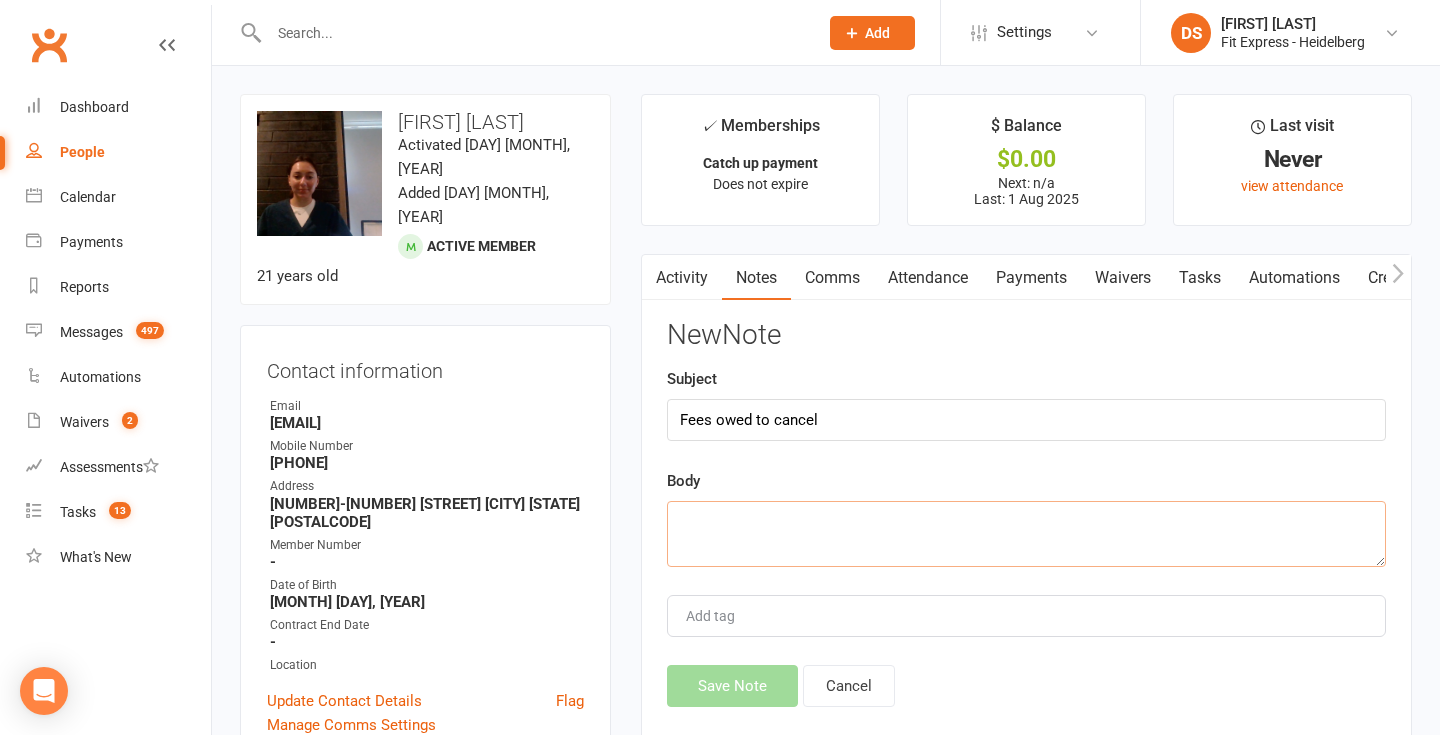 click at bounding box center (1026, 534) 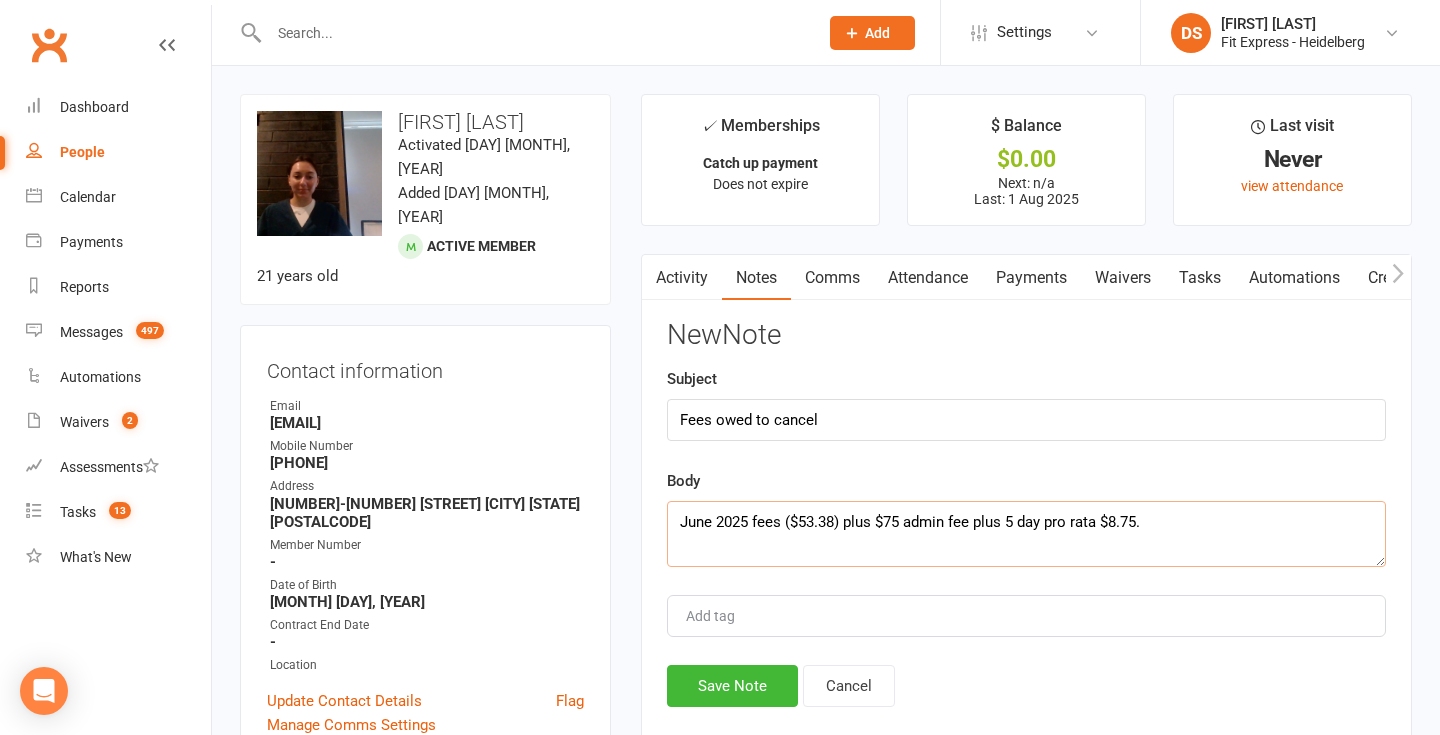 scroll, scrollTop: 12, scrollLeft: 0, axis: vertical 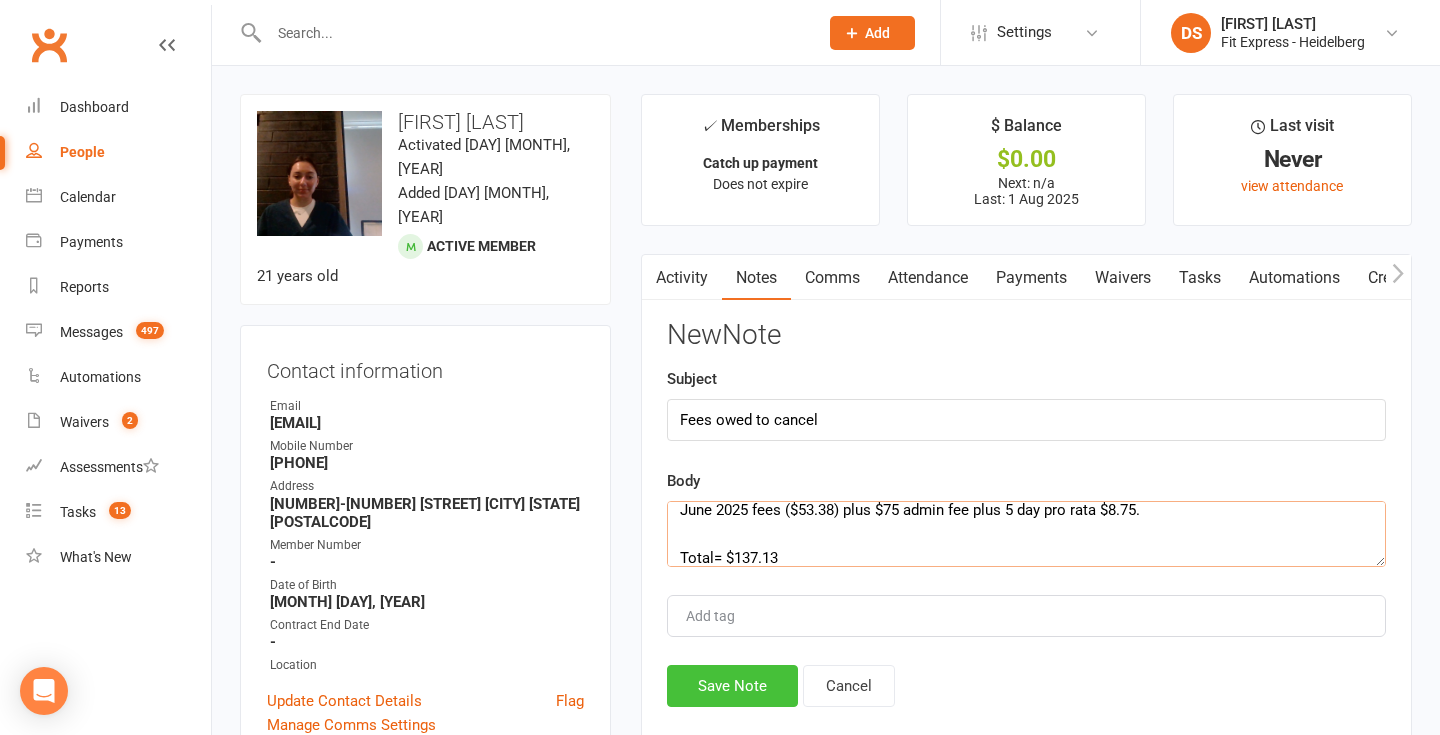 type on "June 2025 fees ($53.38) plus $75 admin fee plus 5 day pro rata $8.75.
Total= $137.13" 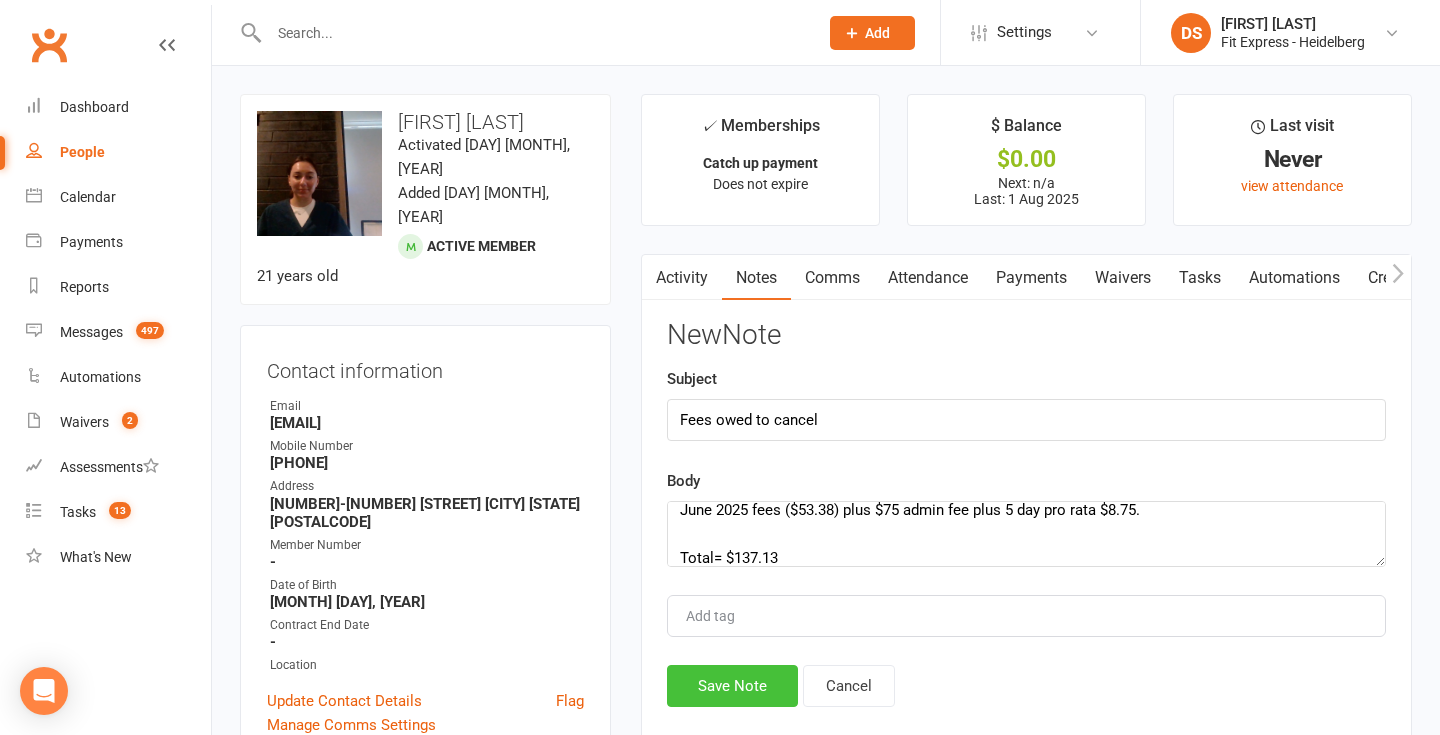 click on "Save Note" at bounding box center (732, 686) 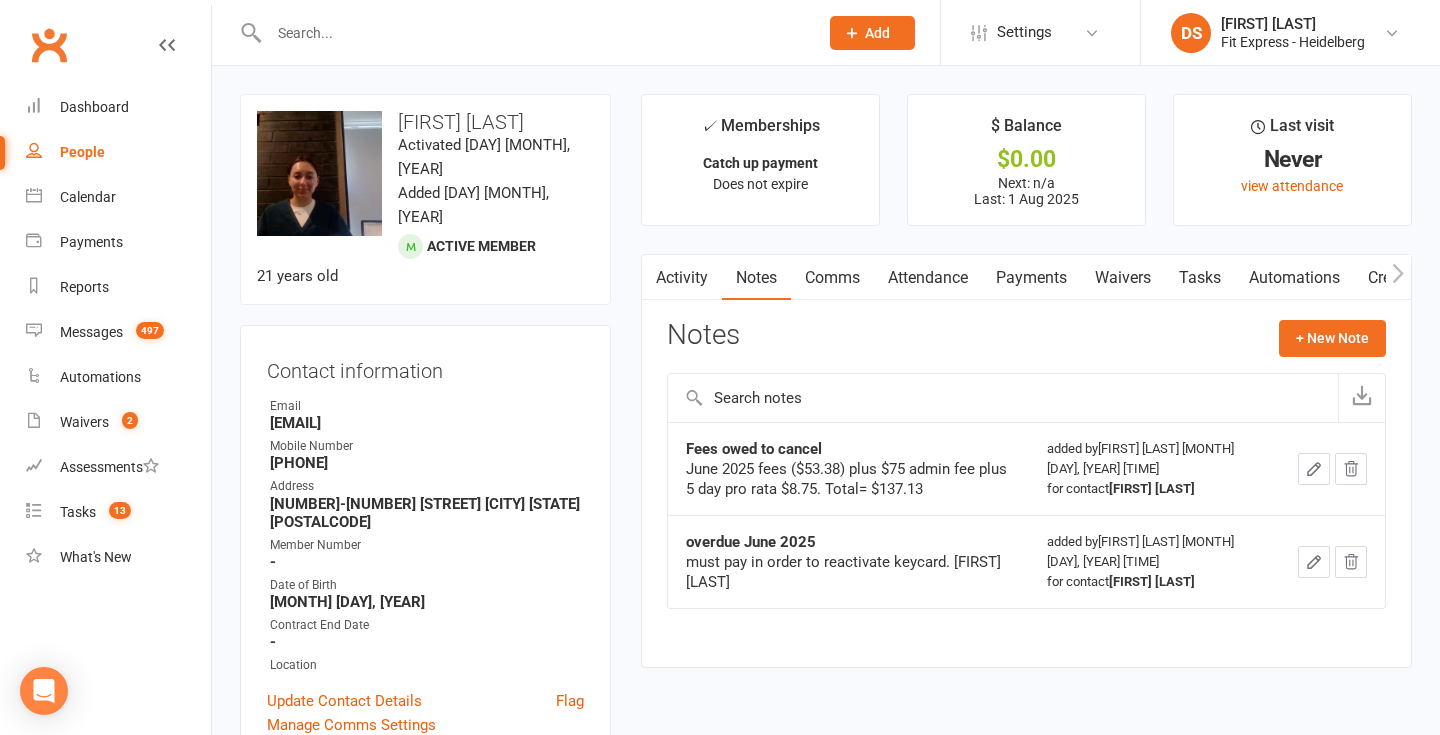 click on "Payments" at bounding box center [1031, 278] 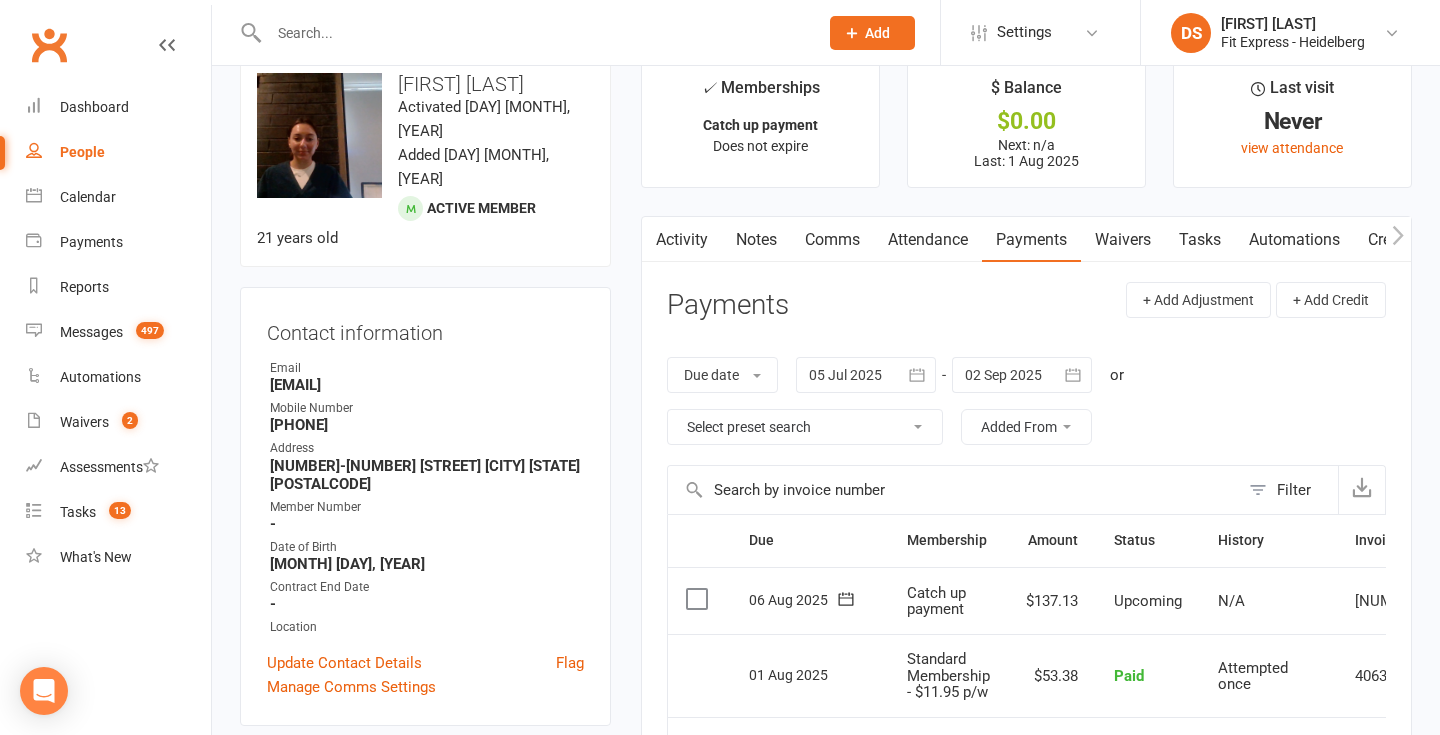 scroll, scrollTop: 0, scrollLeft: 0, axis: both 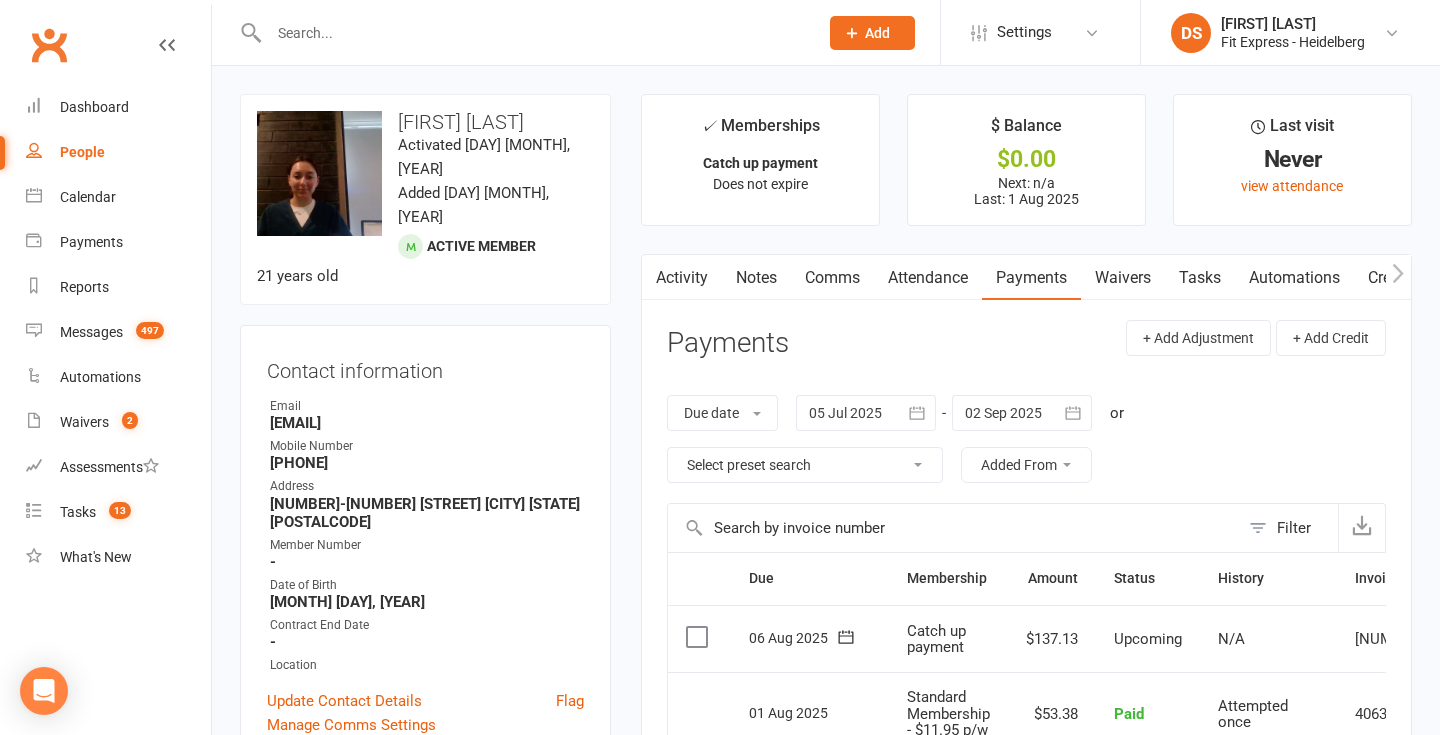 click on "Comms" at bounding box center (832, 278) 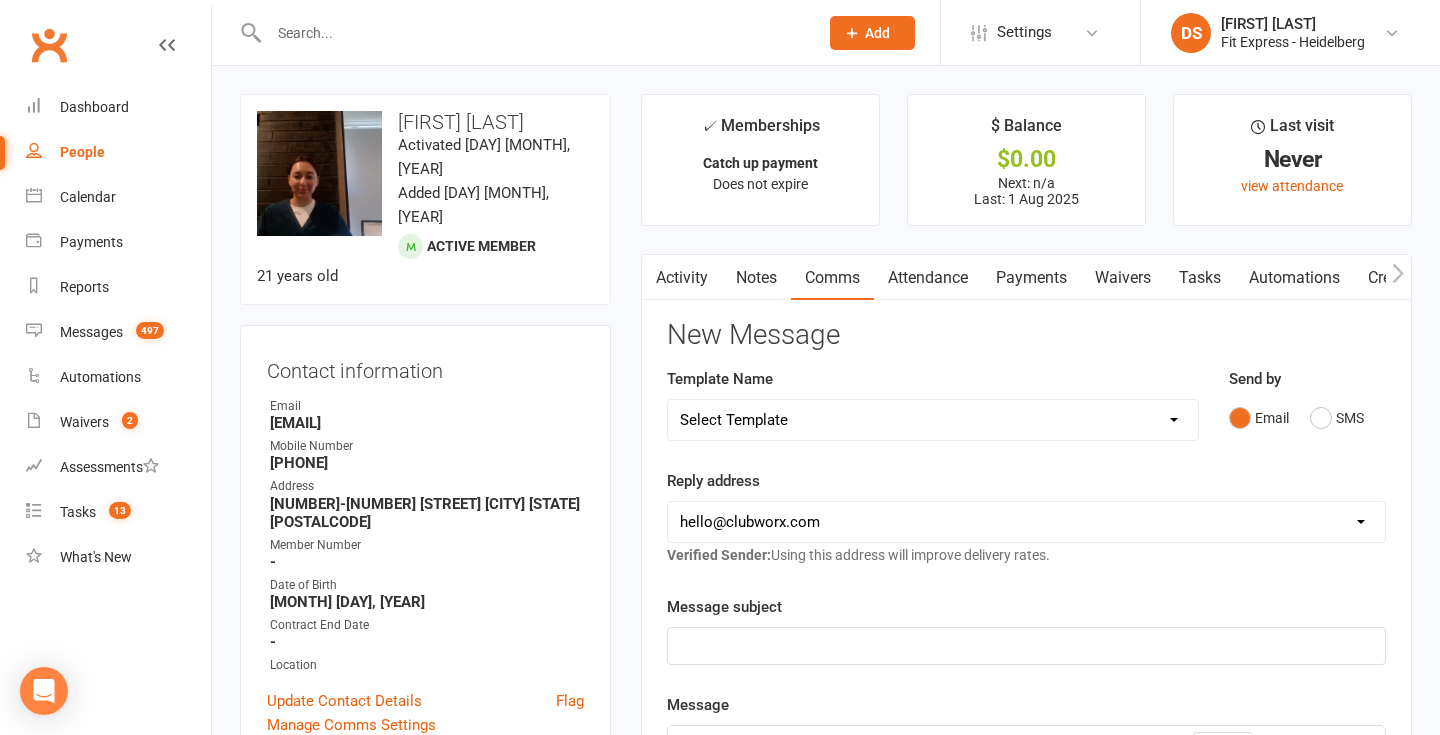 click on "Notes" at bounding box center [756, 278] 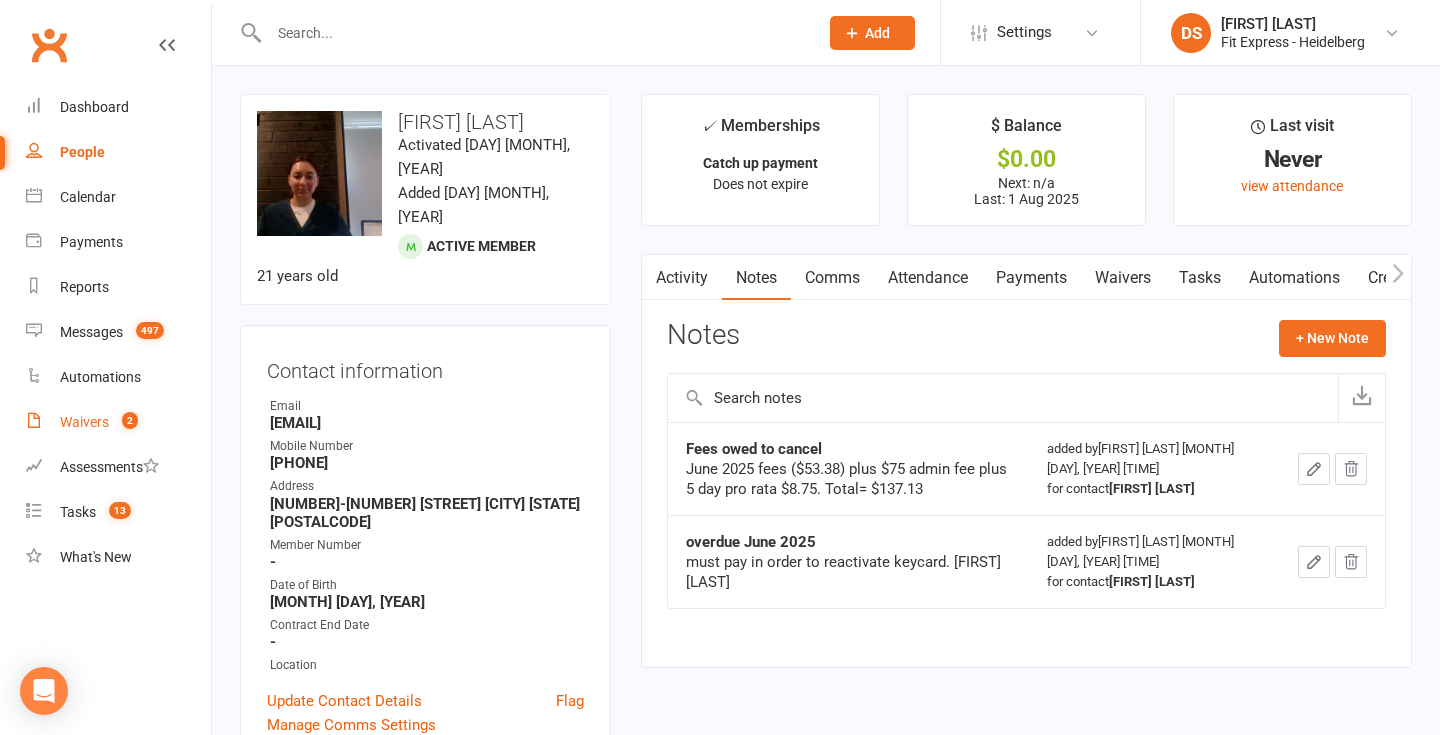 click on "2" at bounding box center [130, 420] 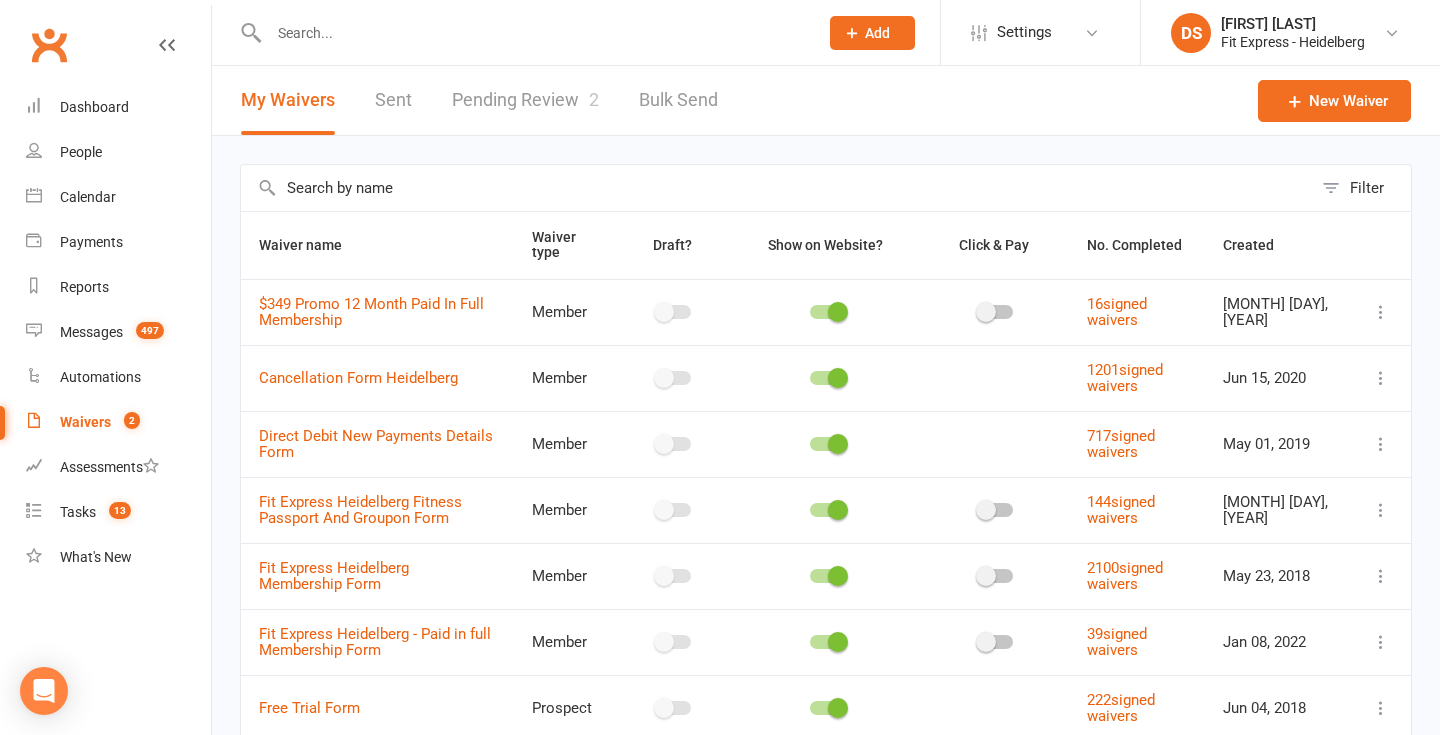 click on "Filter Waiver name Waiver type Draft? Show on Website? Click & Pay No. Completed Created $349 Promo 12 Month Paid In Full Membership Member 16  signed   waivers May 24, 2020 Cancellation Form Heidelberg Member 1201  signed   waivers Jun 15, 2020 Direct Debit New Payments Details Form Member 717  signed   waivers May 01, 2019 Fit Express Heidelberg Fitness Passport And Groupon Form Member 144  signed   waivers Aug 06, 2018 Fit Express Heidelberg Membership Form Member 2100  signed   waivers May 23, 2018 Fit Express Heidelberg - Paid in full Membership Form Member 39  signed   waivers Jan 08, 2022 Free Trial Form Prospect 222  signed   waivers Jun 04, 2018 Two week trial Member 26  signed   waivers Jun 29, 2022 Show 10 25 50 100 items per page" at bounding box center [826, 534] 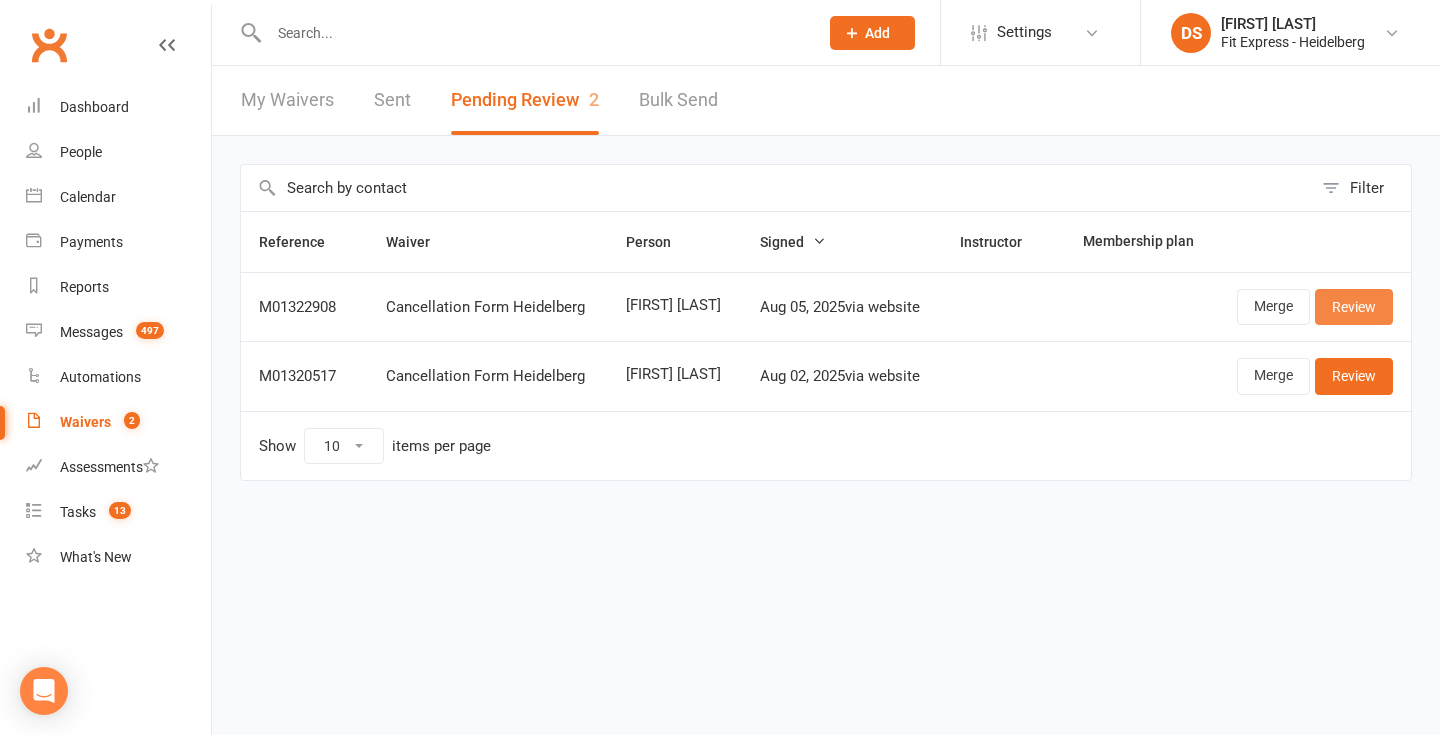 click on "Review" at bounding box center (1354, 307) 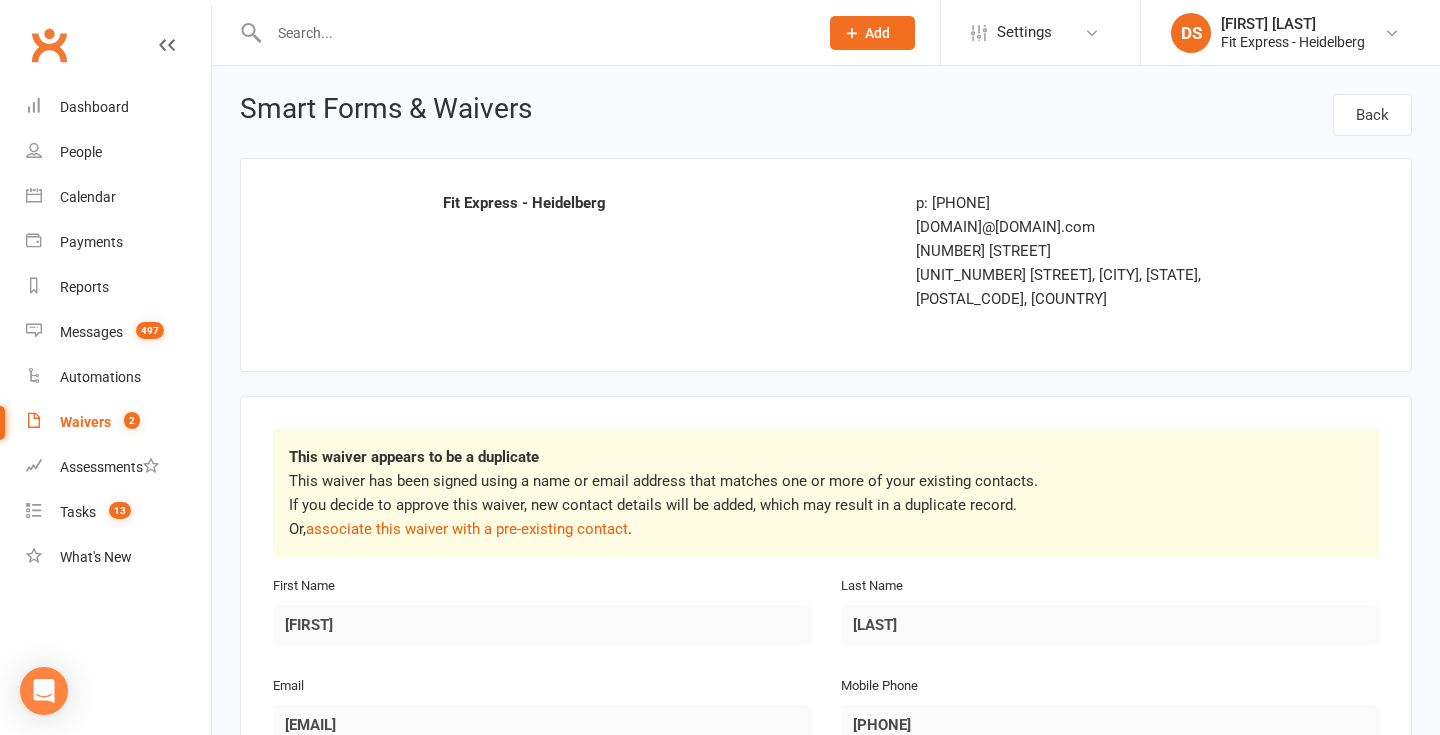 click on "This waiver has been signed using a name or email address that matches one or more of your existing contacts. If you decide to approve this waiver, new contact details will be added, which may result in a duplicate record. Or,  associate this waiver with a pre-existing contact ." at bounding box center (826, 505) 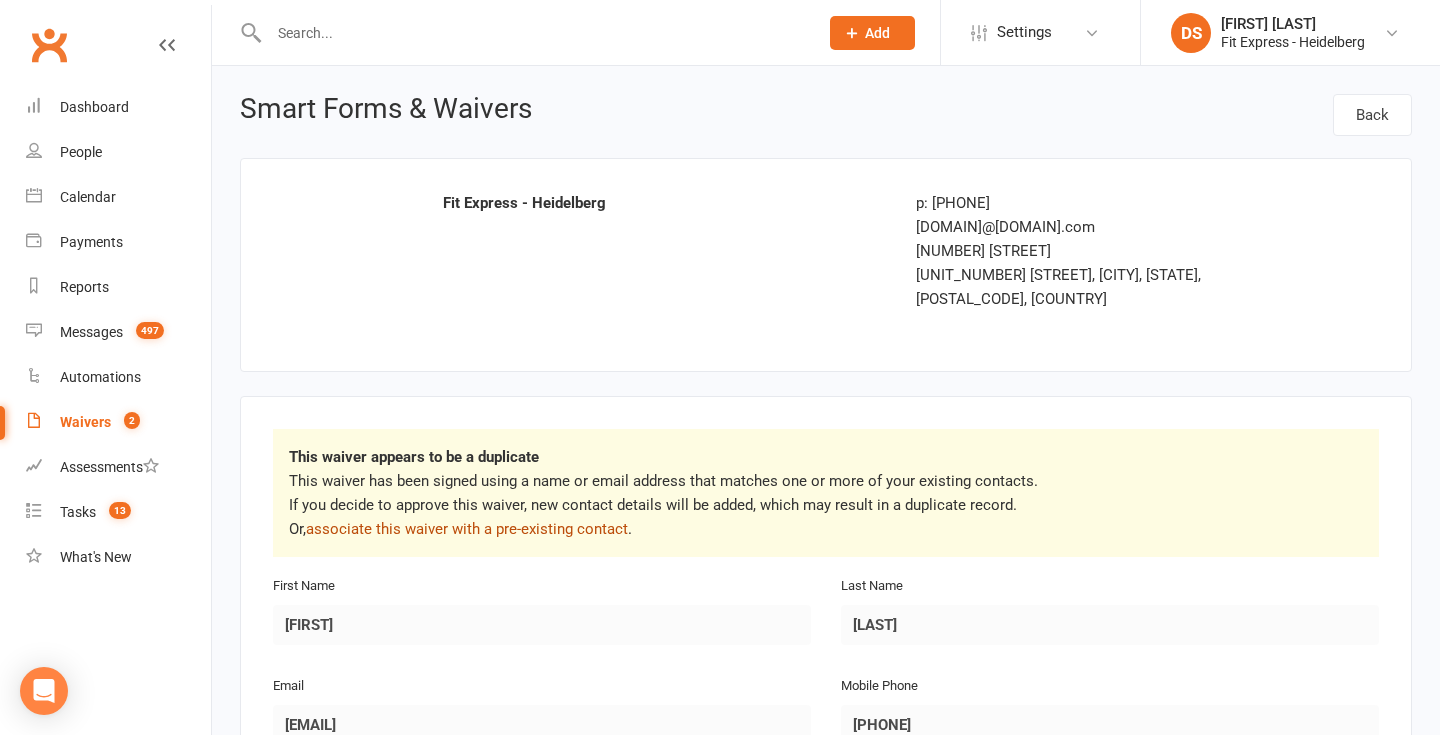 click on "associate this waiver with a pre-existing contact" at bounding box center (467, 529) 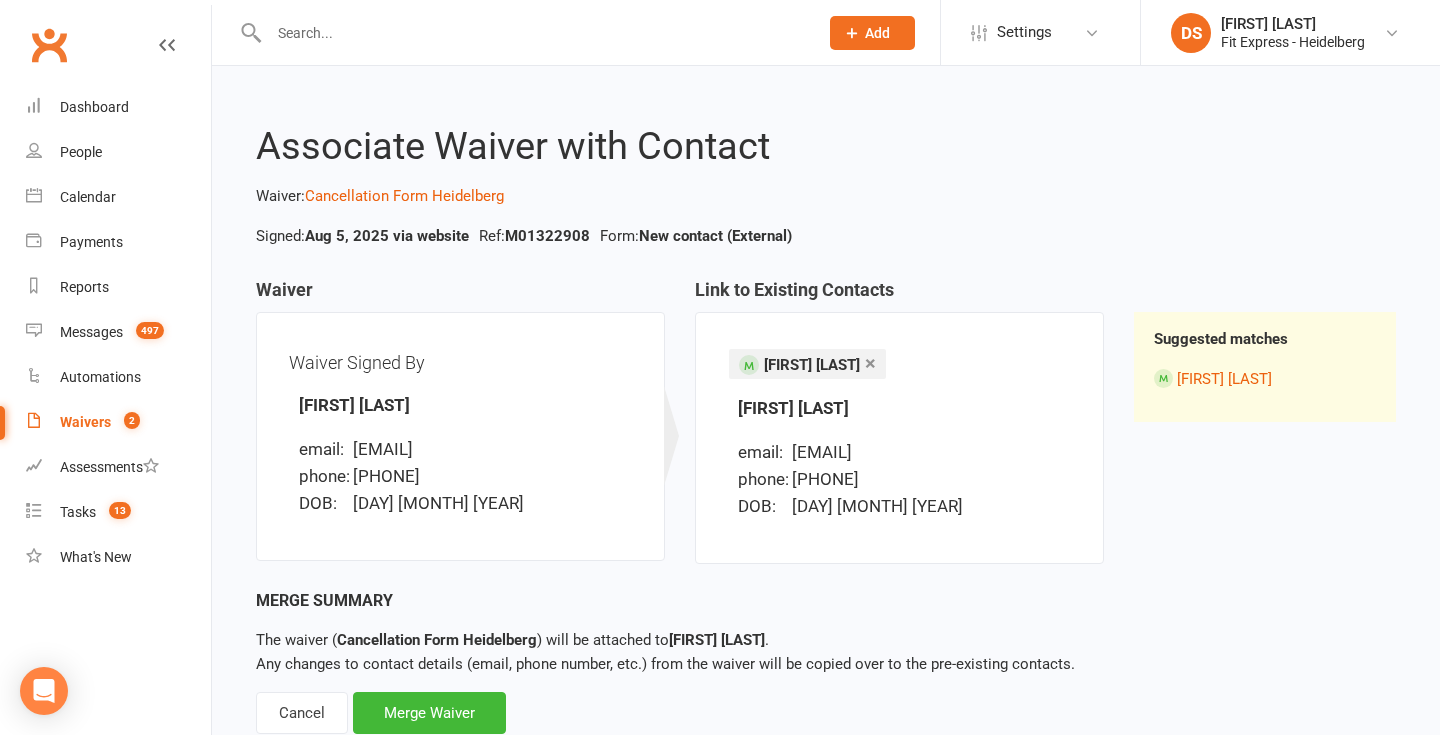 scroll, scrollTop: 60, scrollLeft: 0, axis: vertical 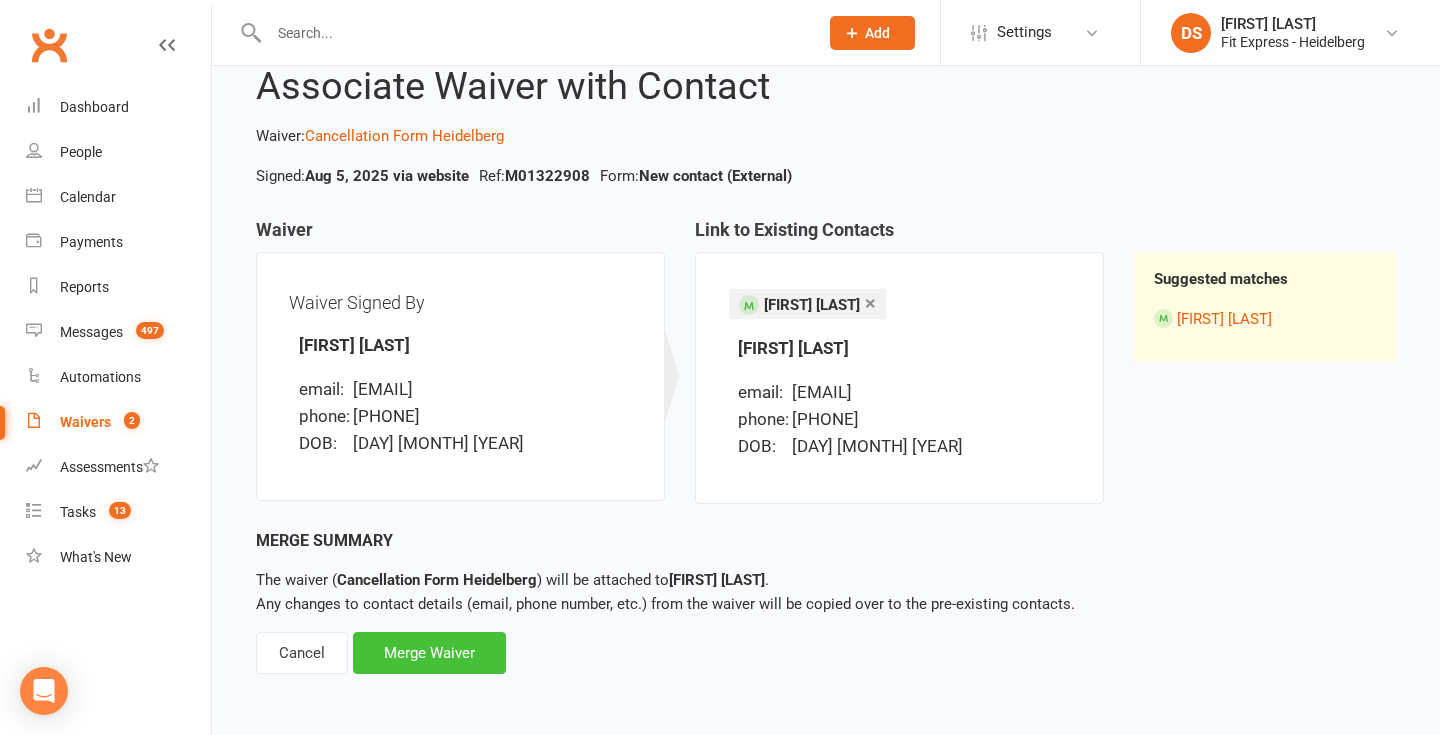 click on "Merge Waiver" at bounding box center [429, 653] 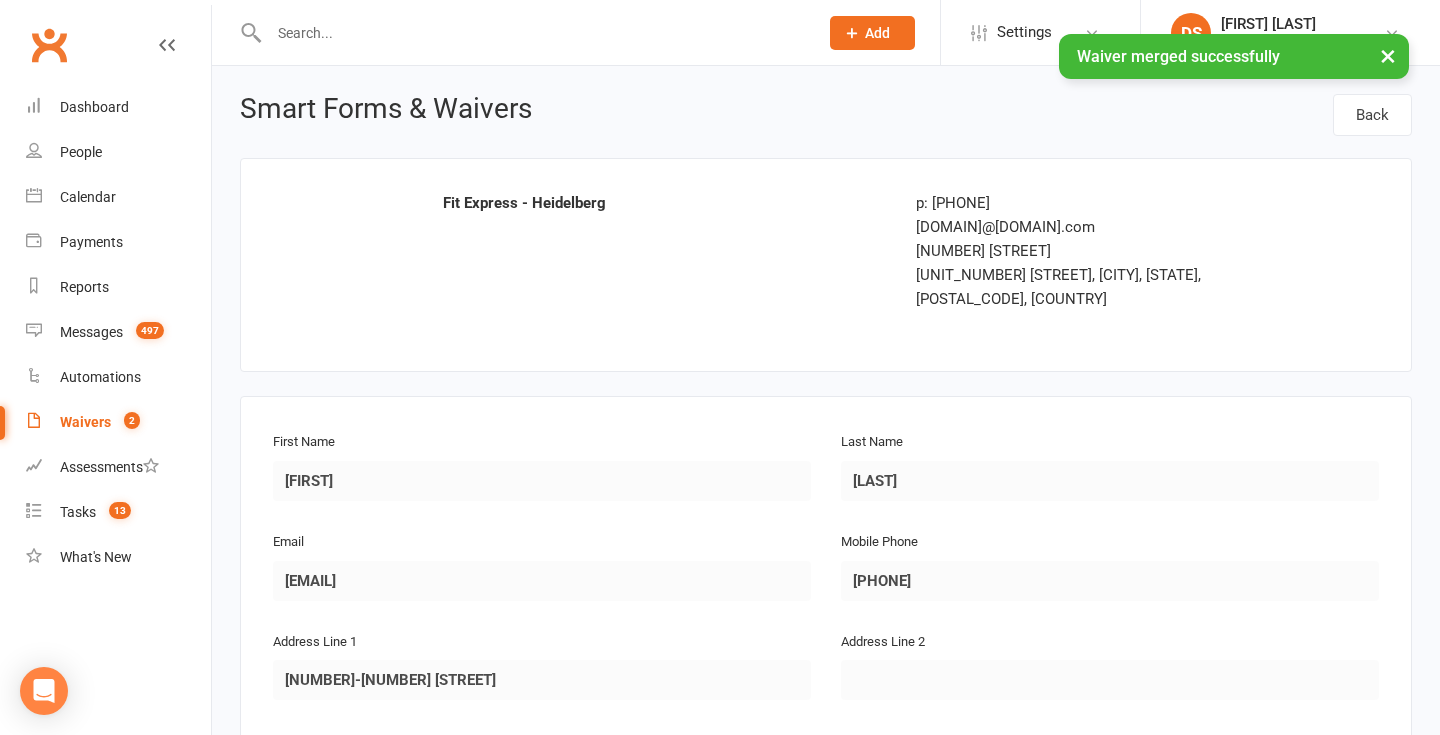 scroll, scrollTop: 601, scrollLeft: 0, axis: vertical 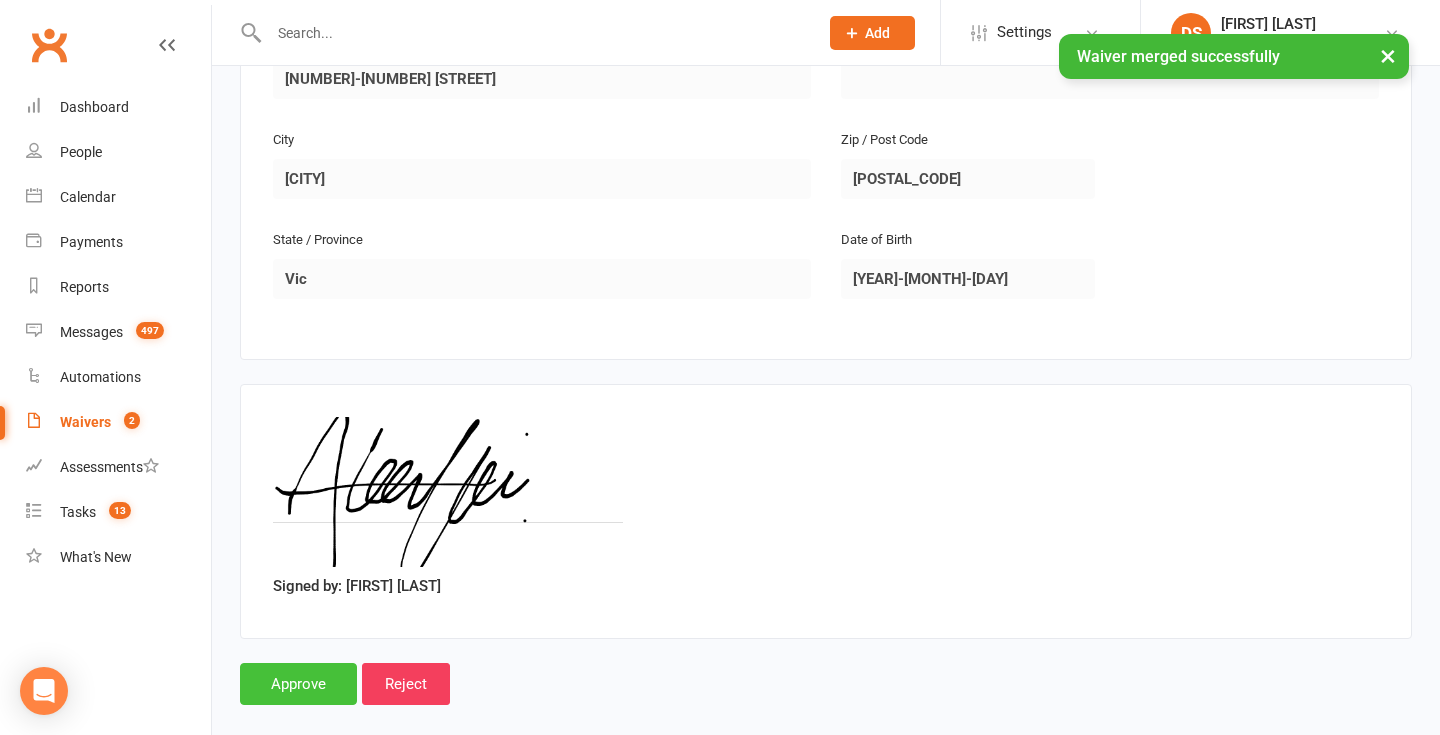 click on "Approve" at bounding box center [298, 684] 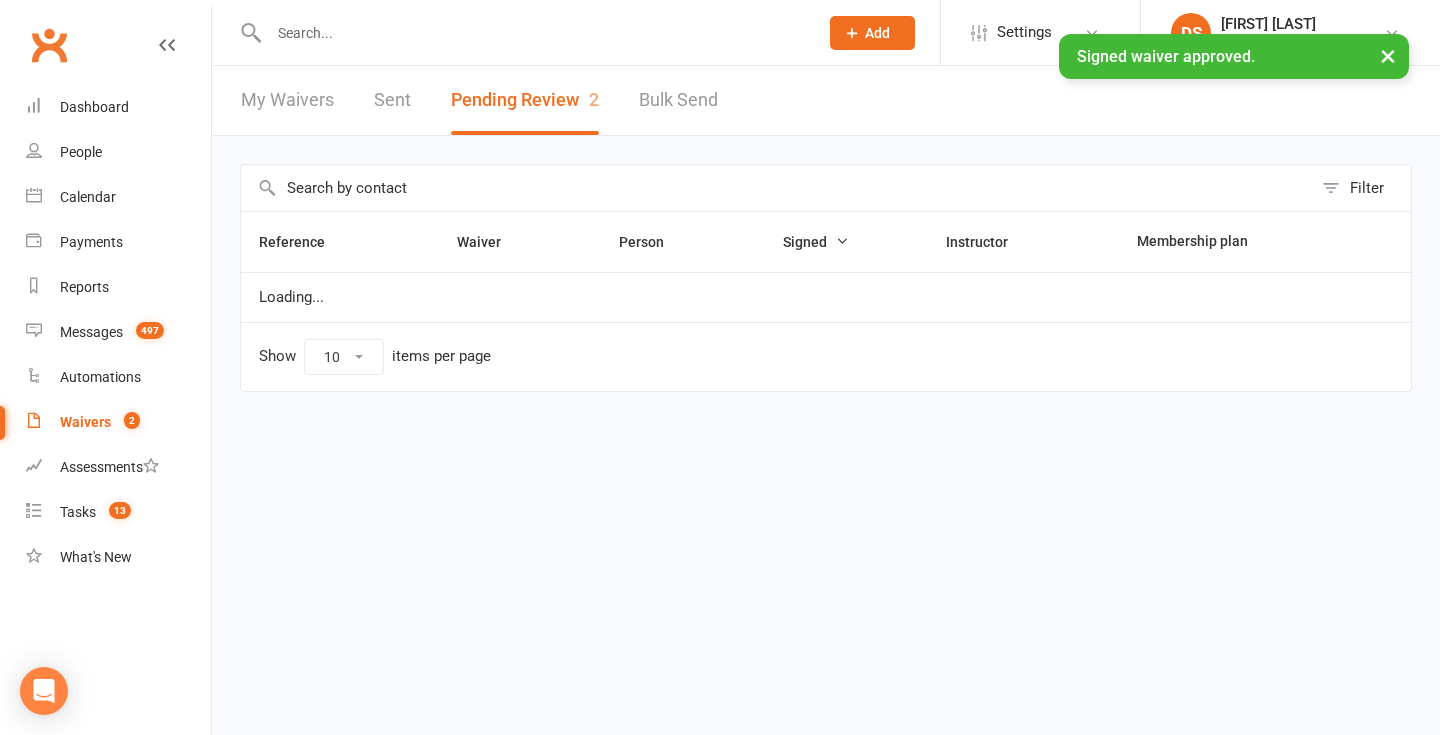 scroll, scrollTop: 0, scrollLeft: 0, axis: both 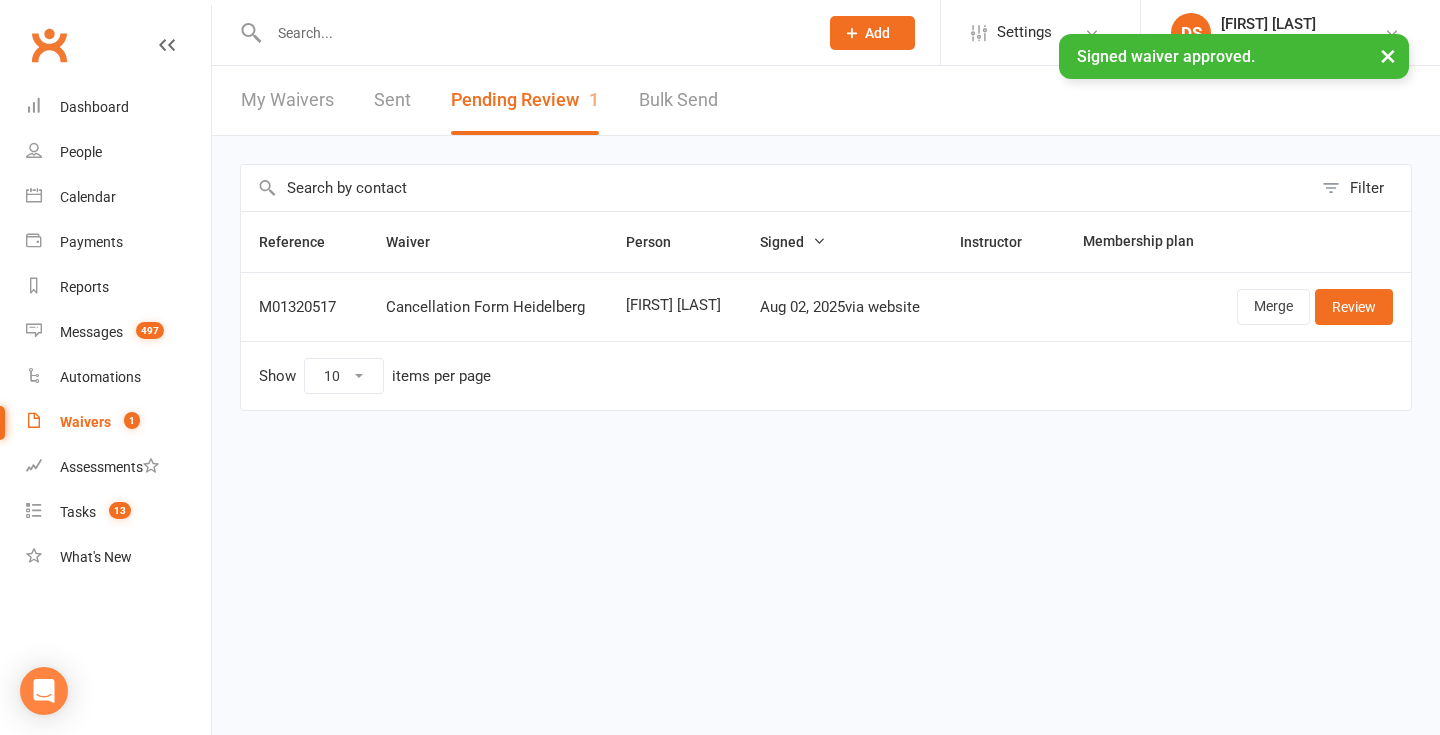 click on "× Signed waiver approved." at bounding box center [707, 34] 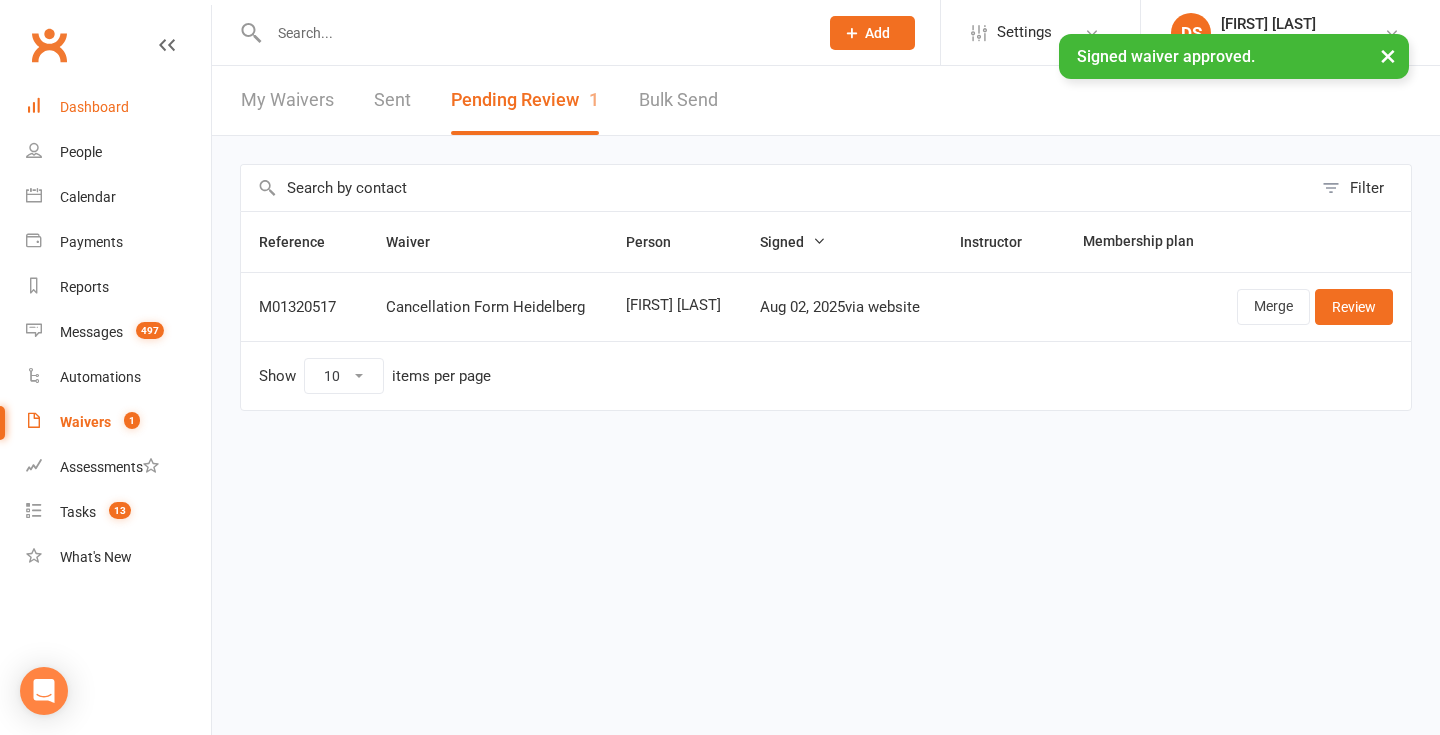 click on "Dashboard" at bounding box center (94, 107) 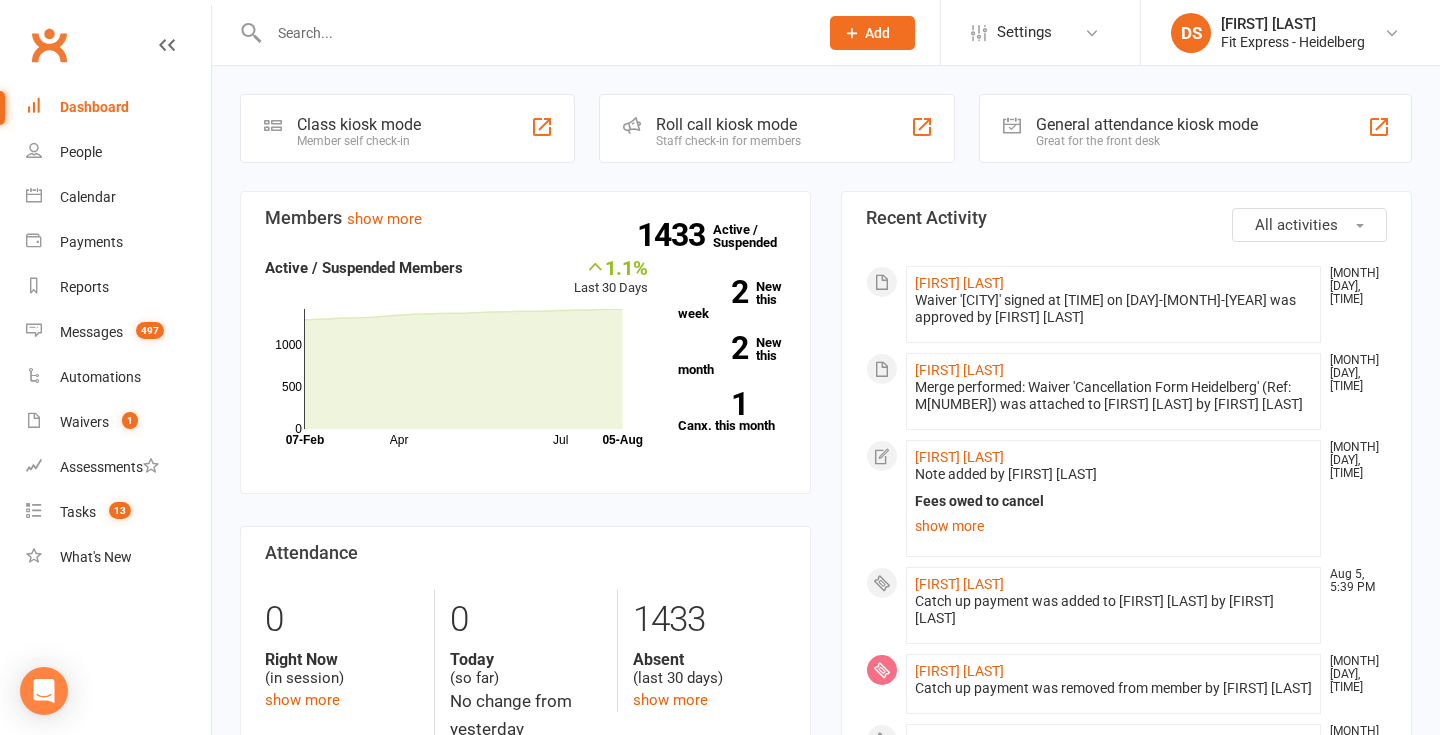 click on "Clubworx" at bounding box center (49, 45) 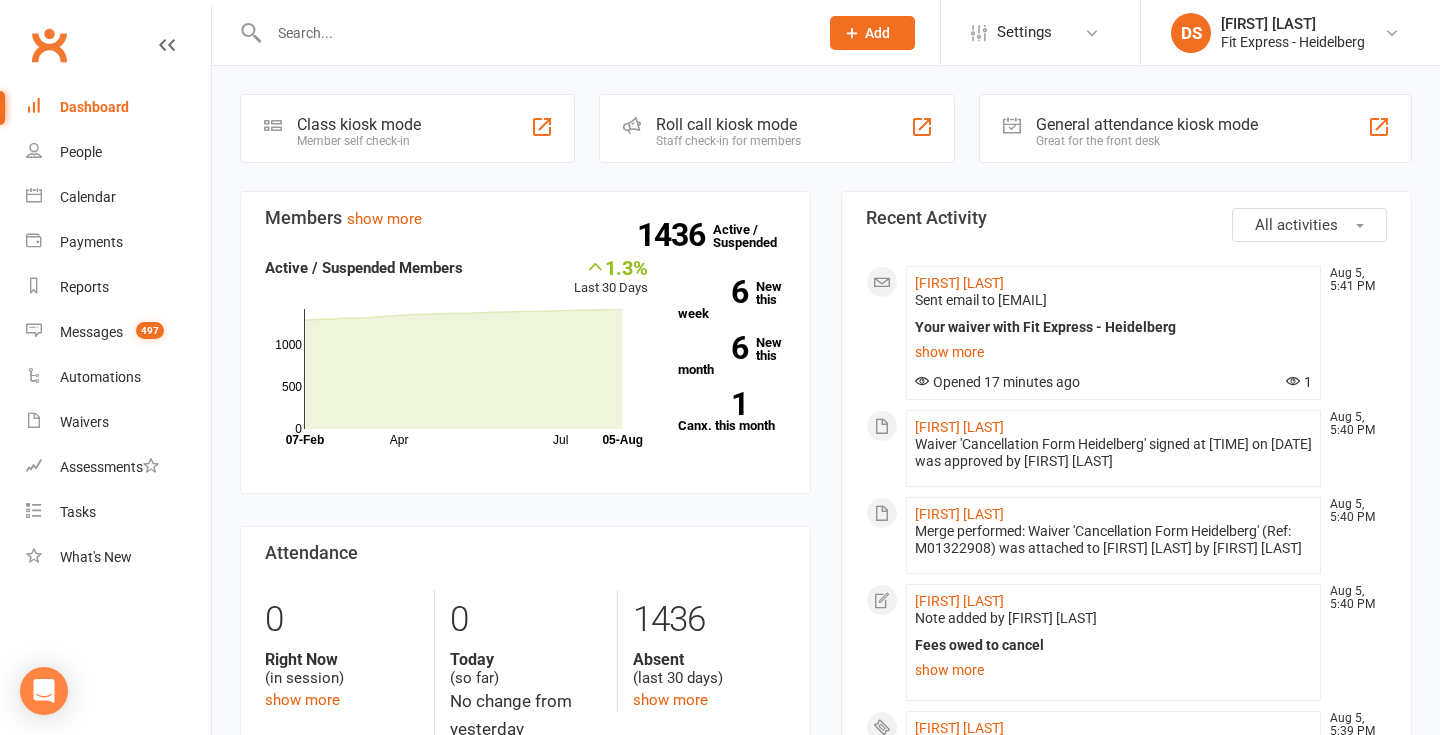 scroll, scrollTop: 0, scrollLeft: 0, axis: both 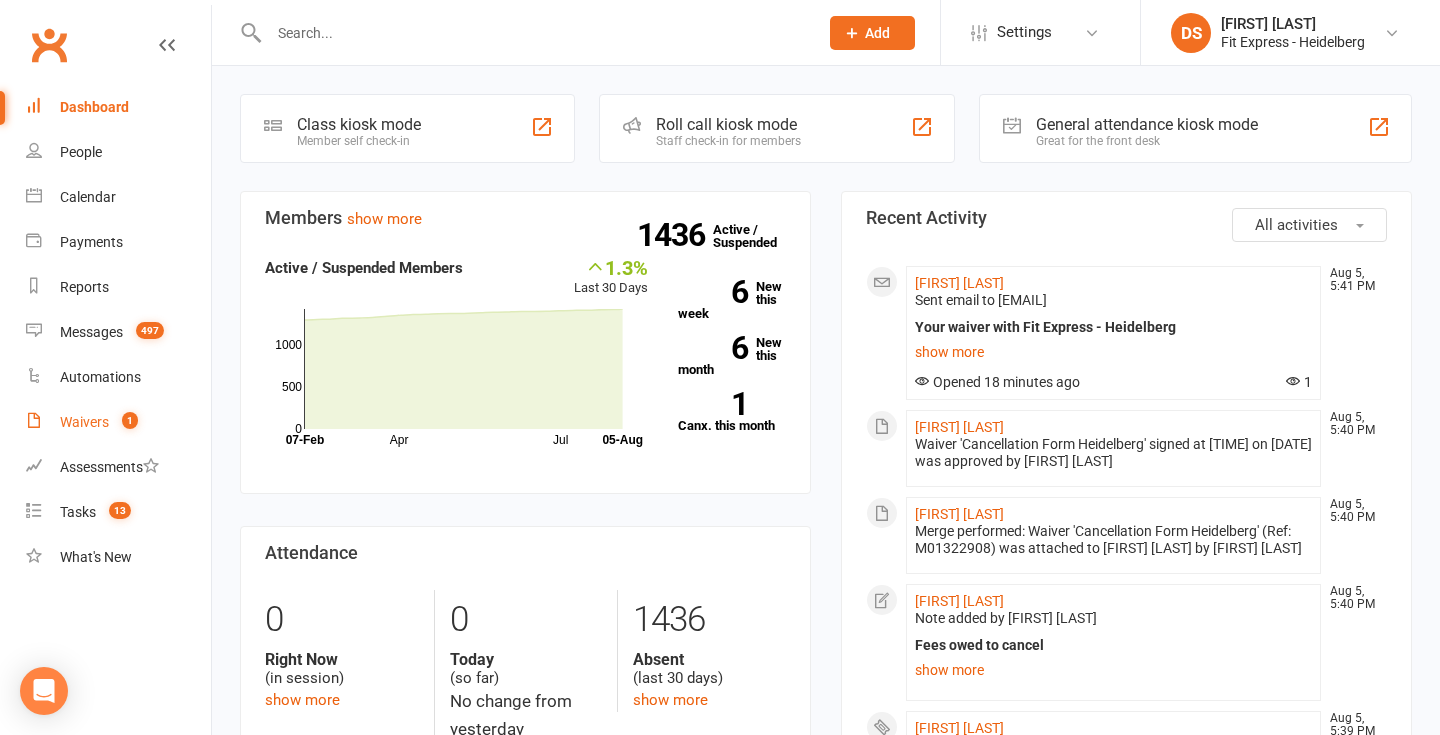 click on "1" at bounding box center [130, 420] 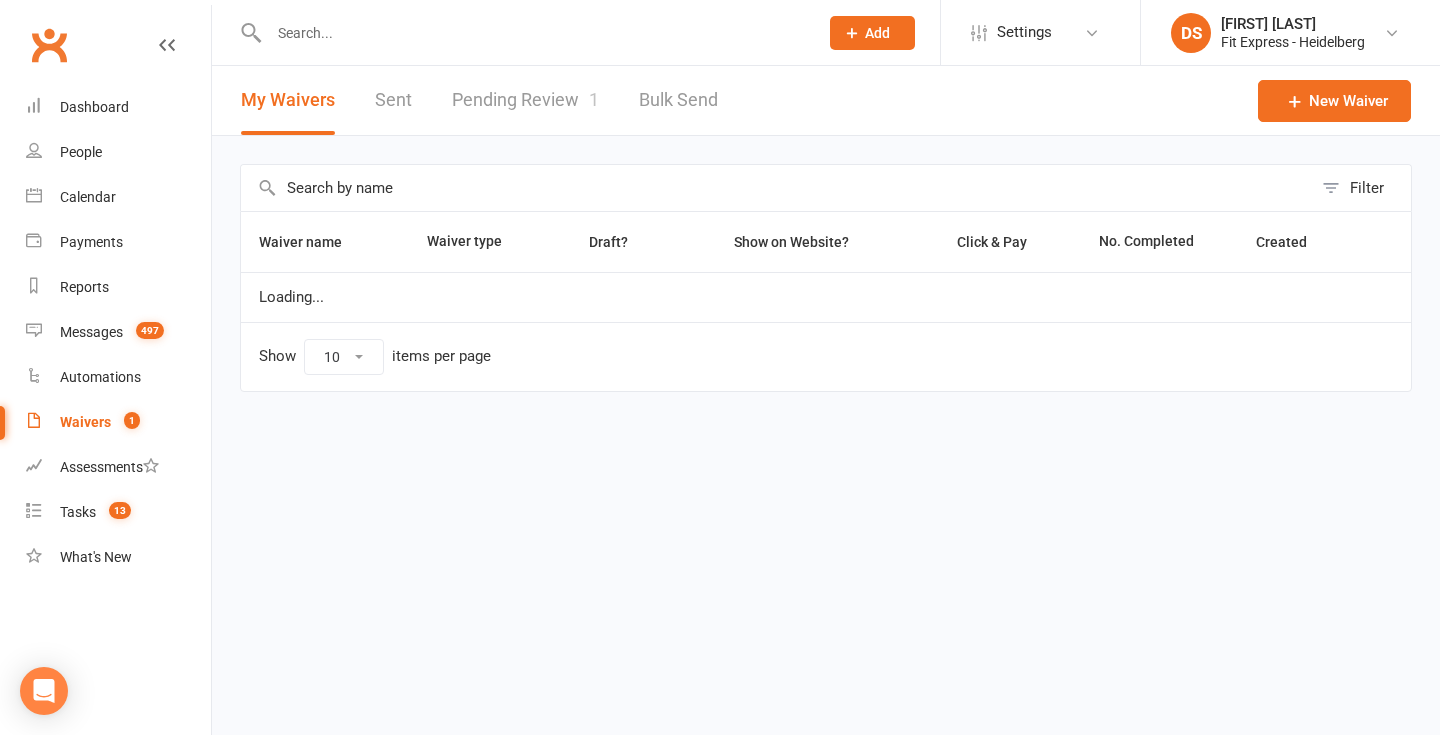 click on "Pending Review 1" at bounding box center (525, 100) 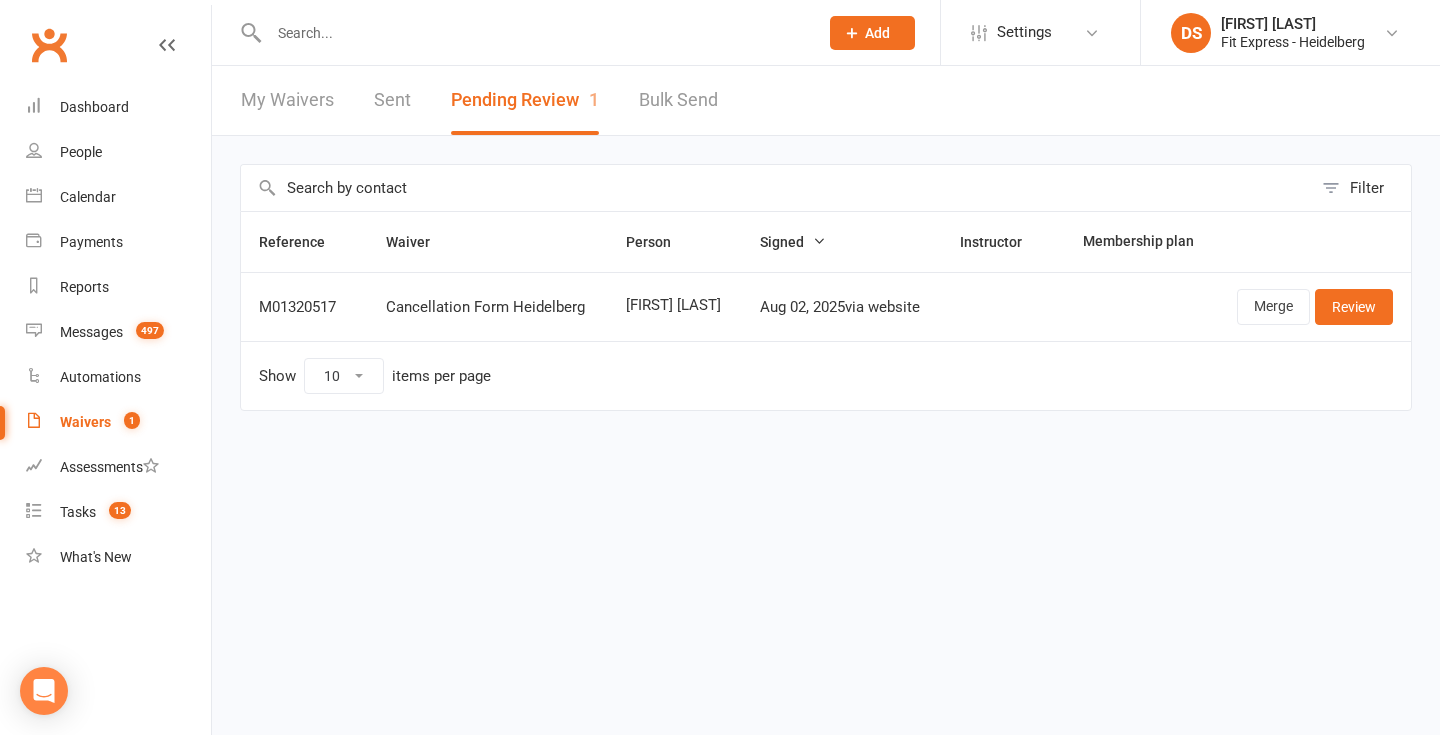 click at bounding box center [522, 32] 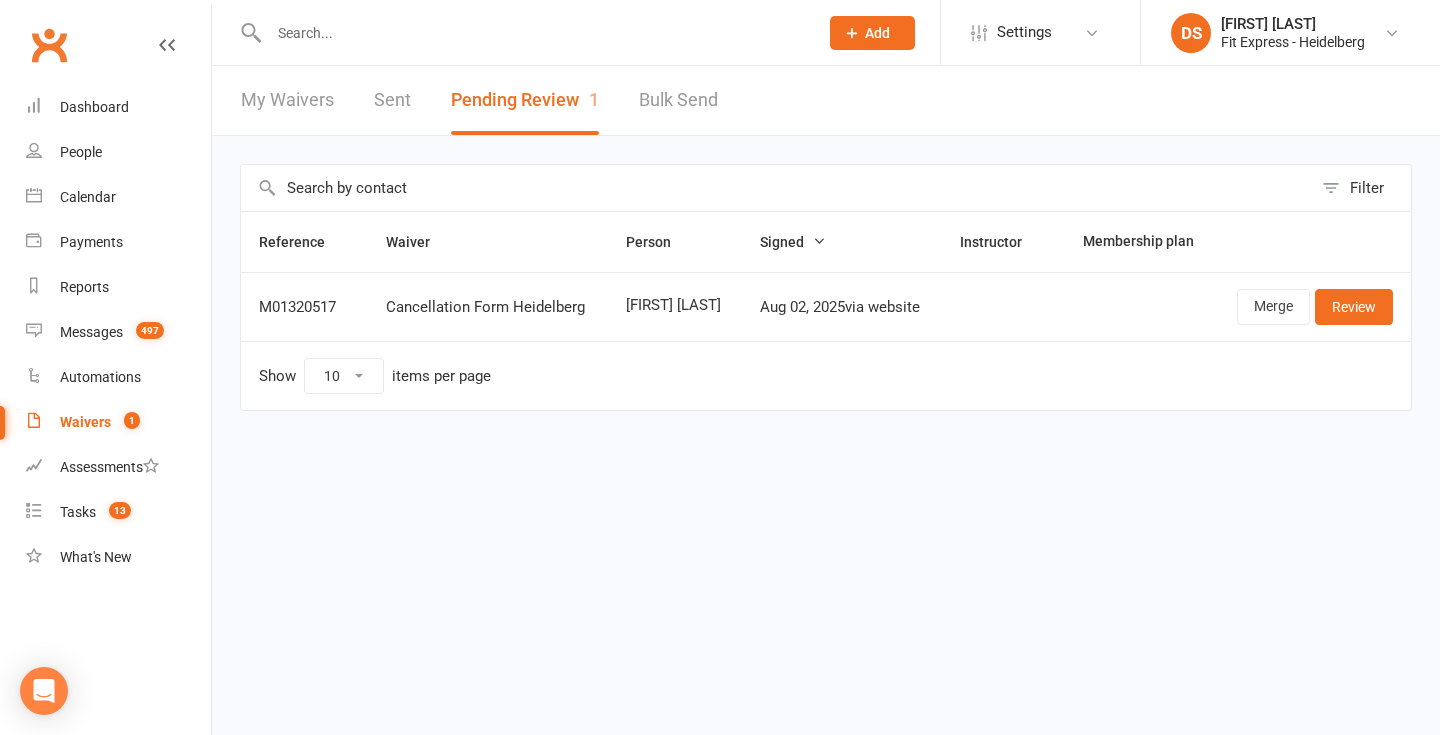 click at bounding box center (533, 33) 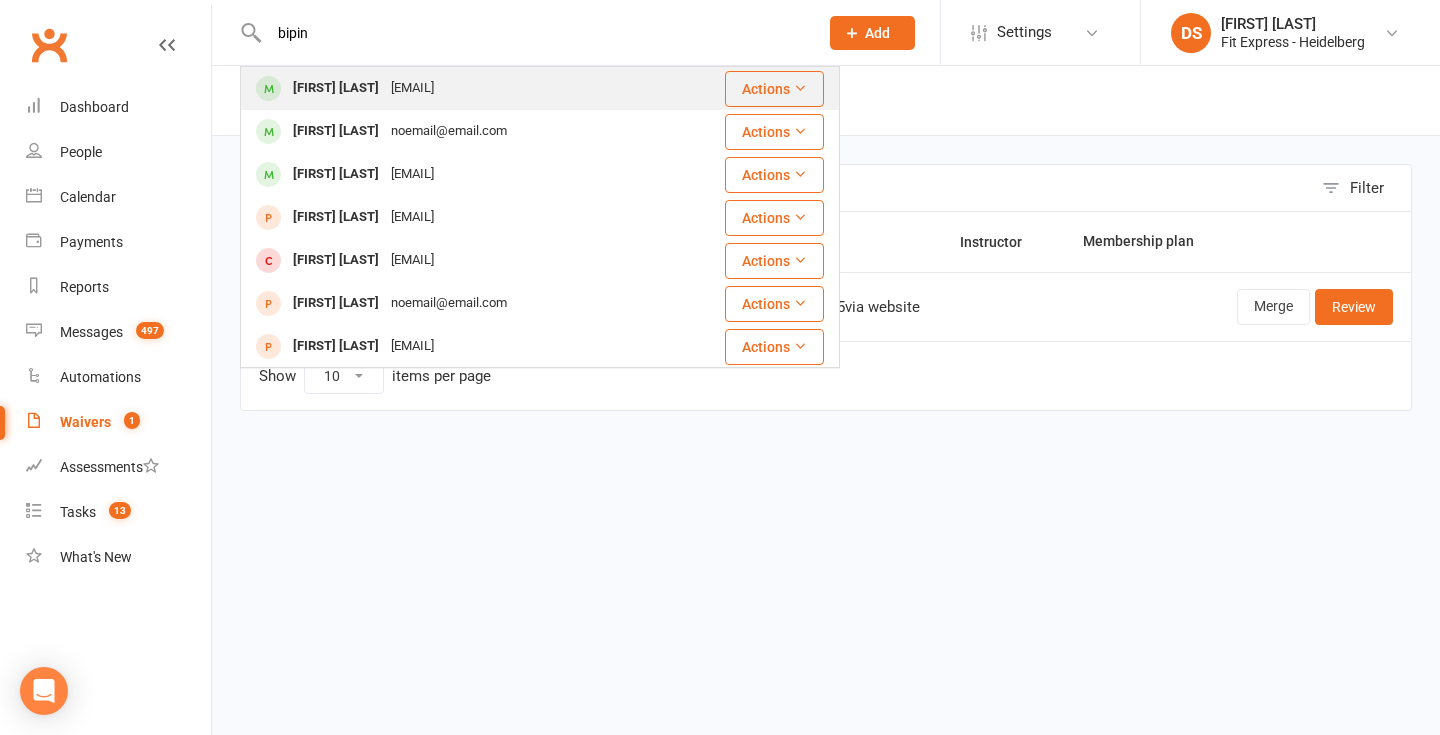 type on "bipin" 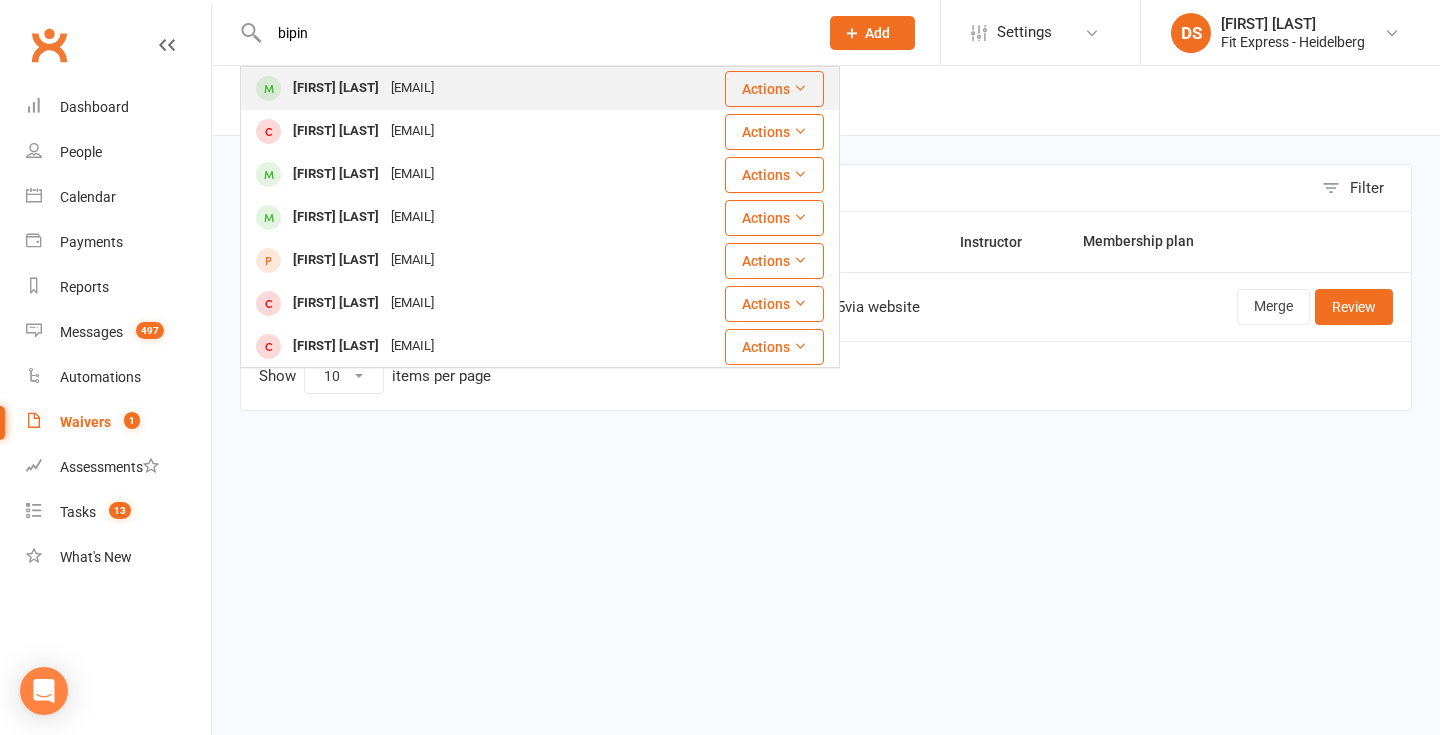 click on "[EMAIL]" at bounding box center (412, 88) 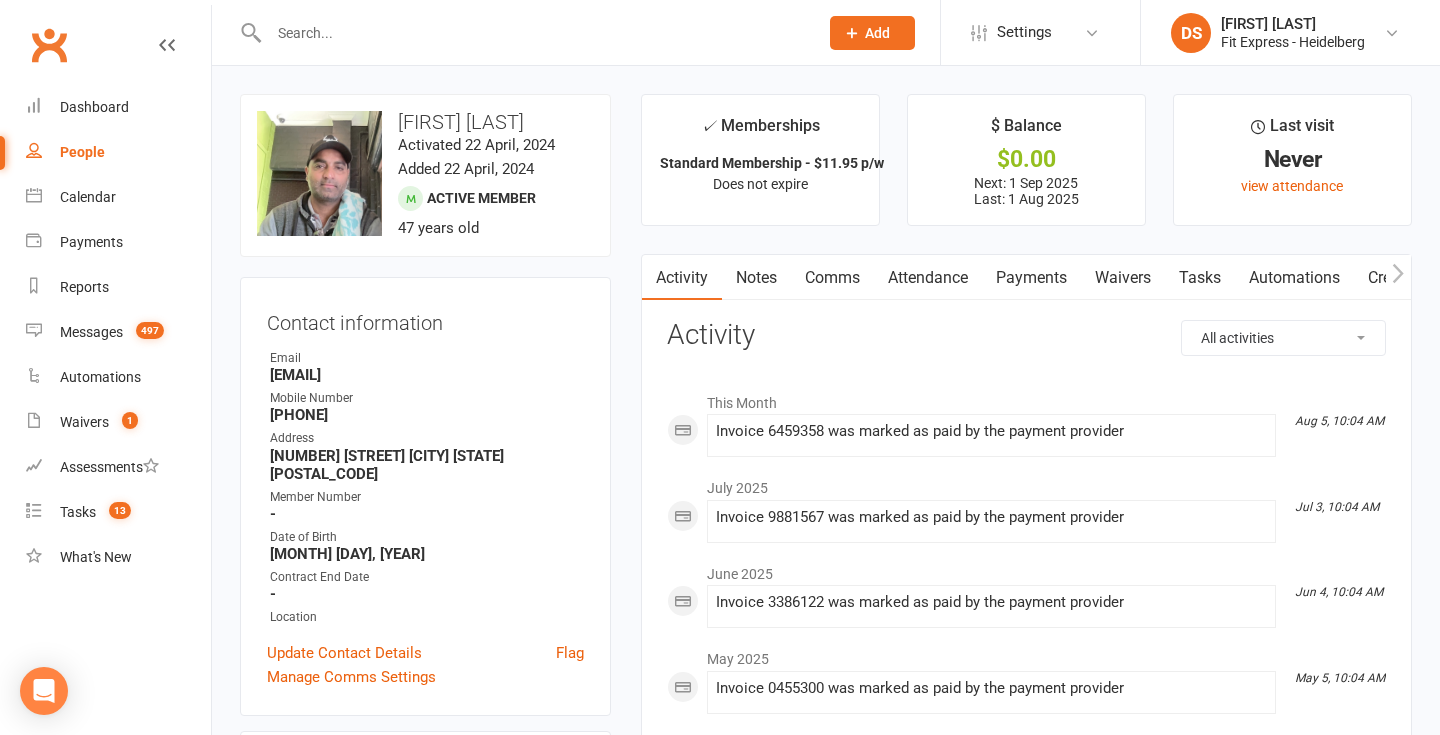 click on "Payments" at bounding box center [1031, 278] 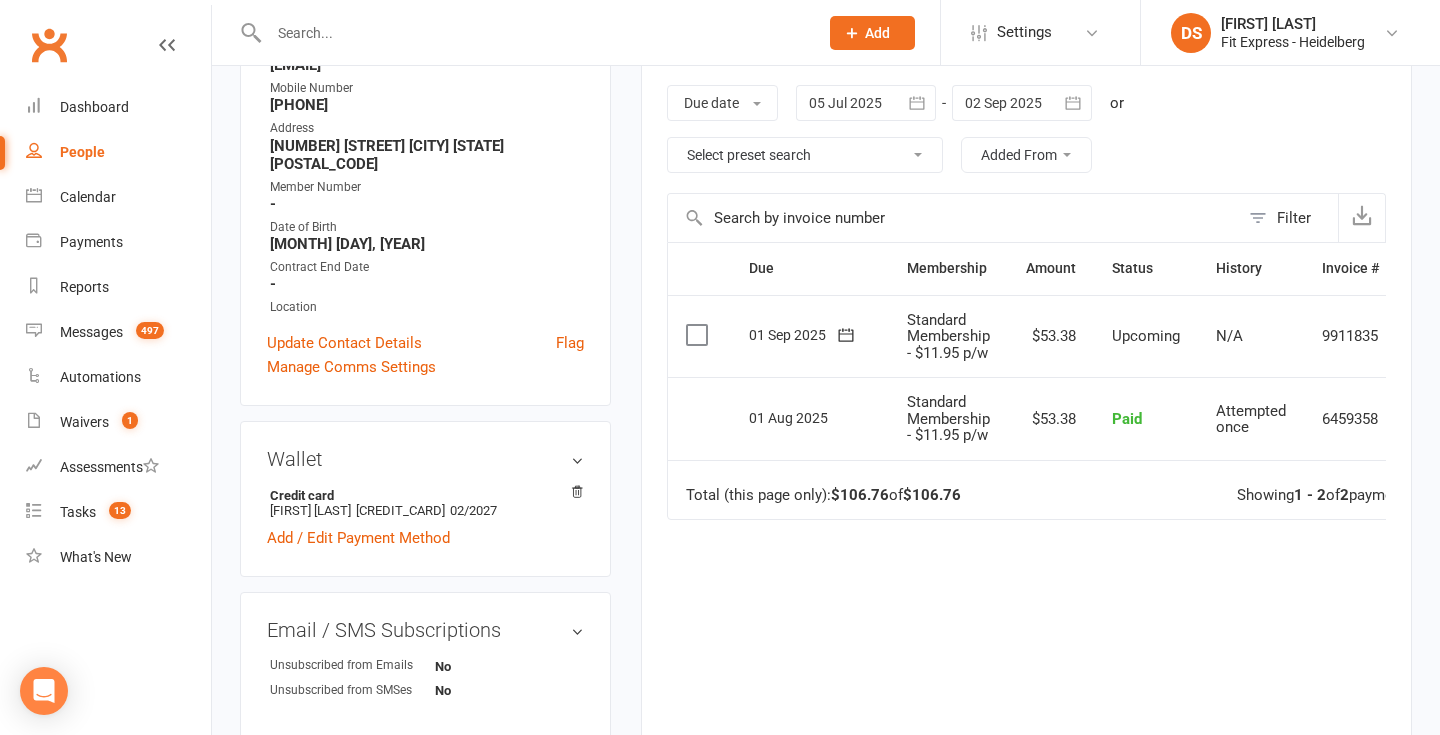 scroll, scrollTop: 324, scrollLeft: 0, axis: vertical 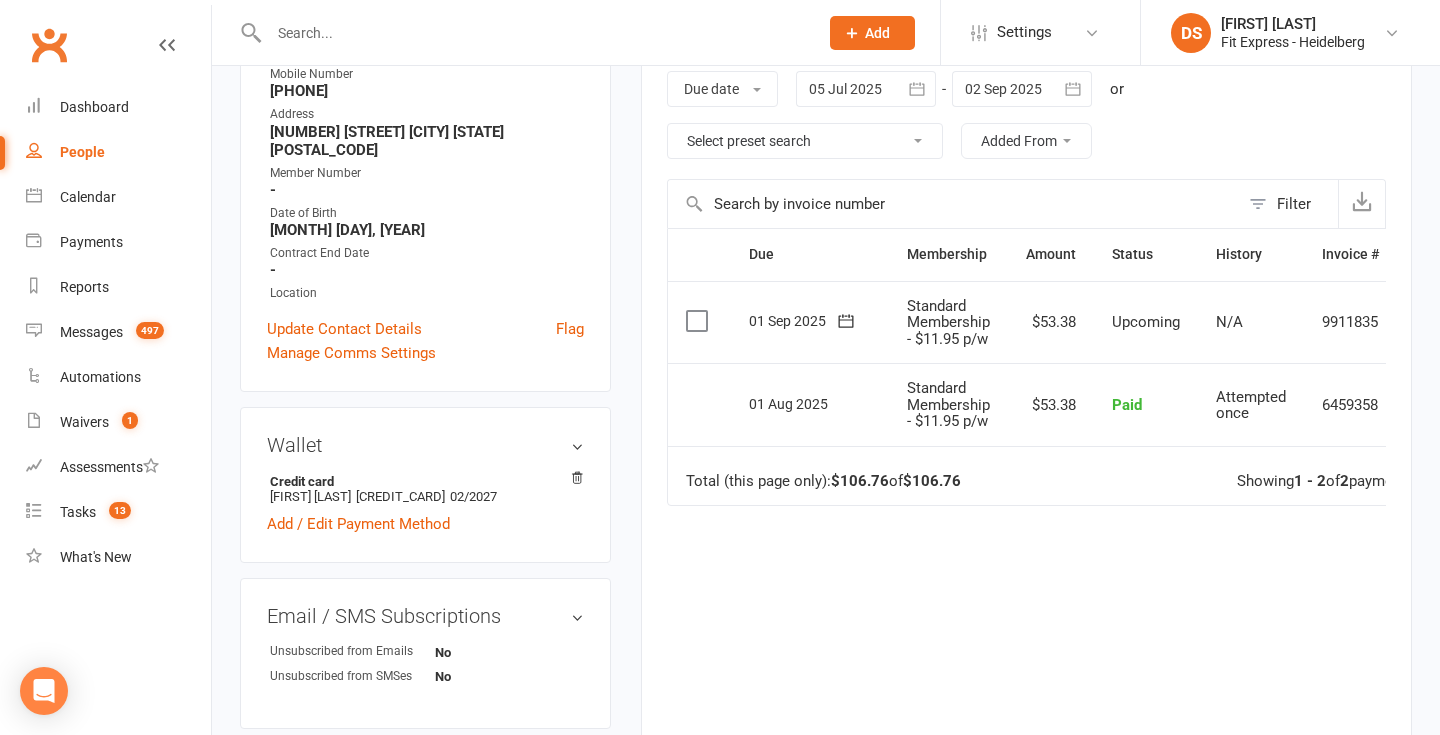 click at bounding box center [866, 89] 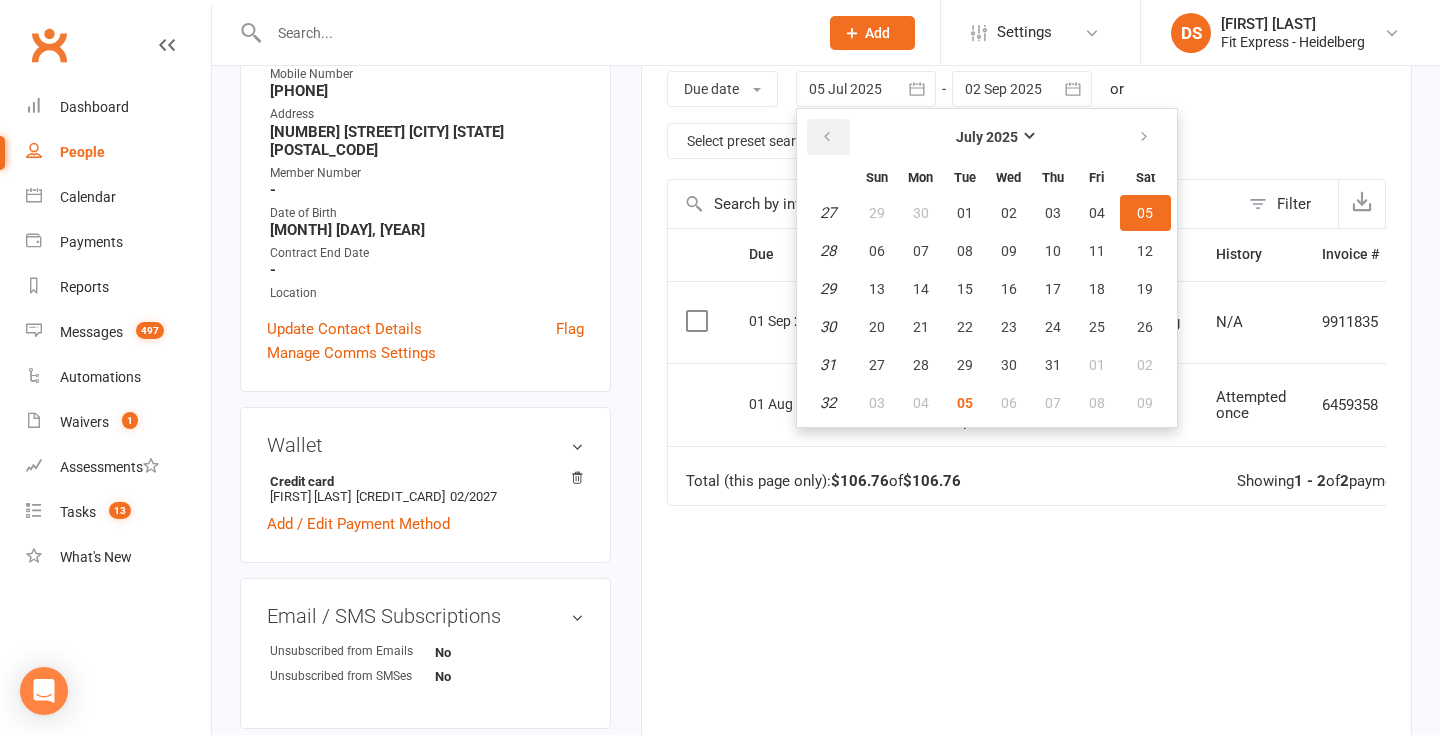 click at bounding box center (827, 137) 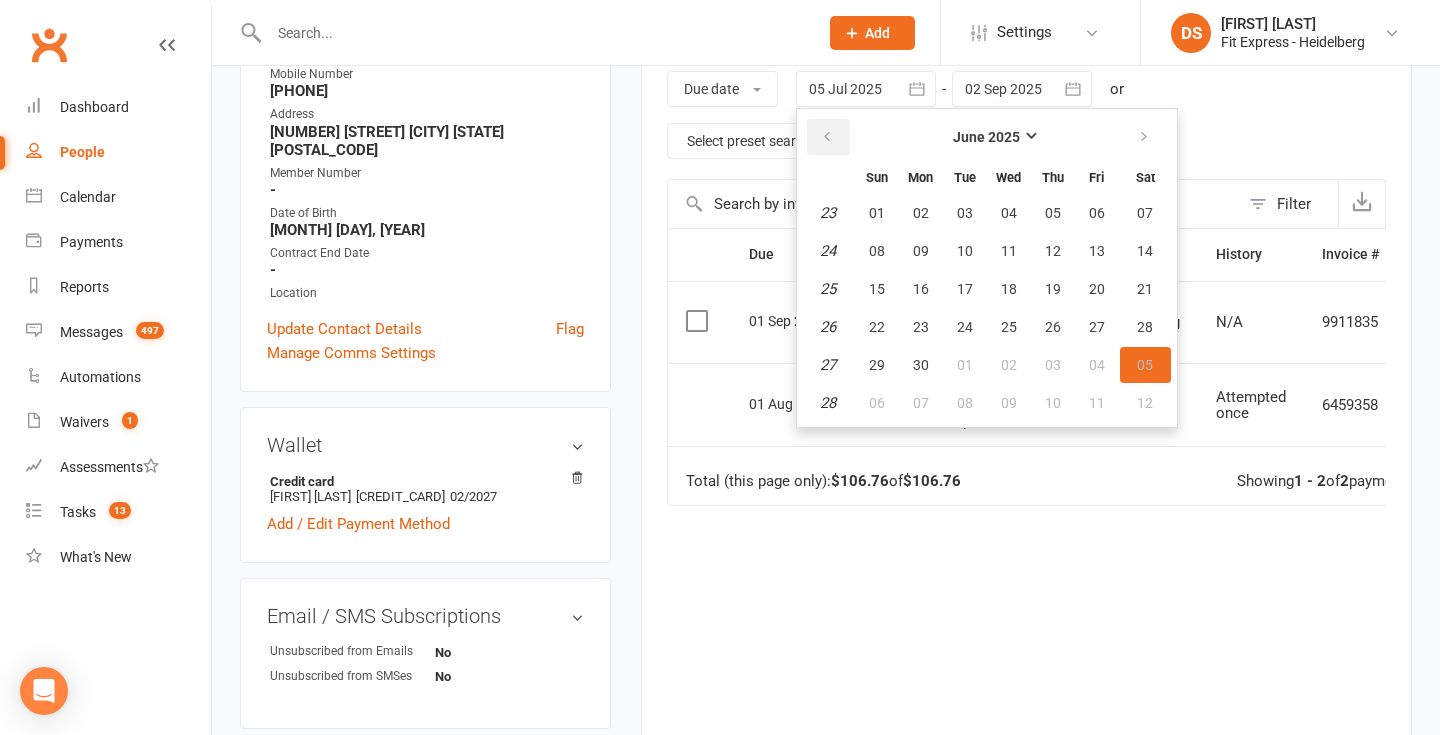 click at bounding box center (827, 137) 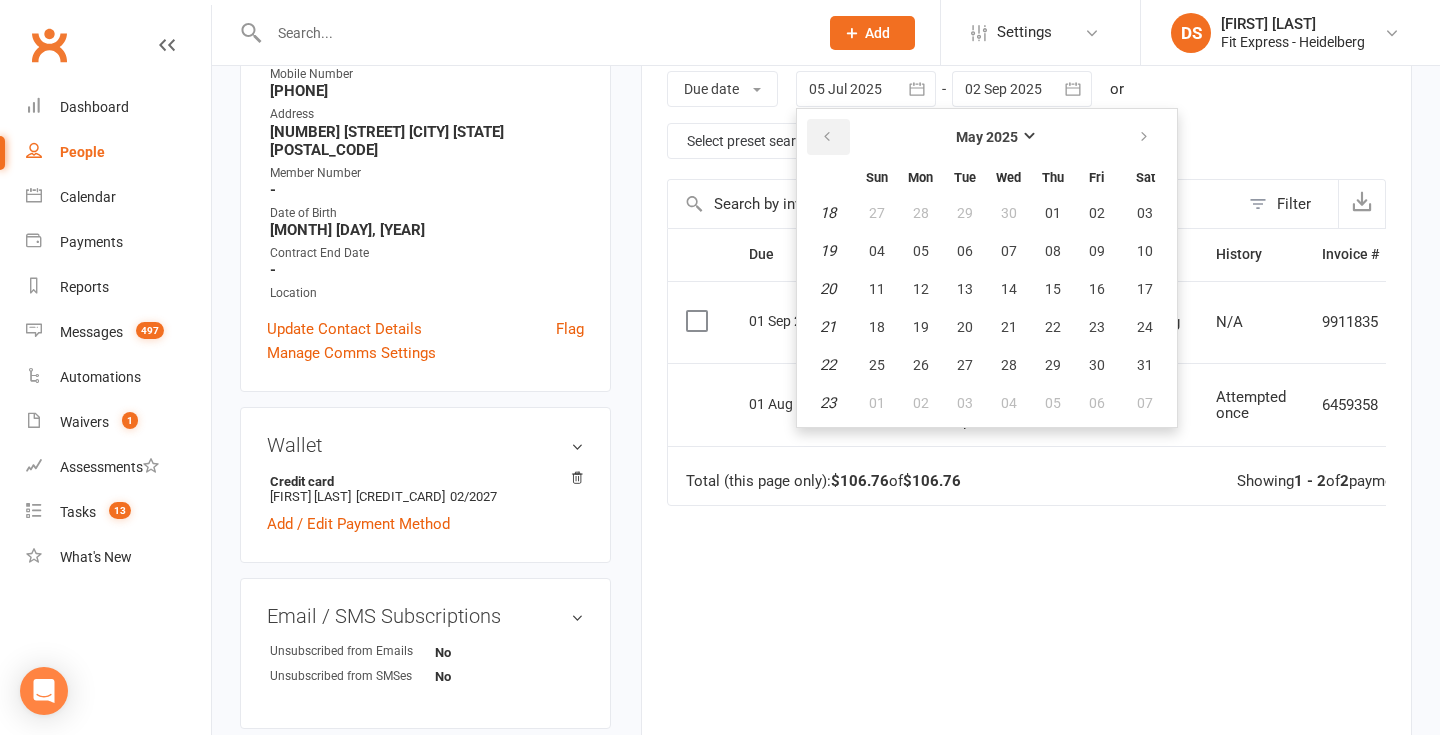 click at bounding box center [827, 137] 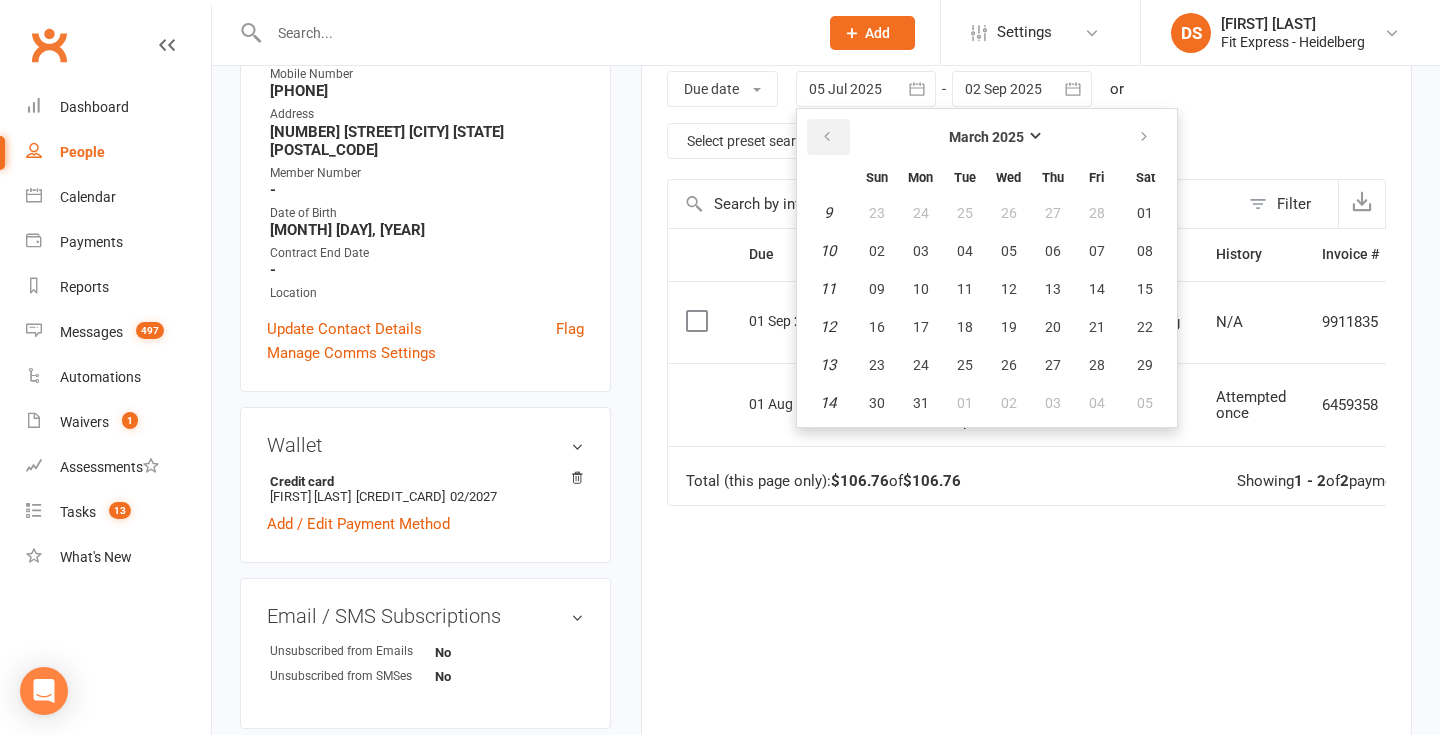 click at bounding box center [827, 137] 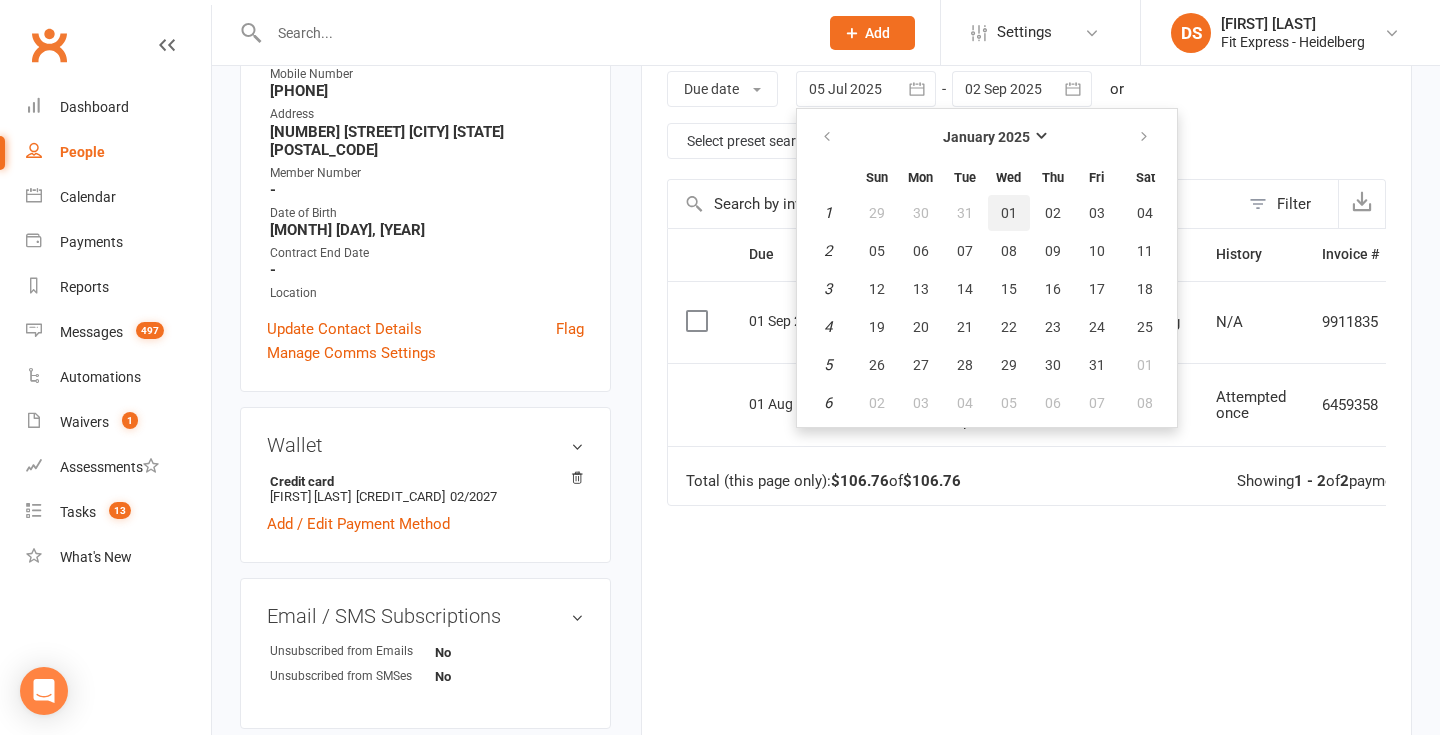 click on "01" at bounding box center [1009, 213] 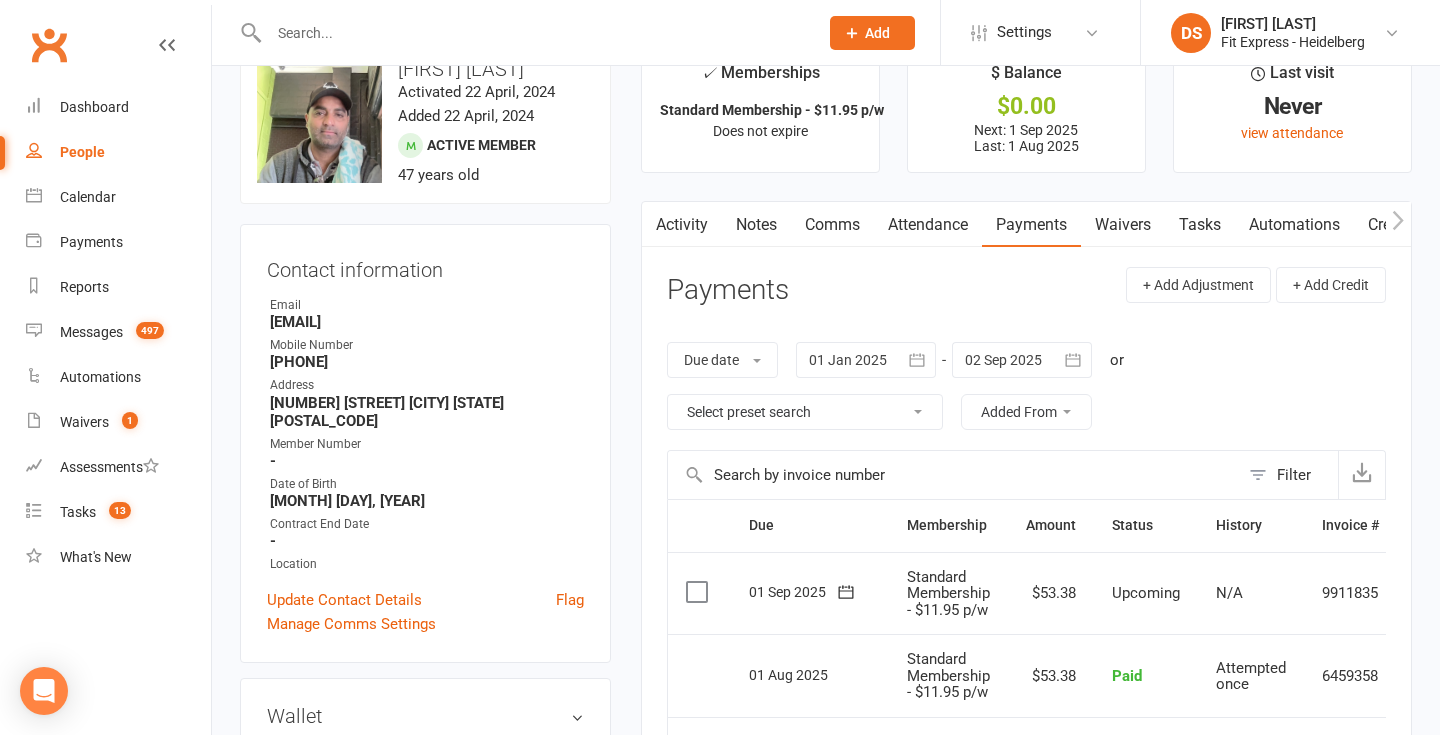 scroll, scrollTop: 0, scrollLeft: 0, axis: both 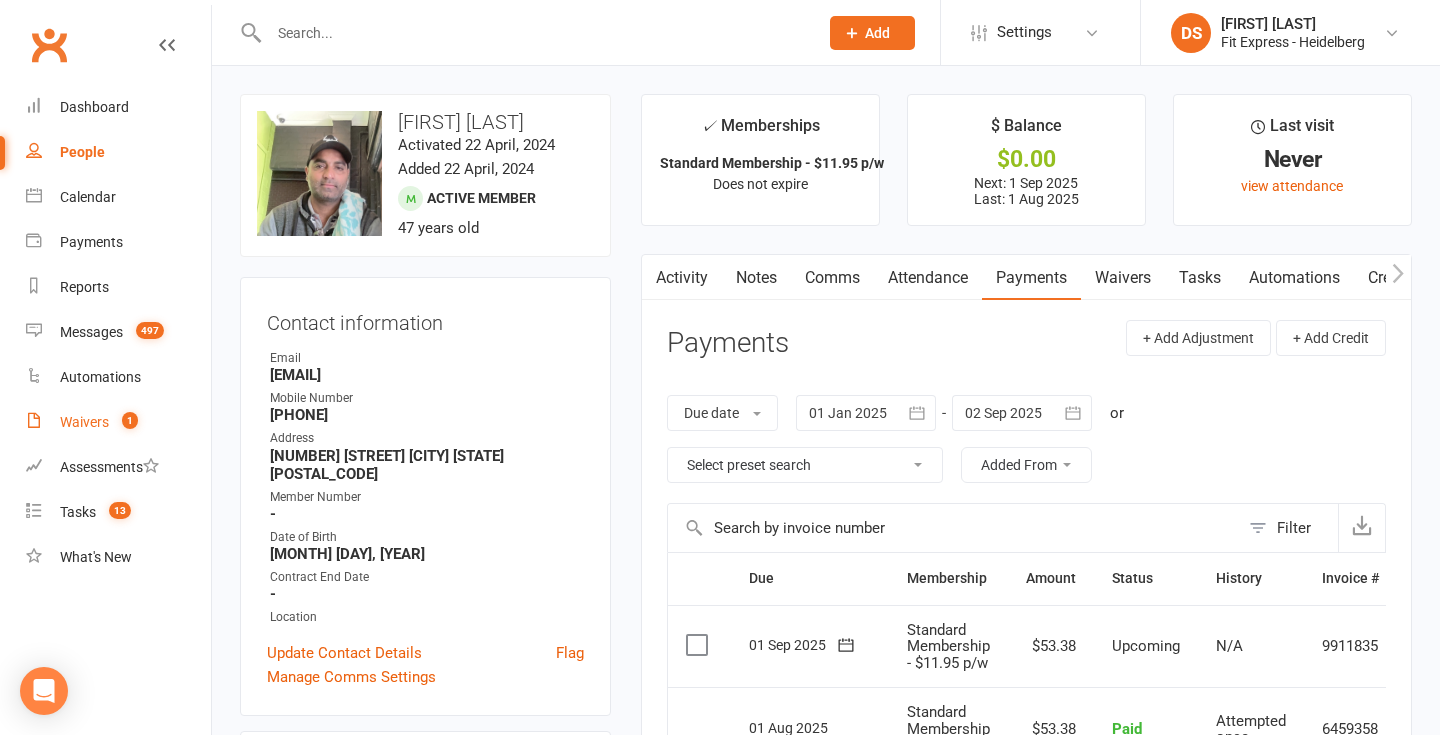 click on "Waivers" at bounding box center [84, 422] 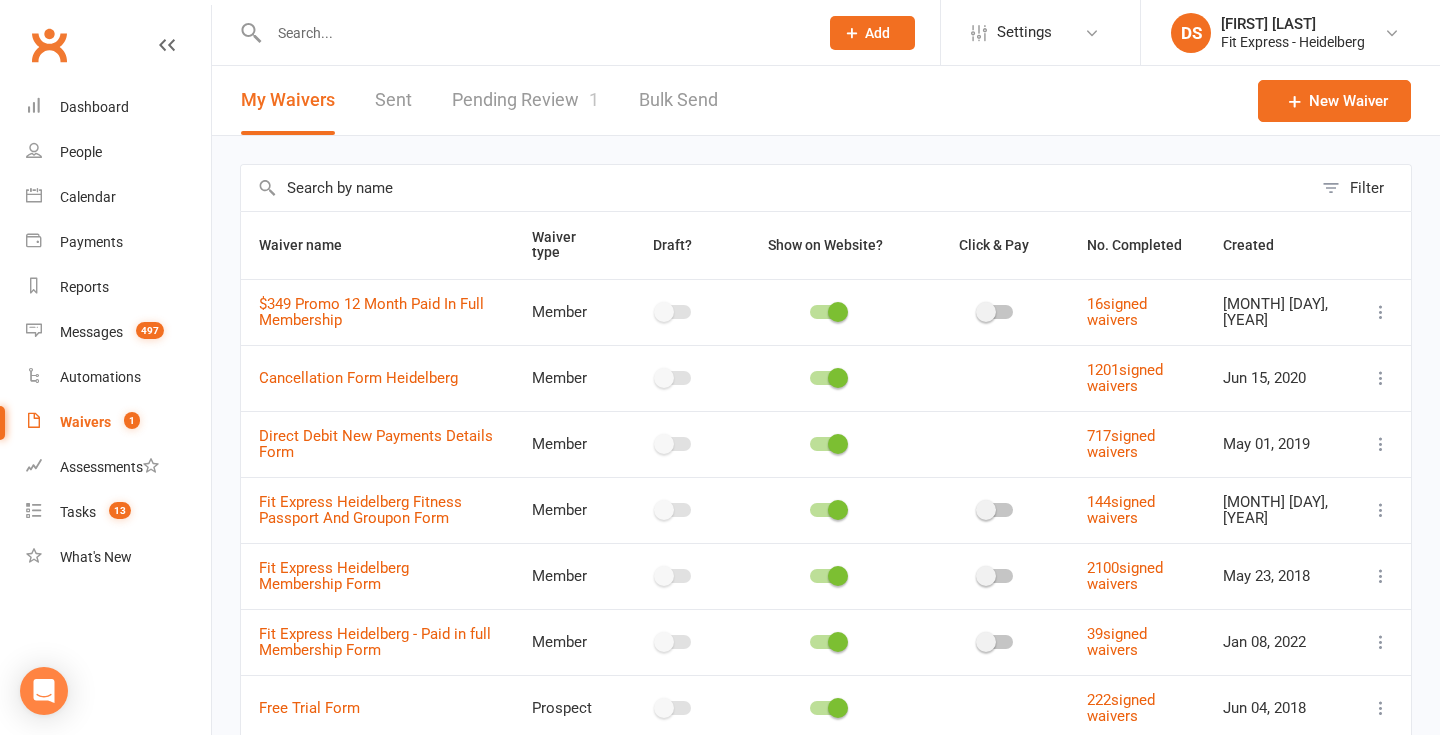 click on "Pending Review 1" at bounding box center [525, 100] 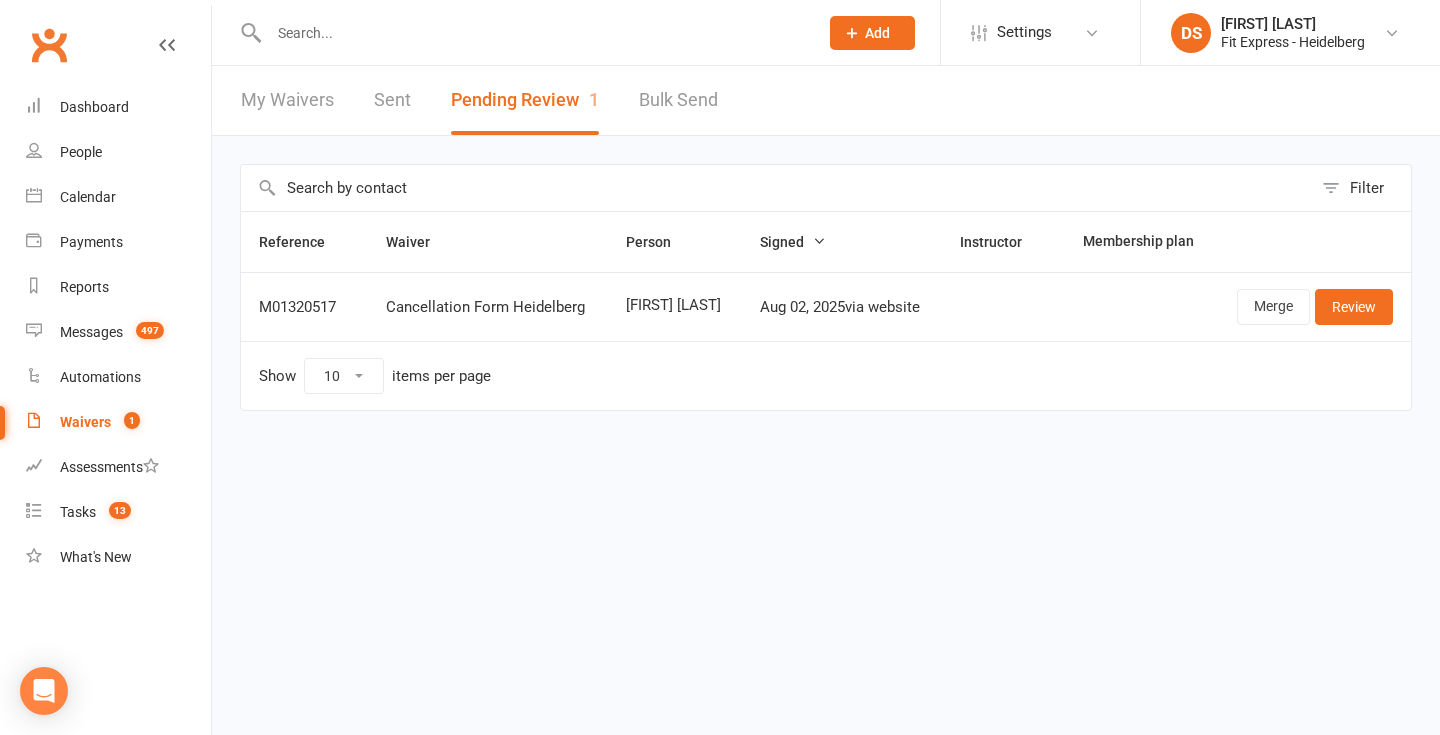 click at bounding box center (533, 33) 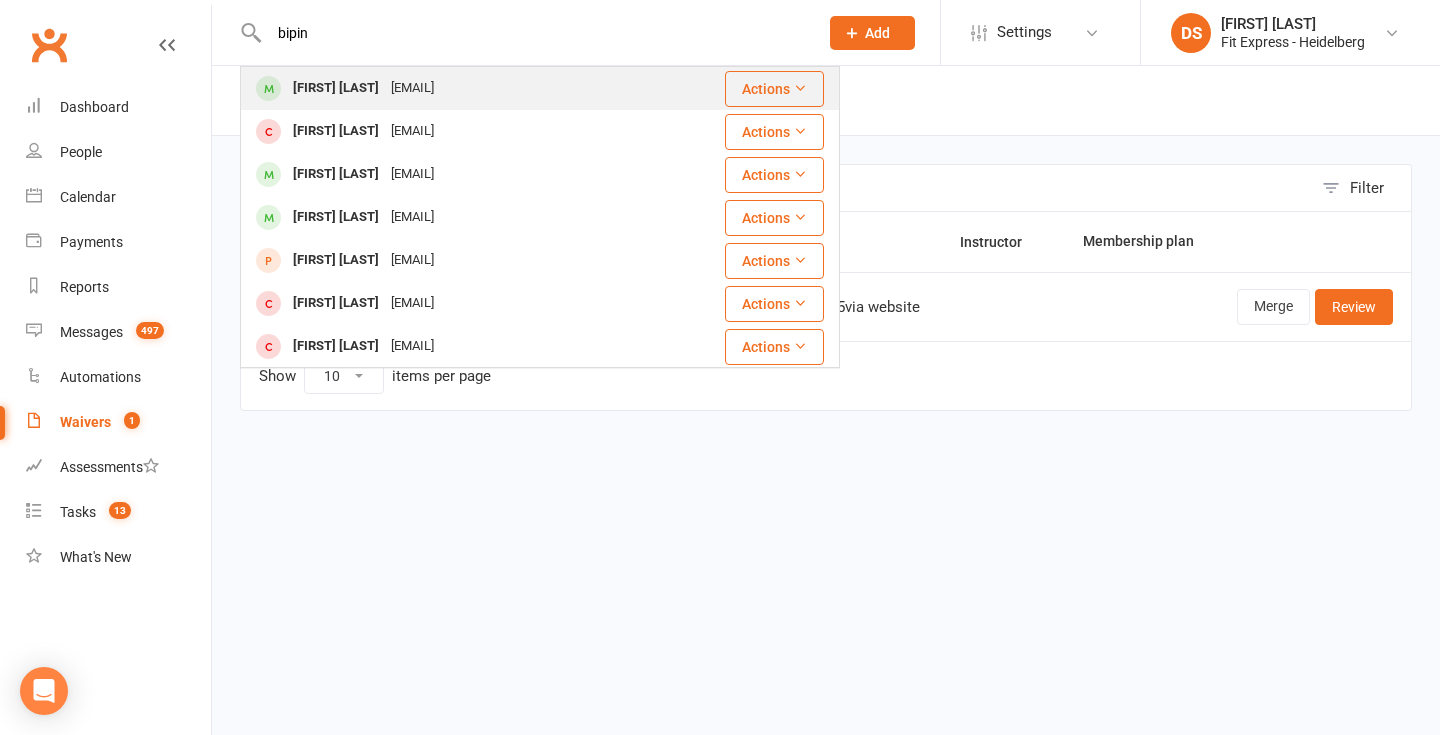 type on "bipin" 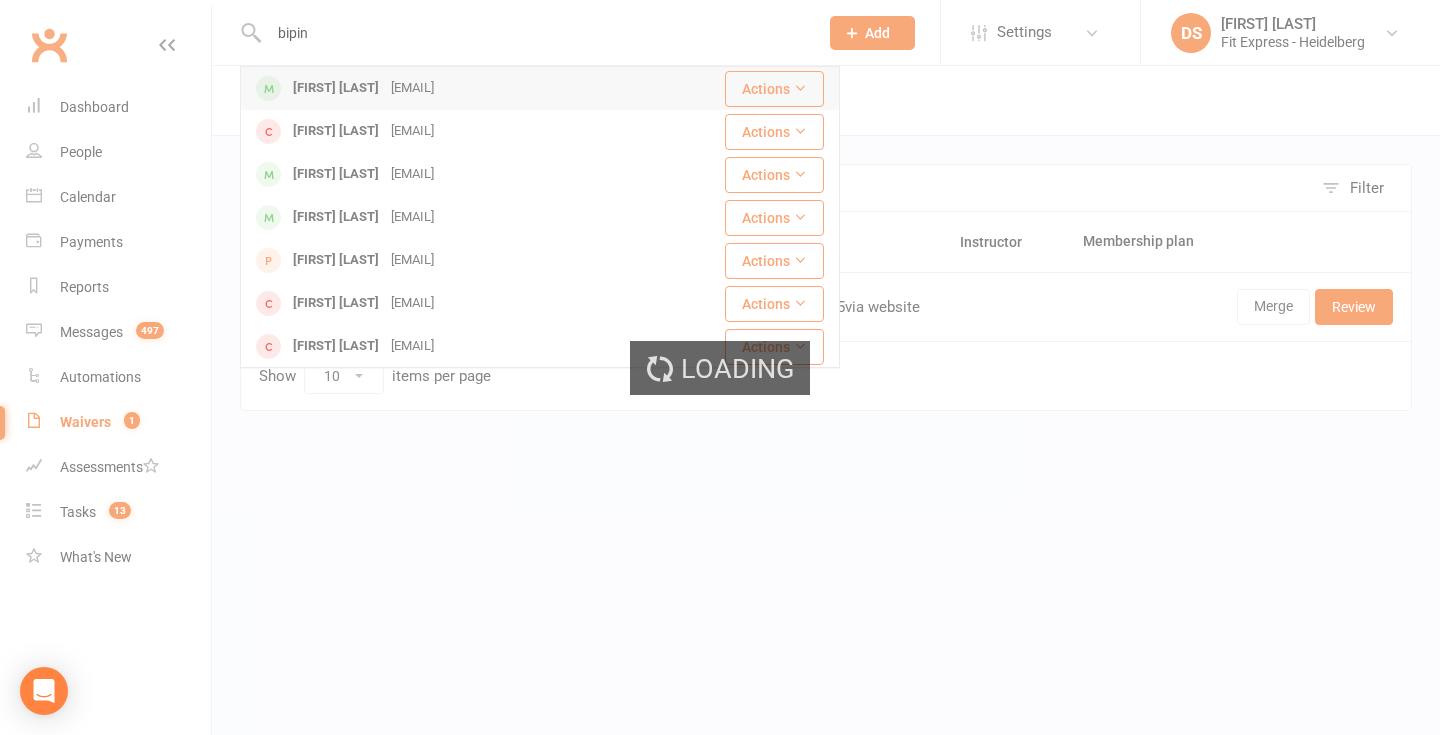 type 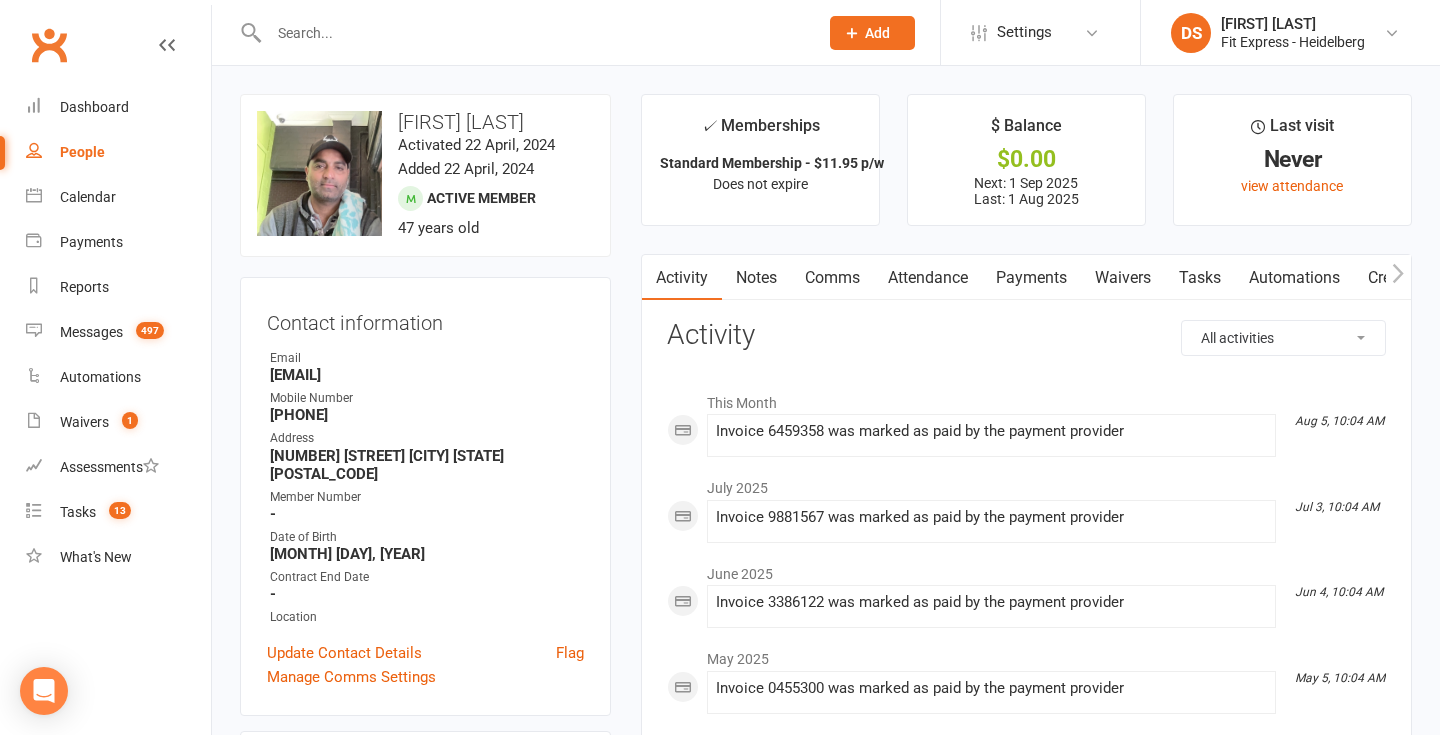 click on "Payments" at bounding box center (1031, 278) 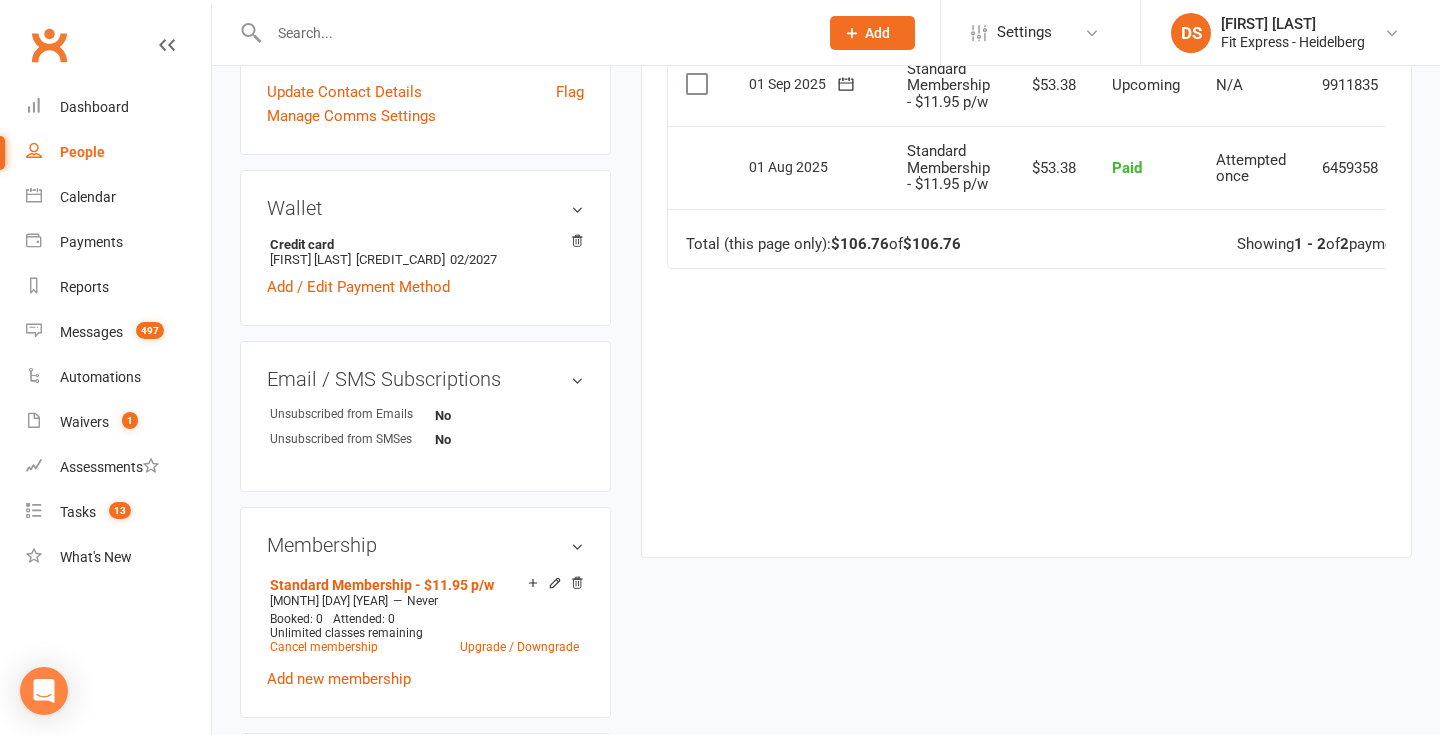 scroll, scrollTop: 566, scrollLeft: 0, axis: vertical 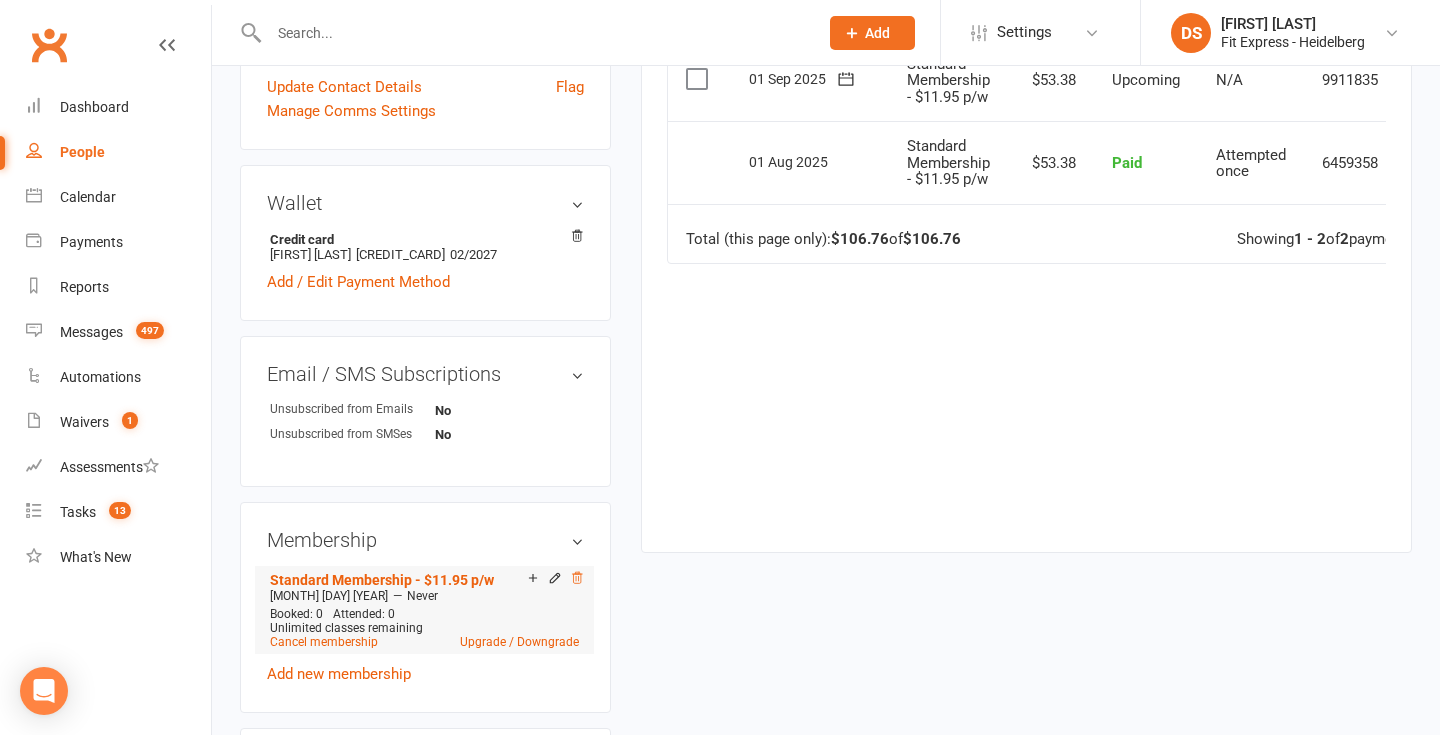 click 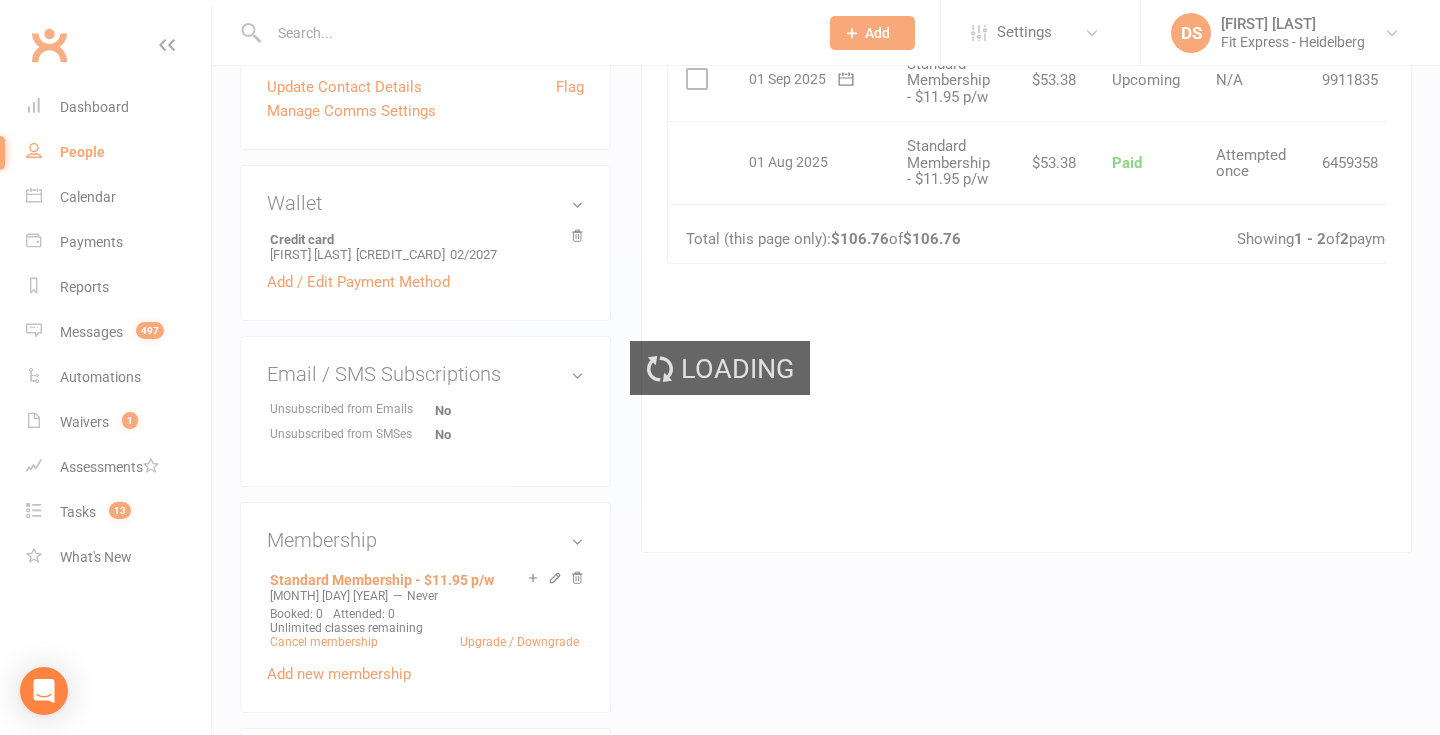 scroll, scrollTop: 562, scrollLeft: 0, axis: vertical 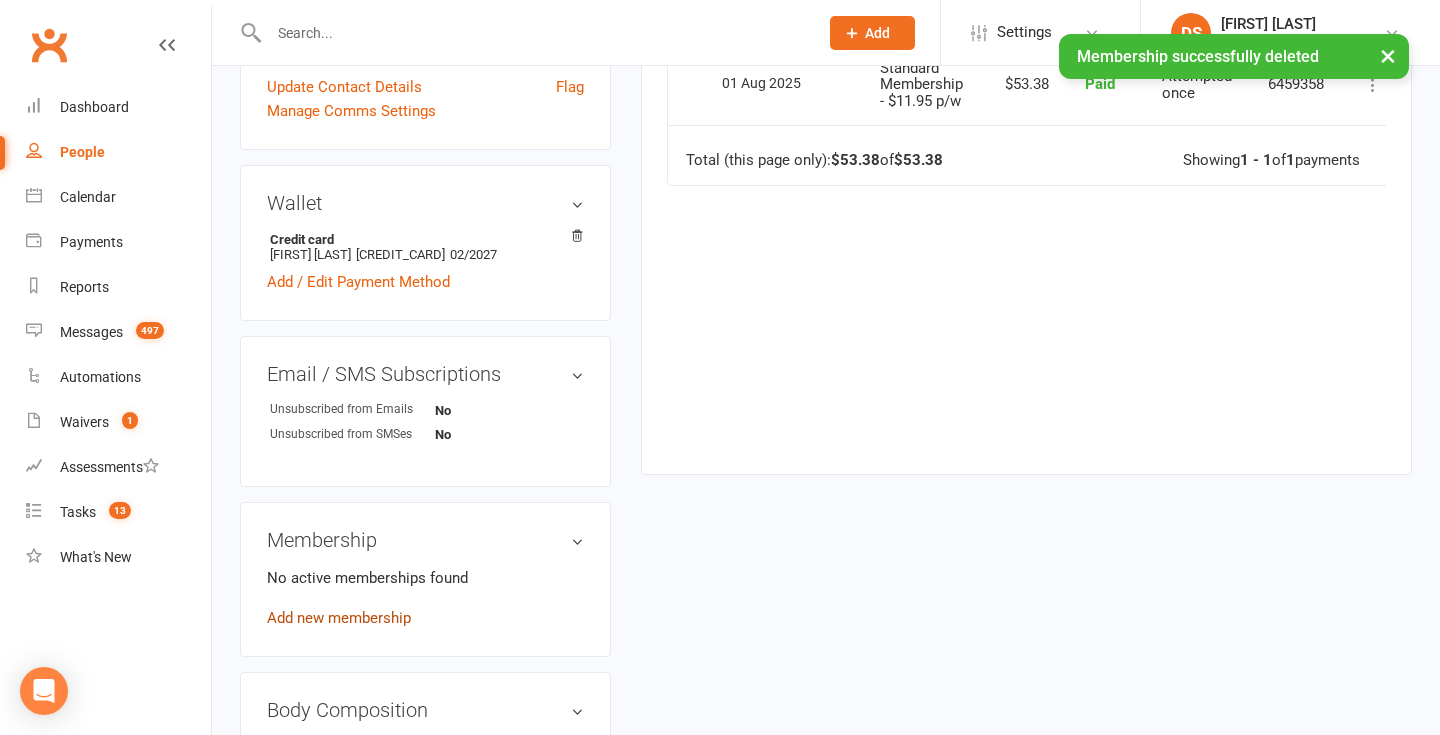 click on "Add new membership" at bounding box center [339, 618] 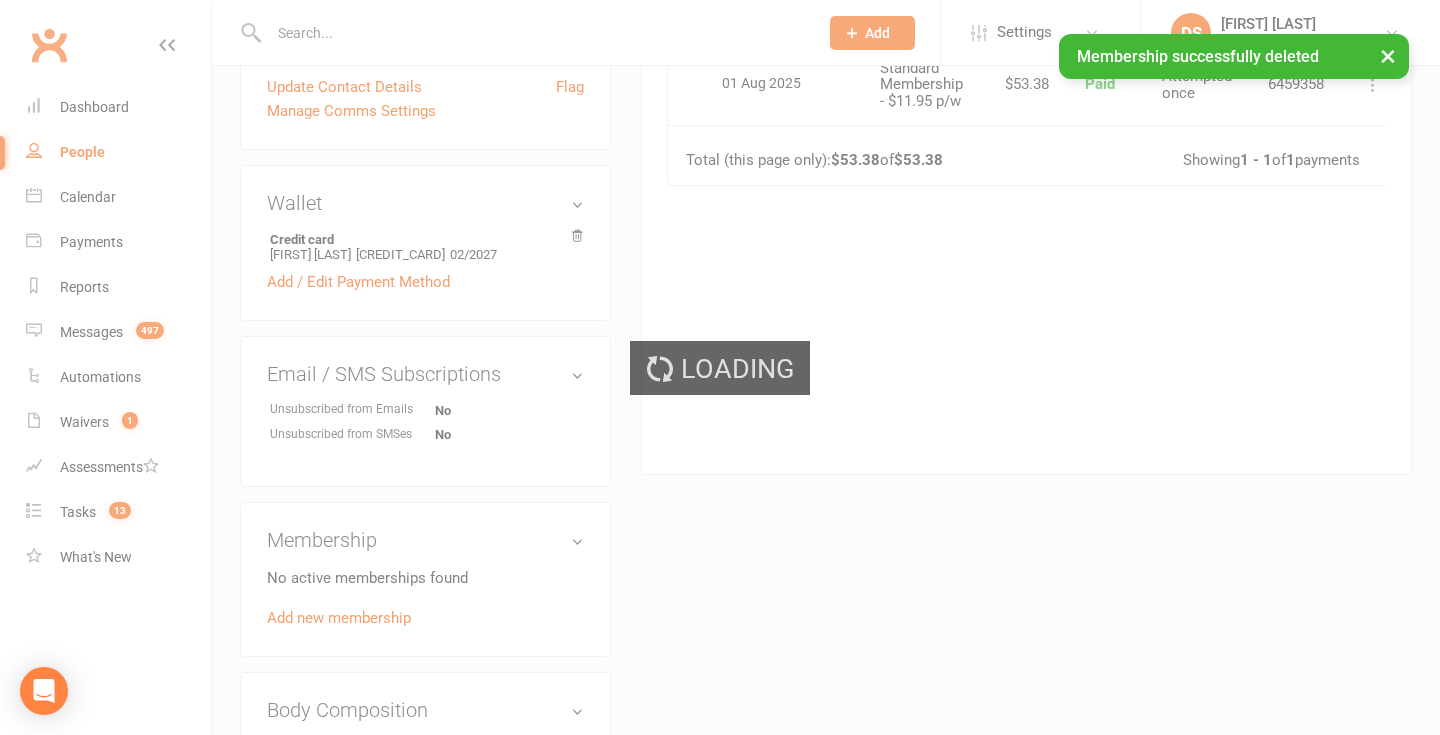 scroll, scrollTop: 0, scrollLeft: 0, axis: both 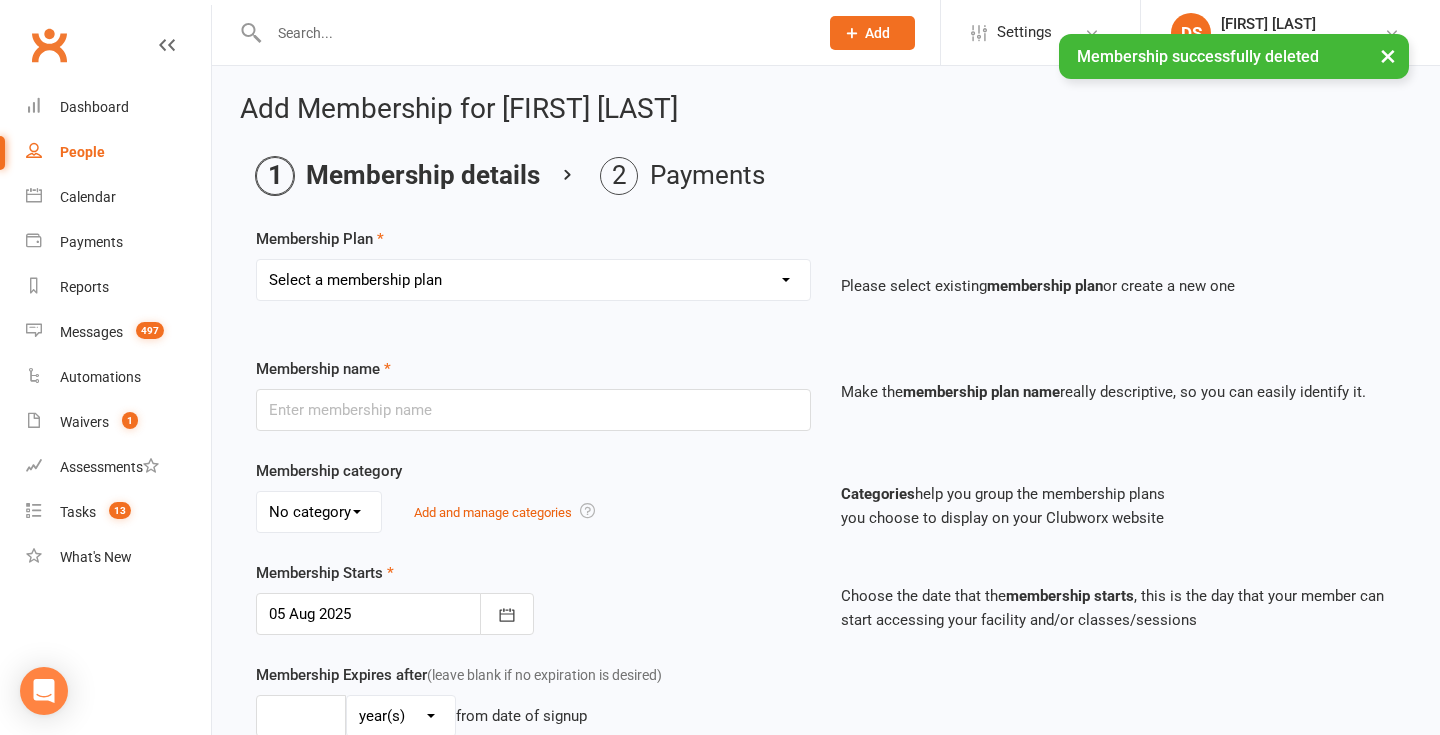 click on "Select a membership plan Create new Membership Plan Standard Membership 8.50pw Trial 1 session Casual paying member FREE - Promotional / Sponsor membership 1 Week FREE trial Membership 12 month paid in full ($[PRICE]) 6 Month paid in full ($[PRICE]) 1 Month Paid In Full ([NUMBER]) BLACKLISTED MEMBER - CAN NOT RE- JOIN 3 months PAID IN FULL ($[PRICE]) $[PRICE] p/w 12 month term (No disconnection fee) Forensic staff members $[PRICE] per week DUAL Club membership ([CITY] & [CITY] clubs) Annual rollover to 8.50 P/W no disconnection fee Fitness passports memberships Personal Trainer Visy board corporate plan $[PRICE] p/w Groupon trial membership Summer Special - 4 month minimum term membership 14.50  P/W  Multi Club Membership Summer Special - 3 month Minimum Term Personal trainer rental Autumn Promo 1 month - $[PRICE] paid in full $[PRICE] PROMO 12 month paid in full membership Catch up payment Pay plan Standard Membership - $[PRICE] p/w Multi club membership - $[PRICE] p/w 9.50 fee increase dual club 11.50 fee increase Two week trial" at bounding box center (533, 294) 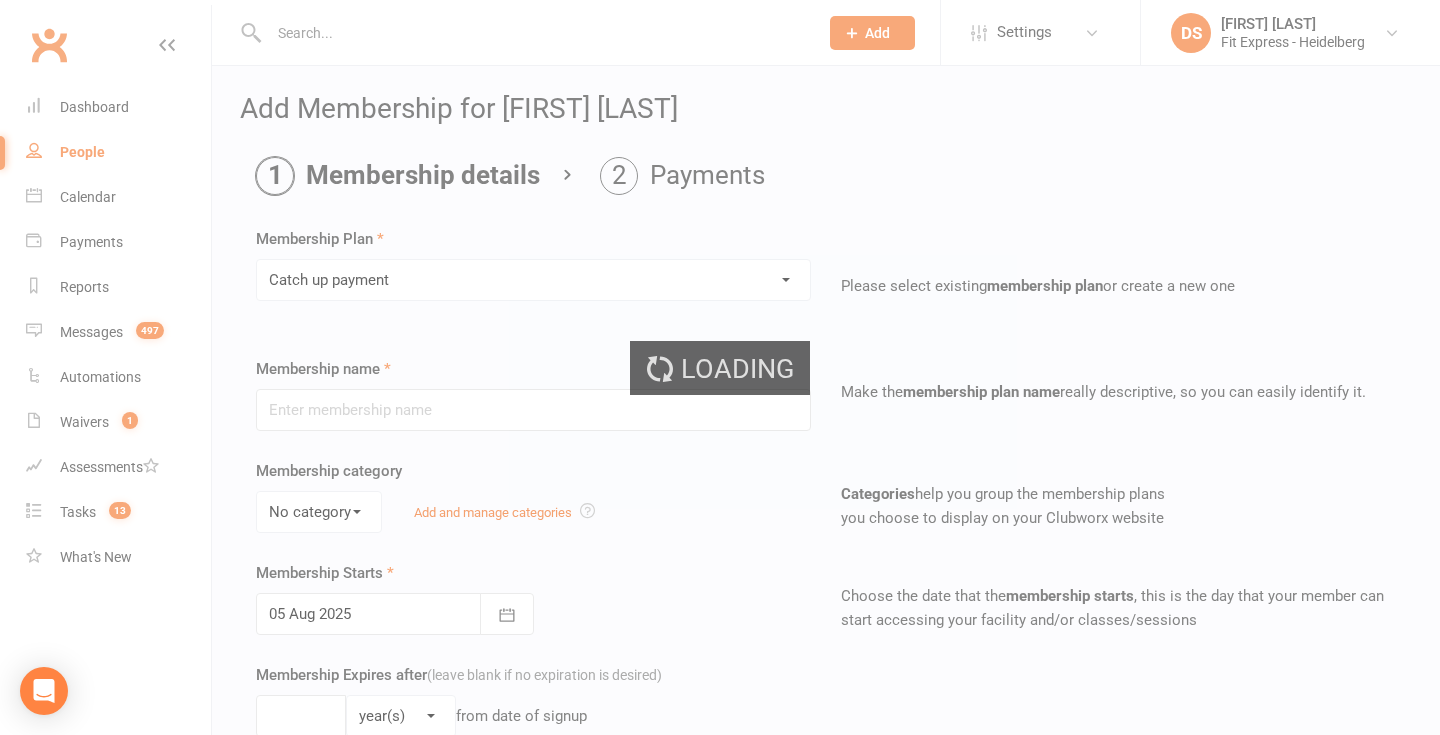type on "Catch up payment" 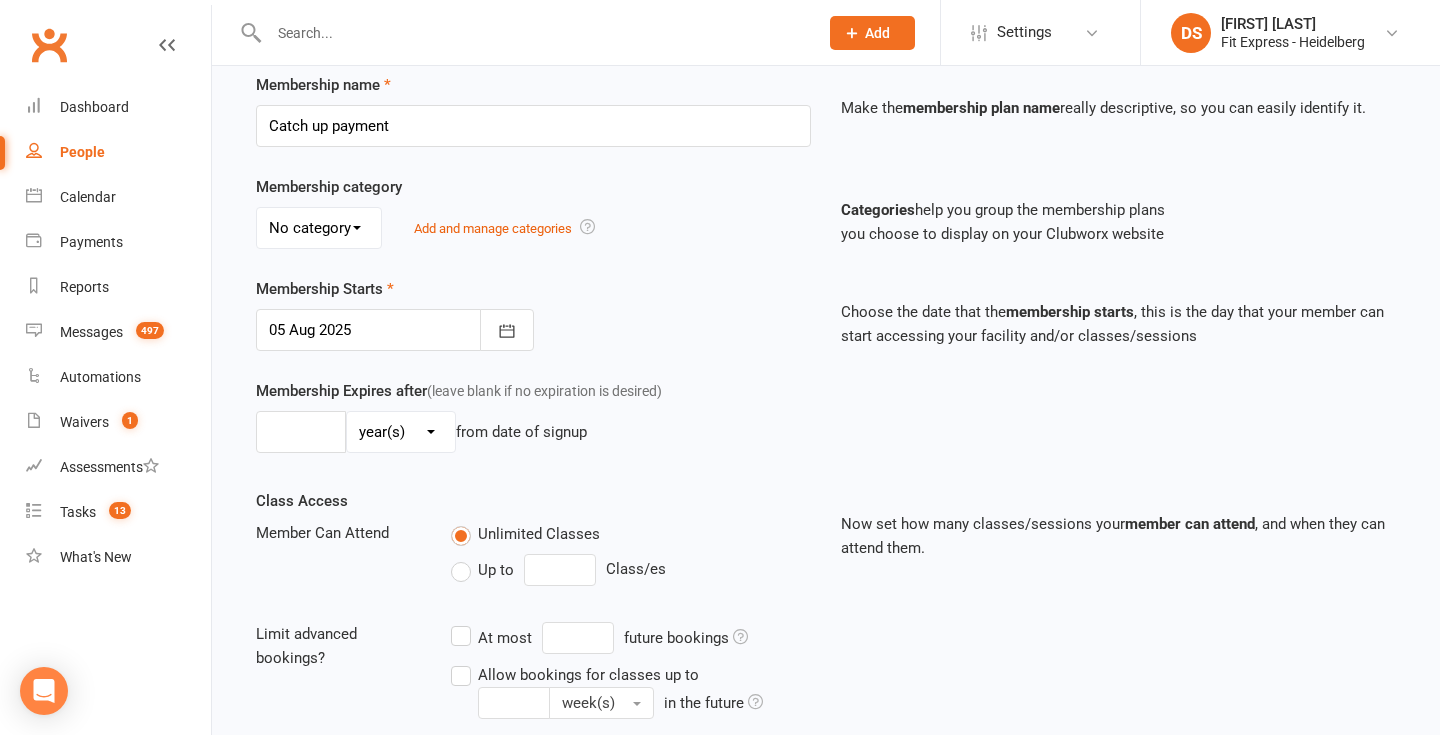 scroll, scrollTop: 536, scrollLeft: 0, axis: vertical 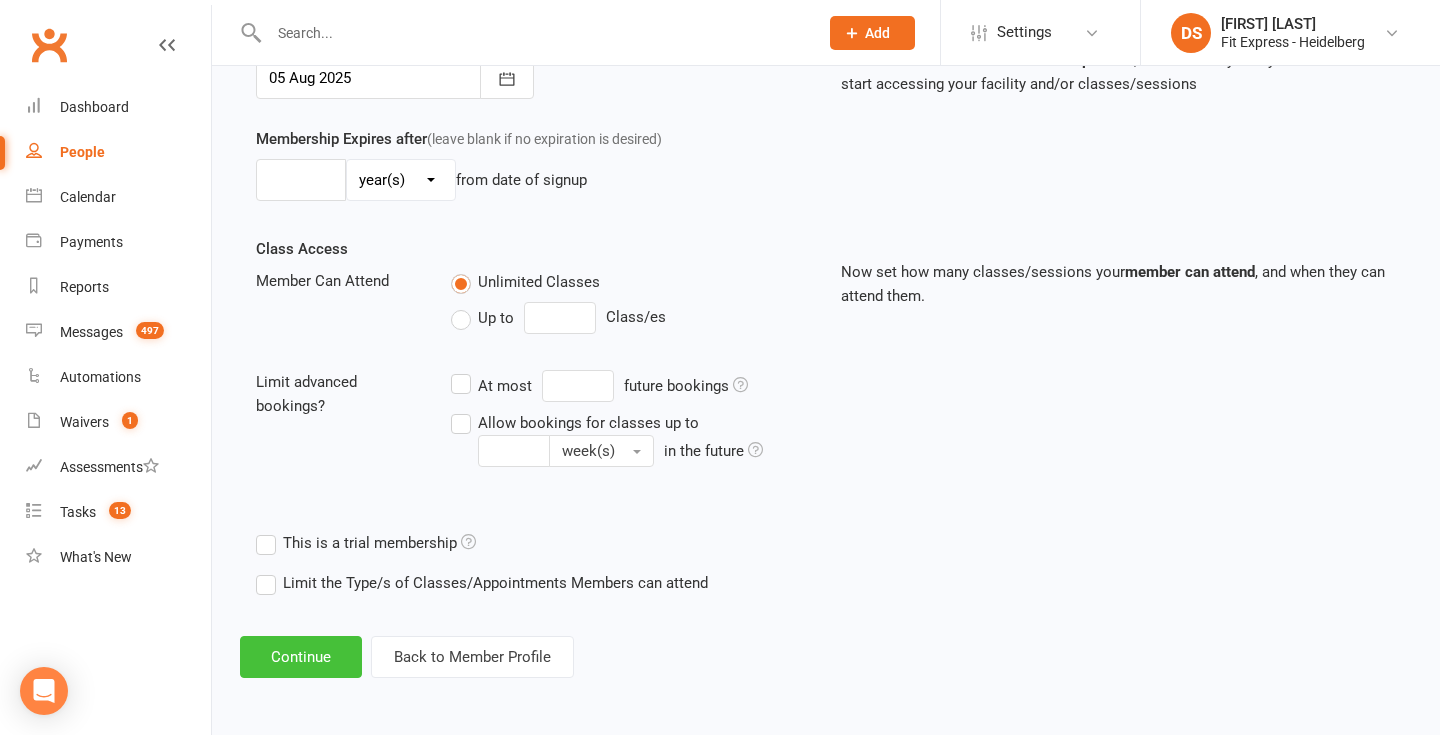 click on "Continue" at bounding box center (301, 657) 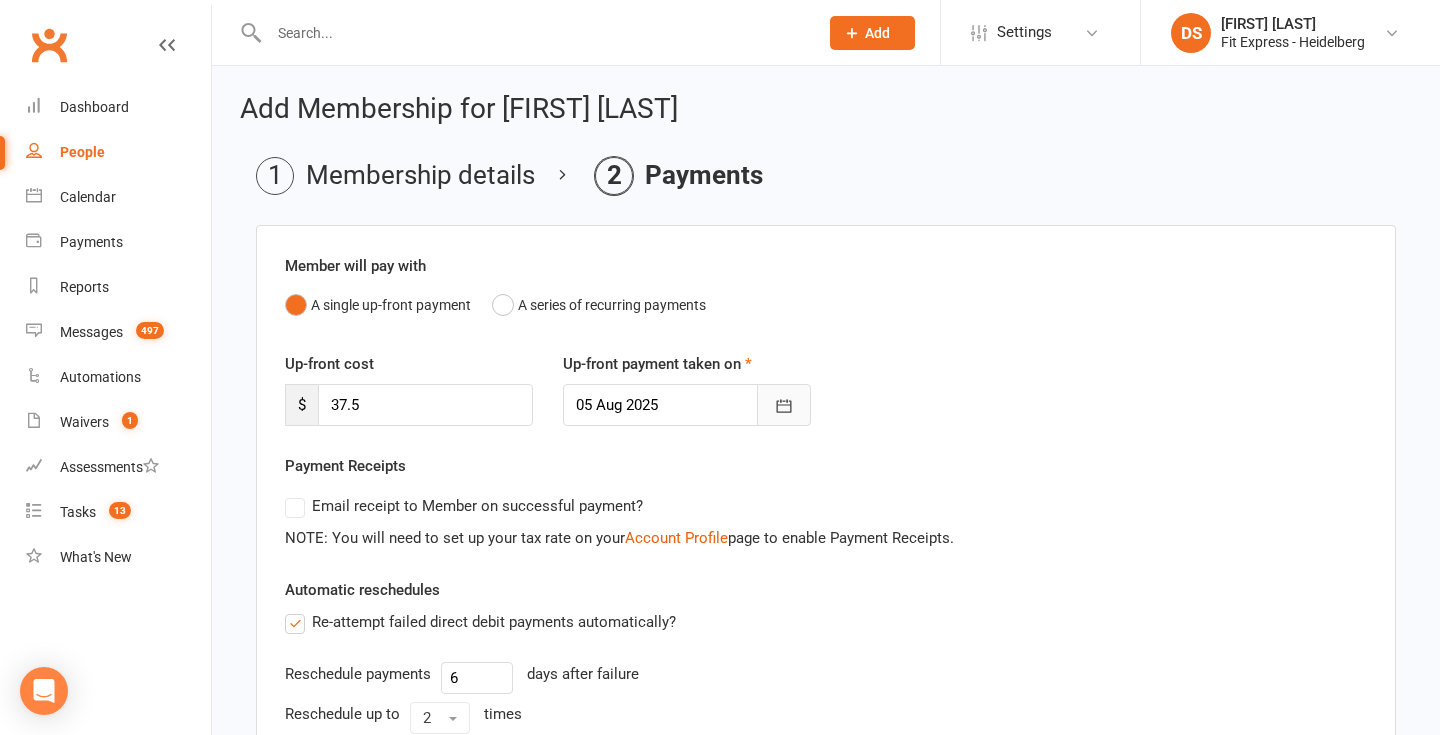 click at bounding box center [784, 405] 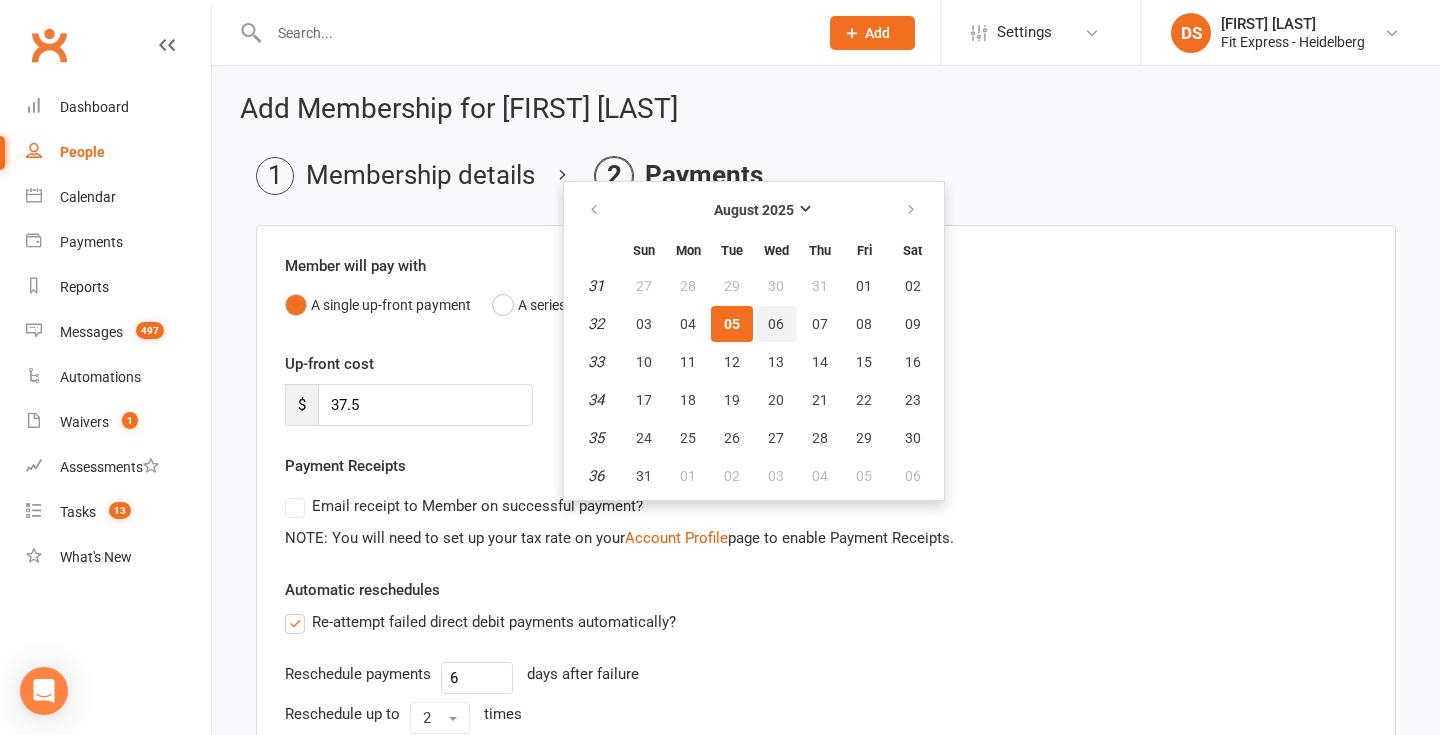 click on "06" at bounding box center [776, 324] 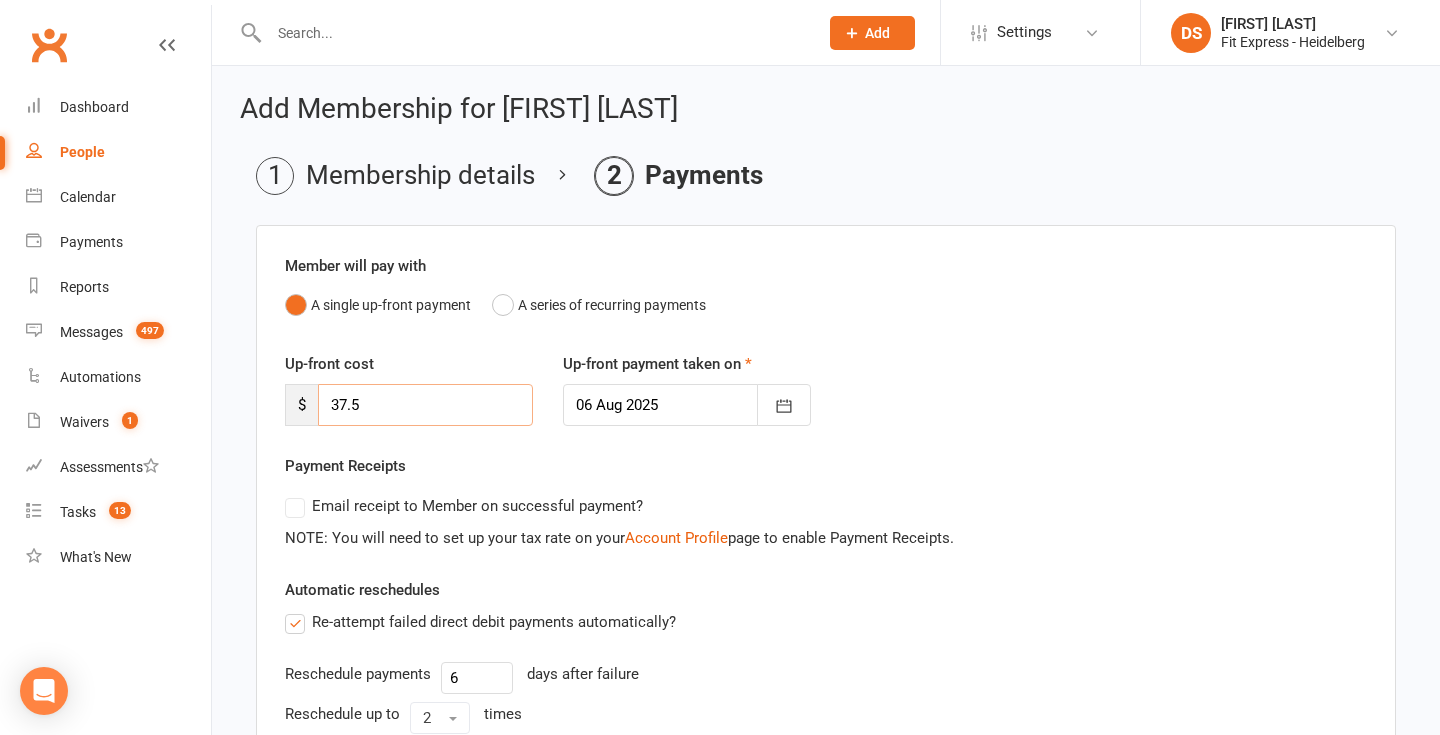 drag, startPoint x: 445, startPoint y: 391, endPoint x: 369, endPoint y: 412, distance: 78.84795 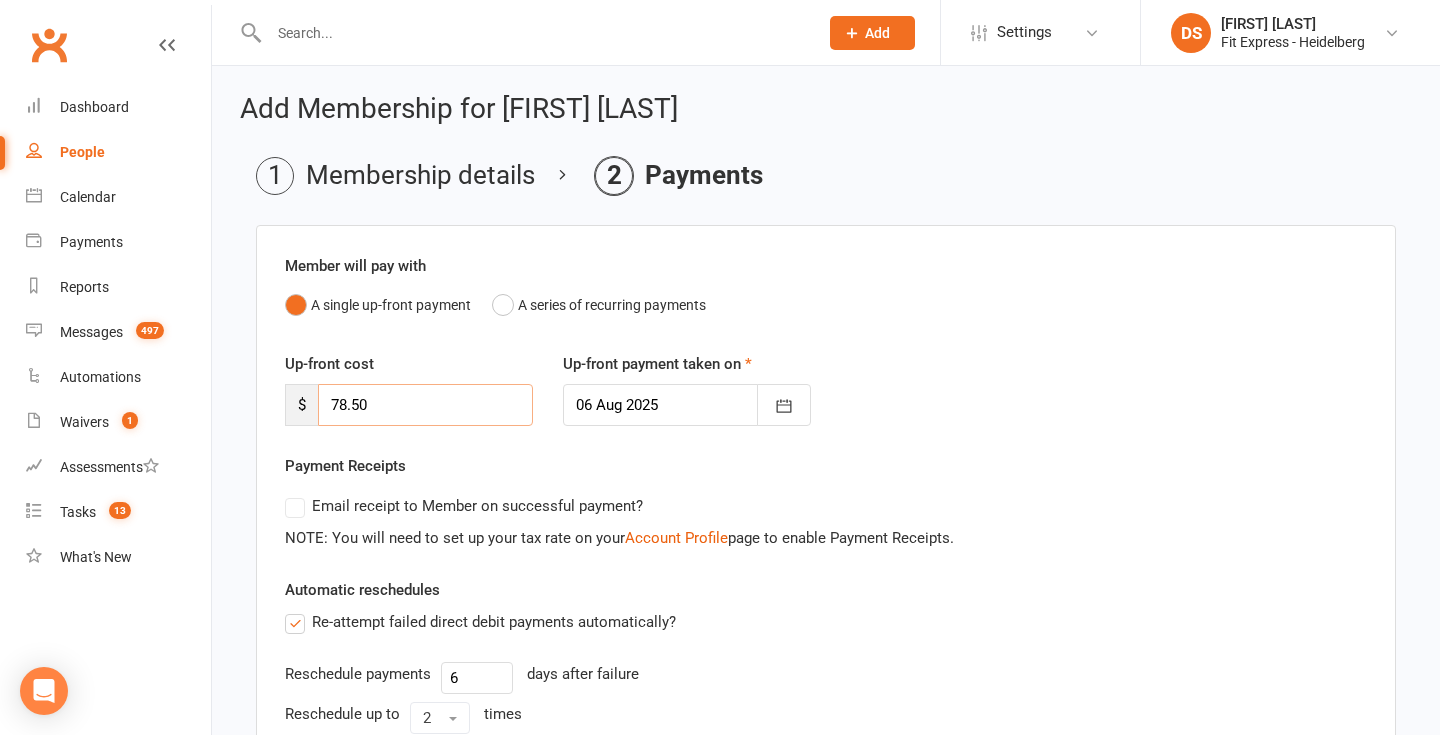 type on "78.50" 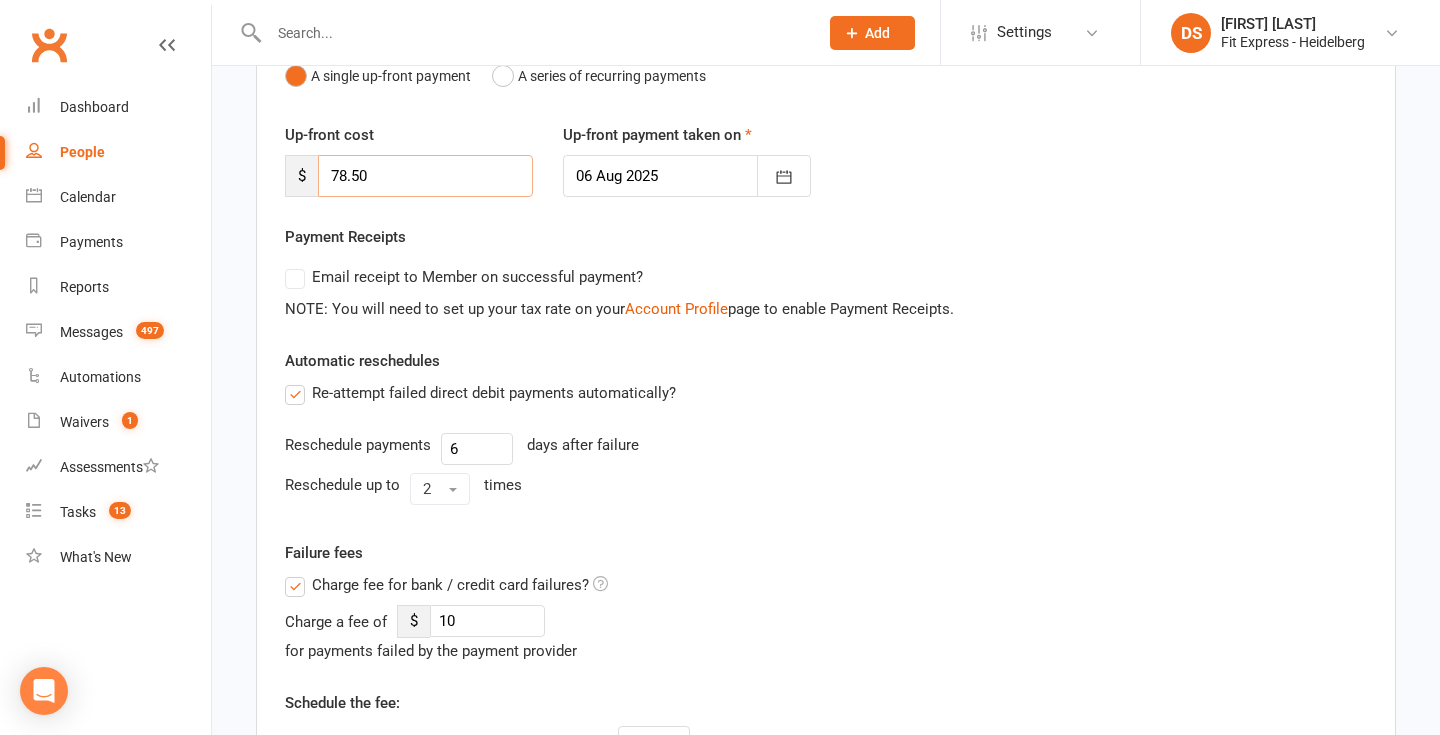 scroll, scrollTop: 236, scrollLeft: 0, axis: vertical 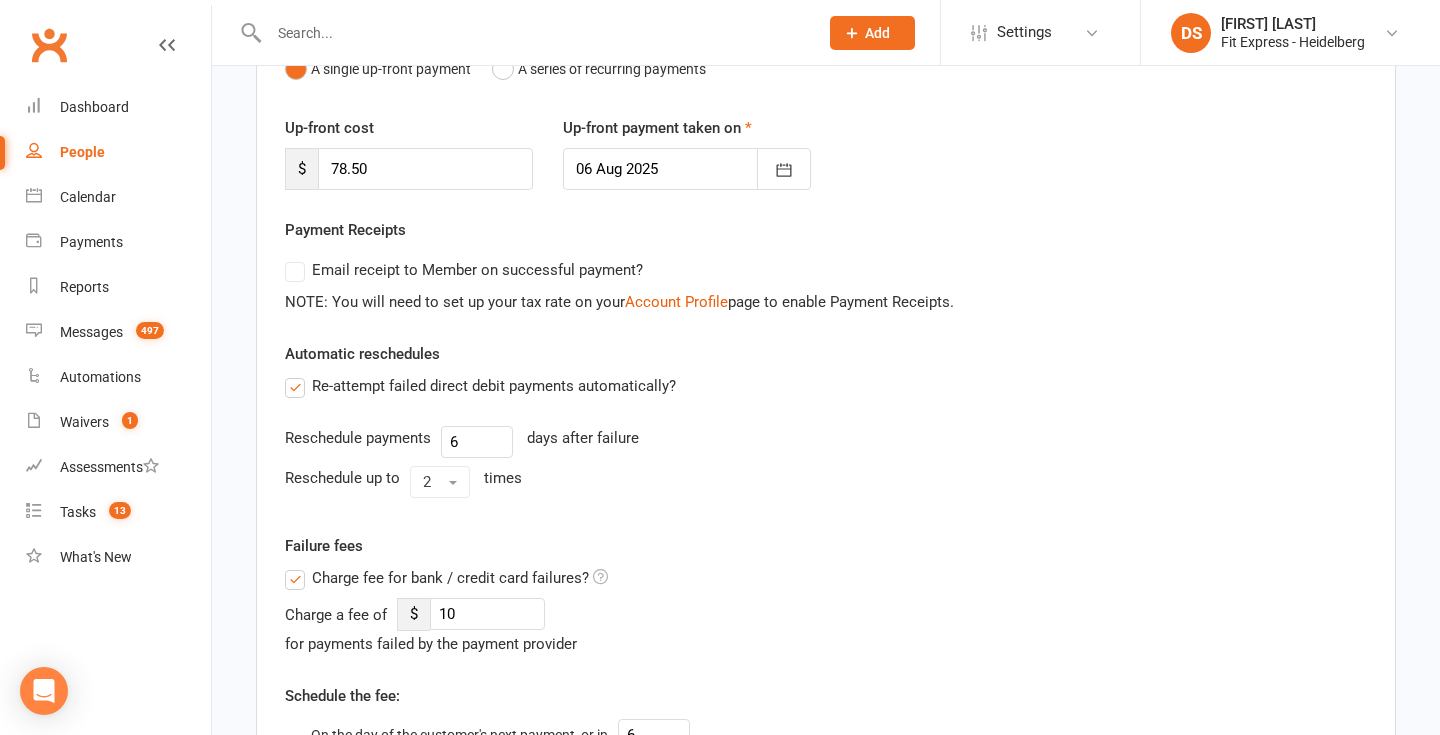 click on "Charge fee for bank / credit card failures?" at bounding box center [446, 578] 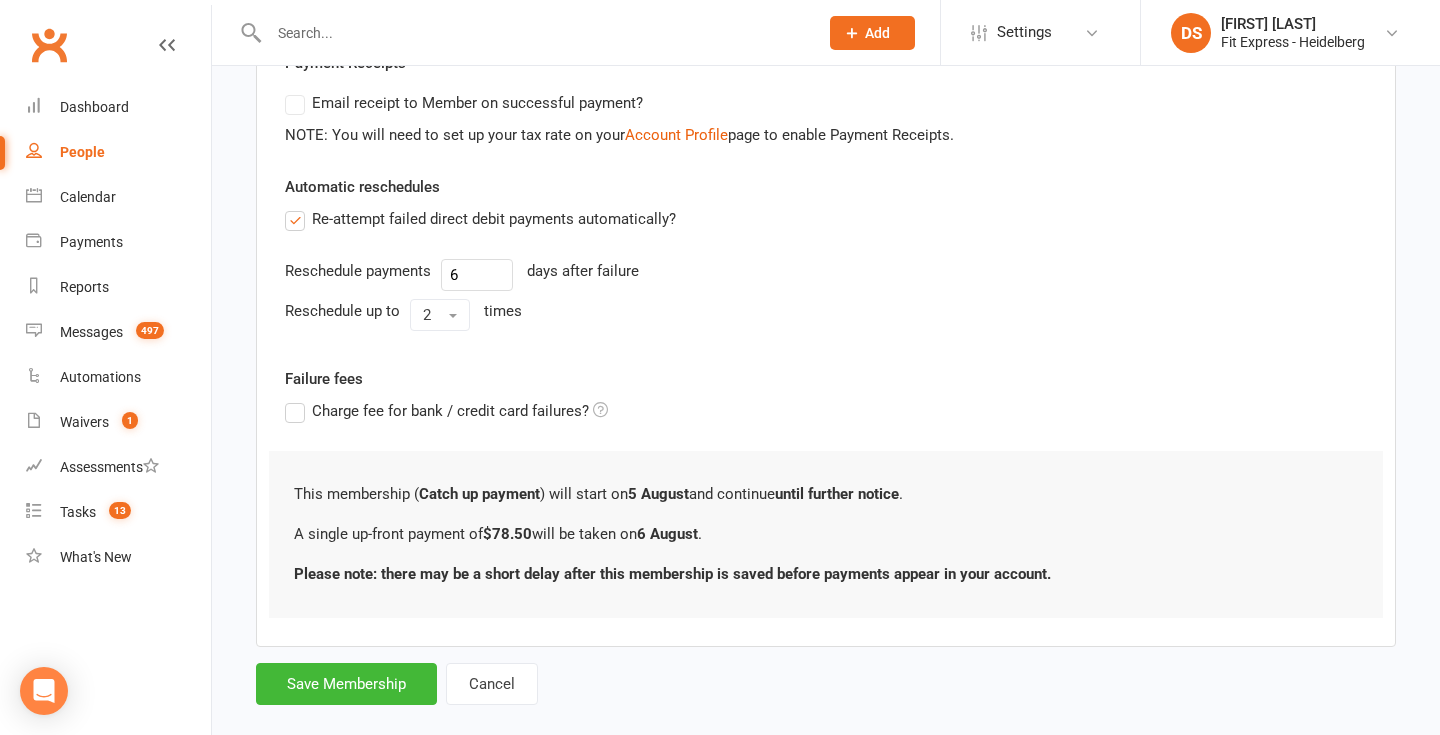 scroll, scrollTop: 434, scrollLeft: 0, axis: vertical 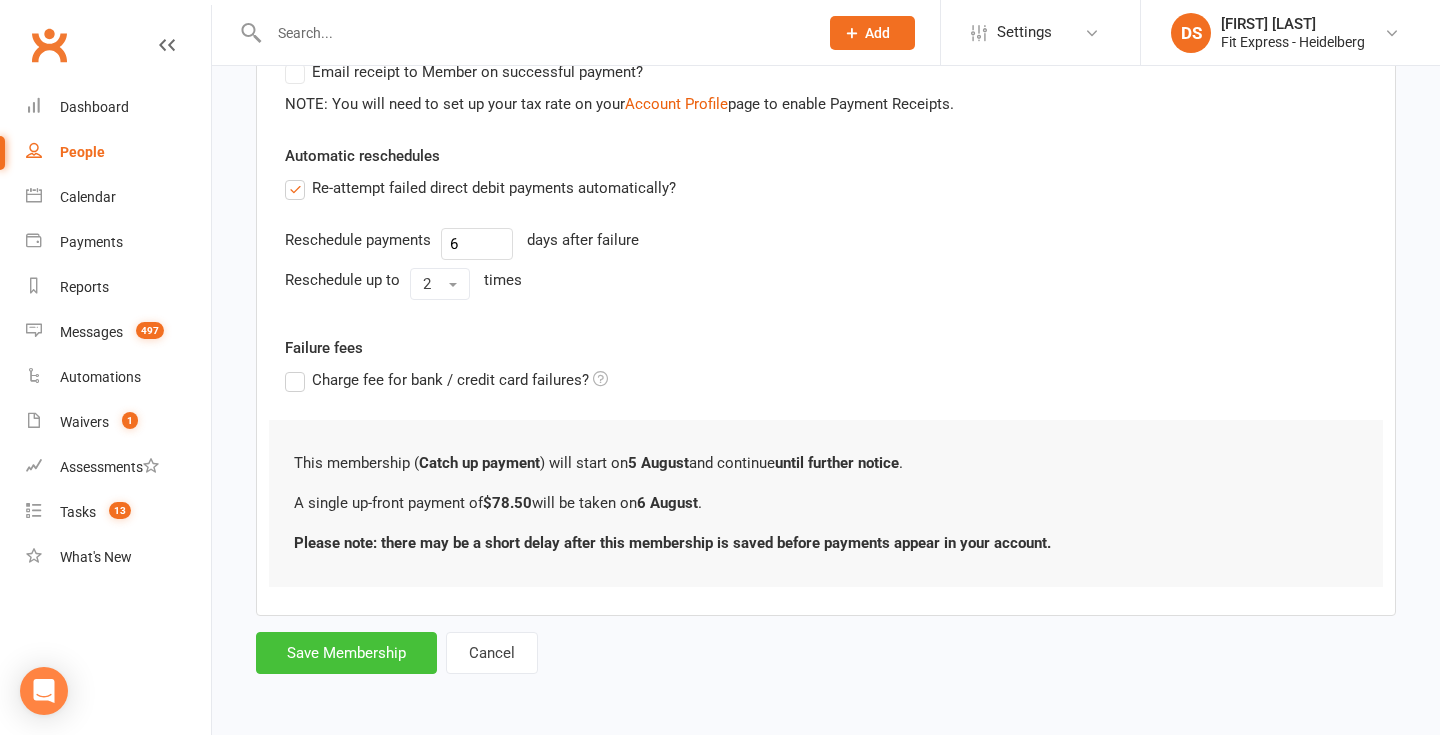 click on "Save Membership" at bounding box center [346, 653] 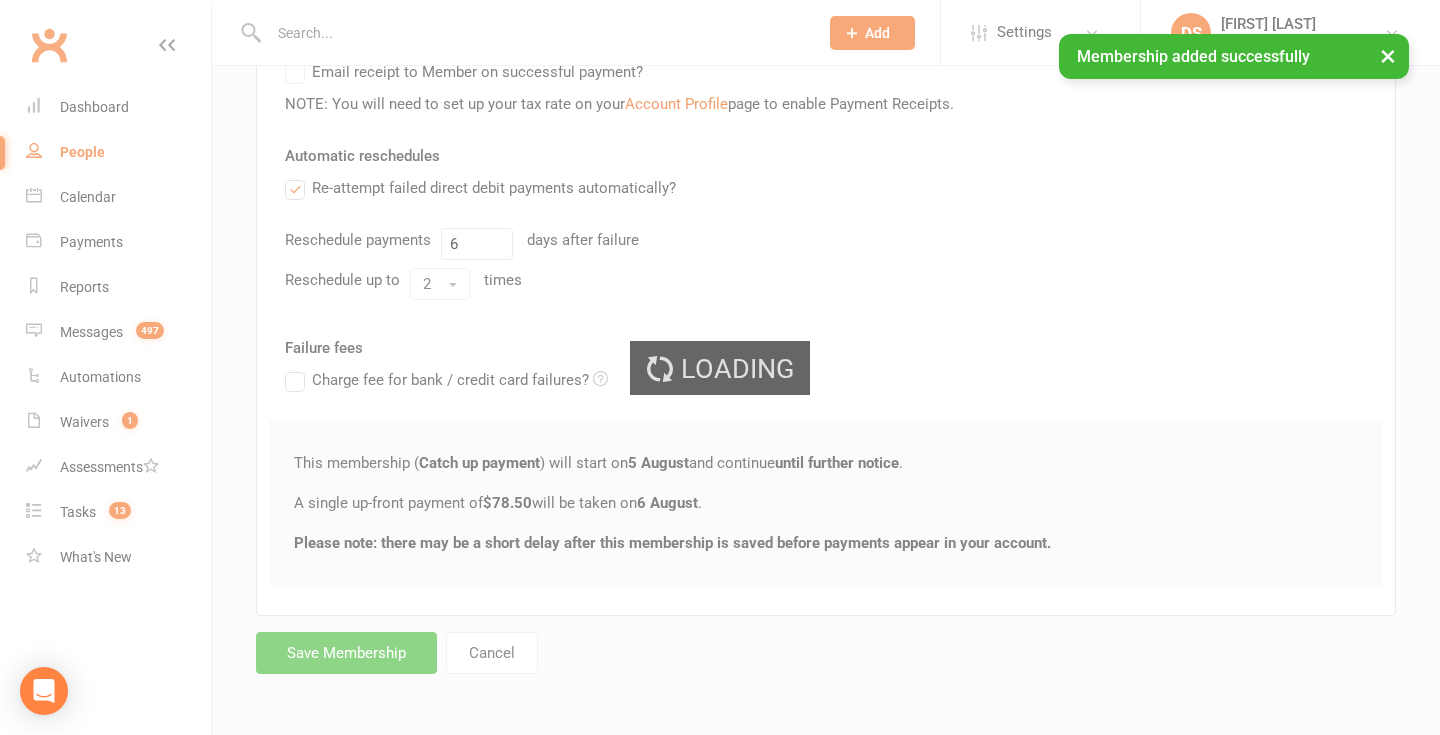 scroll, scrollTop: 0, scrollLeft: 0, axis: both 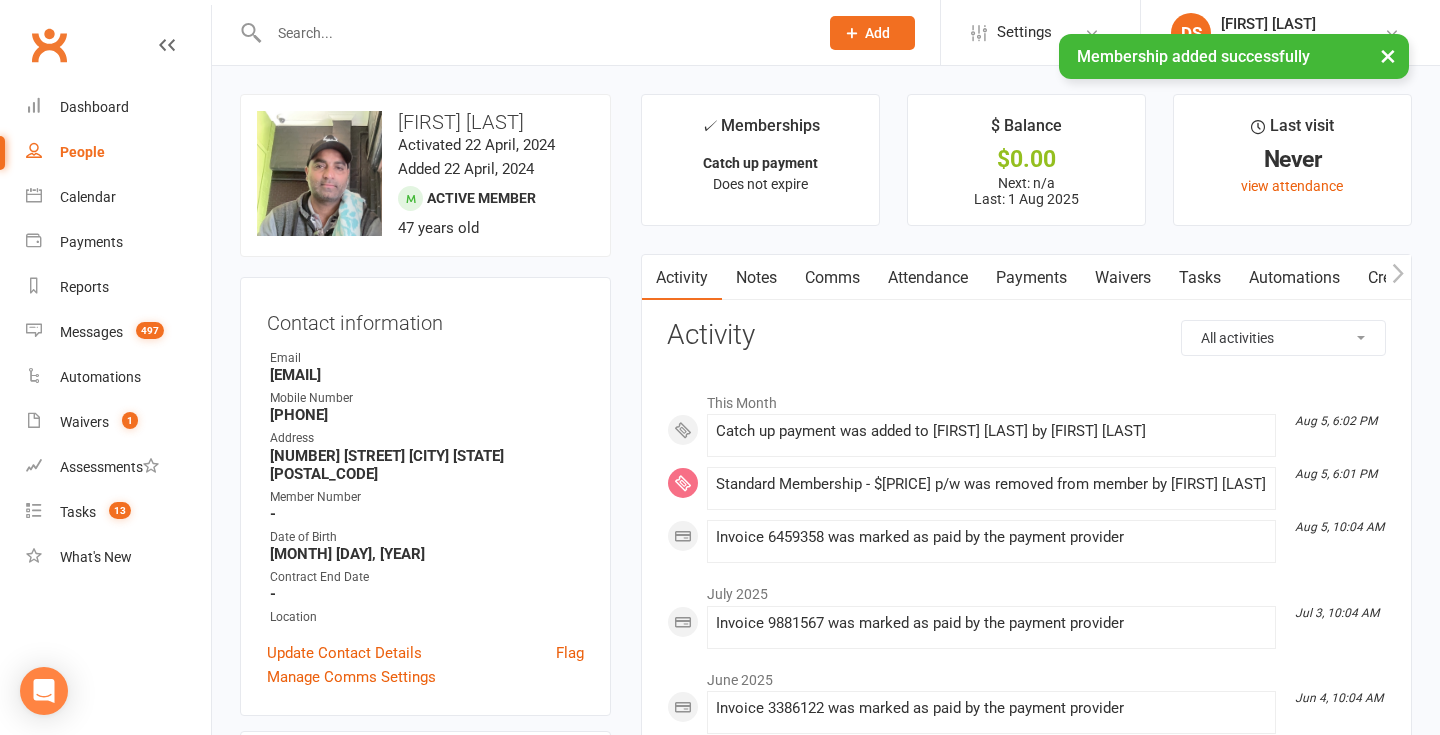 click on "Notes" at bounding box center [756, 278] 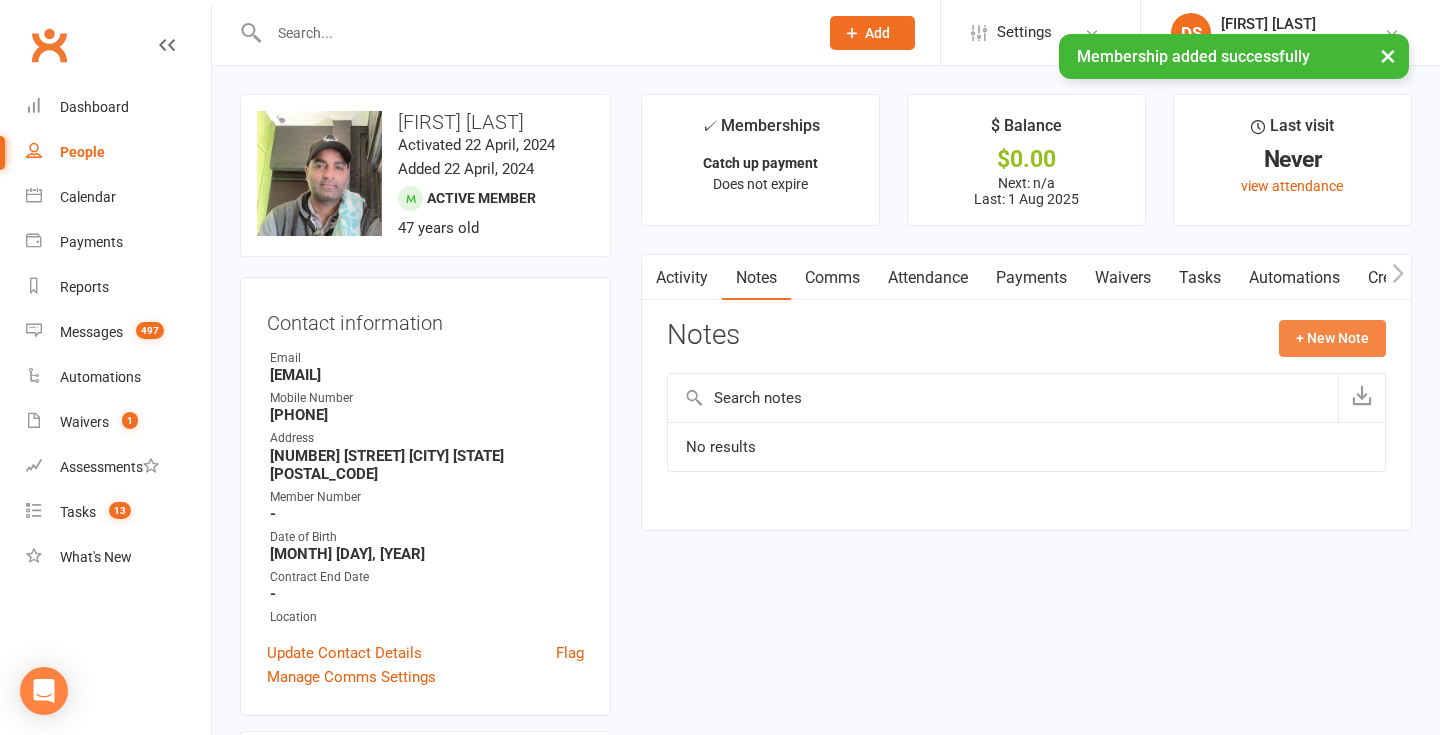 click on "+ New Note" at bounding box center (1332, 338) 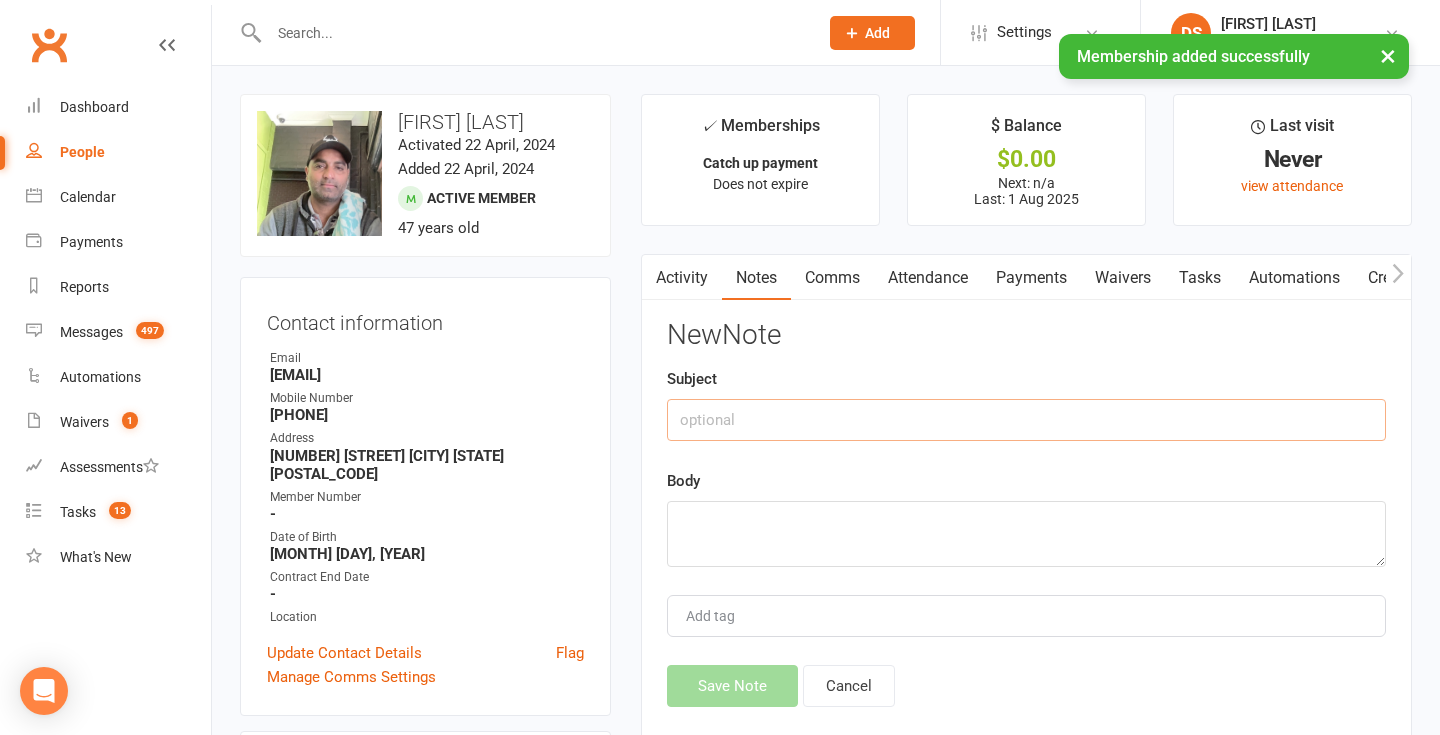 click at bounding box center (1026, 420) 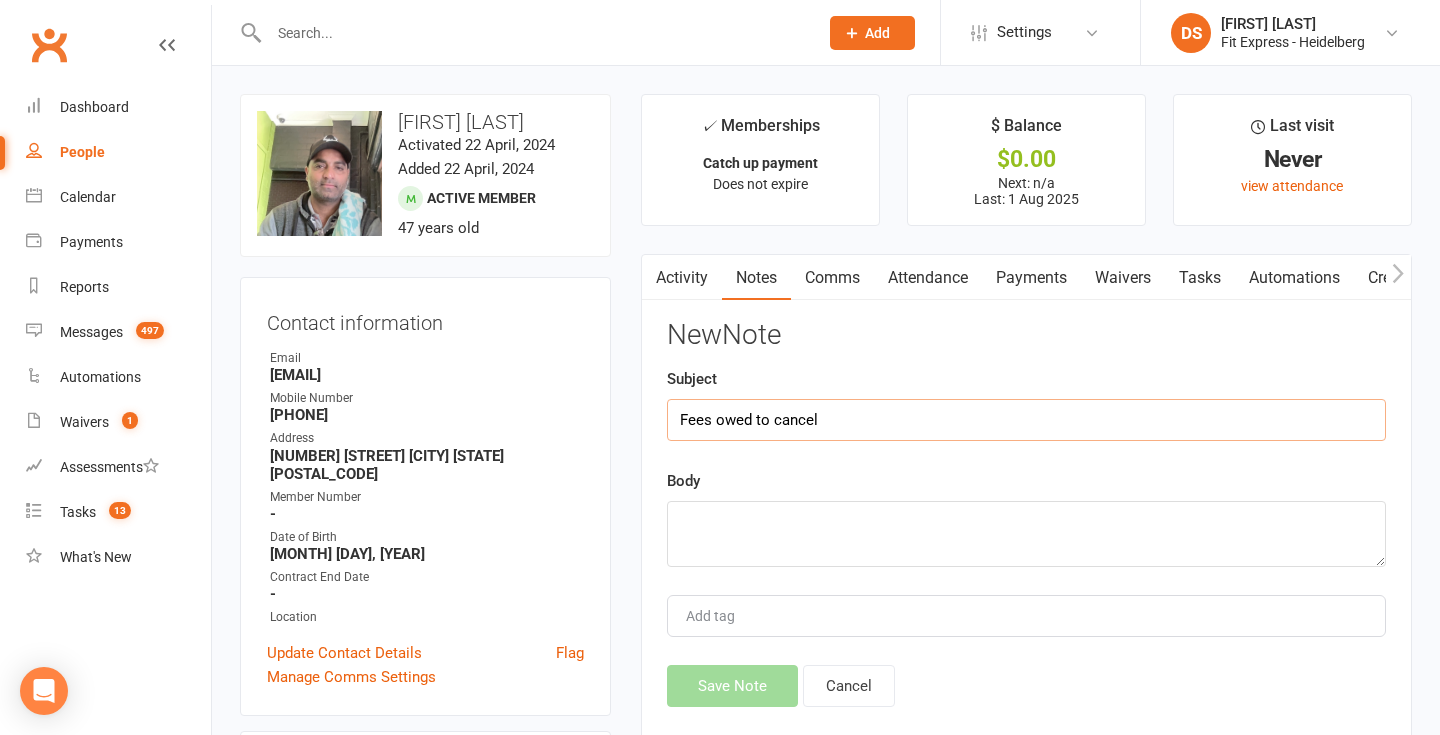 type on "Fees owed to cancel" 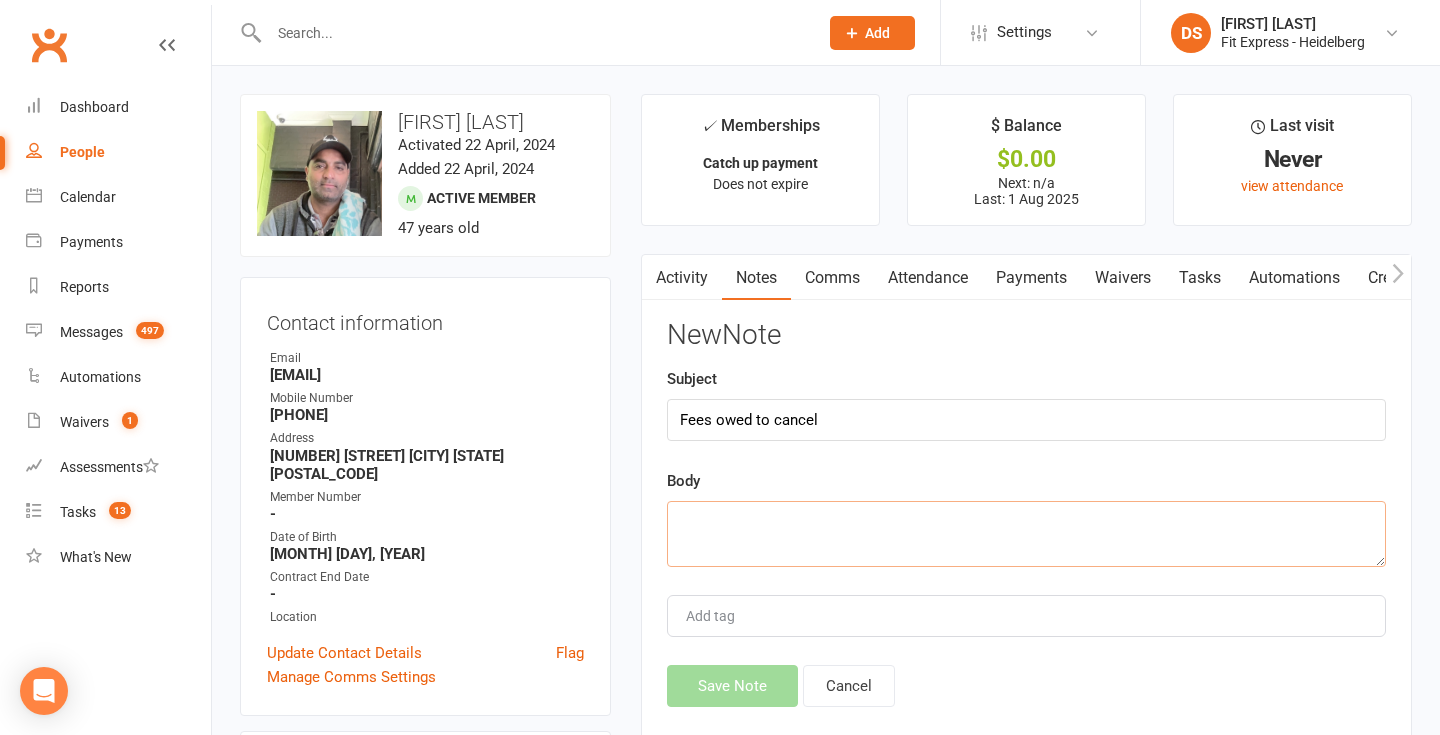 click at bounding box center (1026, 534) 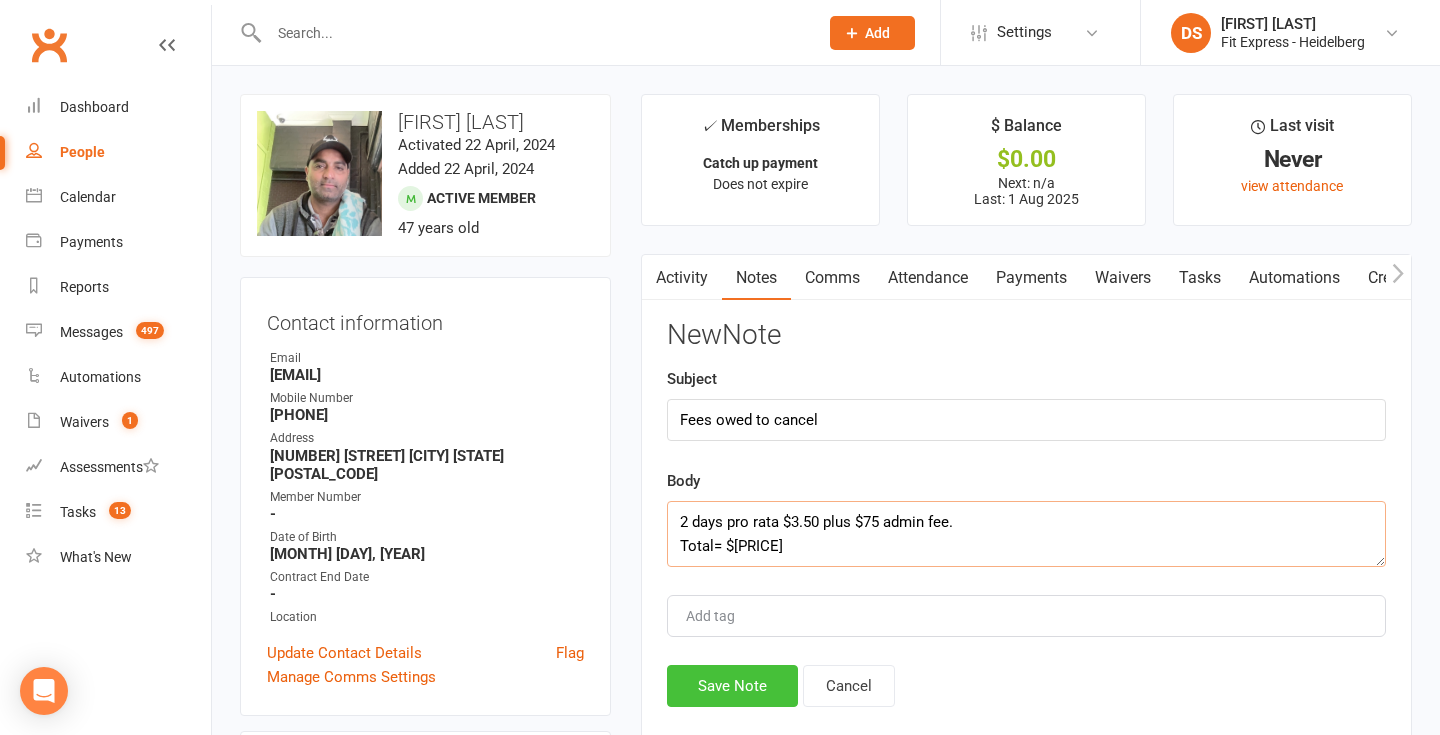 type on "2 days pro rata $3.50 plus $75 admin fee.
Total= $78.50" 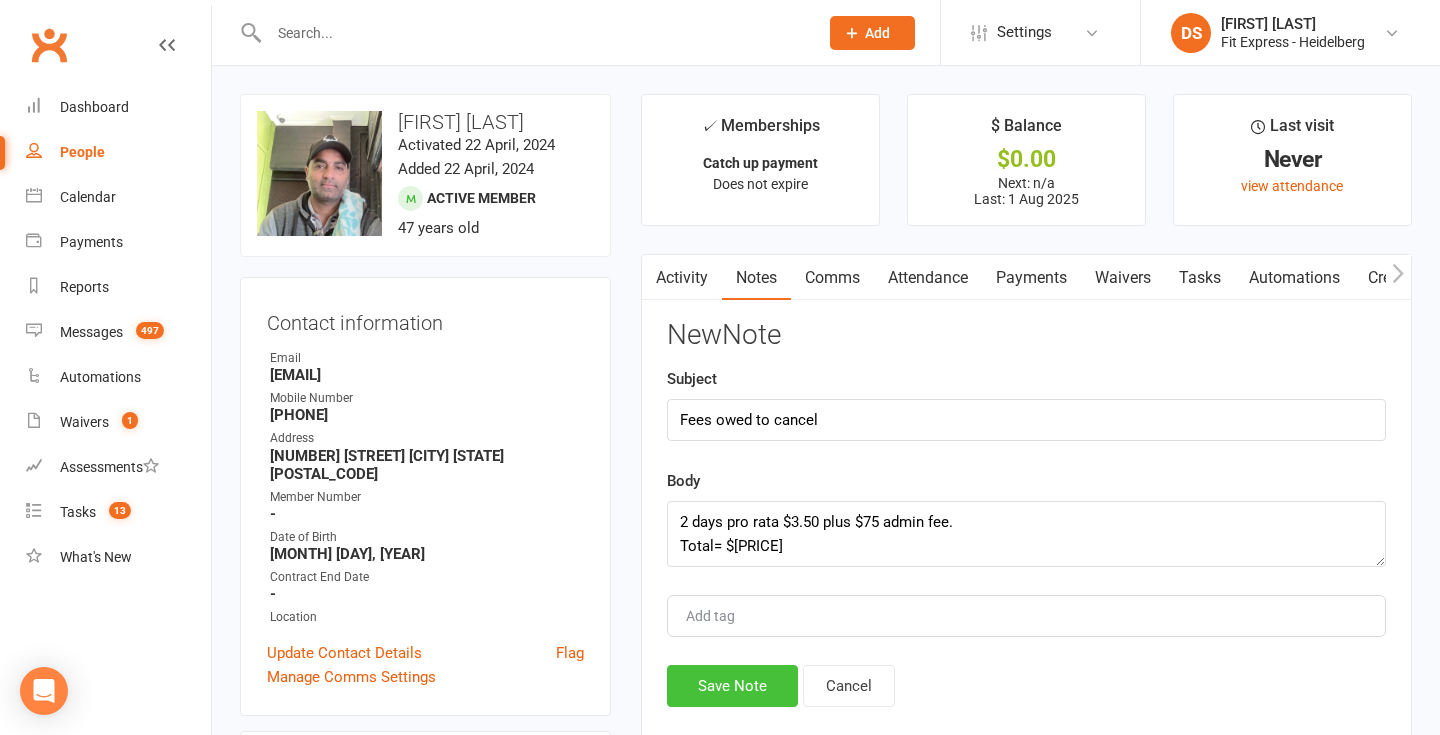 click on "Save Note" at bounding box center [732, 686] 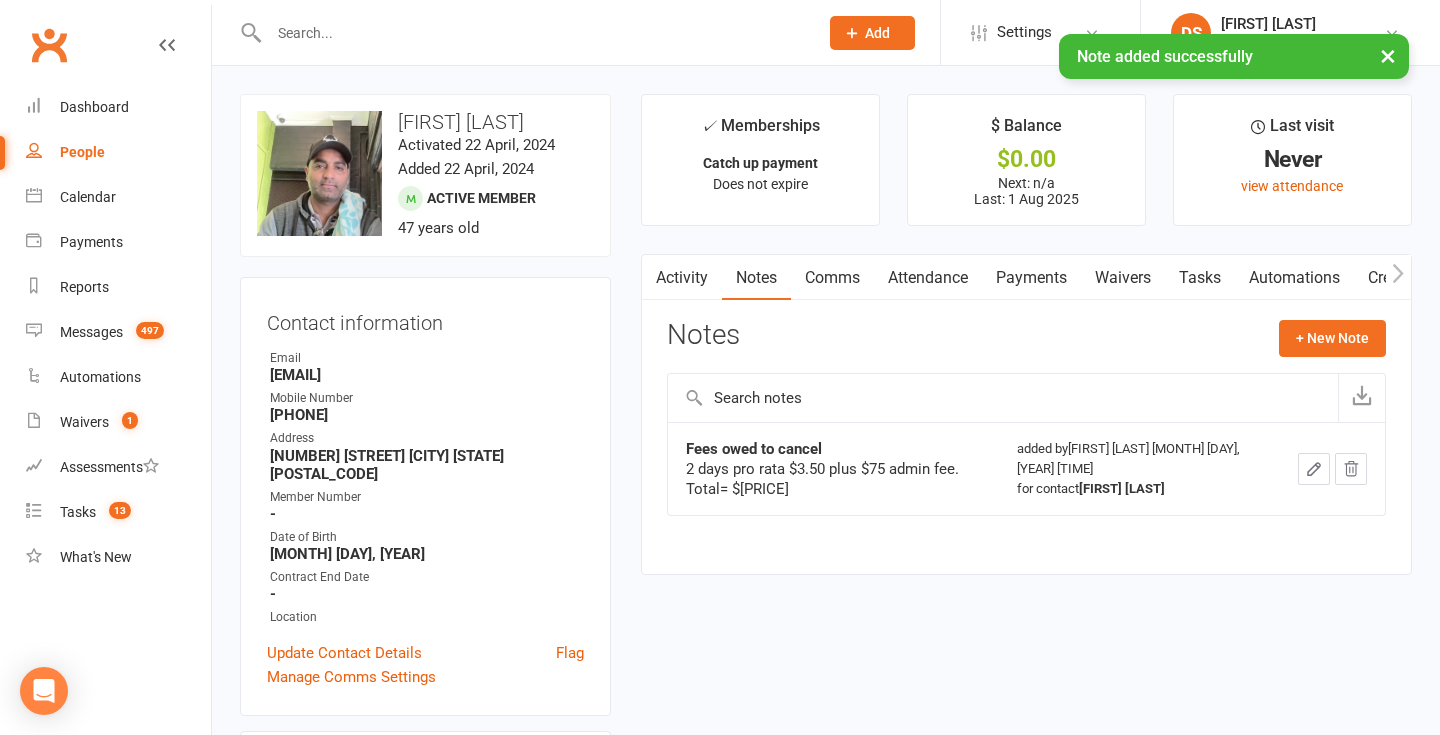 click on "Payments" at bounding box center (1031, 278) 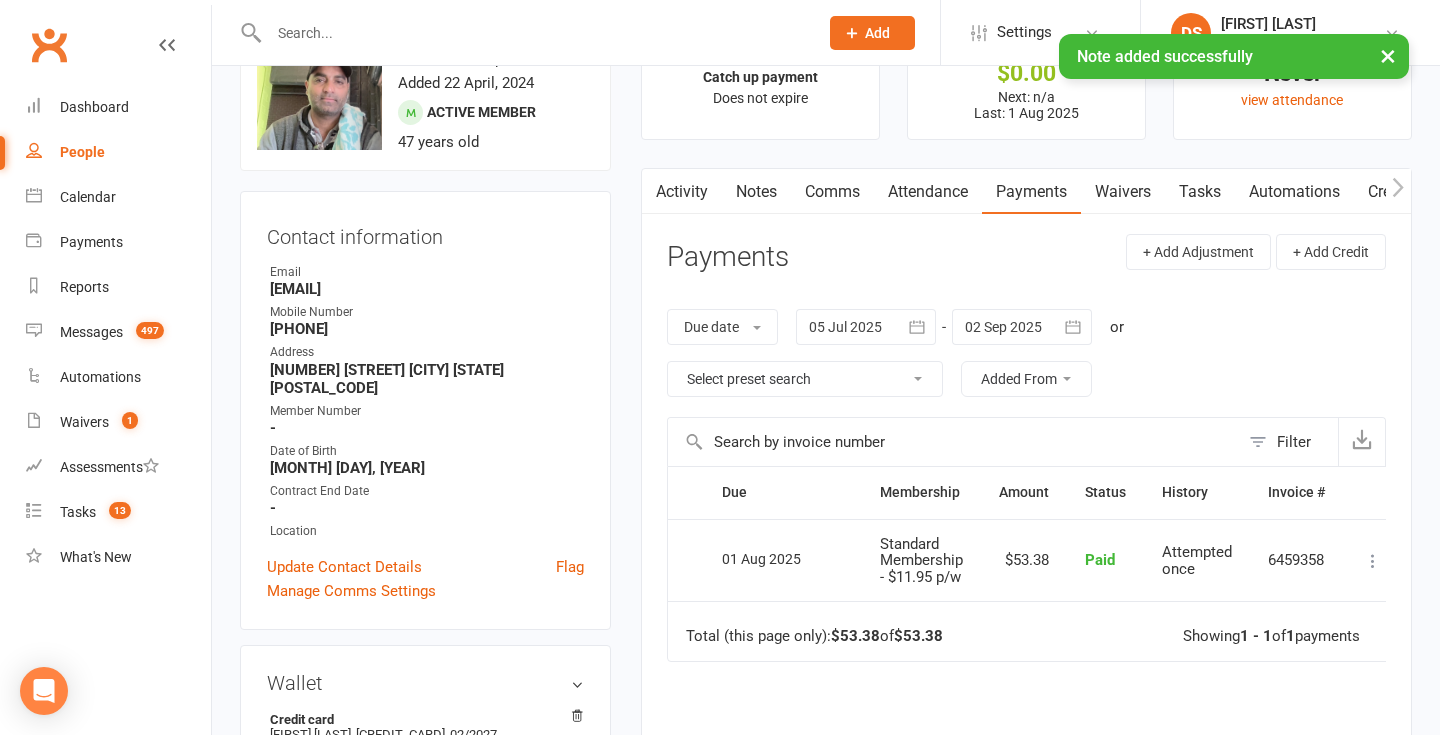 scroll, scrollTop: 0, scrollLeft: 0, axis: both 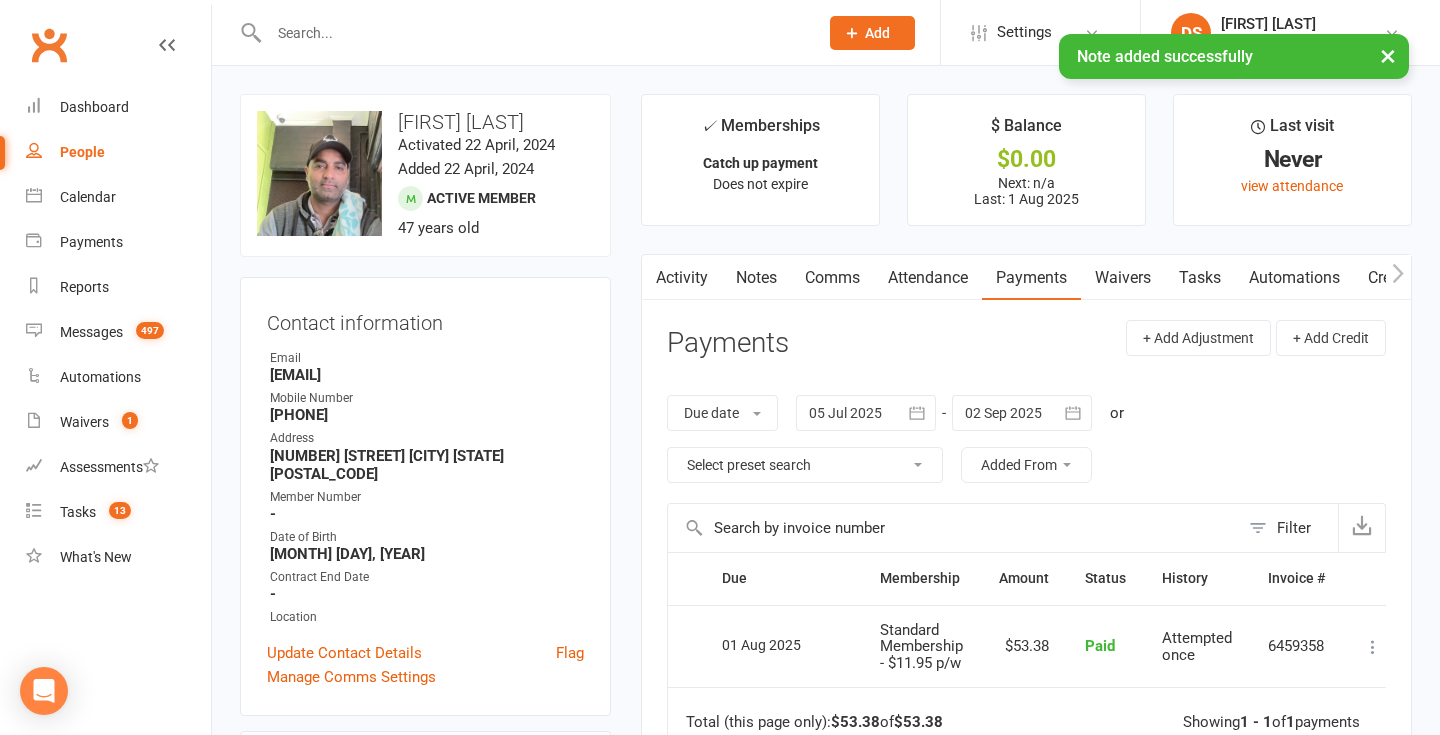 click at bounding box center [1022, 413] 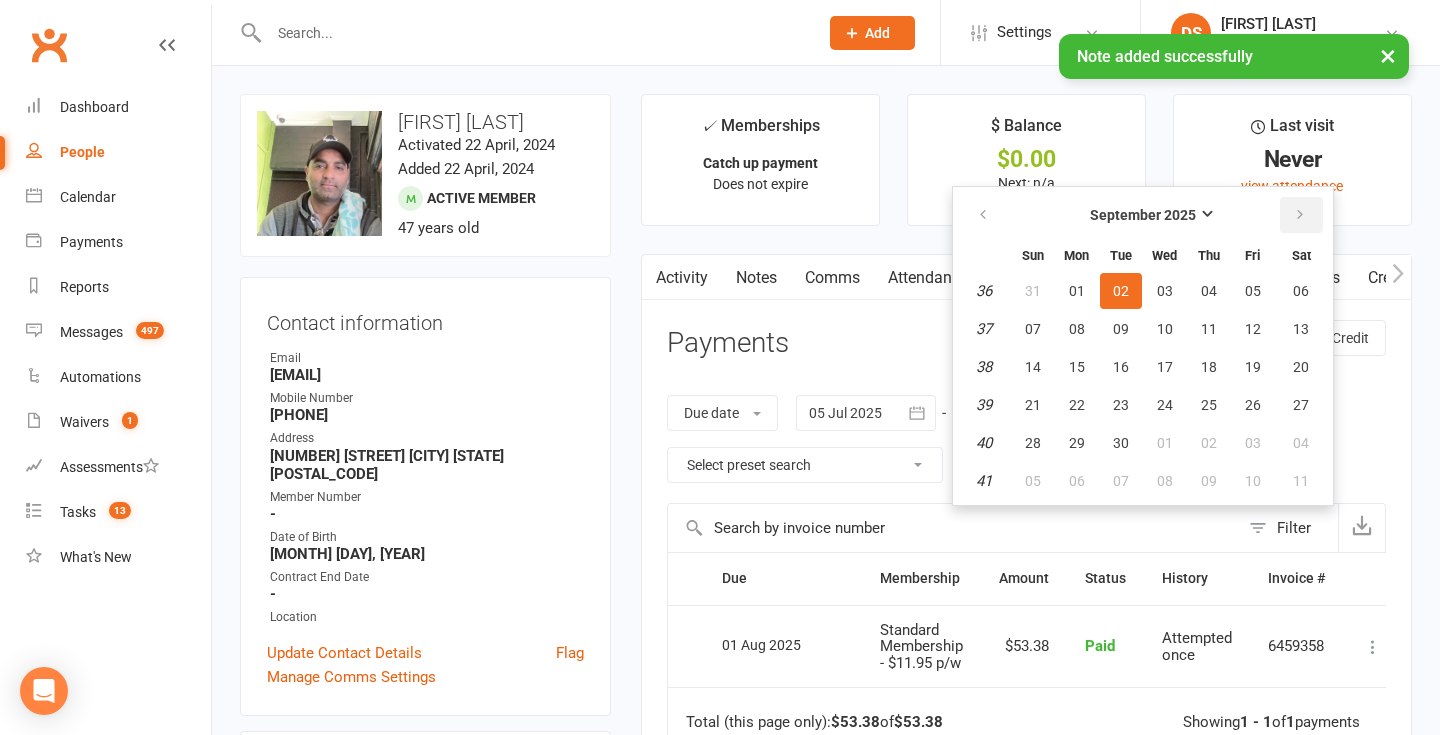 click at bounding box center [1301, 215] 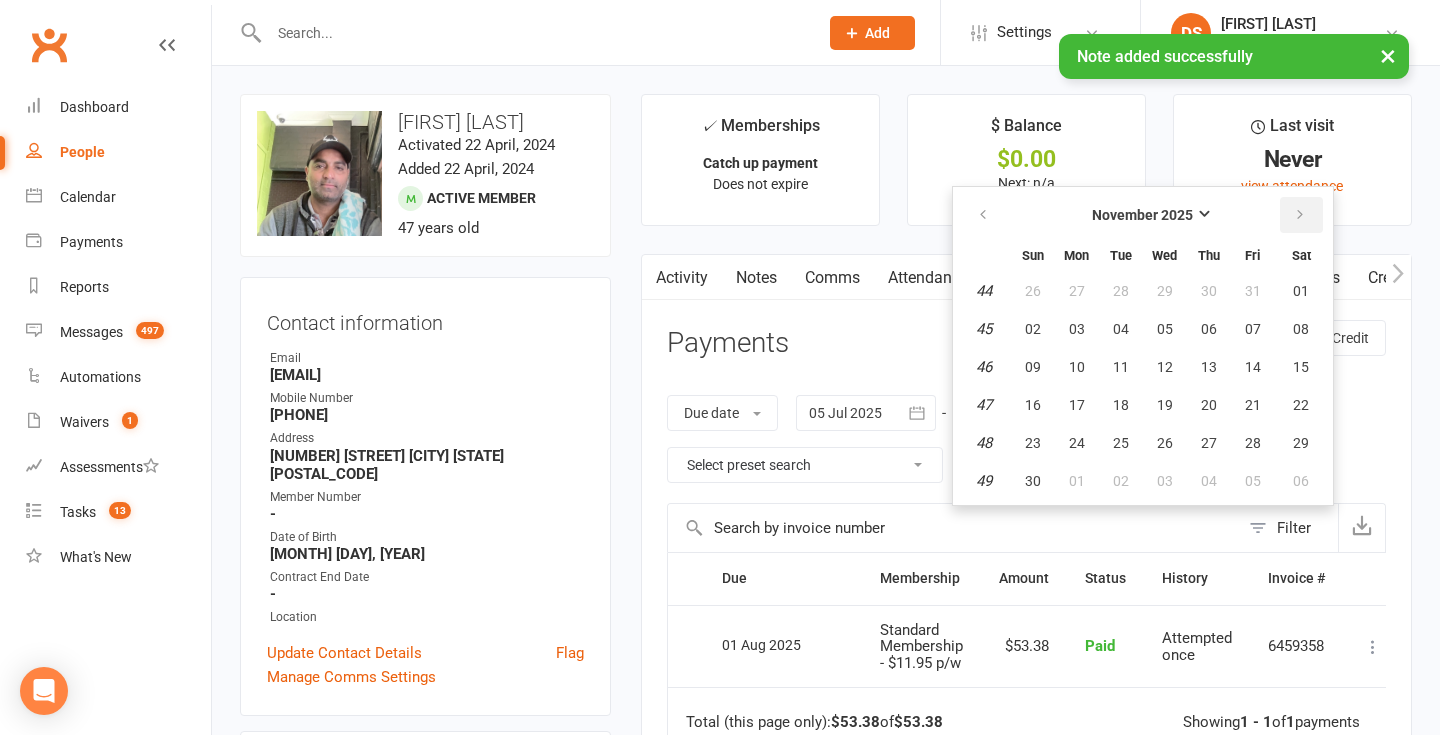 click at bounding box center (1301, 215) 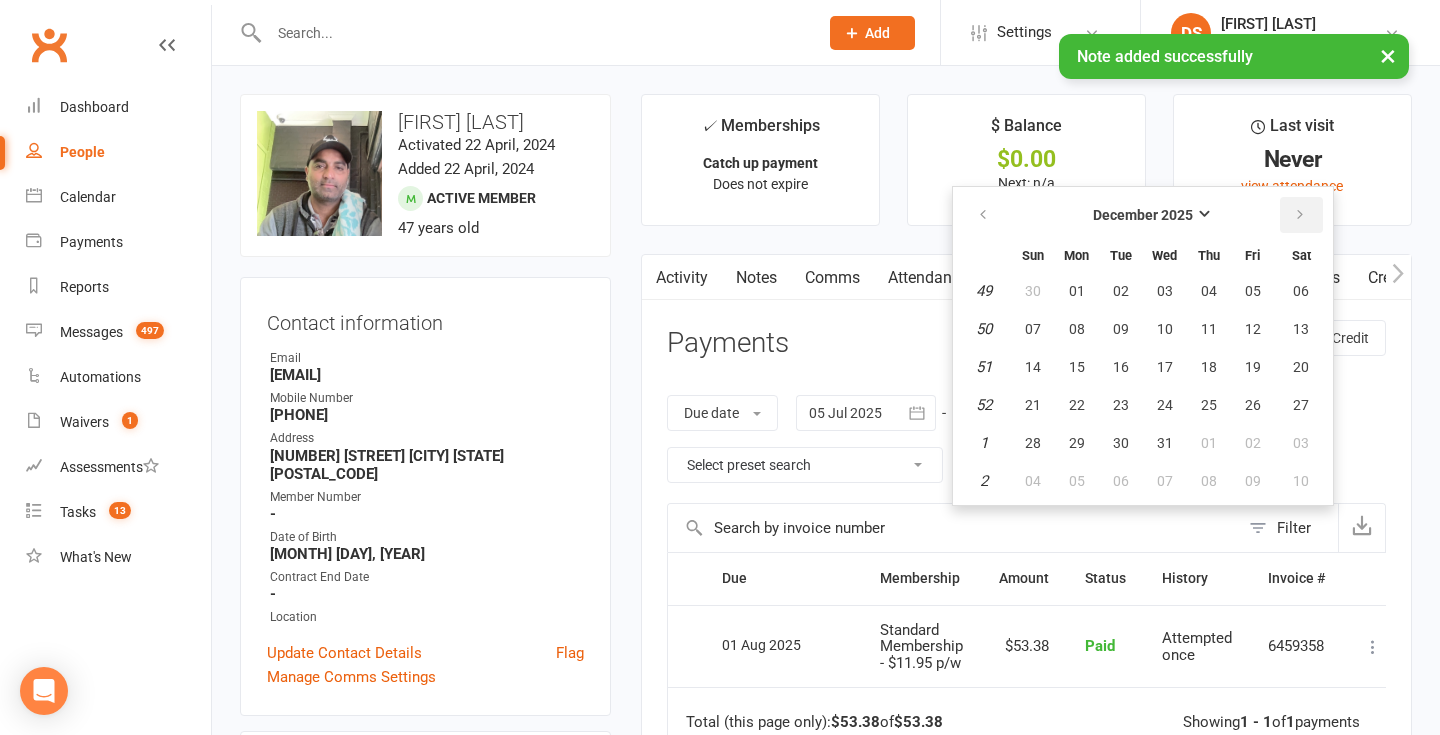 click at bounding box center [1301, 215] 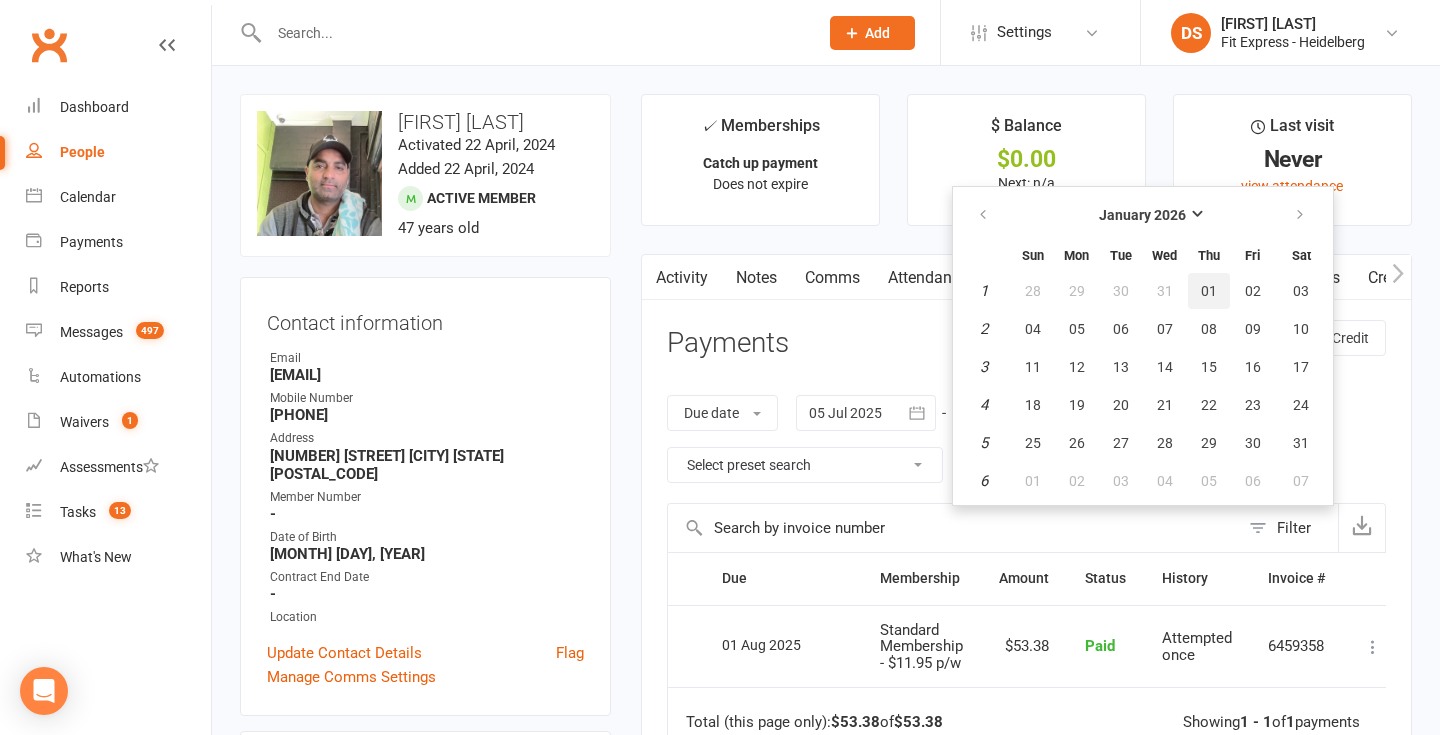 click on "01" at bounding box center (1209, 291) 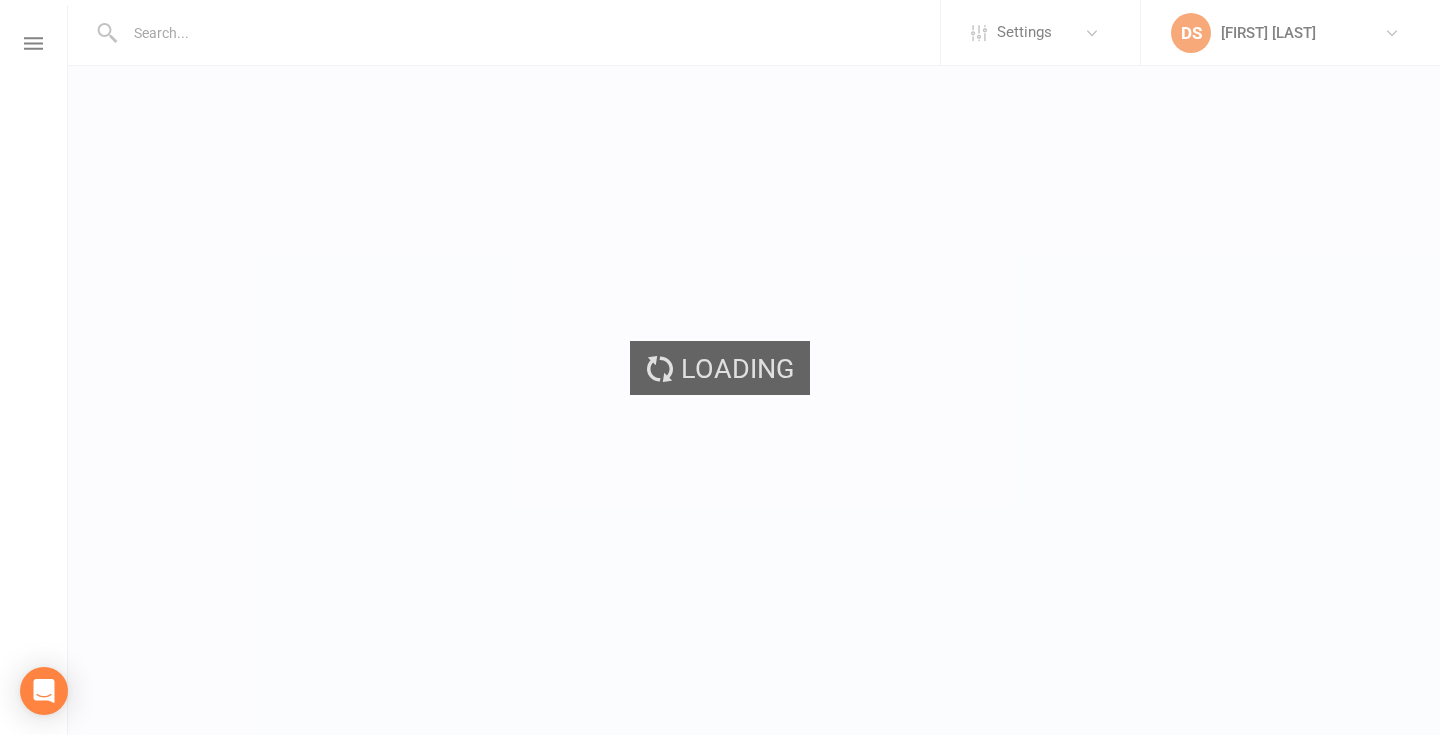 scroll, scrollTop: 0, scrollLeft: 0, axis: both 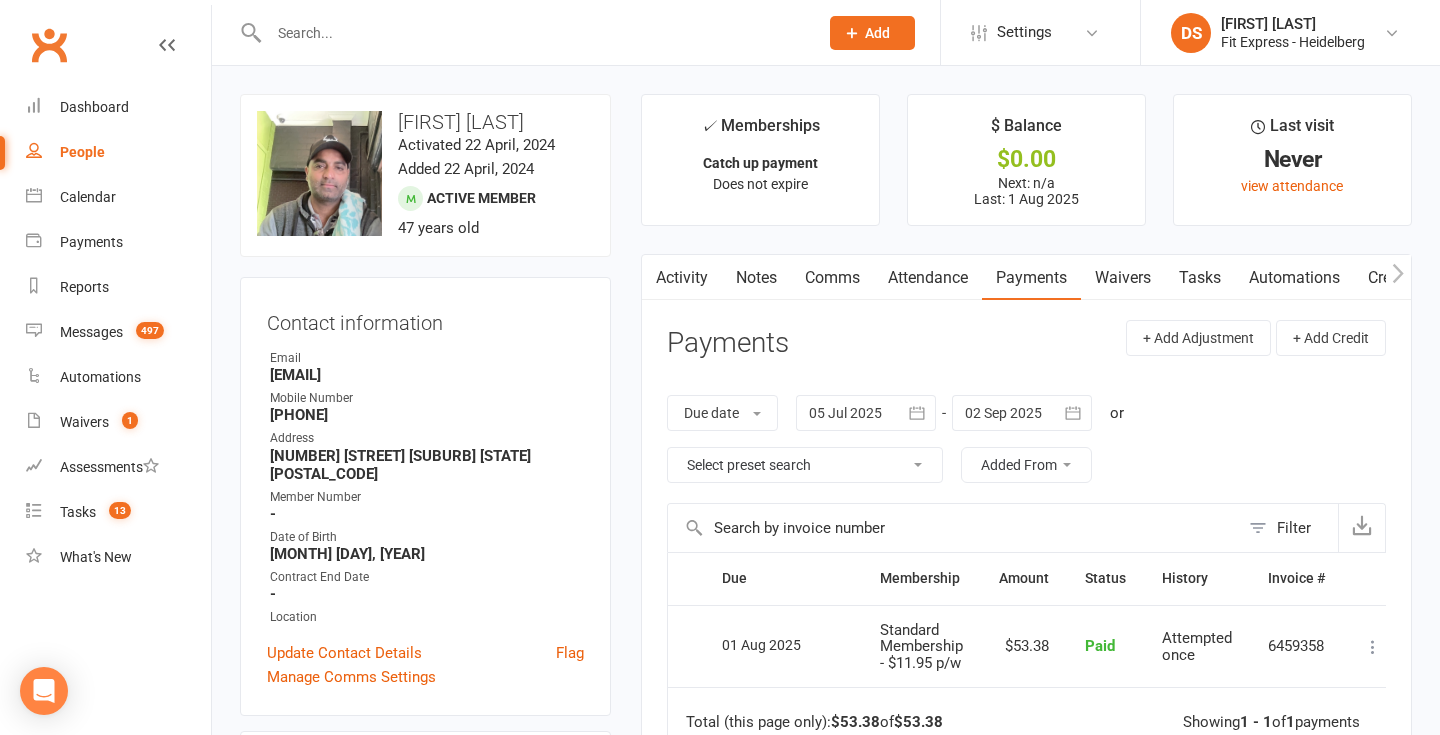 click at bounding box center [1022, 413] 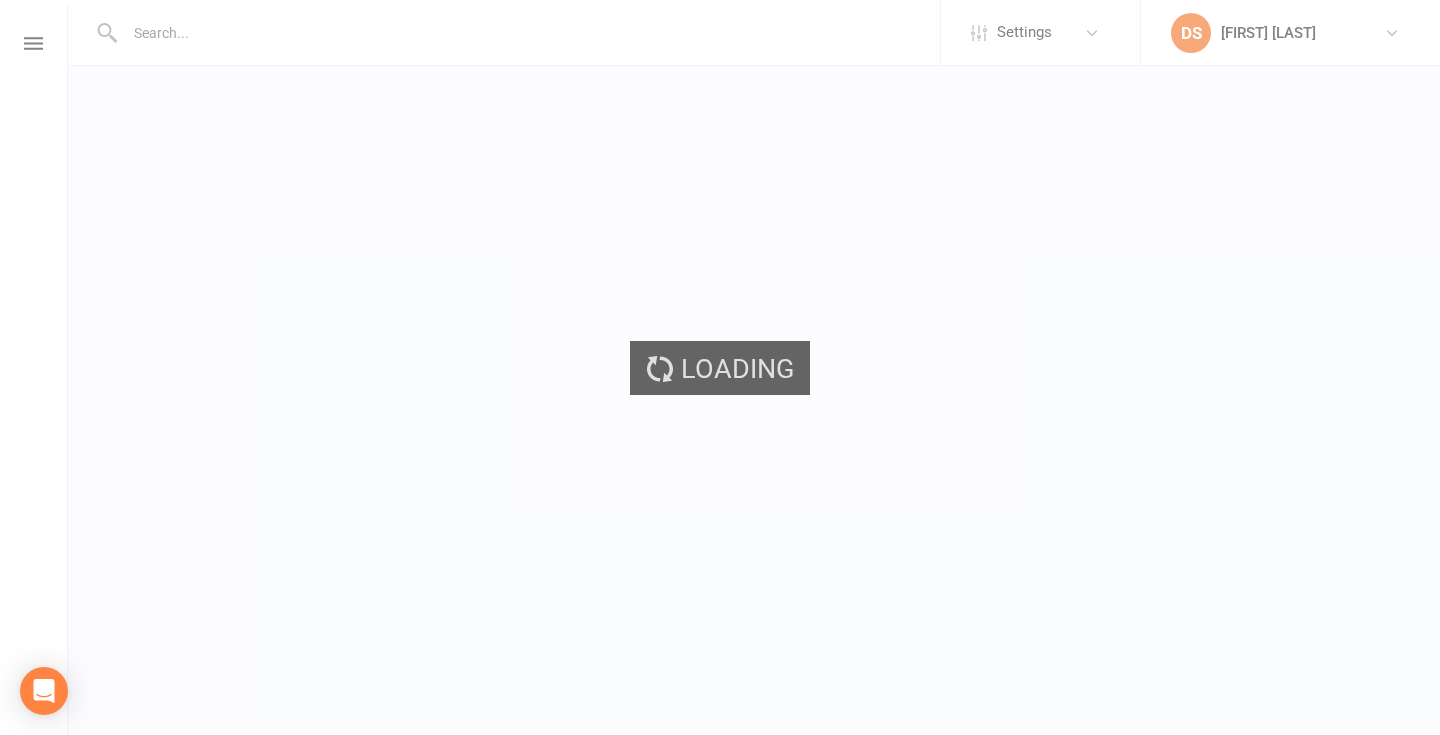 scroll, scrollTop: 0, scrollLeft: 0, axis: both 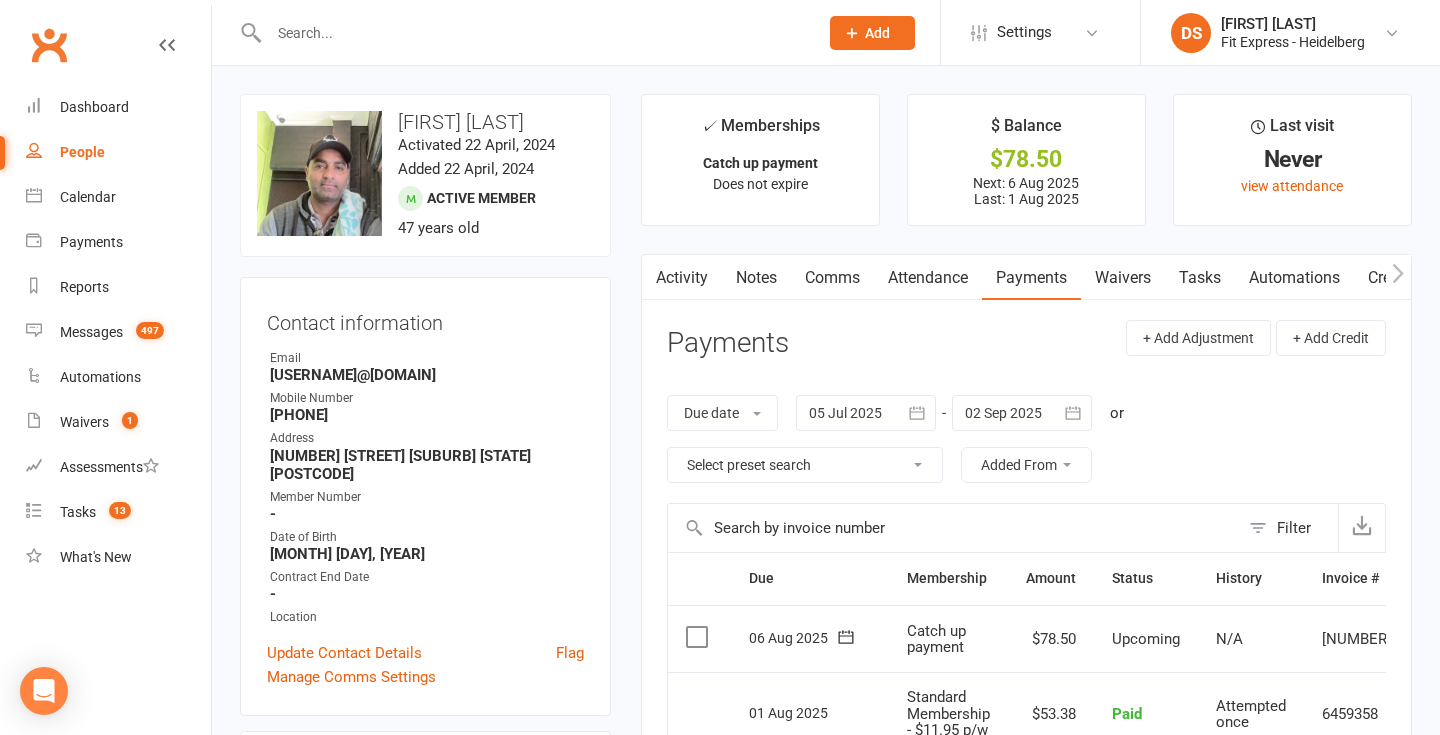 click on "Clubworx" at bounding box center (49, 45) 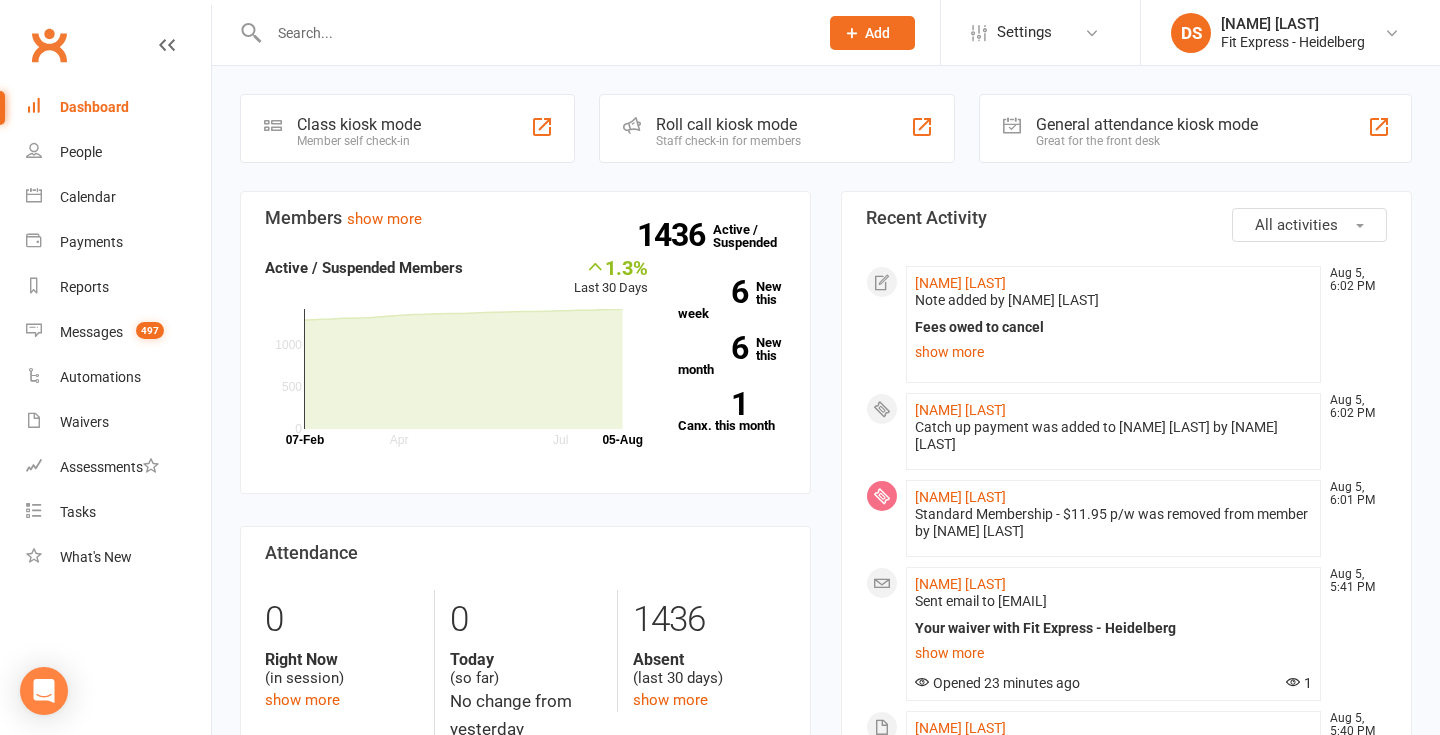 scroll, scrollTop: 0, scrollLeft: 0, axis: both 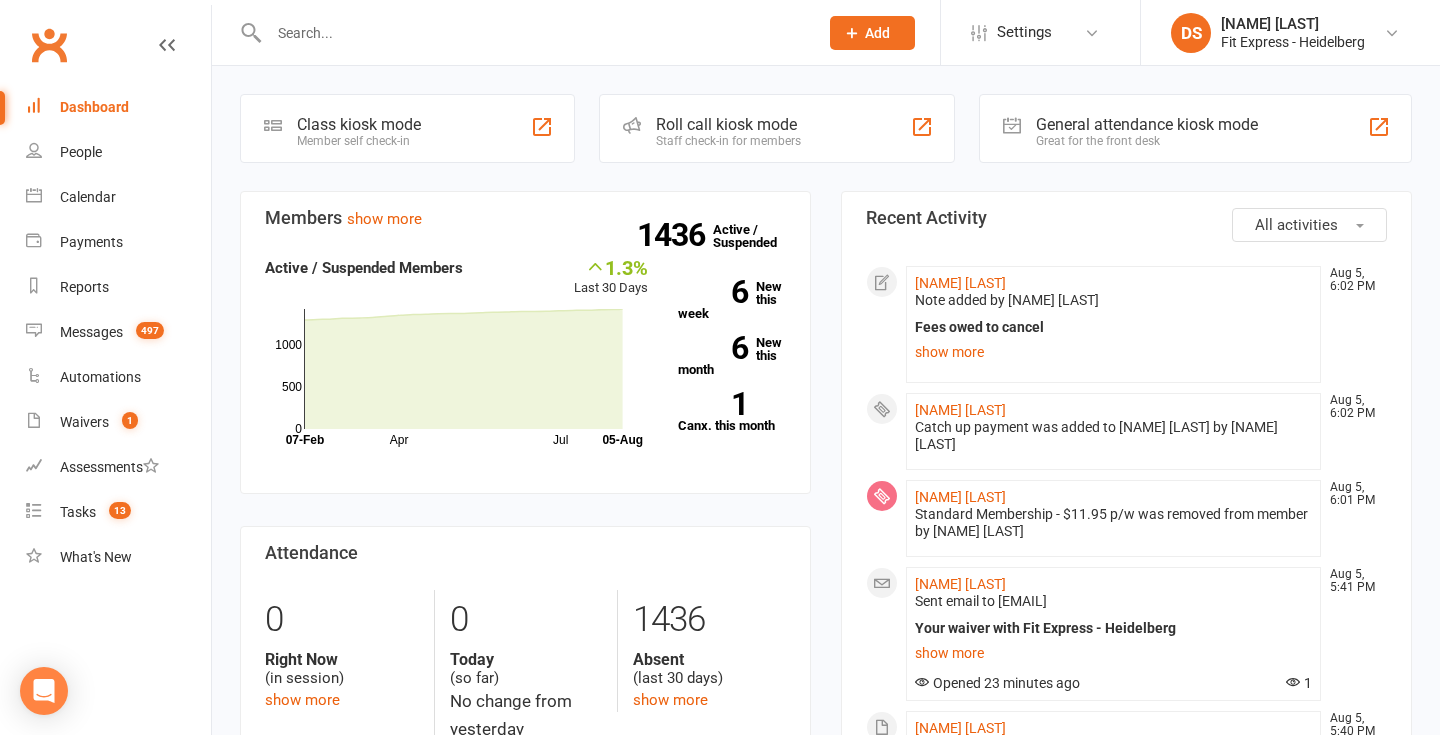 click on "Clubworx" at bounding box center (49, 45) 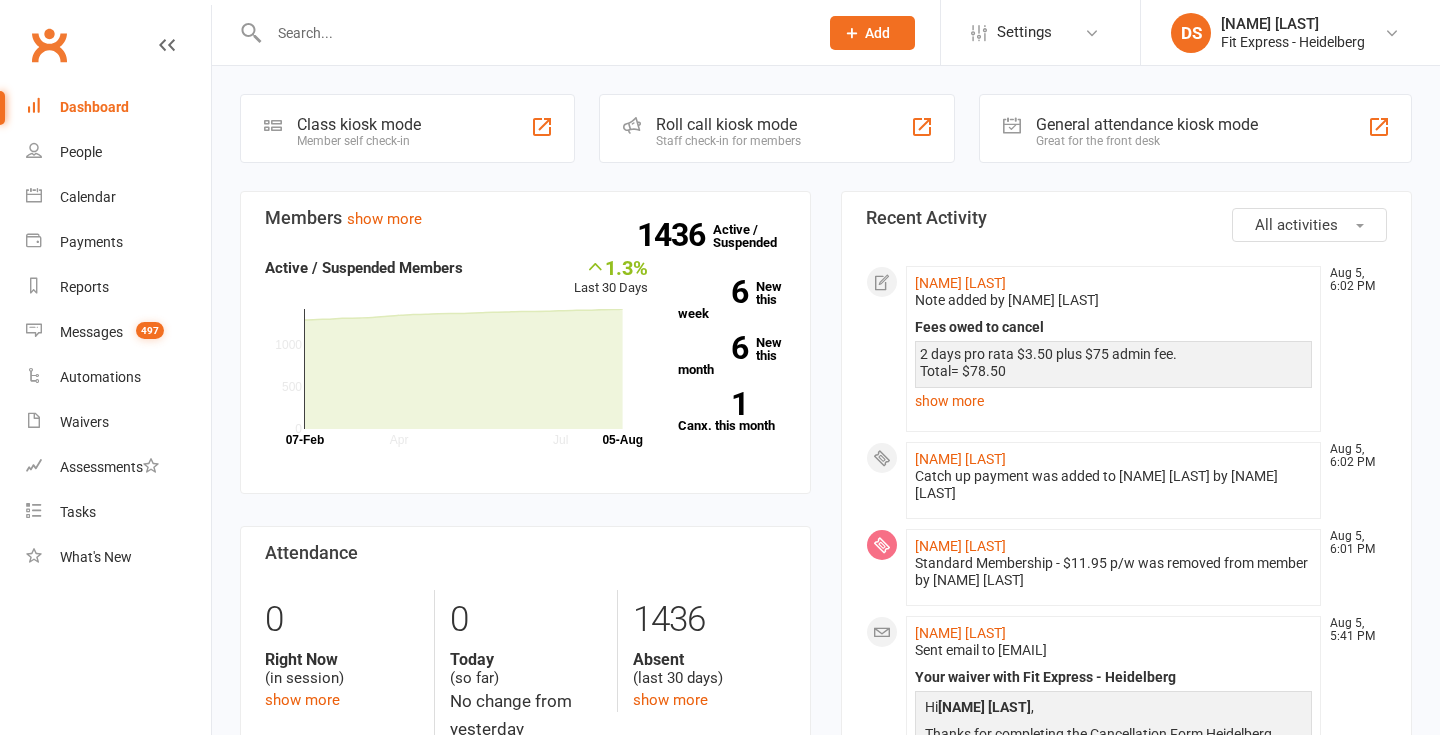 scroll, scrollTop: 0, scrollLeft: 0, axis: both 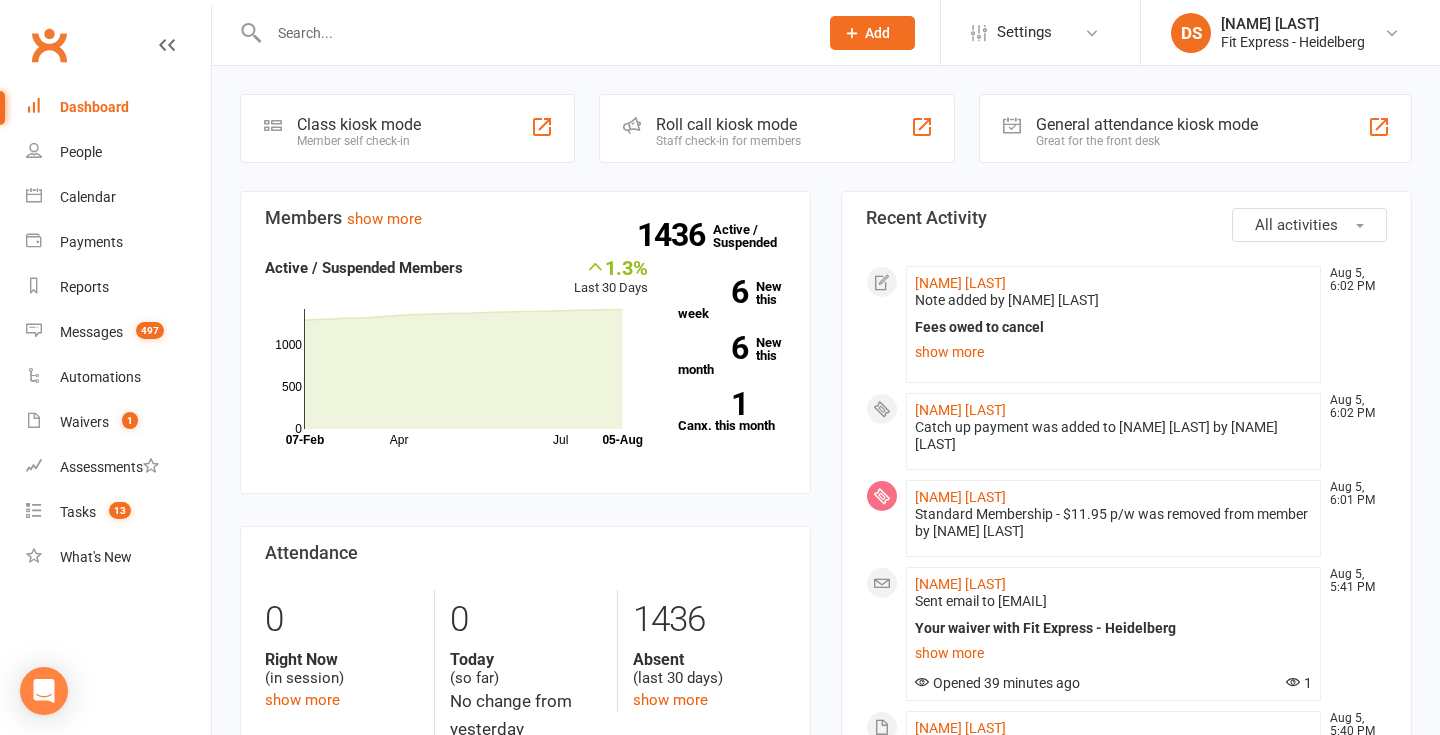 click on "Clubworx" at bounding box center (49, 45) 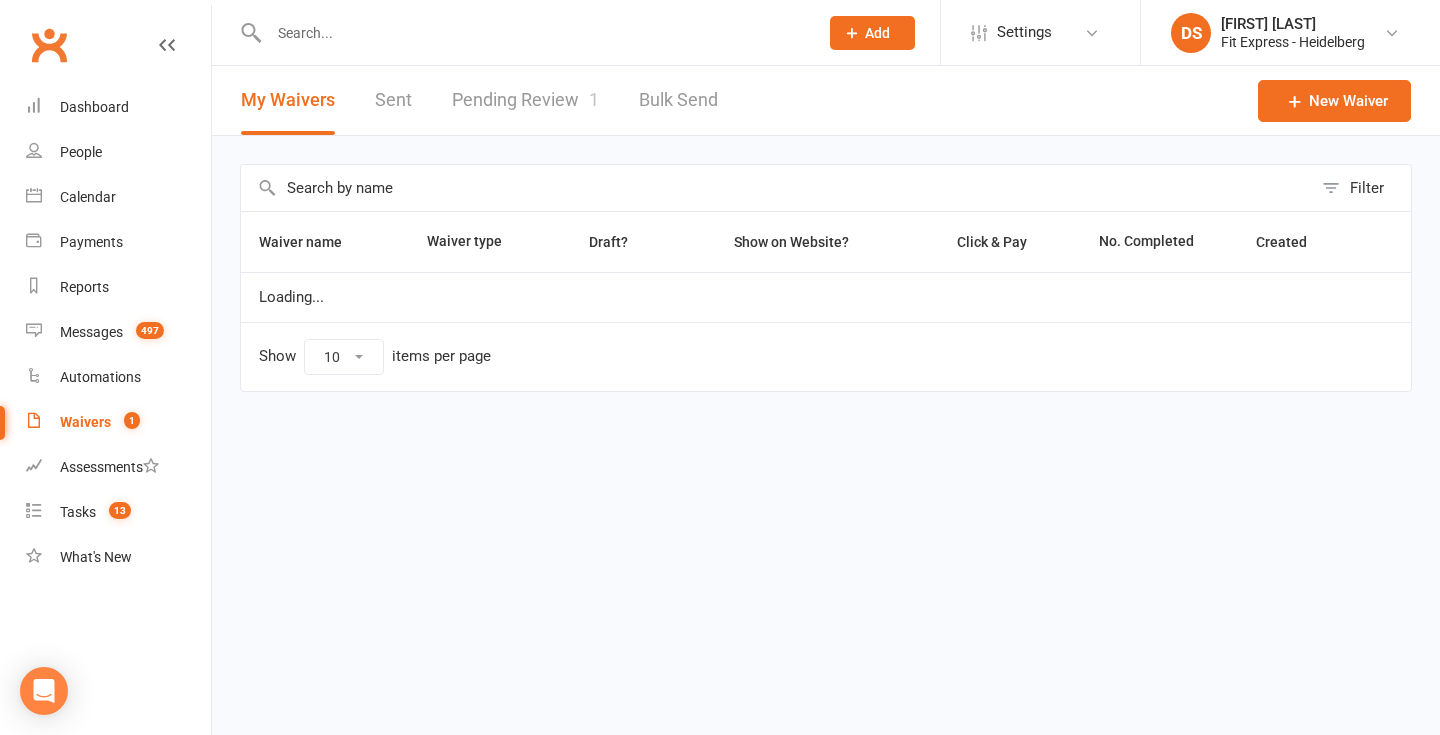 scroll, scrollTop: 0, scrollLeft: 0, axis: both 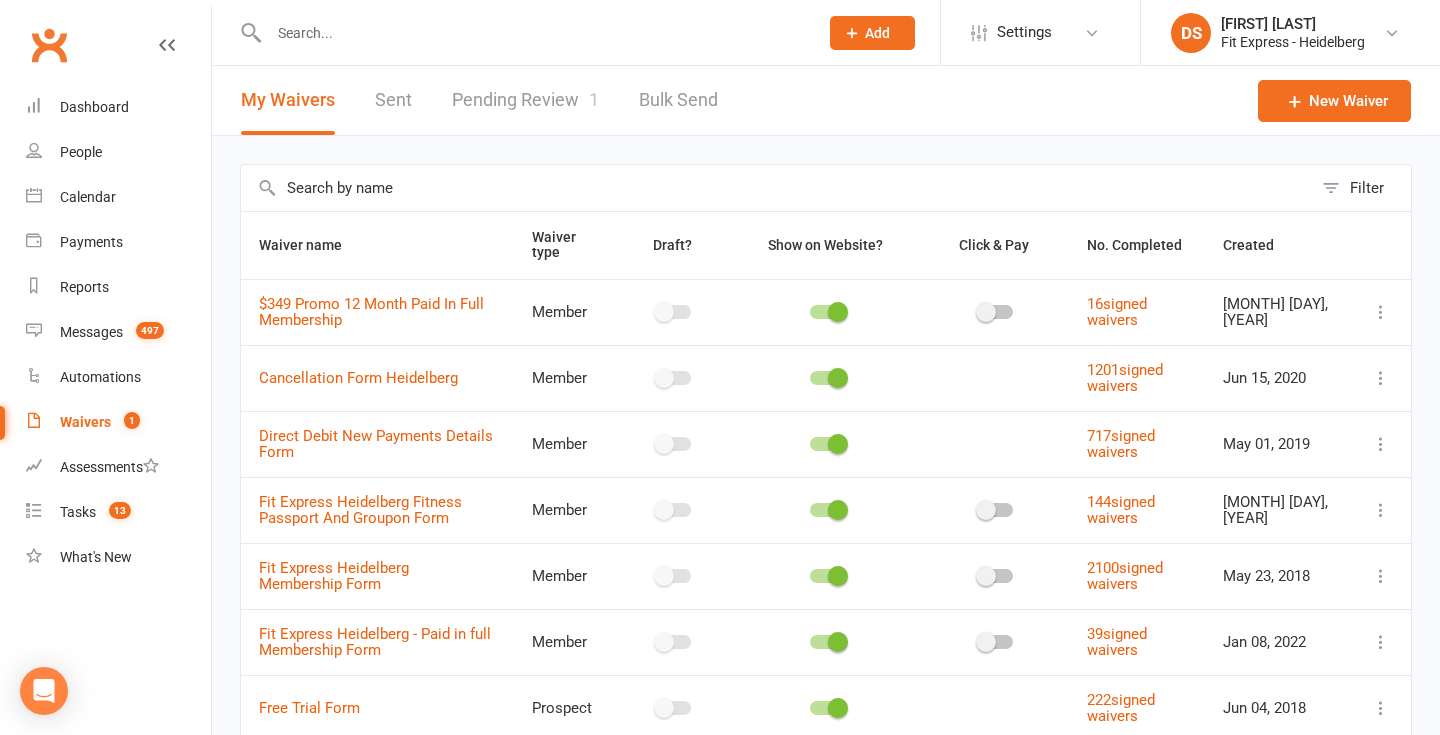 click on "Pending Review 1" at bounding box center [525, 100] 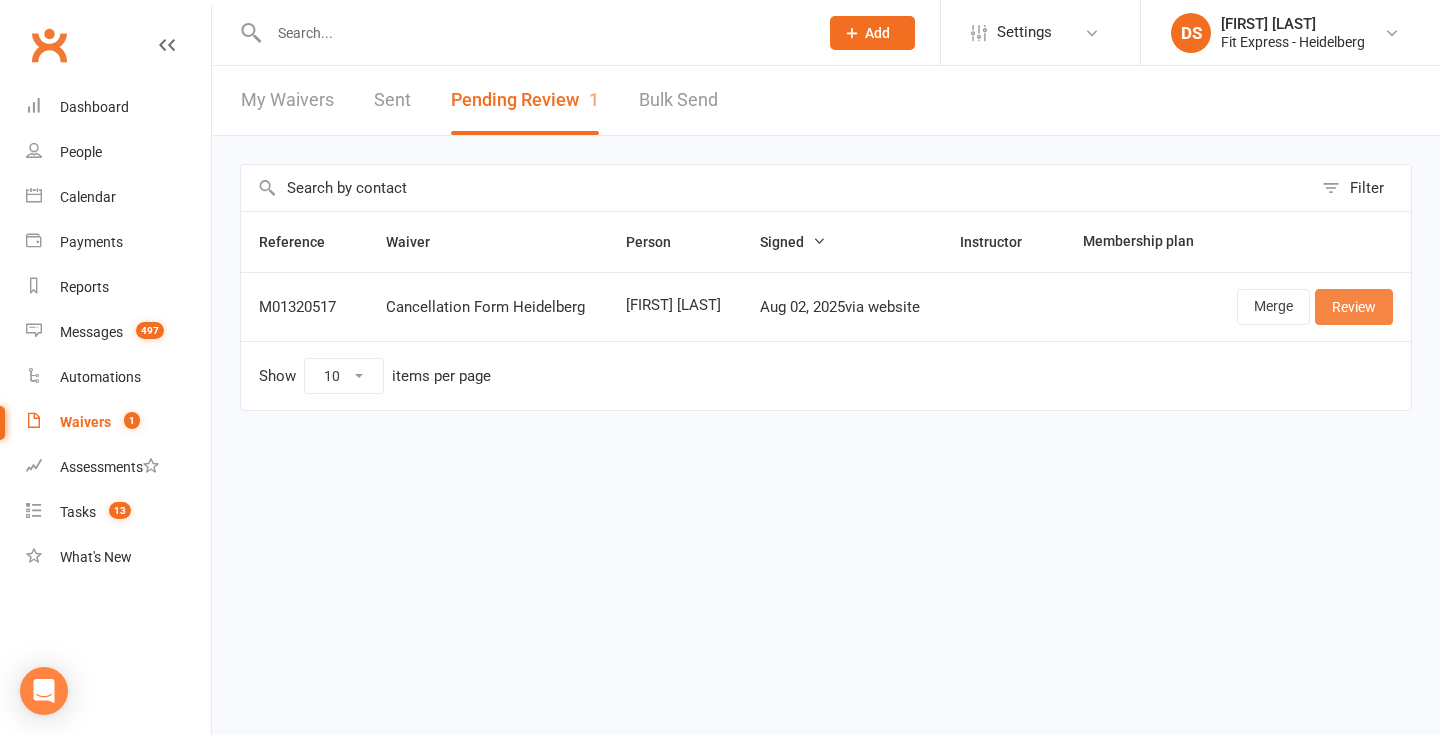 click on "Review" at bounding box center [1354, 307] 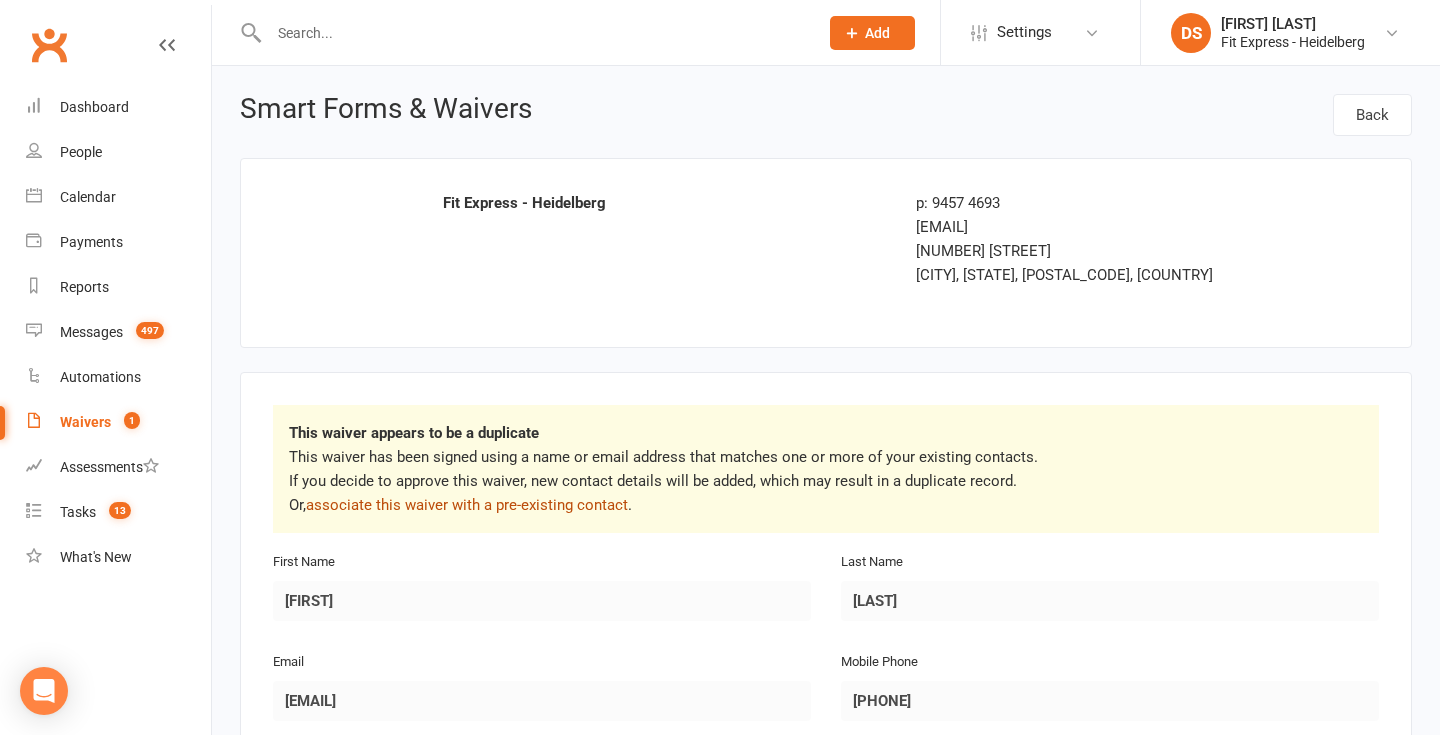click on "associate this waiver with a pre-existing contact" at bounding box center [467, 505] 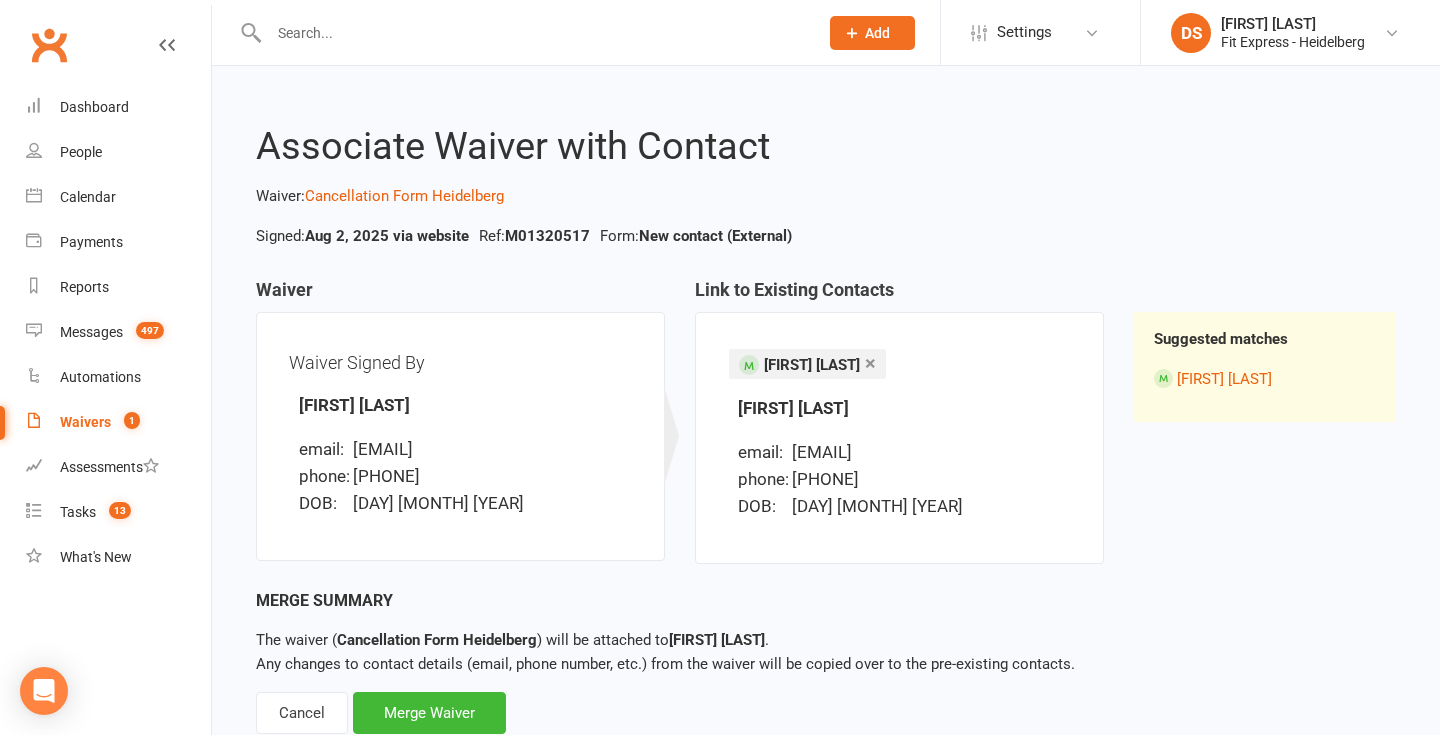 scroll, scrollTop: 60, scrollLeft: 0, axis: vertical 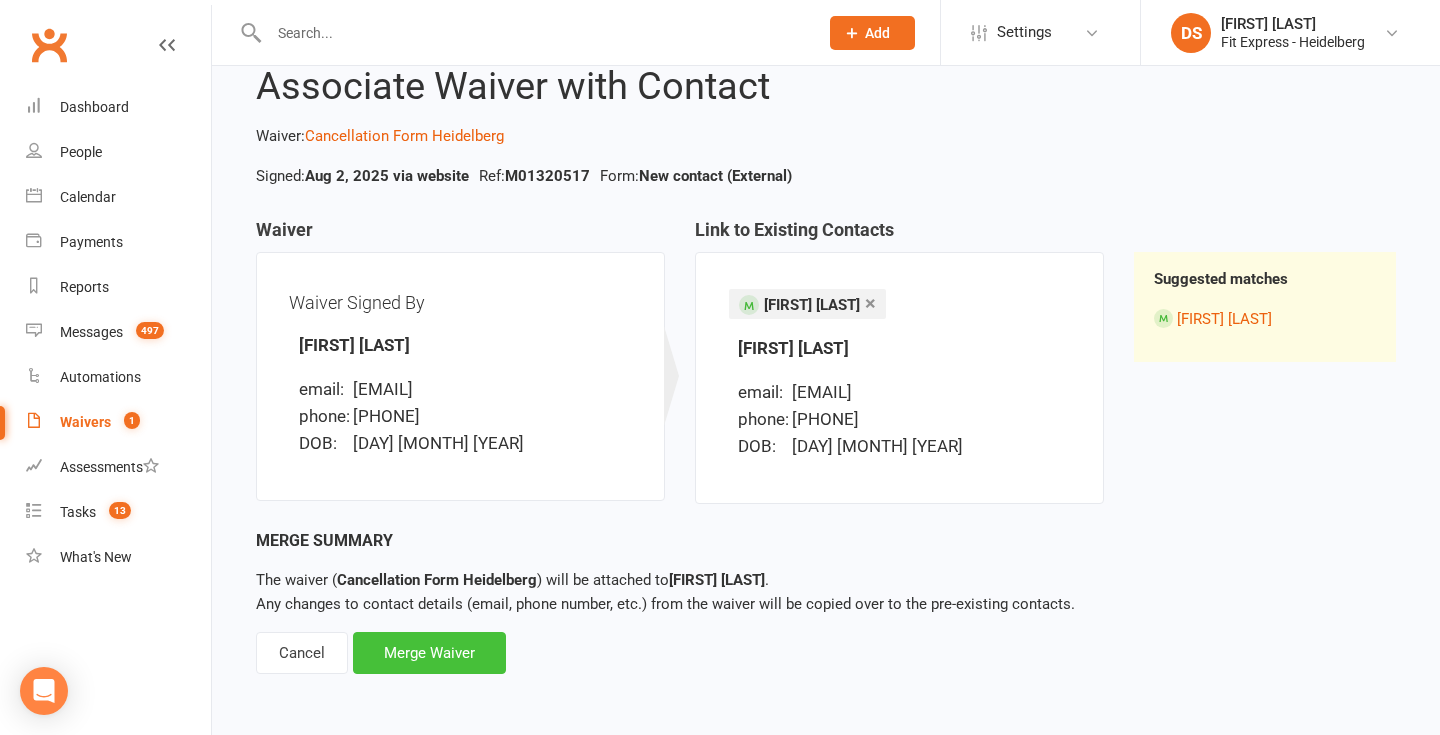 click on "Merge Waiver" at bounding box center [429, 653] 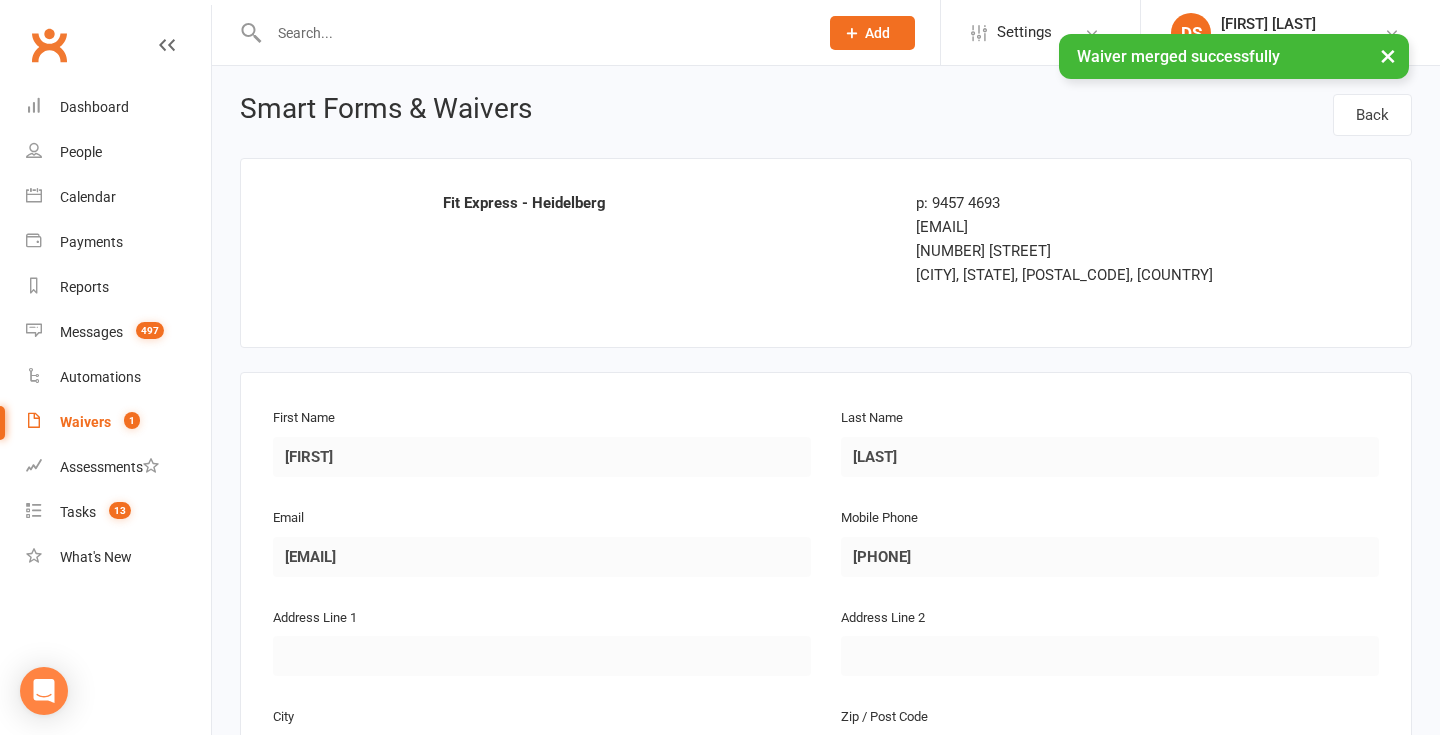 scroll, scrollTop: 601, scrollLeft: 0, axis: vertical 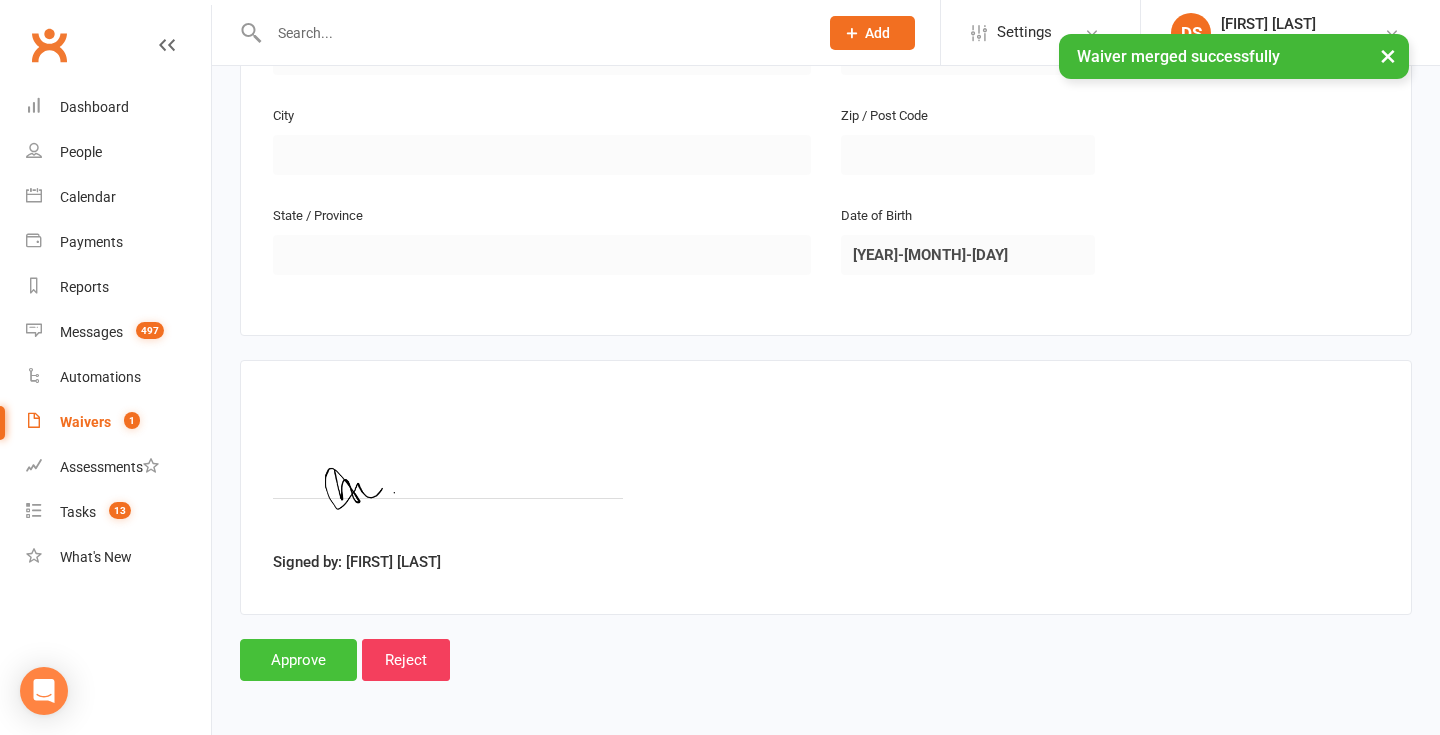 click on "Approve" at bounding box center (298, 660) 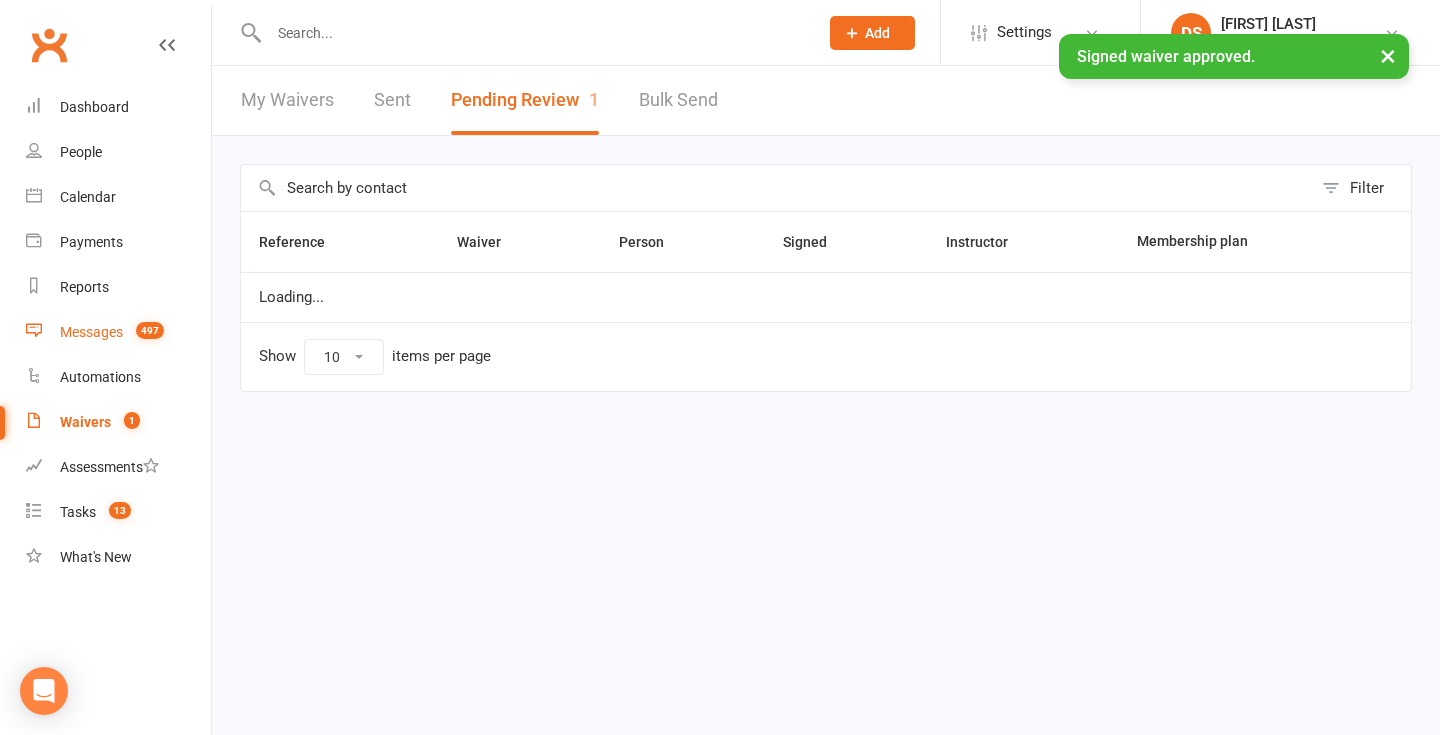 scroll, scrollTop: 0, scrollLeft: 0, axis: both 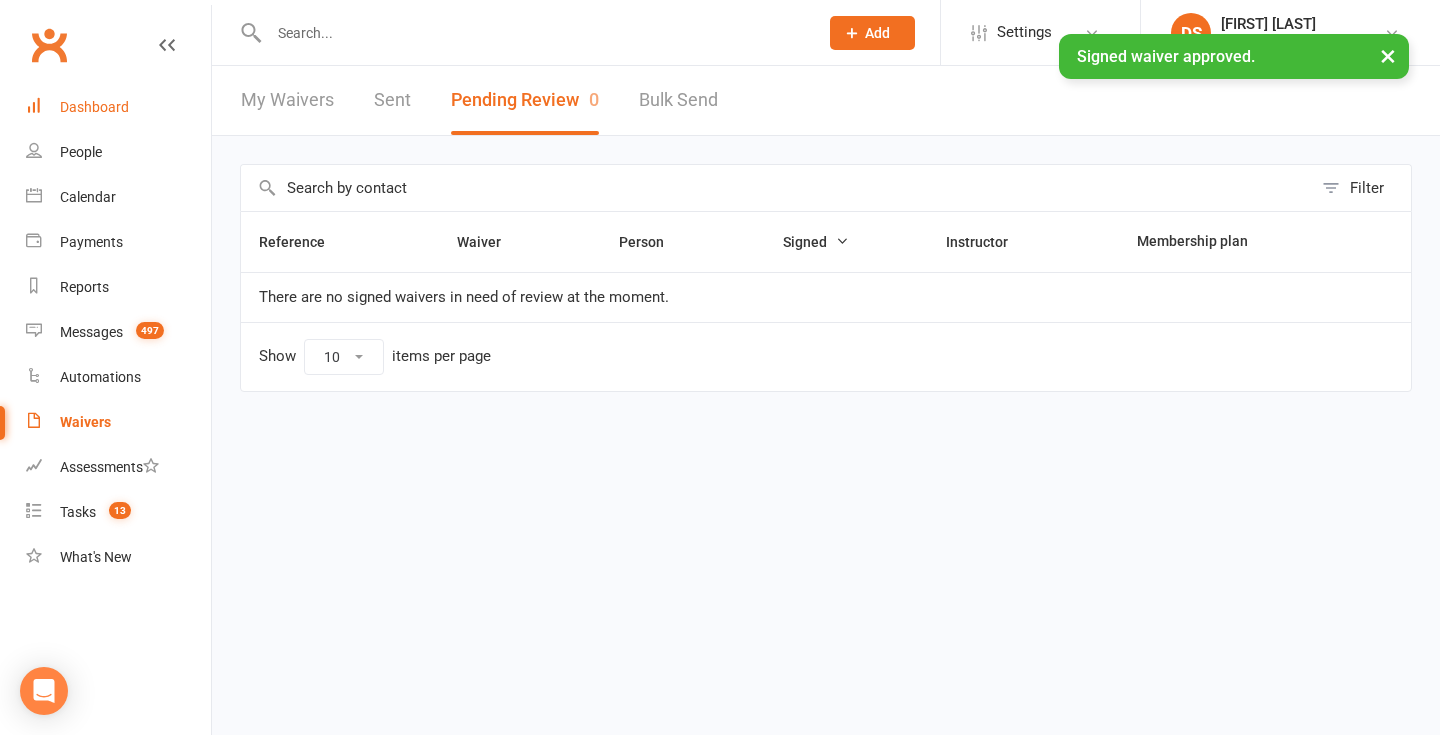 click on "Dashboard" at bounding box center (94, 107) 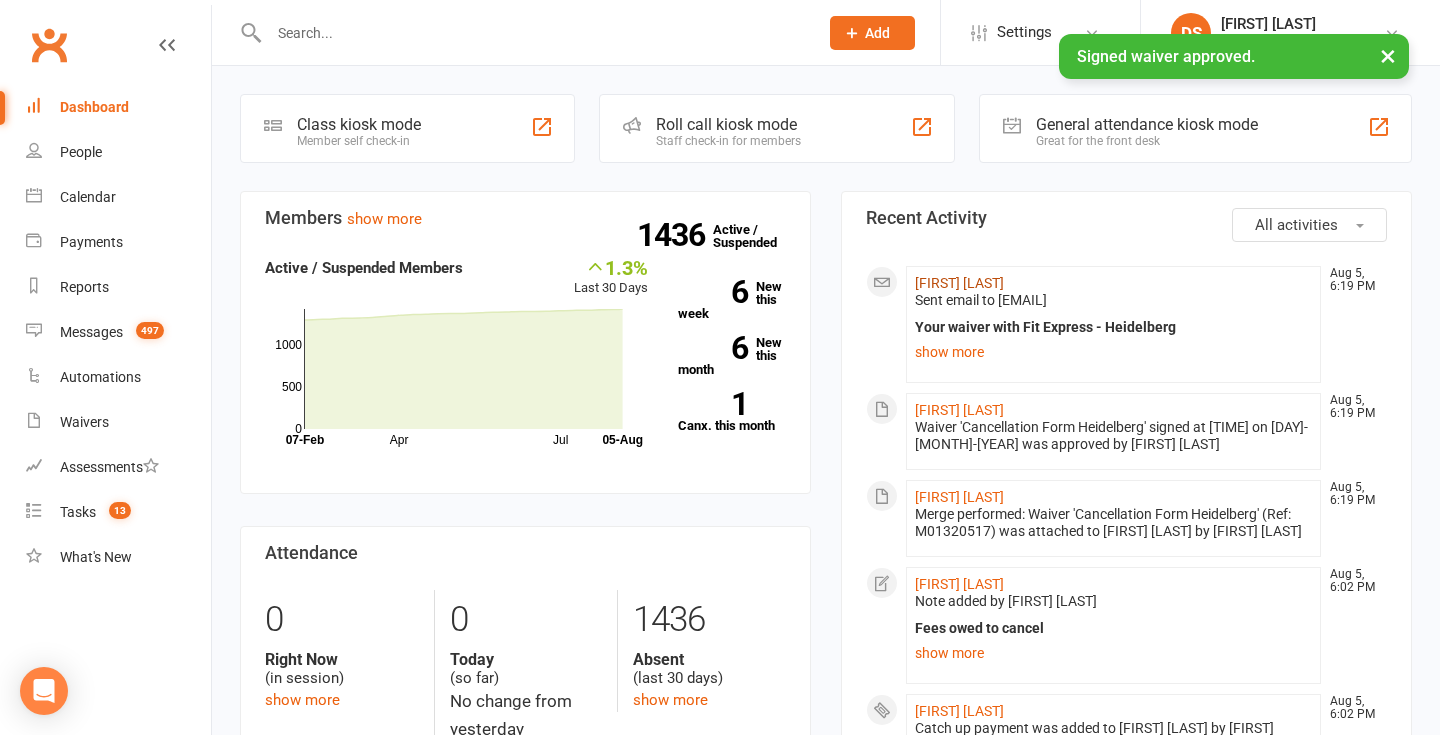 click on "[NAME] [NAME]" 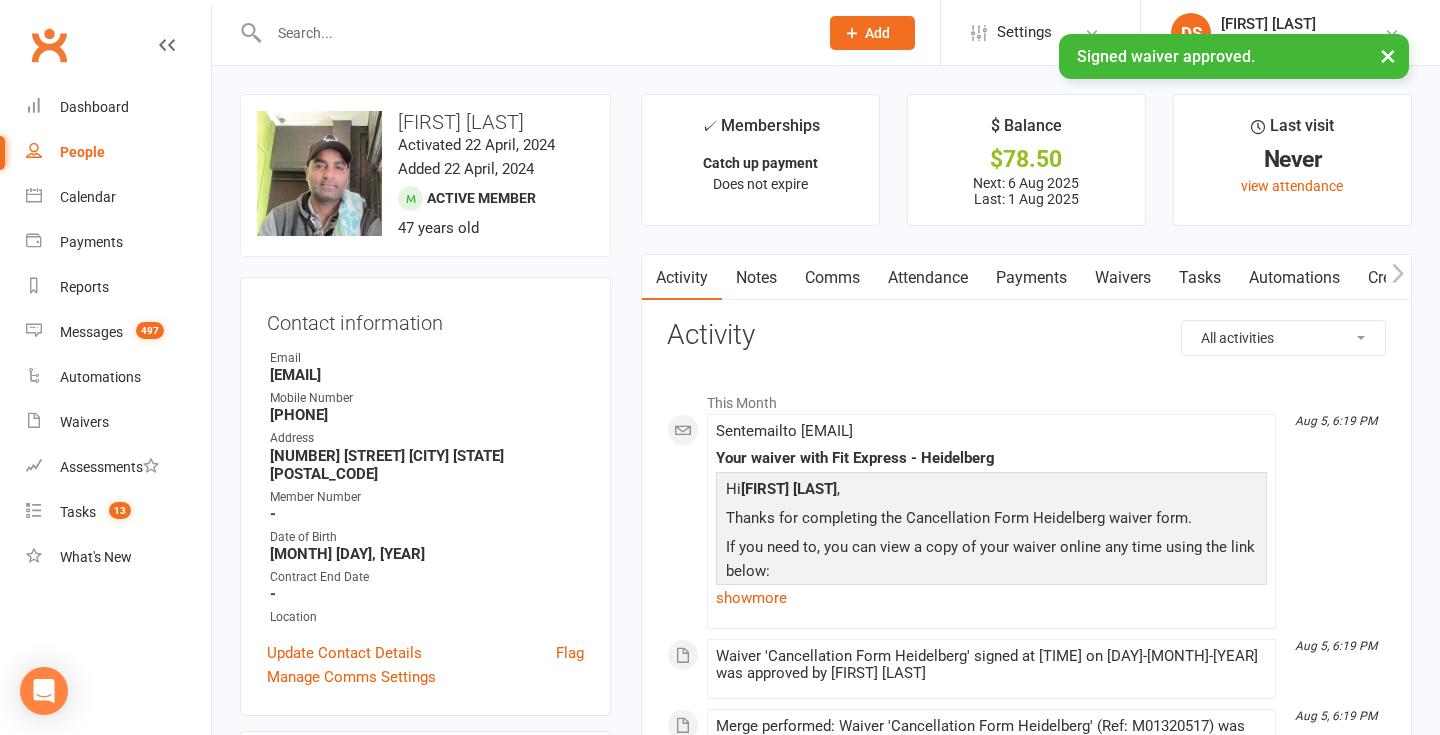click on "Payments" at bounding box center [1031, 278] 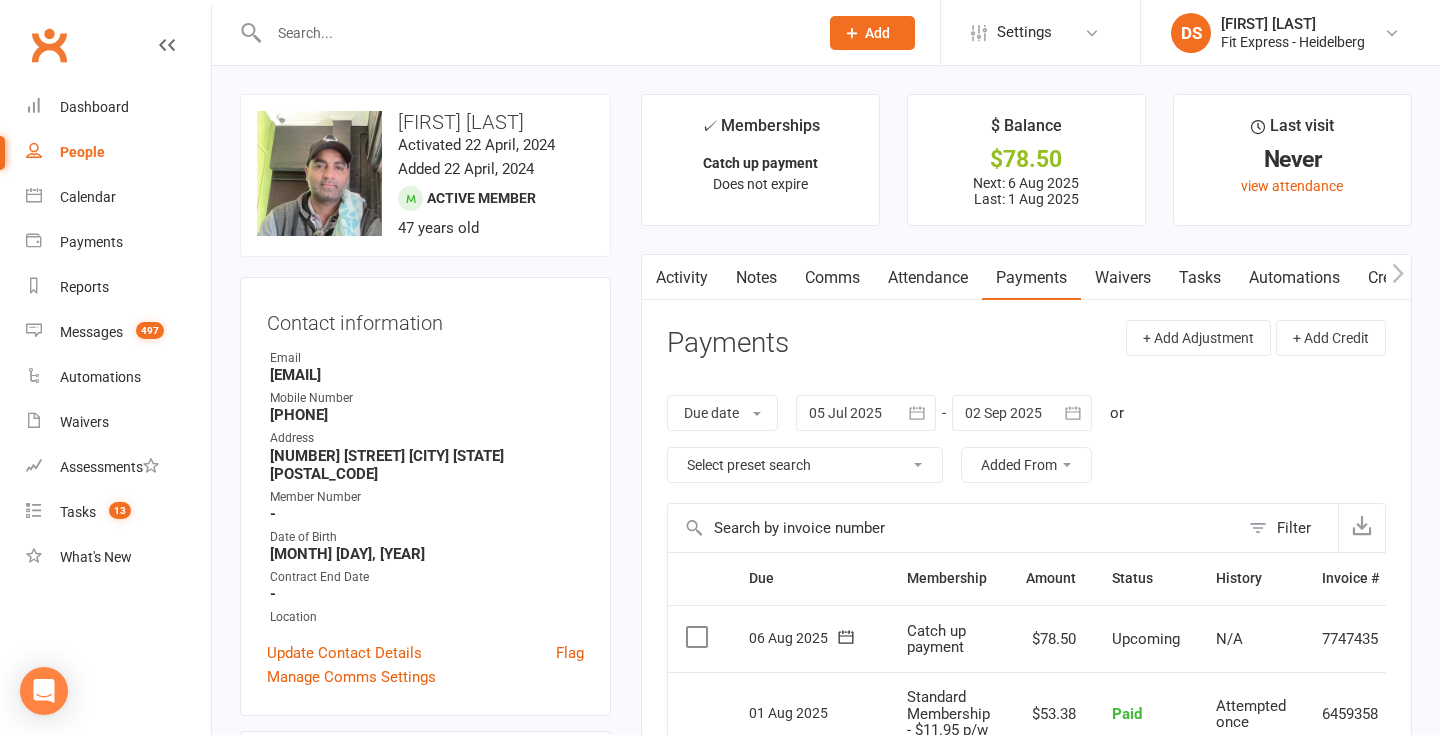 click on "Waivers" at bounding box center (1123, 278) 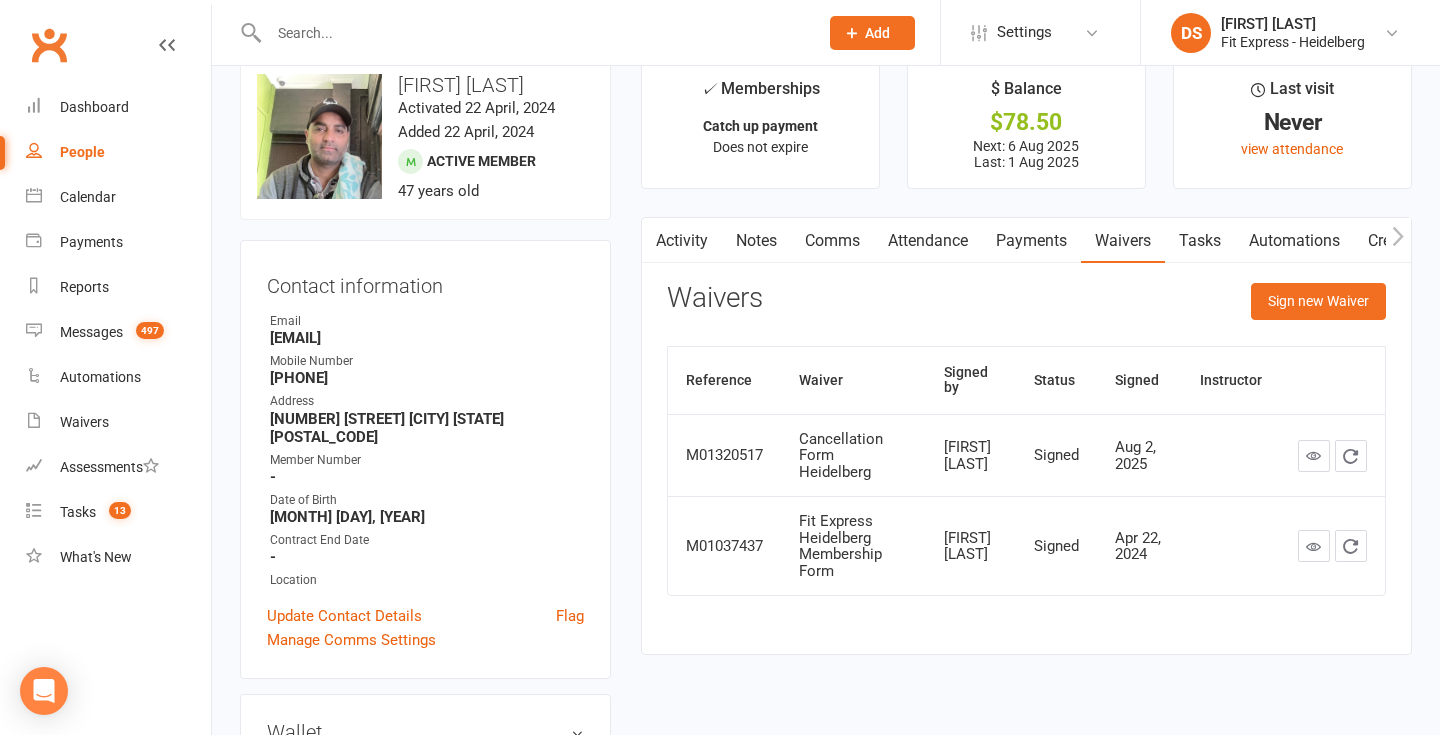 scroll, scrollTop: 38, scrollLeft: 0, axis: vertical 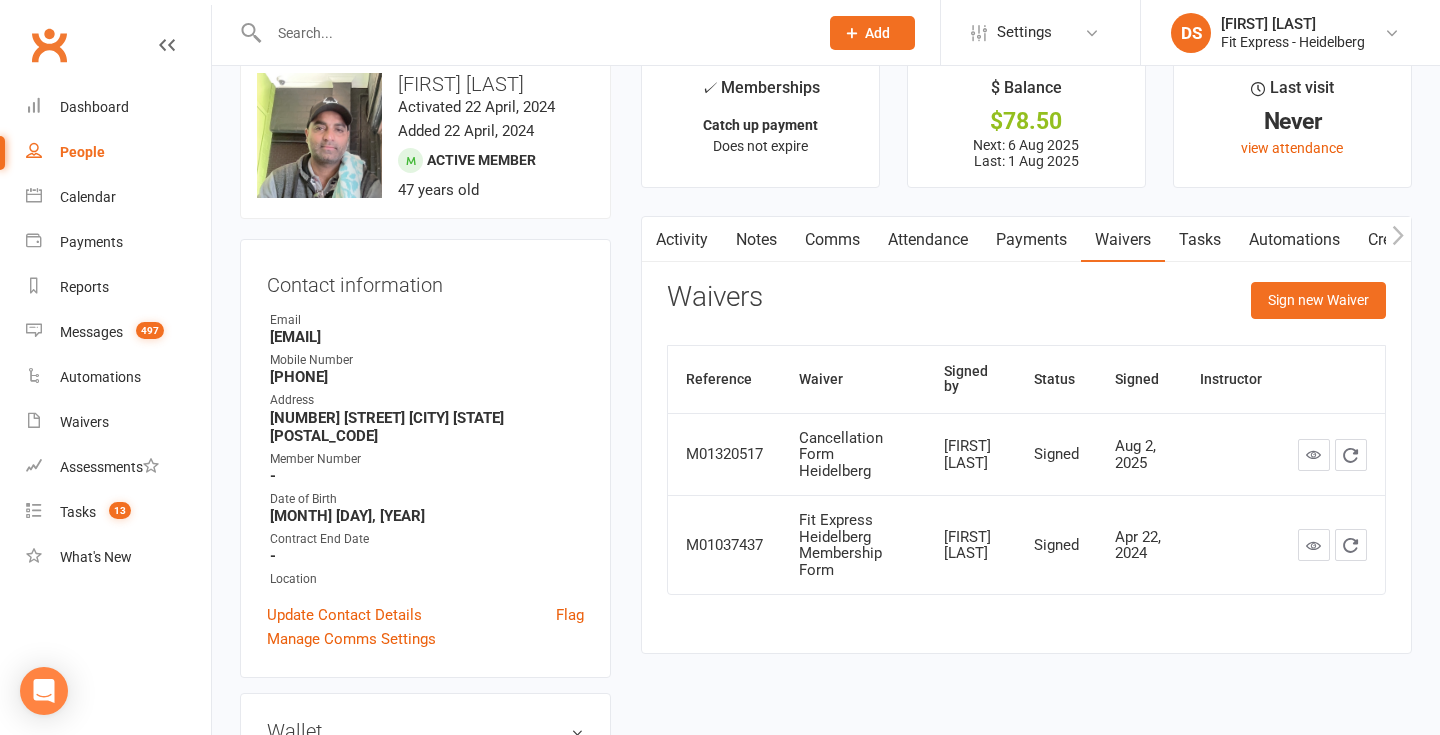 click on "Activity" at bounding box center [682, 240] 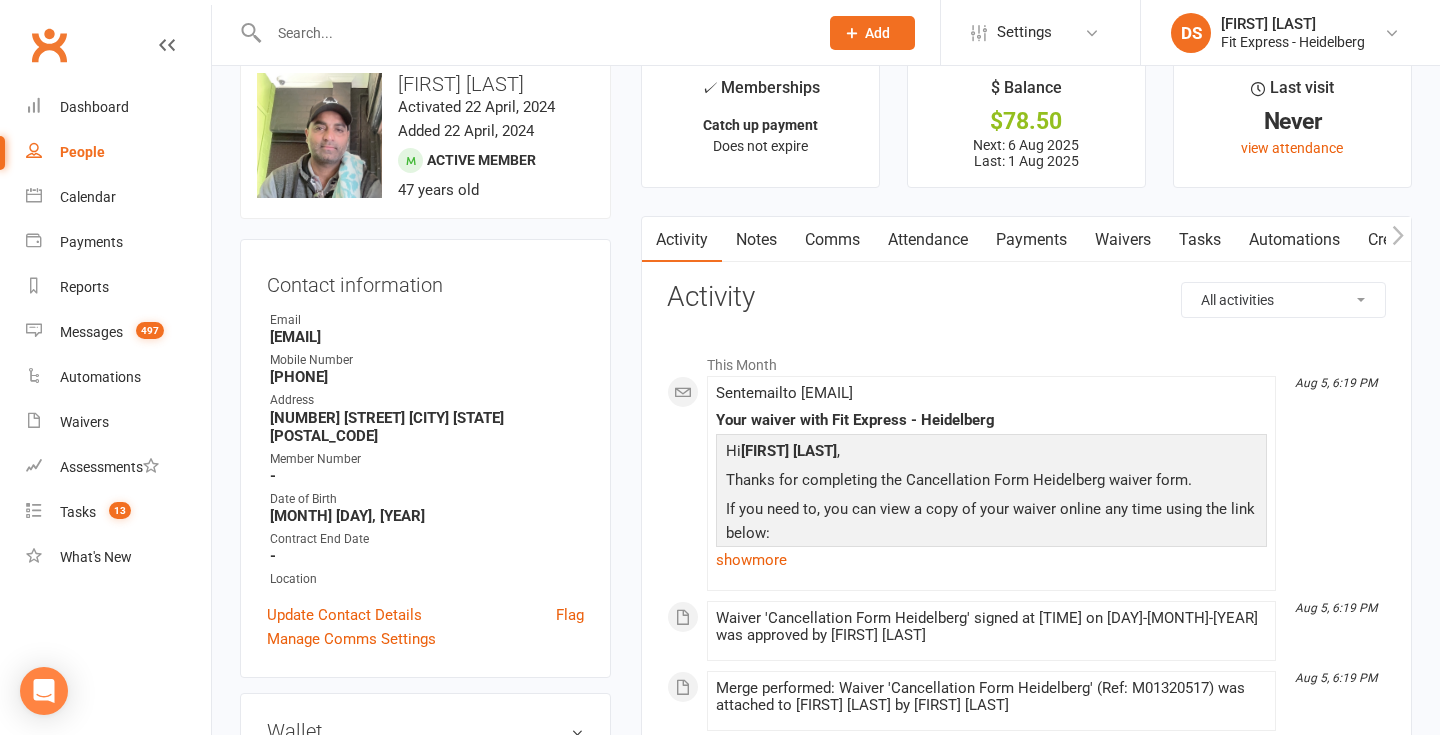scroll, scrollTop: 0, scrollLeft: 0, axis: both 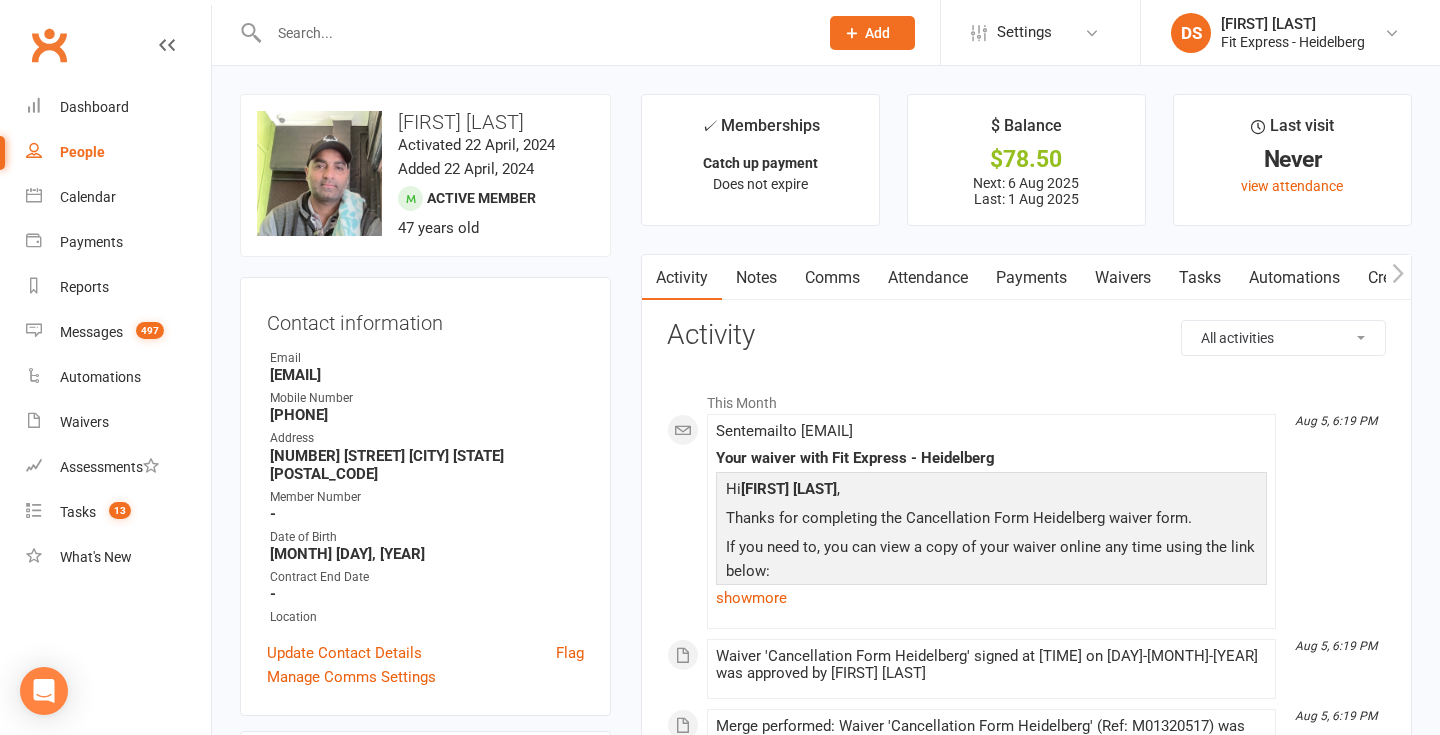 click on "Clubworx" at bounding box center (49, 45) 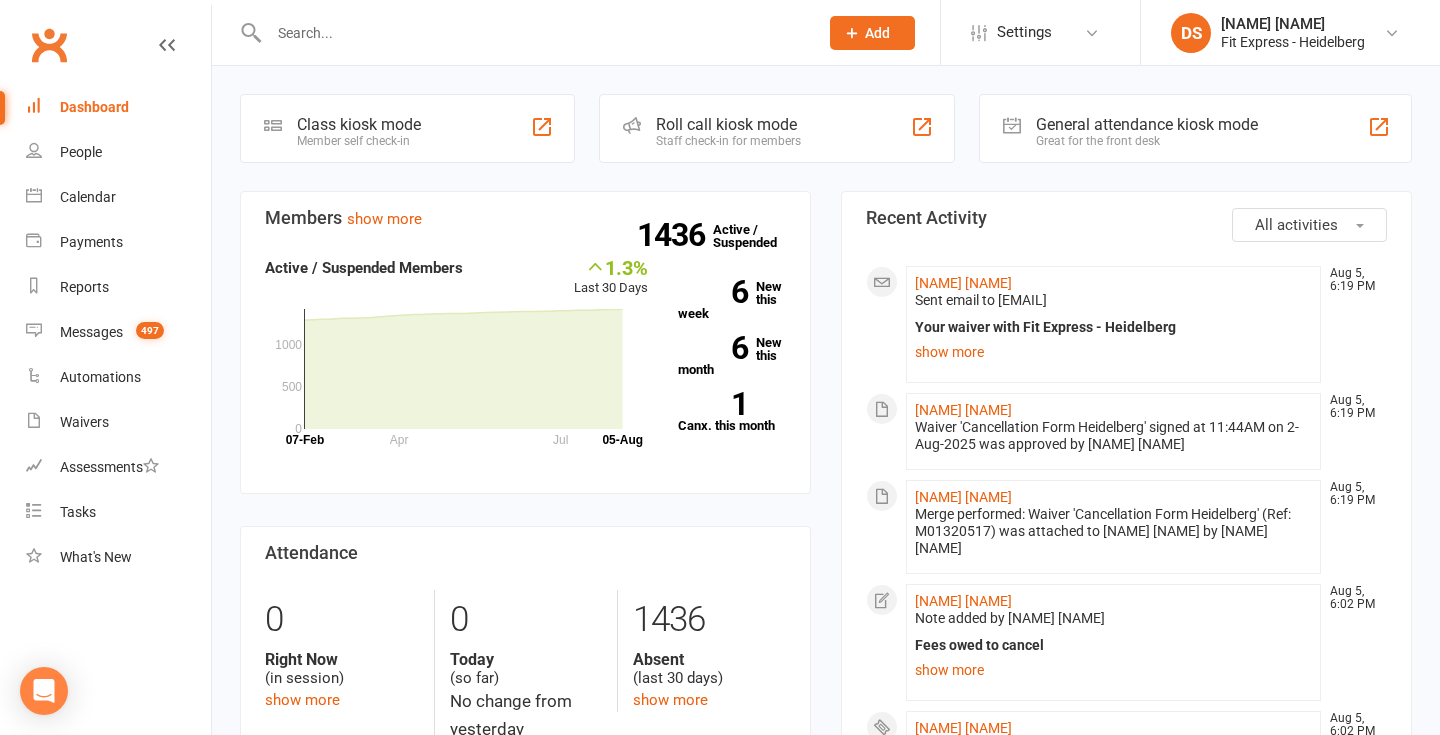 scroll, scrollTop: 0, scrollLeft: 0, axis: both 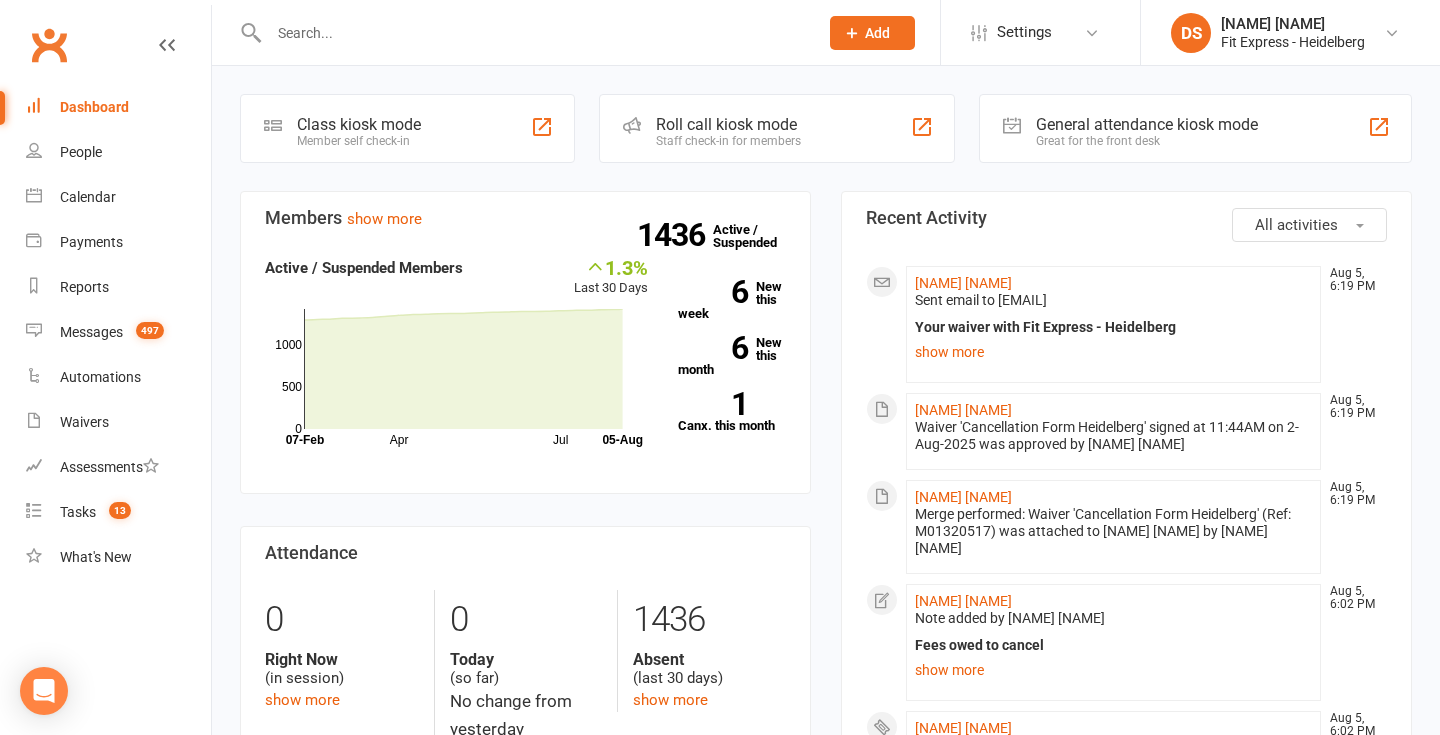 click on "Clubworx" at bounding box center (49, 45) 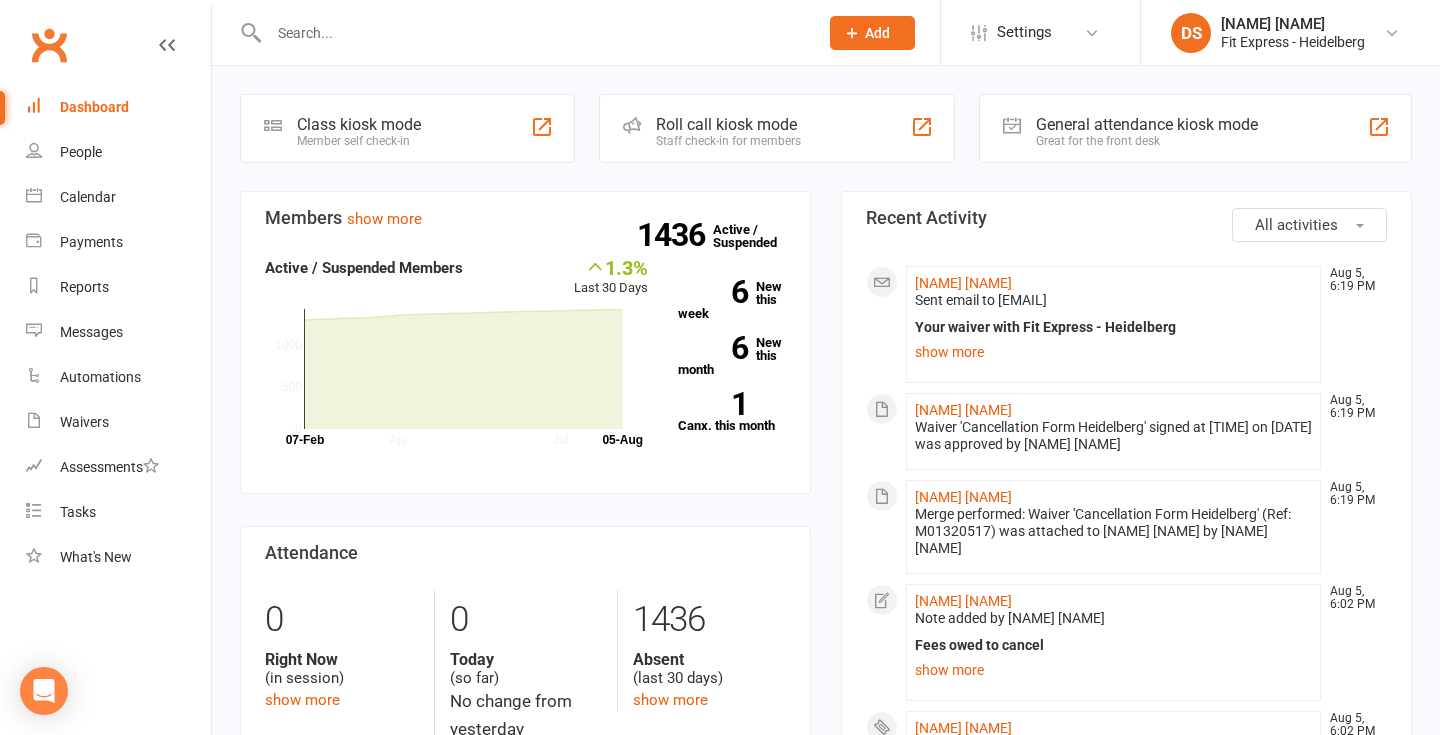 scroll, scrollTop: 0, scrollLeft: 0, axis: both 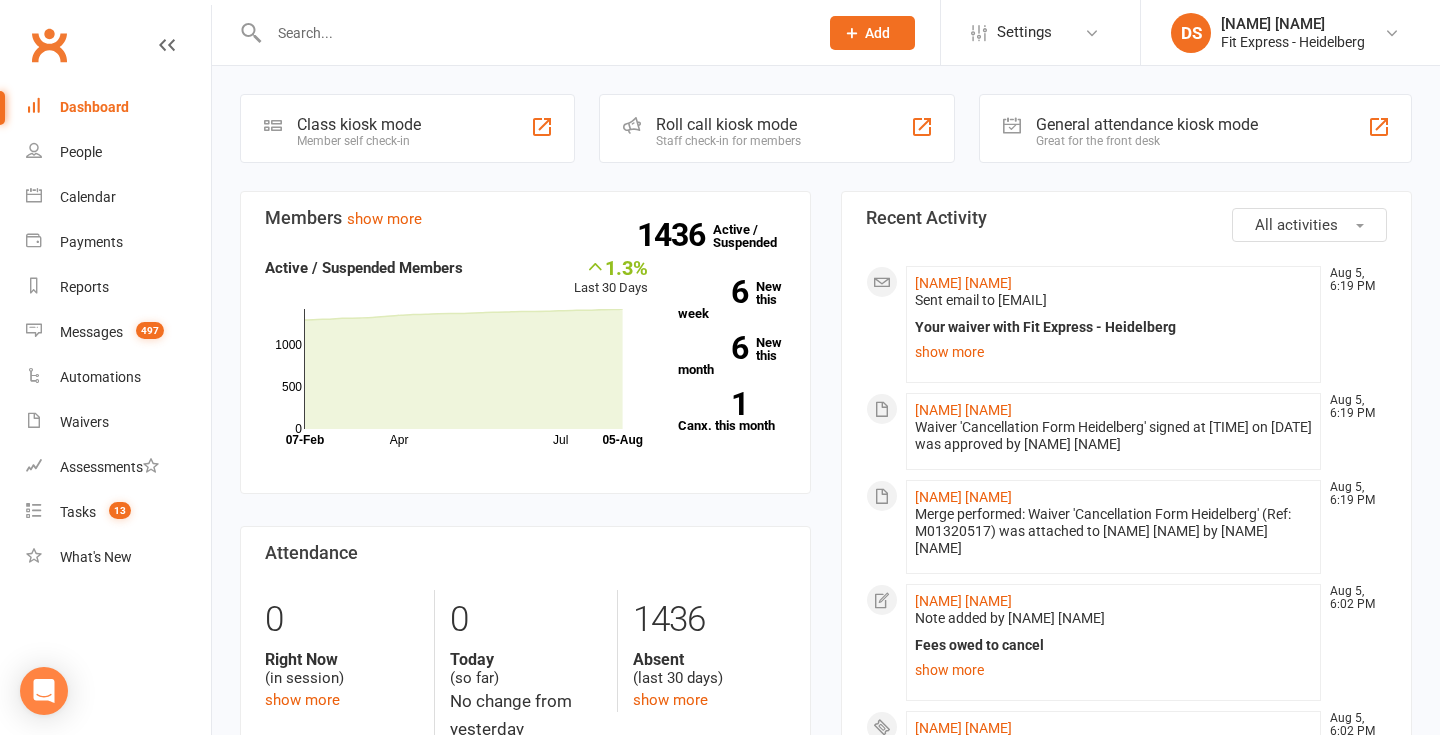 click on "Clubworx" at bounding box center [49, 45] 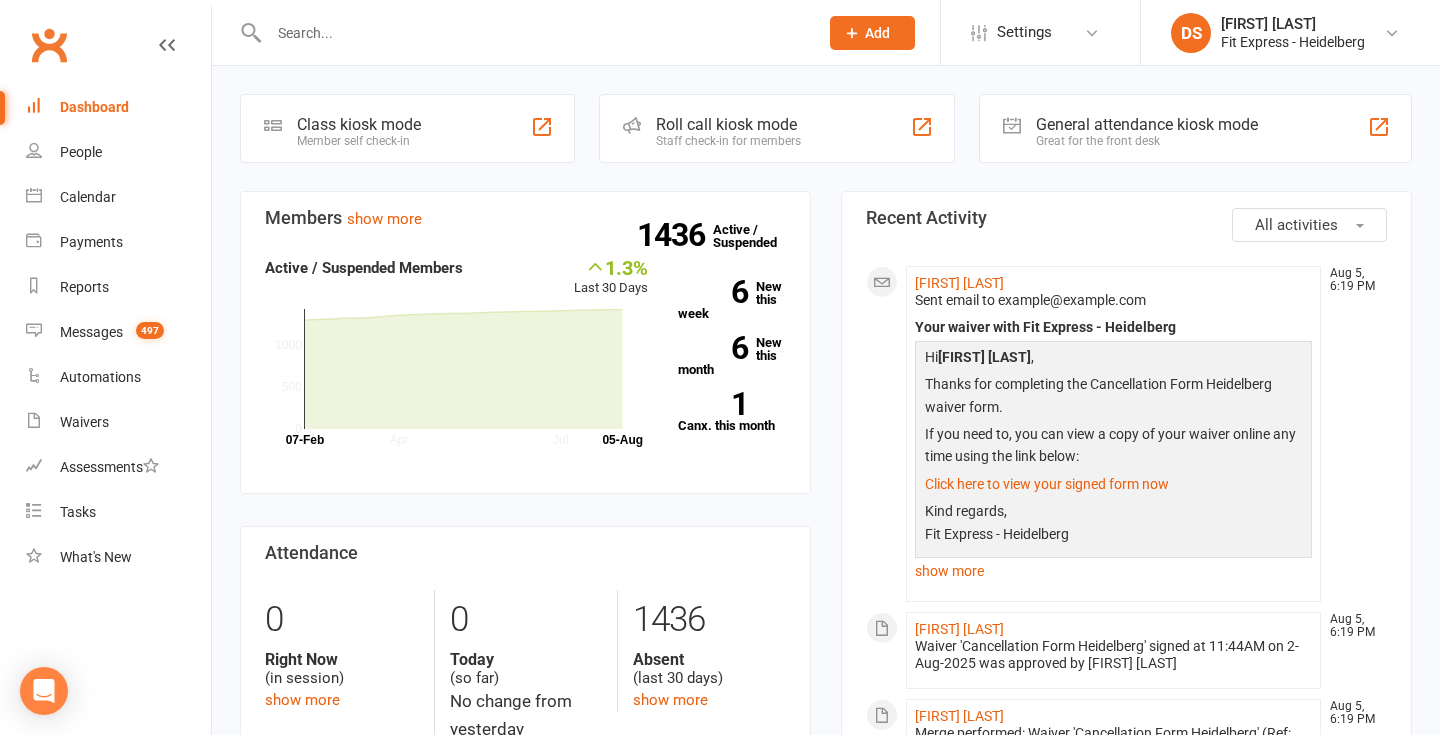 scroll, scrollTop: 0, scrollLeft: 0, axis: both 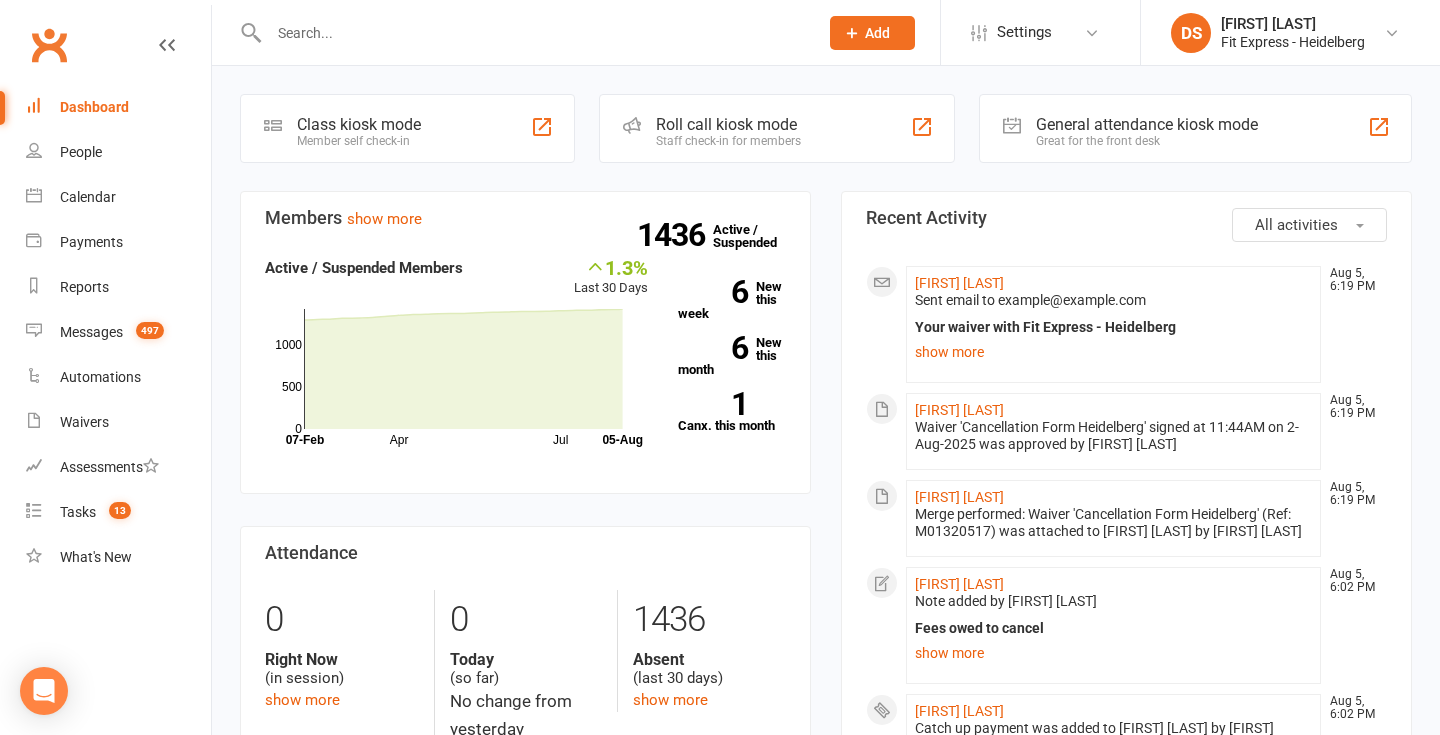click on "Clubworx" at bounding box center [49, 45] 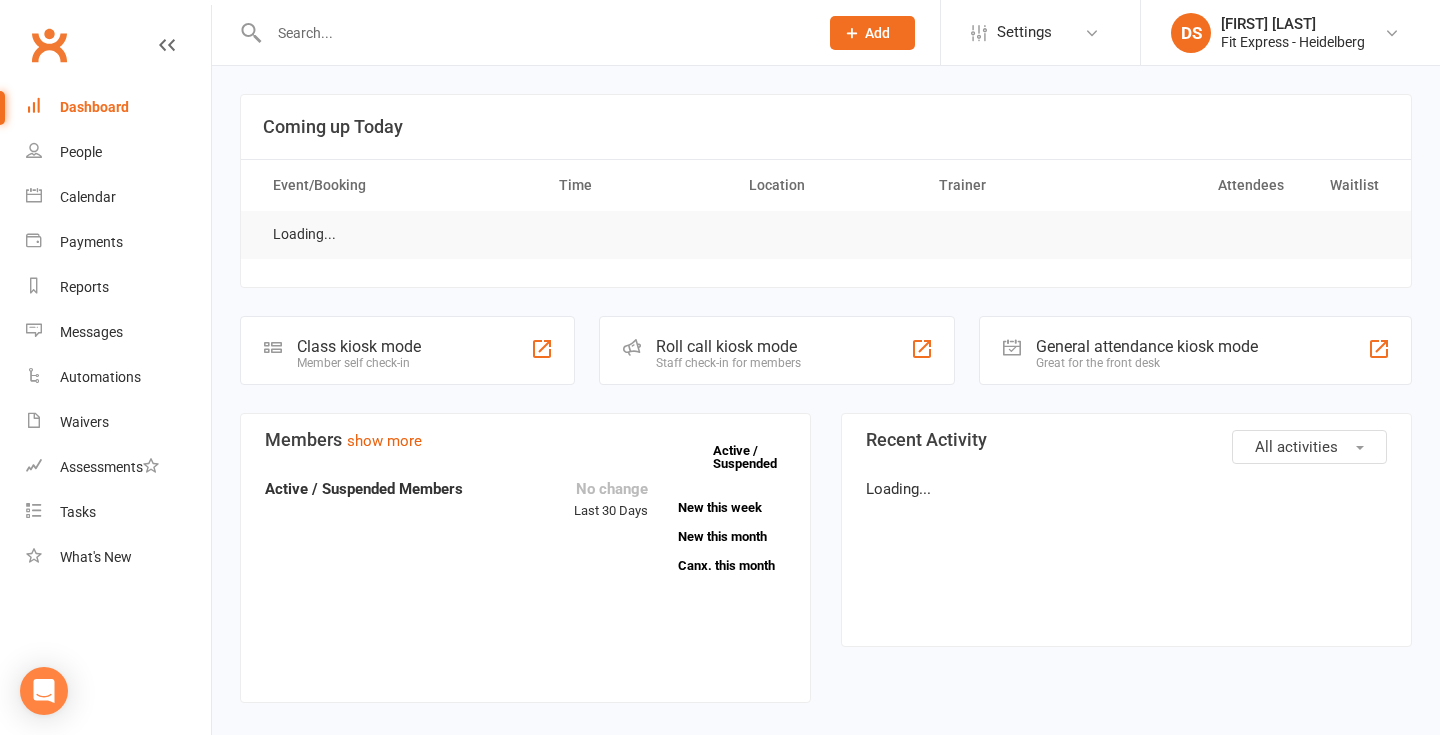 scroll, scrollTop: 0, scrollLeft: 0, axis: both 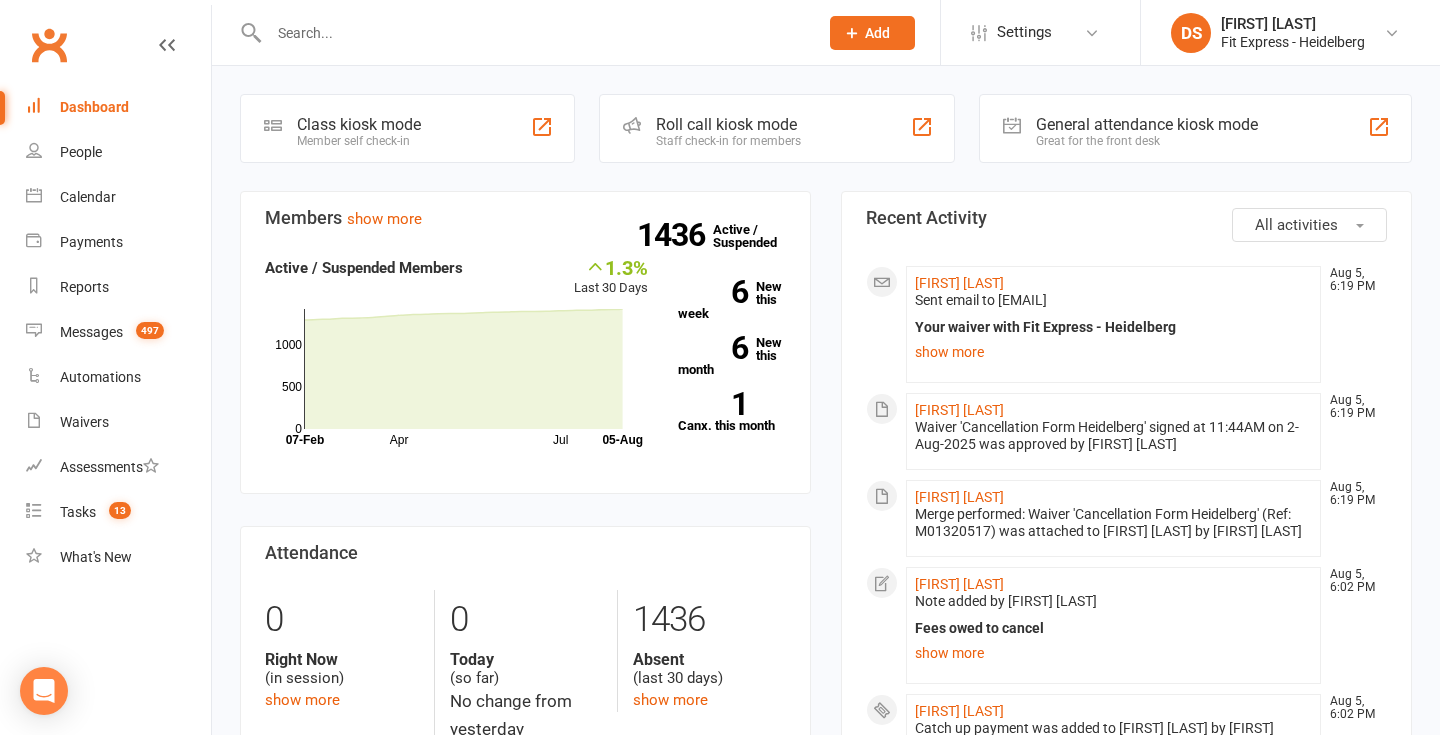 click at bounding box center [533, 33] 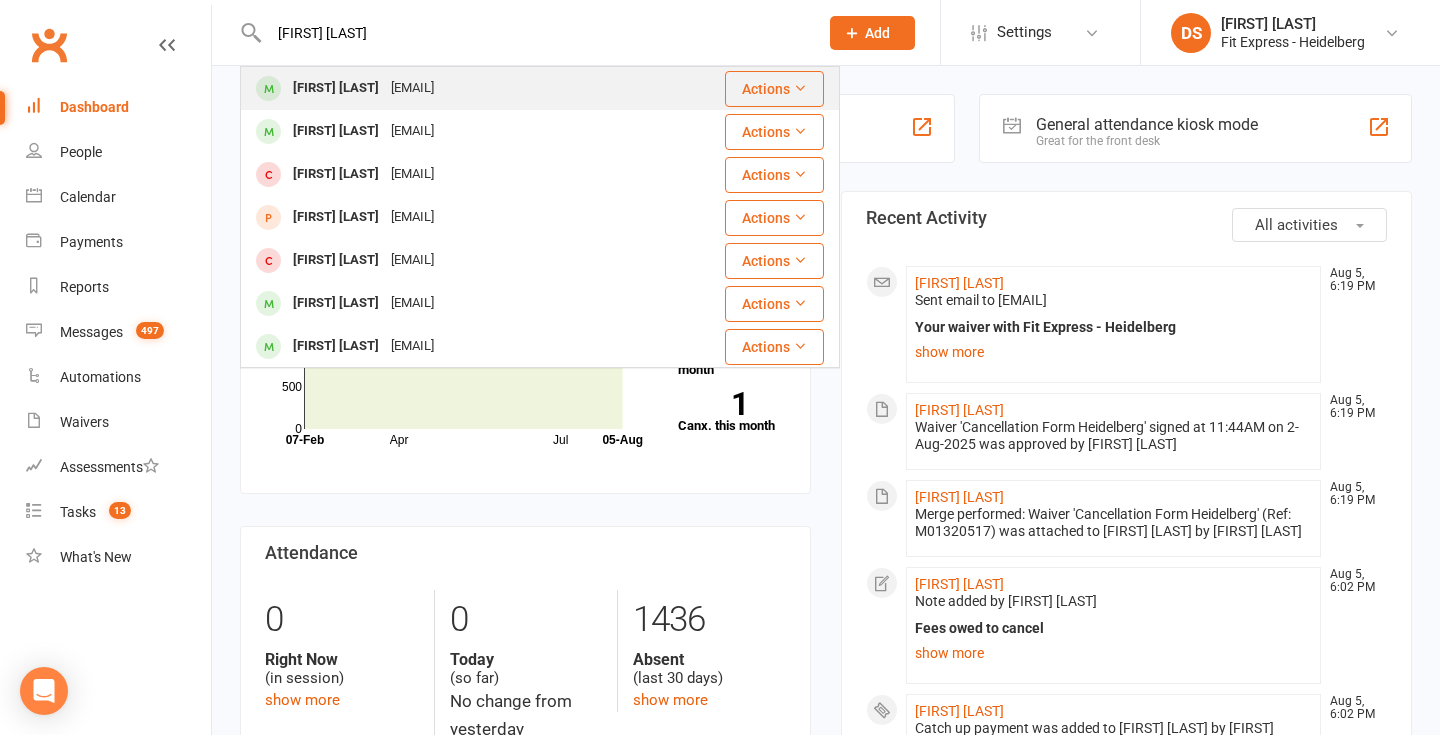 type on "[FIRST] [LAST]" 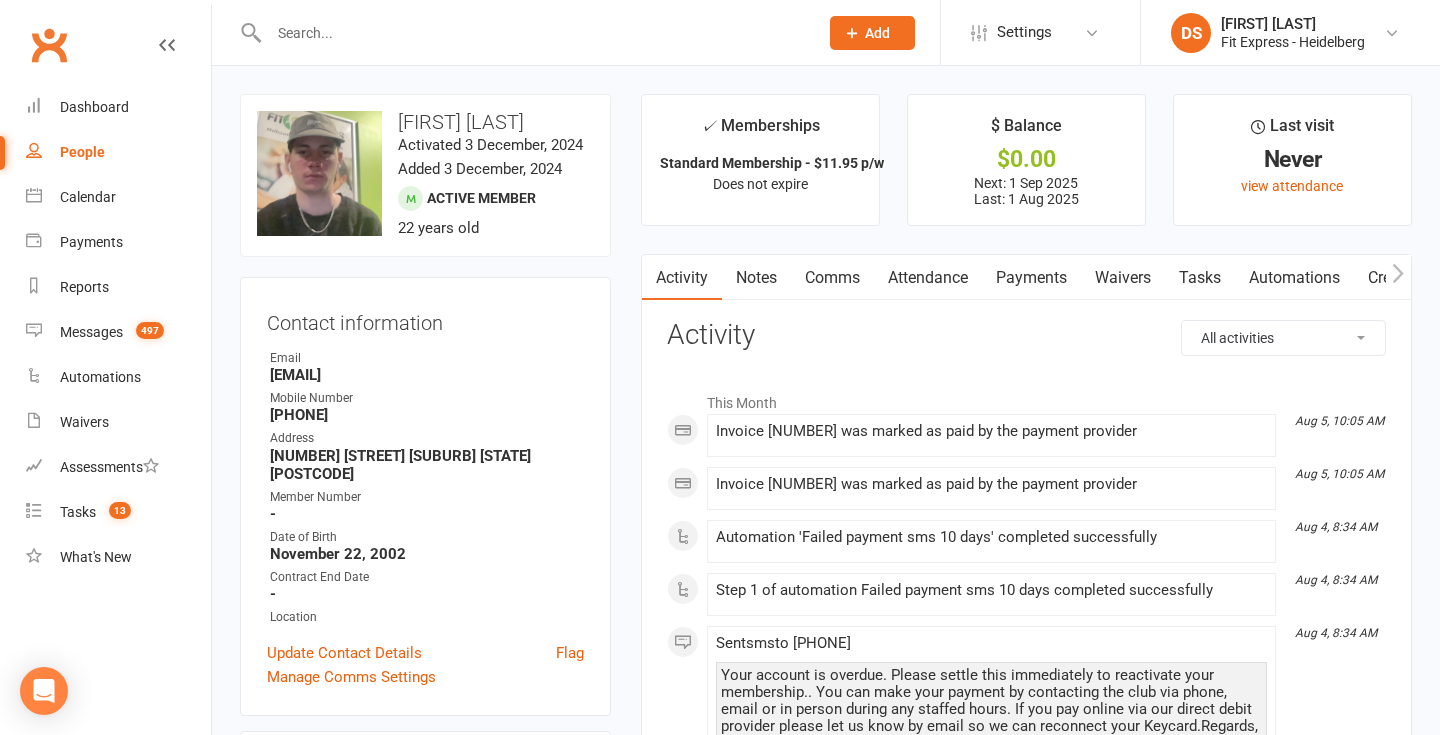 click on "Payments" at bounding box center (1031, 278) 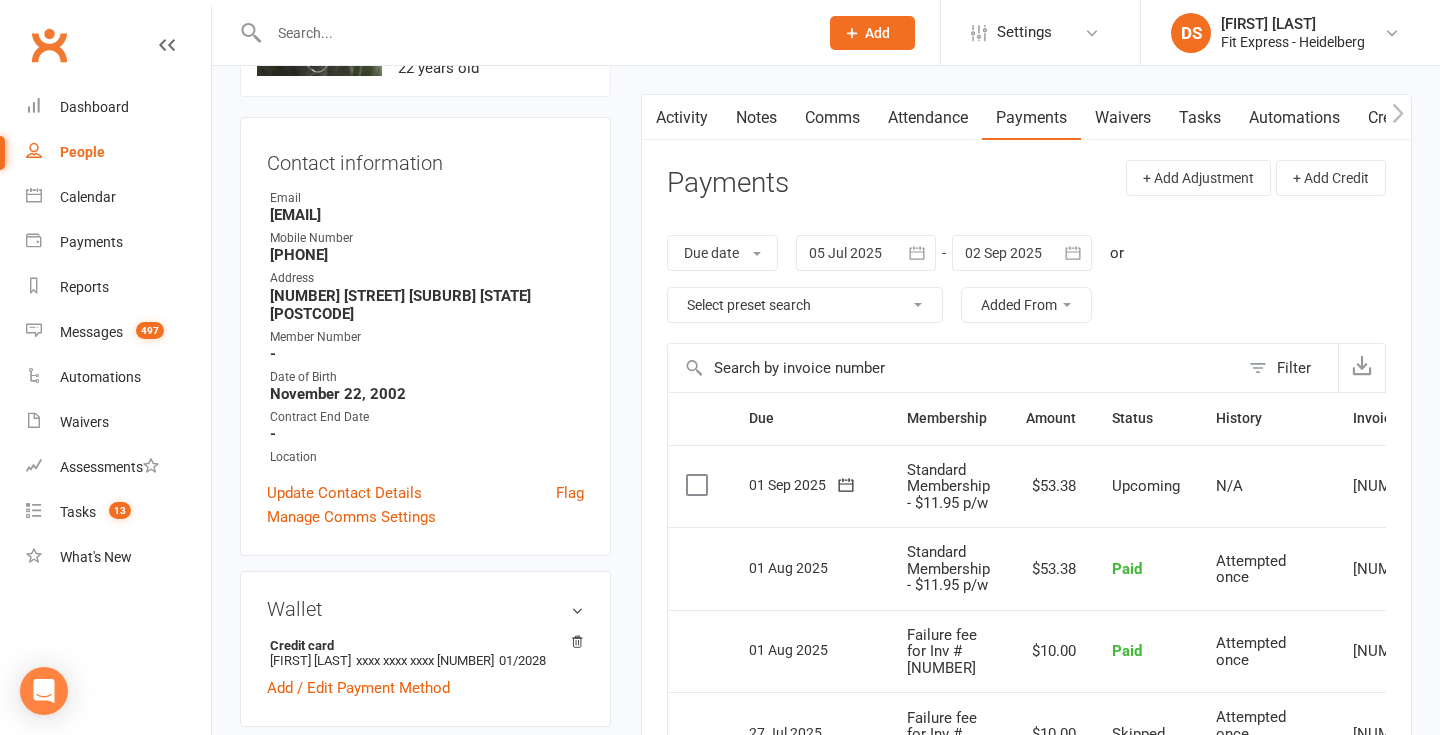 scroll, scrollTop: 154, scrollLeft: 0, axis: vertical 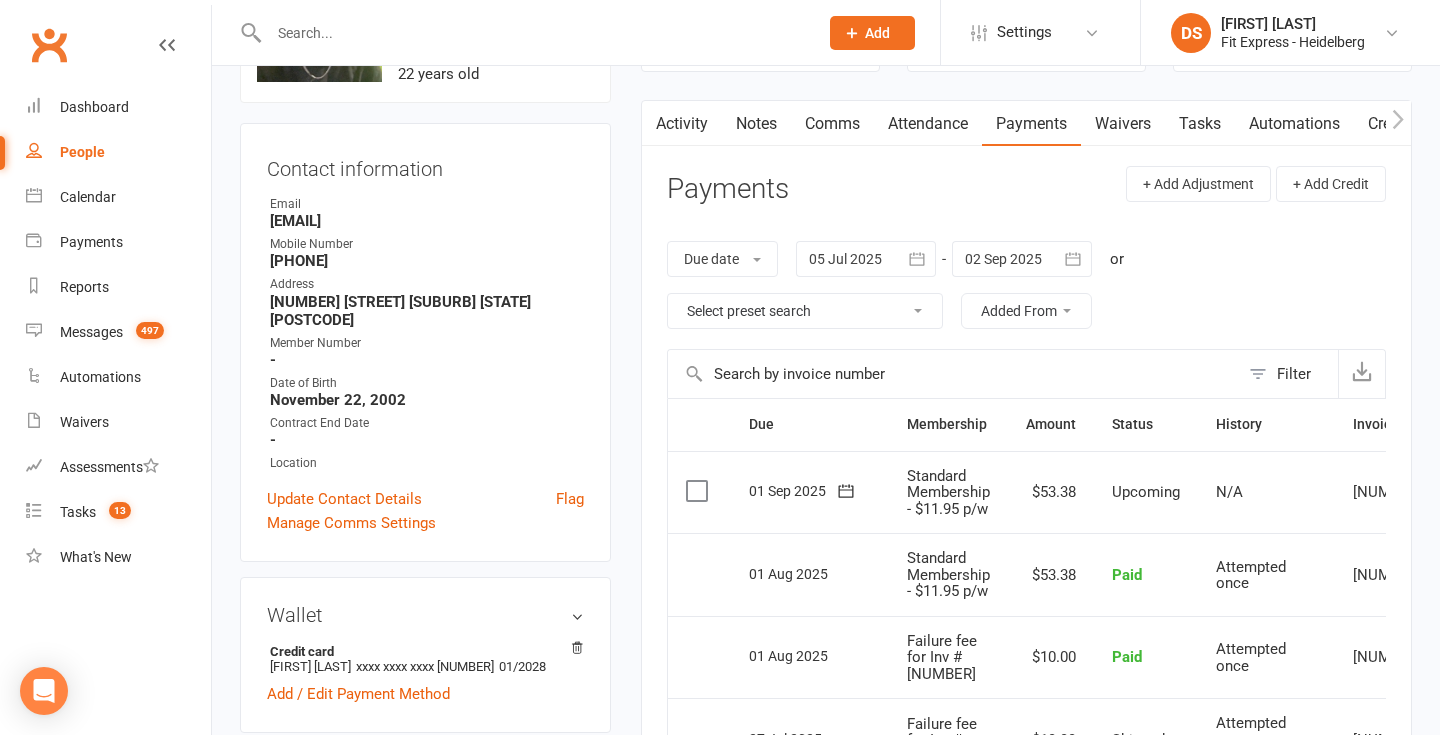 click at bounding box center [866, 259] 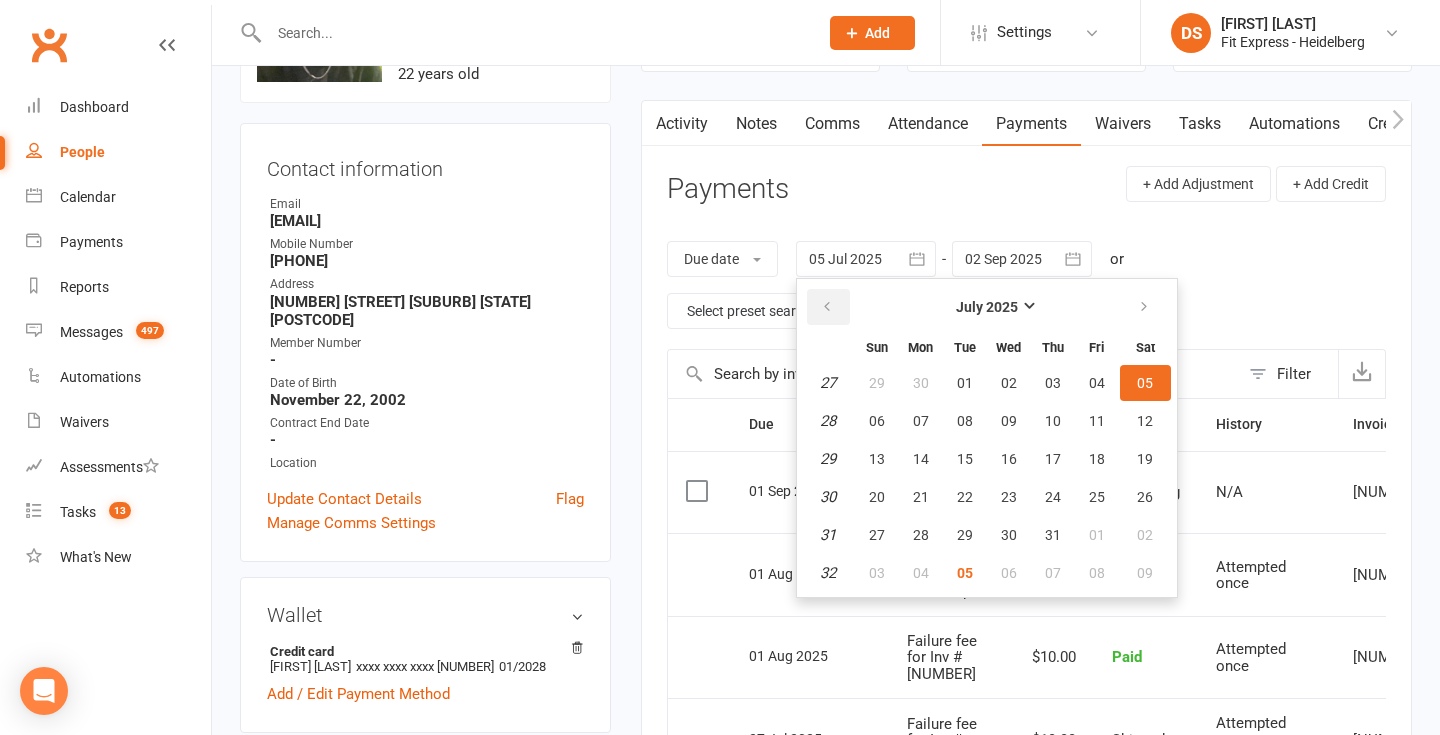 click at bounding box center [828, 307] 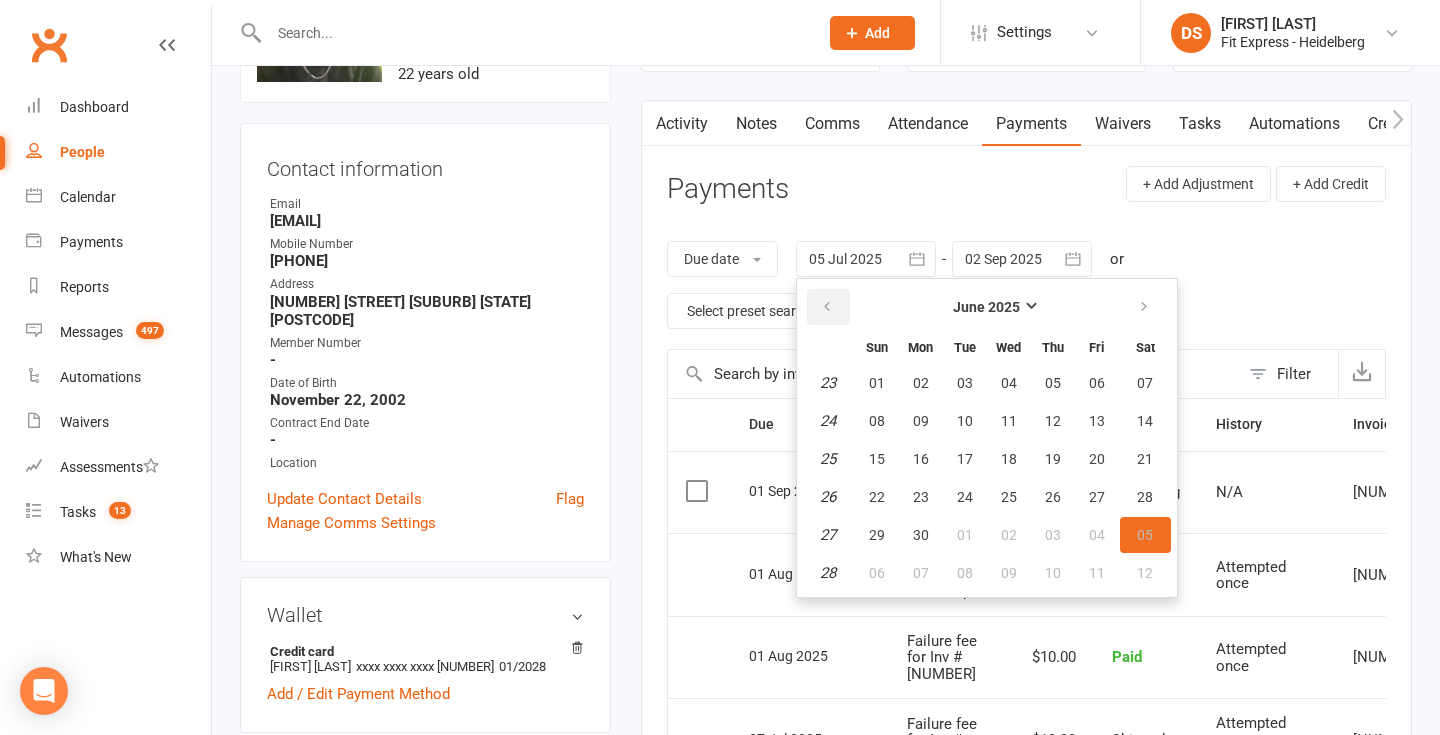 click at bounding box center [828, 307] 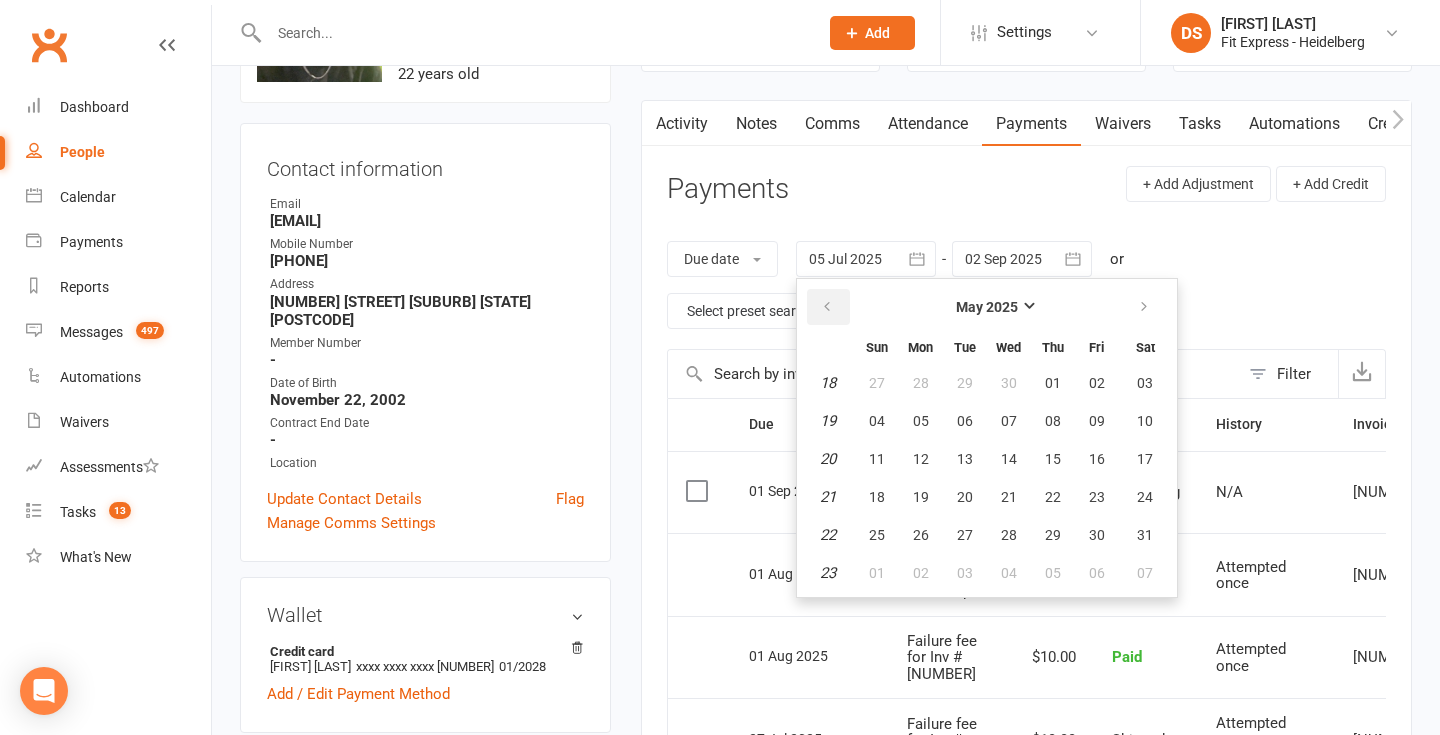 click at bounding box center (828, 307) 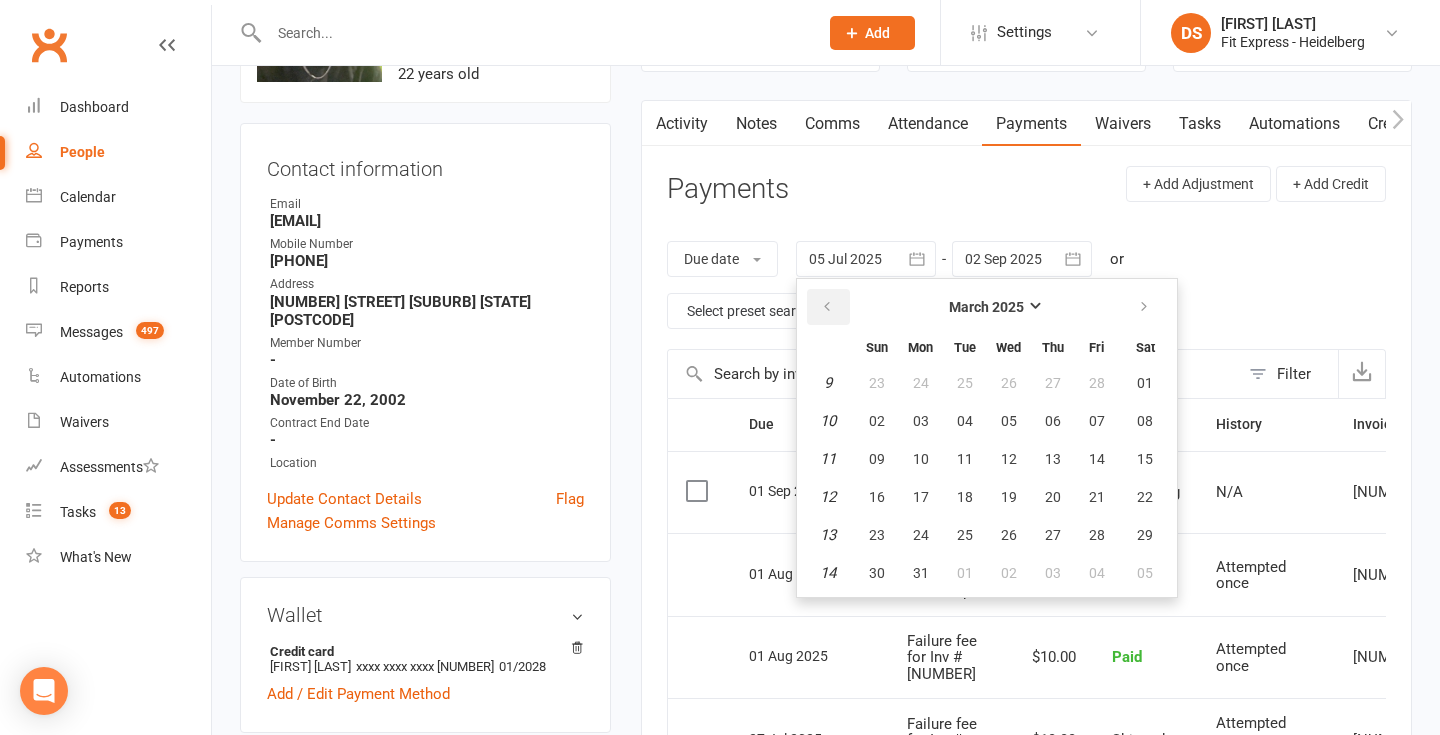 click at bounding box center [828, 307] 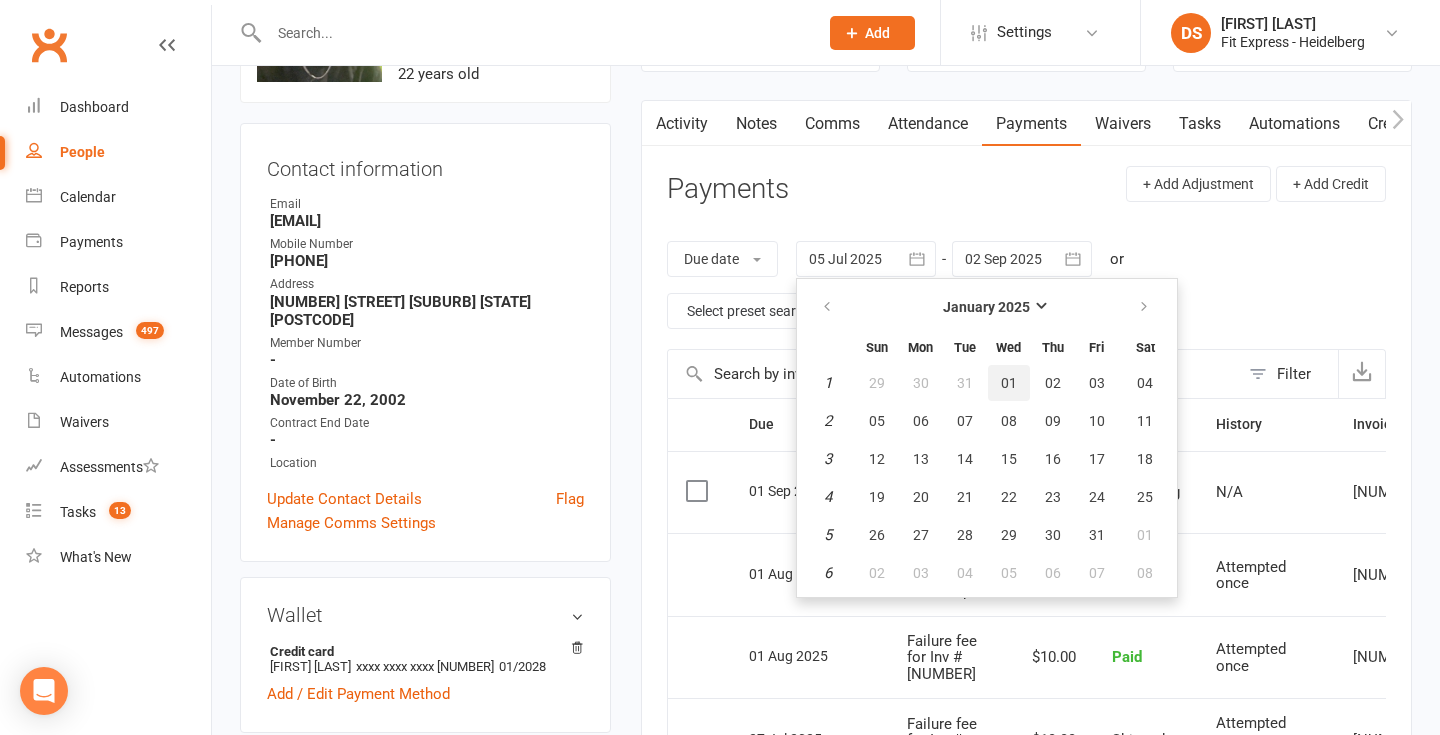 click on "01" at bounding box center [1009, 383] 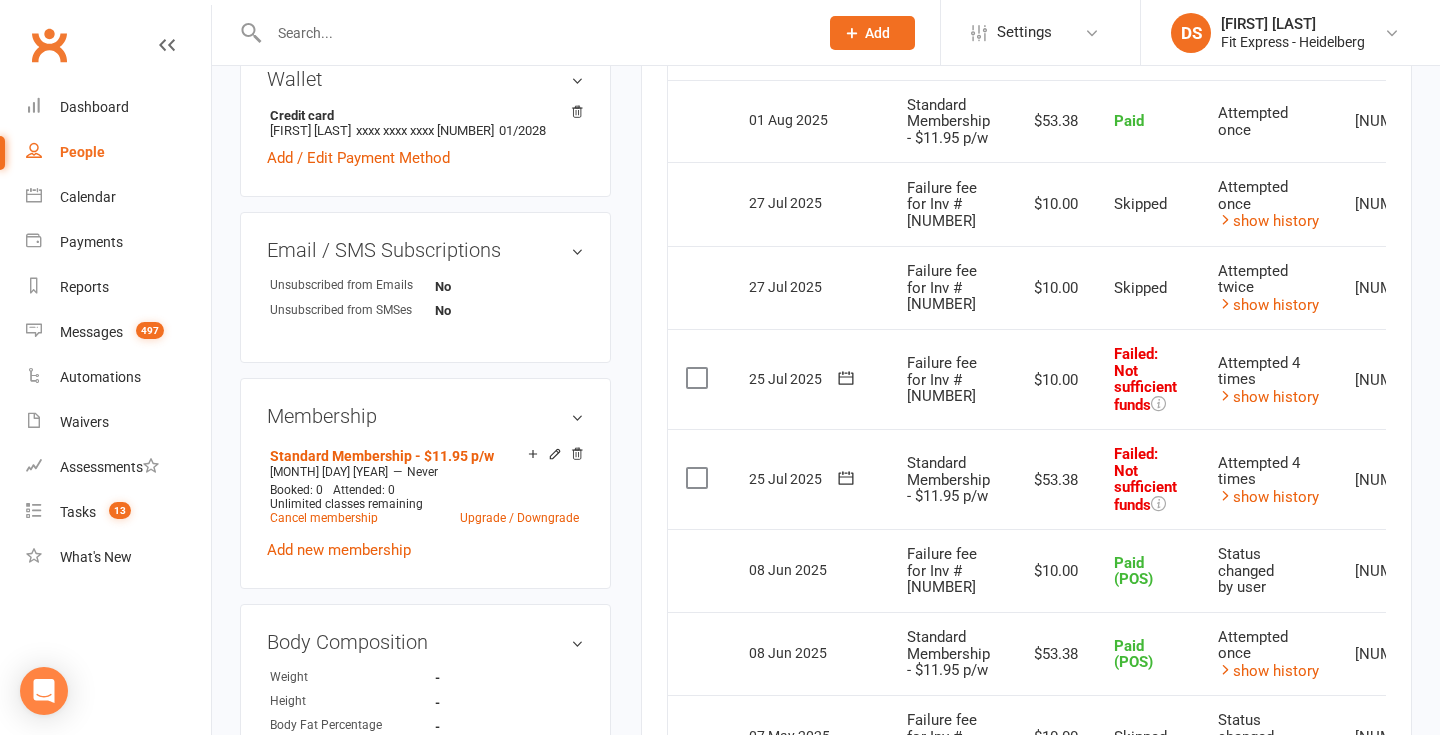scroll, scrollTop: 720, scrollLeft: 0, axis: vertical 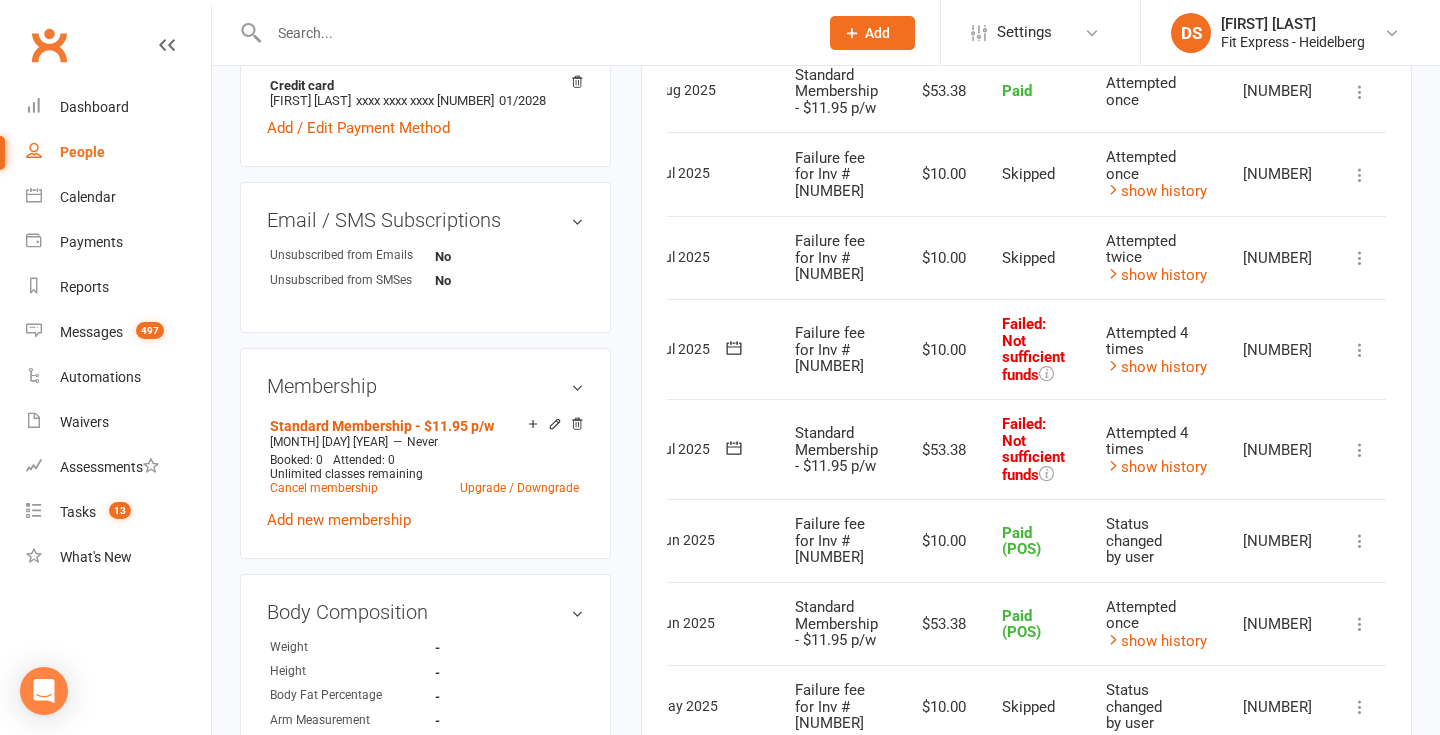click at bounding box center (1360, 350) 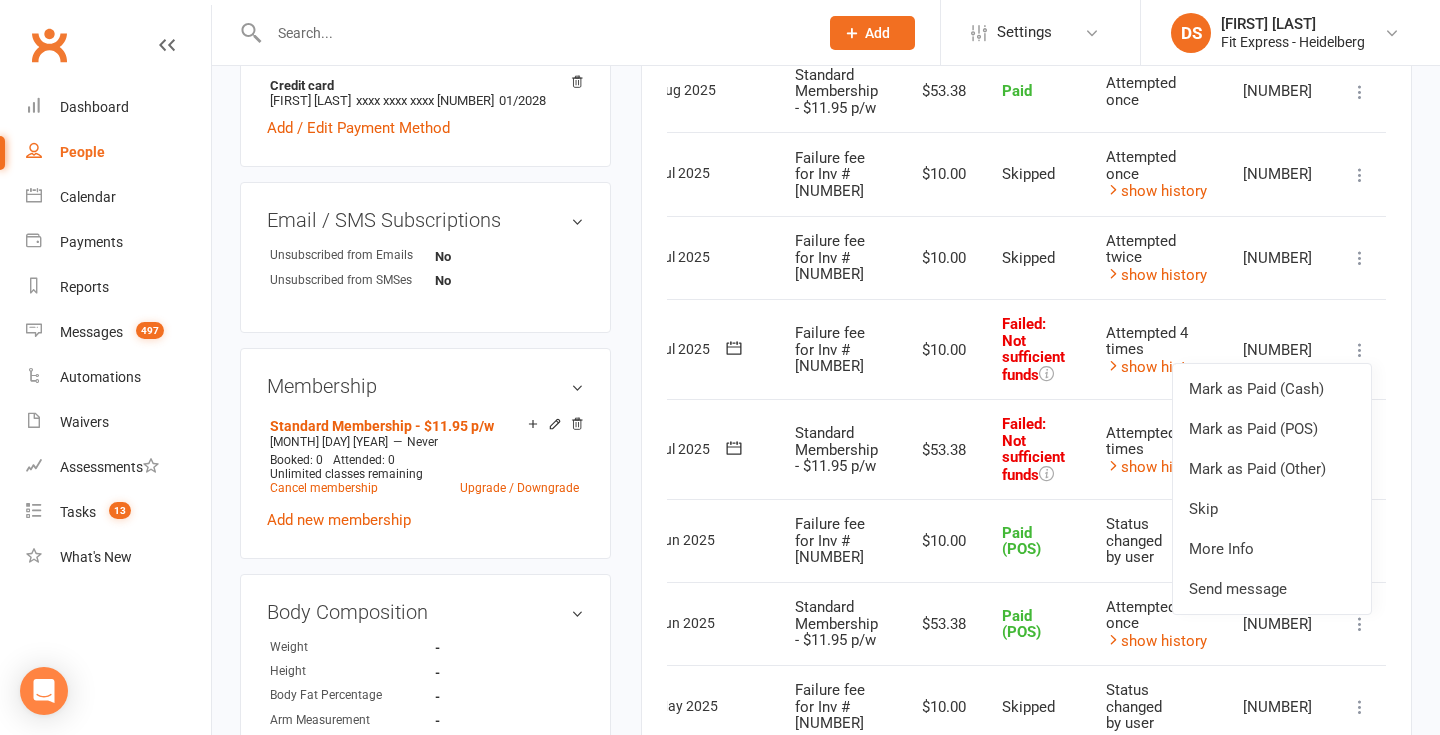 click on "Activity Notes Comms Attendance Payments Waivers Tasks Automations Credit balance
Payments + Add Adjustment + Add Credit Due date  Due date Date paid Date failed Date settled 01 Jan 2025
January 2025
Sun Mon Tue Wed Thu Fri Sat
1
29
30
31
01
02
03
04
2
05
06
07
08
09
10
11
3
12
13
14
15
16
17
18
4
19
20
21
22
23
24
25
5
26" at bounding box center (1026, 899) 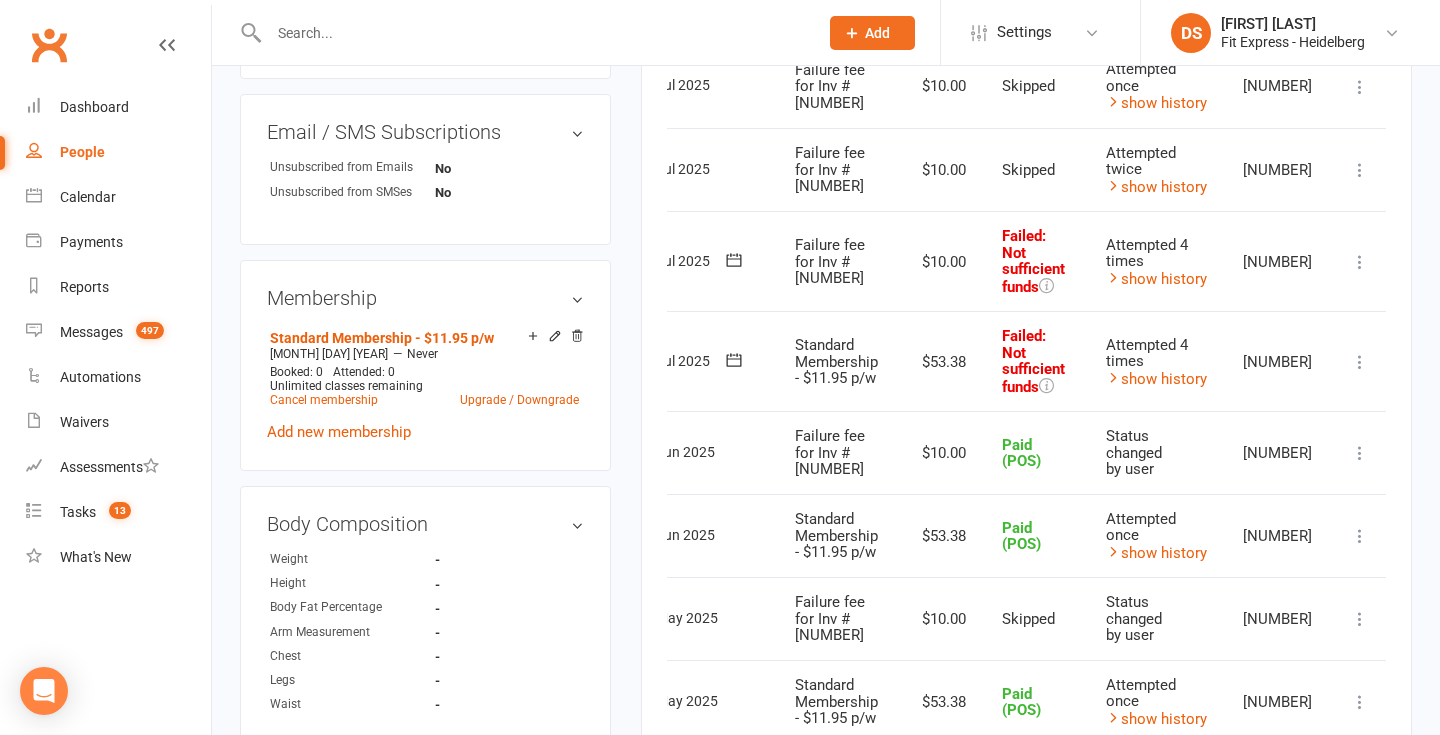 scroll, scrollTop: 792, scrollLeft: 0, axis: vertical 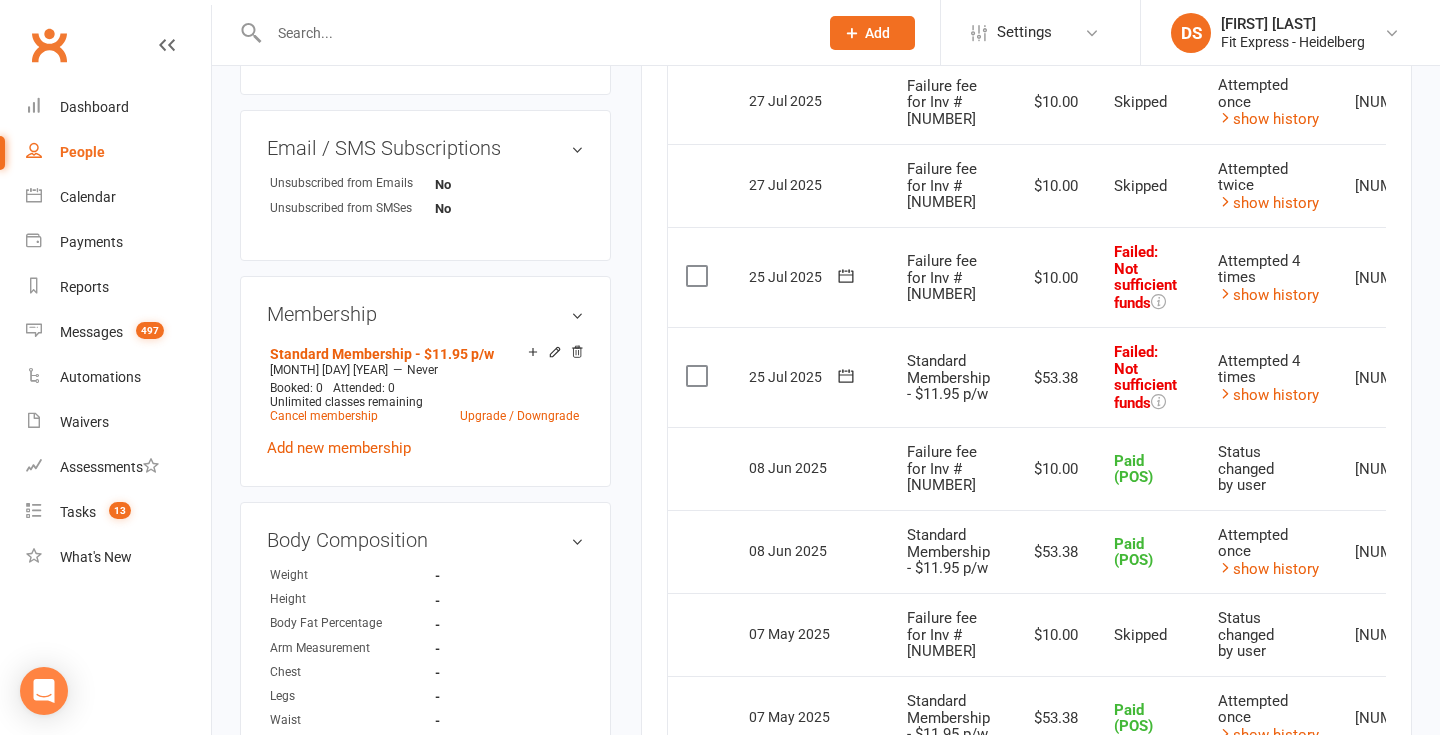 click 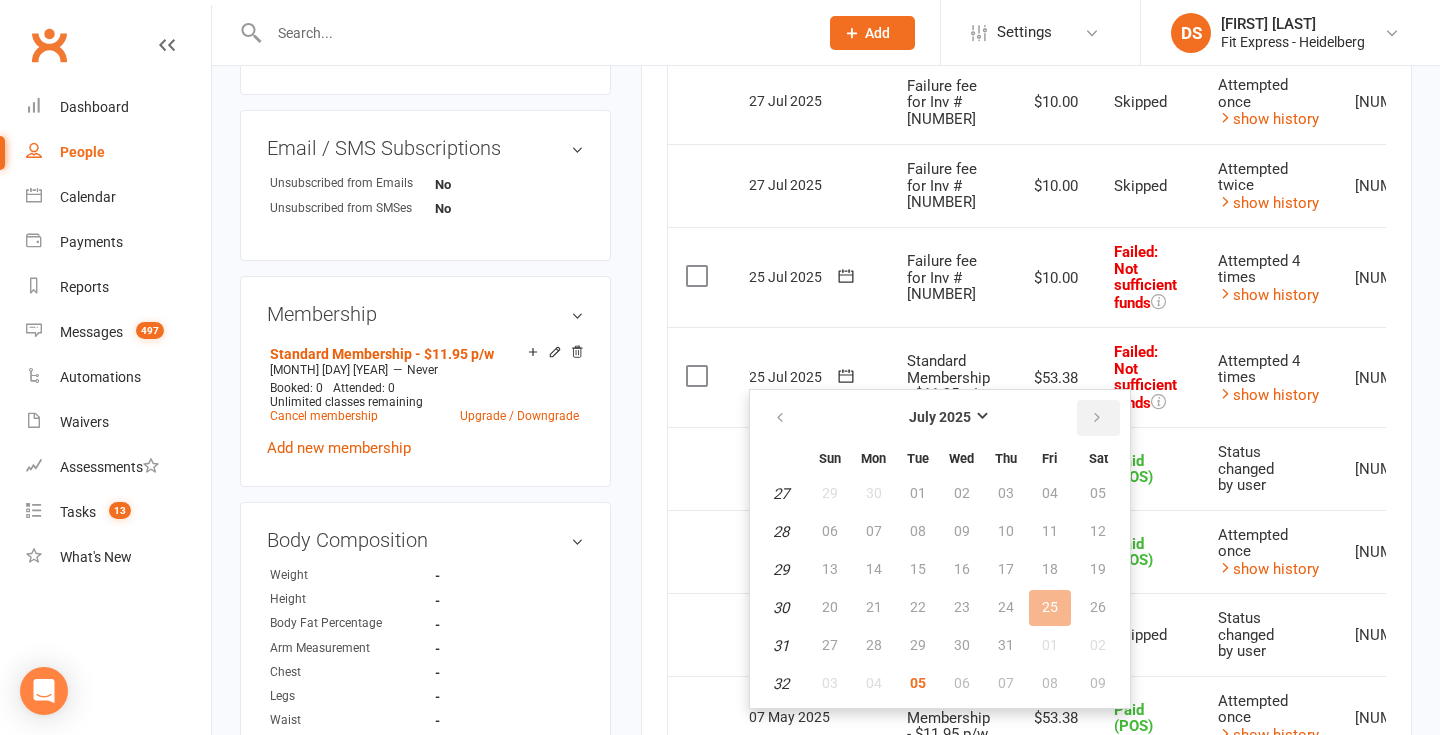 click at bounding box center (1097, 418) 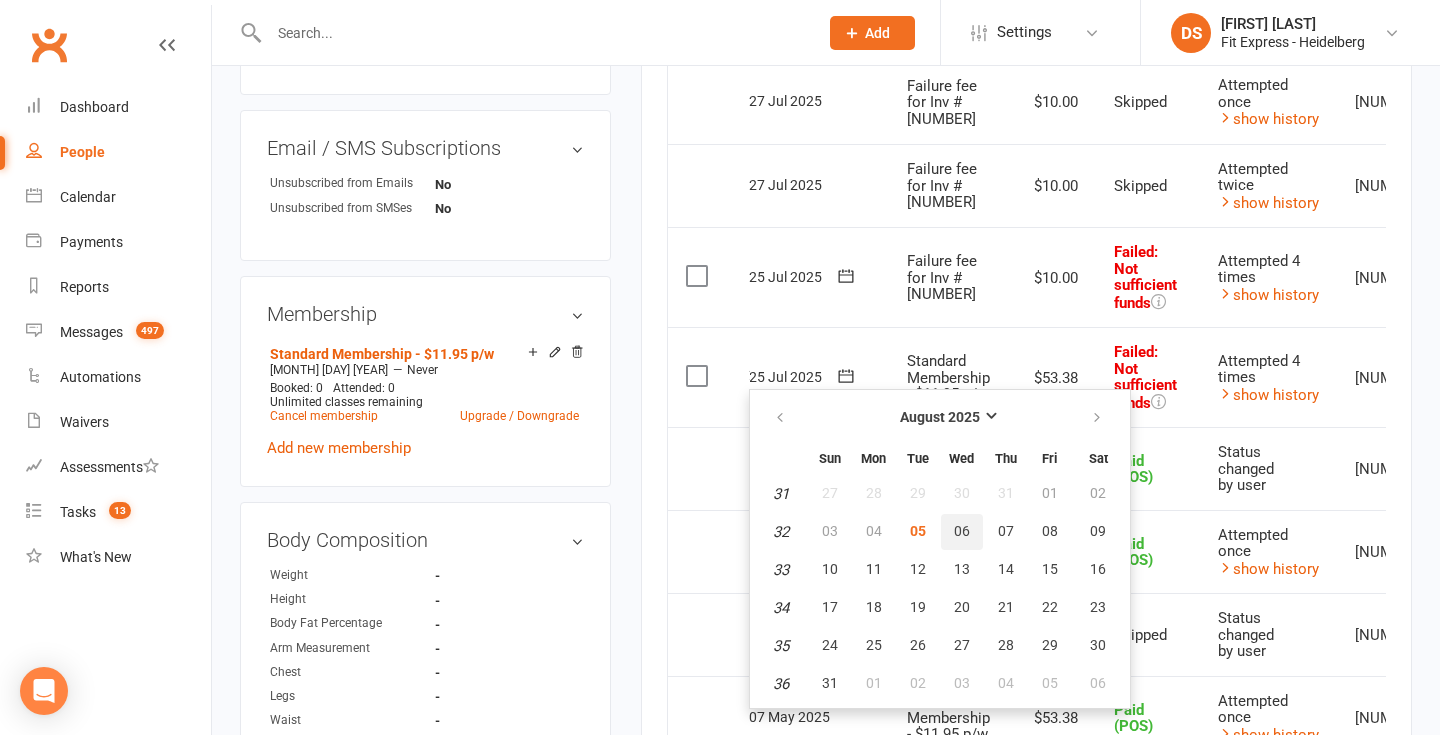 click on "06" at bounding box center (962, 531) 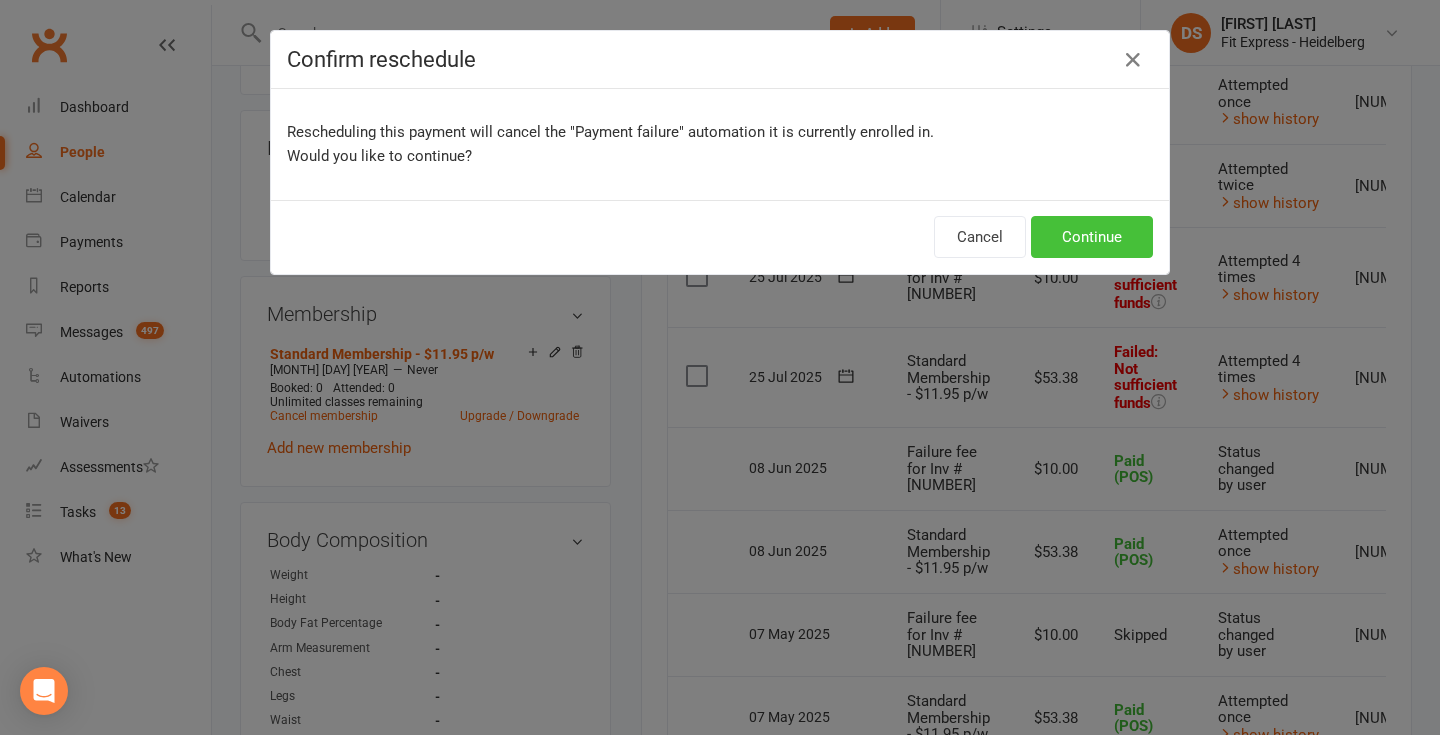click on "Continue" at bounding box center (1092, 237) 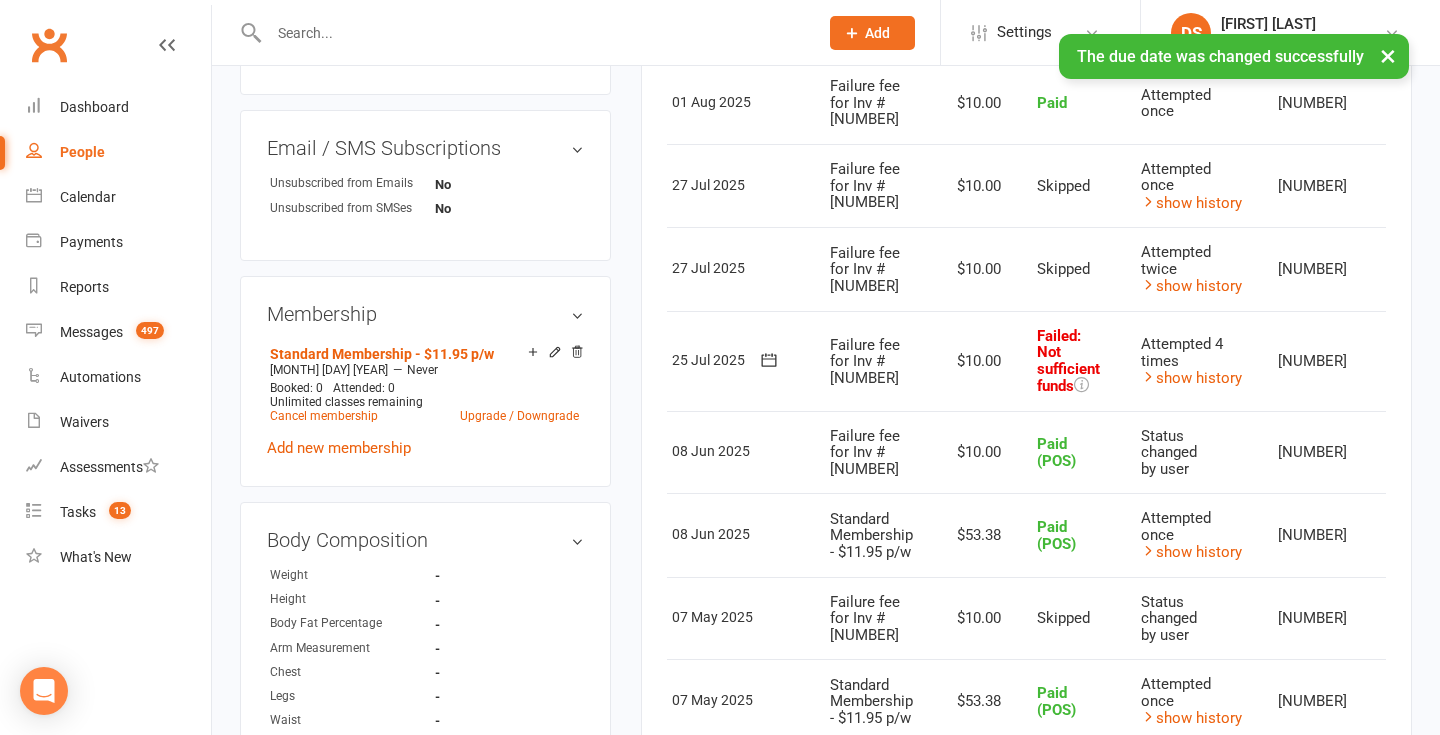 scroll, scrollTop: 0, scrollLeft: 112, axis: horizontal 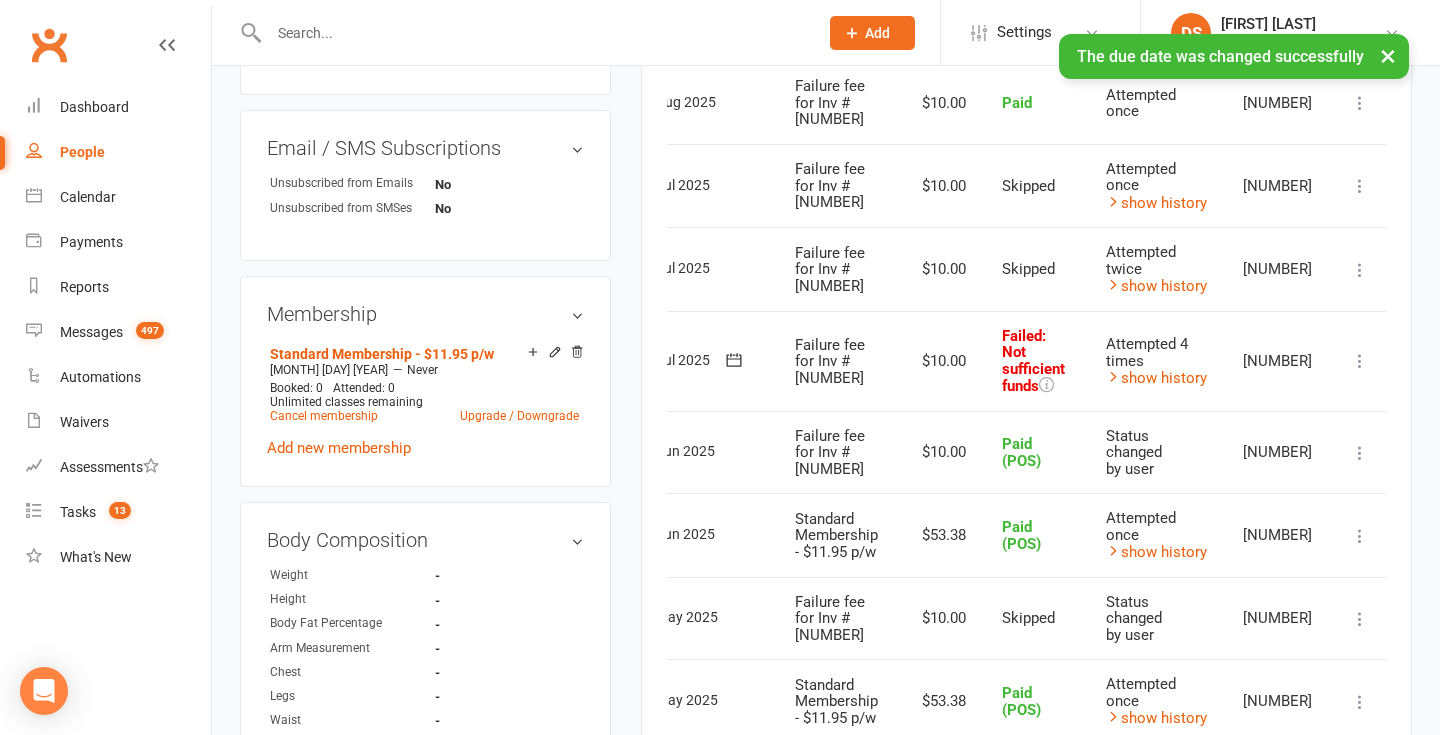 click at bounding box center (1360, 361) 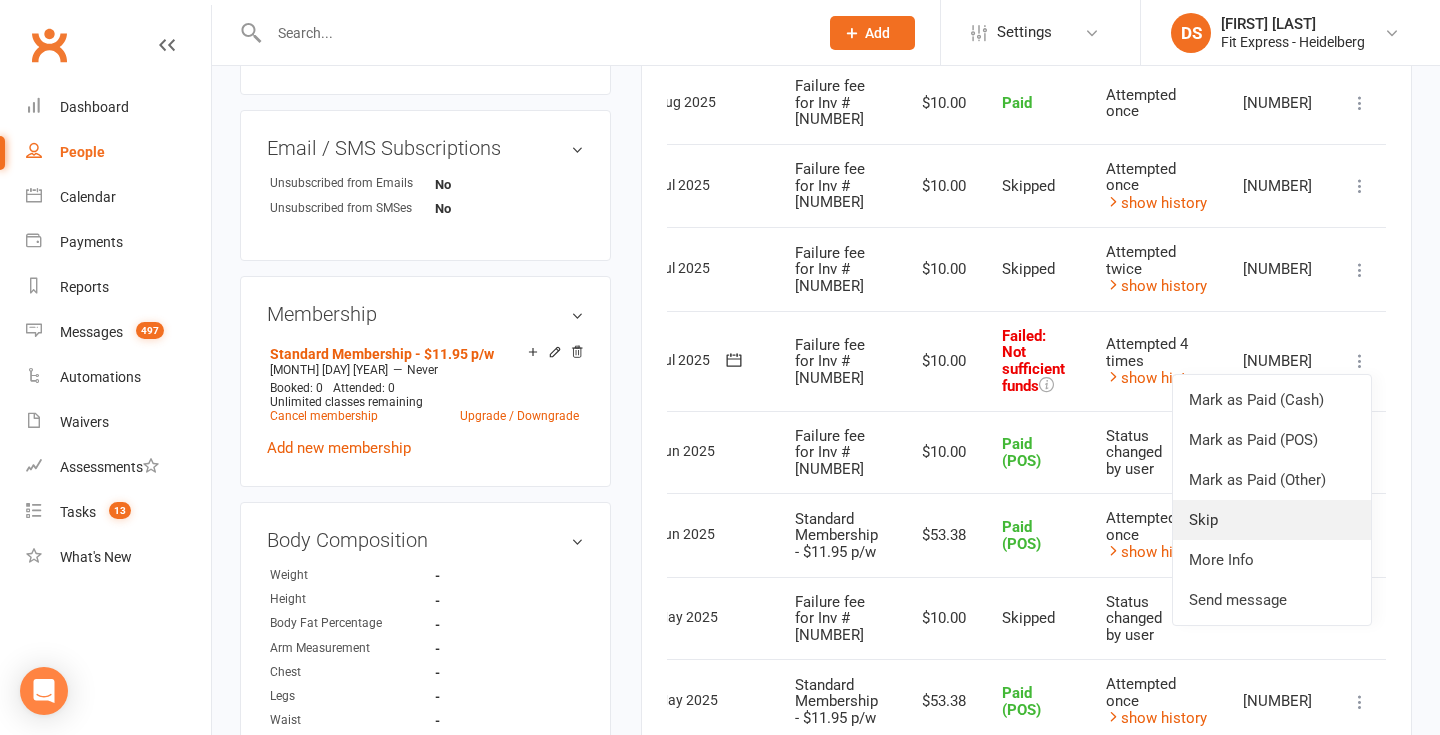 click on "Skip" at bounding box center (1272, 520) 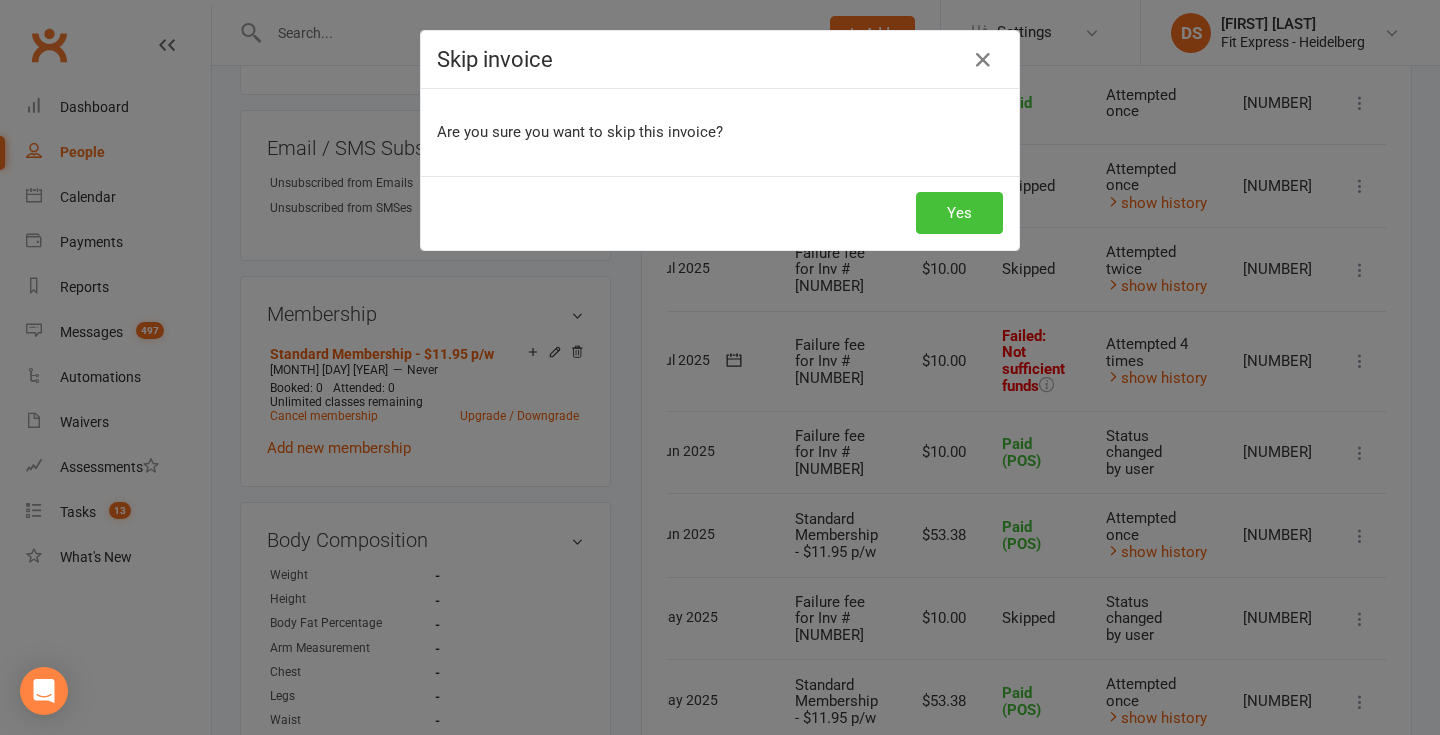 click on "Yes" at bounding box center (959, 213) 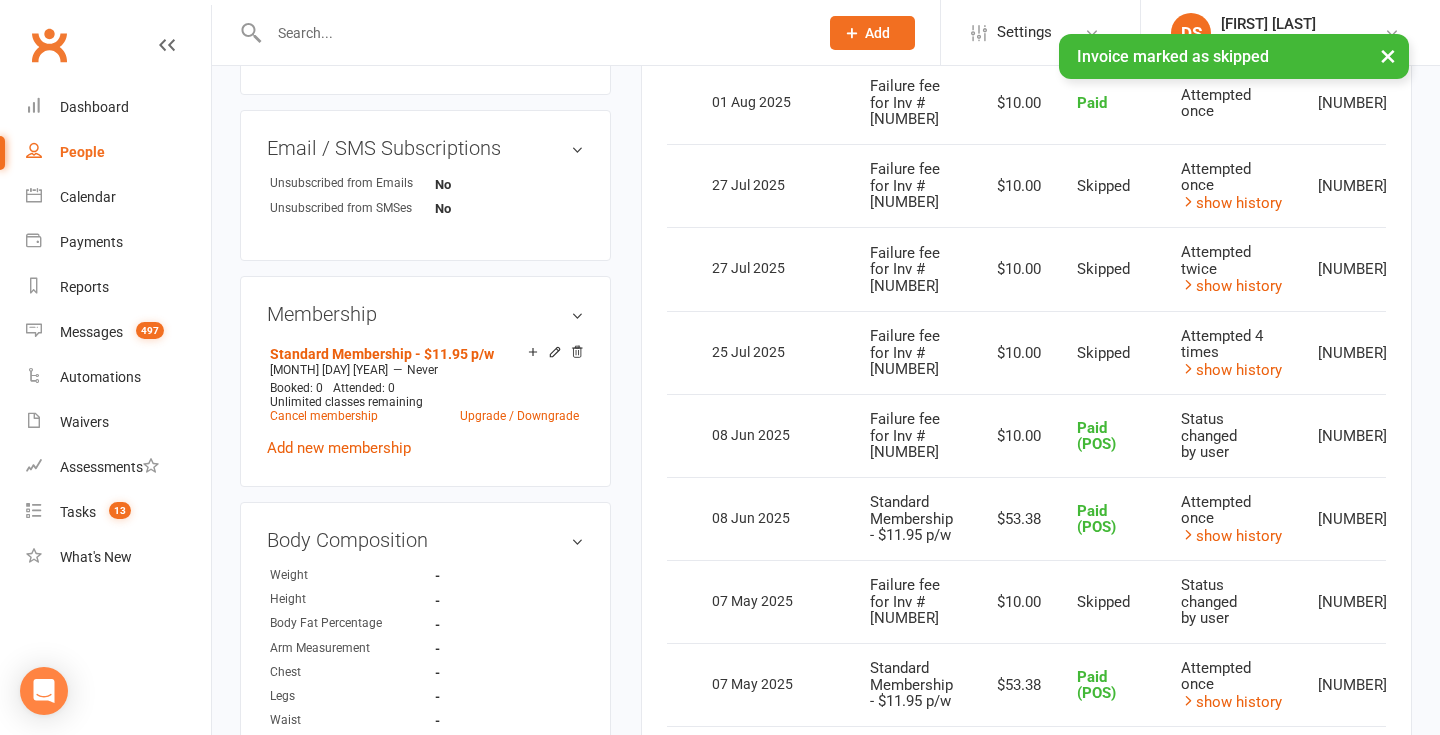 scroll, scrollTop: 0, scrollLeft: 0, axis: both 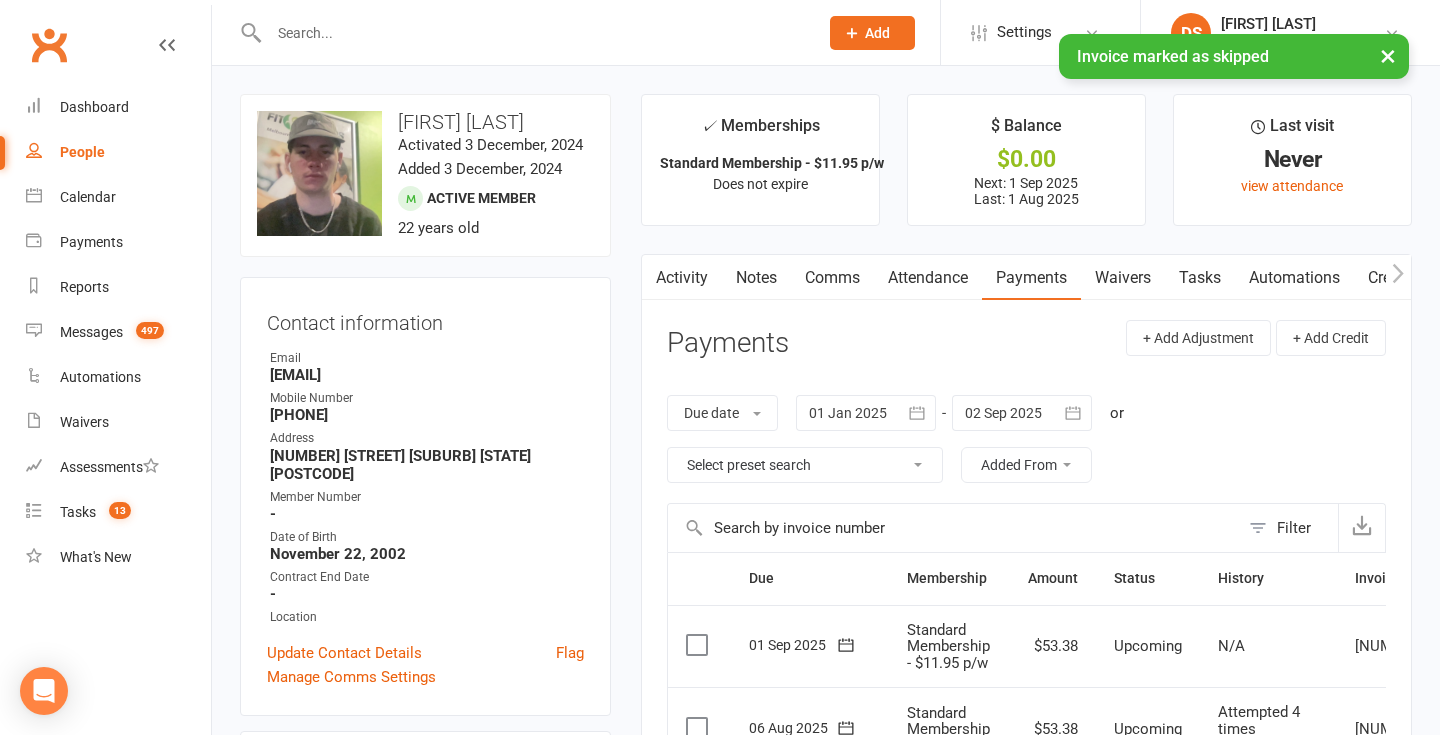 click on "Notes" at bounding box center (756, 278) 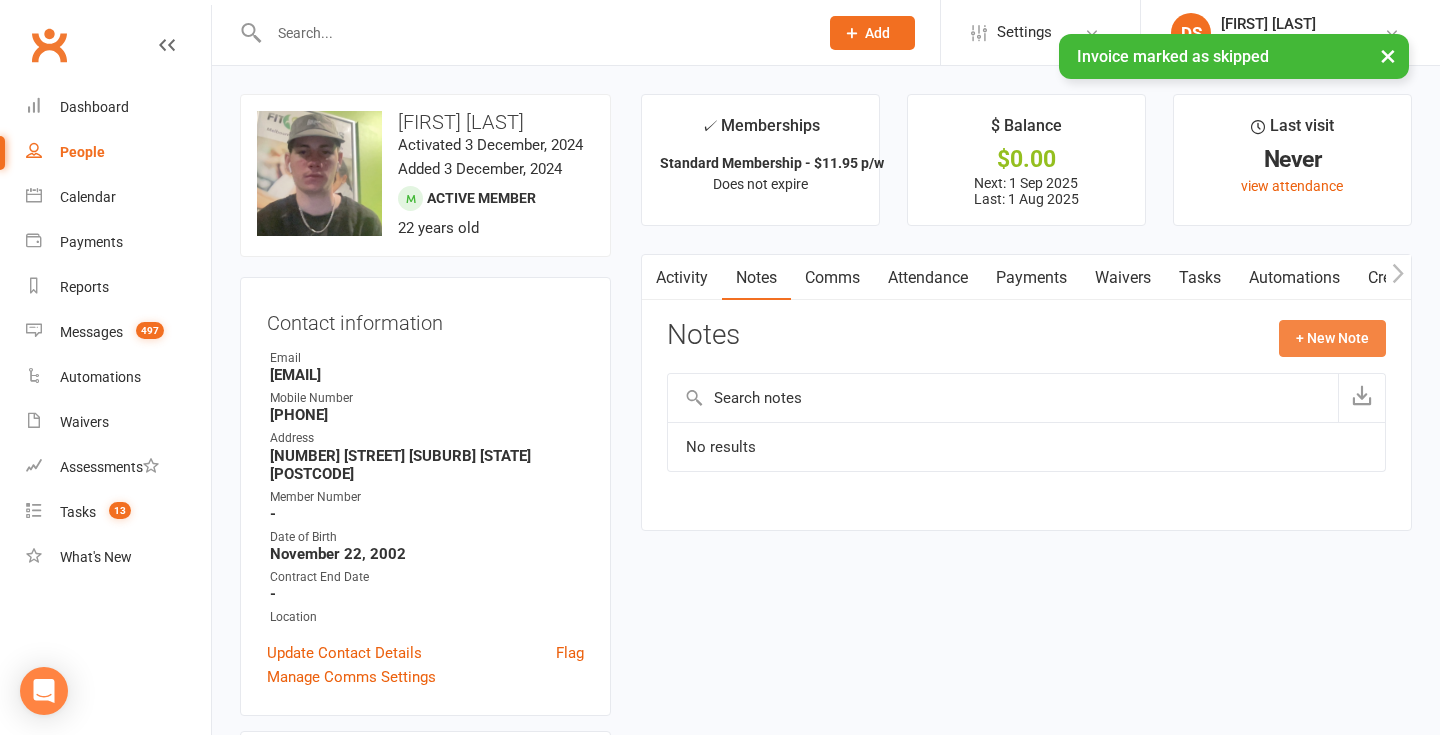 click on "+ New Note" 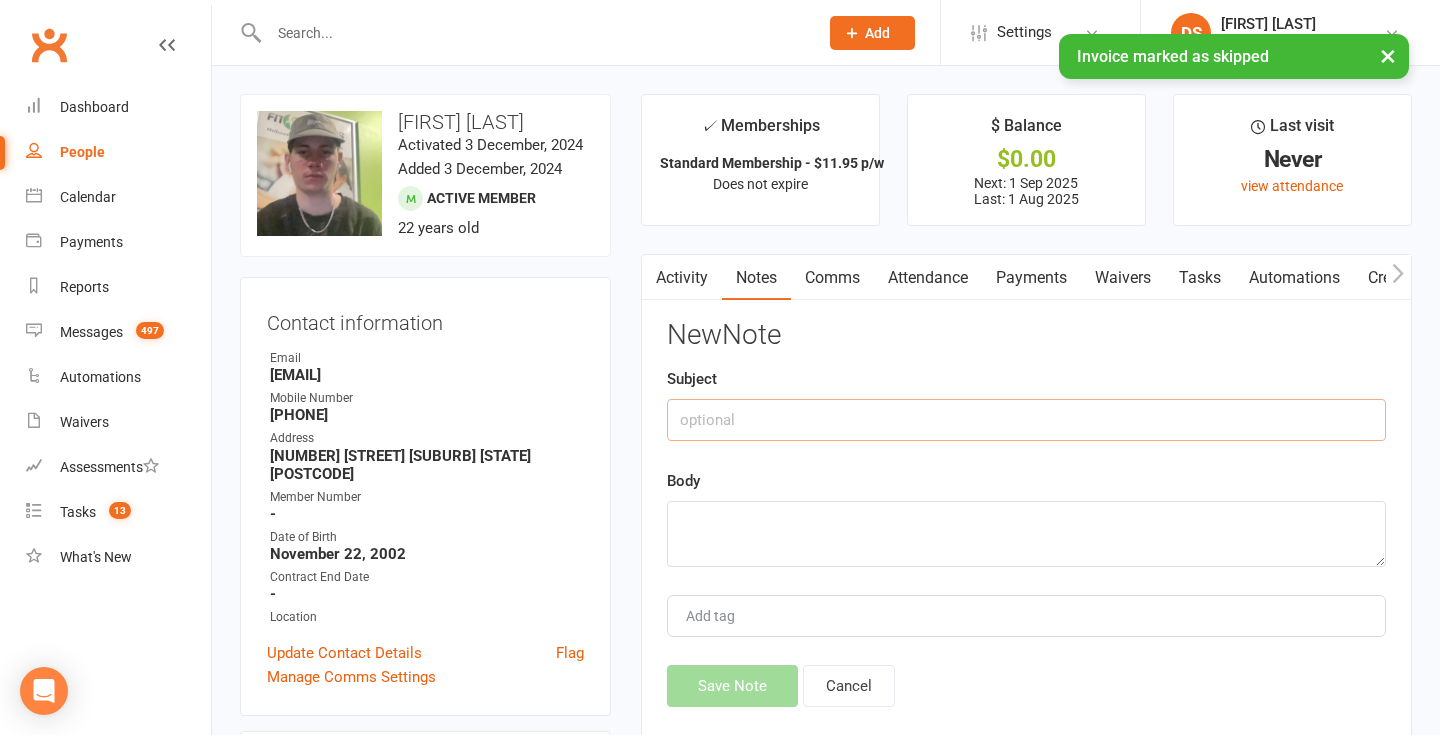 click 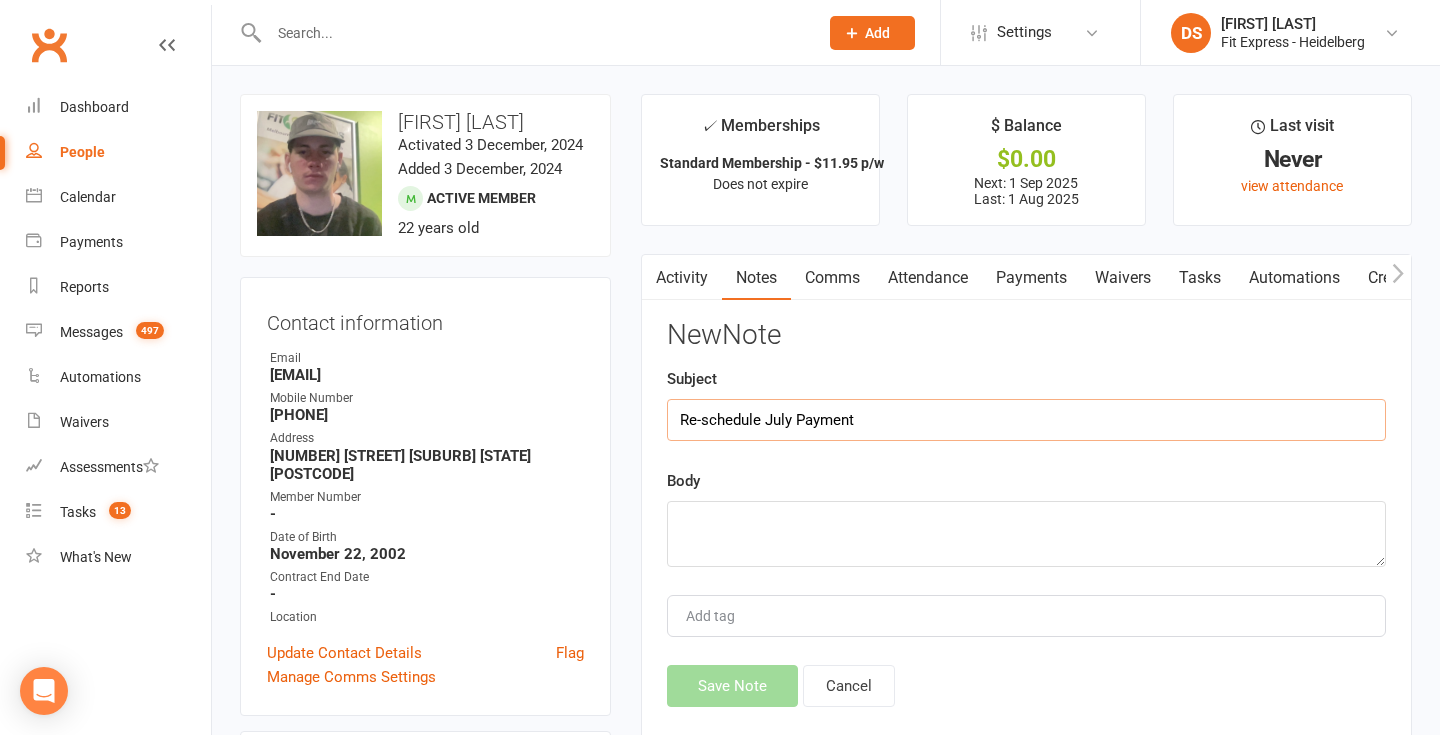type on "Re-schedule July Payment" 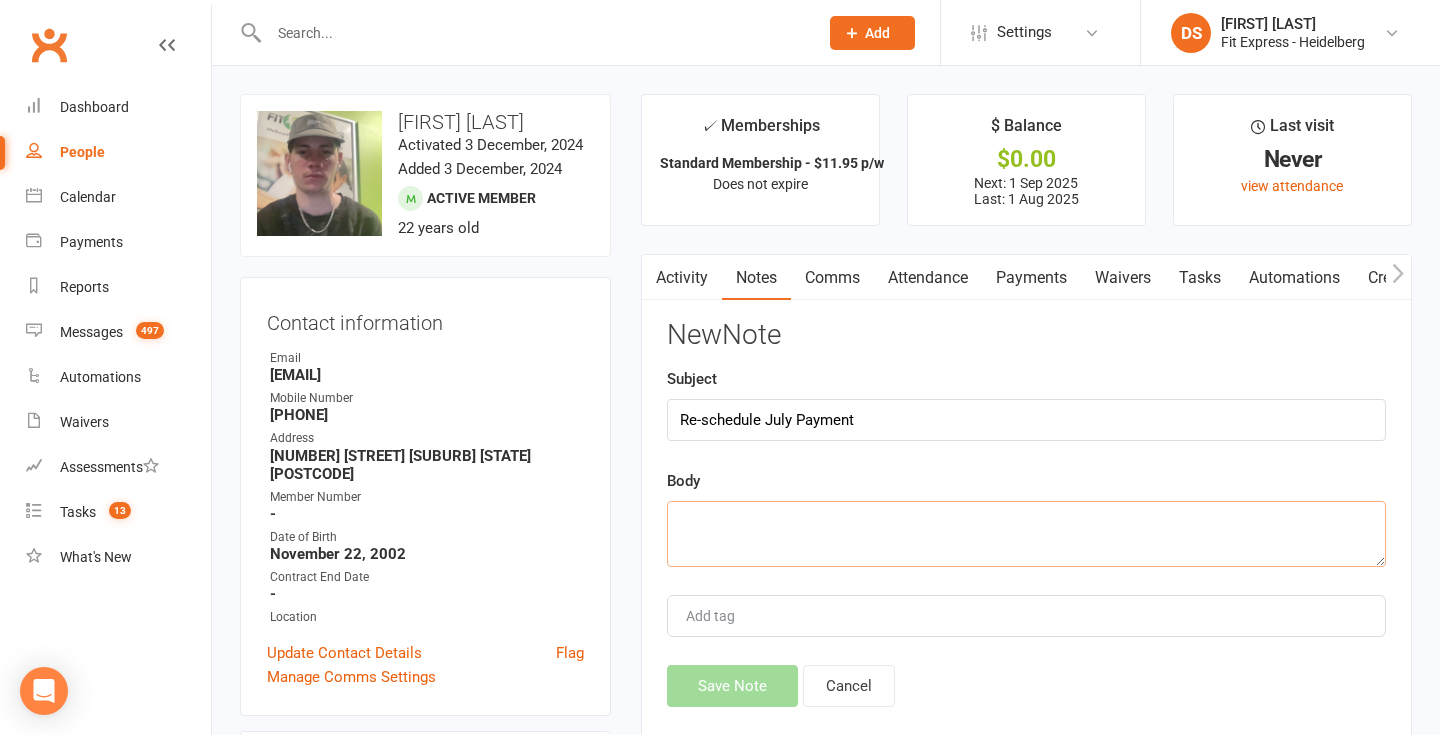 click 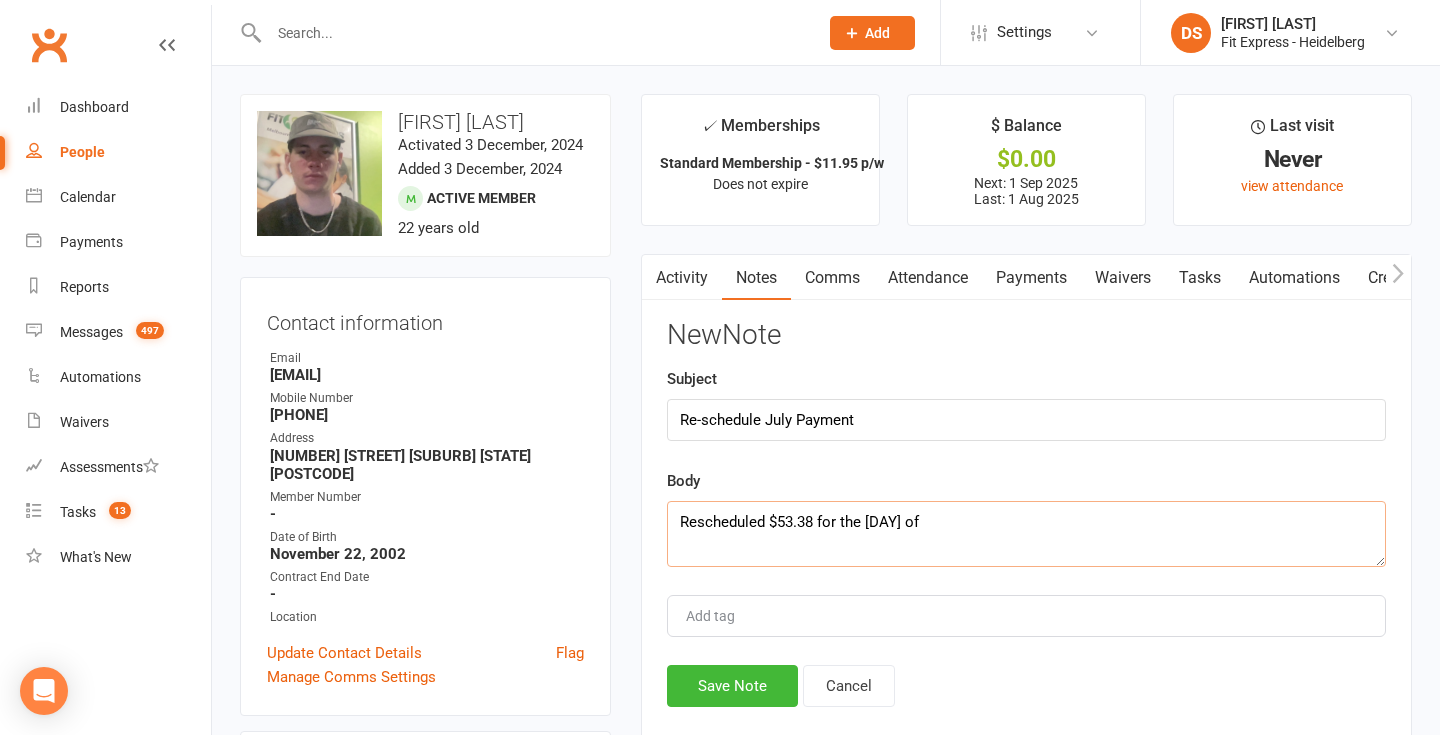 click on "Rescheduled $53.38 for the [DAY] of" 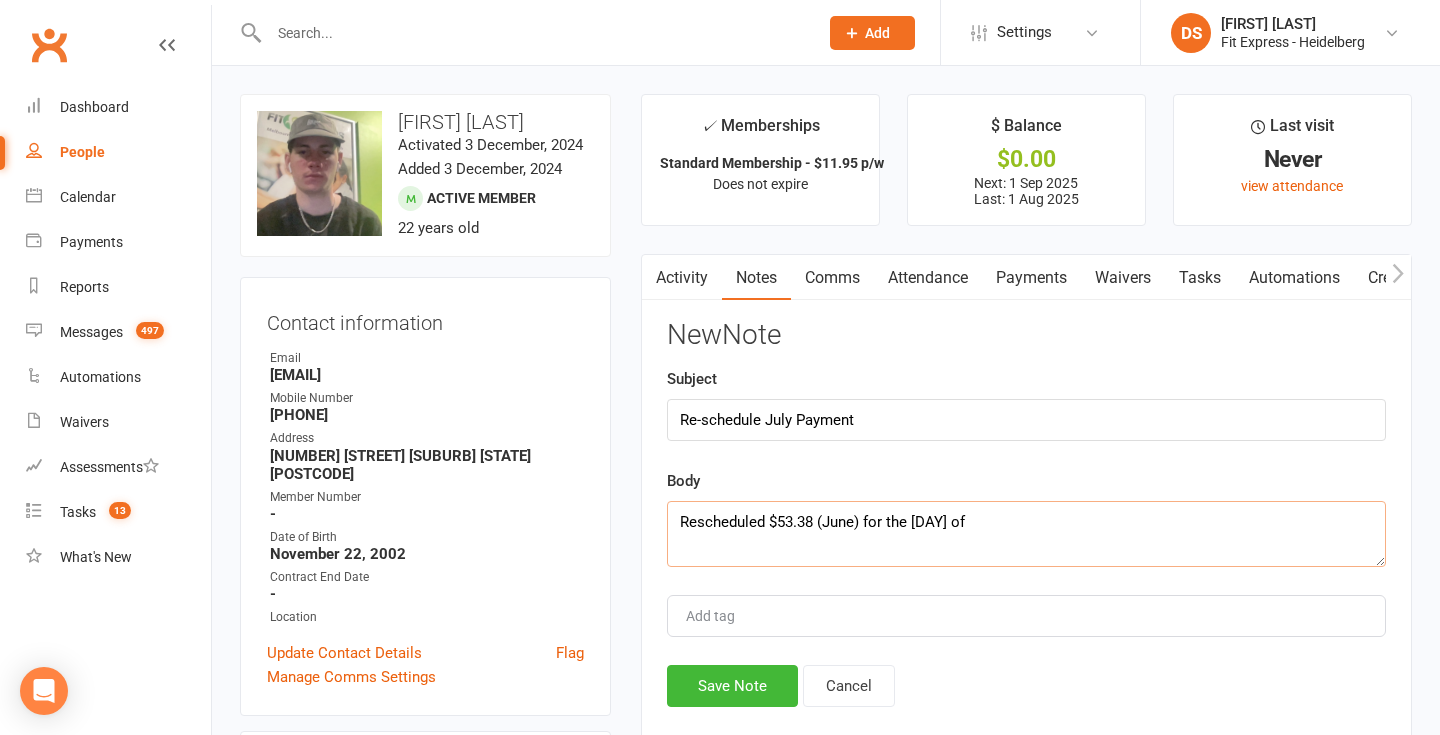 click on "Rescheduled $53.38 (June) for the [DAY] of" 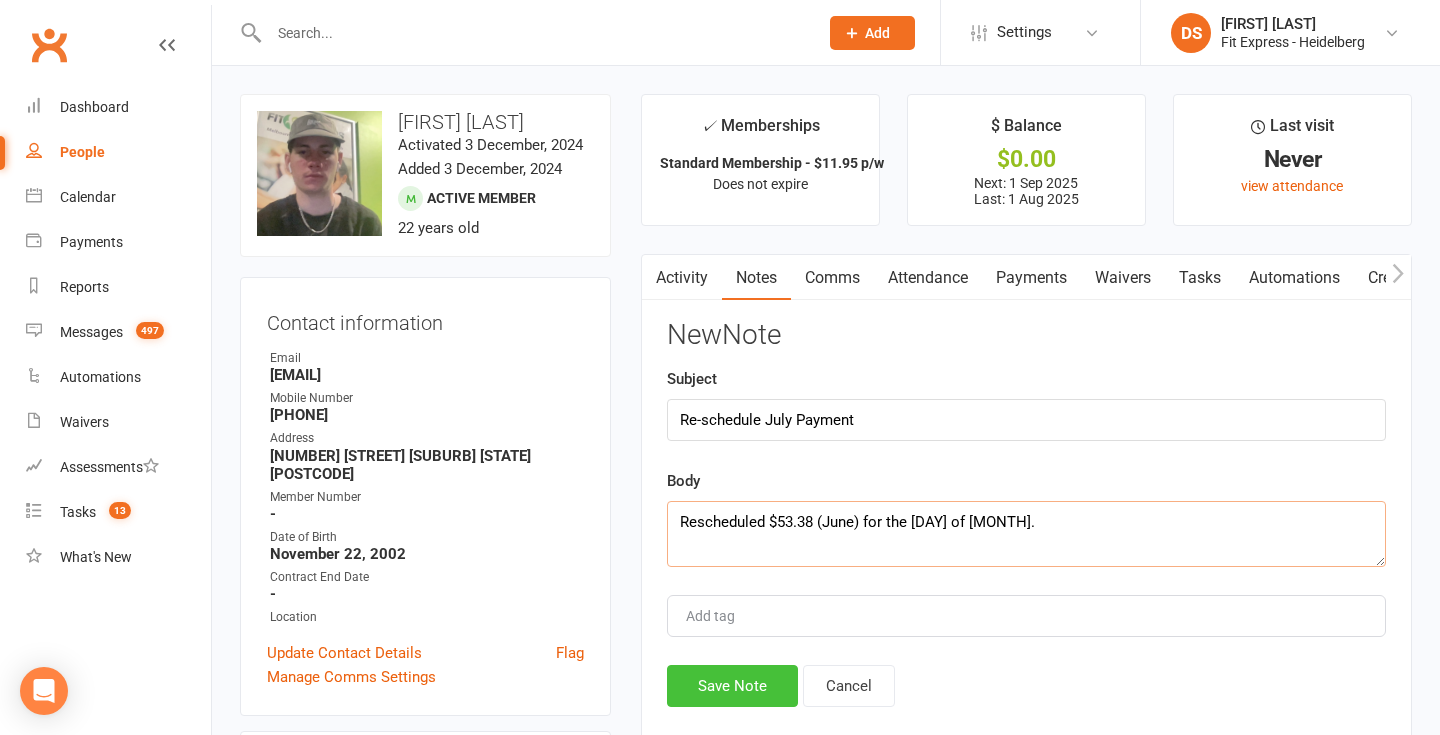 type on "Rescheduled $53.38 (June) for the [DAY] of [MONTH]." 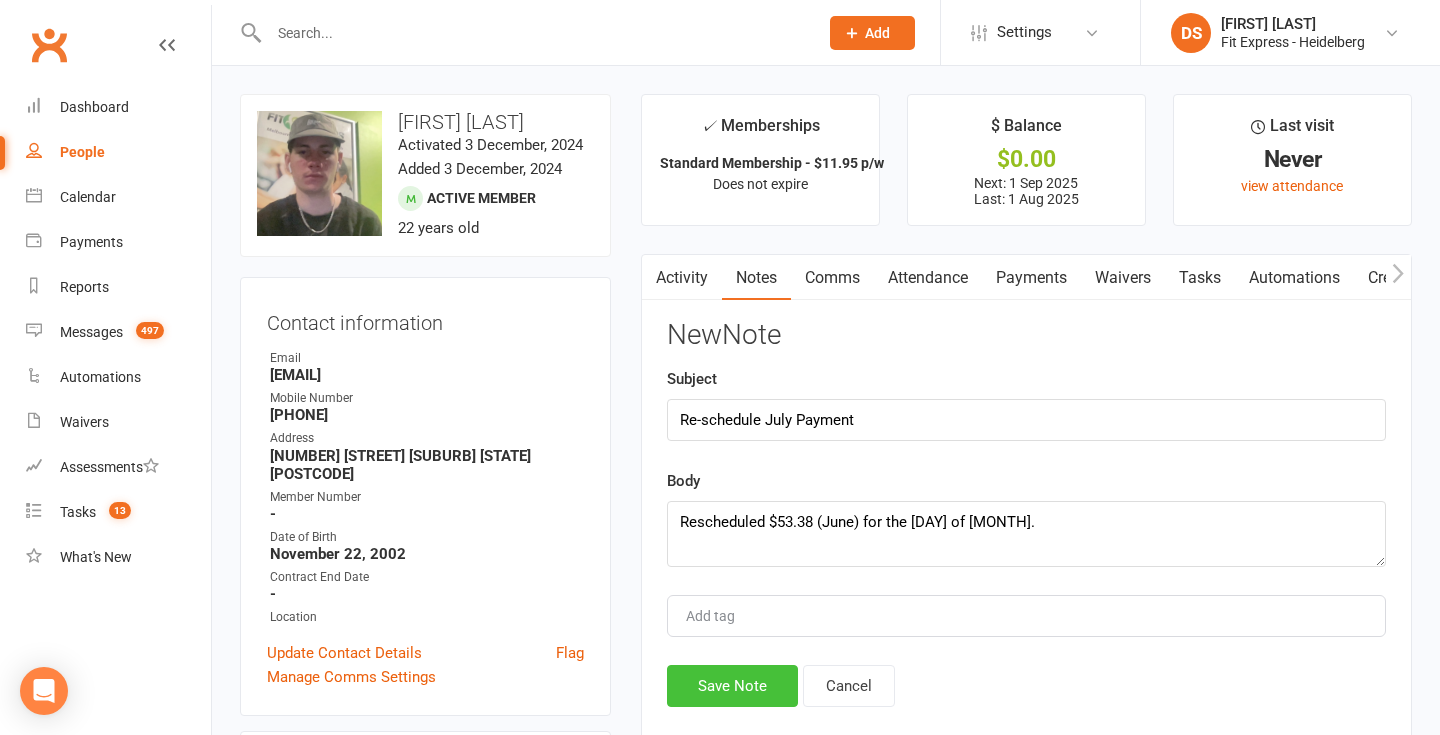click on "Save Note" 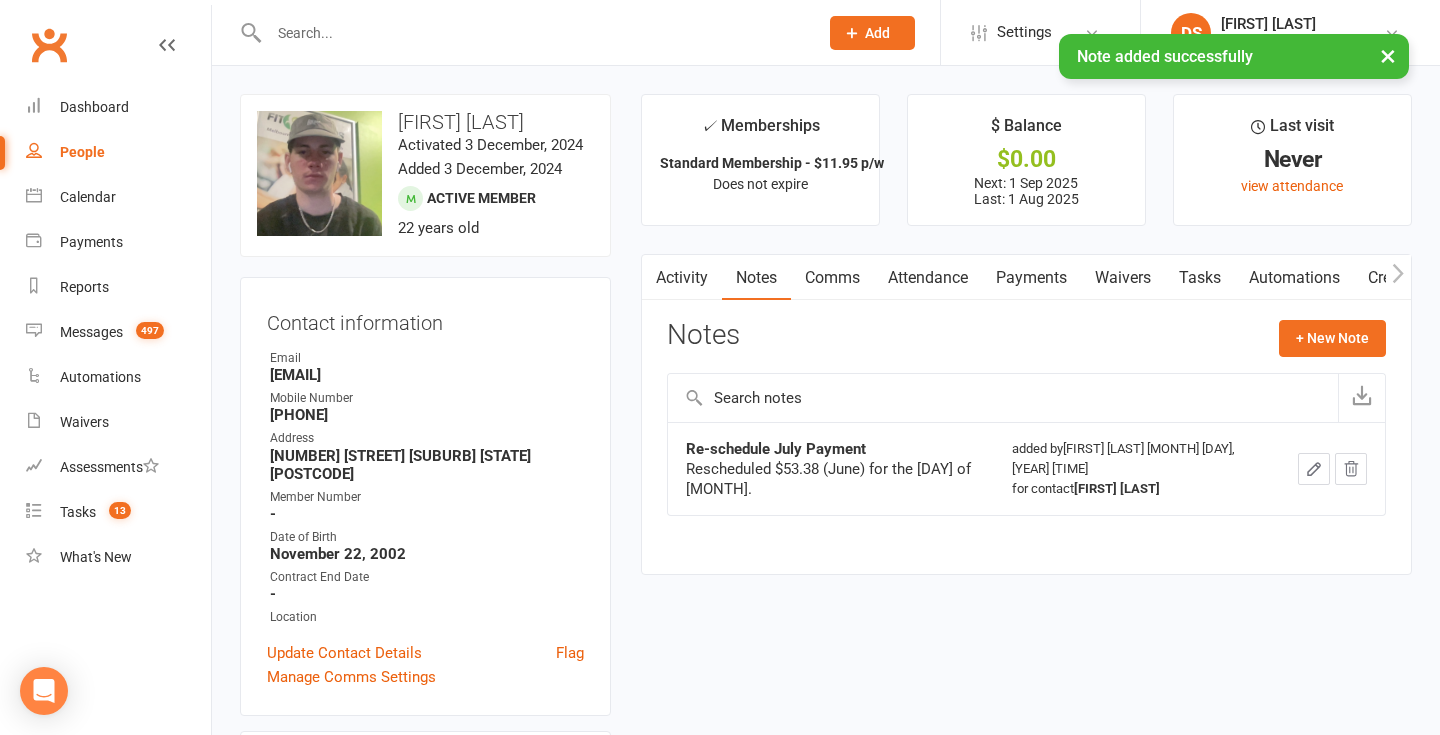 click on "Payments" at bounding box center (1031, 278) 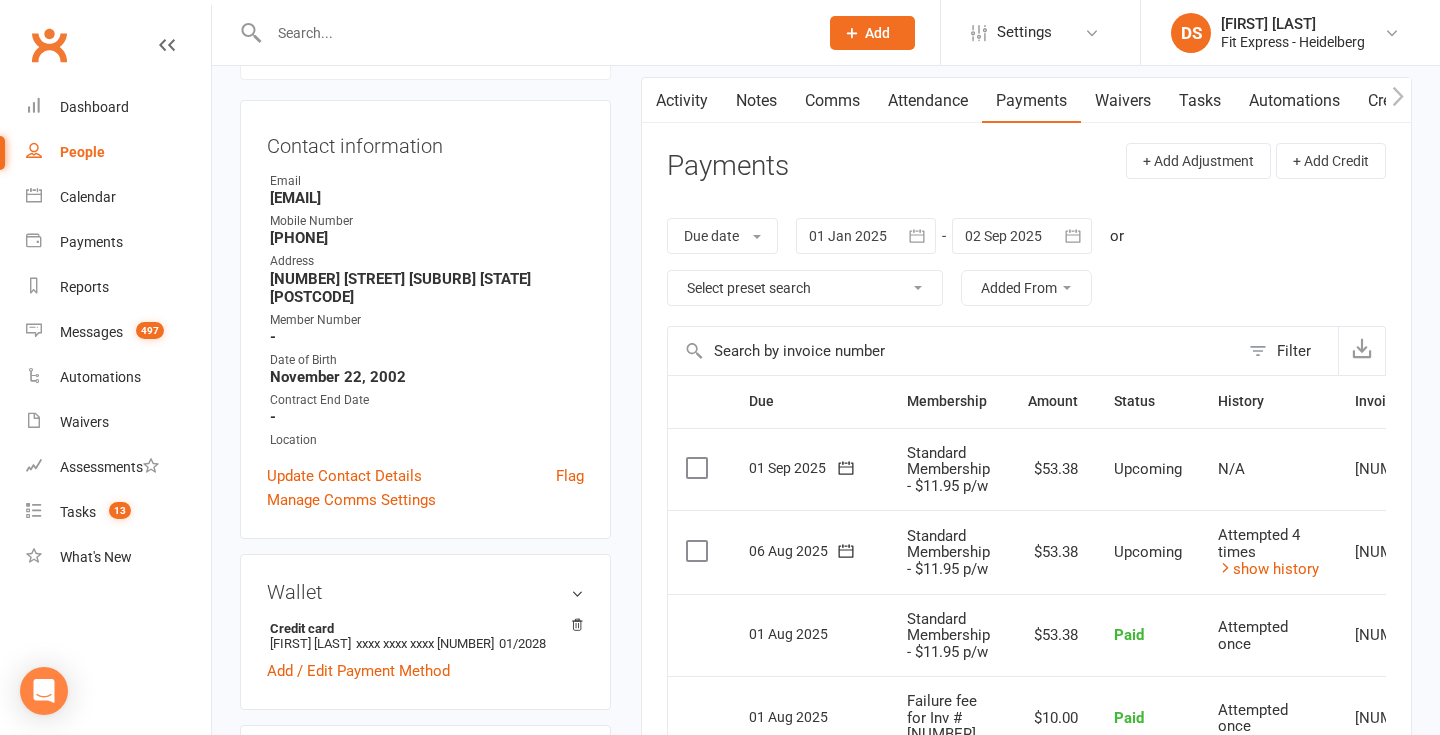 scroll, scrollTop: 0, scrollLeft: 0, axis: both 